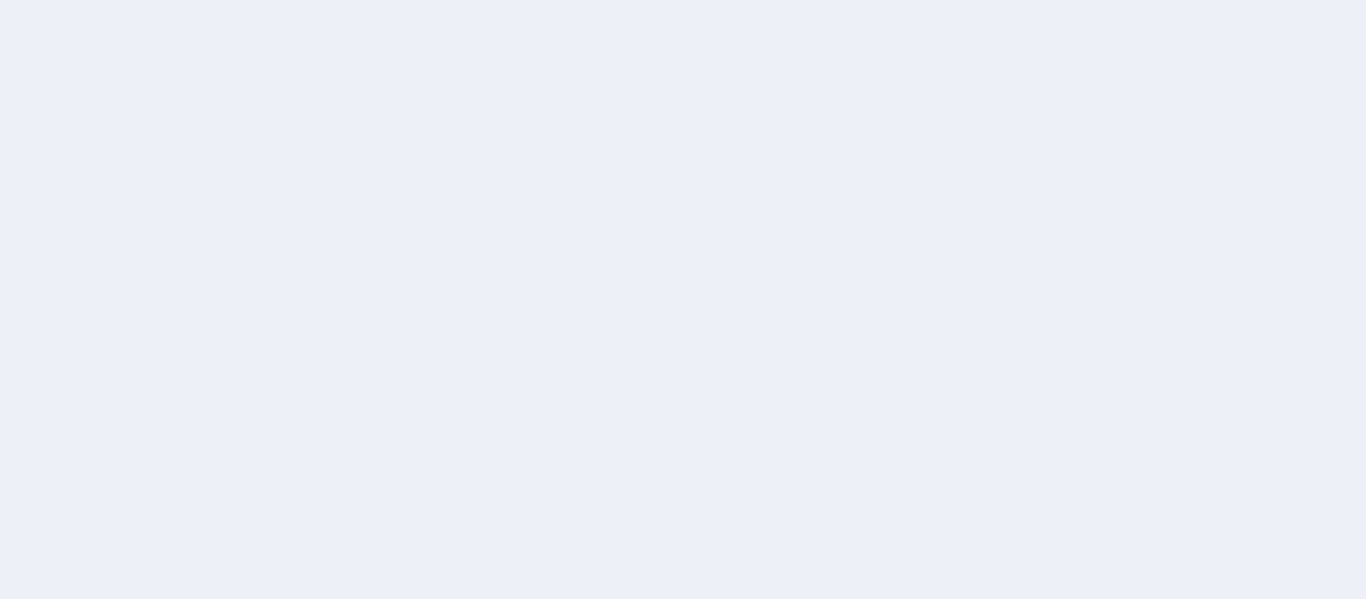 scroll, scrollTop: 0, scrollLeft: 0, axis: both 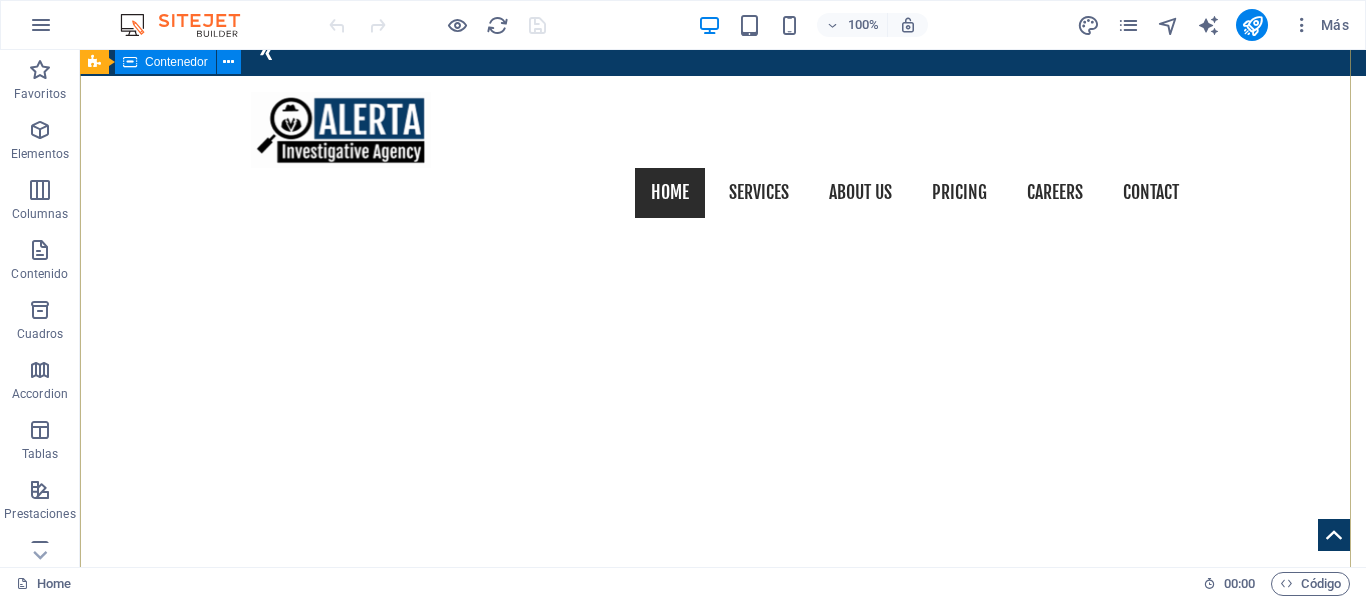 click on "Corporate & Private Investigations in all 50 states and around the world. Lorem ipsum dolor sit amet, consetetur sadipscing elitr, sed diam nonumy eirmod tempor invidunt ut labore et dolore magna aliquyam erat, sed diam voluptua. At vero eos et accusam et justo duo dolores et ea rebum. Stet clita kasd gubergren, no sea takimata sanctus est Lorem ipsum dolor sit amet.Lorem ipsum dolor sit amet, consetetur sadipscing elitr, sed diam nonumy eirmod tempor invidunt ut labore et dolore magna aliquyam erat, sed diam voluptua. Learn more ​​​​ REQUEST A QUOTE   I have read and understand the privacy policy. Unreadable? Regenerate Send" at bounding box center (723, 1718) 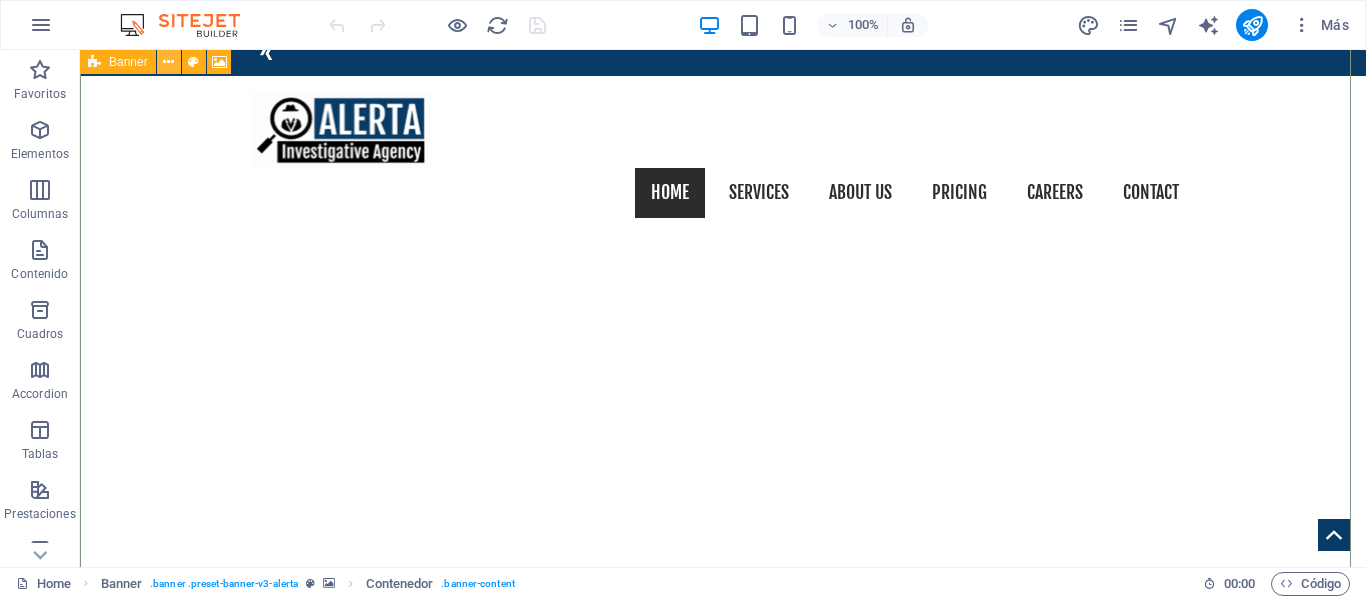click at bounding box center (168, 62) 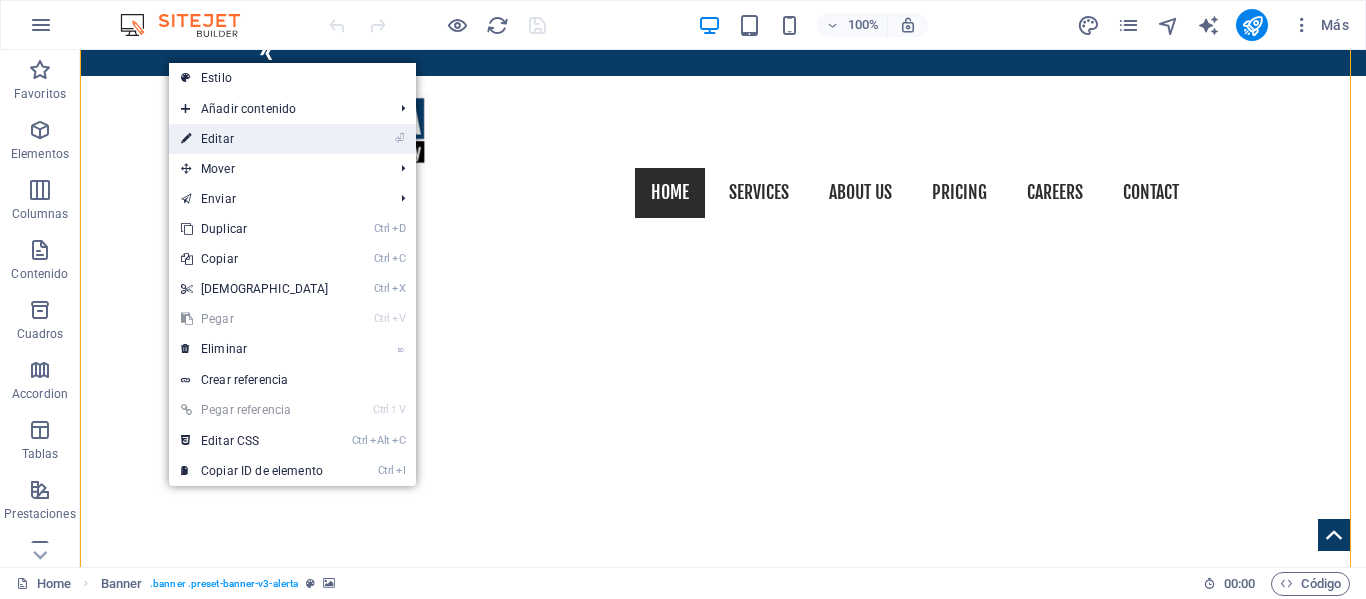 drag, startPoint x: 221, startPoint y: 137, endPoint x: 235, endPoint y: 164, distance: 30.413813 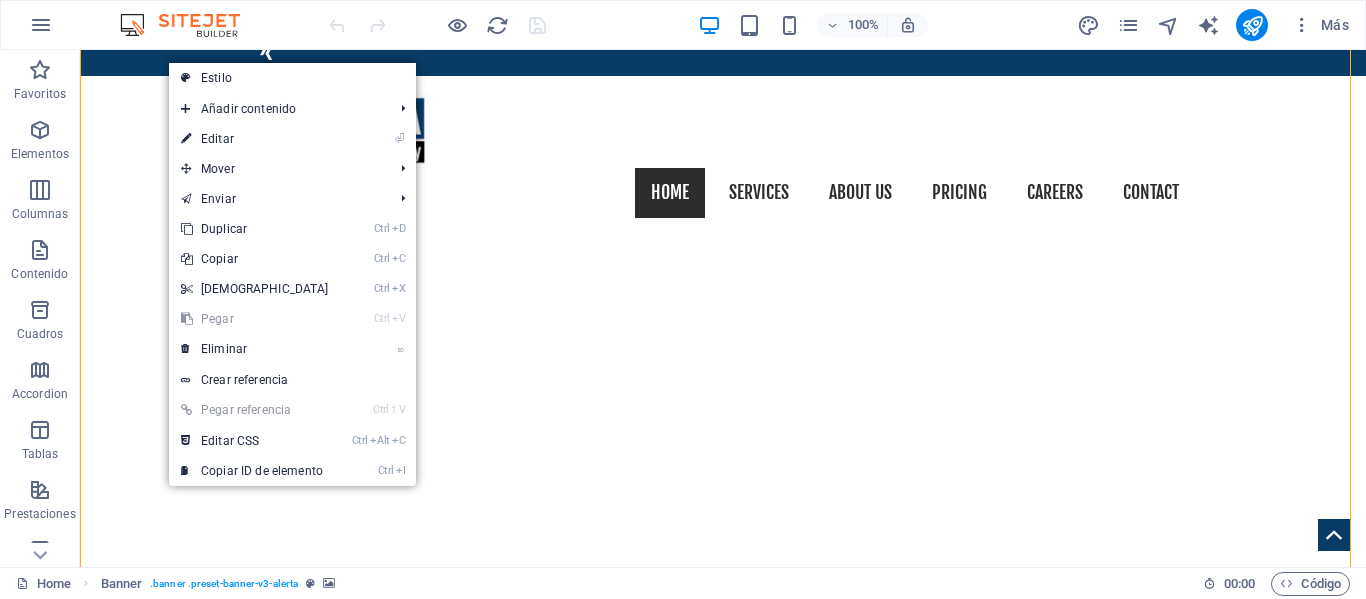 select on "vh" 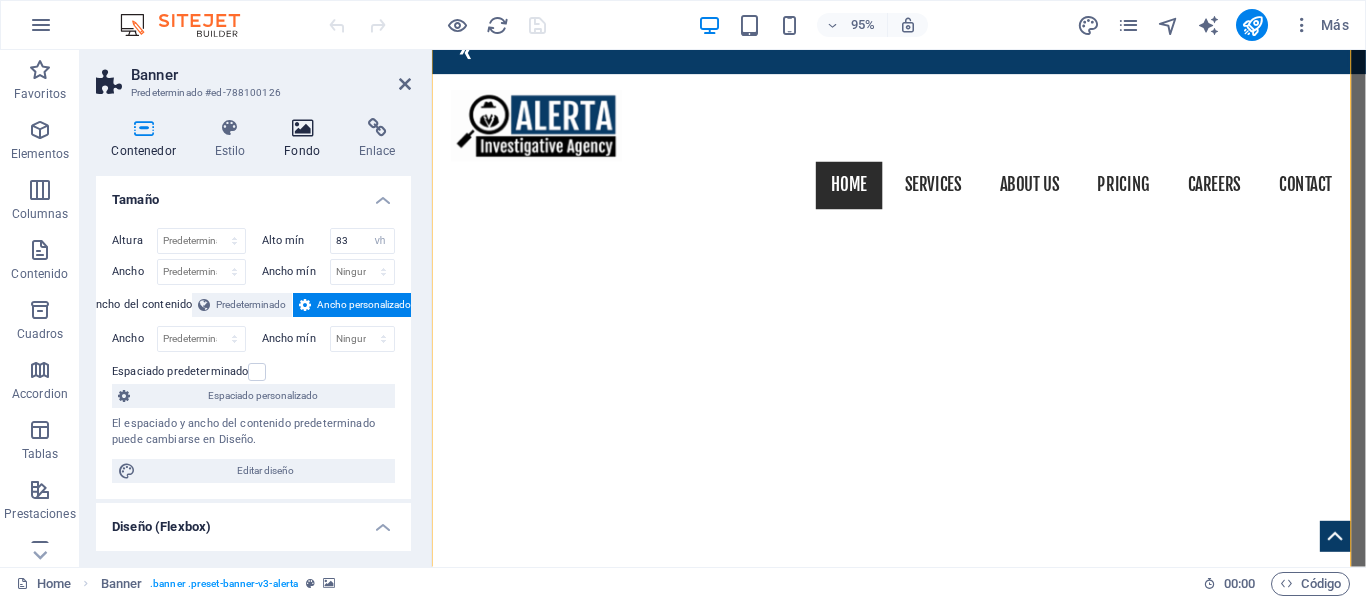 click at bounding box center [302, 128] 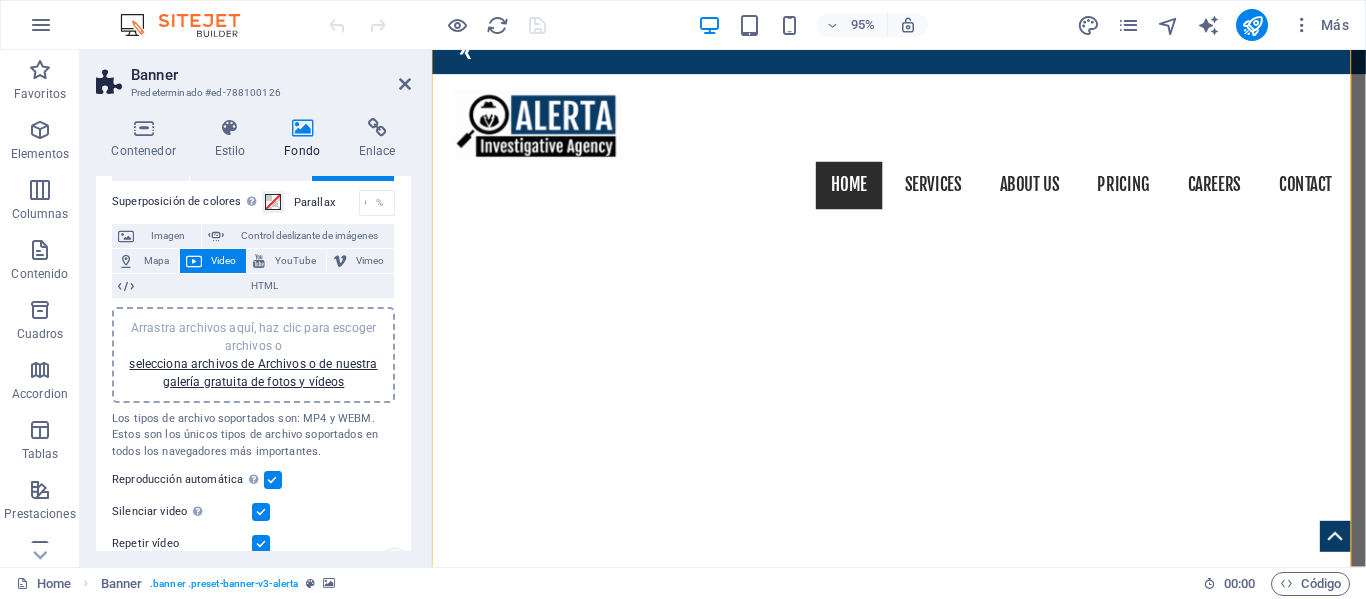 scroll, scrollTop: 100, scrollLeft: 0, axis: vertical 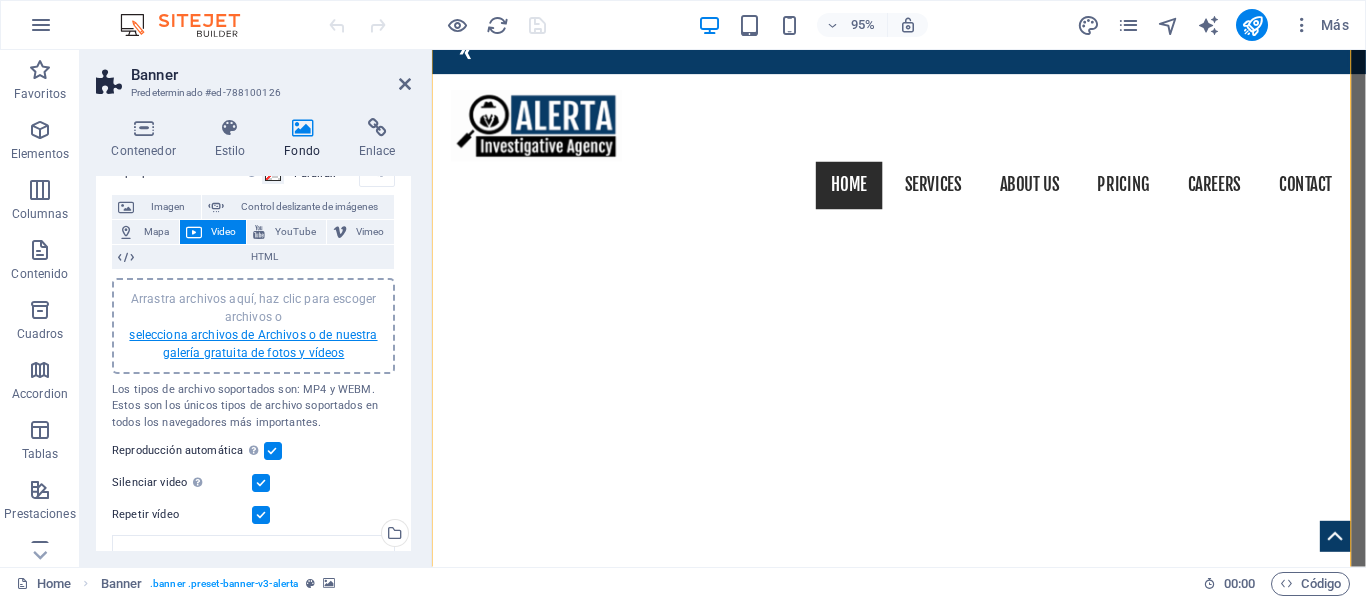 click on "selecciona archivos de Archivos o de nuestra galería gratuita de fotos y vídeos" at bounding box center [253, 344] 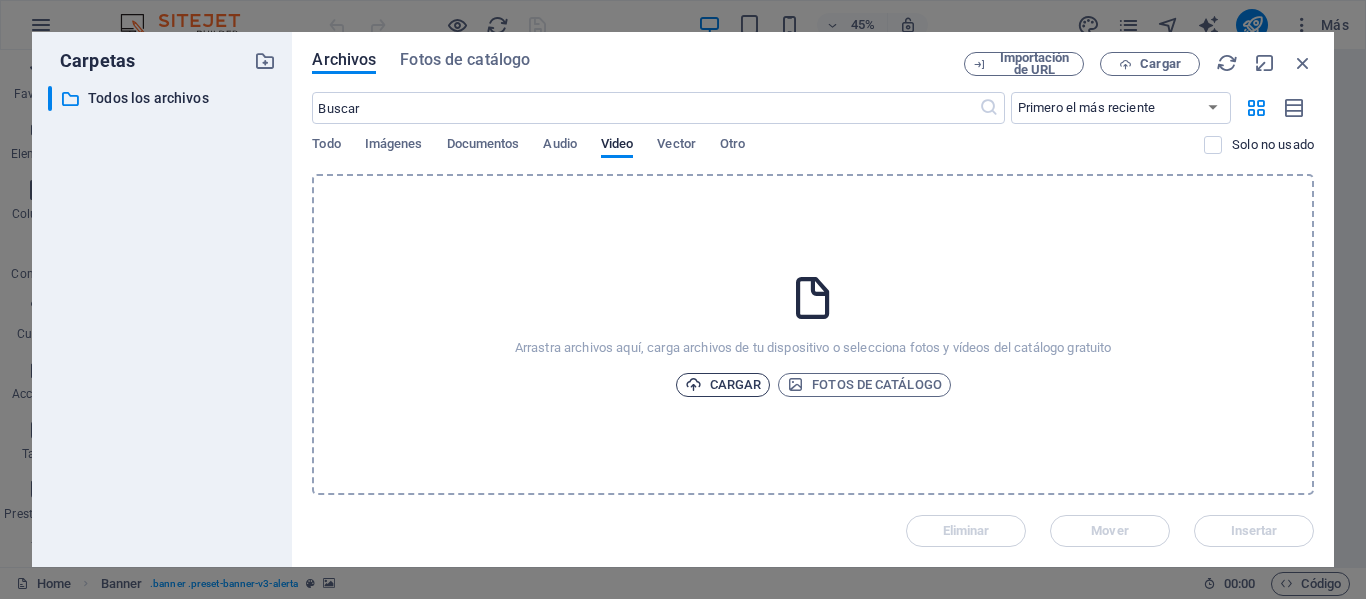 click on "Cargar" at bounding box center [723, 385] 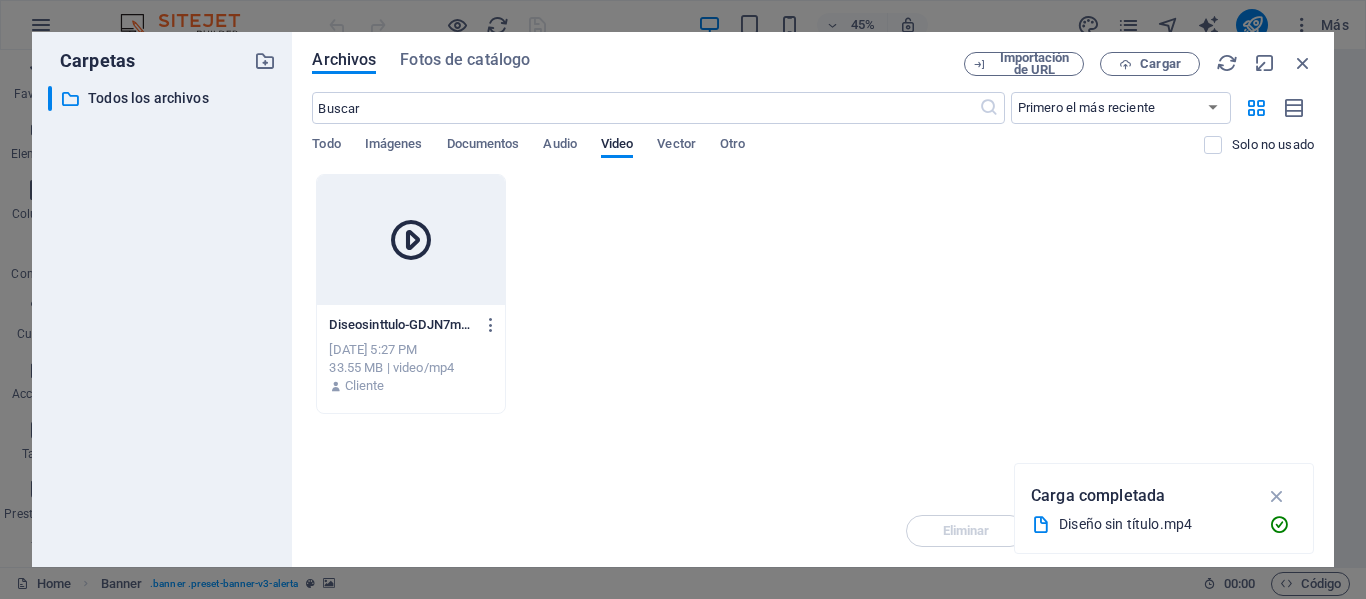 click on "Diseosinttulo-GDJN7mMNwgDbyTAvx8WDaw.mp4 Diseosinttulo-GDJN7mMNwgDbyTAvx8WDaw.mp4 Jul 14, 2025 5:27 PM 33.55 MB | video/mp4 Cliente" at bounding box center [813, 294] 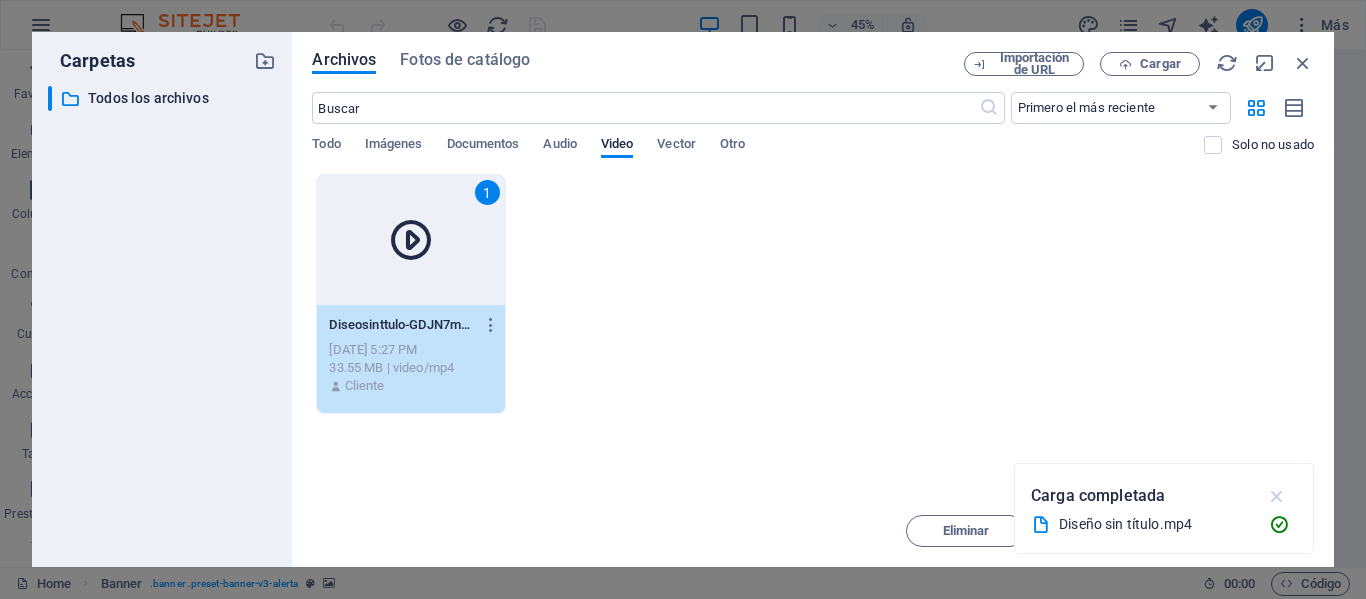 click at bounding box center [1277, 496] 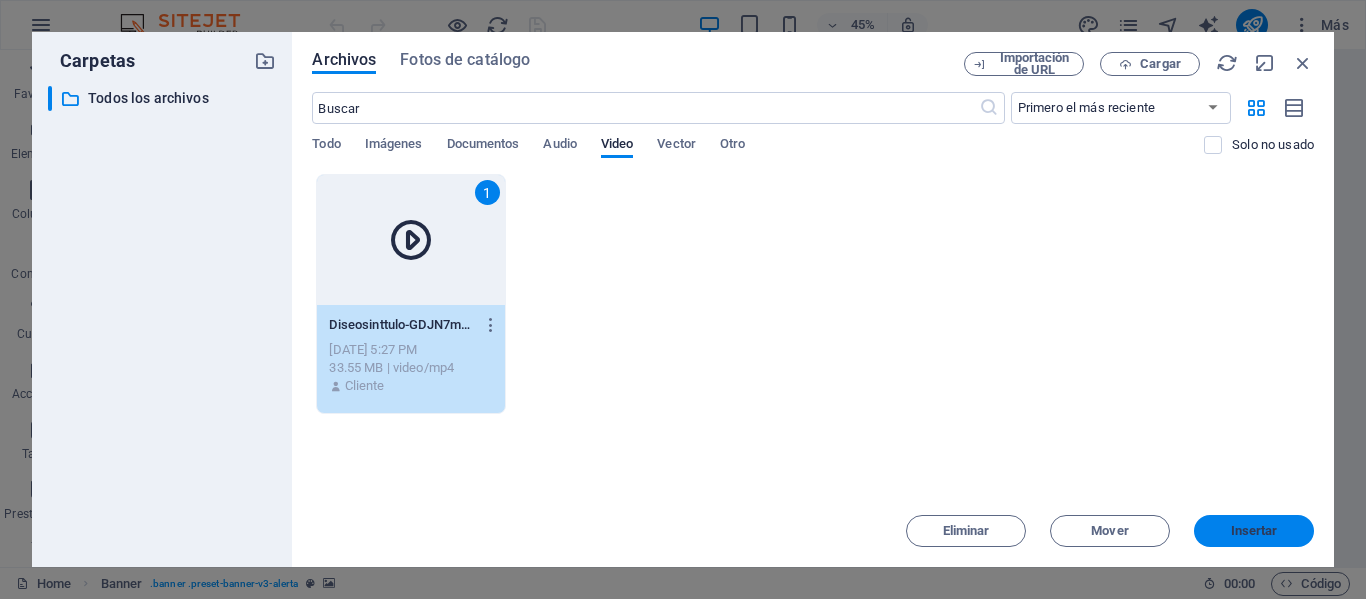 click on "Insertar" at bounding box center [1254, 531] 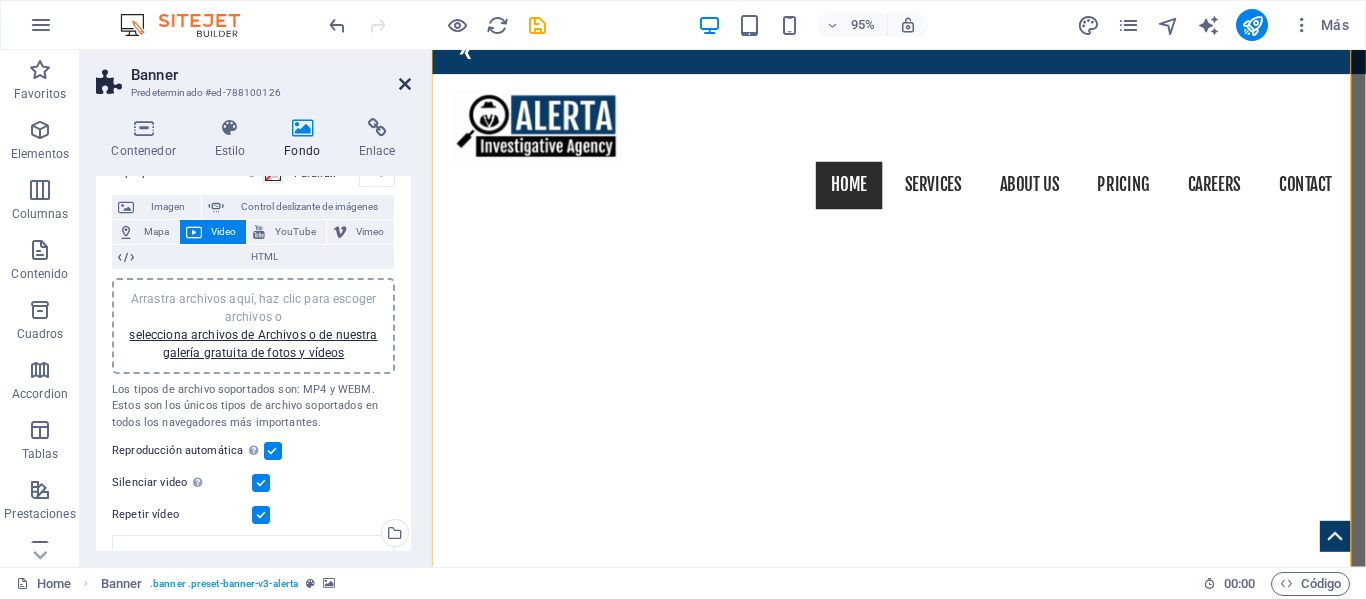 click at bounding box center [405, 84] 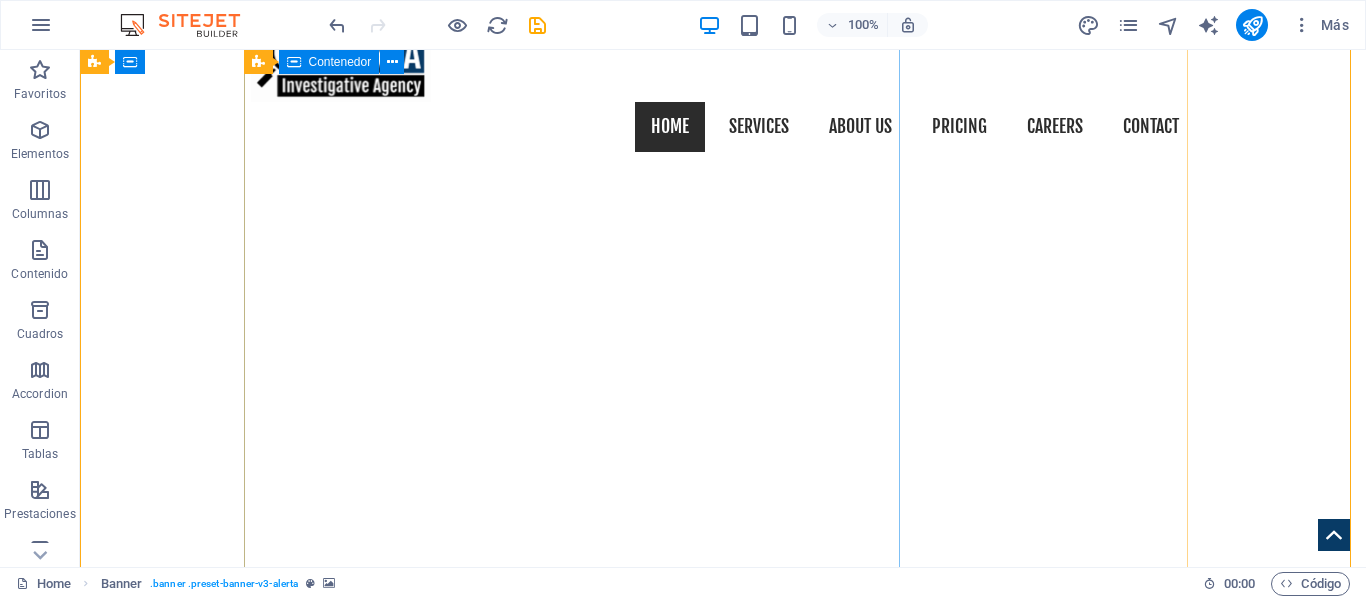 scroll, scrollTop: 27, scrollLeft: 0, axis: vertical 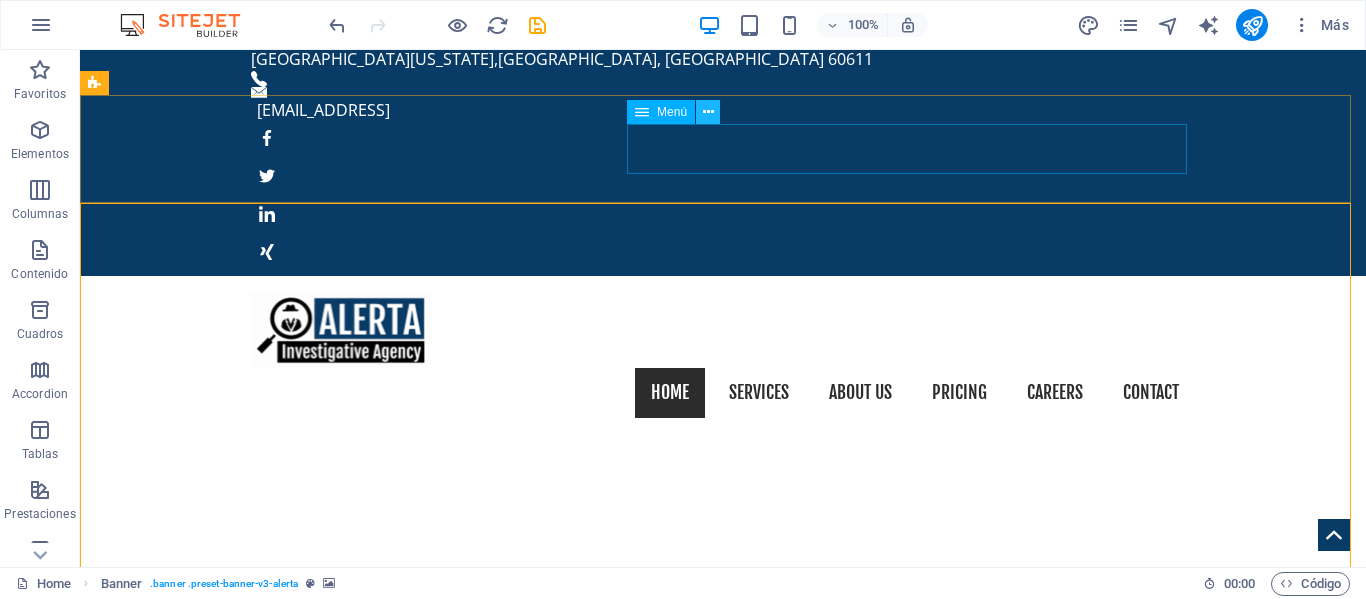 click at bounding box center (708, 112) 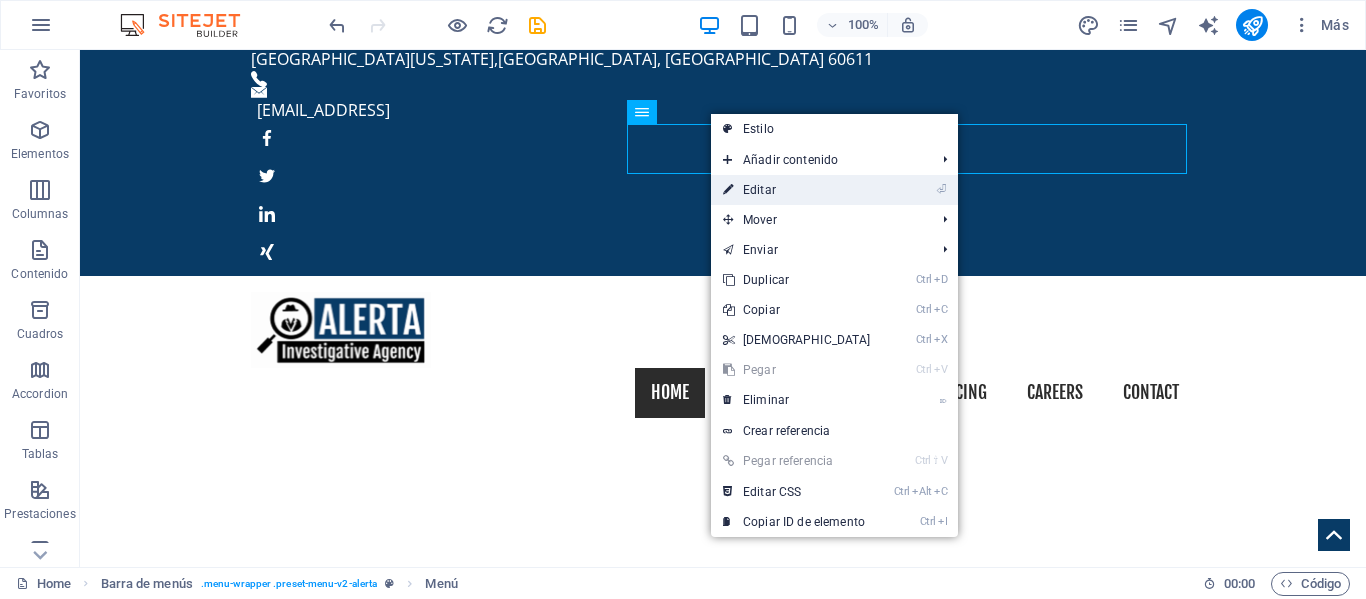 click on "⏎  Editar" at bounding box center [797, 190] 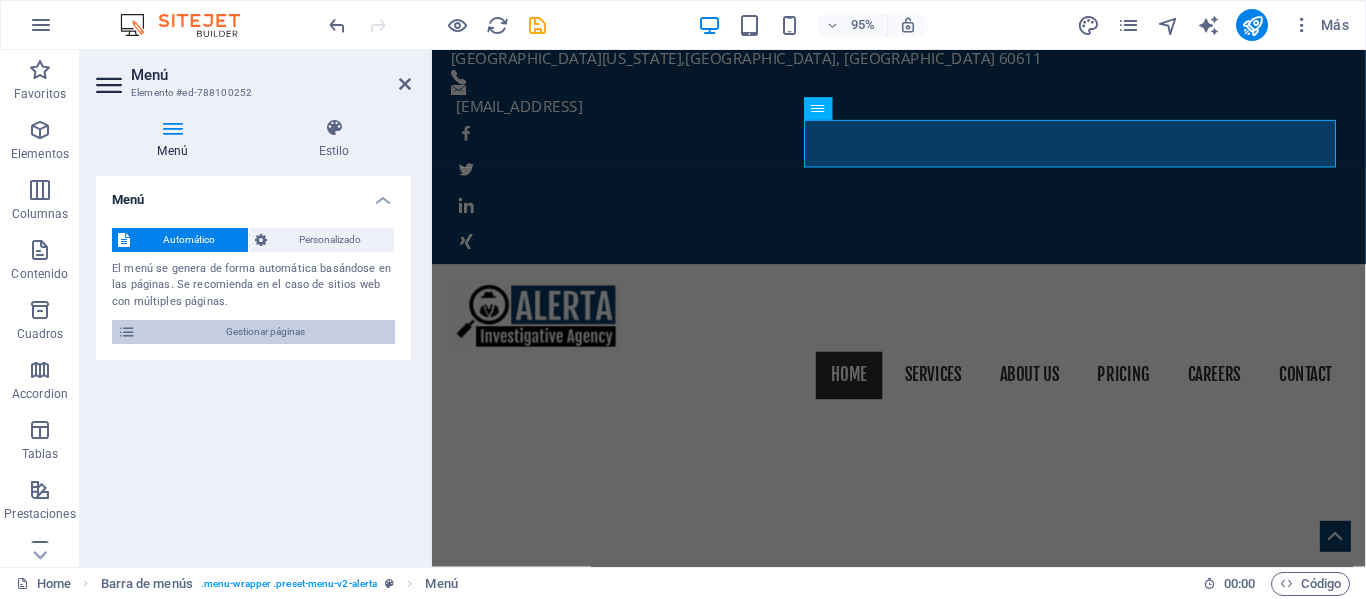click at bounding box center (127, 332) 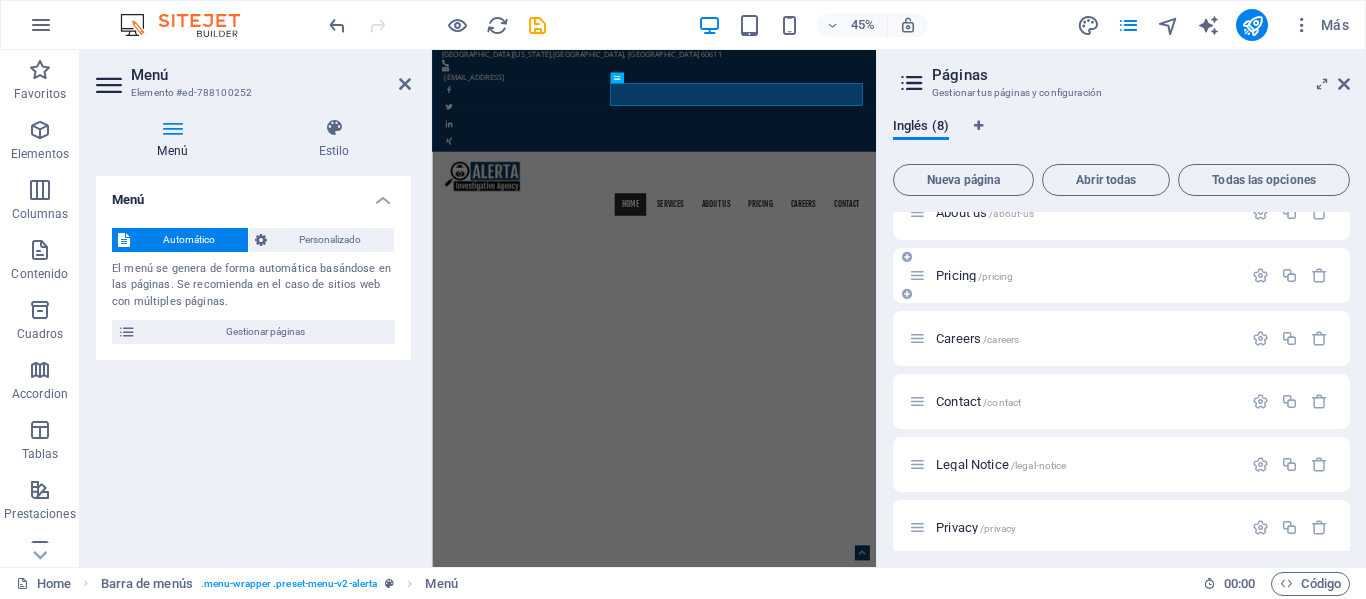scroll, scrollTop: 165, scrollLeft: 0, axis: vertical 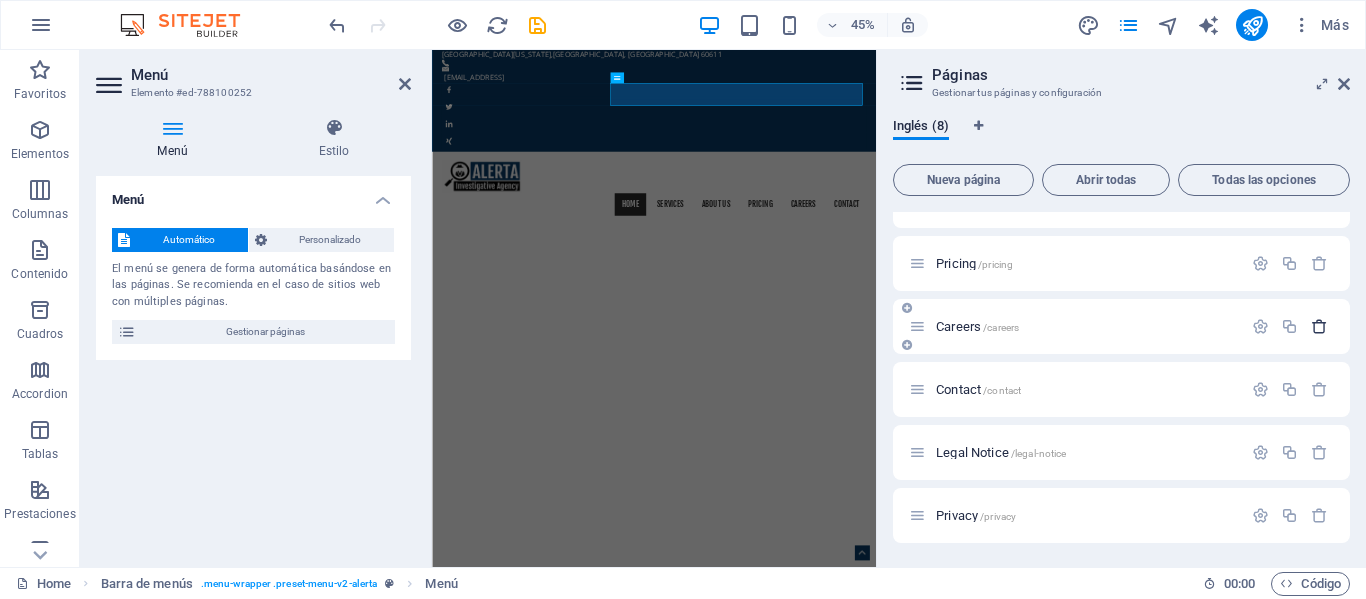 click at bounding box center (1319, 326) 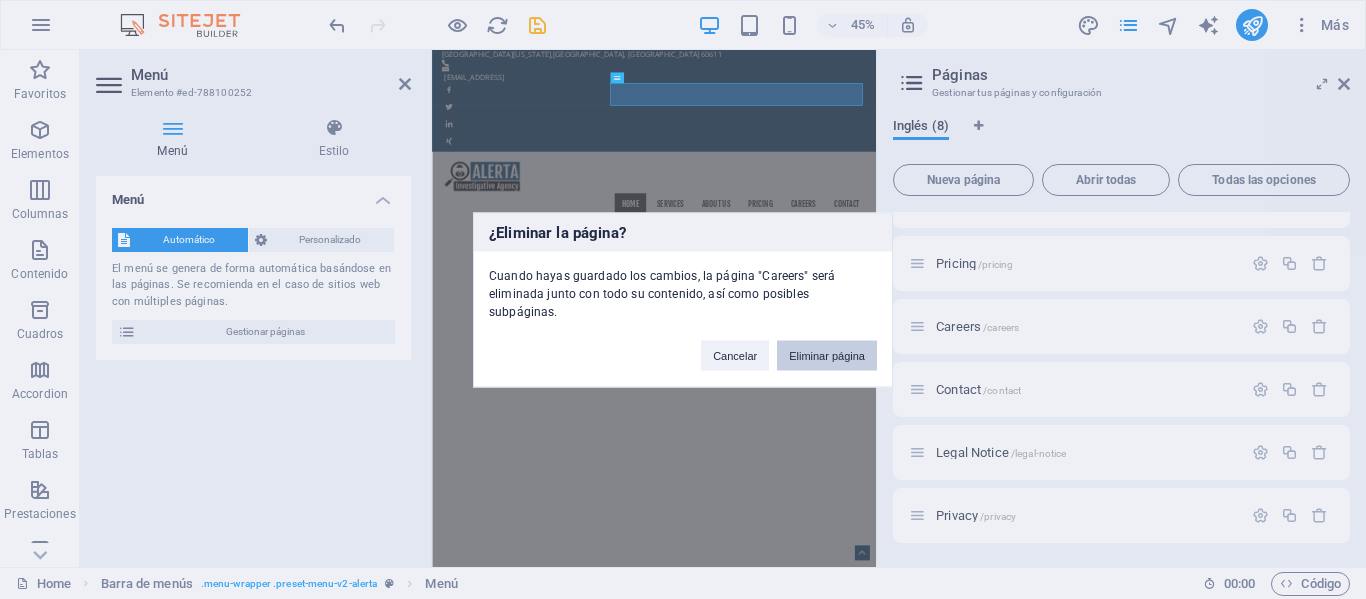 click on "Eliminar página" at bounding box center (827, 355) 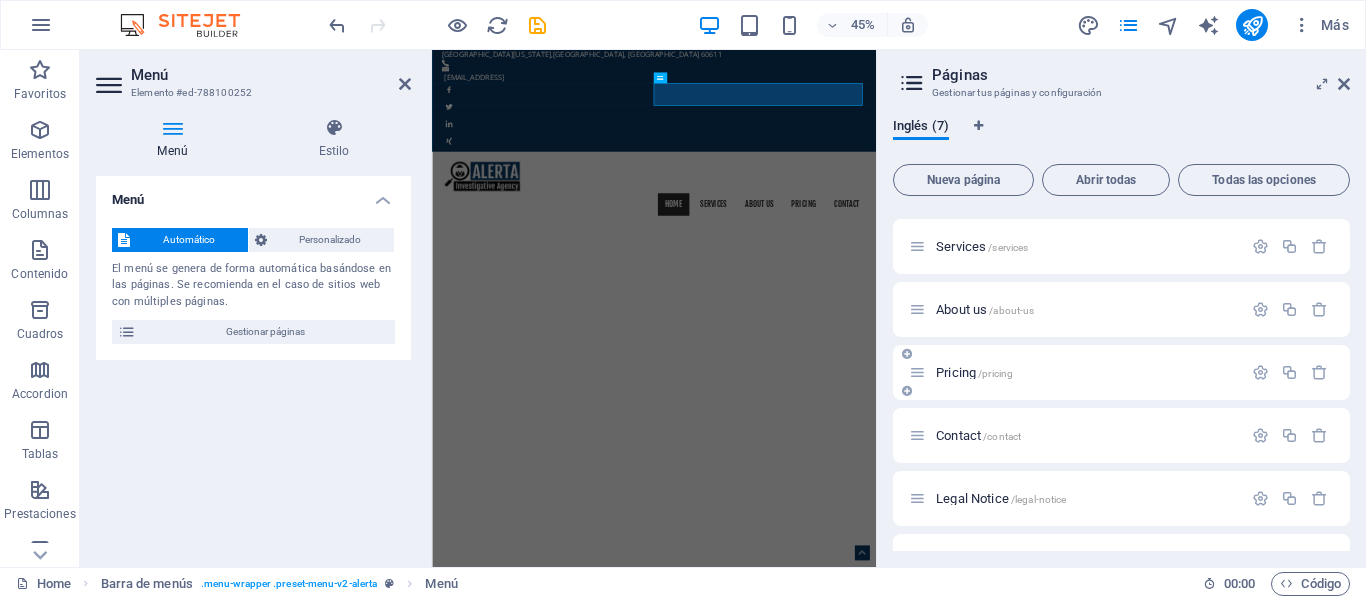 scroll, scrollTop: 102, scrollLeft: 0, axis: vertical 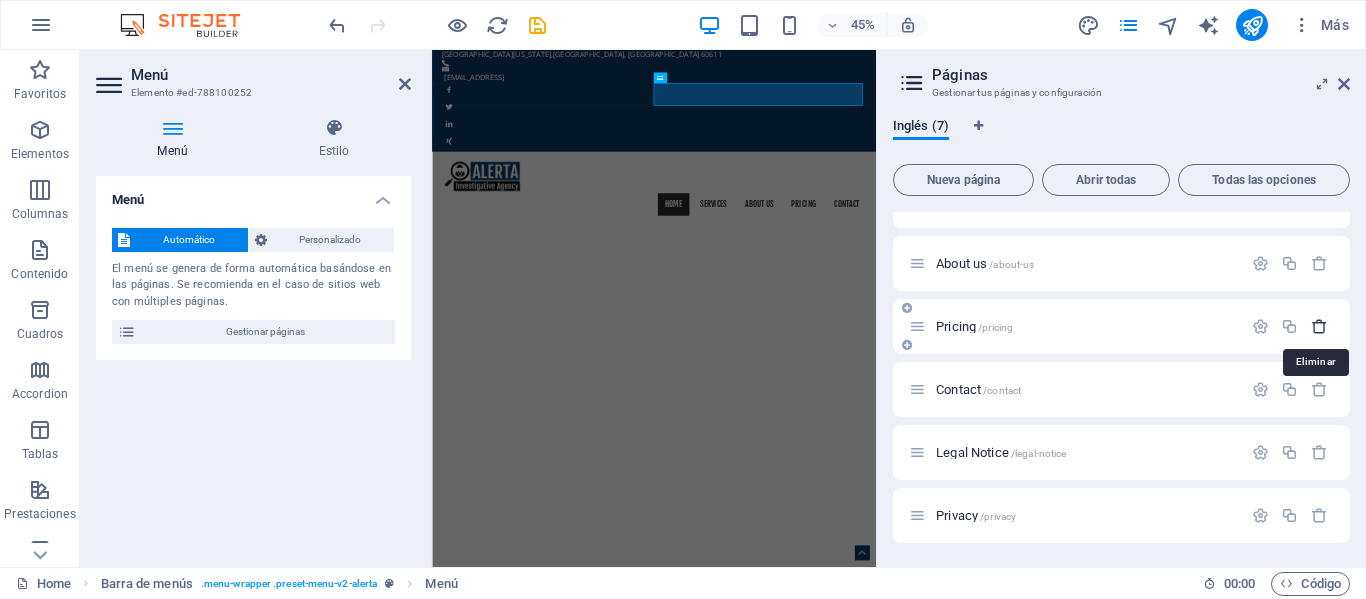 click at bounding box center (1319, 326) 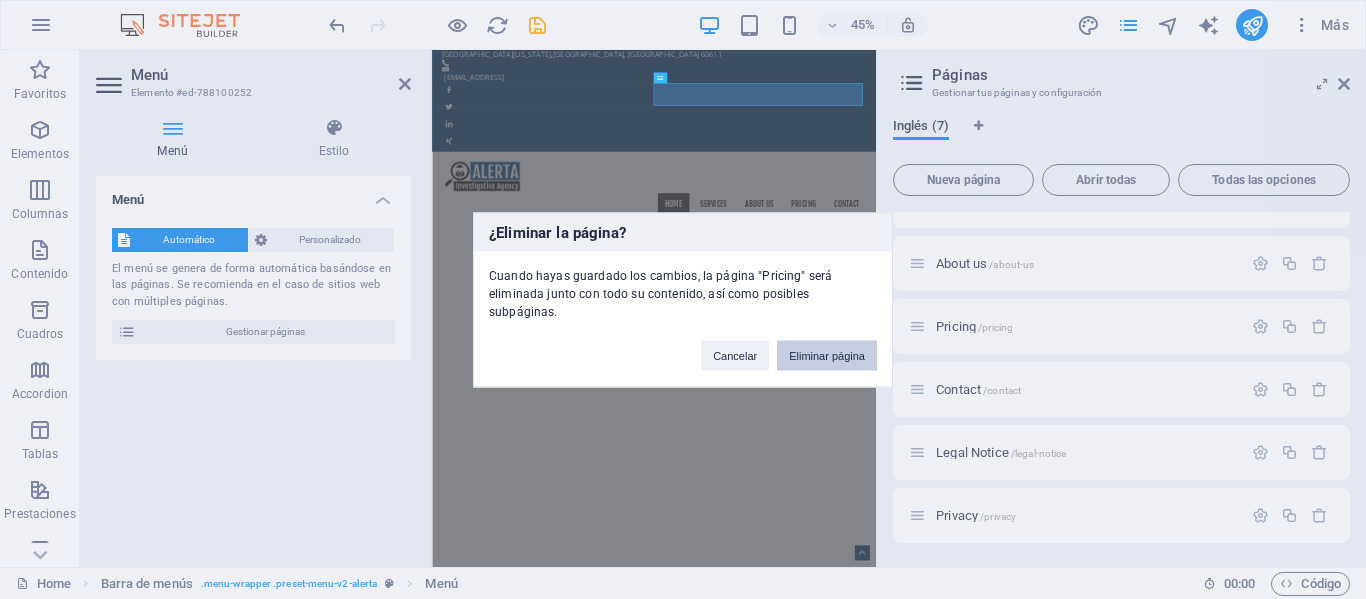 click on "Eliminar página" at bounding box center [827, 355] 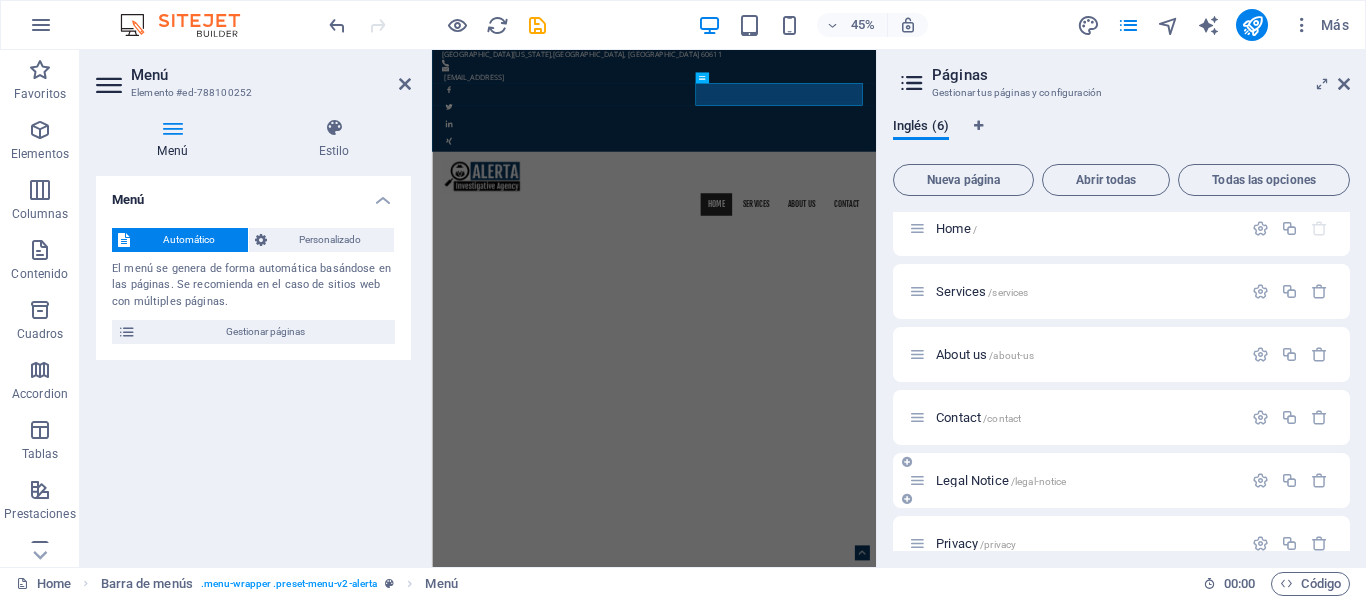 scroll, scrollTop: 0, scrollLeft: 0, axis: both 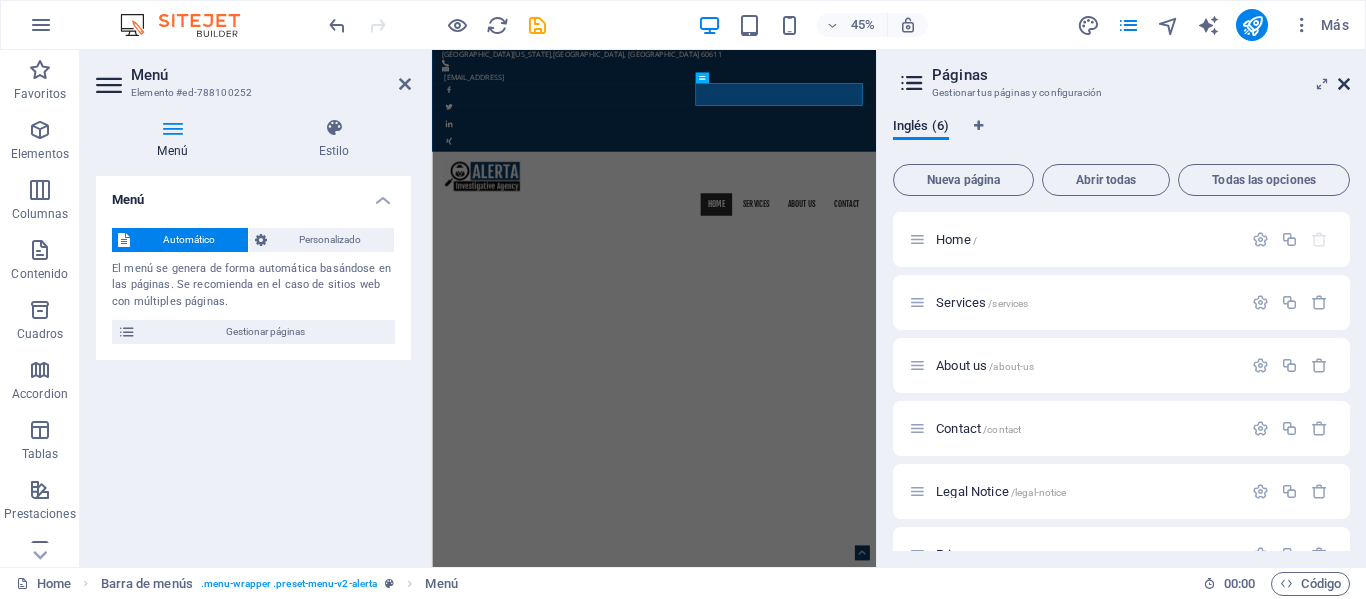 click at bounding box center (1344, 84) 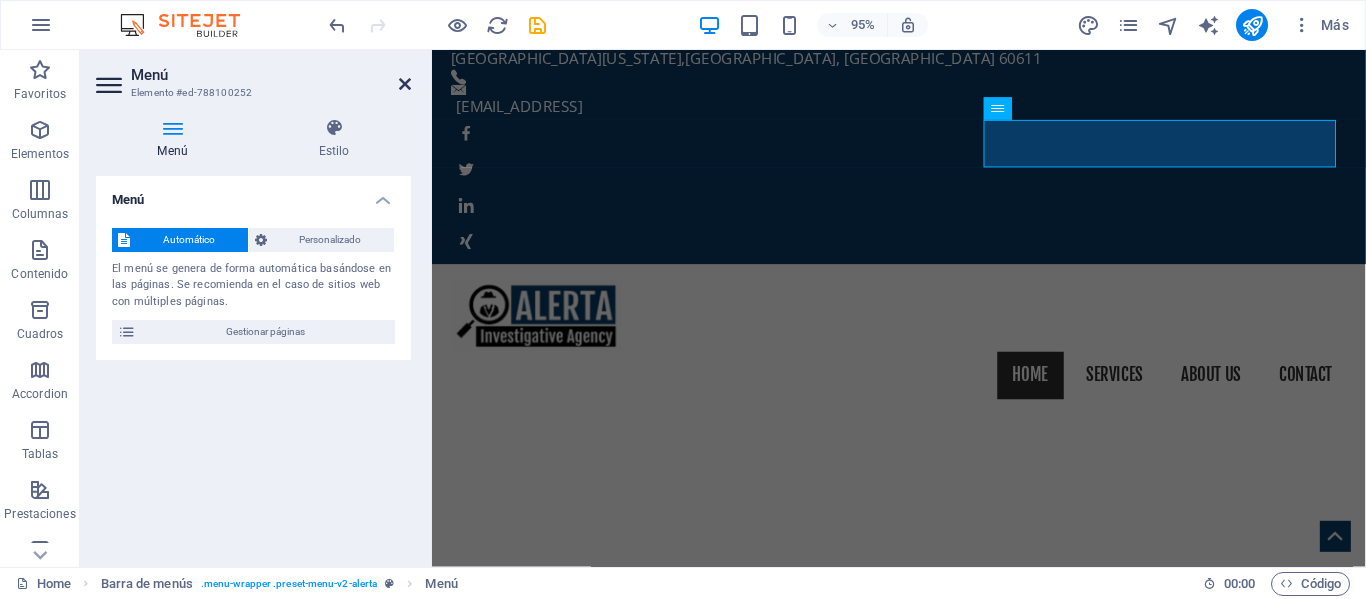 click at bounding box center [405, 84] 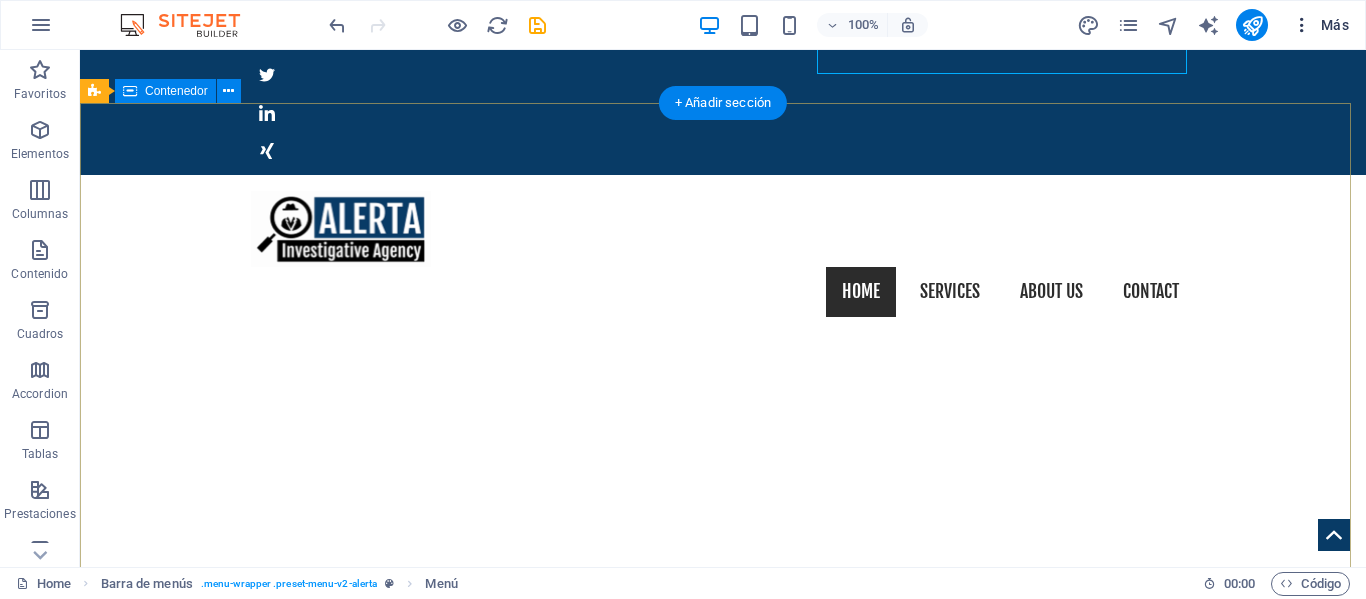 scroll, scrollTop: 127, scrollLeft: 0, axis: vertical 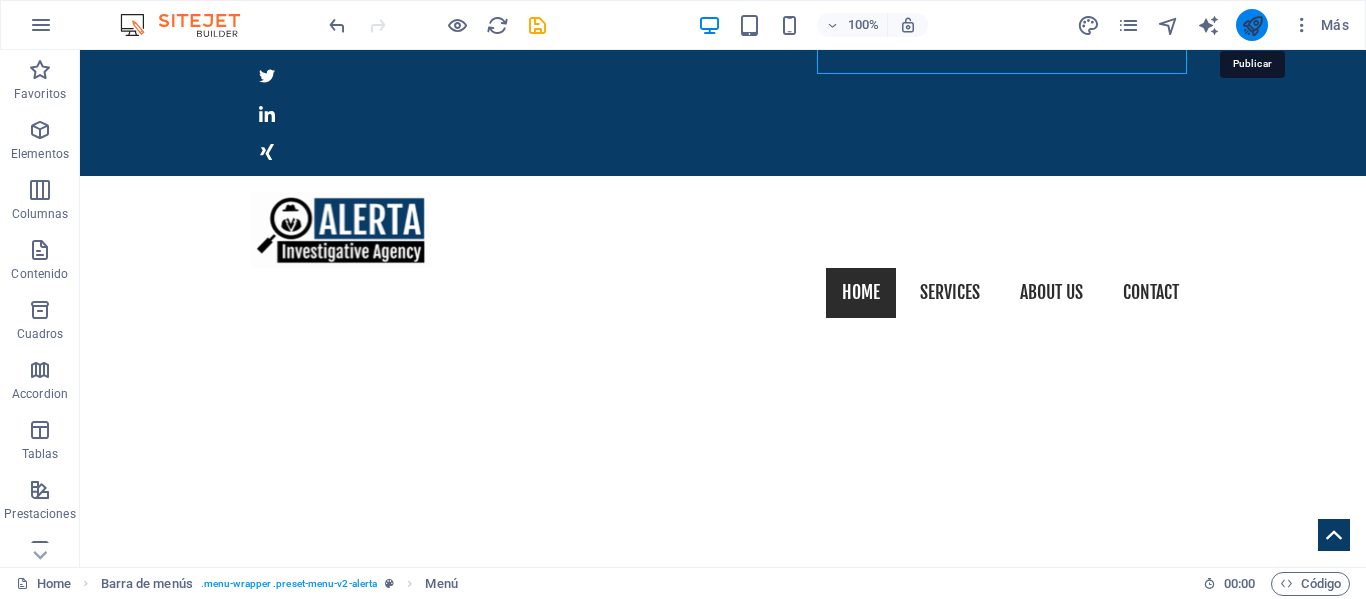 click at bounding box center [1252, 25] 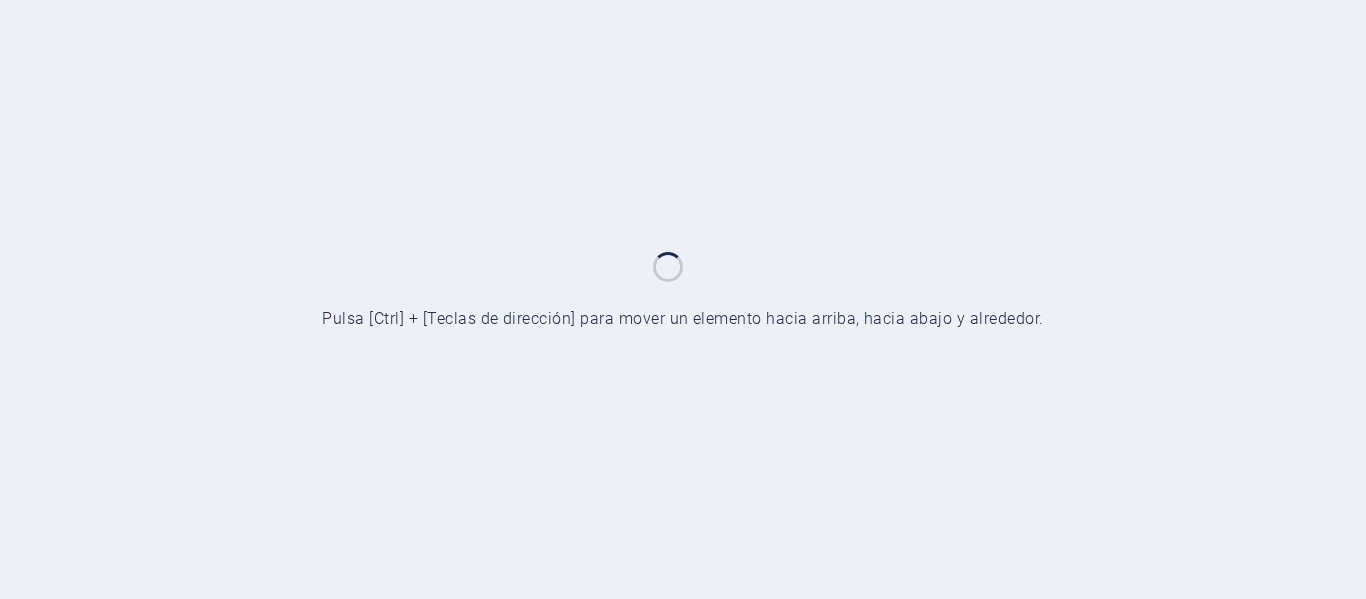 scroll, scrollTop: 0, scrollLeft: 0, axis: both 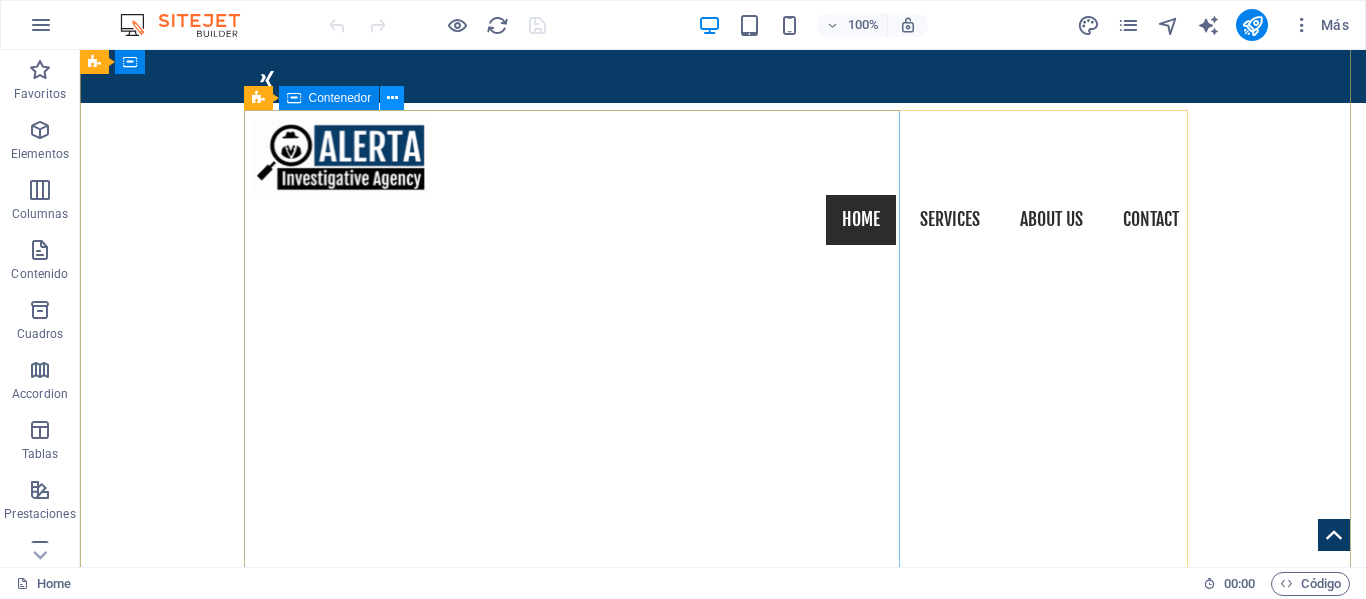 click at bounding box center (392, 98) 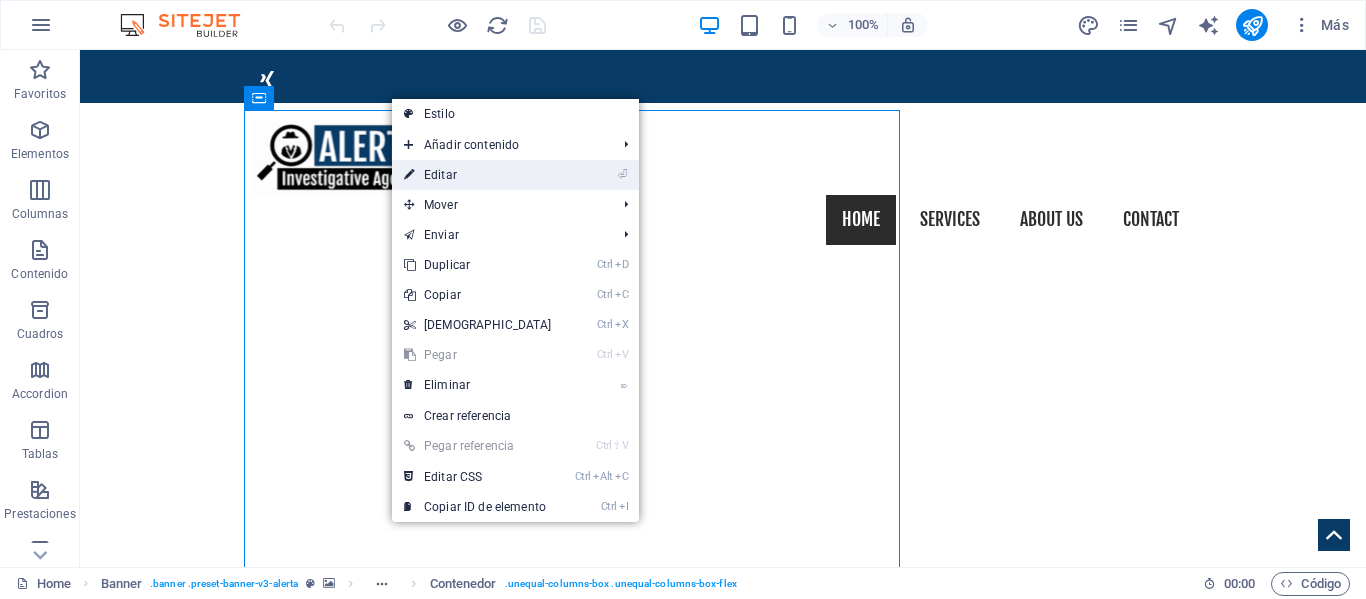 click on "⏎  Editar" at bounding box center [478, 175] 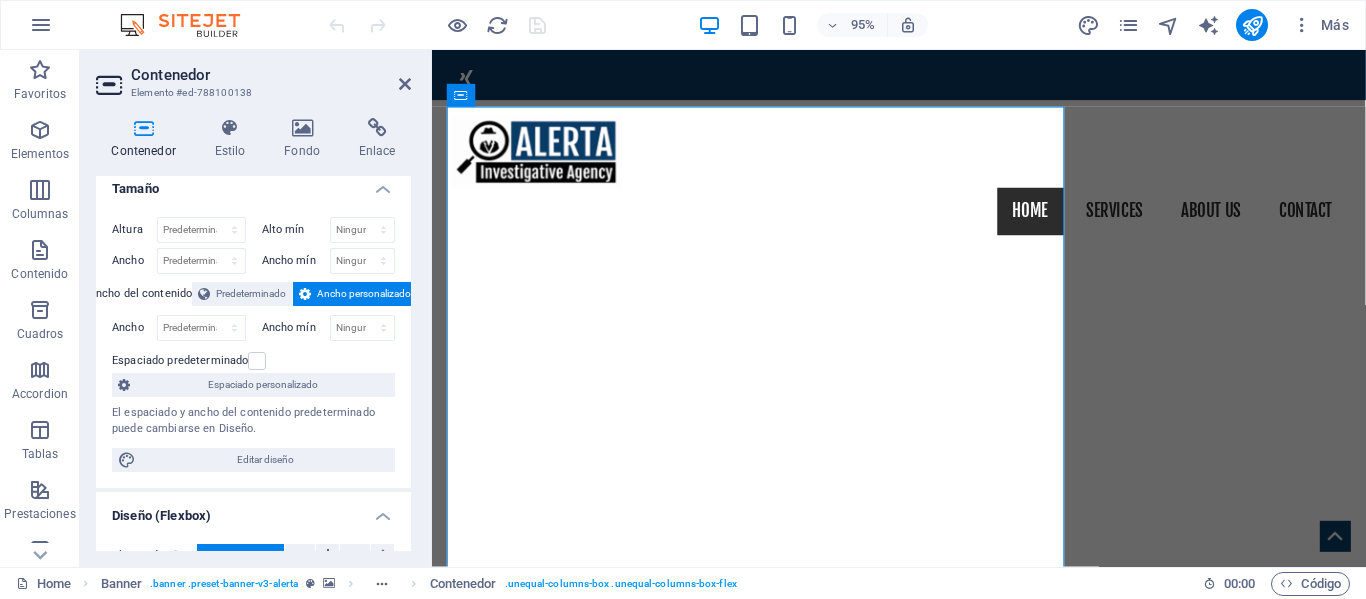 scroll, scrollTop: 0, scrollLeft: 0, axis: both 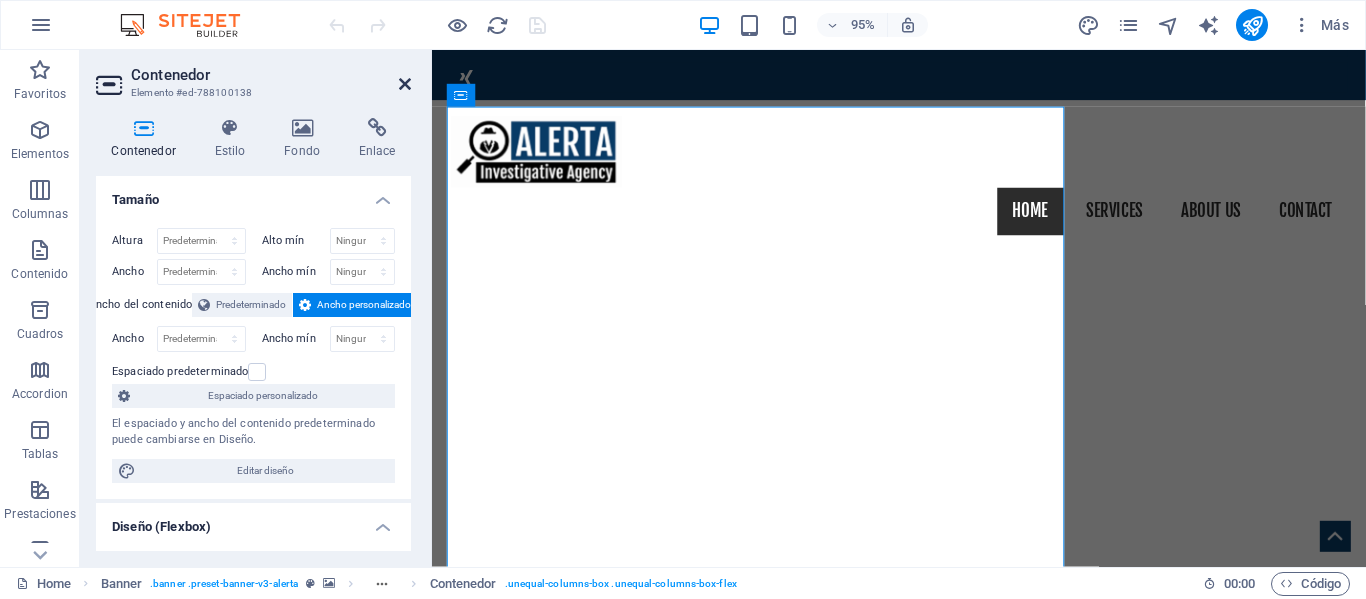 click at bounding box center [405, 84] 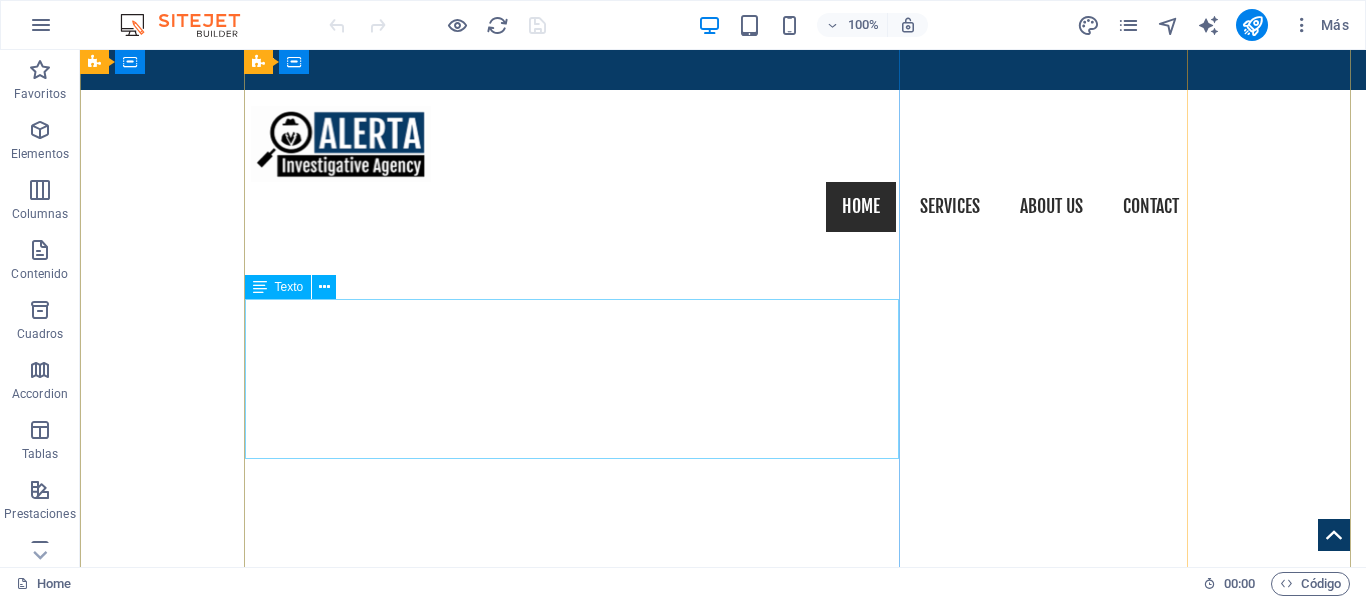 scroll, scrollTop: 100, scrollLeft: 0, axis: vertical 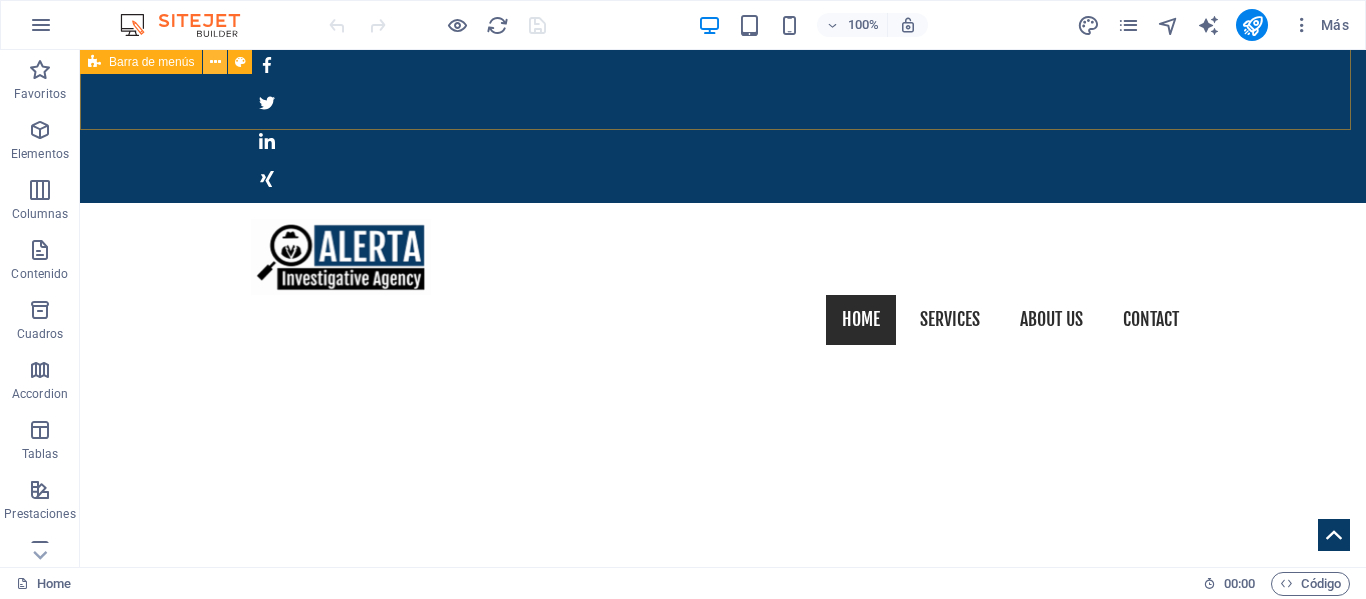 click at bounding box center (215, 62) 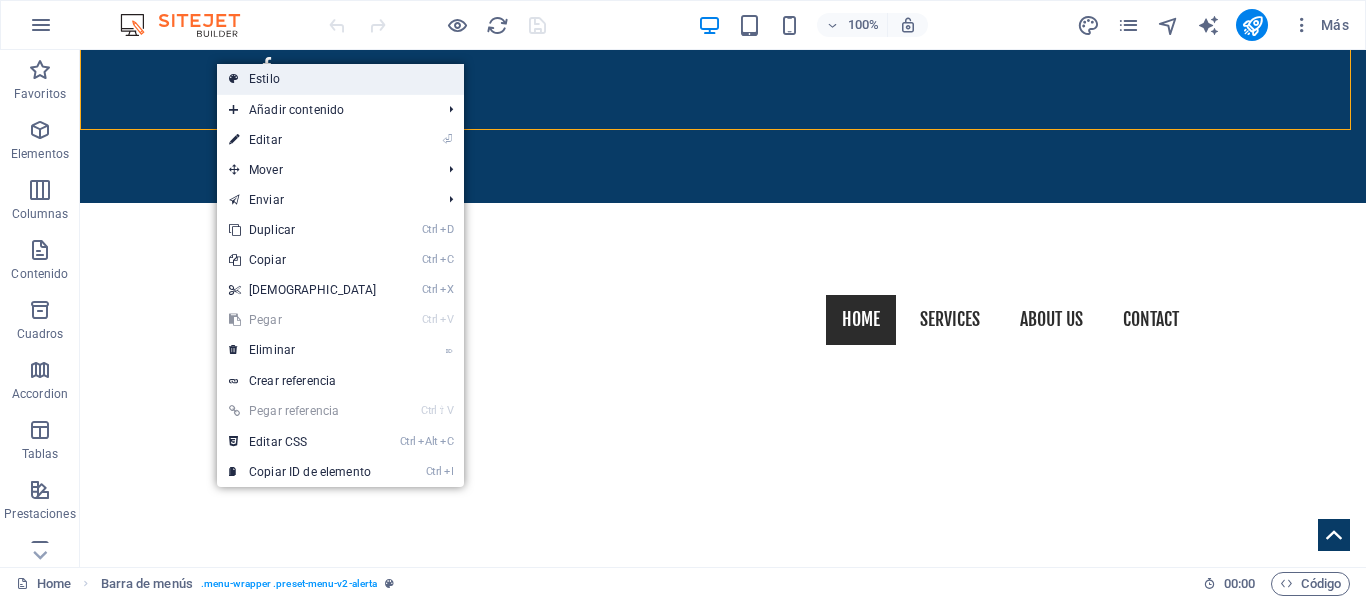 click on "Estilo" at bounding box center (340, 79) 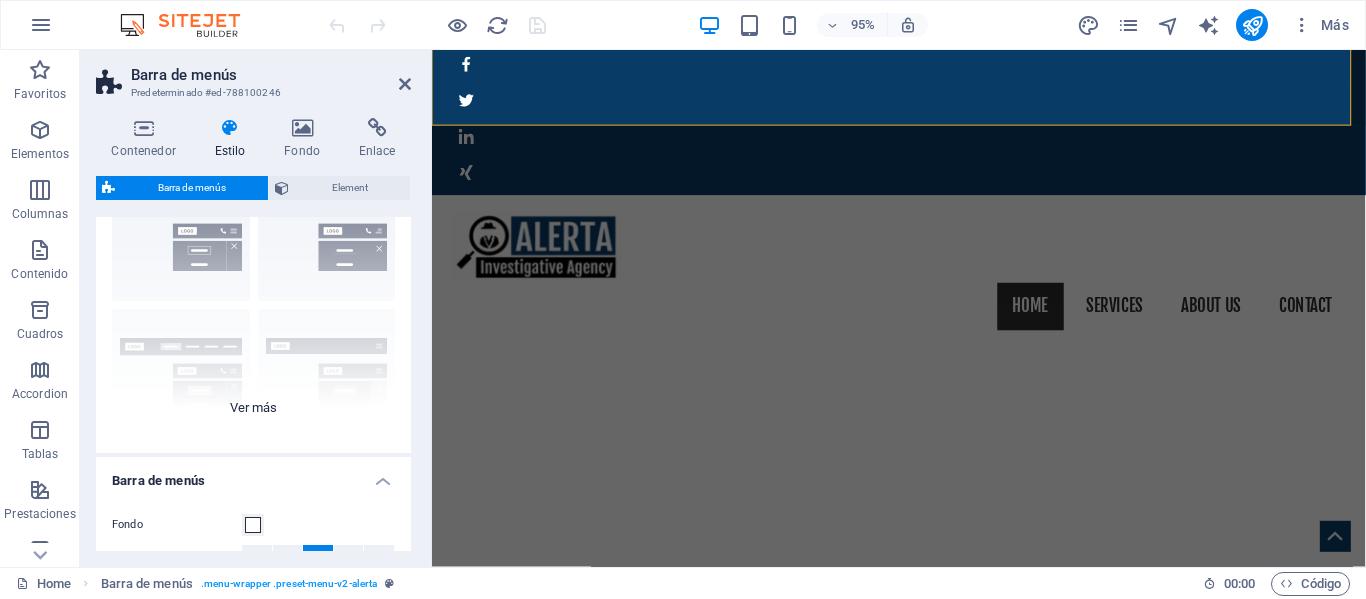 scroll, scrollTop: 0, scrollLeft: 0, axis: both 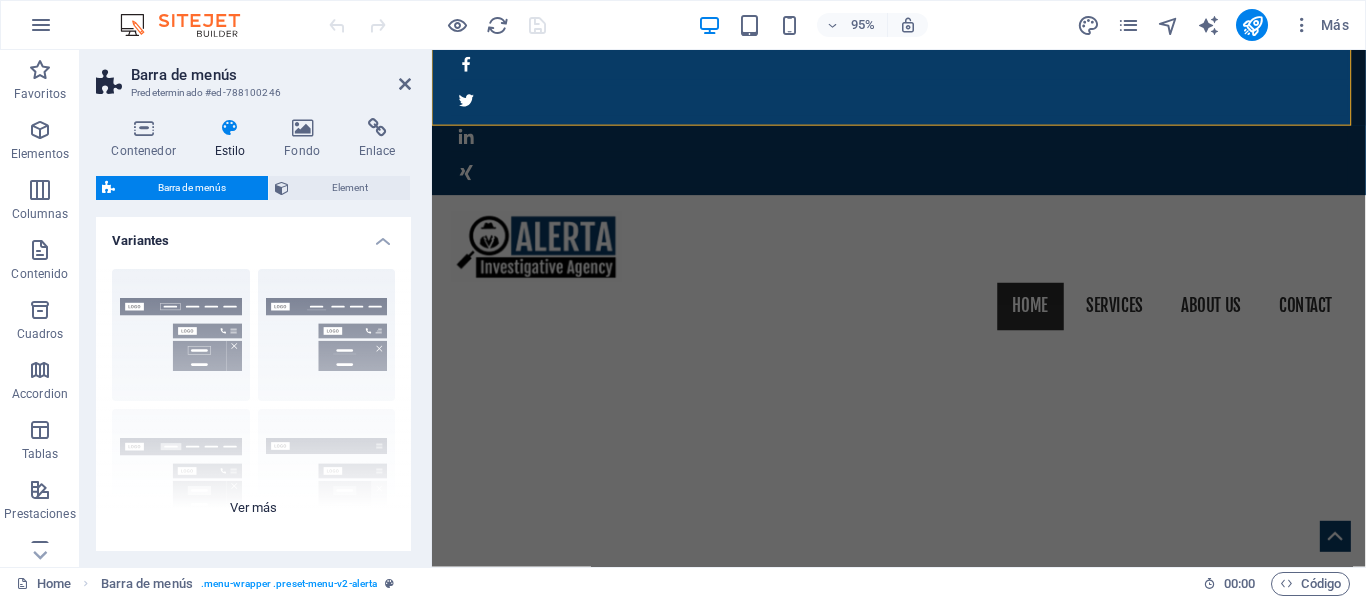click on "Borde Centrado Predeterminado Fijo Loki Desencadenador Ancho XXL" at bounding box center [253, 403] 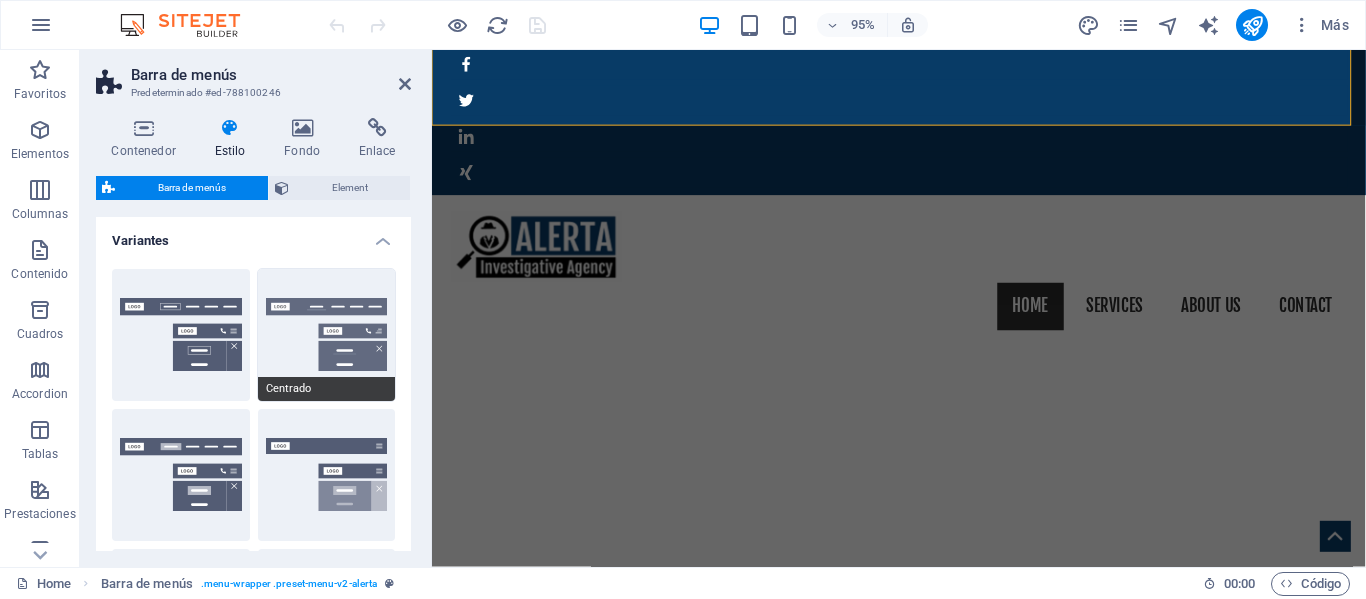 click on "Centrado" at bounding box center [327, 335] 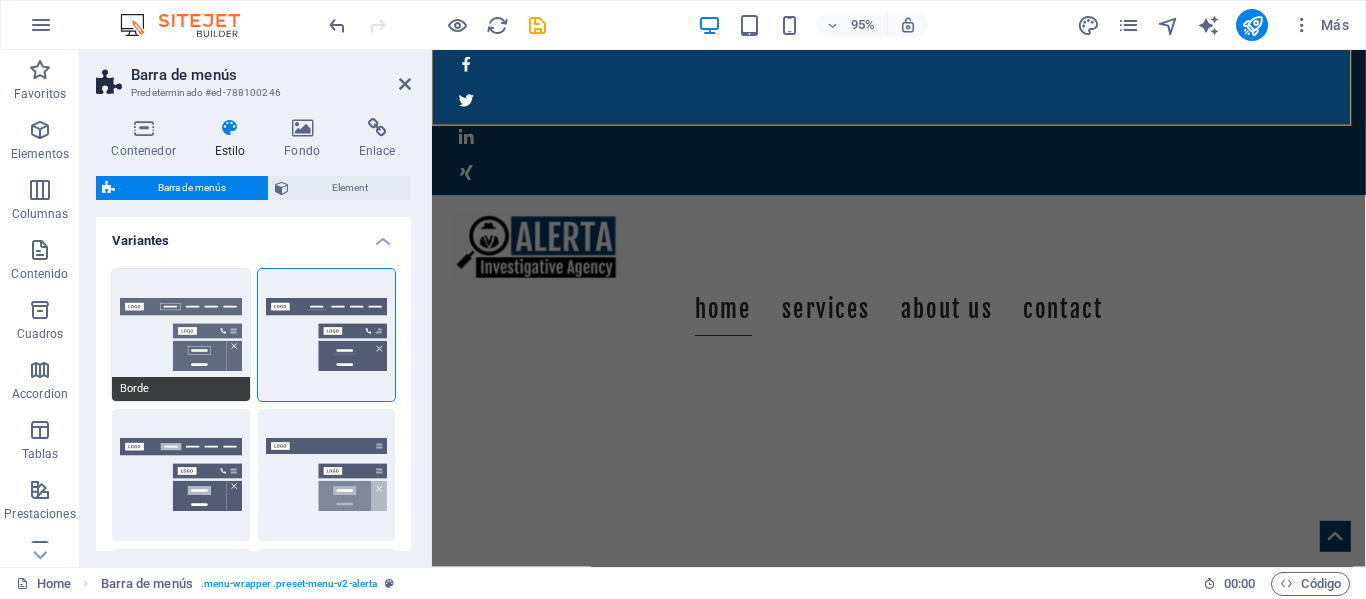click on "Borde" at bounding box center [181, 335] 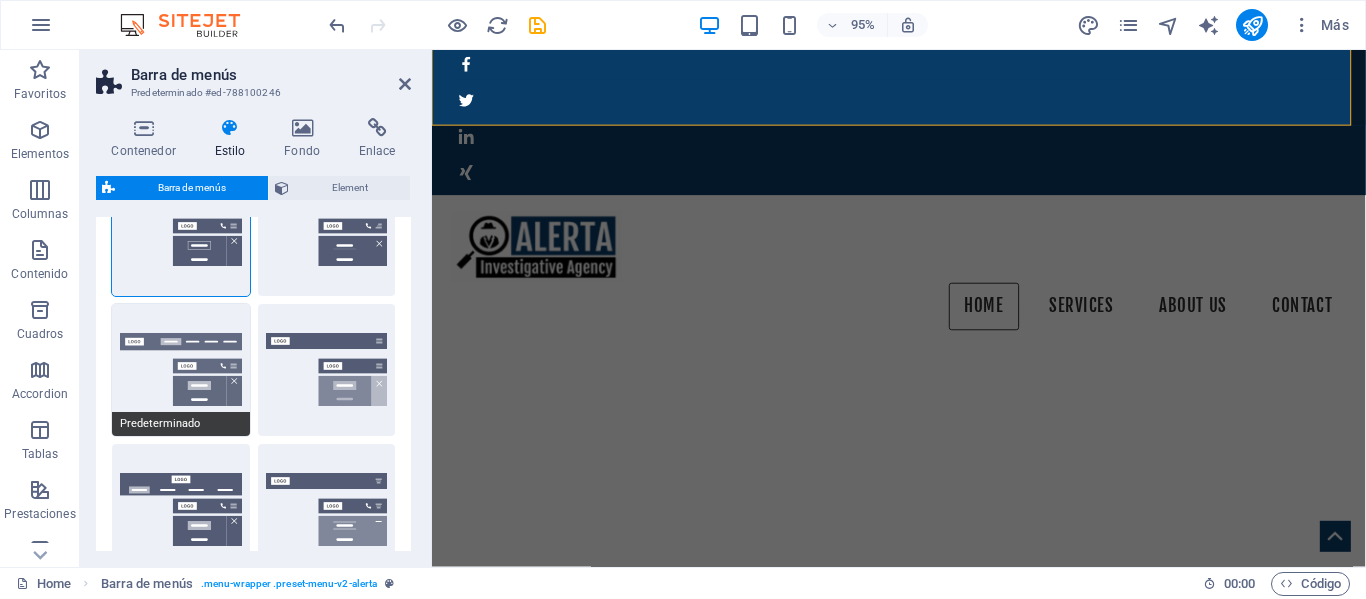 scroll, scrollTop: 0, scrollLeft: 0, axis: both 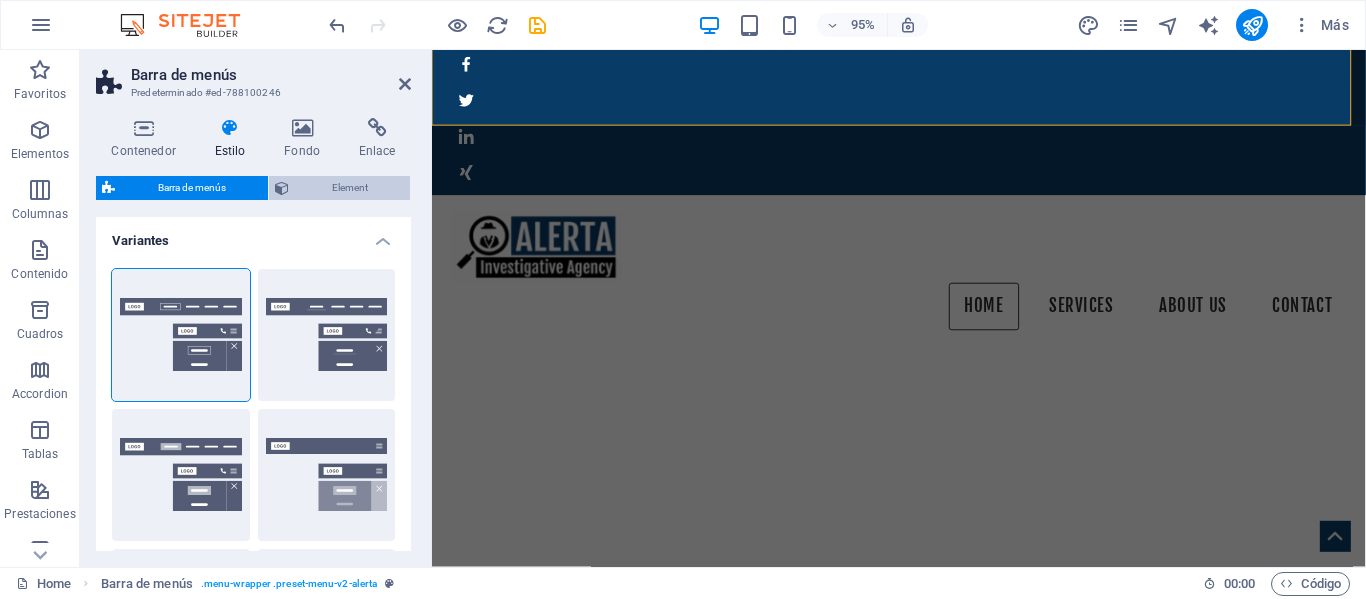click on "Element" at bounding box center [349, 188] 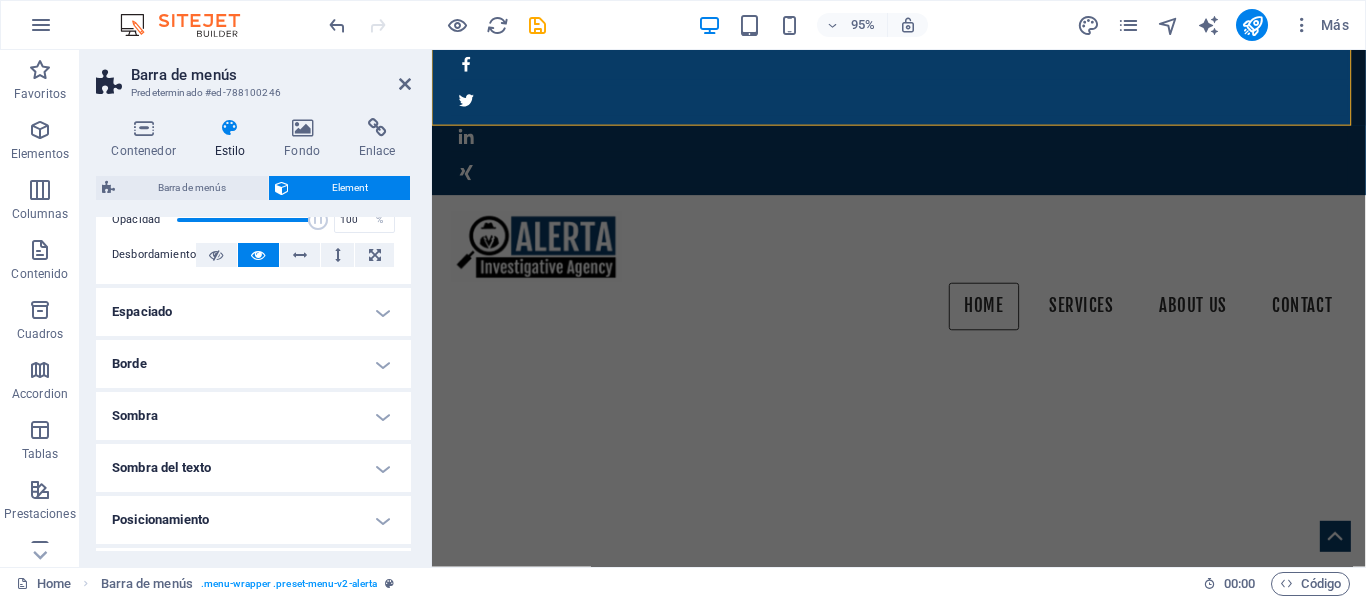 scroll, scrollTop: 0, scrollLeft: 0, axis: both 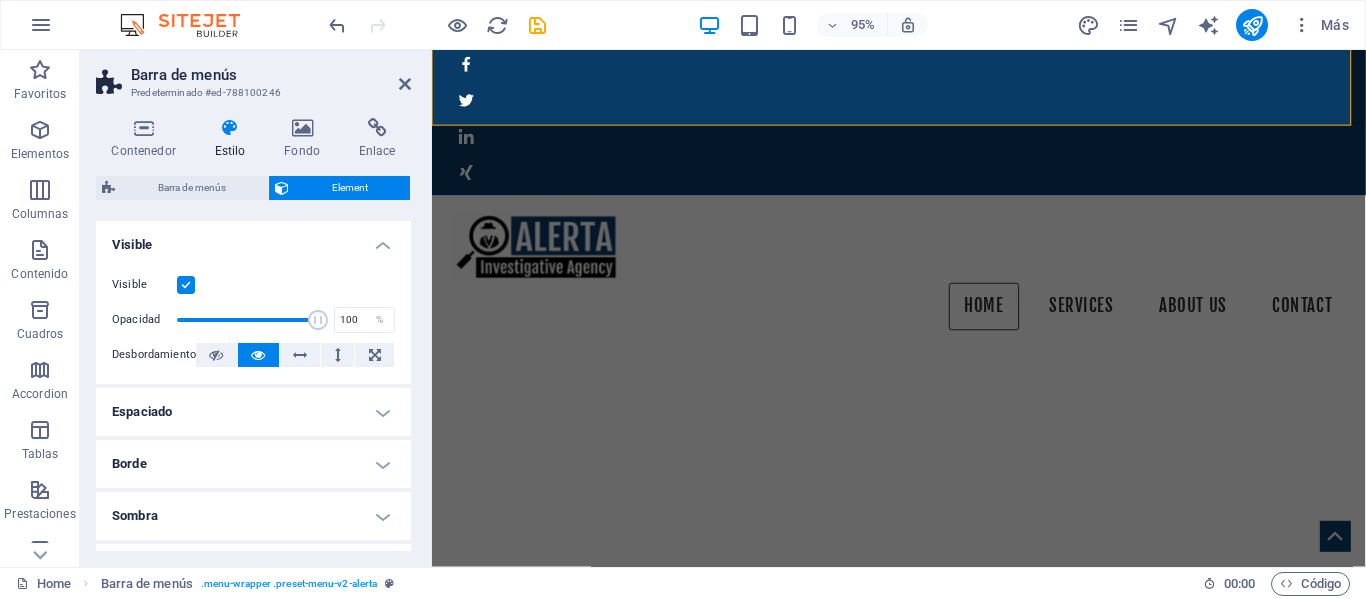 click at bounding box center [186, 285] 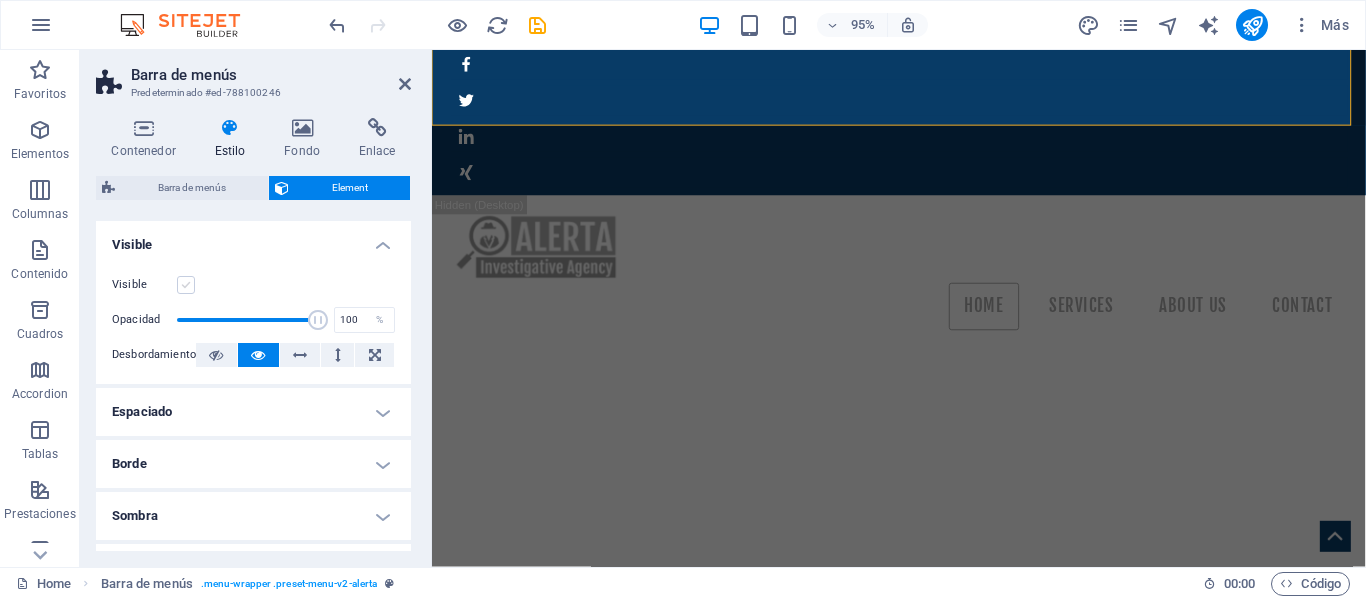click at bounding box center (186, 285) 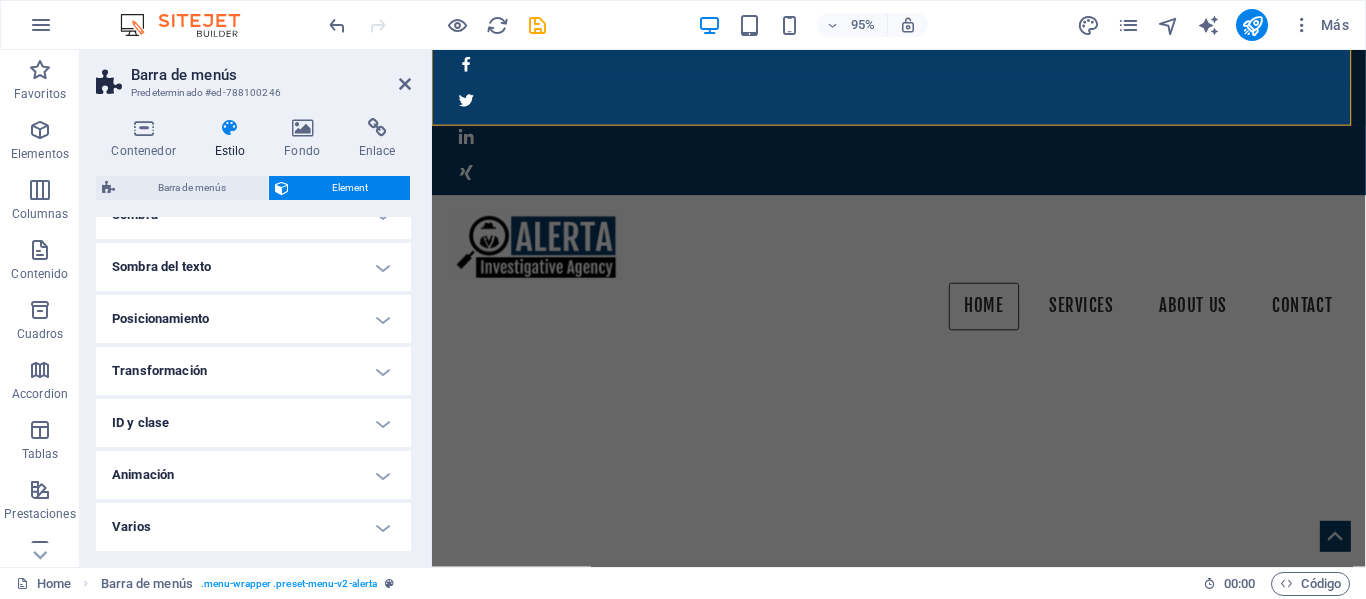 scroll, scrollTop: 0, scrollLeft: 0, axis: both 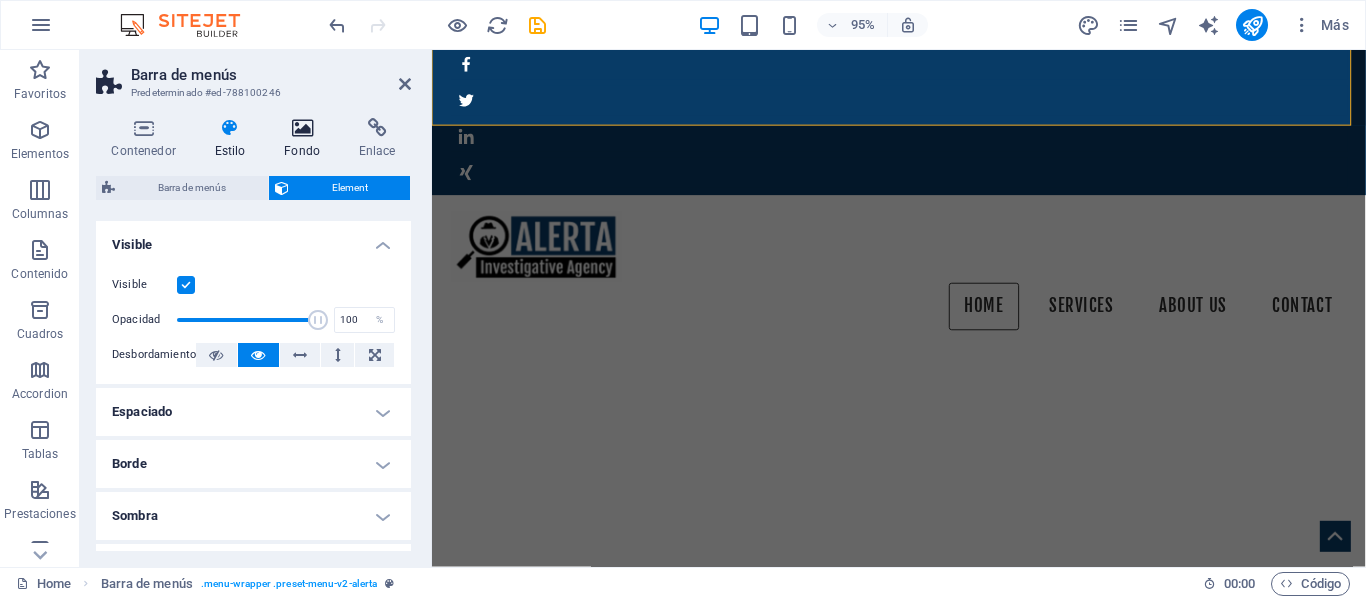 click at bounding box center (302, 128) 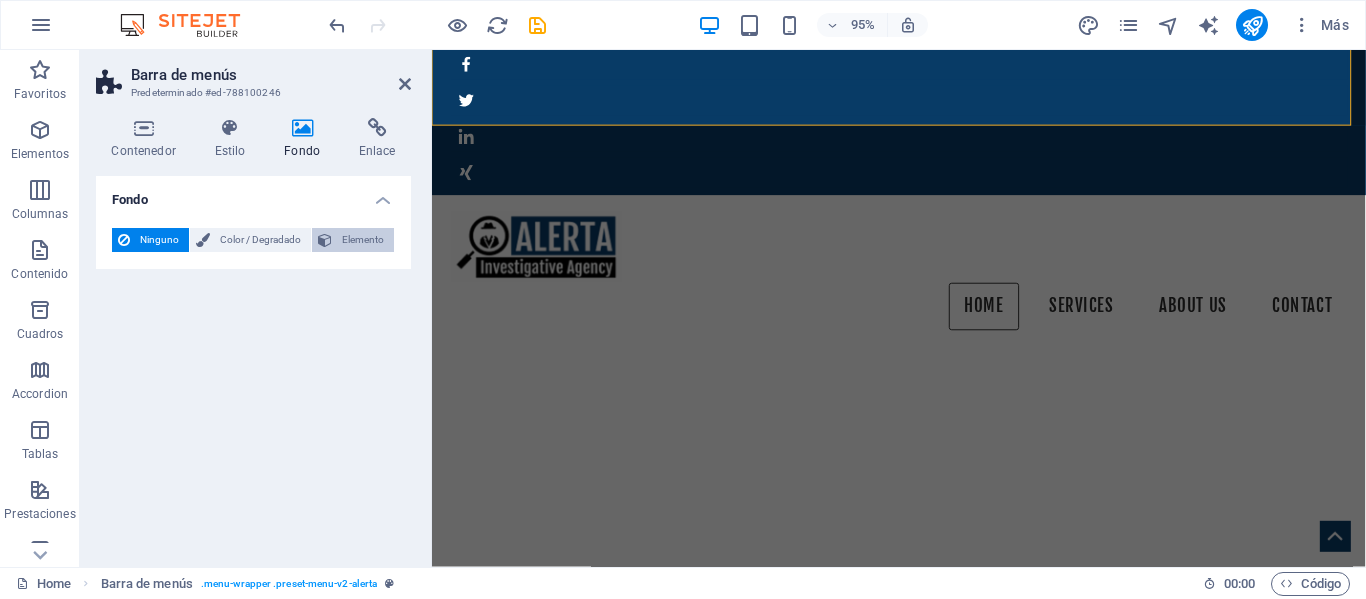 click on "Elemento" at bounding box center (353, 240) 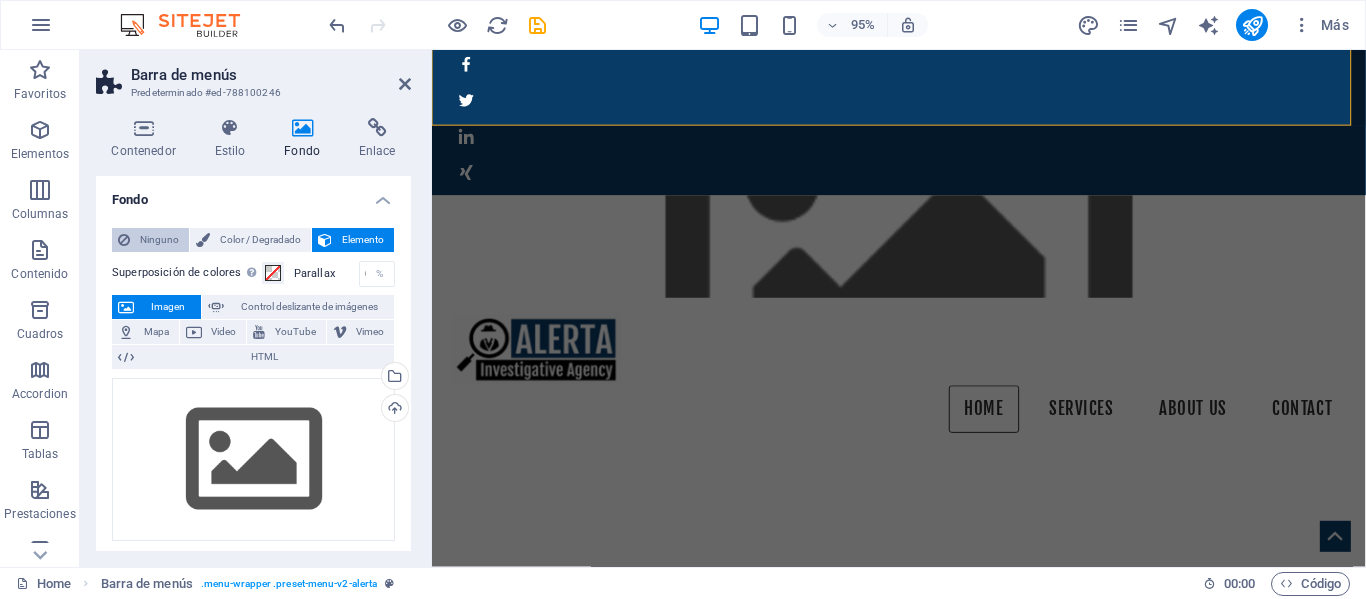 click on "Ninguno" at bounding box center (159, 240) 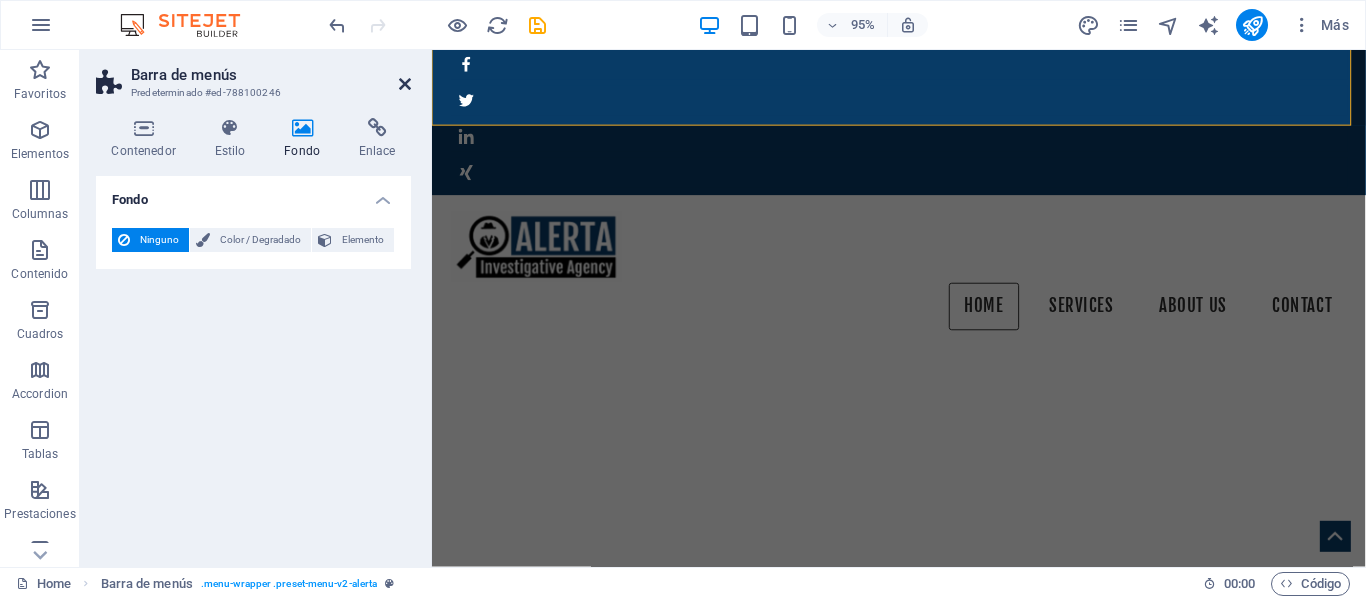 drag, startPoint x: 407, startPoint y: 81, endPoint x: 327, endPoint y: 33, distance: 93.29523 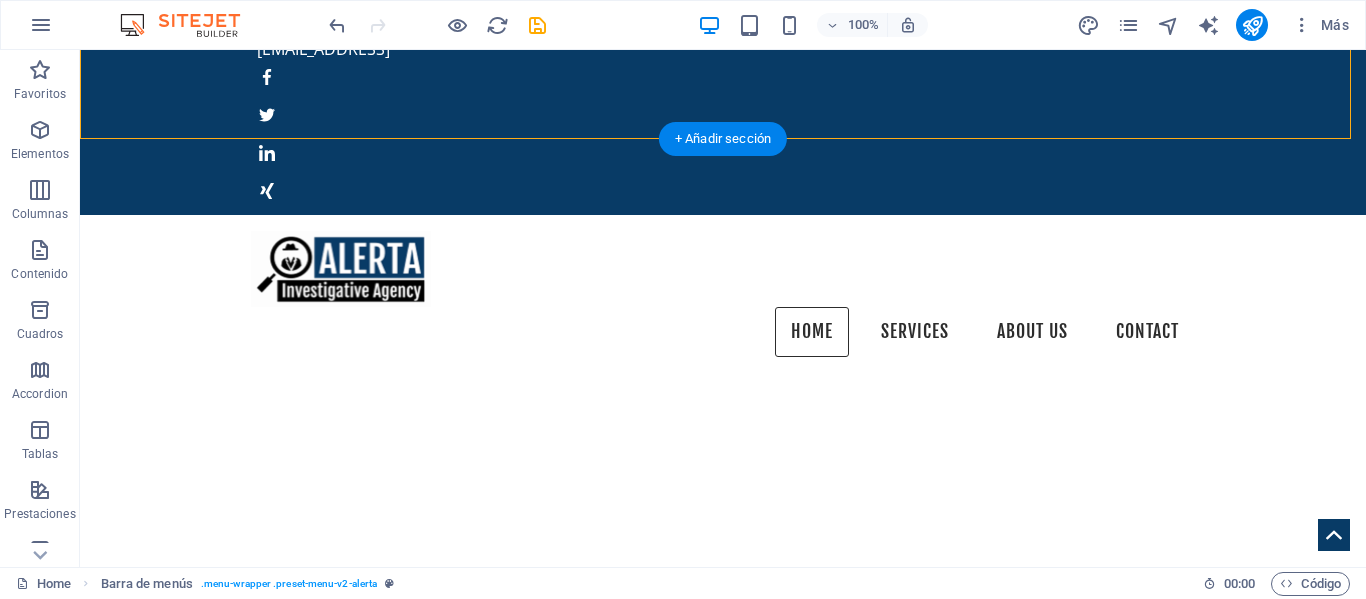 scroll, scrollTop: 80, scrollLeft: 0, axis: vertical 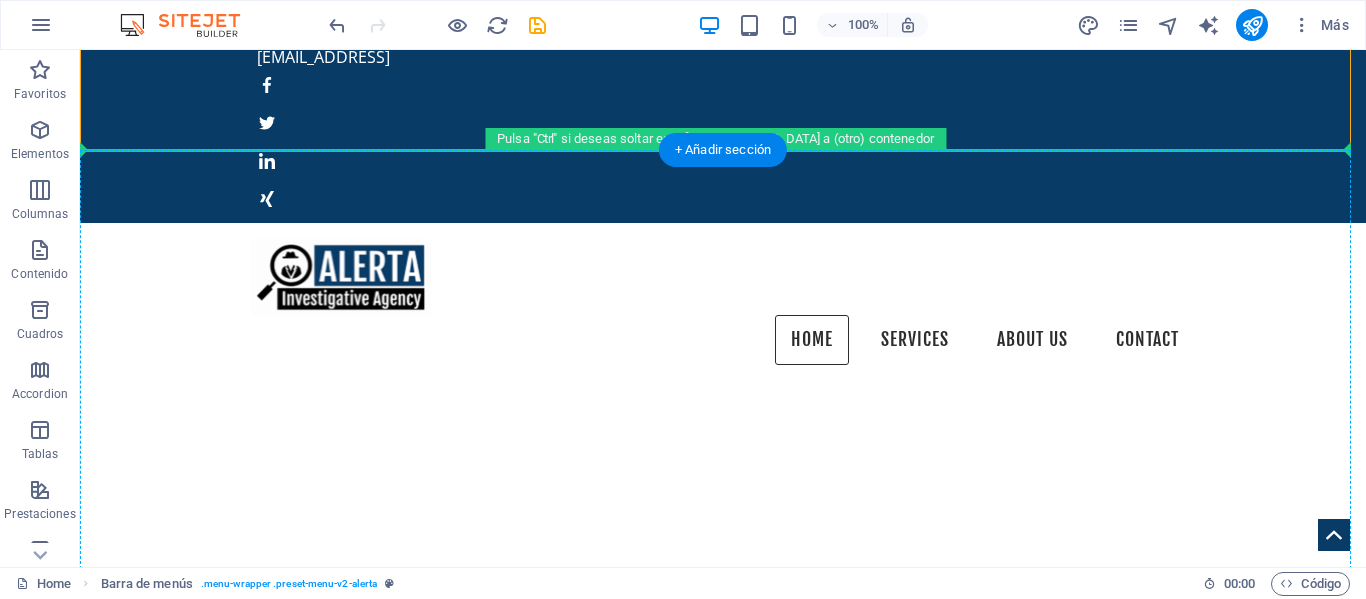 drag, startPoint x: 251, startPoint y: 108, endPoint x: 143, endPoint y: 162, distance: 120.74767 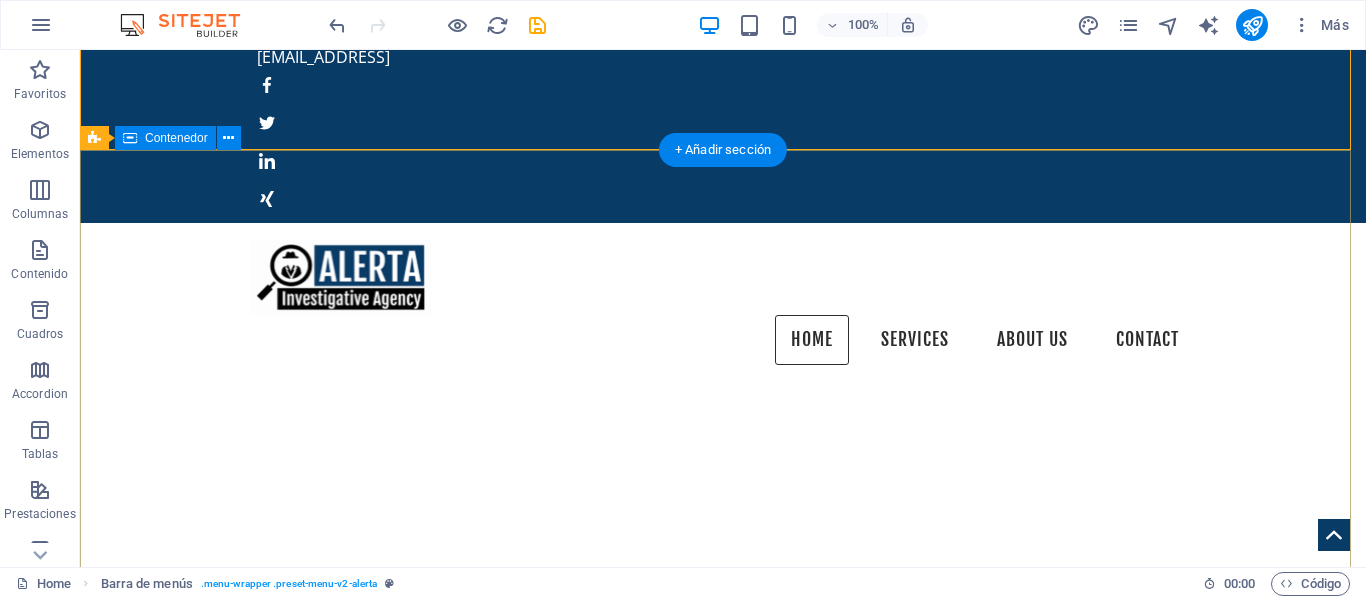 scroll, scrollTop: 0, scrollLeft: 0, axis: both 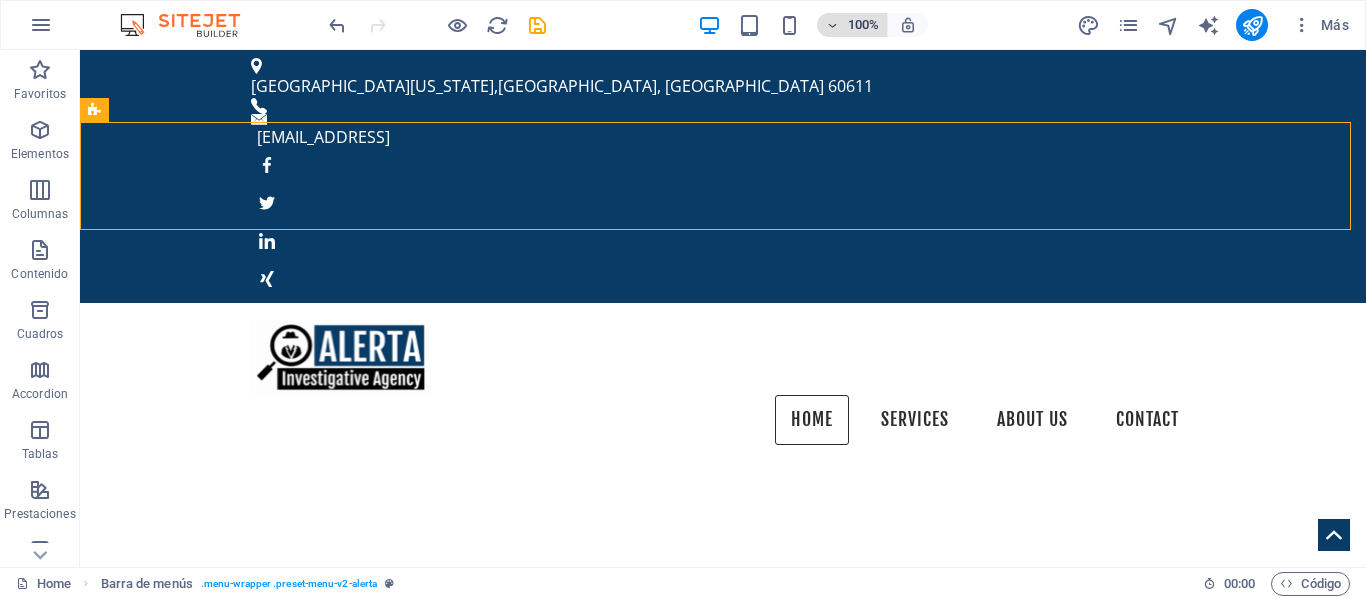 click at bounding box center (832, 25) 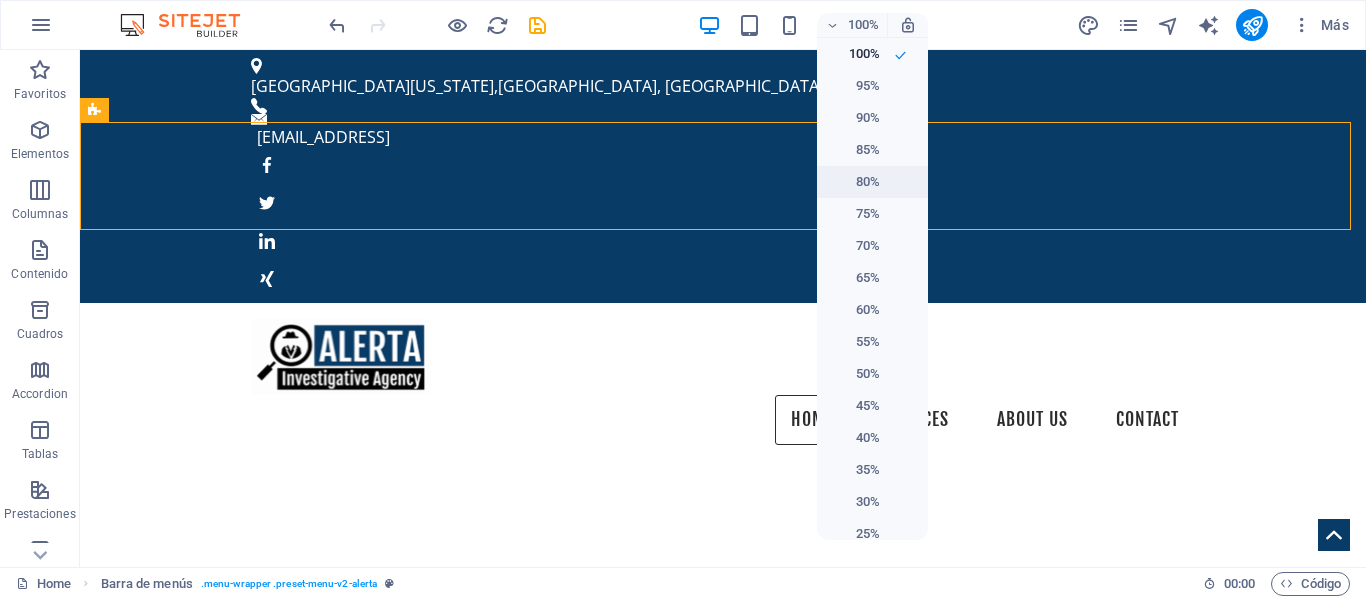 click on "80%" at bounding box center [854, 182] 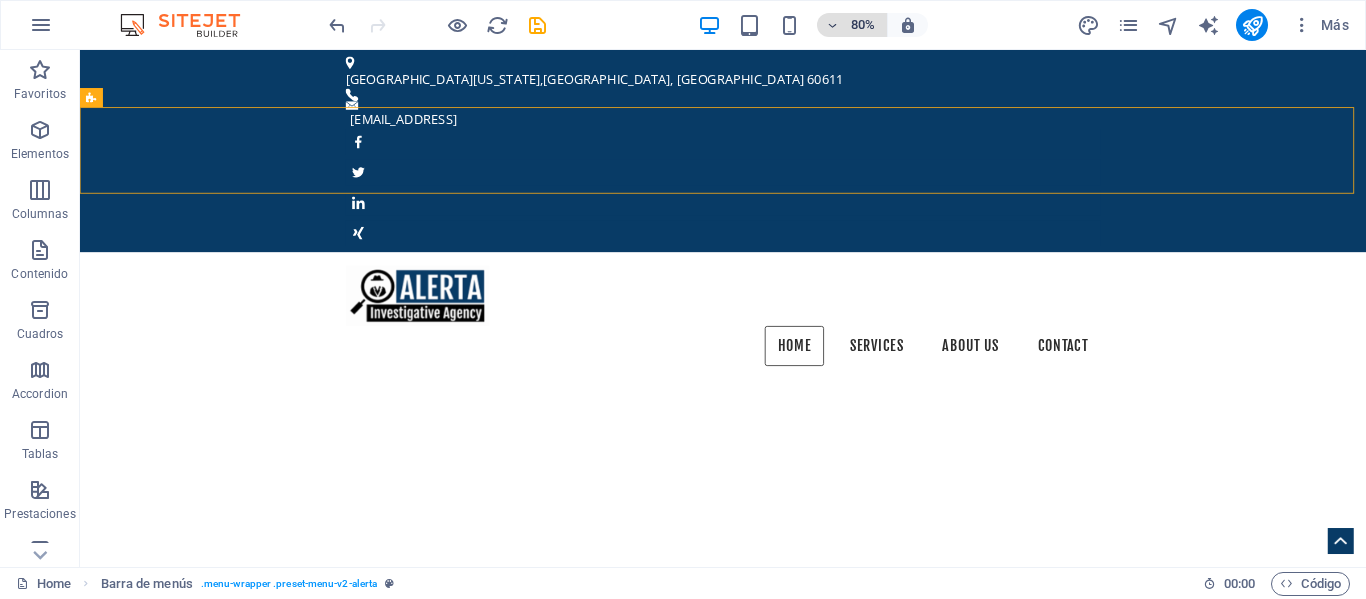 click at bounding box center [832, 25] 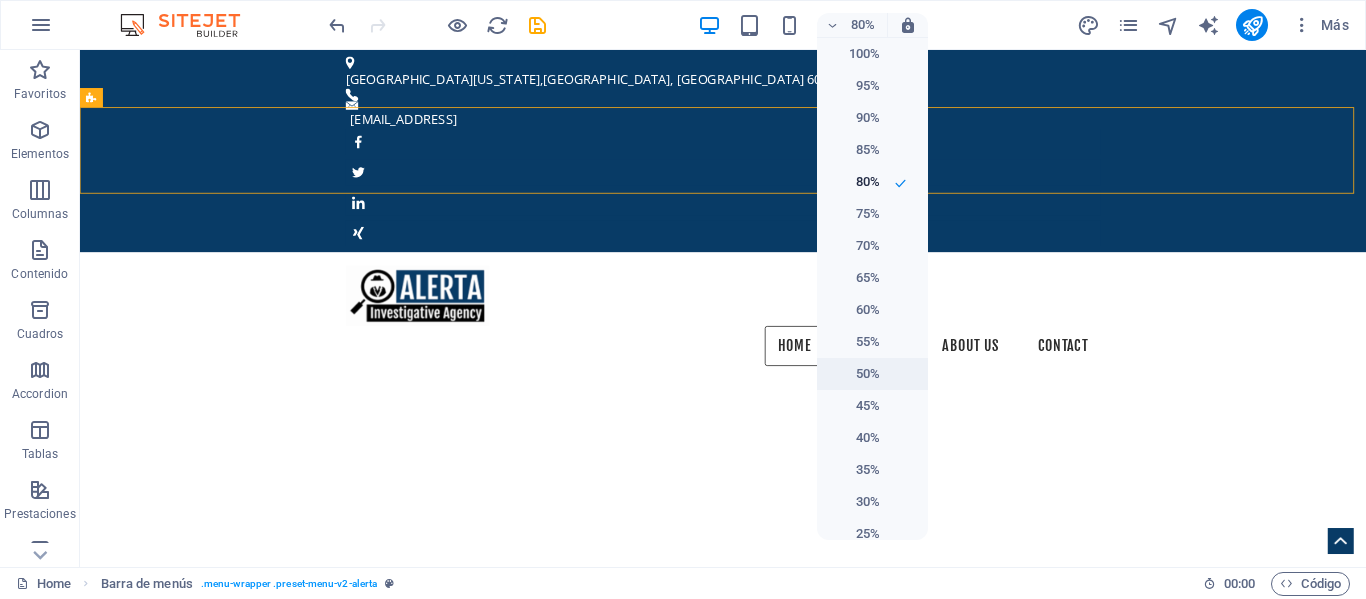 click on "50%" at bounding box center (854, 374) 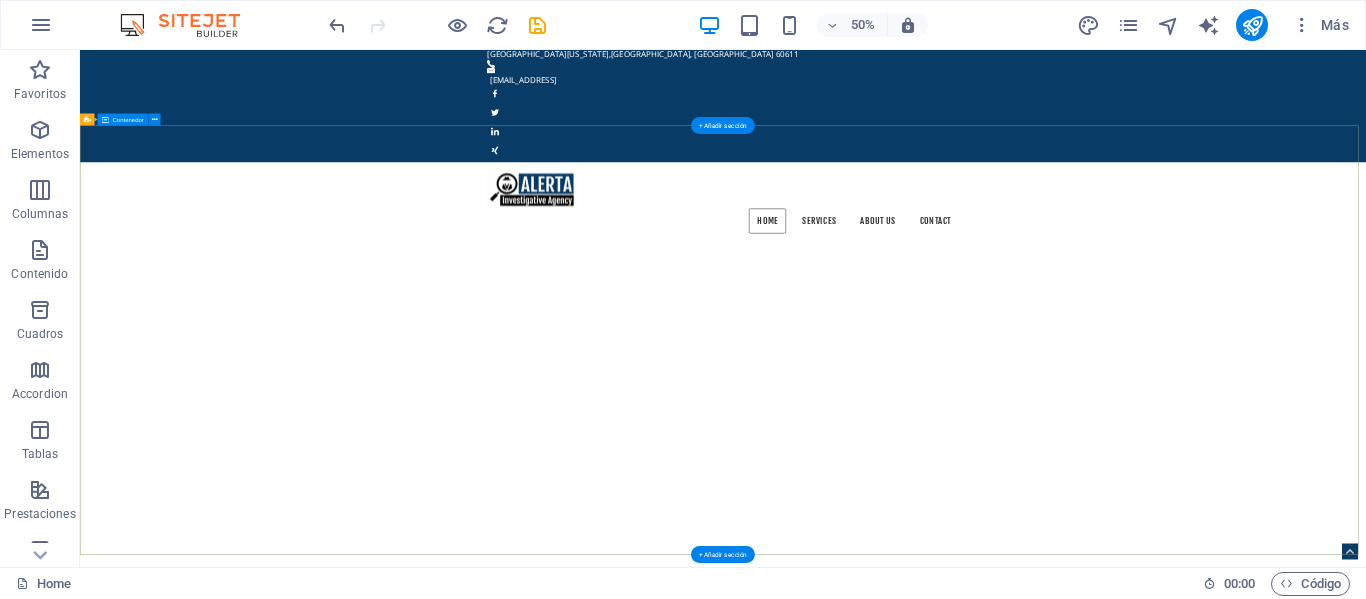 scroll, scrollTop: 0, scrollLeft: 0, axis: both 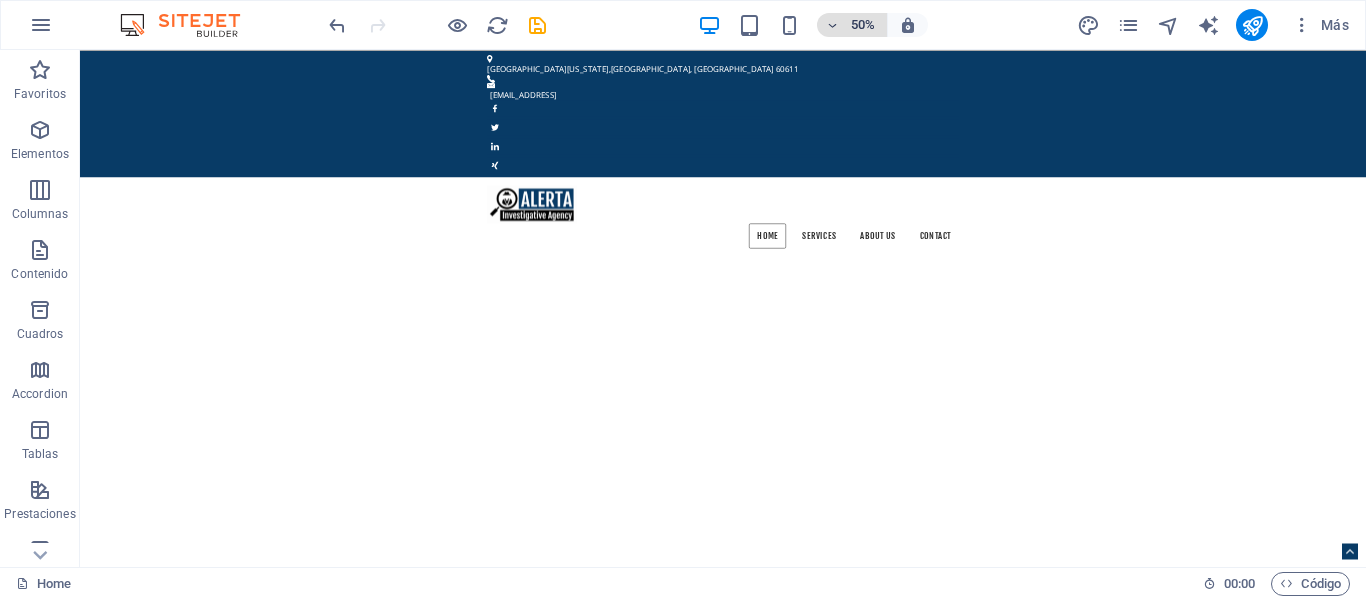 click at bounding box center [832, 25] 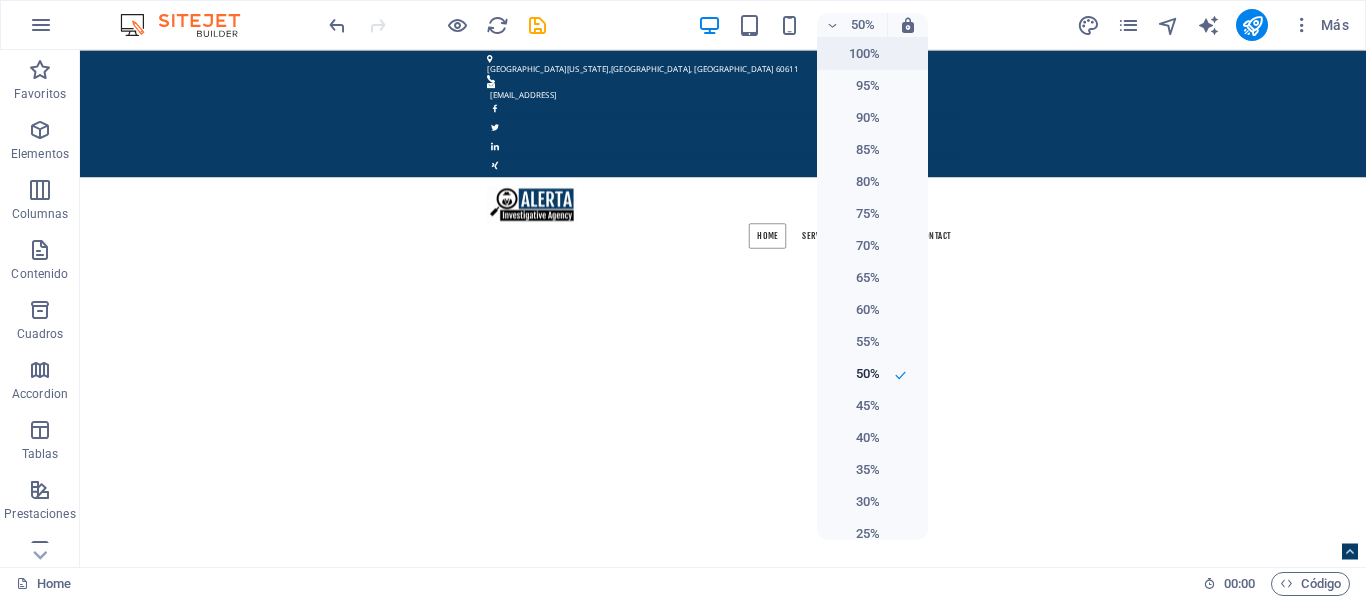 click on "100%" at bounding box center (854, 54) 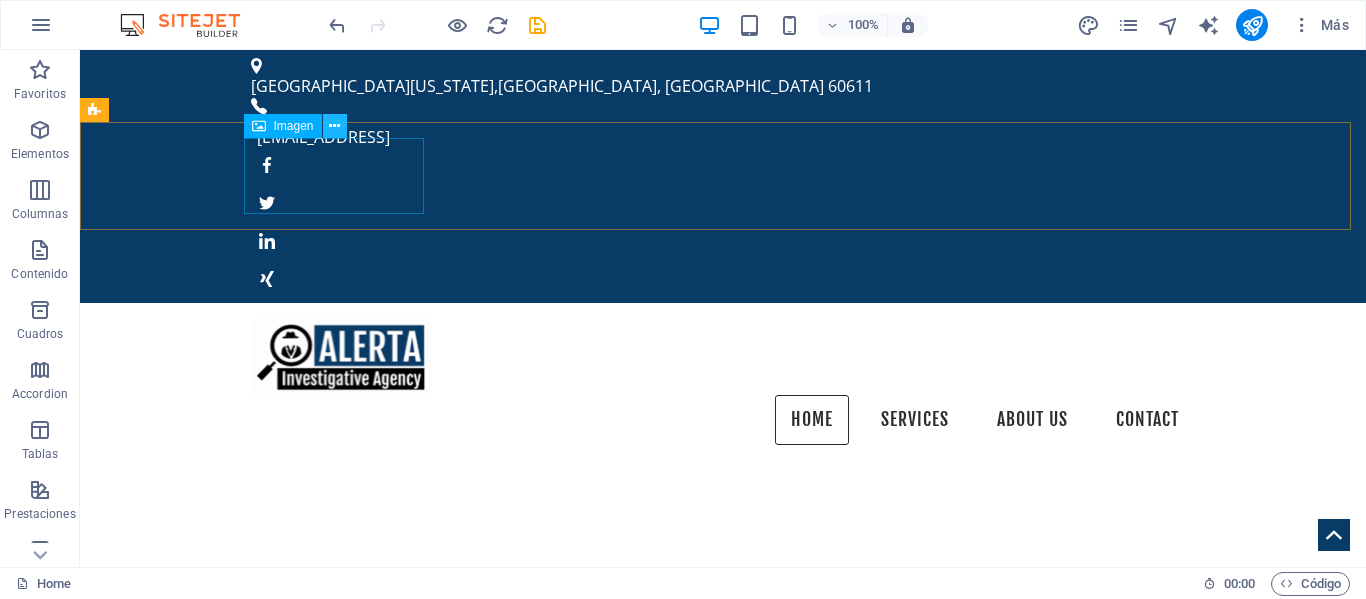 click at bounding box center (334, 126) 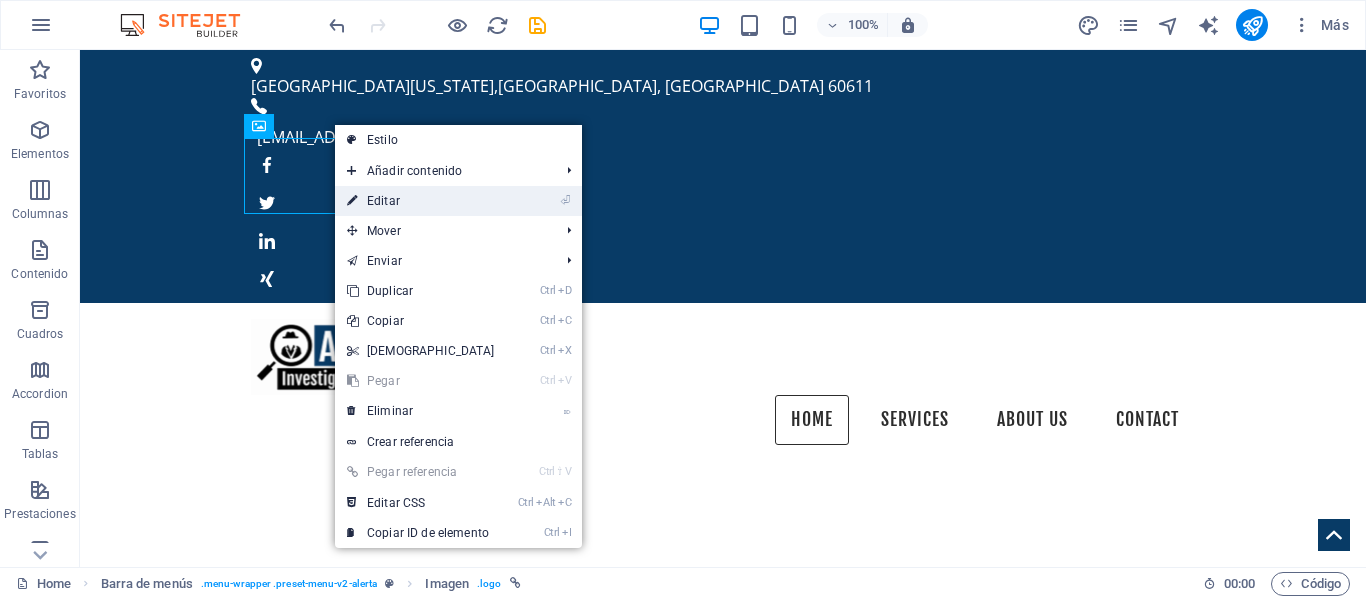 click on "⏎  Editar" at bounding box center [421, 201] 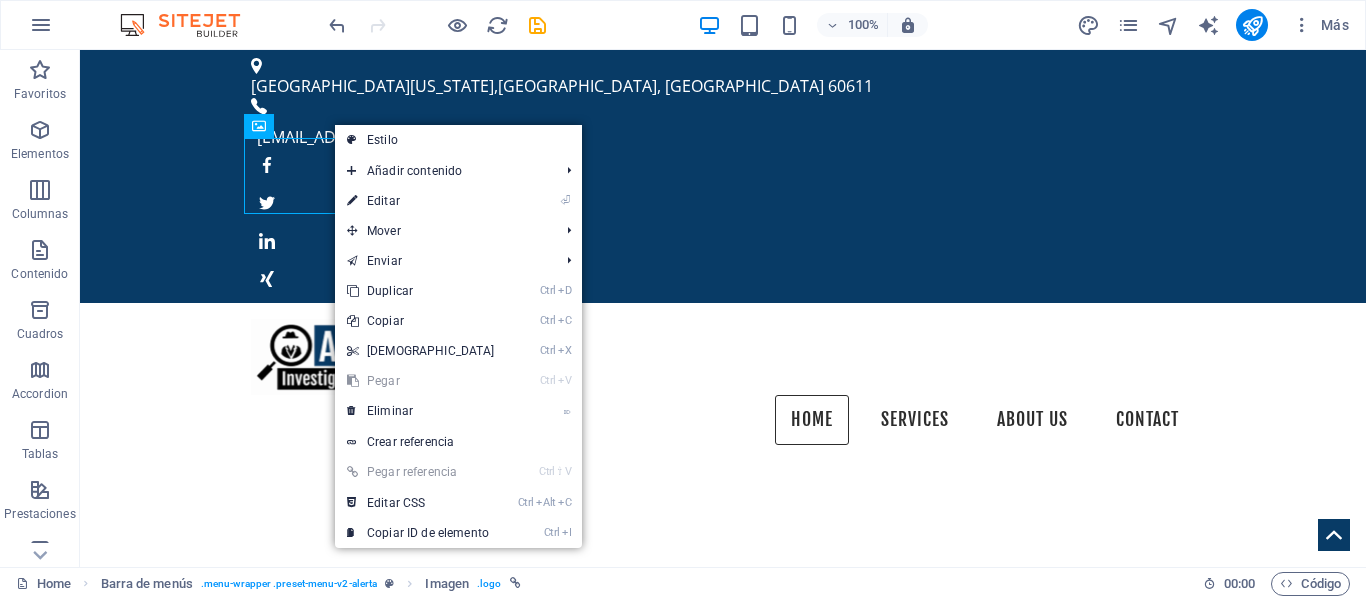 select on "px" 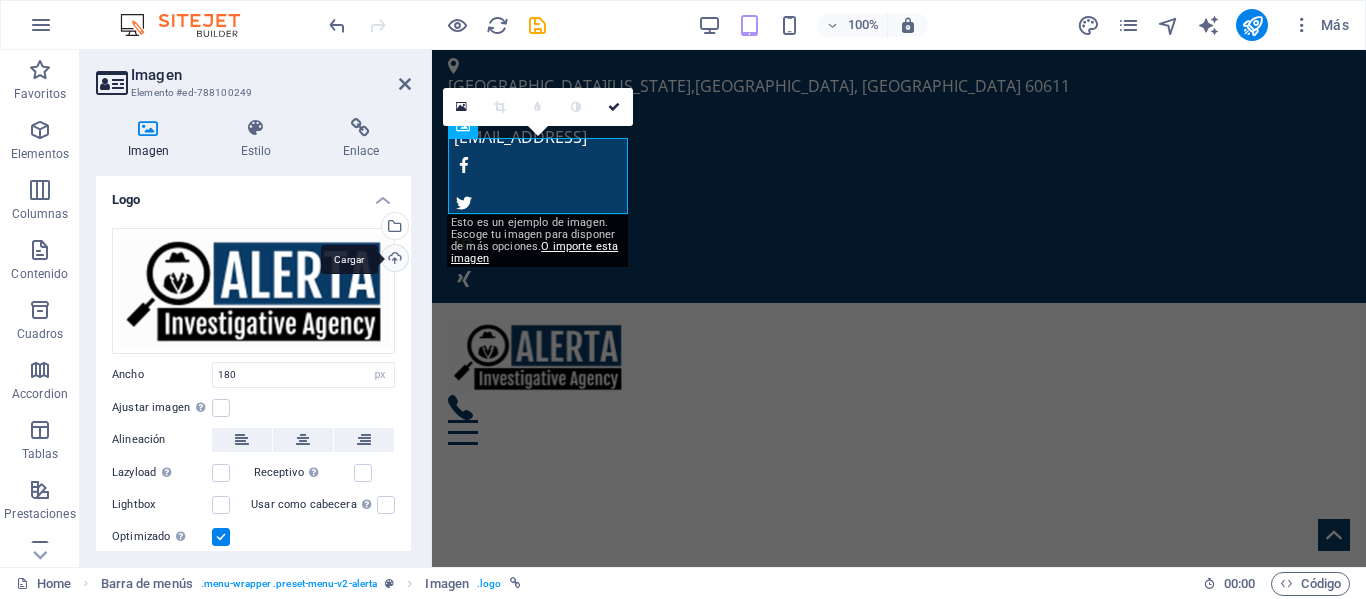 click on "Cargar" at bounding box center [393, 260] 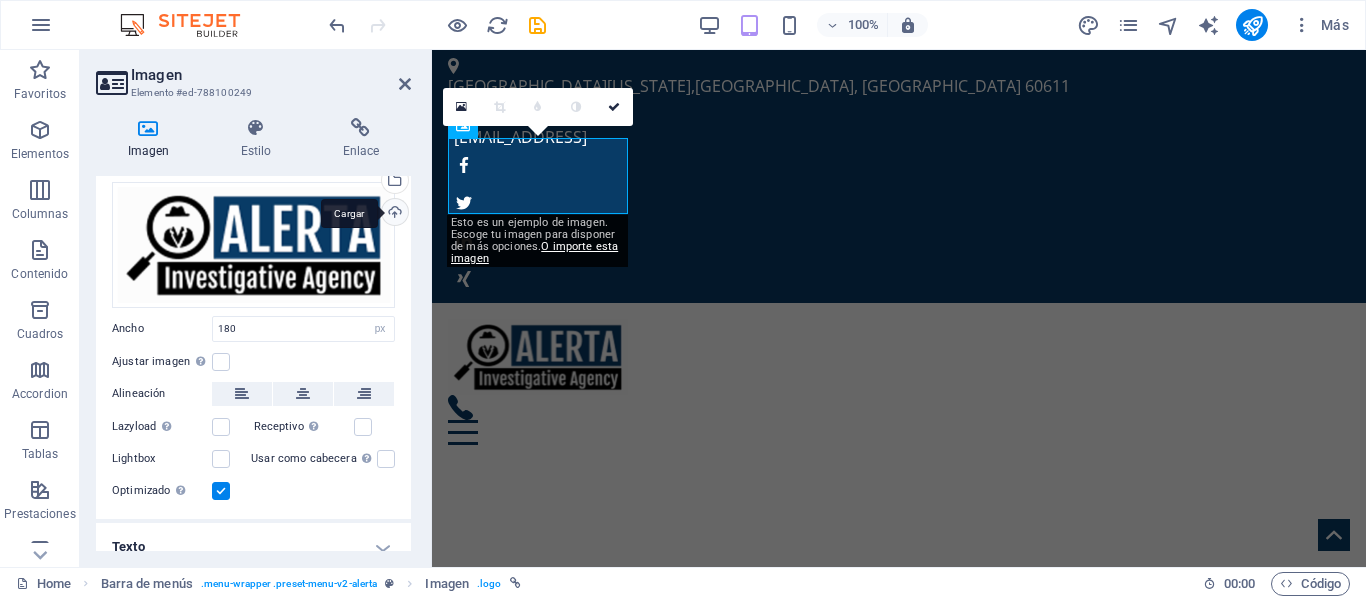 scroll, scrollTop: 64, scrollLeft: 0, axis: vertical 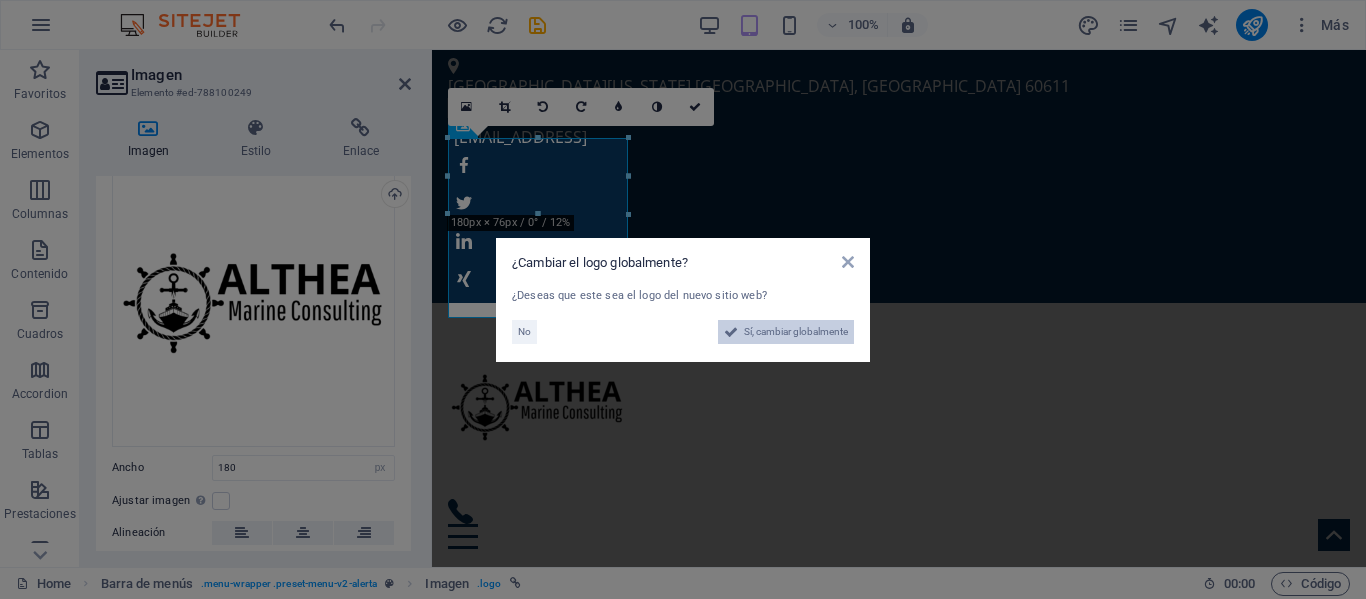 click on "Sí, cambiar globalmente" at bounding box center (796, 332) 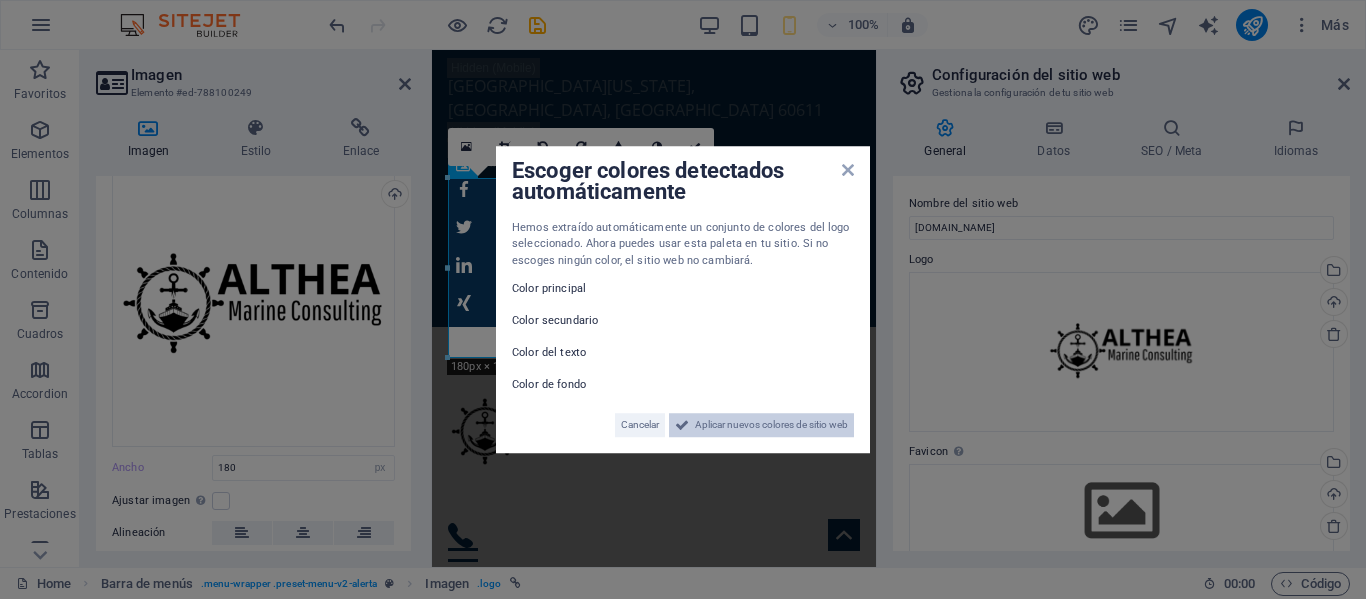 click on "Aplicar nuevos colores de sitio web" at bounding box center (771, 425) 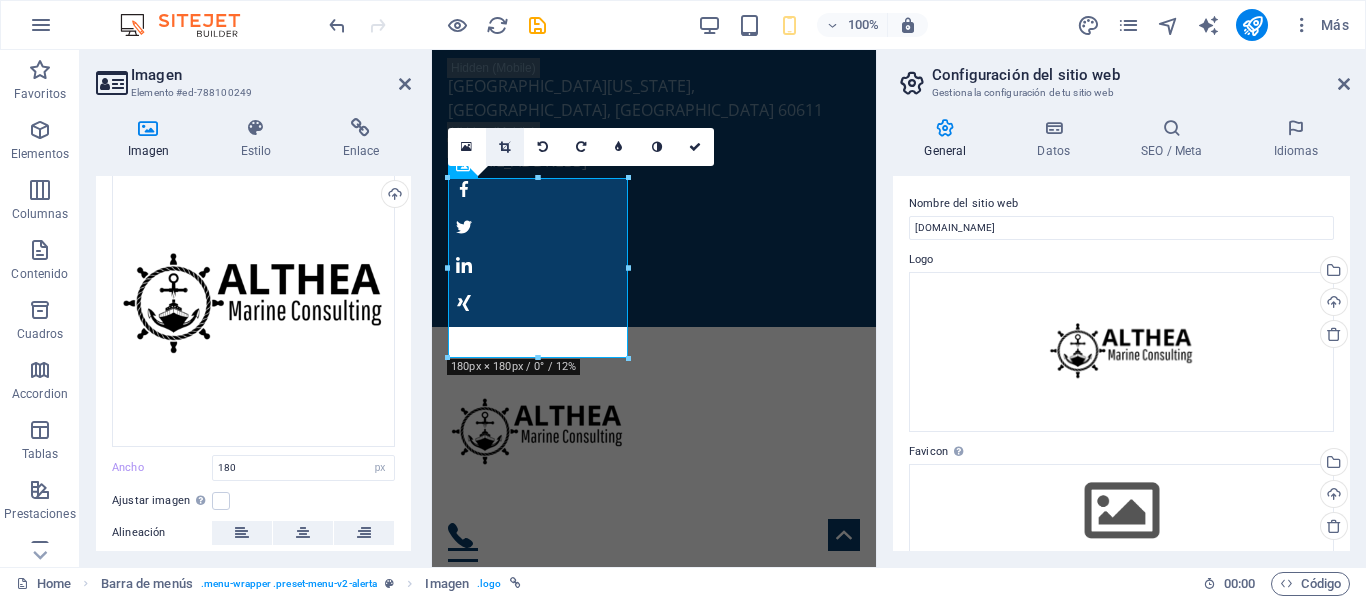 click at bounding box center (504, 147) 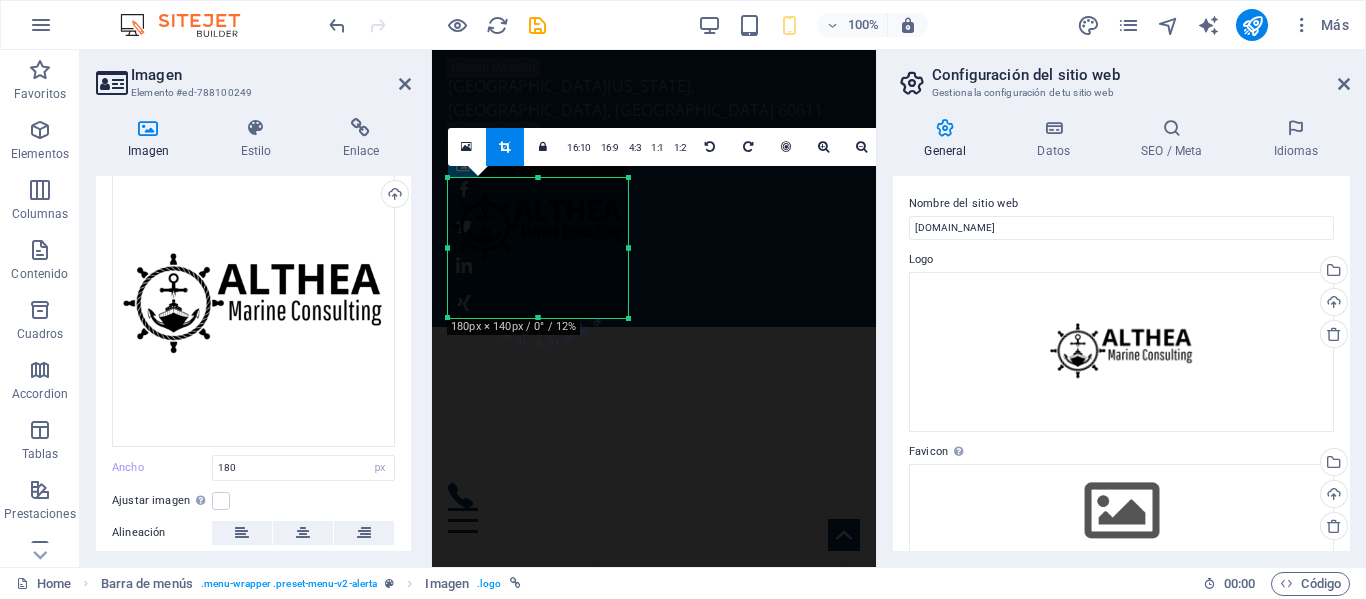 drag, startPoint x: 538, startPoint y: 180, endPoint x: 543, endPoint y: 220, distance: 40.311287 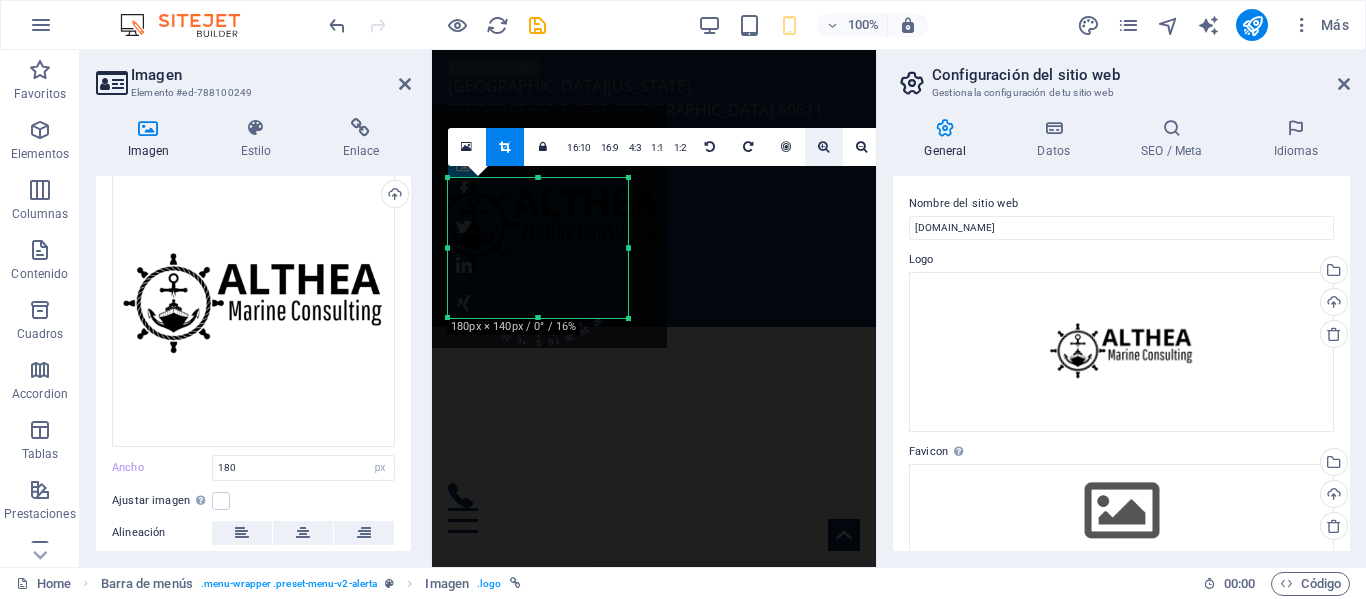 click at bounding box center (823, 147) 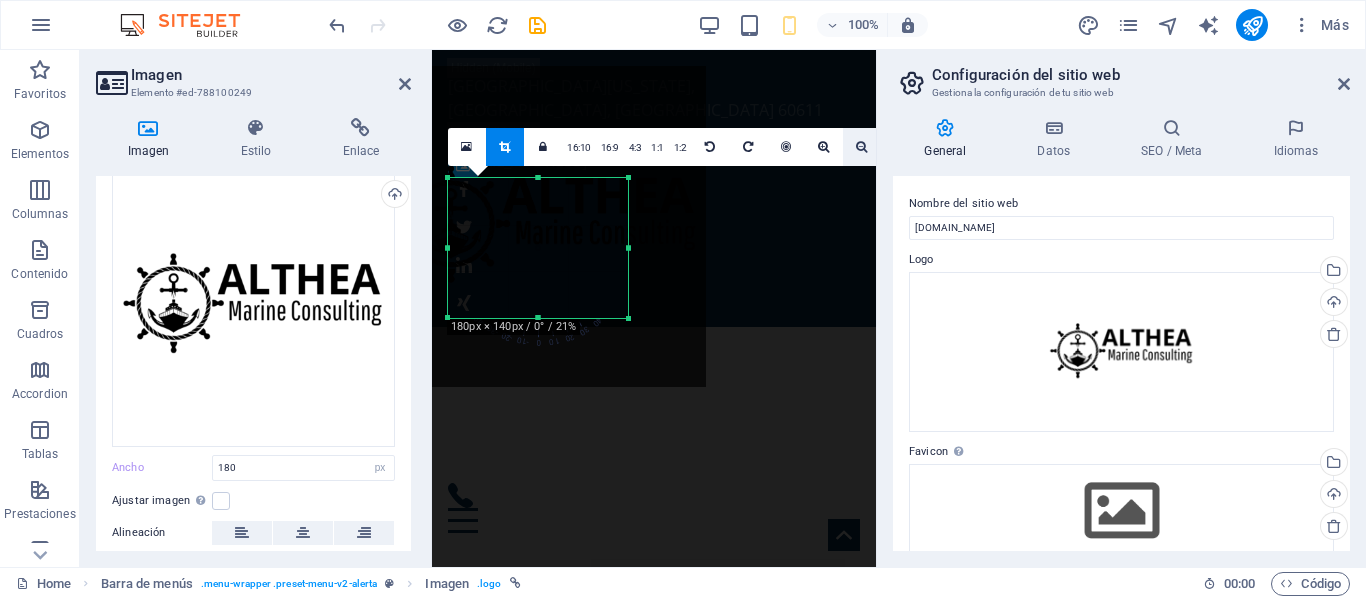 click at bounding box center [862, 147] 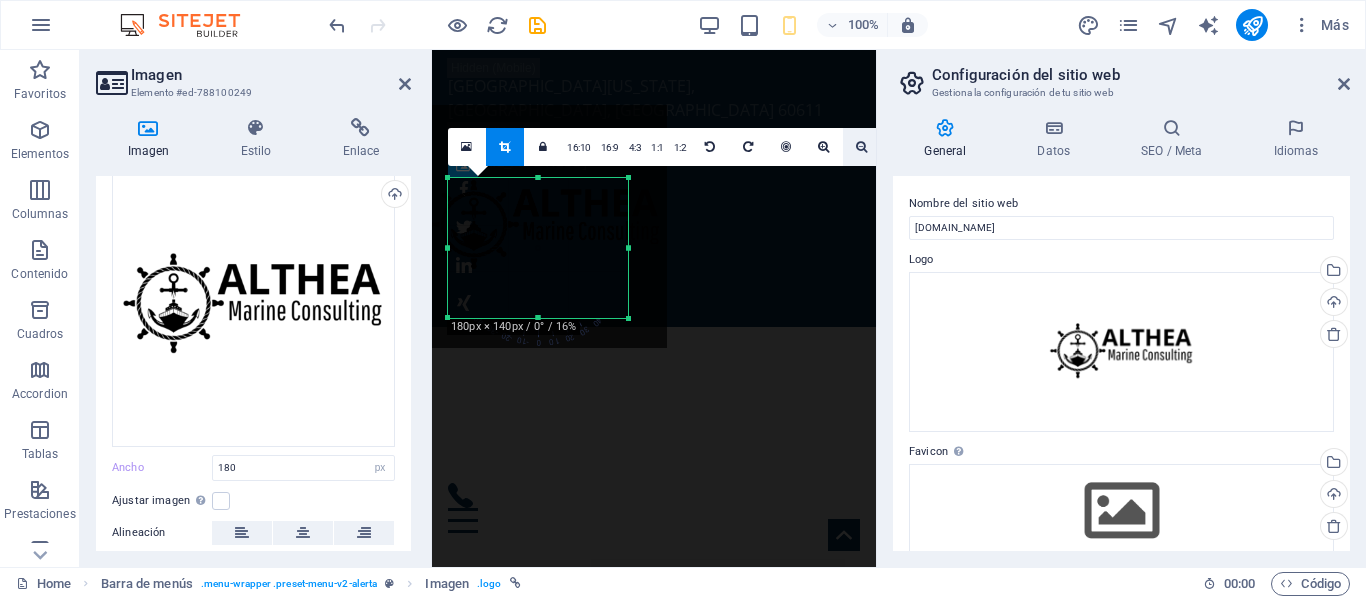 click at bounding box center [861, 147] 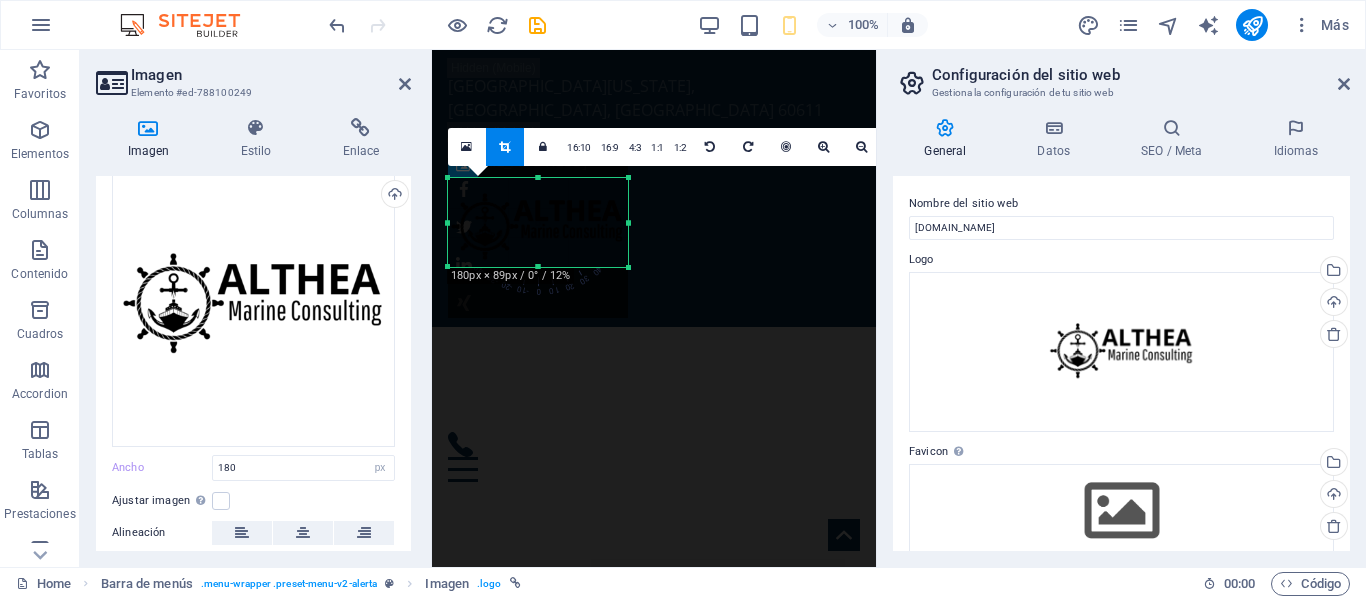 drag, startPoint x: 539, startPoint y: 318, endPoint x: 544, endPoint y: 267, distance: 51.24451 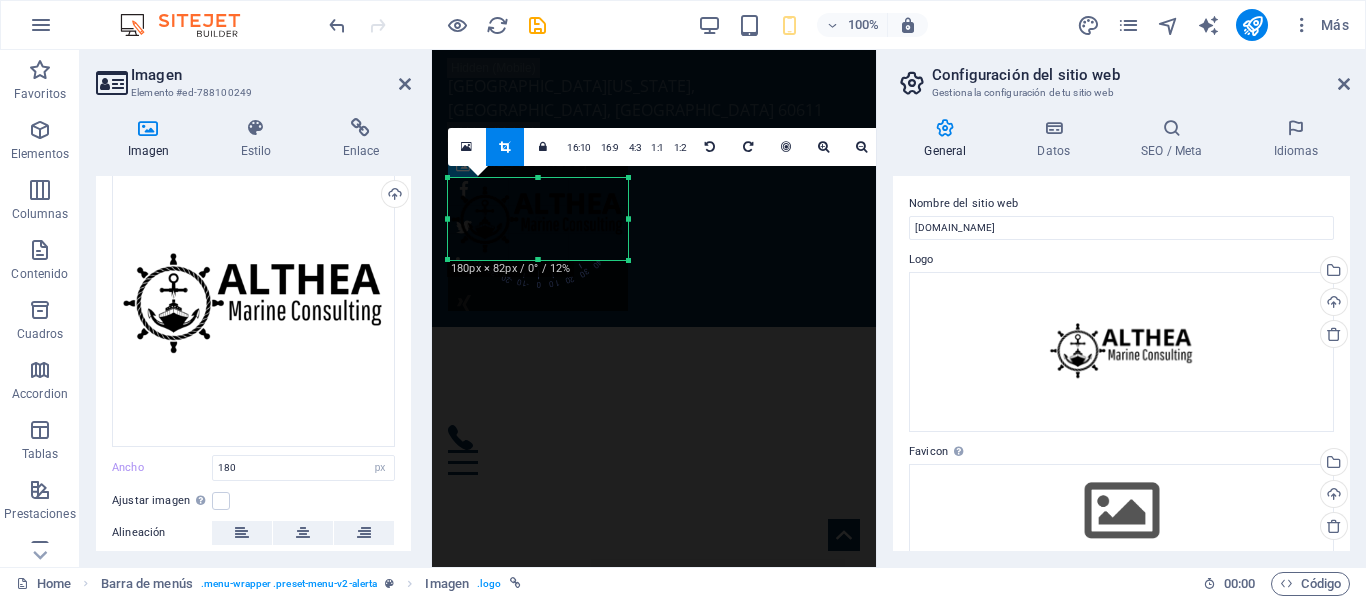 click on "180 170 160 150 140 130 120 110 100 90 80 70 60 50 40 30 20 10 0 -10 -20 -30 -40 -50 -60 -70 -80 -90 -100 -110 -120 -130 -140 -150 -160 -170 180px × 82px / 0° / 12% 16:10 16:9 4:3 1:1 1:2 0" at bounding box center (538, 219) 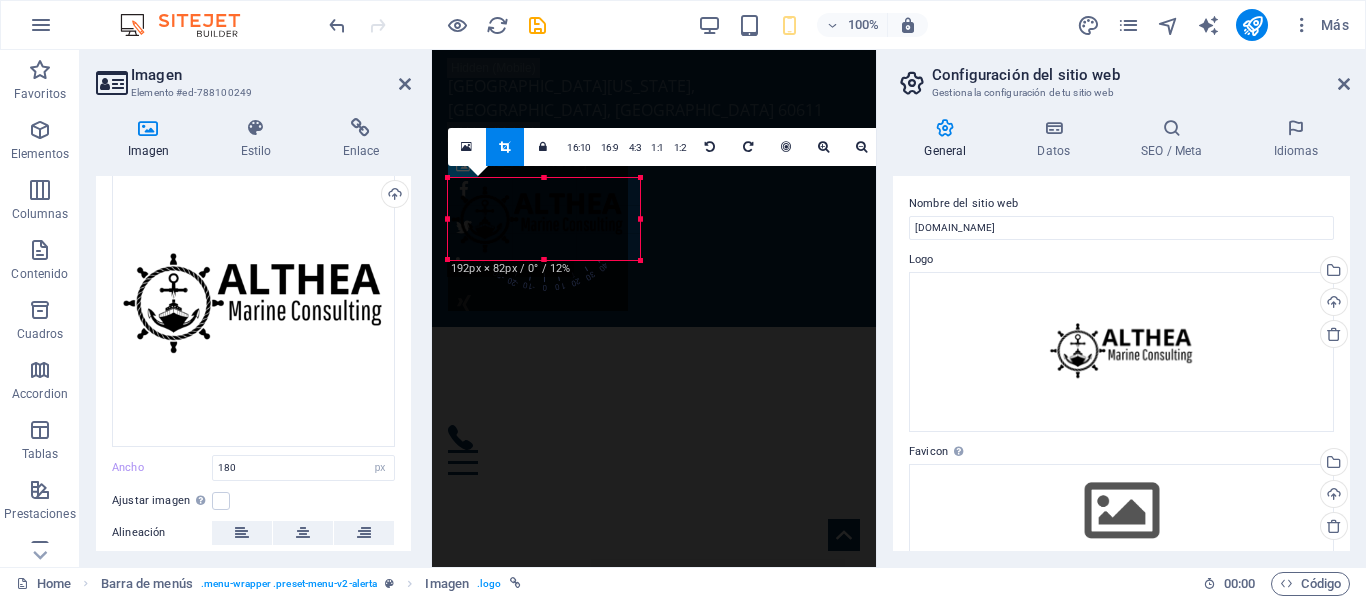 drag, startPoint x: 448, startPoint y: 219, endPoint x: 436, endPoint y: 221, distance: 12.165525 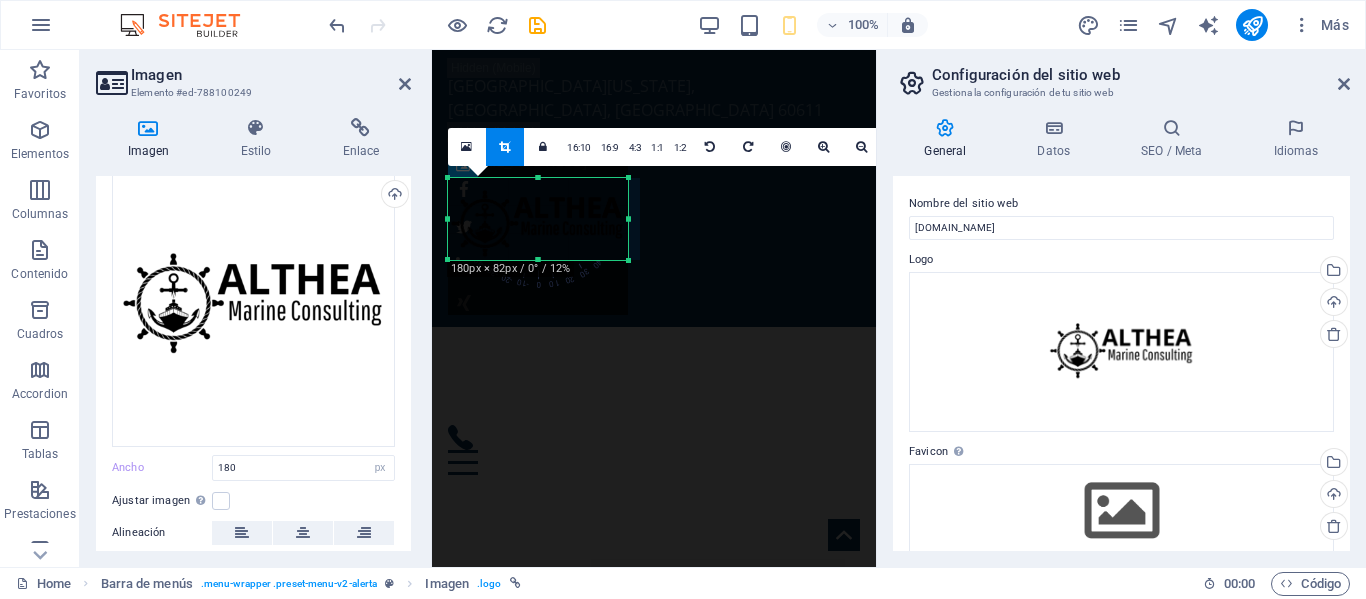 click at bounding box center (538, 225) 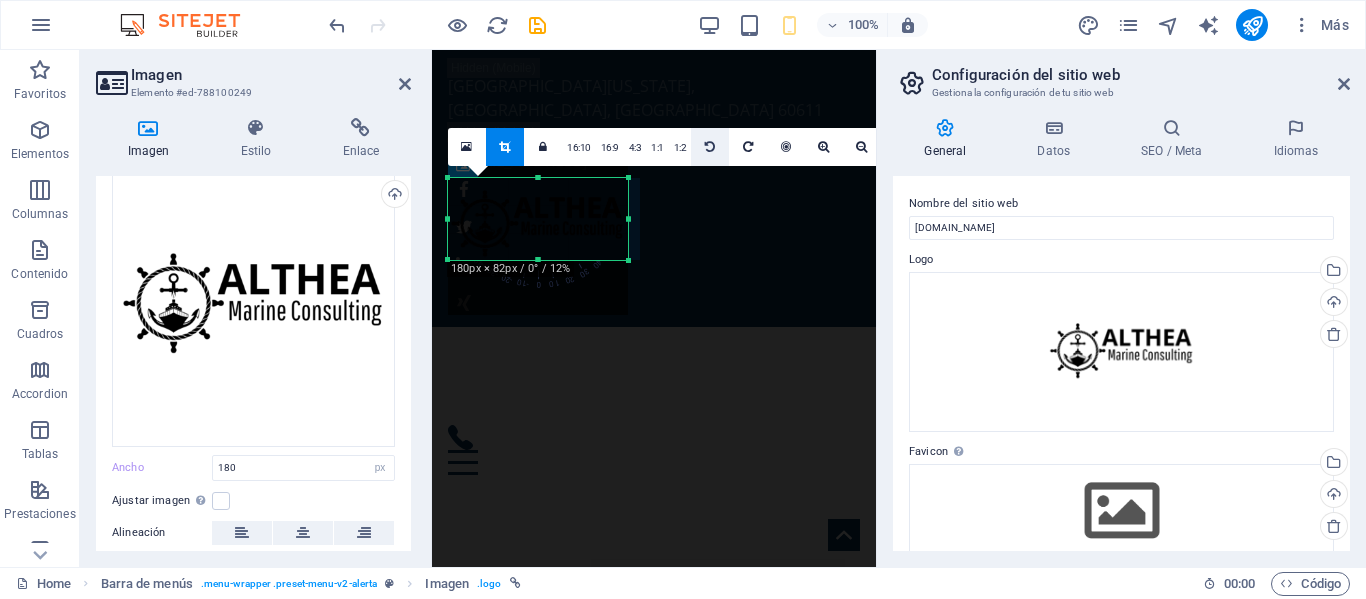 click at bounding box center (710, 147) 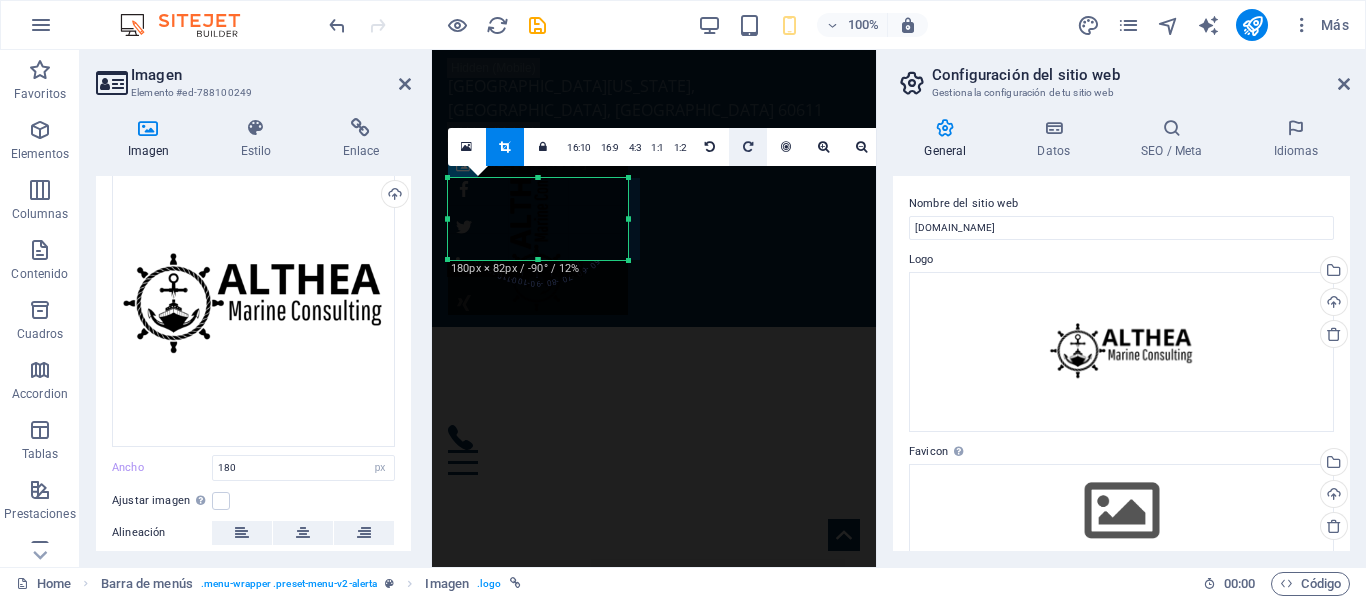click at bounding box center (748, 147) 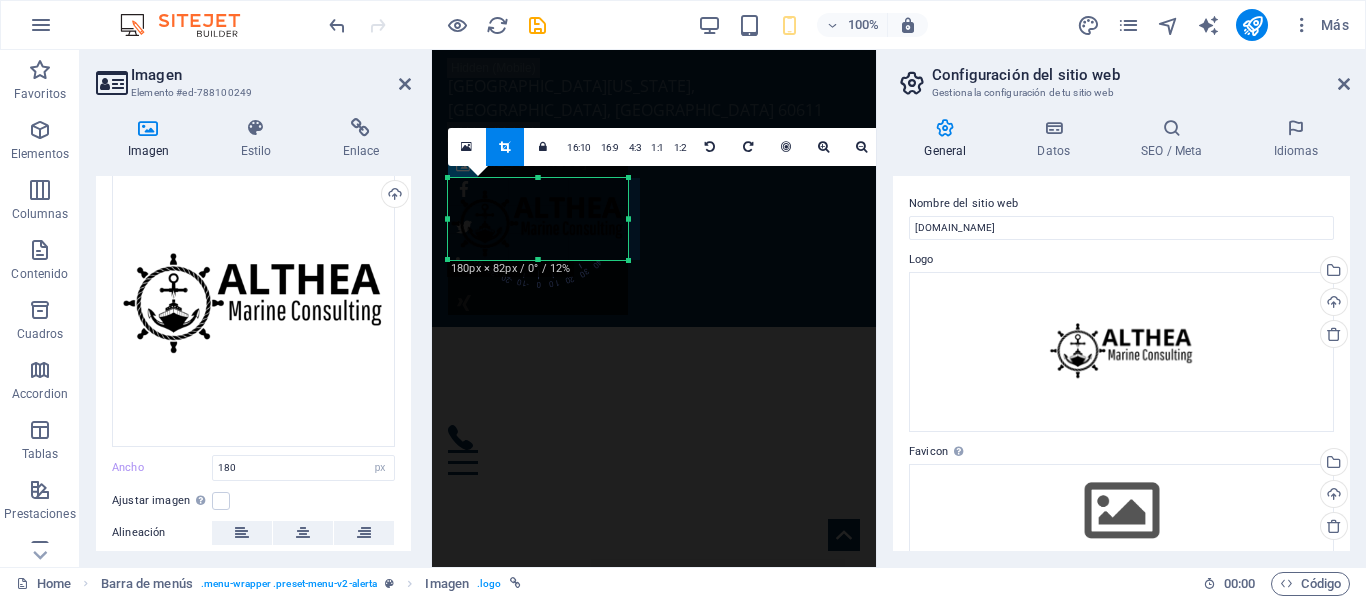click at bounding box center (504, 147) 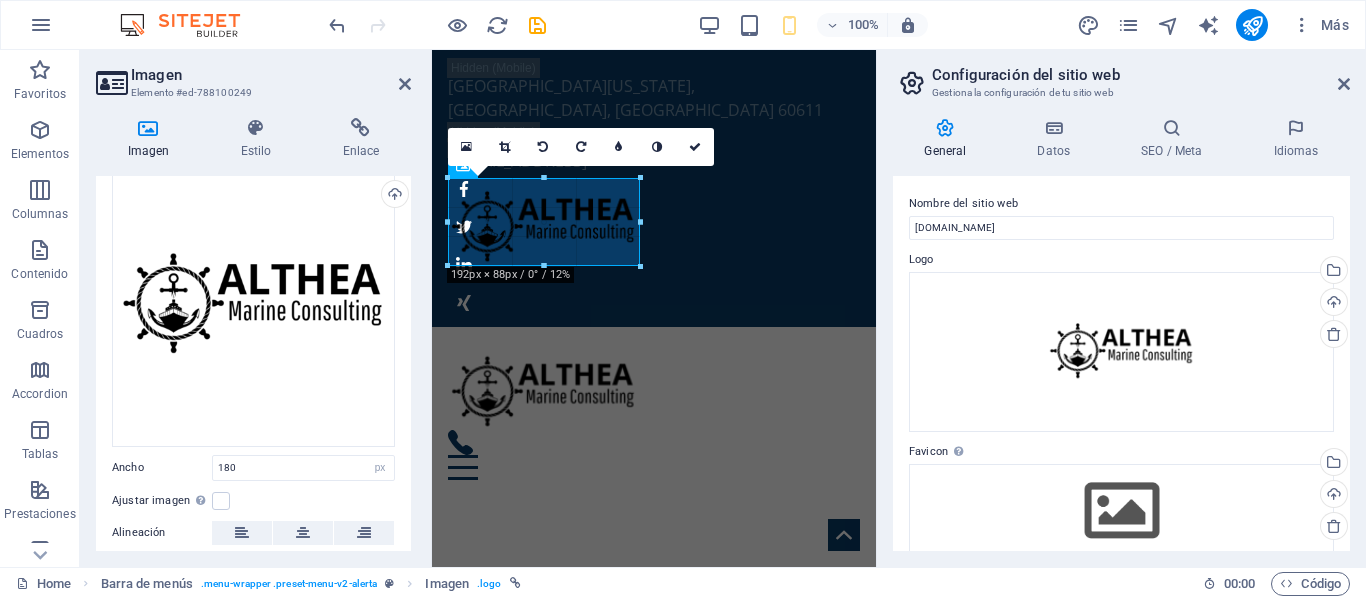 drag, startPoint x: 629, startPoint y: 220, endPoint x: 642, endPoint y: 222, distance: 13.152946 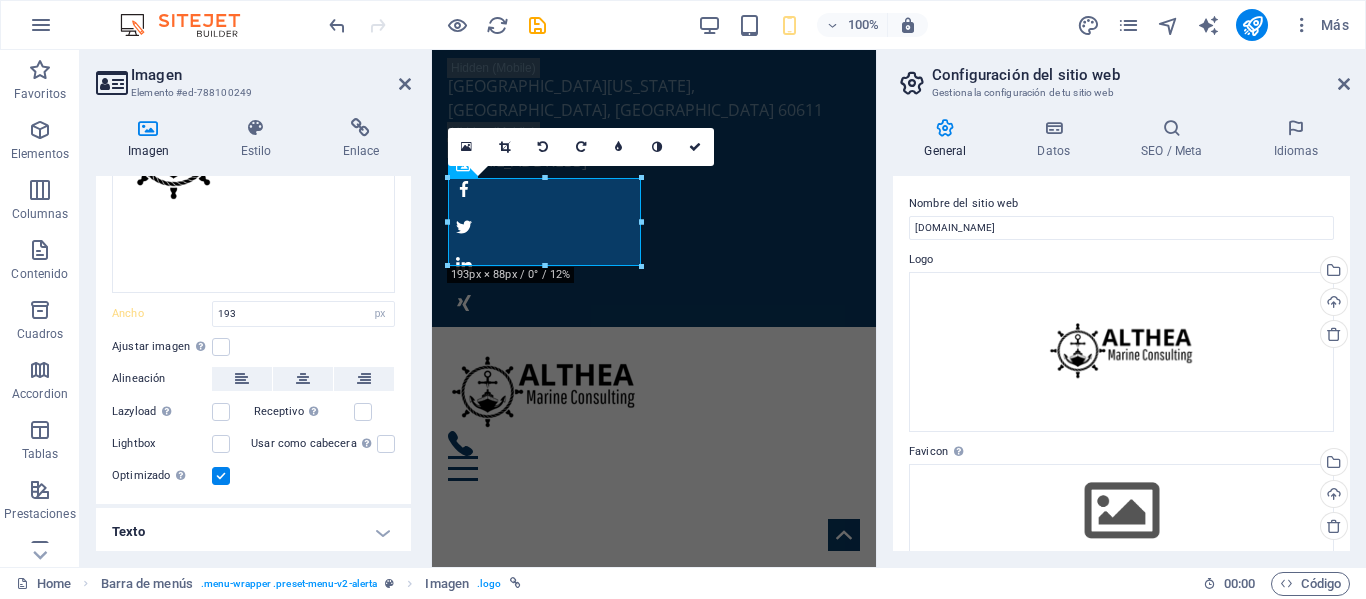 scroll, scrollTop: 219, scrollLeft: 0, axis: vertical 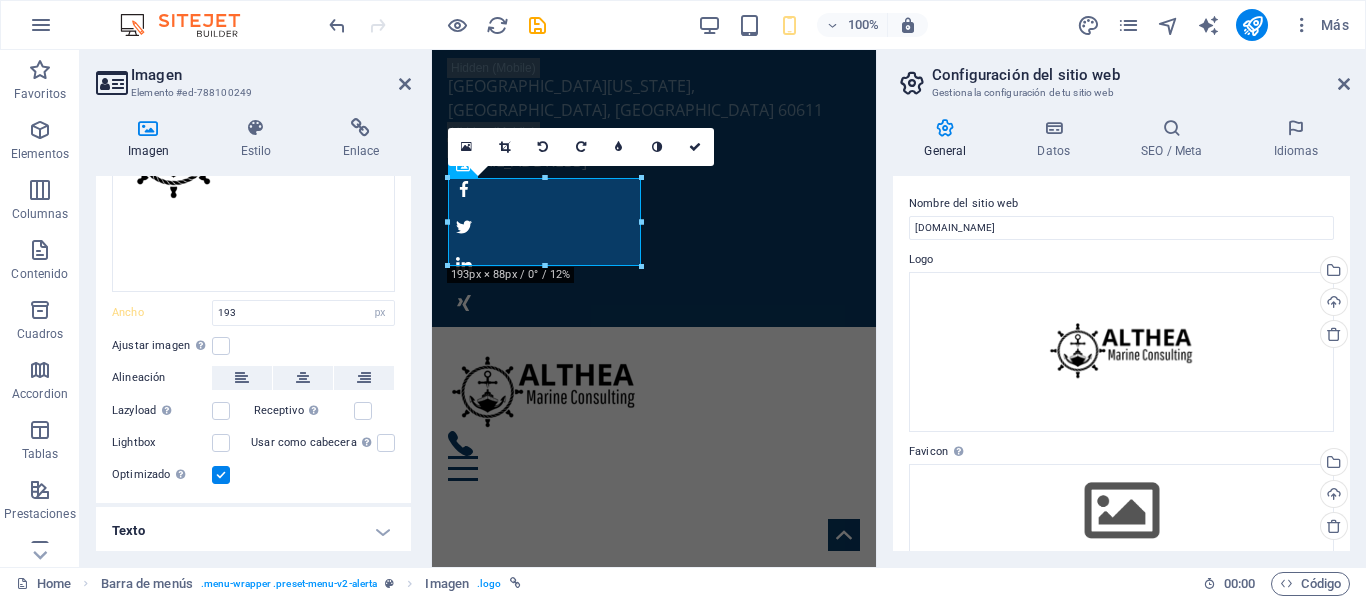 click on "Nombre del sitio web altheamarine-consulting.com Logo Arrastra archivos aquí, haz clic para escoger archivos o  selecciona archivos de Archivos o de nuestra galería gratuita de fotos y vídeos Selecciona archivos del administrador de archivos, de la galería de fotos o carga archivo(s) Cargar Favicon Define aquí el favicon de tu sitio web. Un favicon es un pequeño icono que se muestra en la pestaña del navegador al lado del título de tu sitio web. Este ayuda a los visitantes a identificar tu sitio web. Arrastra archivos aquí, haz clic para escoger archivos o  selecciona archivos de Archivos o de nuestra galería gratuita de fotos y vídeos Selecciona archivos del administrador de archivos, de la galería de fotos o carga archivo(s) Cargar Vista previa de imagen (Open Graph) Esta imagen se mostrará cuando el sitio web se comparta en redes sociales Arrastra archivos aquí, haz clic para escoger archivos o  selecciona archivos de Archivos o de nuestra galería gratuita de fotos y vídeos Cargar" at bounding box center (1121, 363) 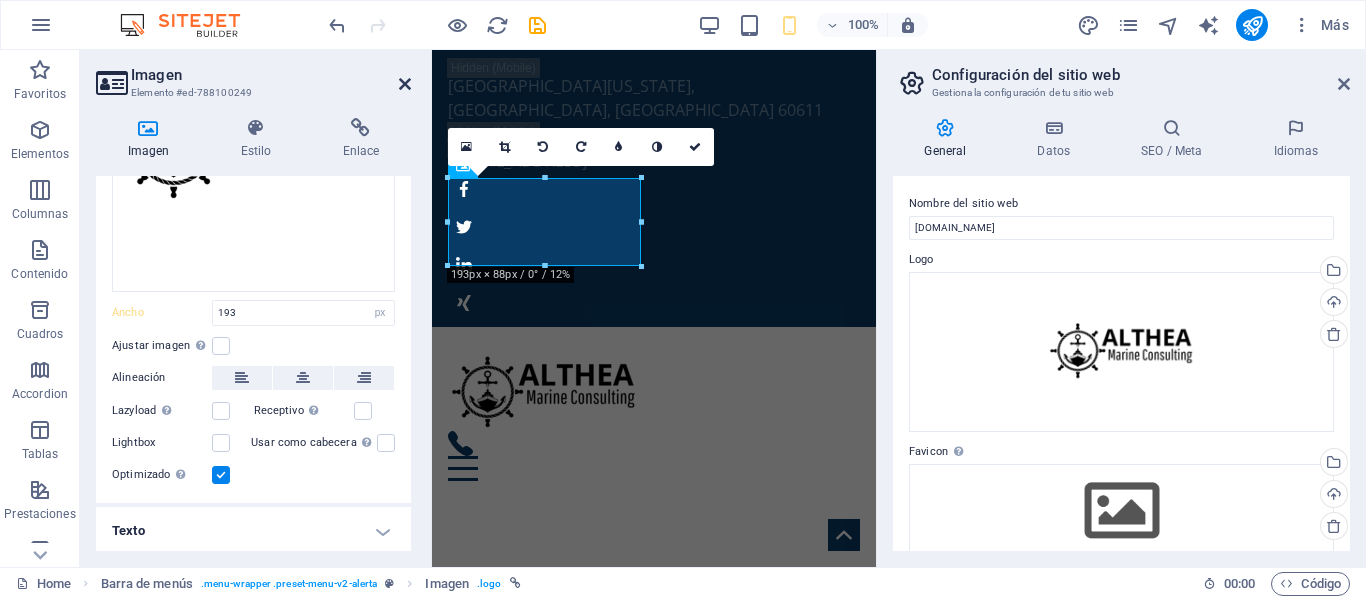 click at bounding box center [405, 84] 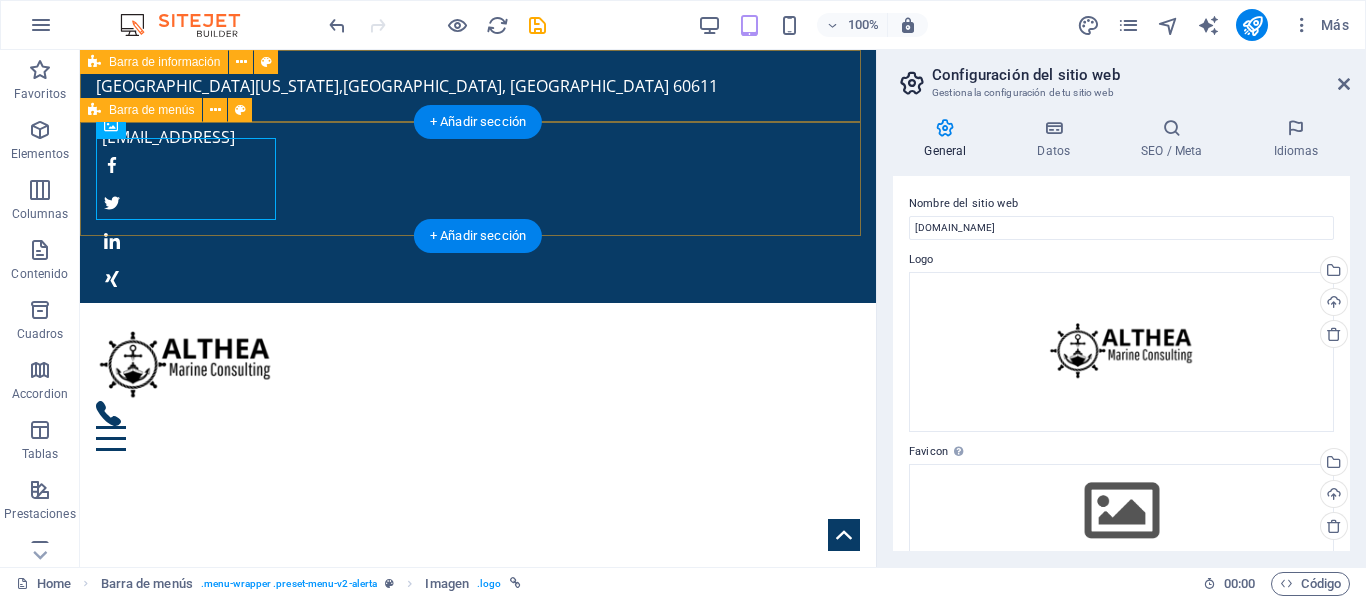 click on "Home Services About us Contact" at bounding box center (478, 385) 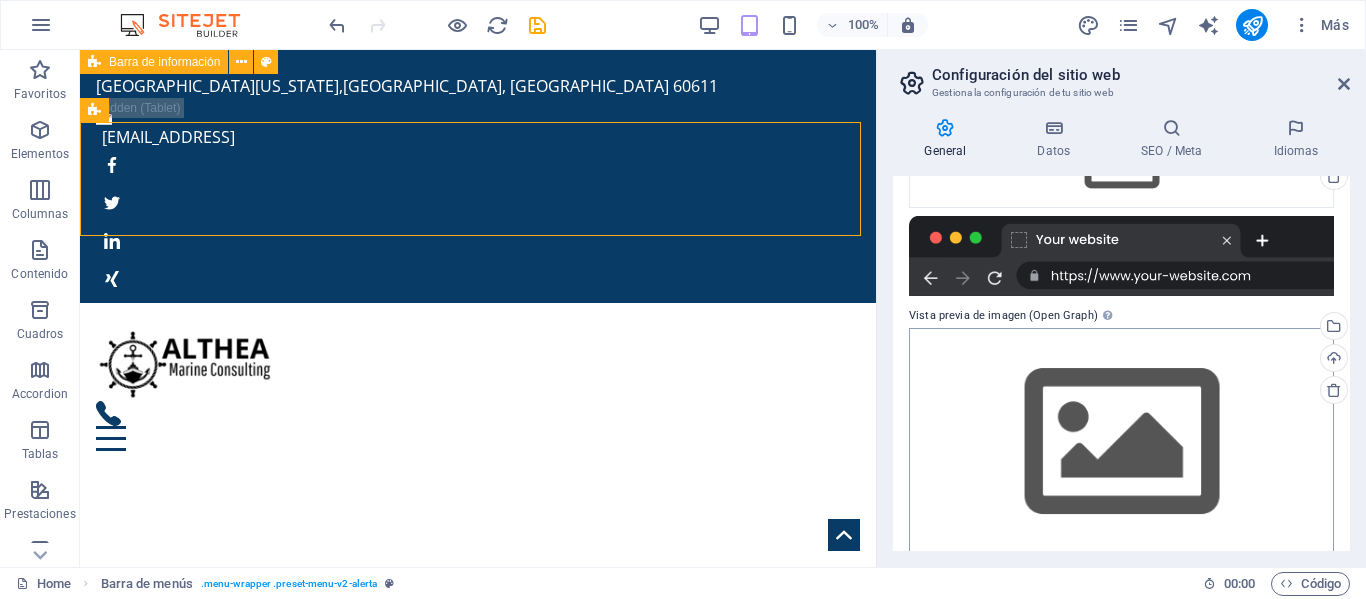 scroll, scrollTop: 372, scrollLeft: 0, axis: vertical 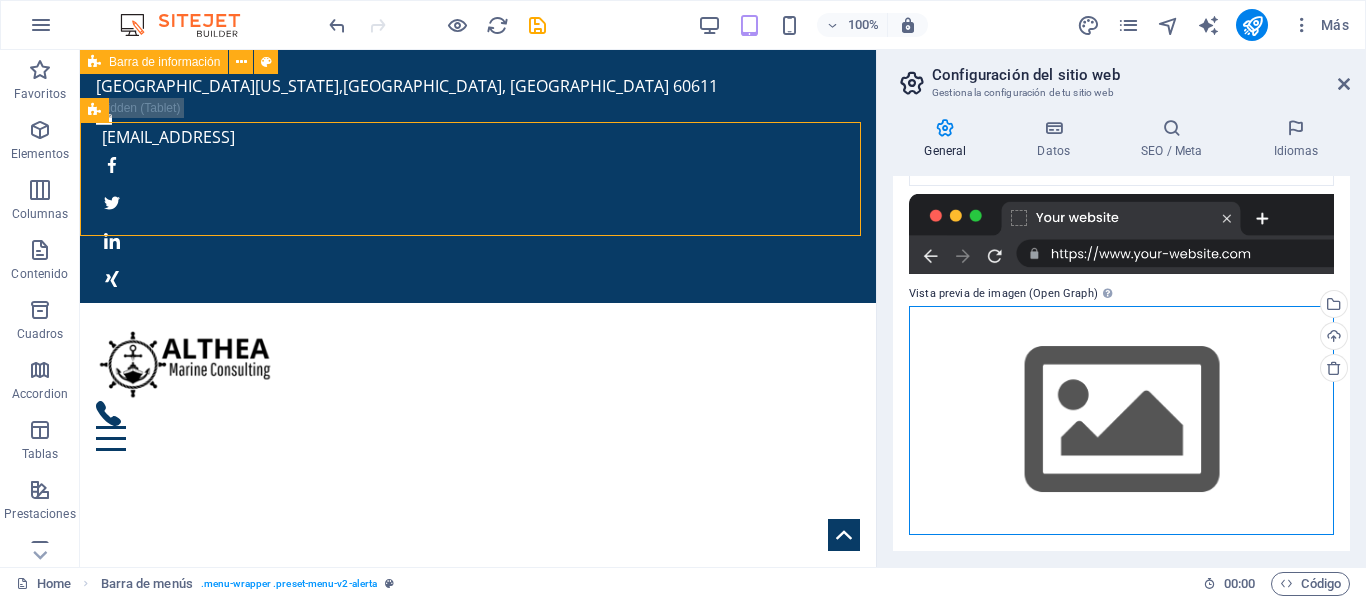 click on "Arrastra archivos aquí, haz clic para escoger archivos o  selecciona archivos de Archivos o de nuestra galería gratuita de fotos y vídeos" at bounding box center (1121, 420) 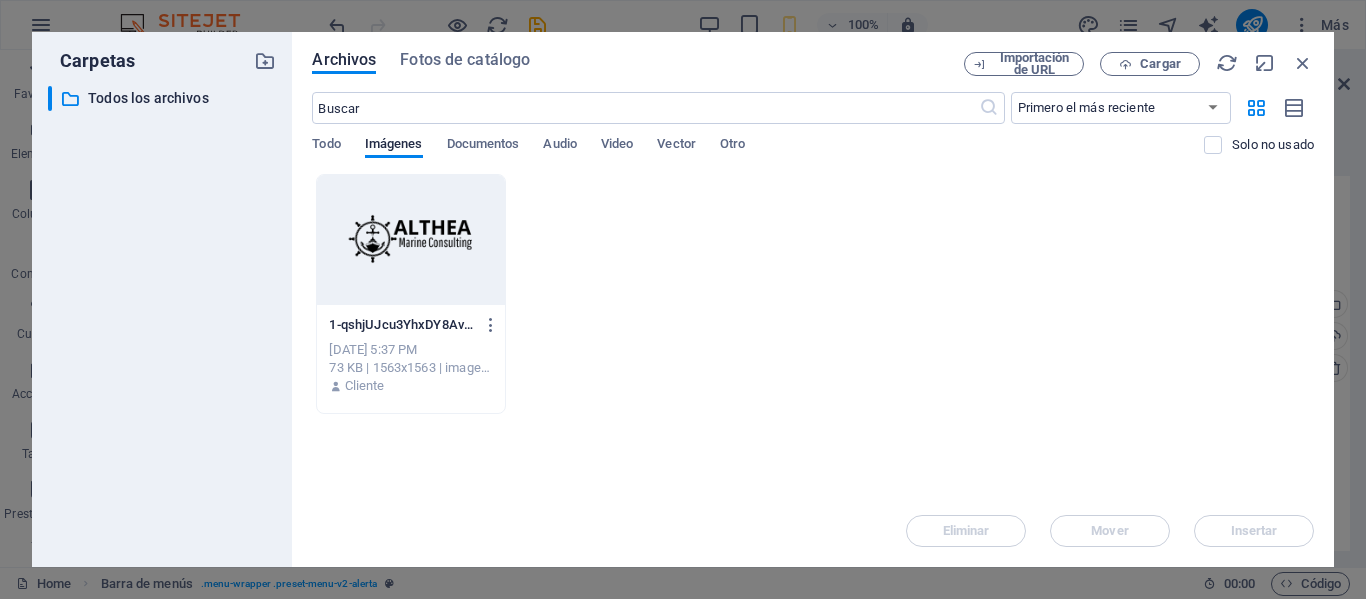 click on "1-qshjUJcu3YhxDY8Av2Glgg.png 1-qshjUJcu3YhxDY8Av2Glgg.png Jul 14, 2025 5:37 PM 73 KB | 1563x1563 | image/png Cliente" at bounding box center (813, 294) 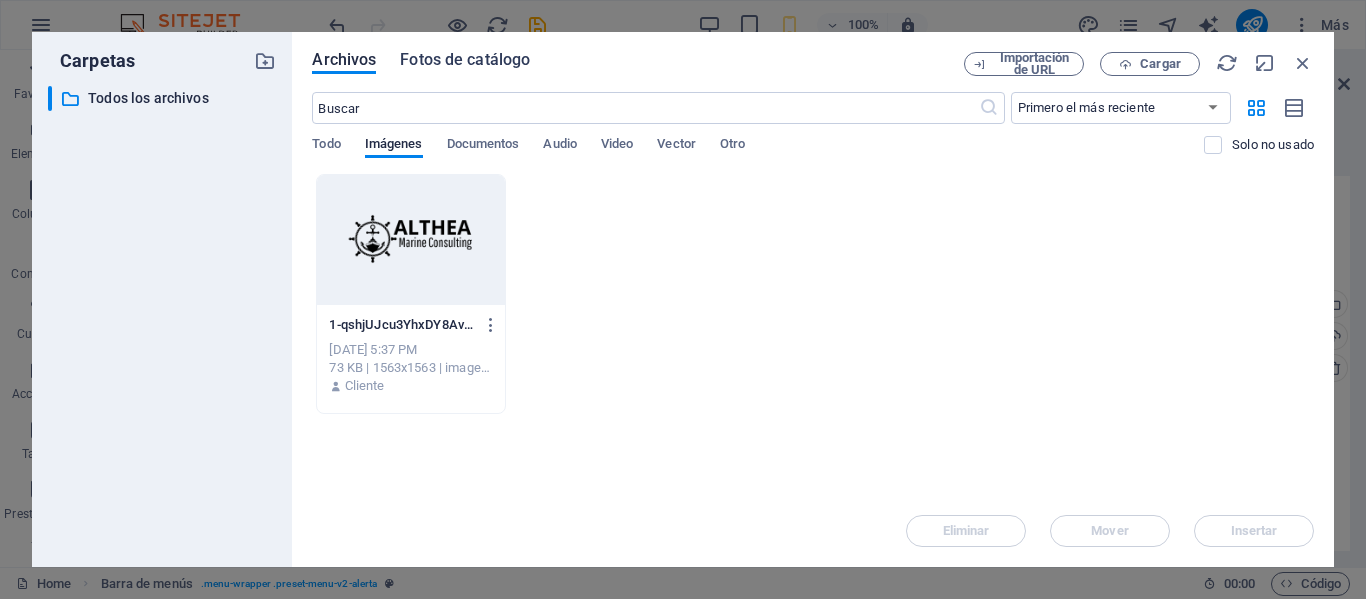 click on "Fotos de catálogo" at bounding box center [465, 60] 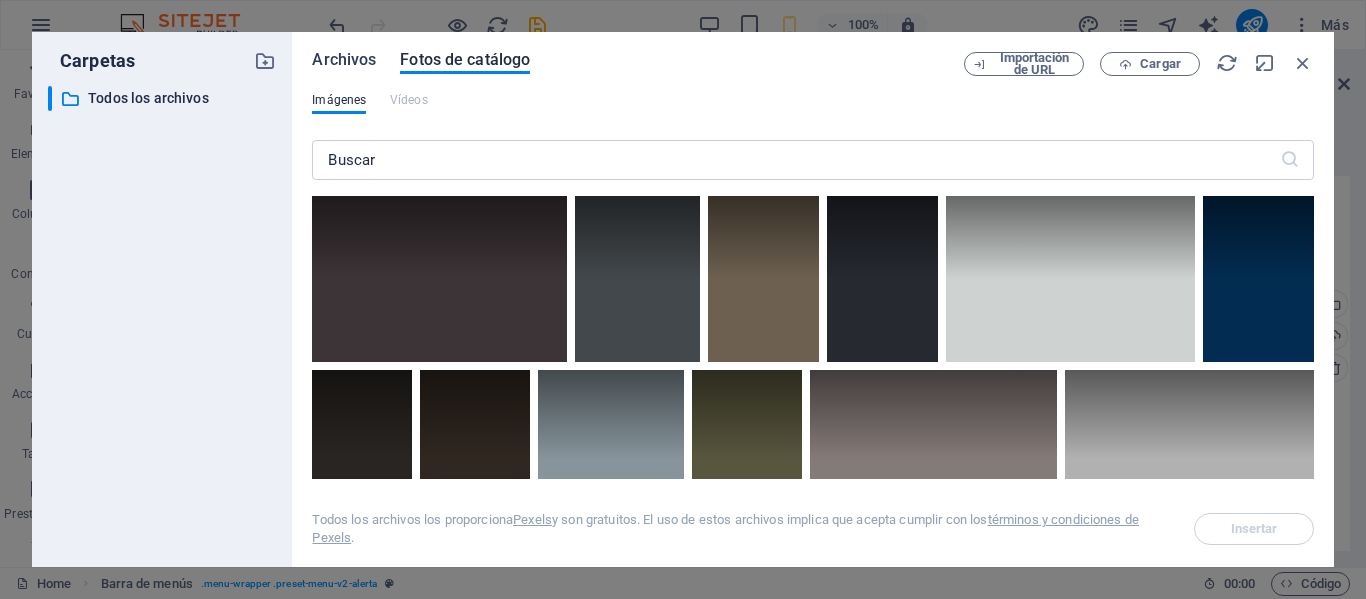 click on "Archivos" at bounding box center (344, 60) 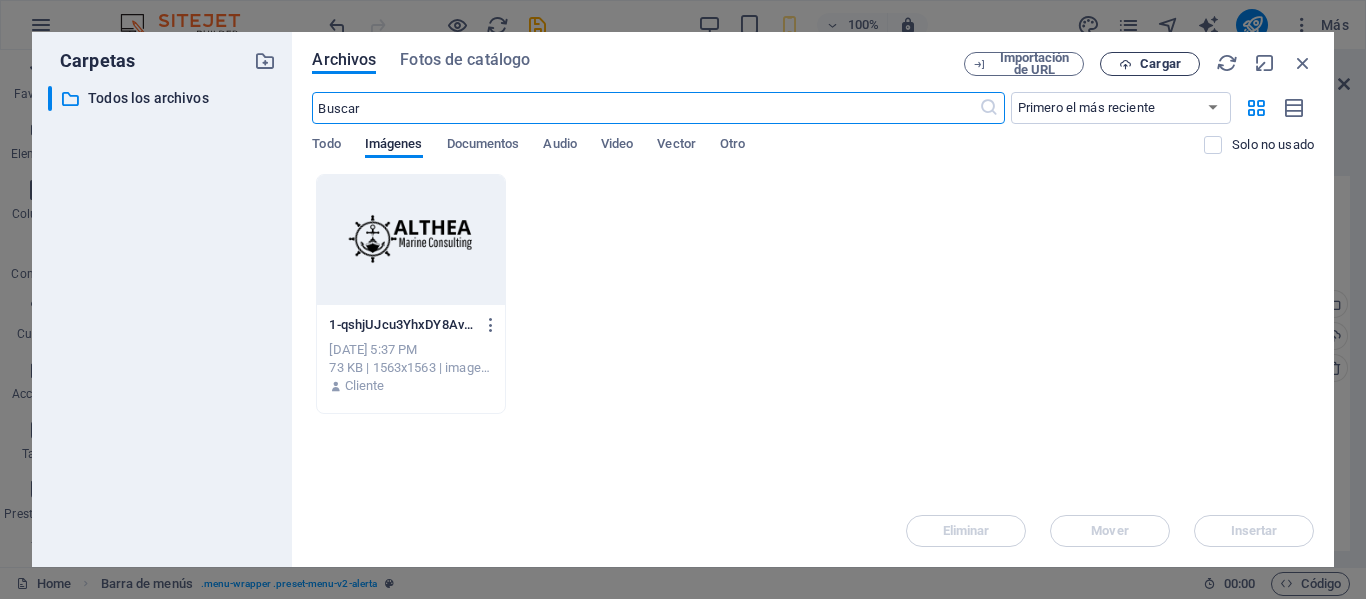 click on "Cargar" at bounding box center [1160, 64] 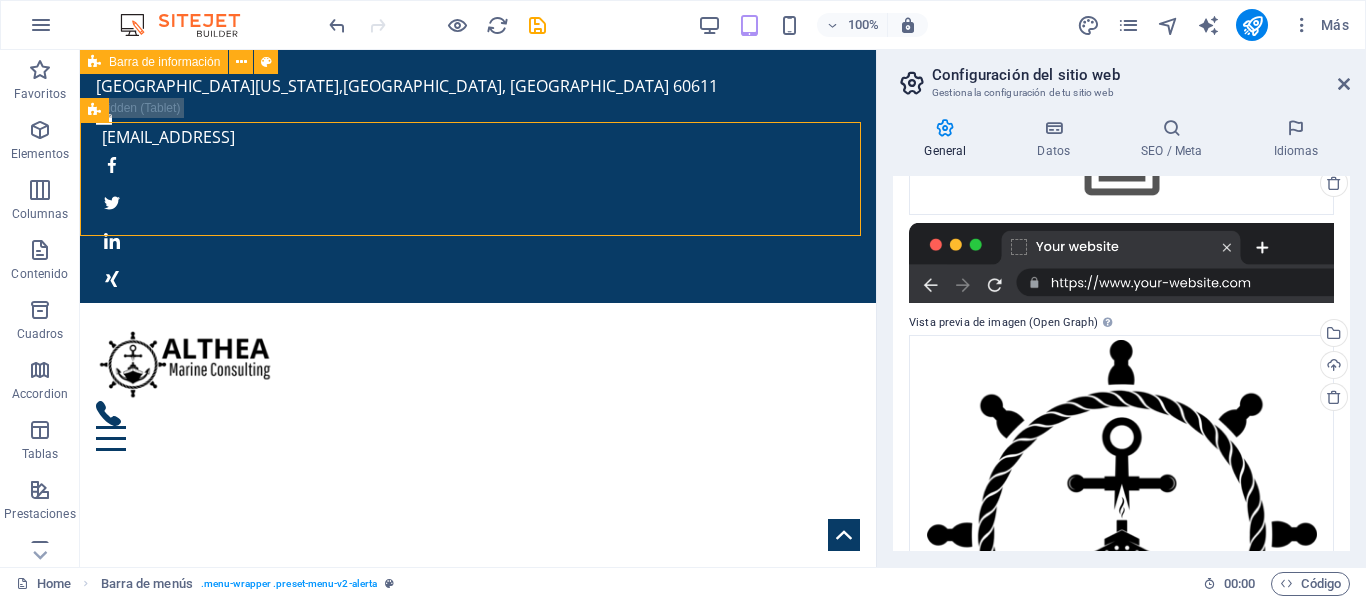 scroll, scrollTop: 243, scrollLeft: 0, axis: vertical 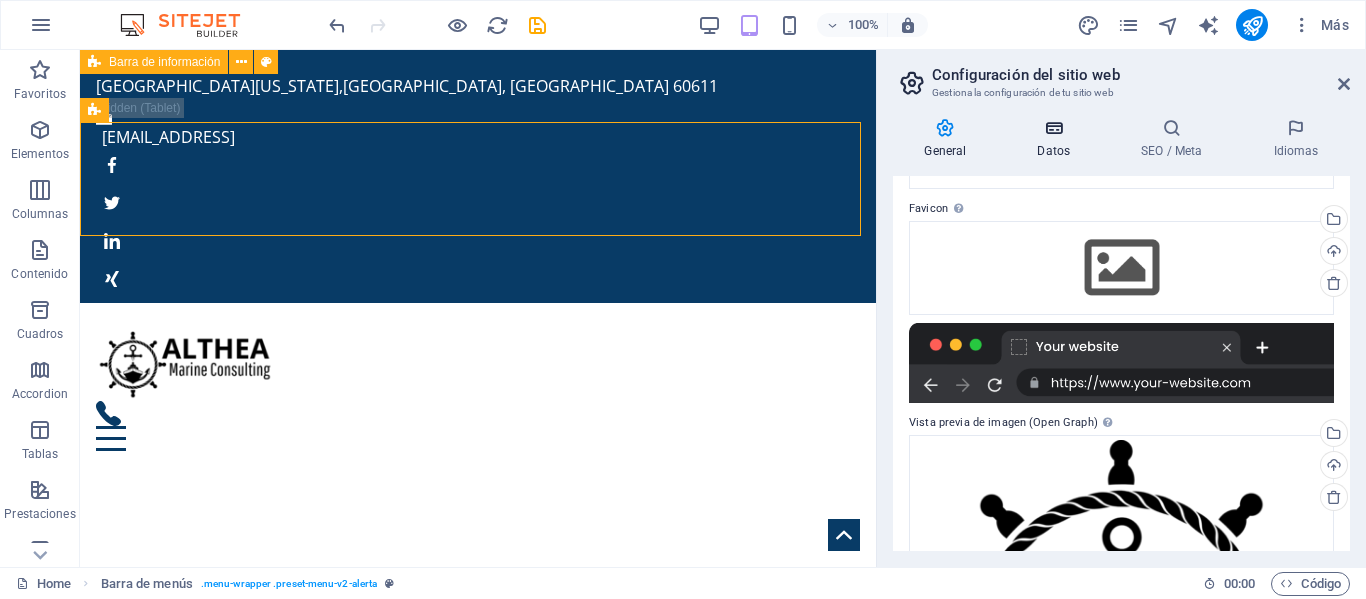 click on "Datos" at bounding box center (1058, 139) 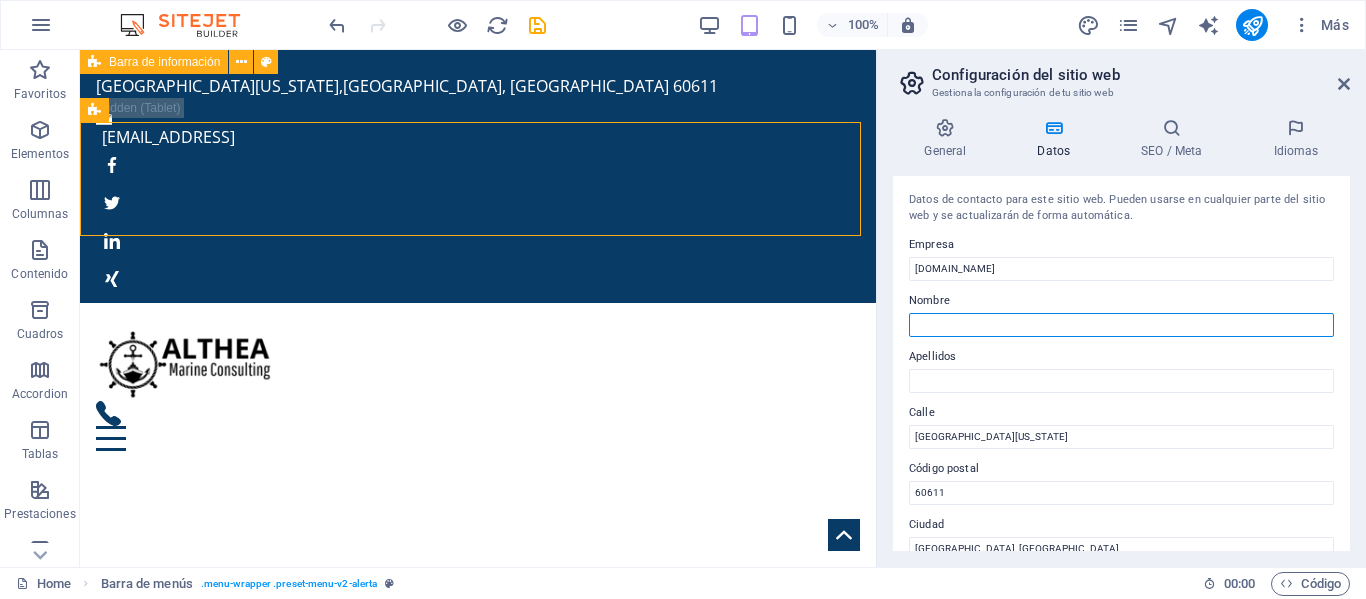 click on "Nombre" at bounding box center [1121, 325] 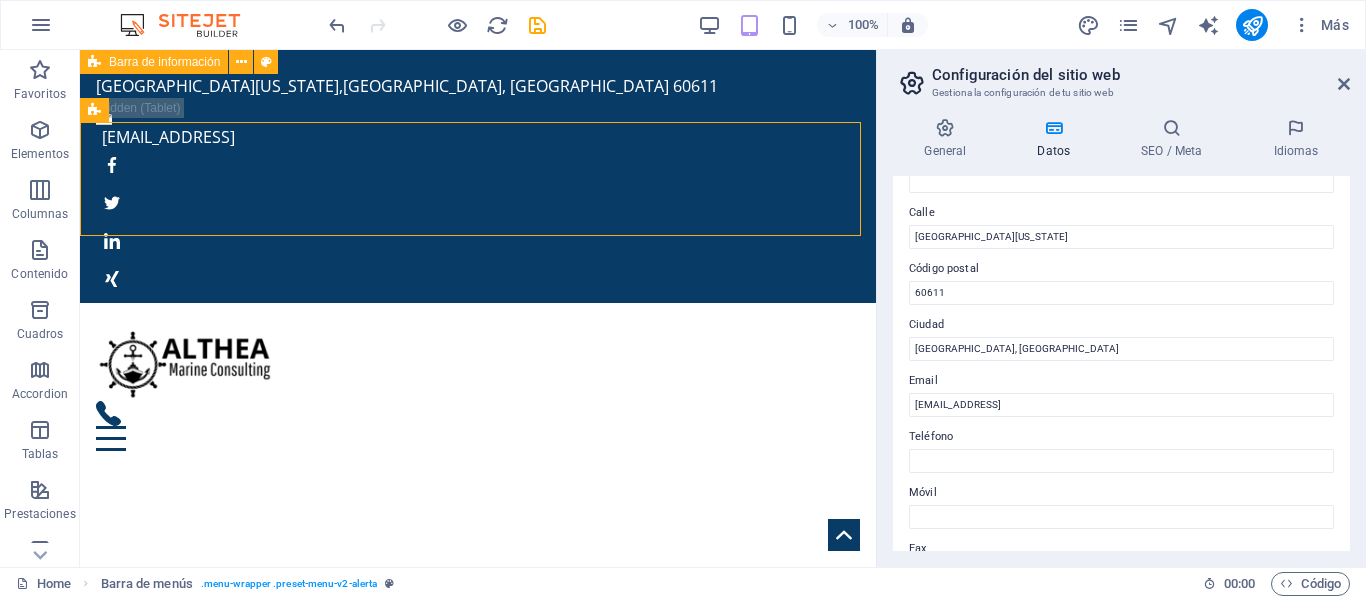 scroll, scrollTop: 300, scrollLeft: 0, axis: vertical 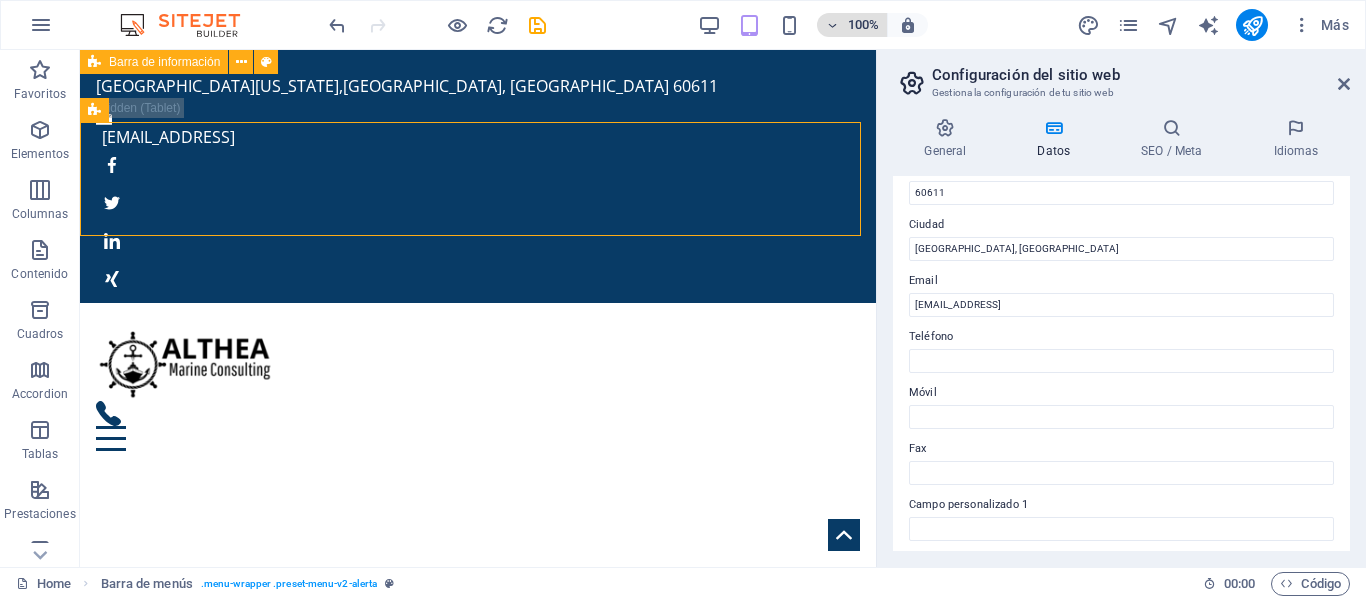 type on "Althea Marine Consulting" 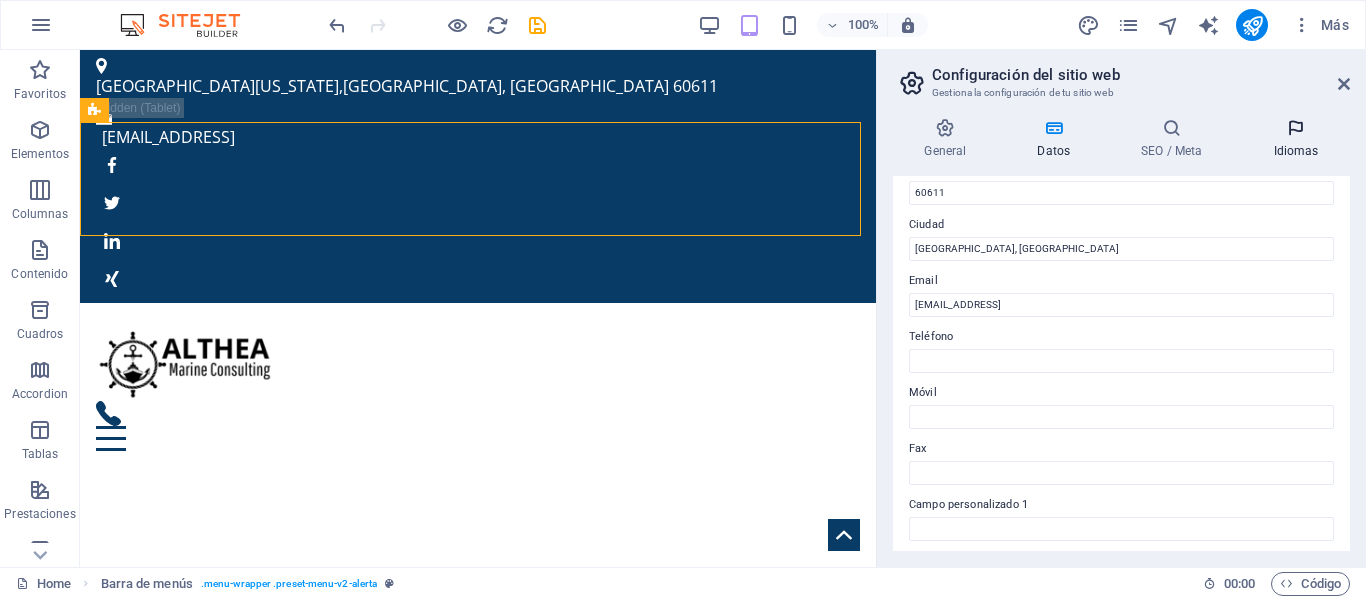 click on "Idiomas" at bounding box center (1296, 139) 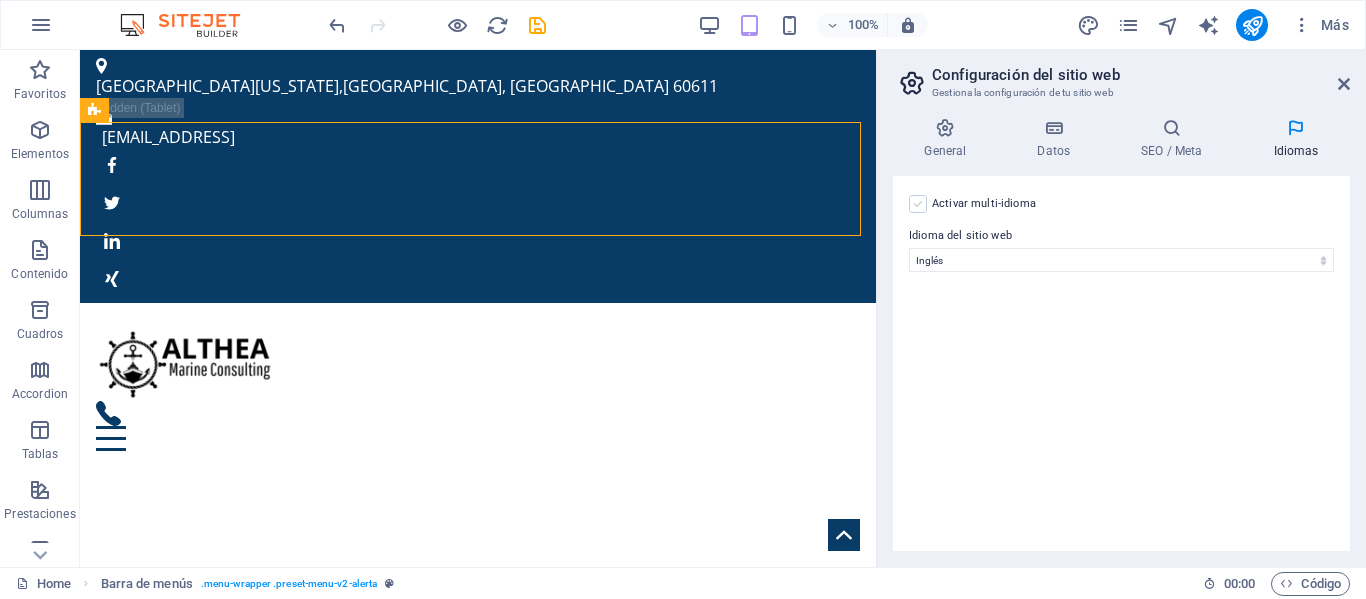 click at bounding box center (918, 204) 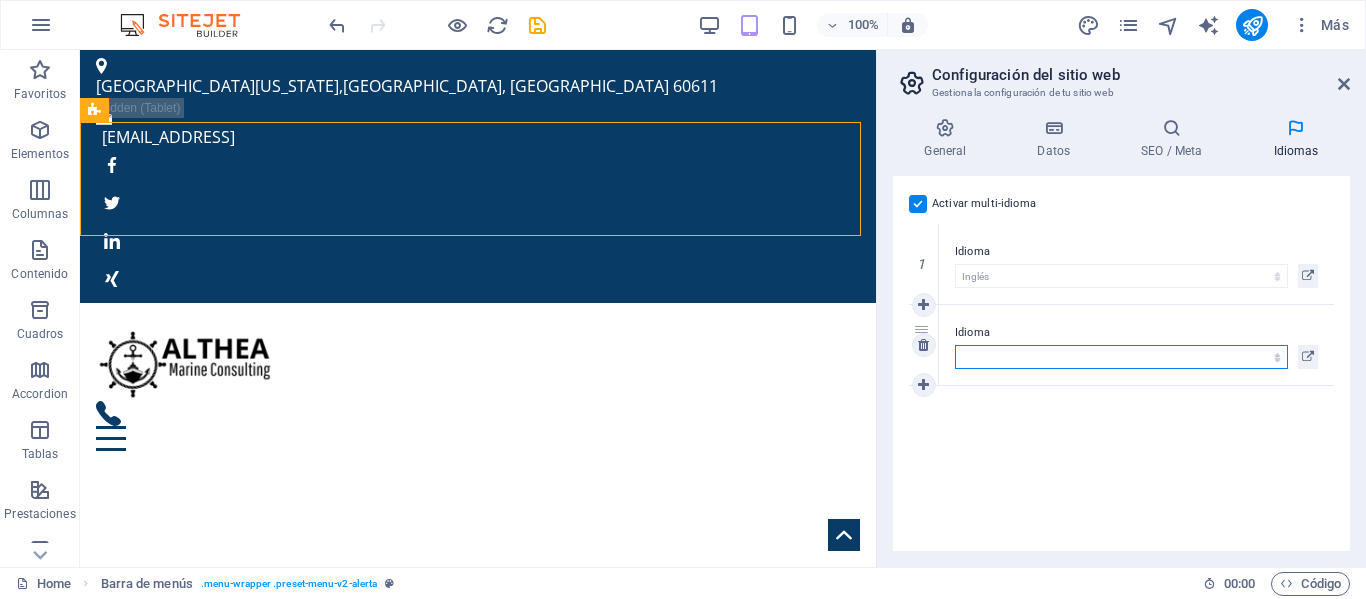 click on "Abkhazian Afar Afrikaans Akan Albanés Alemán Amharic Árabe Aragonese Armenian Assamese Avaric Avestan Aymara Azerbaijani Bambara Bashkir Basque Belarusian Bengalí Bihari languages Bislama Bokmål Bosnian Breton Búlgaro Burmese Catalán Central Khmer Chamorro Chechen Checo Chino Church Slavic Chuvash Coreano Cornish Corsican Cree Croata Danés Dzongkha Eslovaco Esloveno Español Esperanto Estonian Ewe Faroese Farsi (Persa) Fijian Finlandés Francés Fulah Gaelic Galician Ganda Georgian Greenlandic Griego Guaraní Gujarati Haitian Creole Hausa Hebreo Herero Hindi Hiri Motu Holandés Húngaro Ido Igbo Indonesio Inglés Interlingua Interlingue Inuktitut Inupiaq Irish Islandés Italiano Japonés Javanese Kannada Kanuri Kashmiri Kazakh Kikuyu Kinyarwanda Komi Kongo Kurdish Kwanyama Kyrgyz Lao Latín Letón Limburgish Lingala Lituano Luba-Katanga Luxembourgish Macedonio Malagasy Malay Malayalam Maldivian Maltés Manx Maori Marathi Marshallese Mongolian Nauru Navajo Ndonga Nepali North Ndebele Northern Sami Pali" at bounding box center (1121, 357) 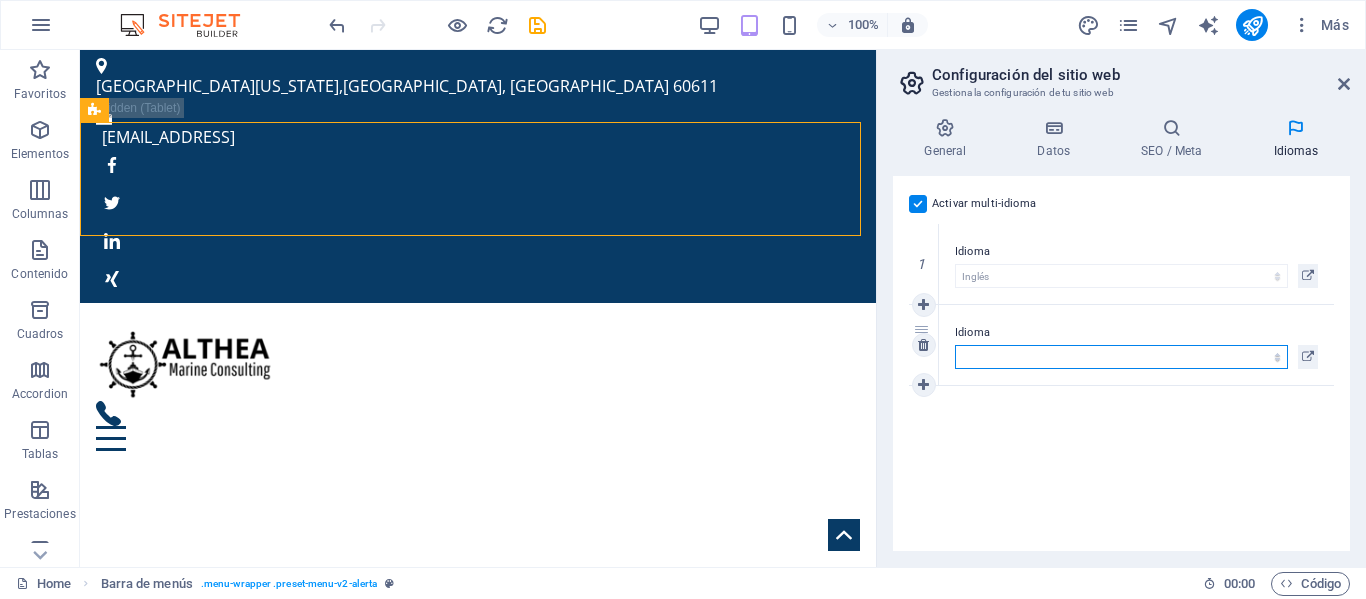 select on "44" 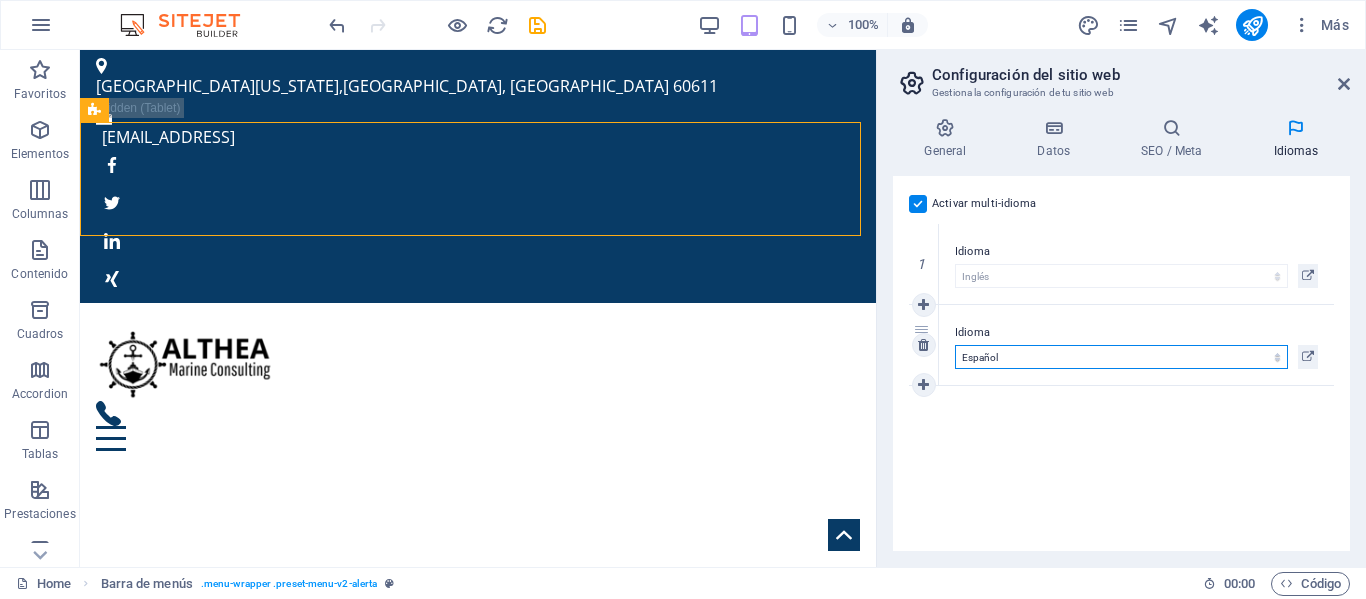 click on "Abkhazian Afar Afrikaans Akan Albanés Alemán Amharic Árabe Aragonese Armenian Assamese Avaric Avestan Aymara Azerbaijani Bambara Bashkir Basque Belarusian Bengalí Bihari languages Bislama Bokmål Bosnian Breton Búlgaro Burmese Catalán Central Khmer Chamorro Chechen Checo Chino Church Slavic Chuvash Coreano Cornish Corsican Cree Croata Danés Dzongkha Eslovaco Esloveno Español Esperanto Estonian Ewe Faroese Farsi (Persa) Fijian Finlandés Francés Fulah Gaelic Galician Ganda Georgian Greenlandic Griego Guaraní Gujarati Haitian Creole Hausa Hebreo Herero Hindi Hiri Motu Holandés Húngaro Ido Igbo Indonesio Inglés Interlingua Interlingue Inuktitut Inupiaq Irish Islandés Italiano Japonés Javanese Kannada Kanuri Kashmiri Kazakh Kikuyu Kinyarwanda Komi Kongo Kurdish Kwanyama Kyrgyz Lao Latín Letón Limburgish Lingala Lituano Luba-Katanga Luxembourgish Macedonio Malagasy Malay Malayalam Maldivian Maltés Manx Maori Marathi Marshallese Mongolian Nauru Navajo Ndonga Nepali North Ndebele Northern Sami Pali" at bounding box center (1121, 357) 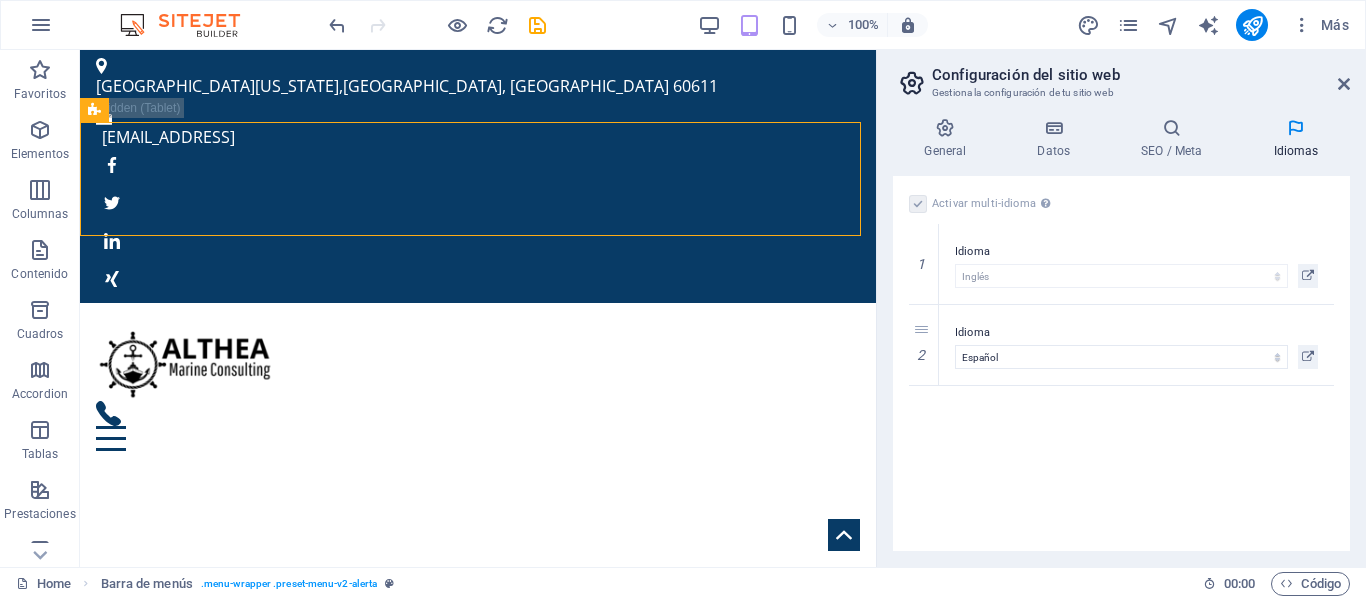 click on "Activar multi-idioma Para desactivar la opción multi-idioma, elimine todos los idiomas hasta que solo tenga un idioma. Idioma del sitio web Abkhazian Afar Afrikaans Akan Albanés Alemán Amharic Árabe Aragonese Armenian Assamese Avaric Avestan Aymara Azerbaijani Bambara Bashkir Basque Belarusian Bengalí Bihari languages Bislama Bokmål Bosnian Breton Búlgaro Burmese Catalán Central Khmer Chamorro Chechen Checo Chino Church Slavic Chuvash Coreano Cornish Corsican Cree Croata Danés Dzongkha Eslovaco Esloveno Español Esperanto Estonian Ewe Faroese Farsi (Persa) Fijian Finlandés Francés Fulah Gaelic Galician Ganda Georgian Greenlandic Griego Guaraní Gujarati Haitian Creole Hausa Hebreo Herero Hindi Hiri Motu Holandés Húngaro Ido Igbo Indonesio Inglés Interlingua Interlingue Inuktitut Inupiaq Irish Islandés Italiano Japonés Javanese Kannada Kanuri Kashmiri Kazakh Kikuyu Kinyarwanda Komi Kongo Kurdish Kwanyama Kyrgyz Lao Latín Letón Limburgish Lingala Lituano Luba-Katanga Luxembourgish Macedonio 1" at bounding box center [1121, 363] 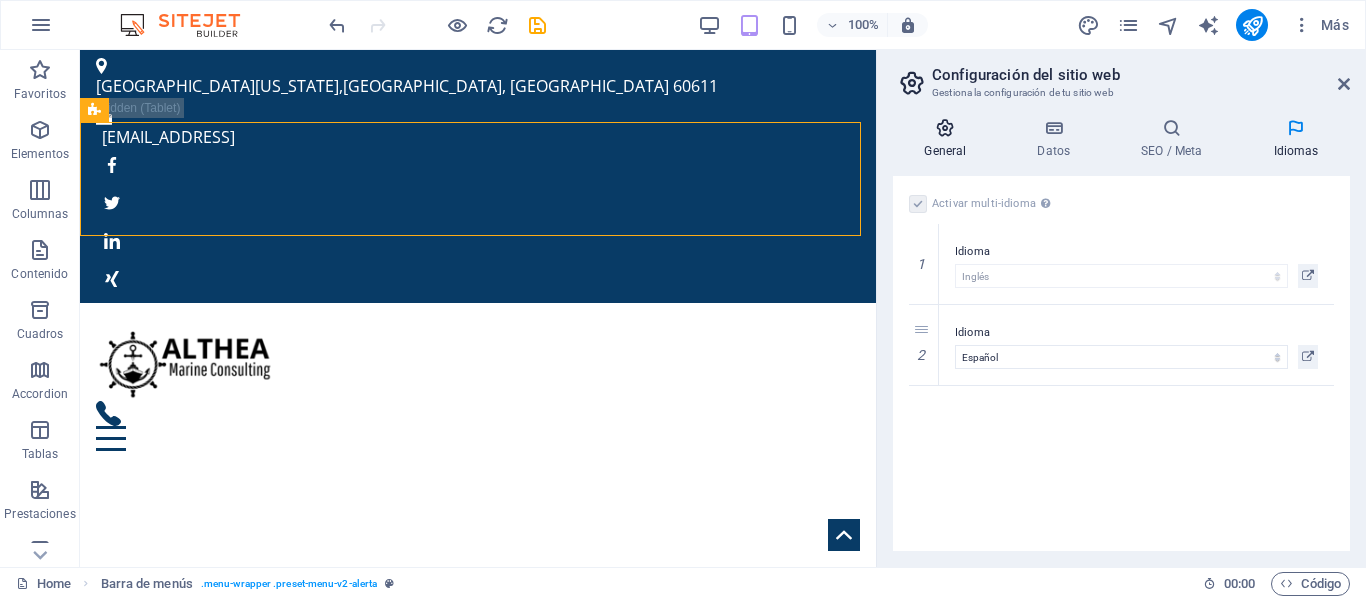 click on "General" at bounding box center [949, 139] 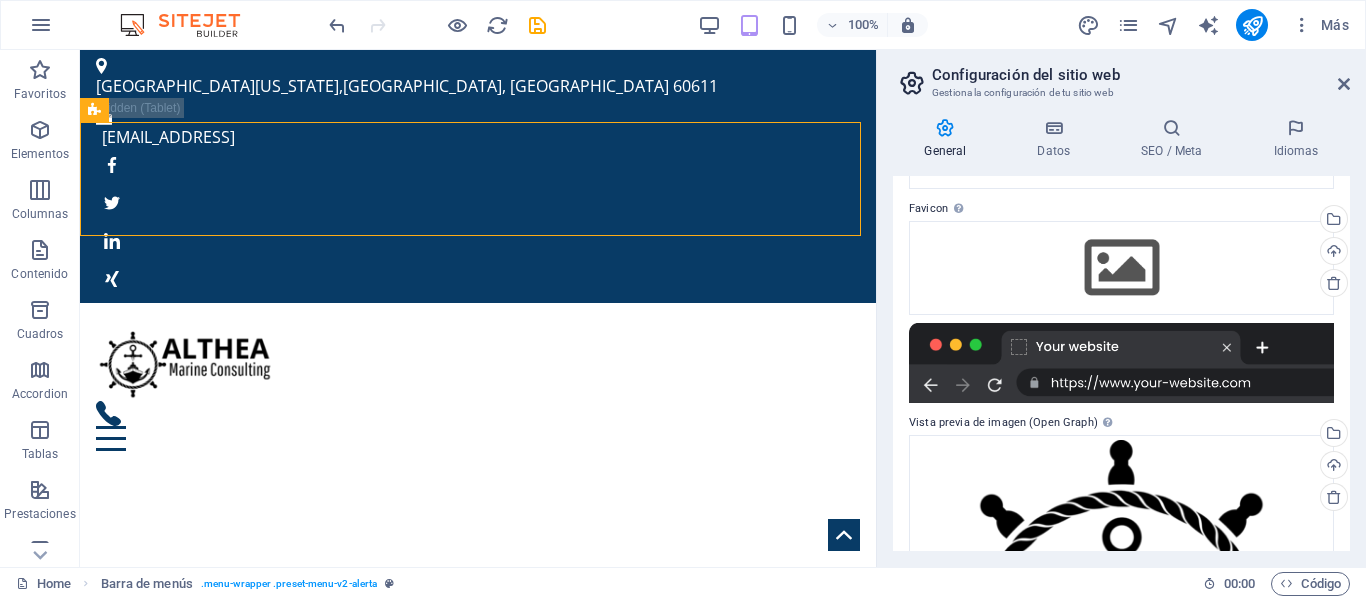 click at bounding box center (1121, 363) 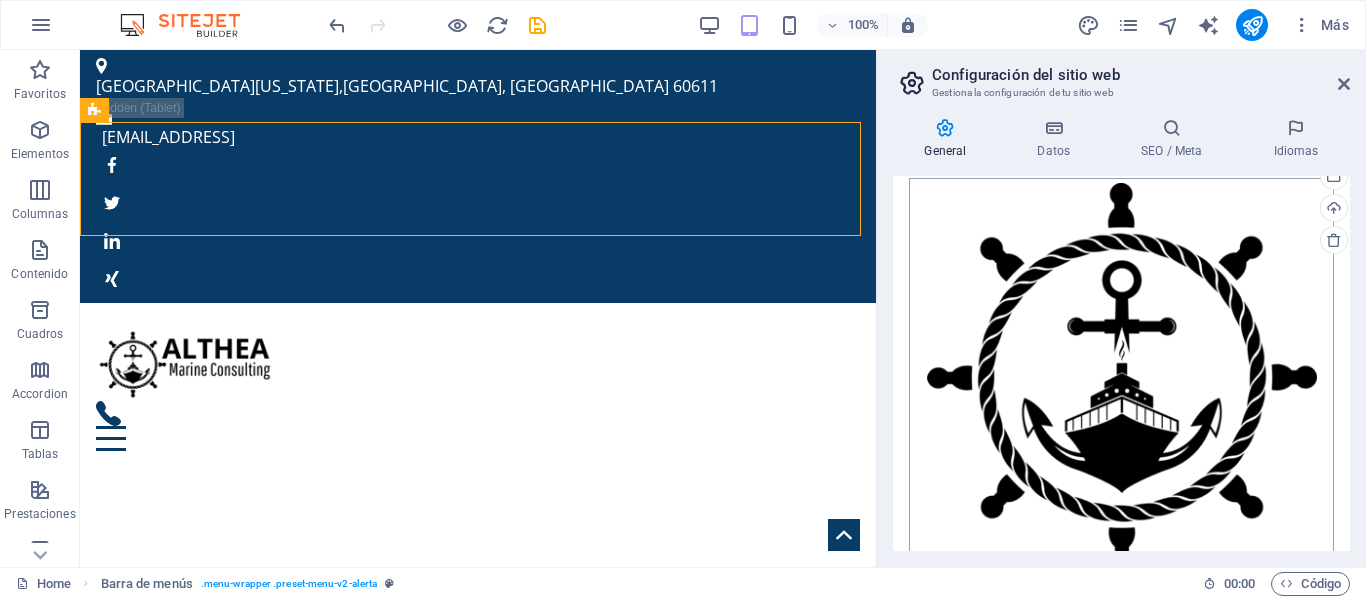 scroll, scrollTop: 543, scrollLeft: 0, axis: vertical 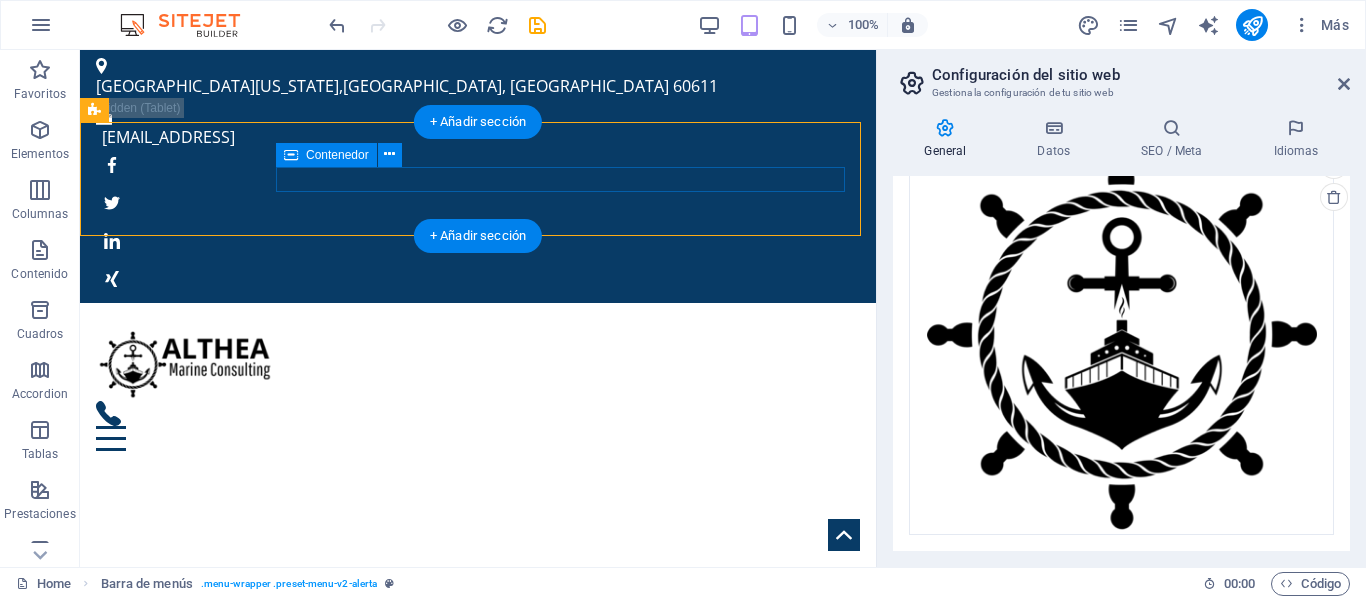 drag, startPoint x: 1331, startPoint y: 74, endPoint x: 315, endPoint y: 173, distance: 1020.81195 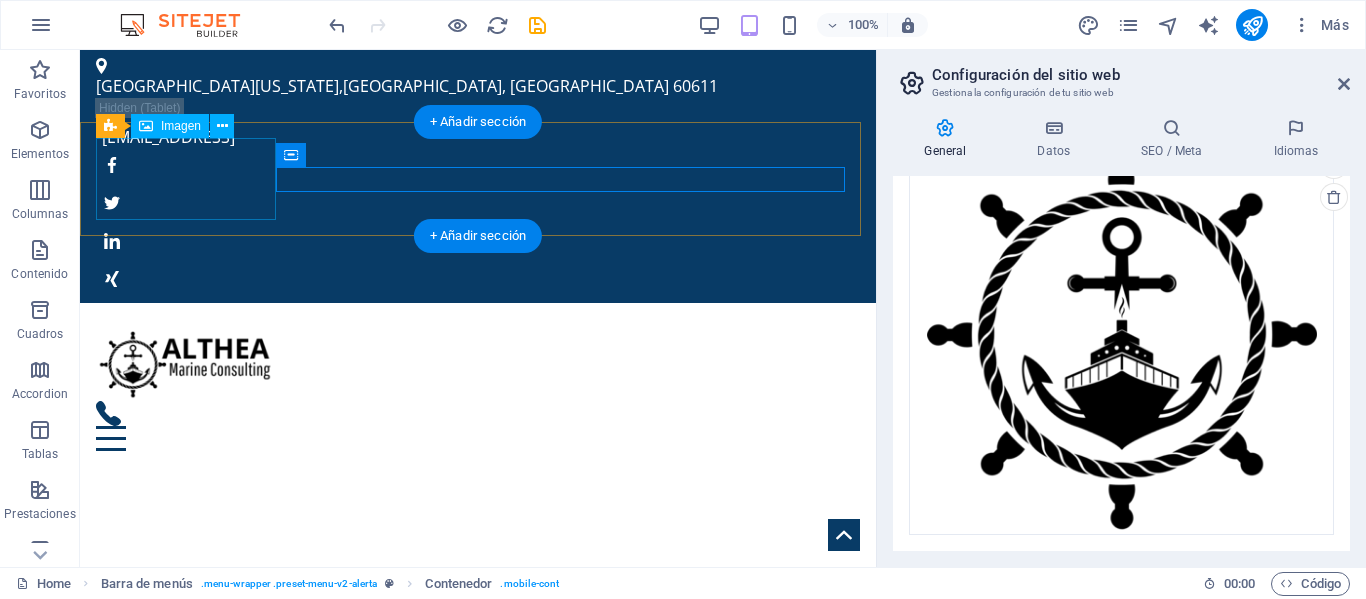 click at bounding box center [478, 360] 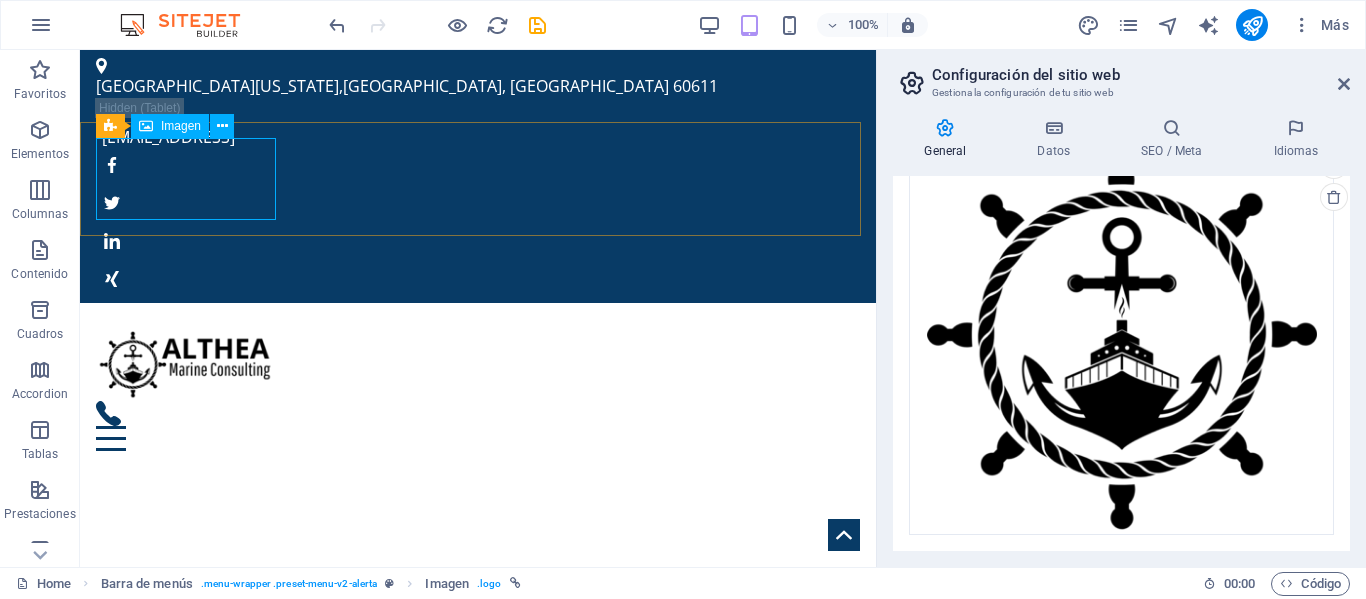 click on "Imagen" at bounding box center [170, 126] 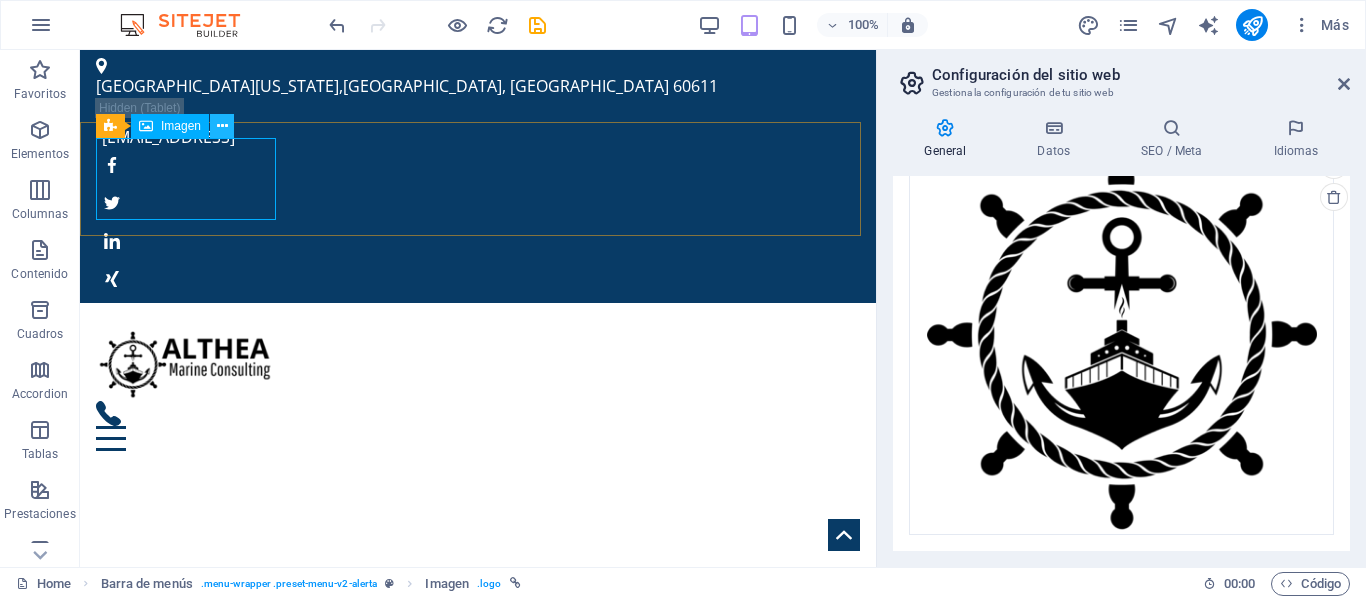 click at bounding box center [222, 126] 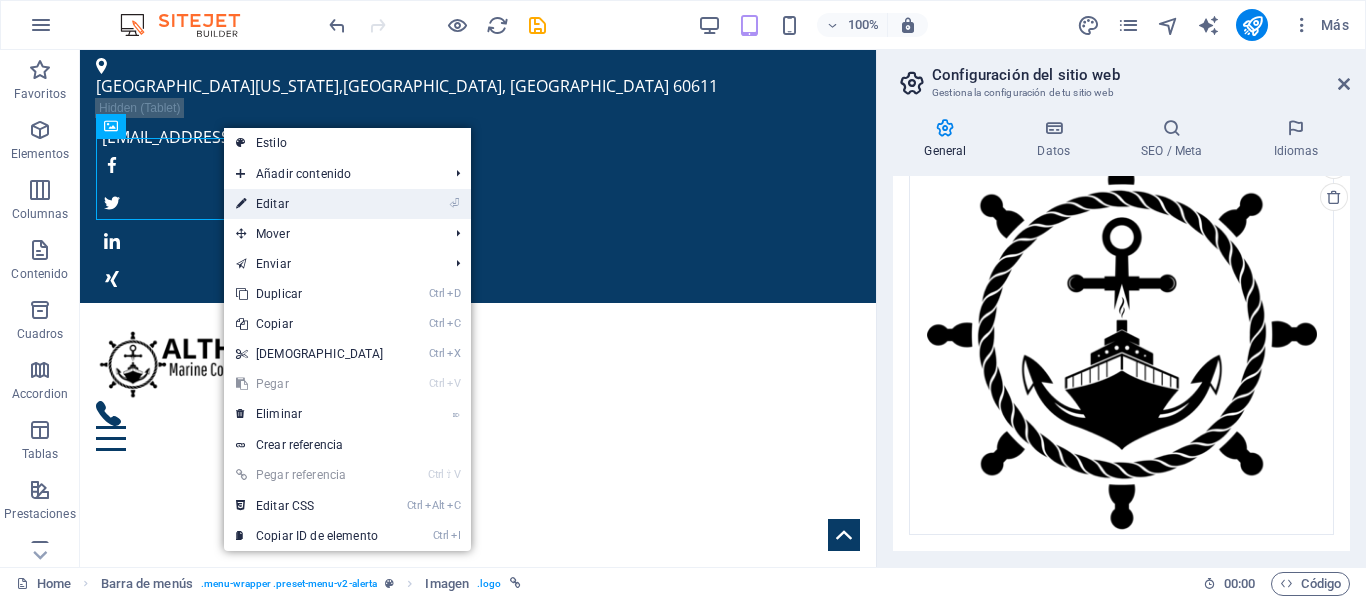 click on "⏎  Editar" at bounding box center (310, 204) 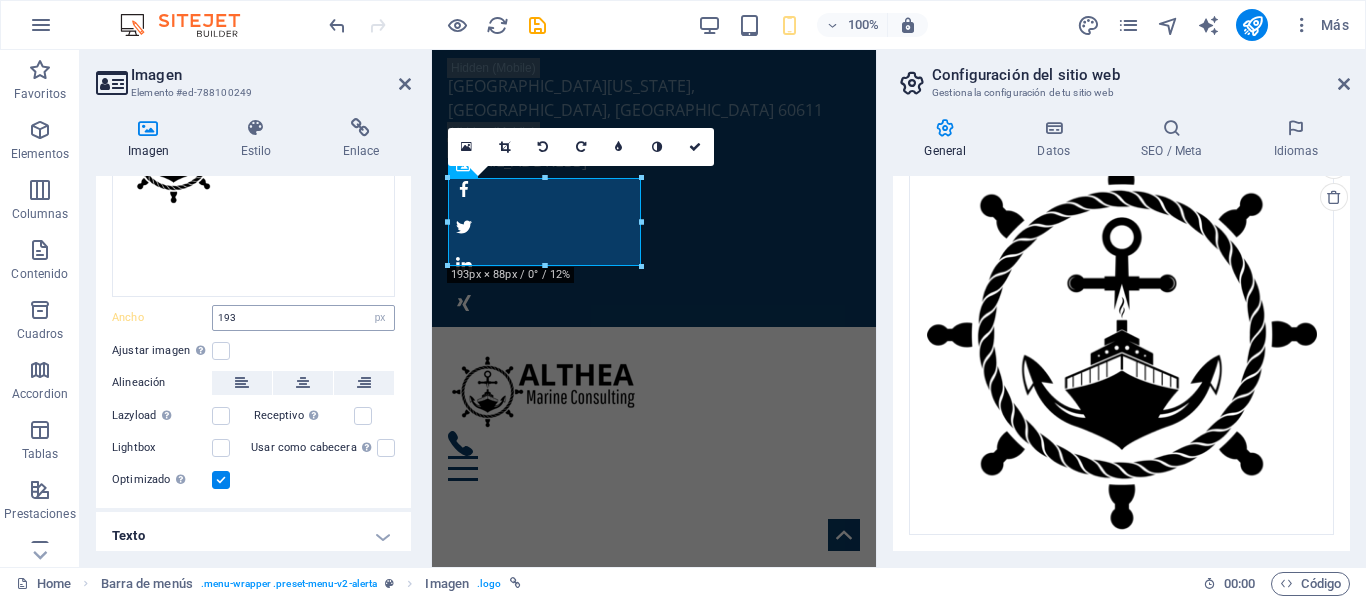 scroll, scrollTop: 219, scrollLeft: 0, axis: vertical 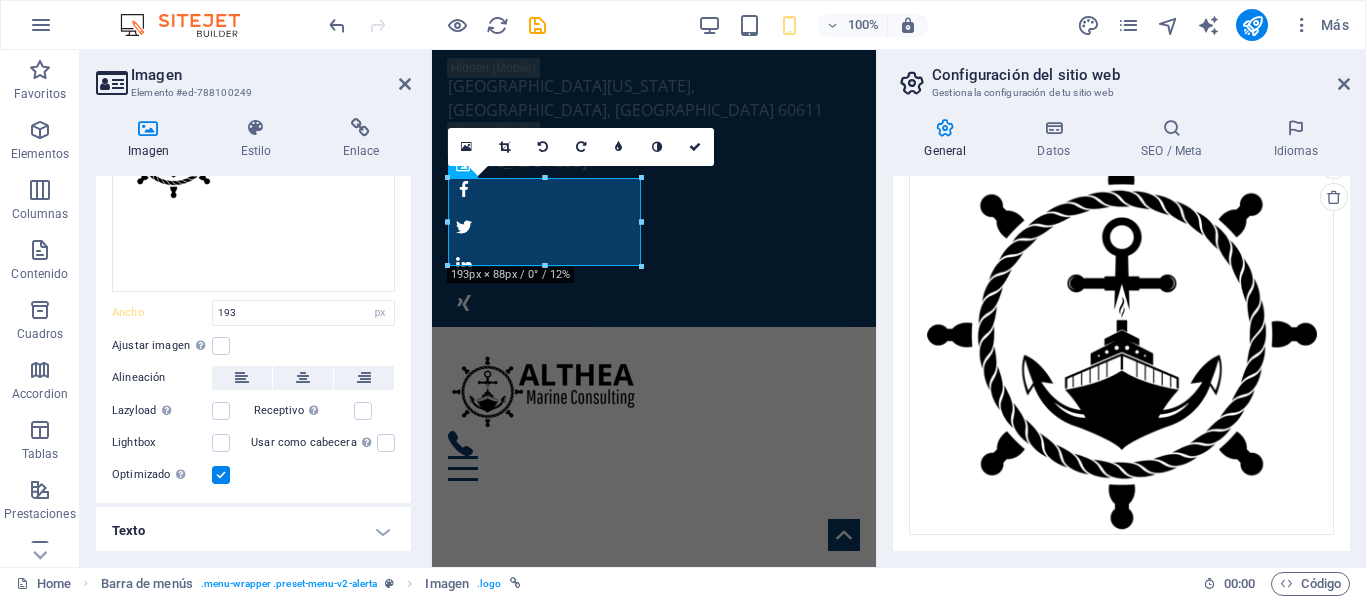 click at bounding box center (221, 475) 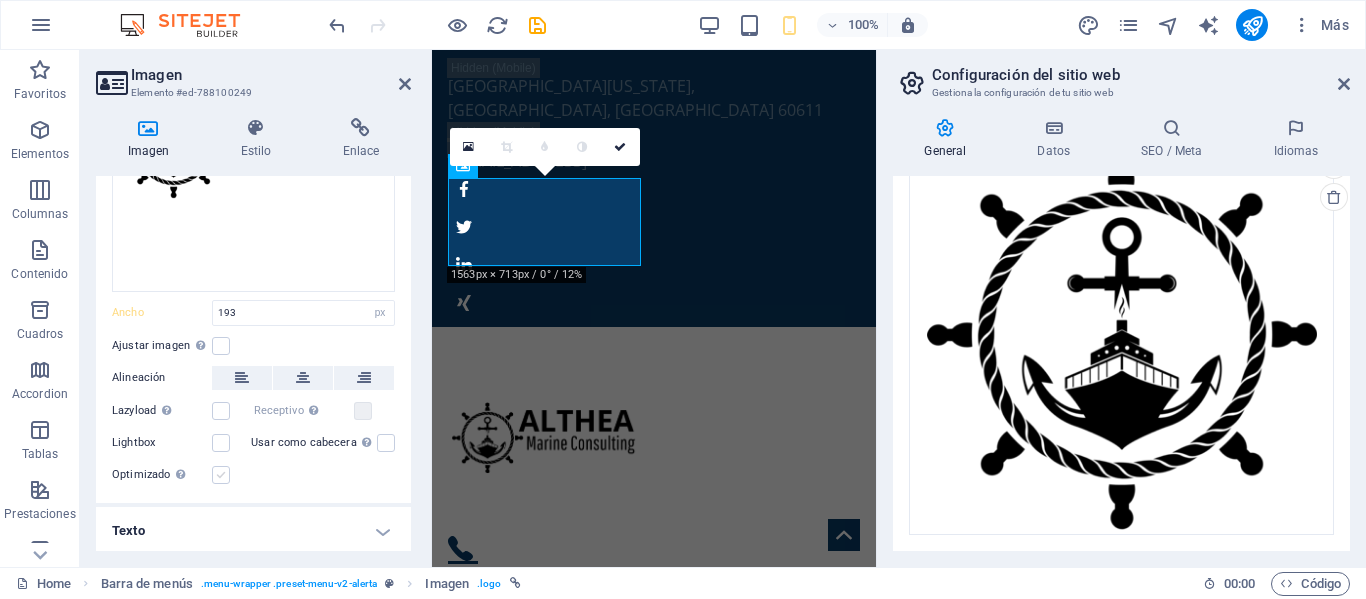 click at bounding box center [221, 475] 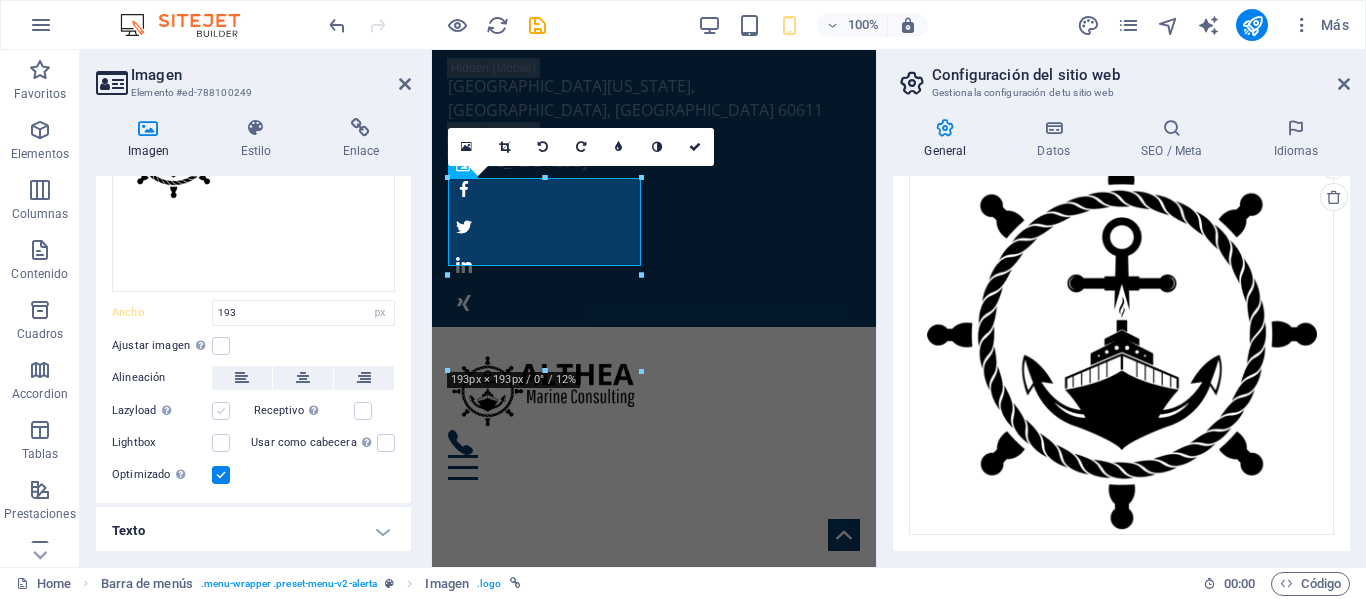 click at bounding box center [221, 411] 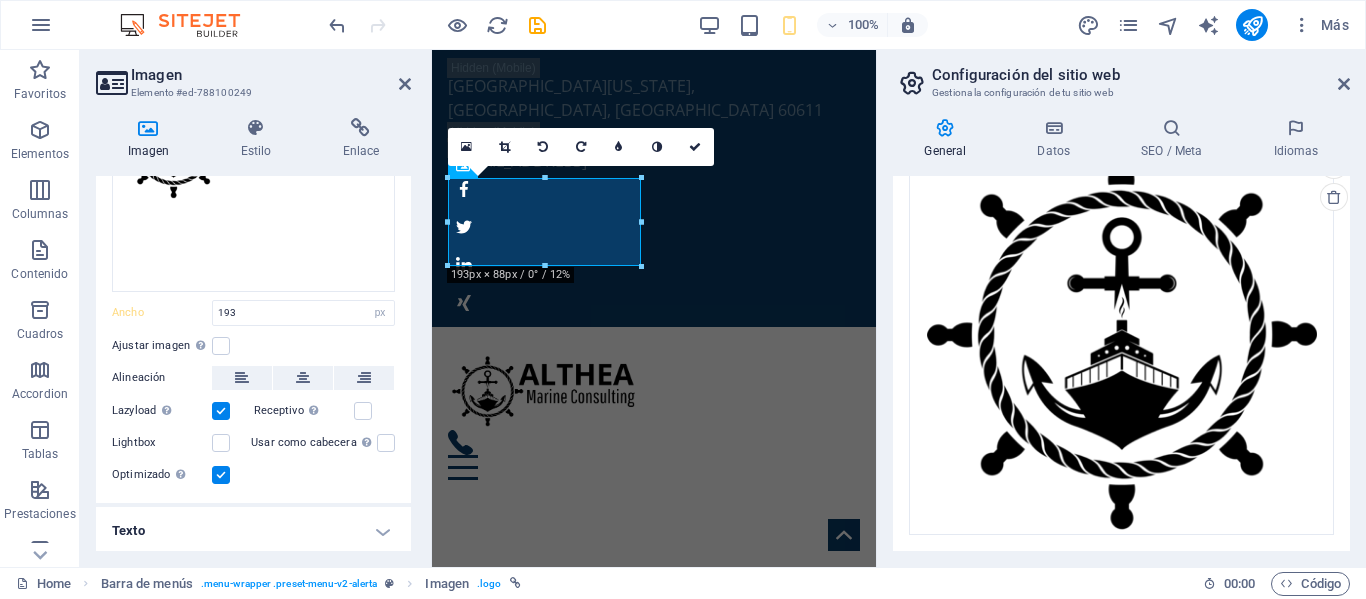 click at bounding box center [221, 411] 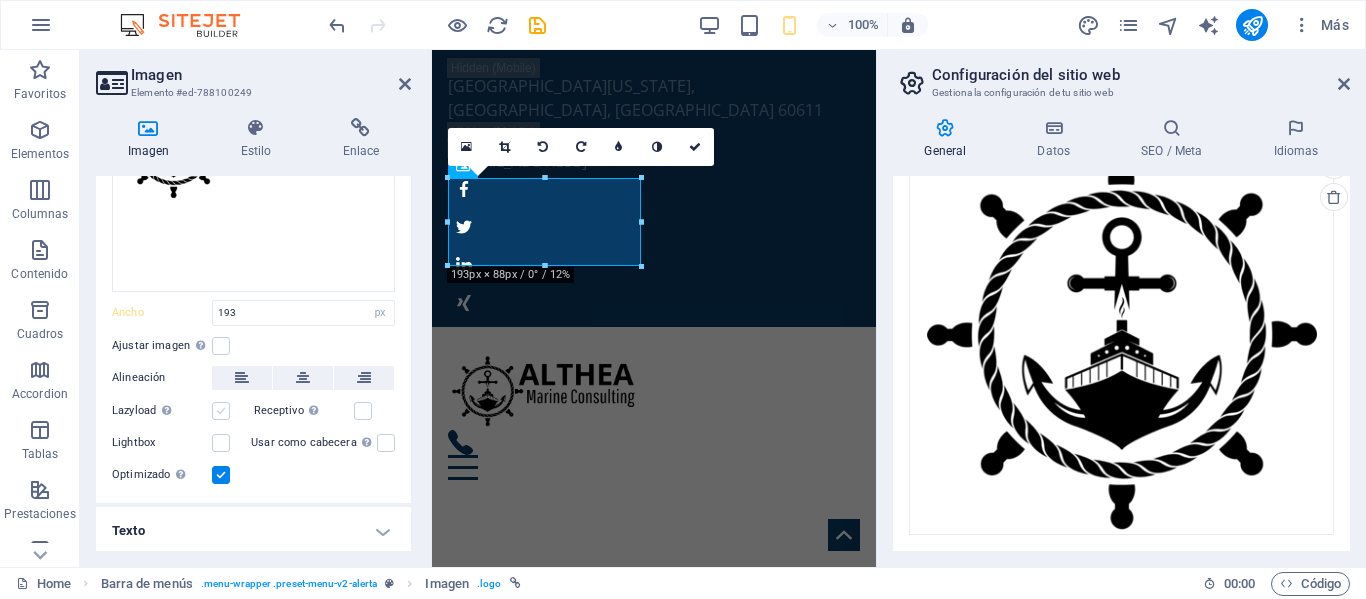 click at bounding box center [221, 411] 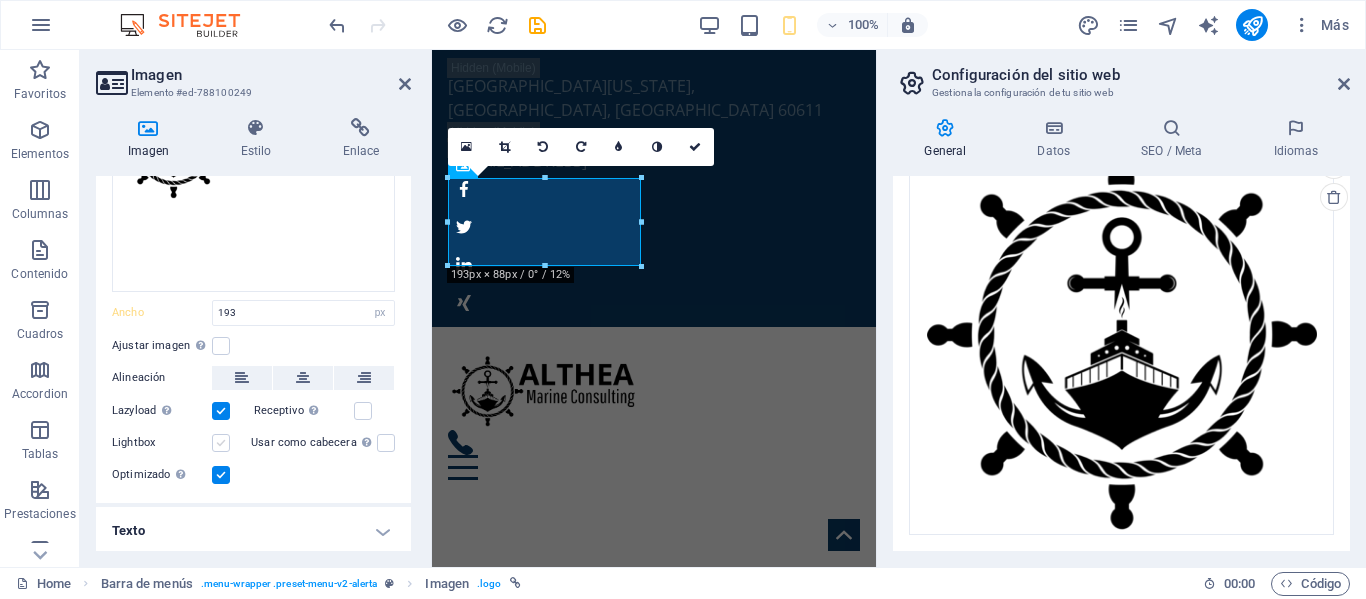 click at bounding box center (221, 443) 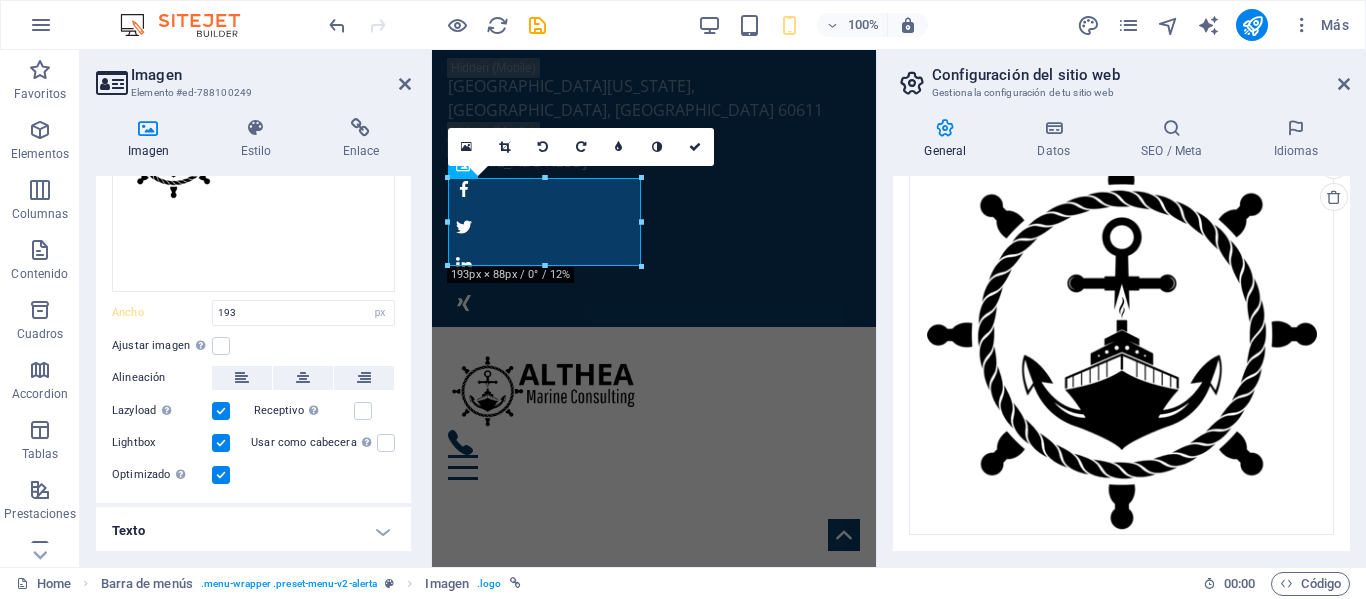 click at bounding box center [221, 443] 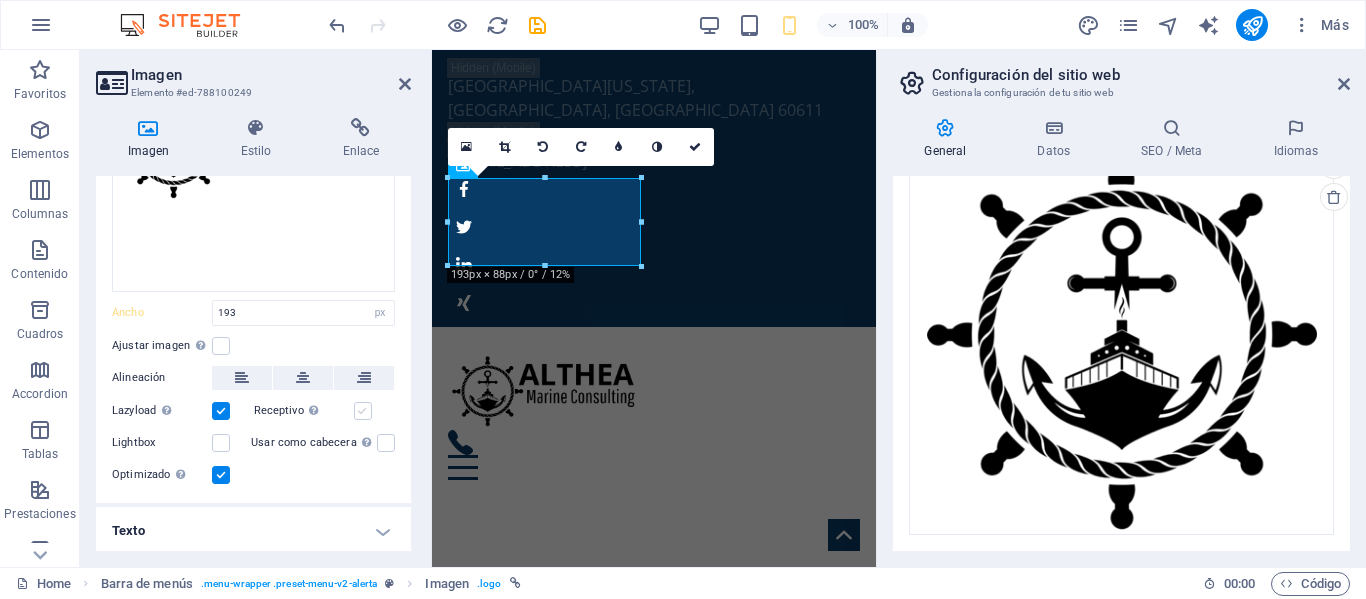 click at bounding box center (363, 411) 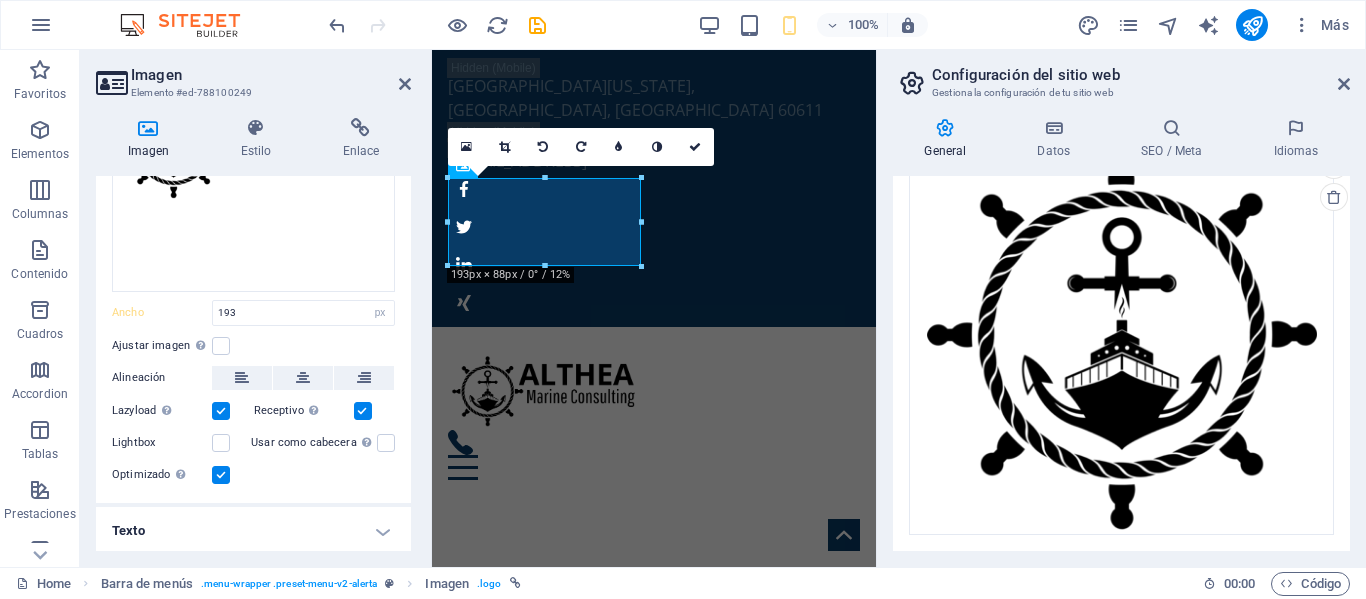 click on "Optimizado Las imágenes se comprimen para así mejorar la velocidad de las páginas." at bounding box center [253, 475] 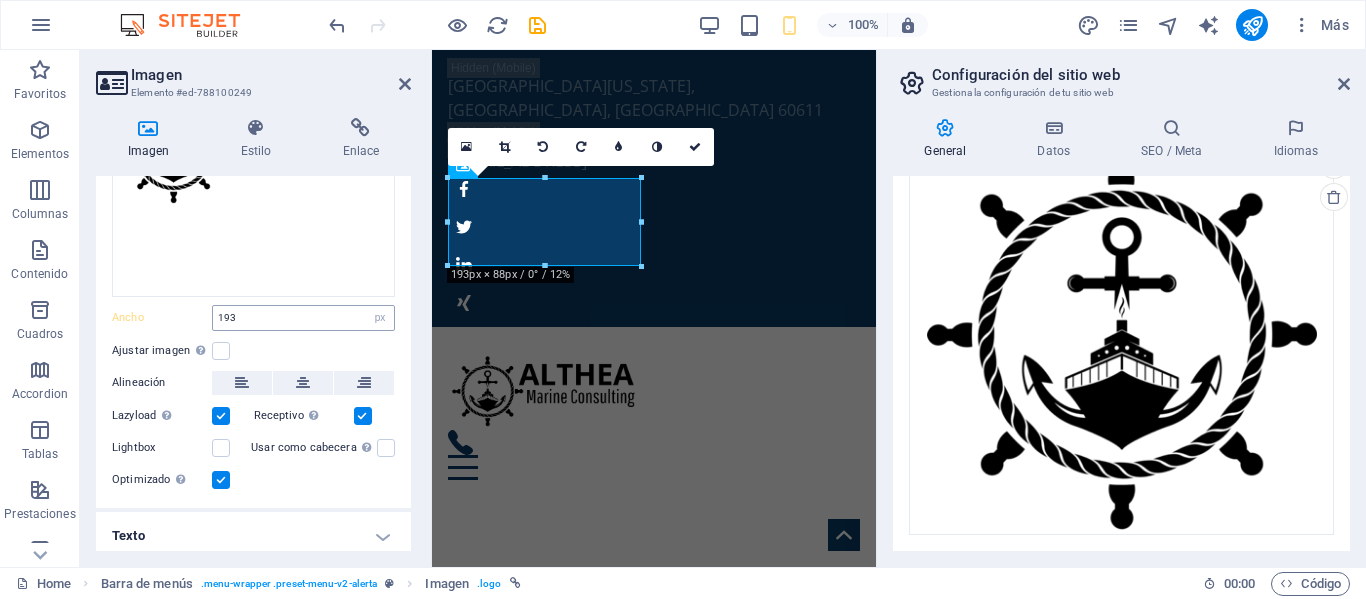 scroll, scrollTop: 219, scrollLeft: 0, axis: vertical 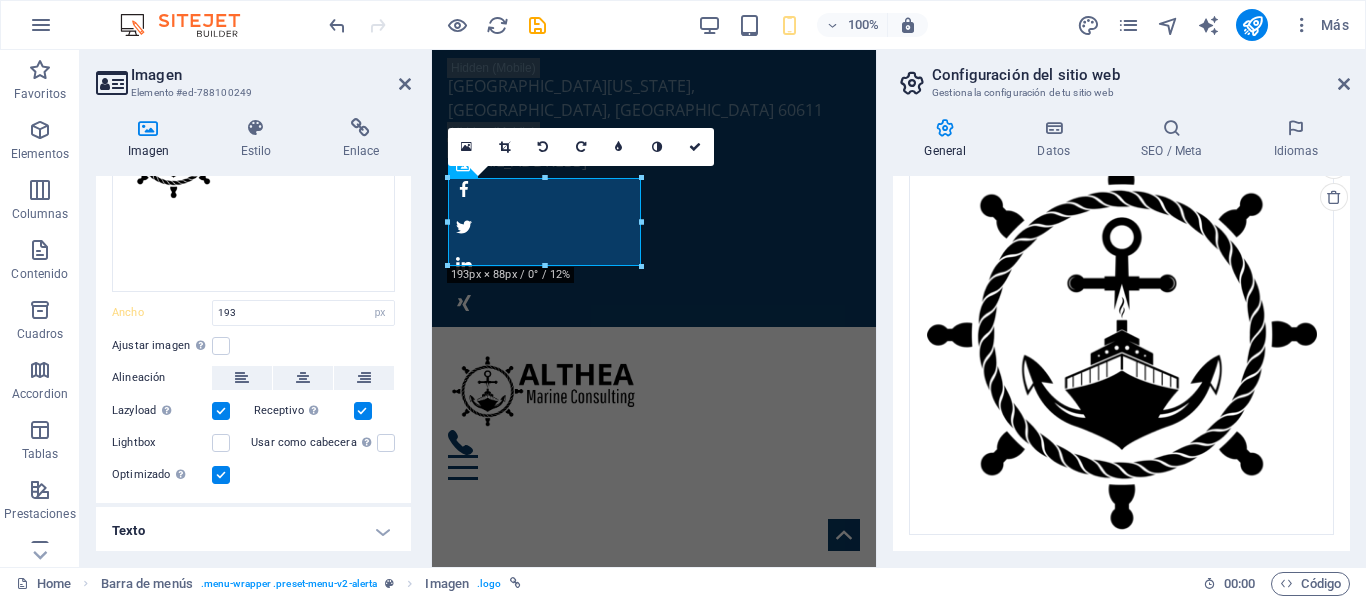 click on "Texto" at bounding box center [253, 531] 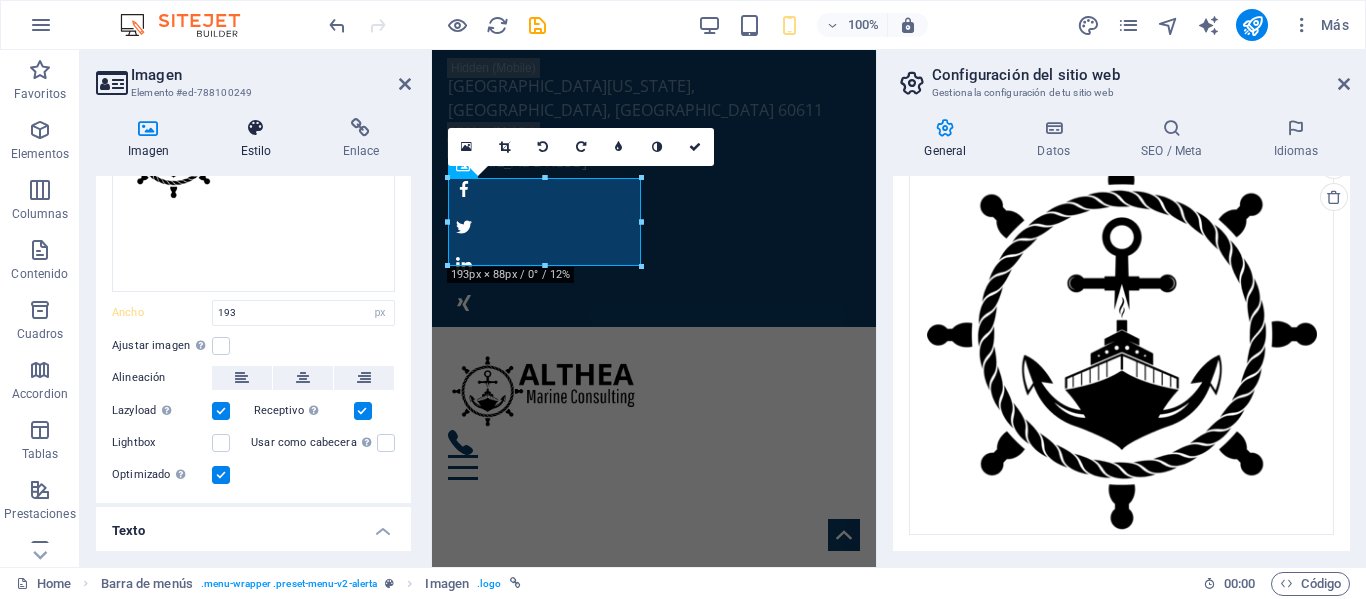 click on "Estilo" at bounding box center [260, 139] 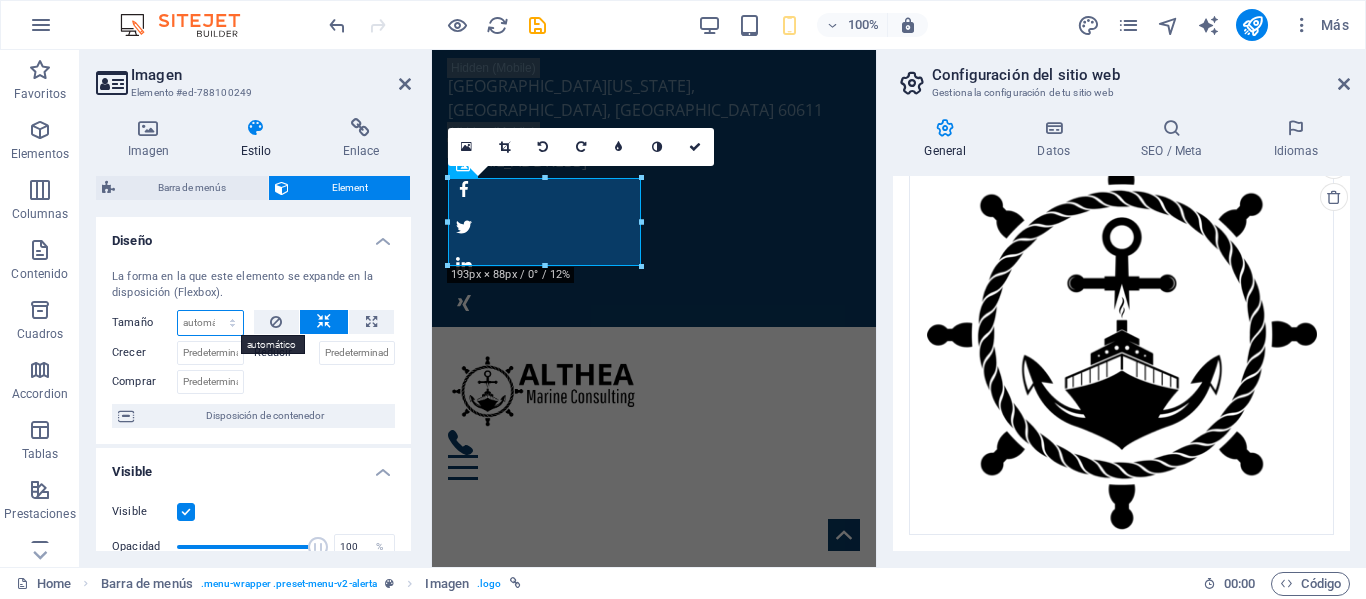 click on "Predeterminado automático px % 1/1 1/2 1/3 1/4 1/5 1/6 1/7 1/8 1/9 1/10" at bounding box center [210, 323] 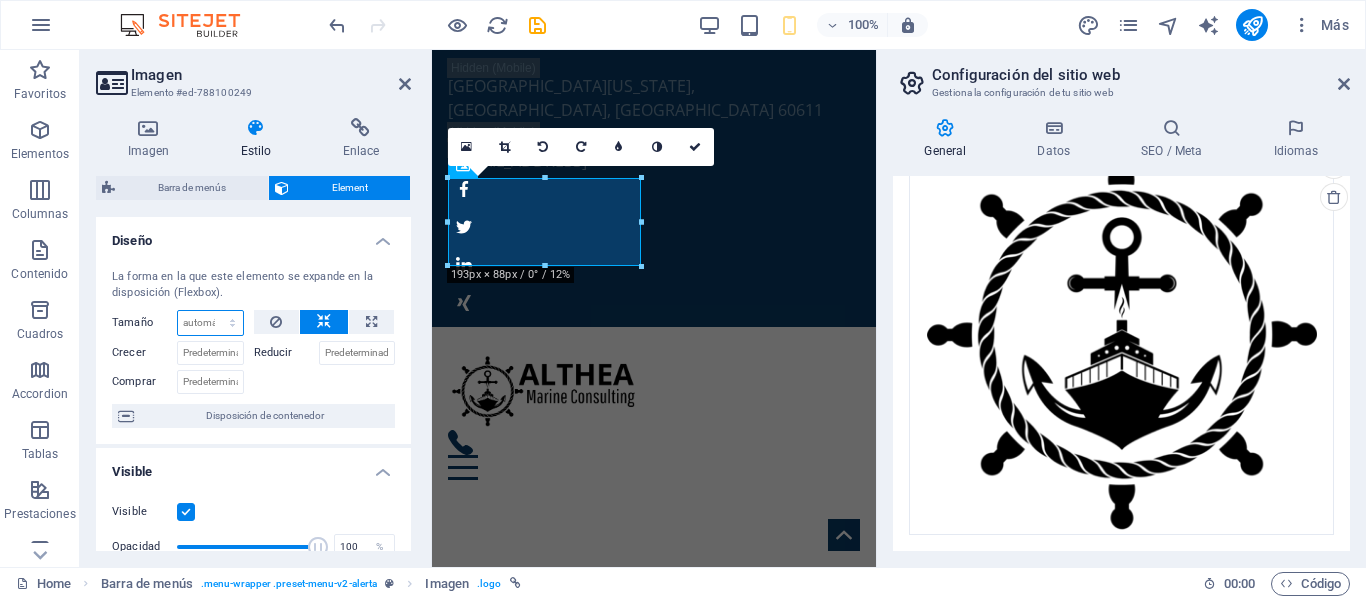 select on "px" 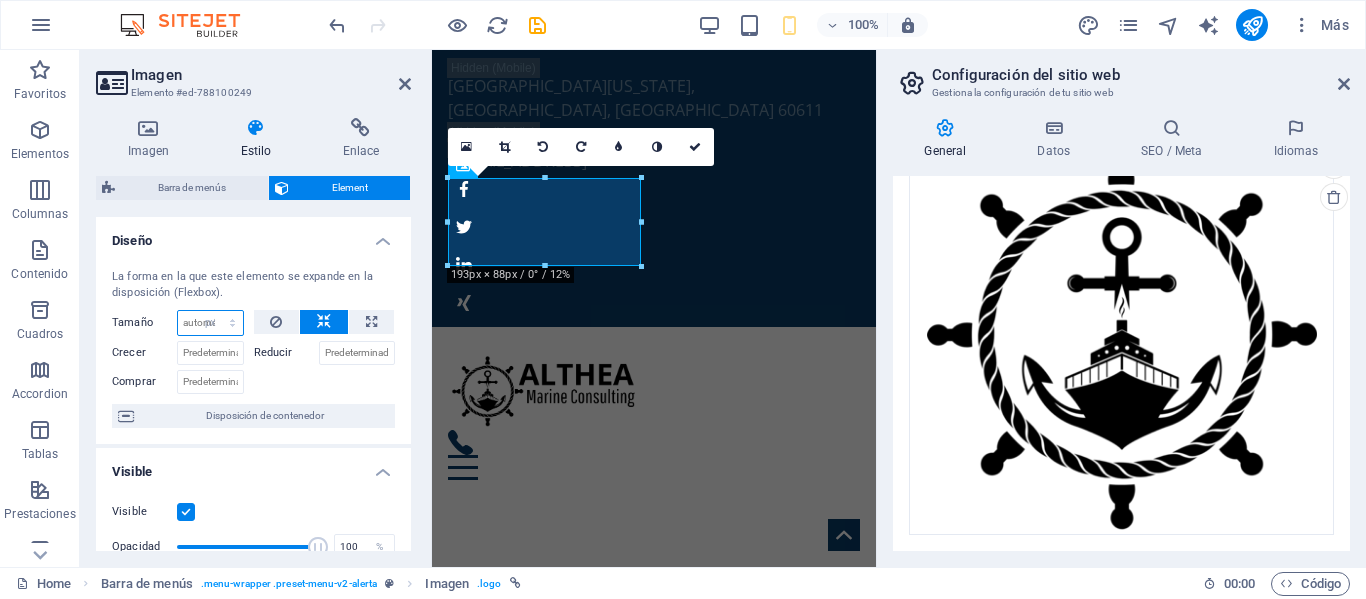 click on "Predeterminado automático px % 1/1 1/2 1/3 1/4 1/5 1/6 1/7 1/8 1/9 1/10" at bounding box center [210, 323] 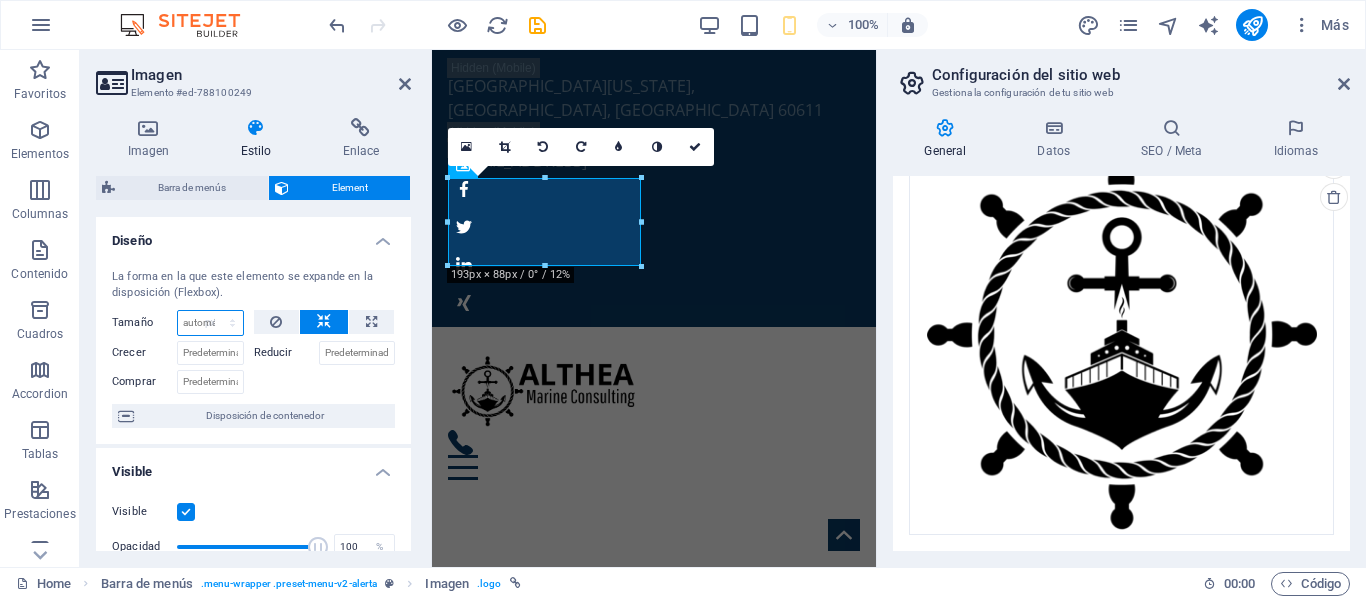 type on "0" 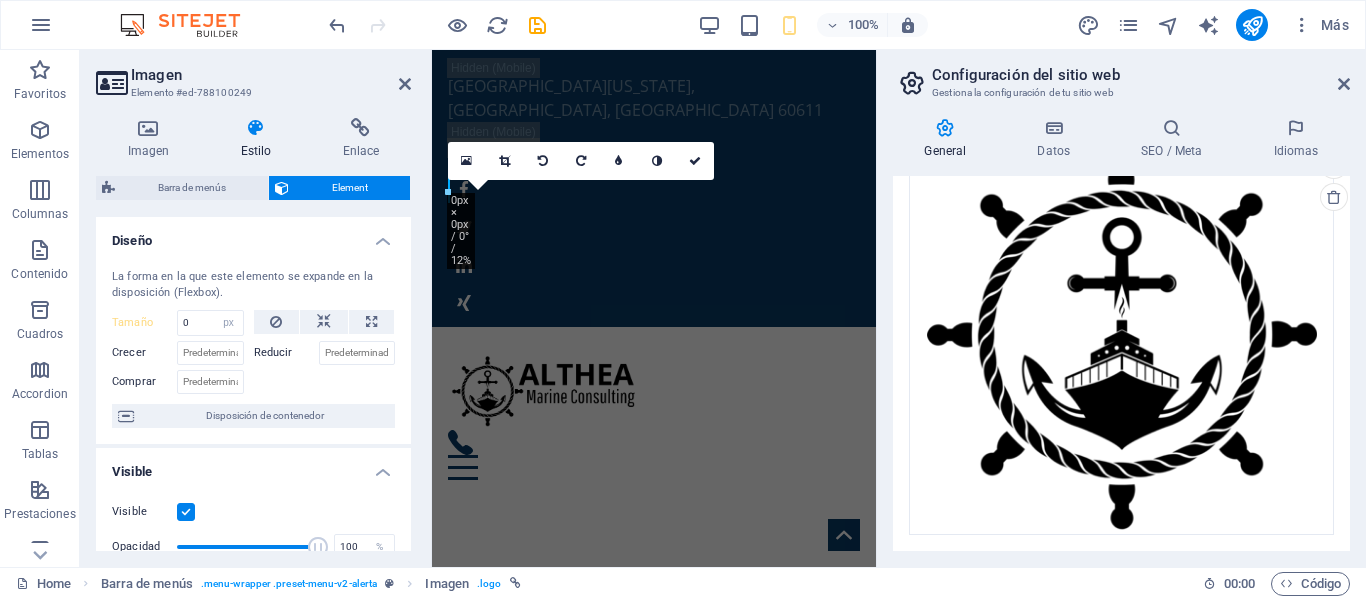 type 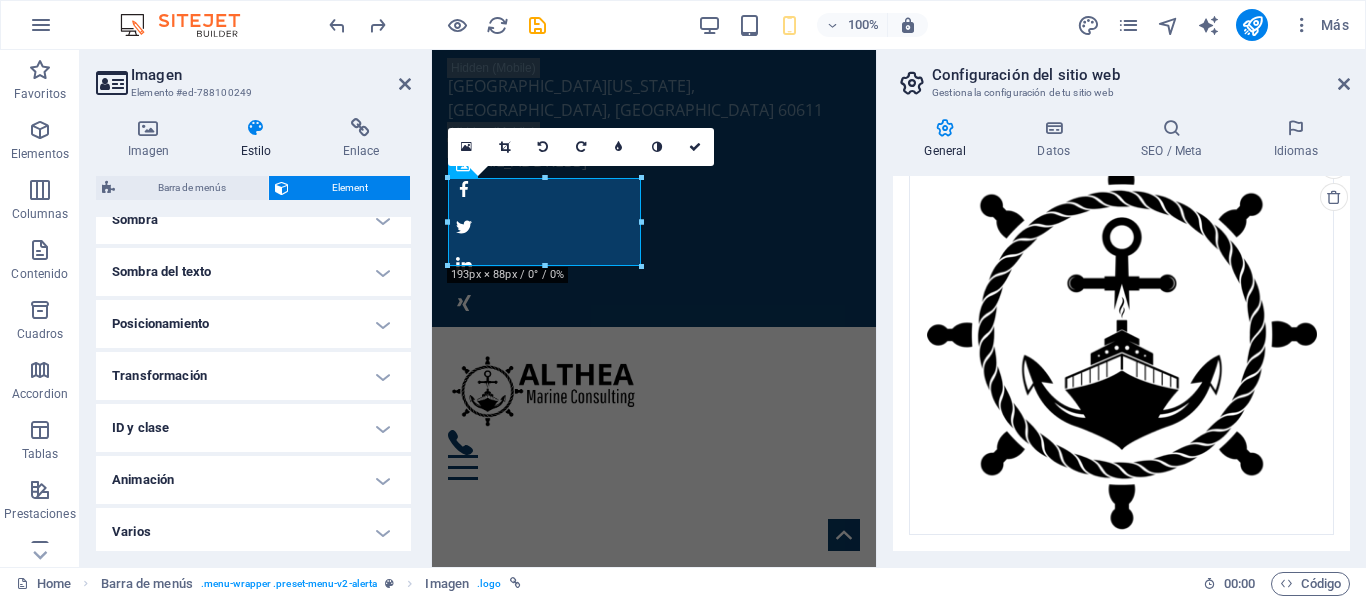scroll, scrollTop: 528, scrollLeft: 0, axis: vertical 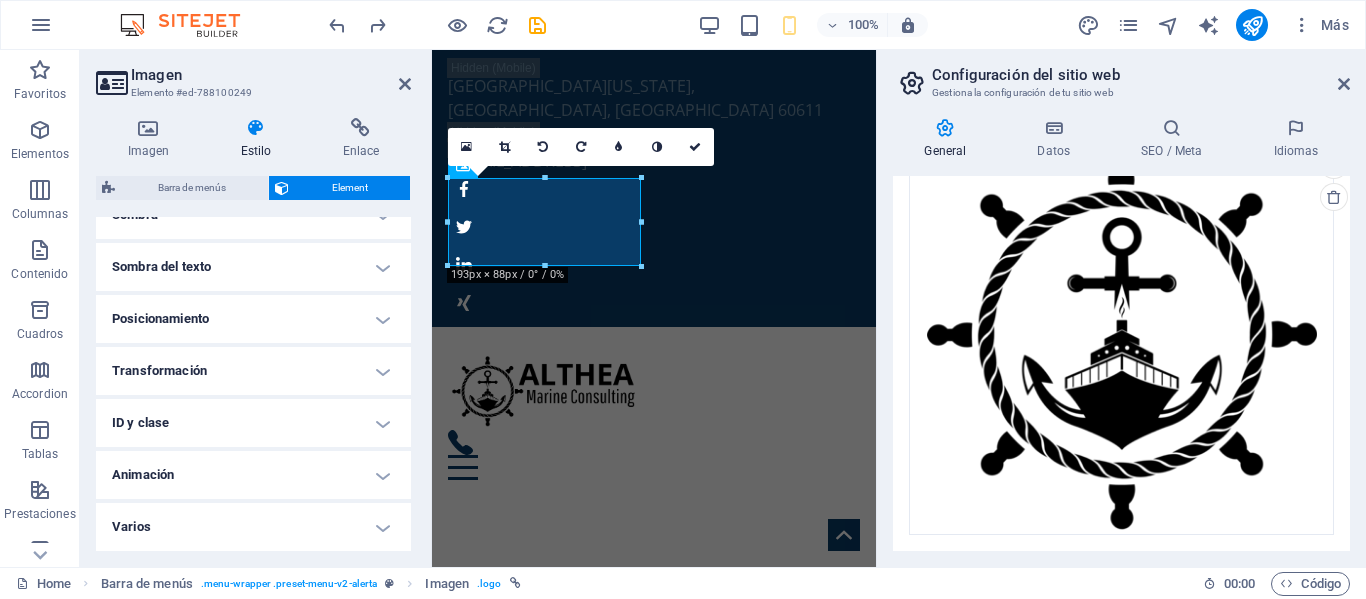 click on "Varios" at bounding box center [253, 527] 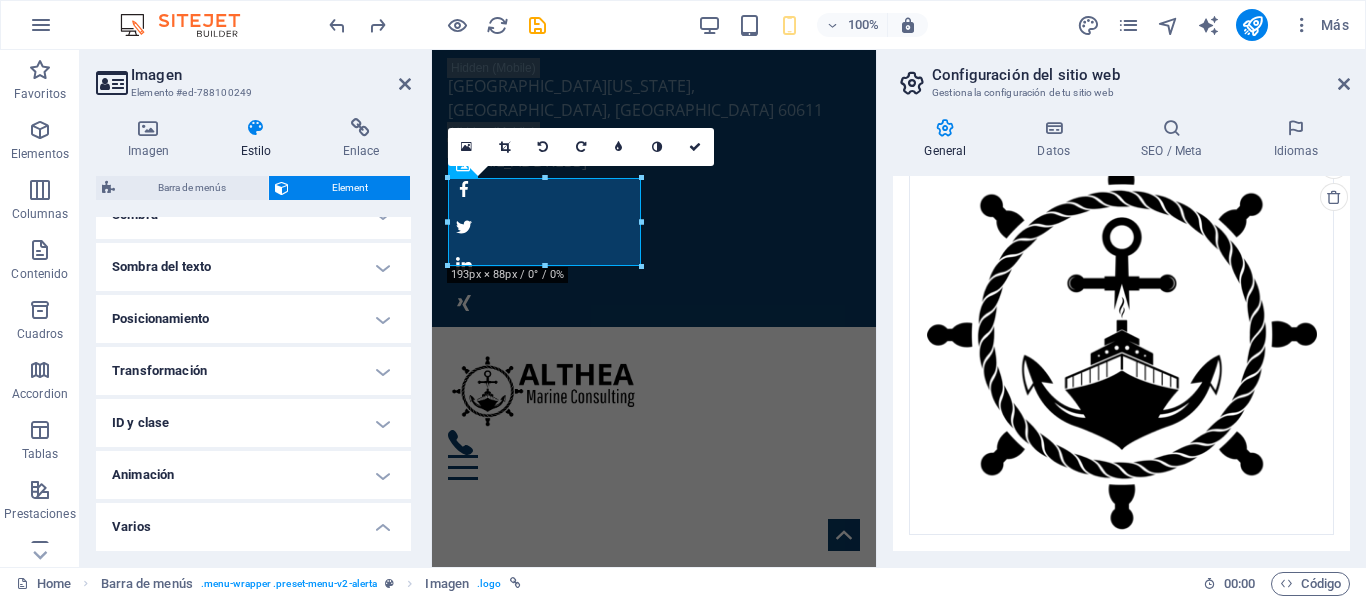 click on "Varios" at bounding box center (253, 521) 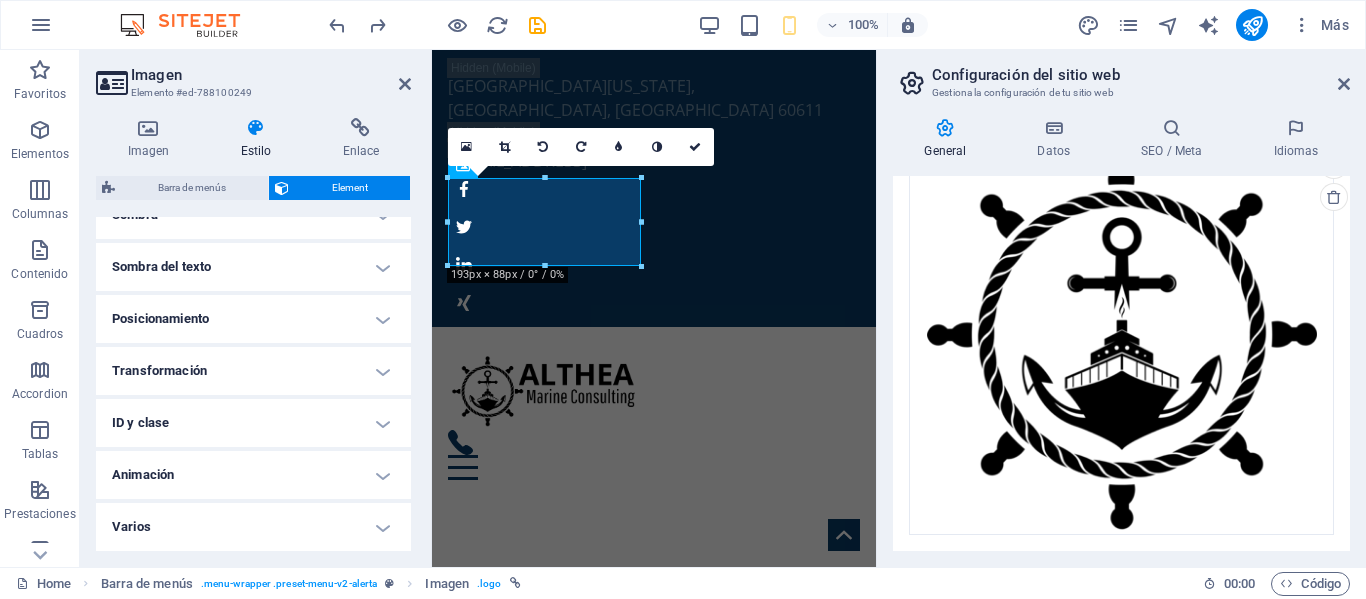click on "Varios" at bounding box center (253, 527) 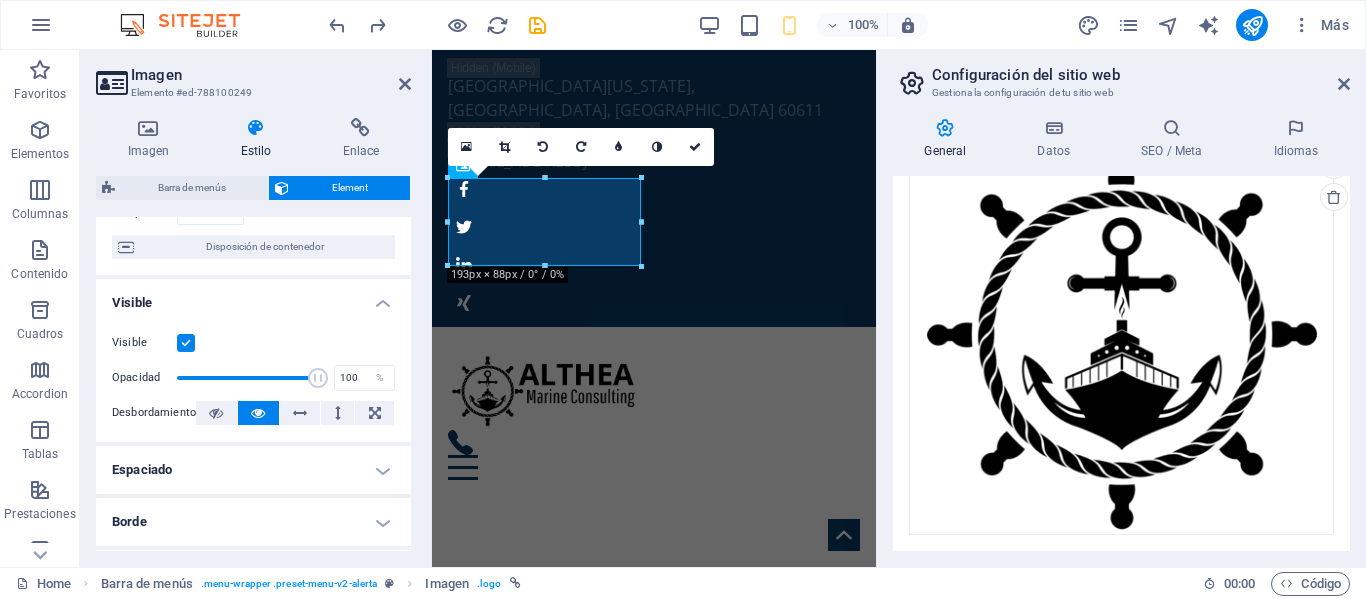 scroll, scrollTop: 52, scrollLeft: 0, axis: vertical 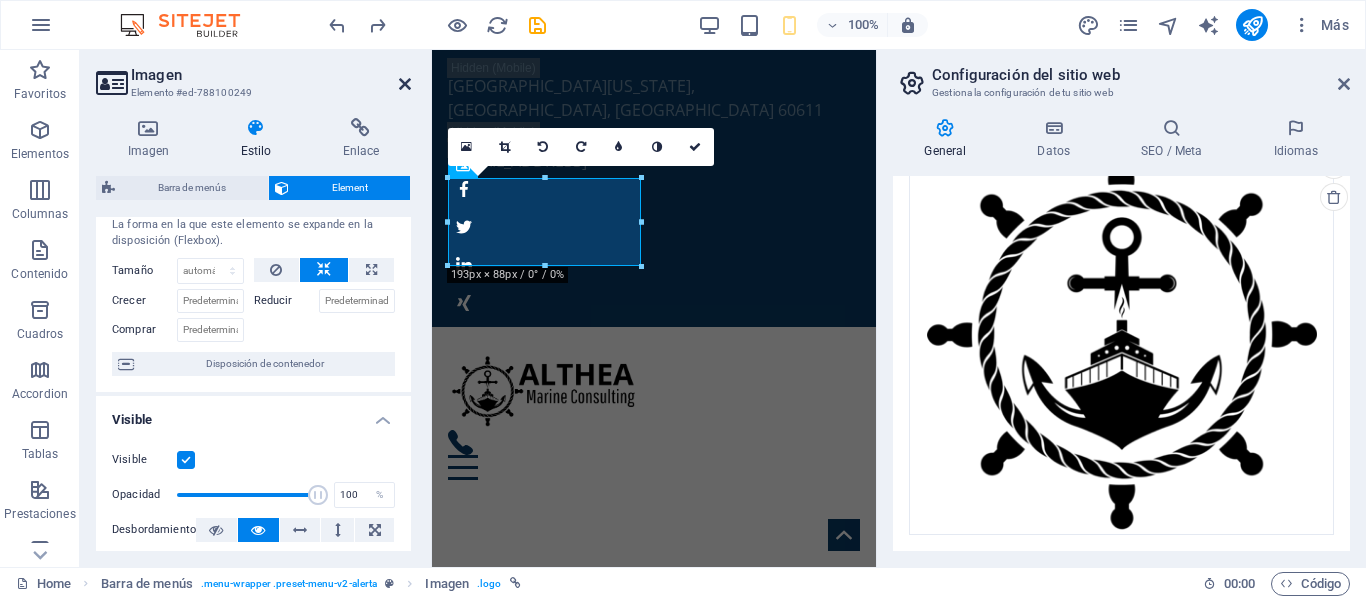 drag, startPoint x: 407, startPoint y: 82, endPoint x: 328, endPoint y: 34, distance: 92.43917 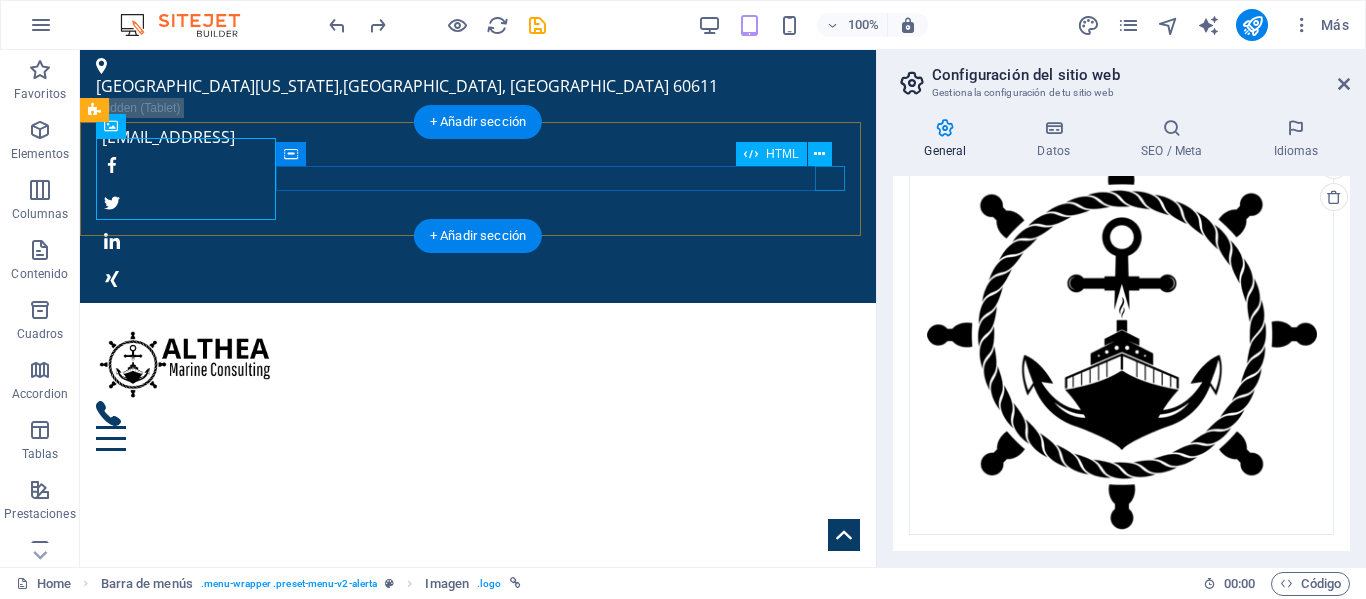 click at bounding box center [478, 438] 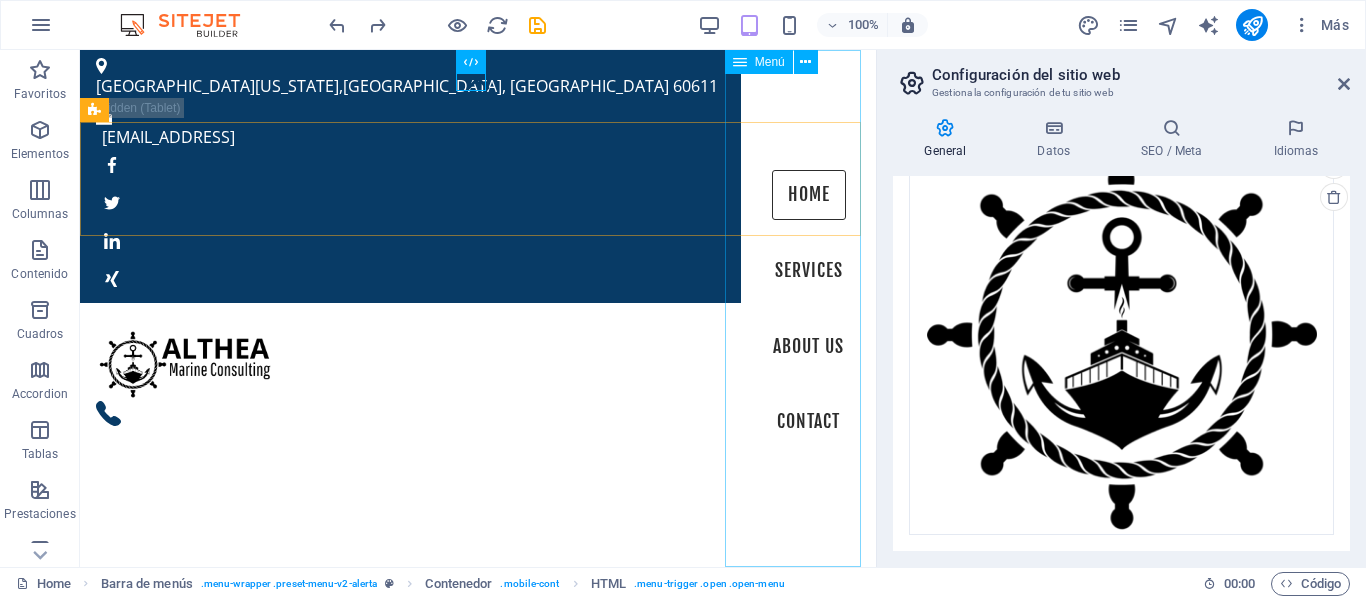 click at bounding box center [740, 62] 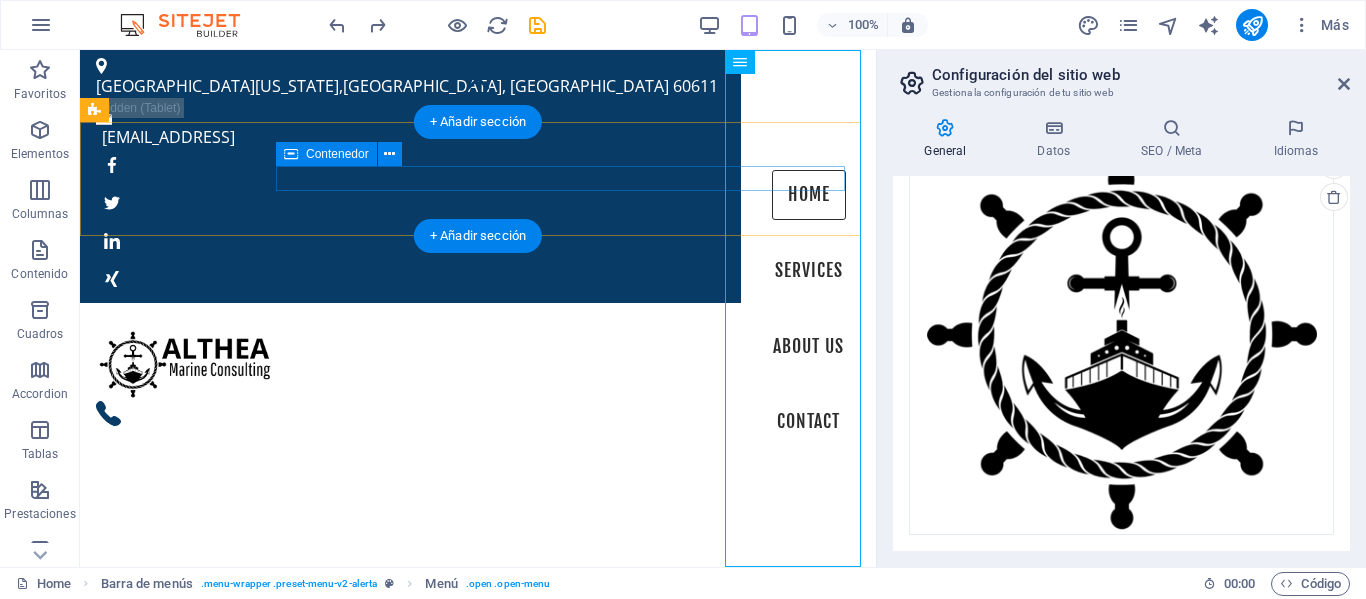 click at bounding box center (478, 413) 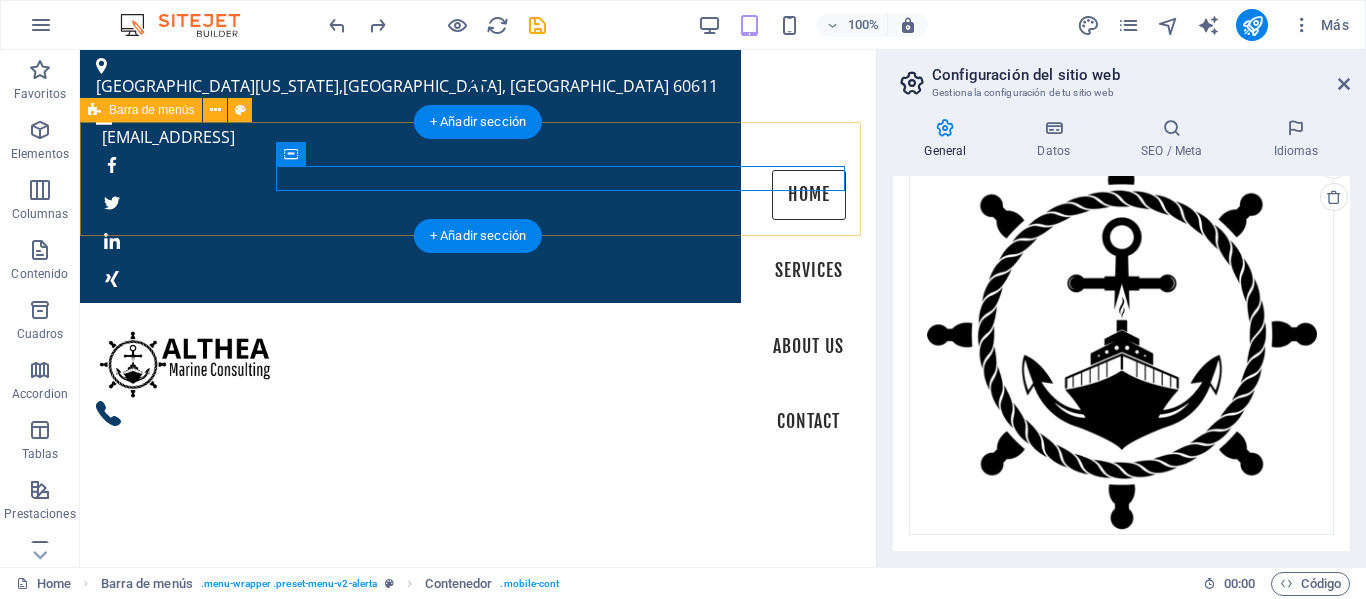 click on "Home Services About us Contact" at bounding box center [478, 372] 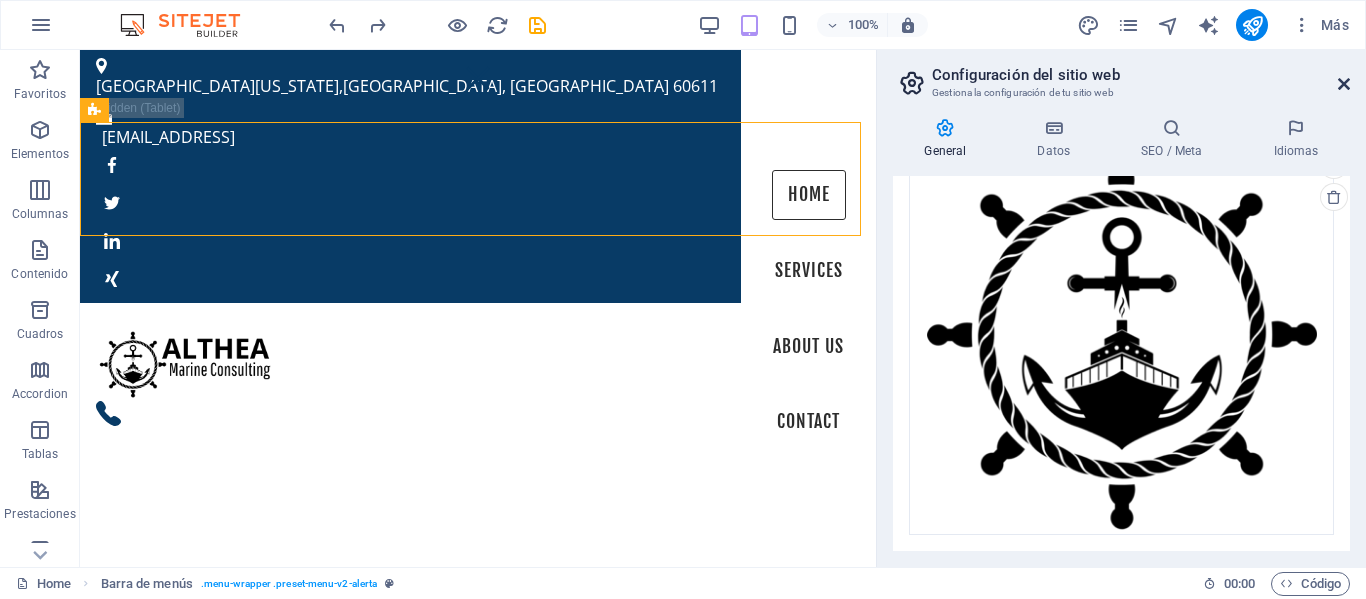 click at bounding box center [1344, 84] 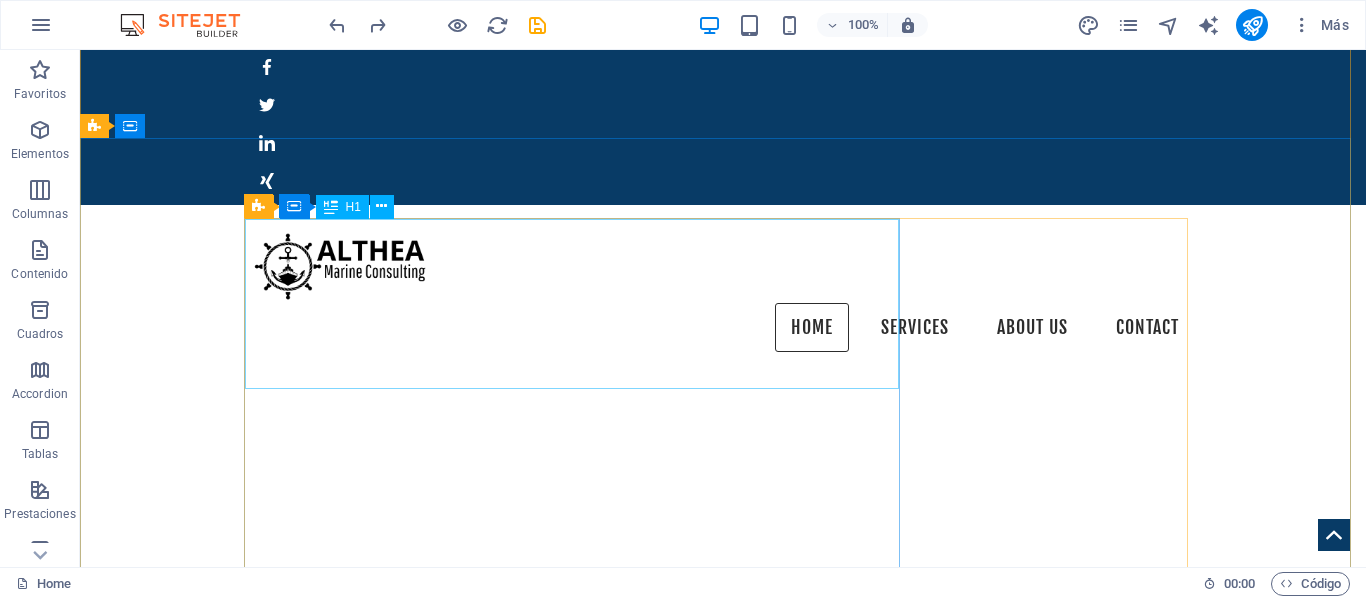 scroll, scrollTop: 0, scrollLeft: 0, axis: both 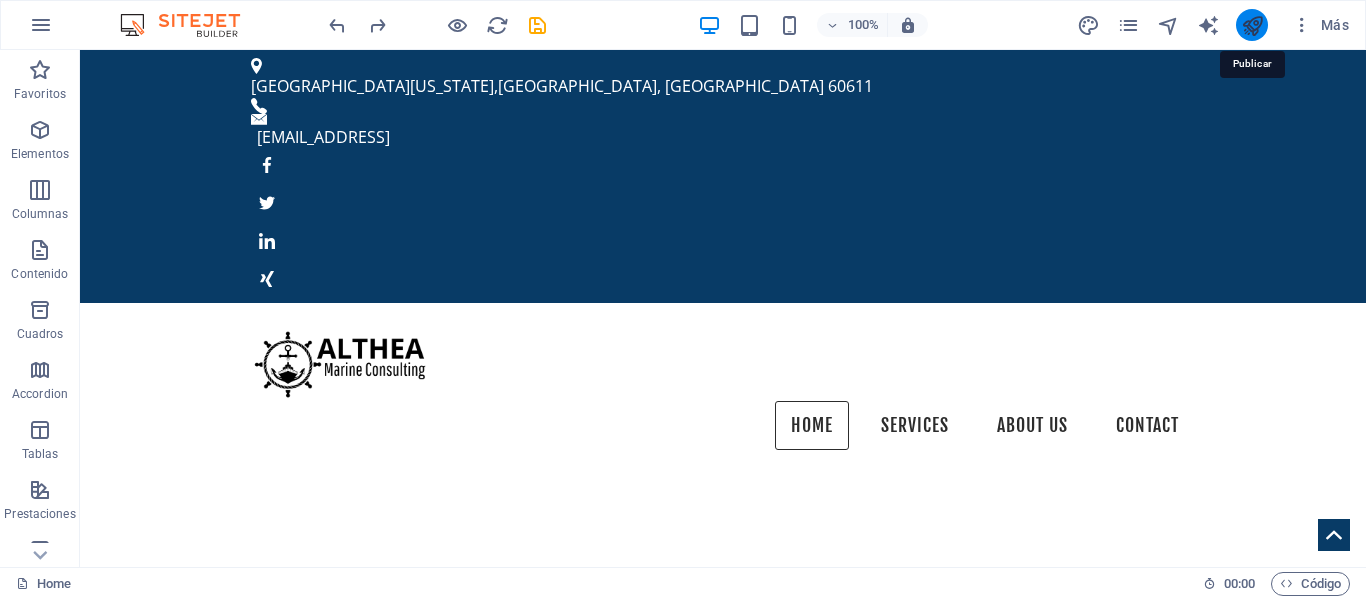 click at bounding box center (1252, 25) 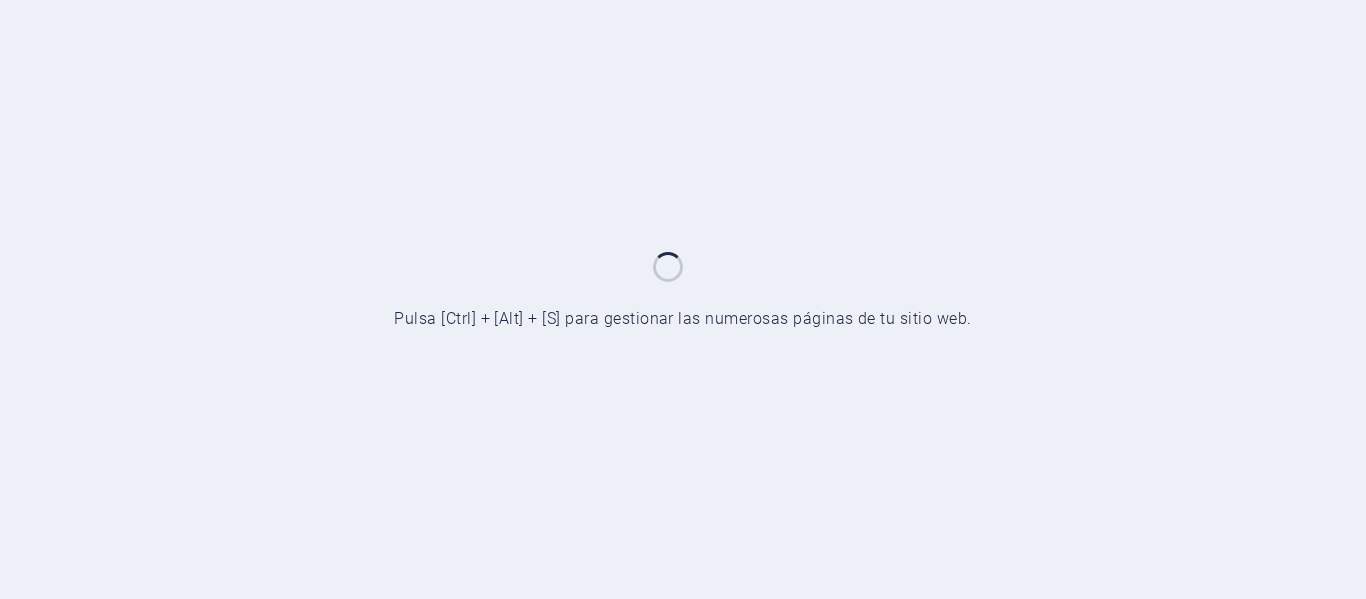 scroll, scrollTop: 0, scrollLeft: 0, axis: both 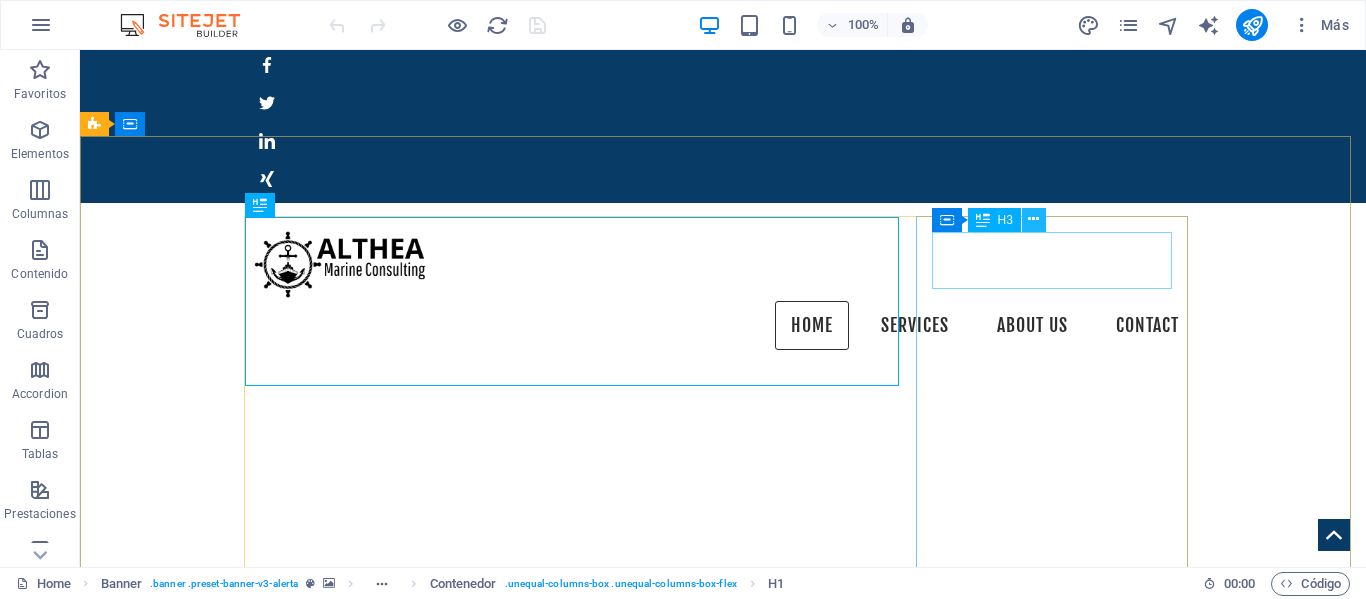 click at bounding box center (1033, 219) 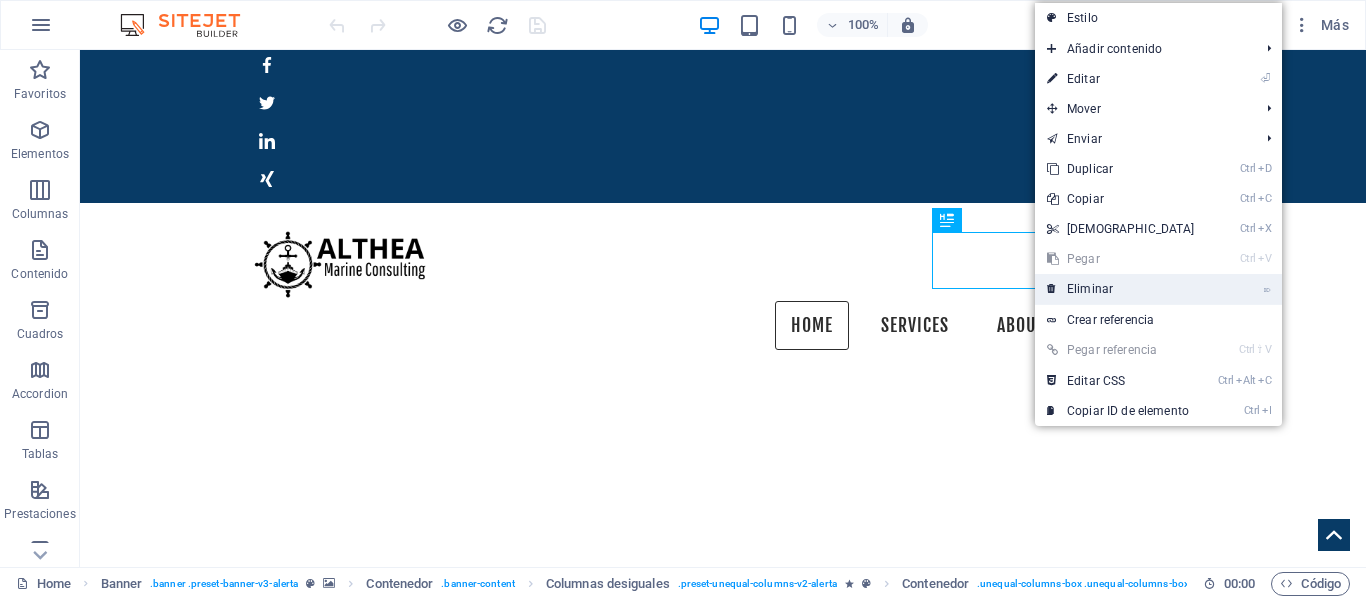 click on "⌦  Eliminar" at bounding box center [1121, 289] 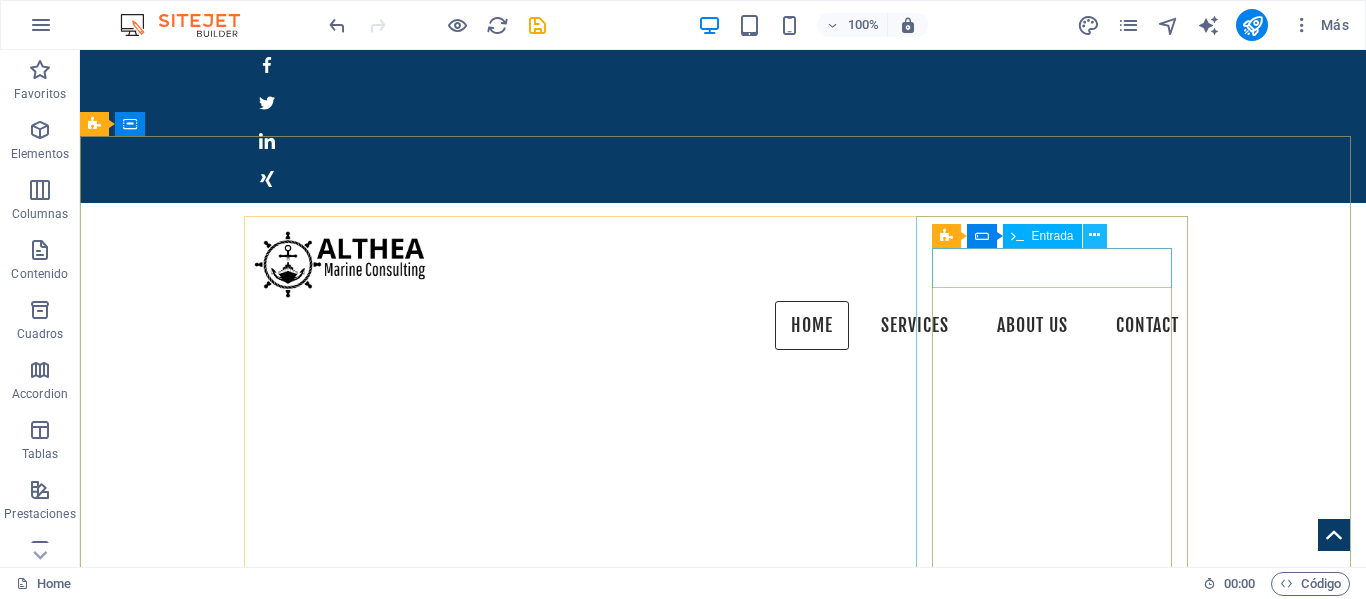 click at bounding box center [1094, 235] 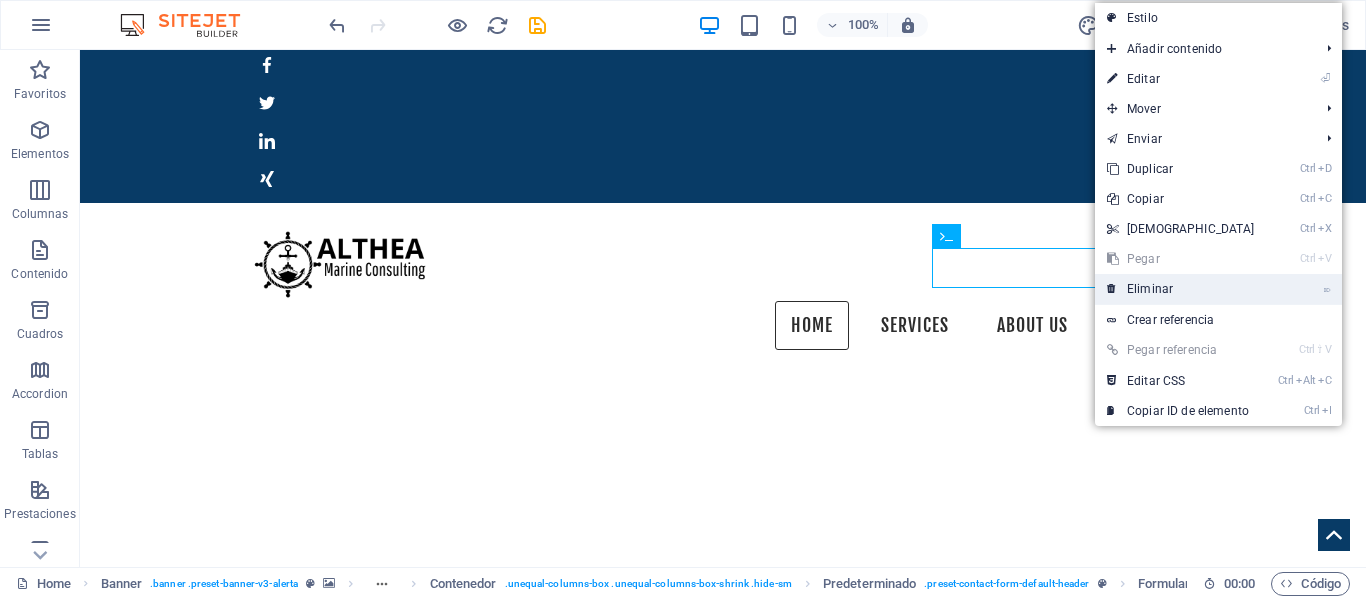 click on "⌦  Eliminar" at bounding box center (1181, 289) 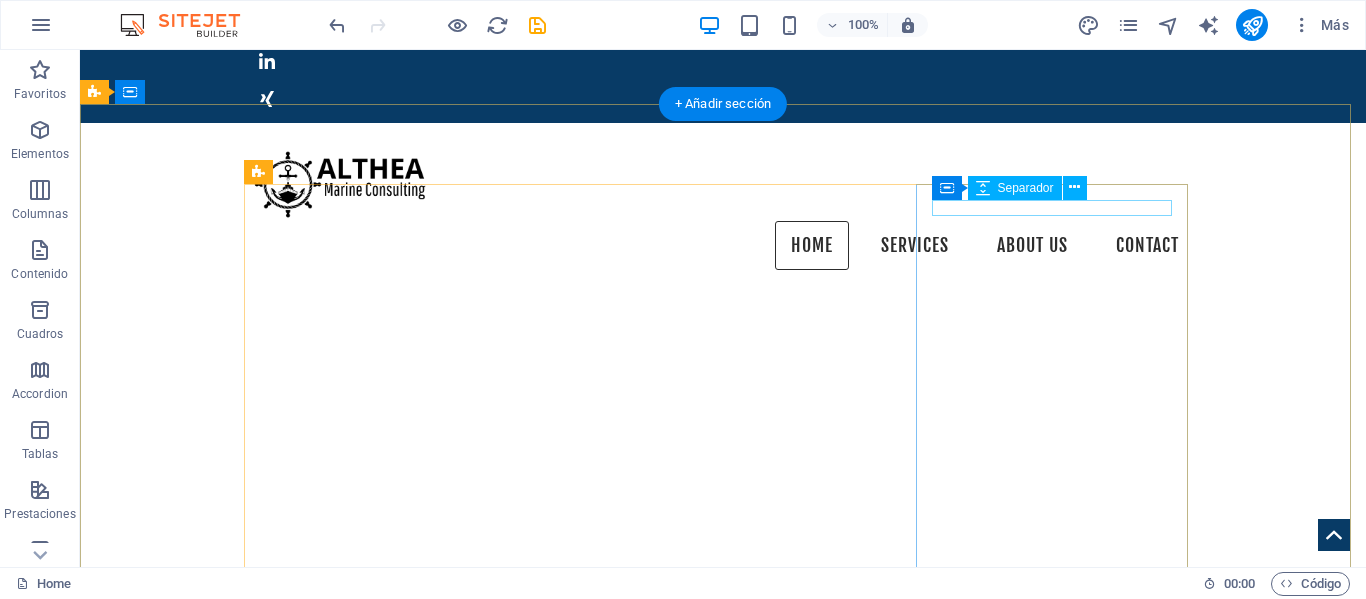 scroll, scrollTop: 0, scrollLeft: 0, axis: both 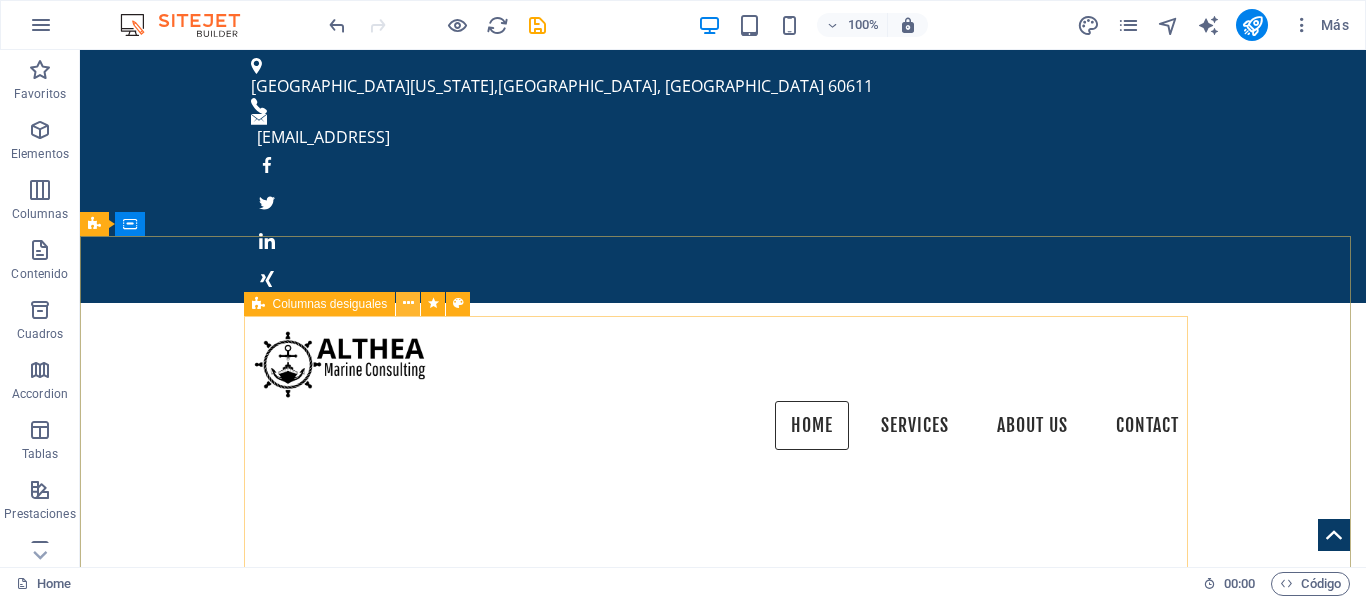 click at bounding box center (408, 303) 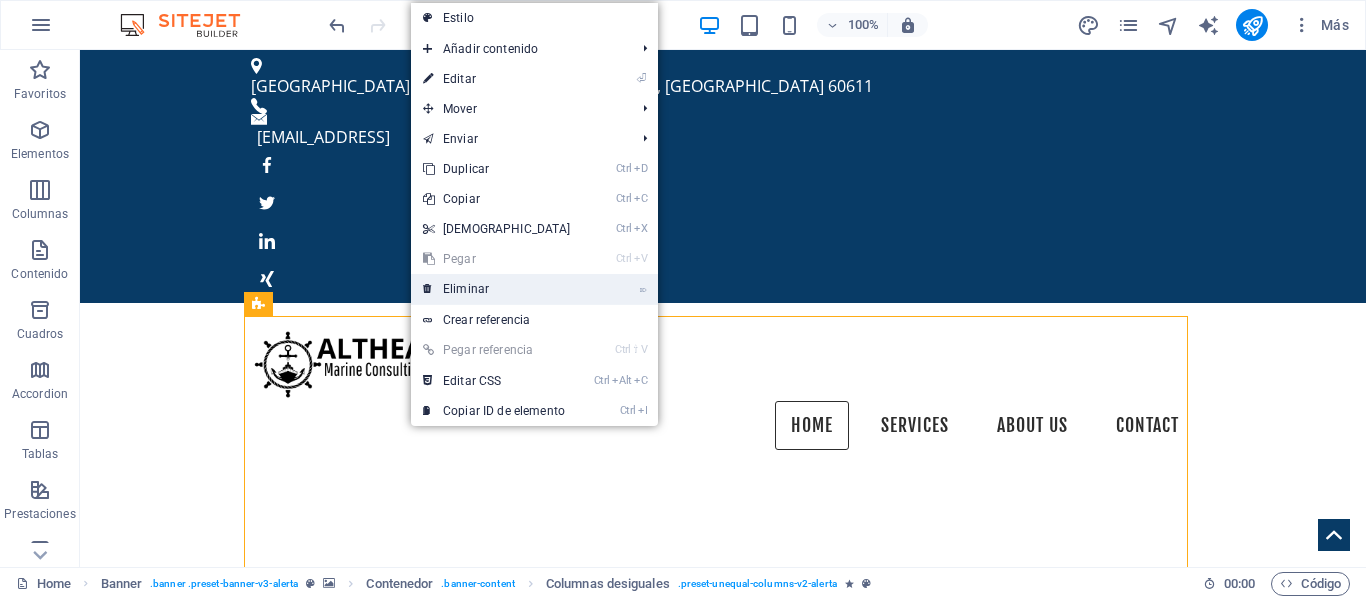 click on "⌦  Eliminar" at bounding box center (497, 289) 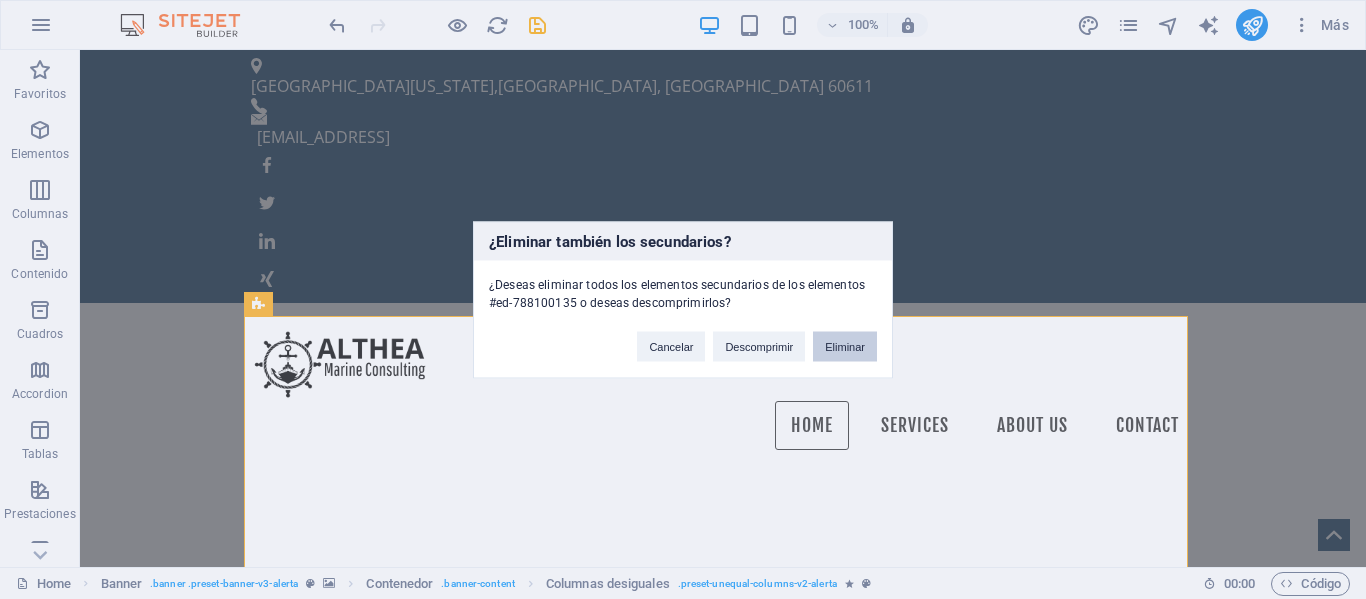 click on "Eliminar" at bounding box center [845, 346] 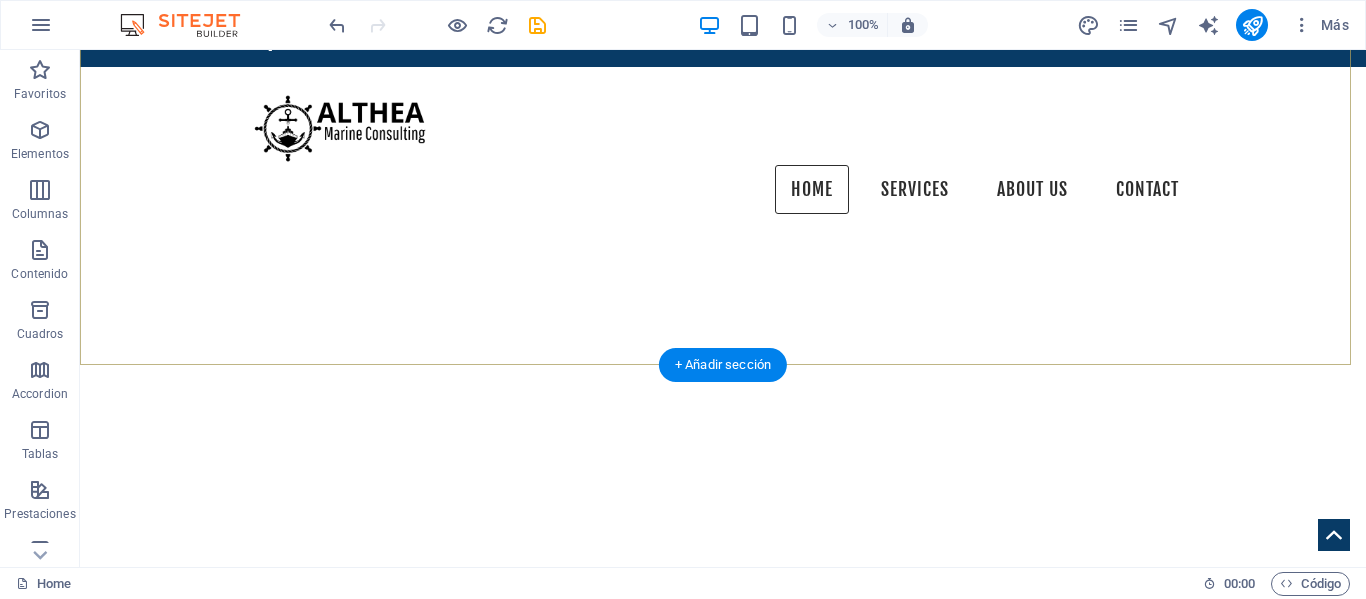 scroll, scrollTop: 300, scrollLeft: 0, axis: vertical 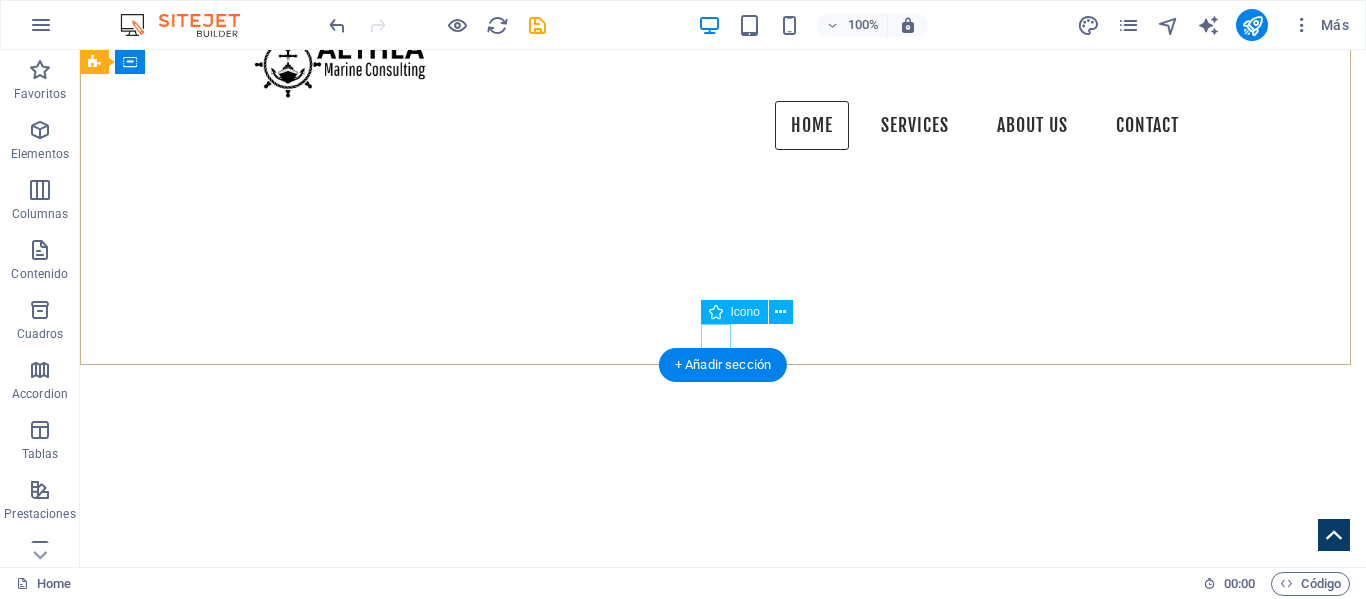 click at bounding box center [723, 241] 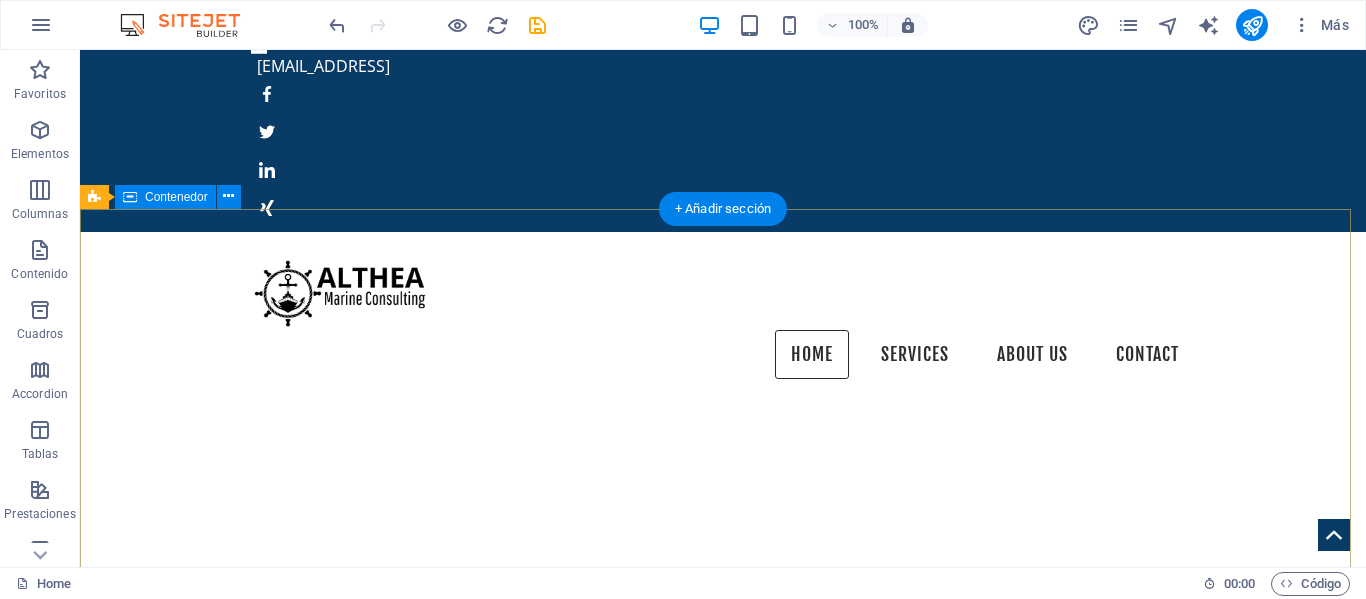 scroll, scrollTop: 100, scrollLeft: 0, axis: vertical 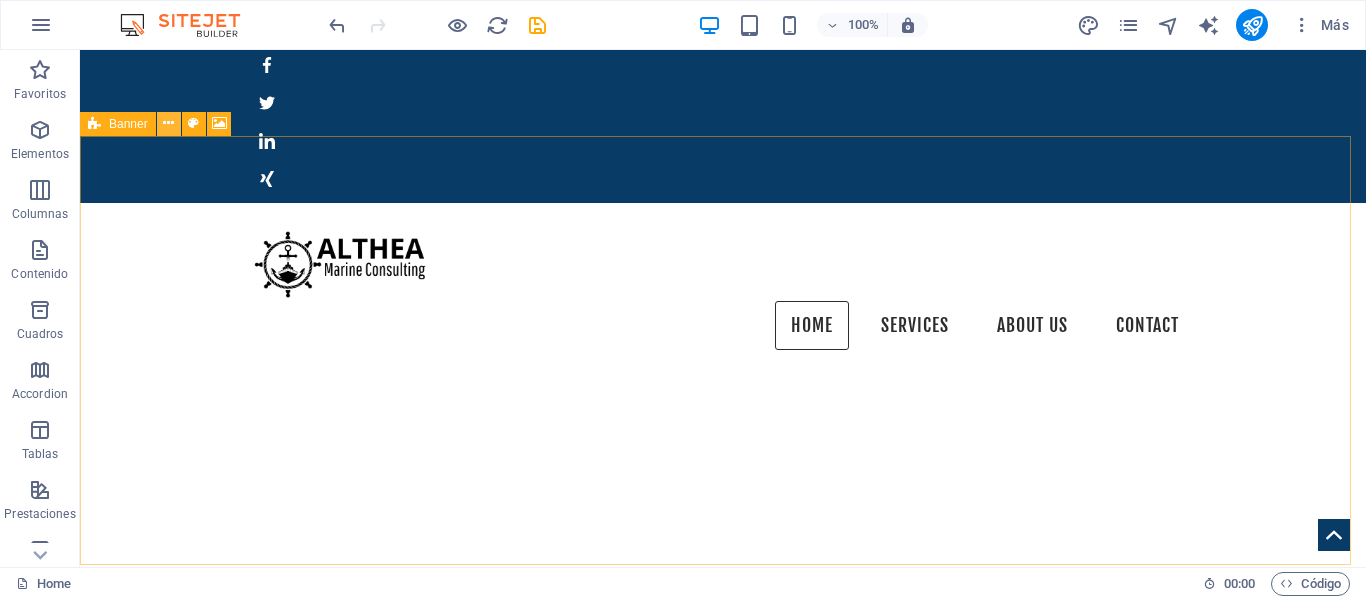 click at bounding box center (168, 123) 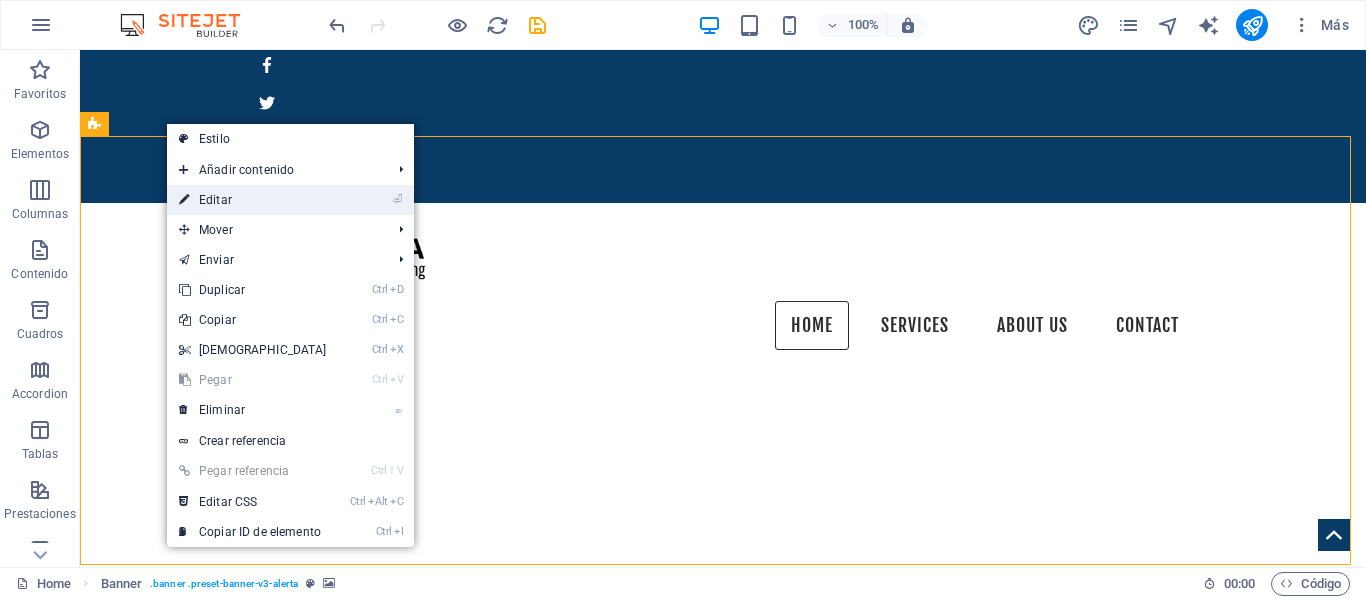 click on "⏎  Editar" at bounding box center (253, 200) 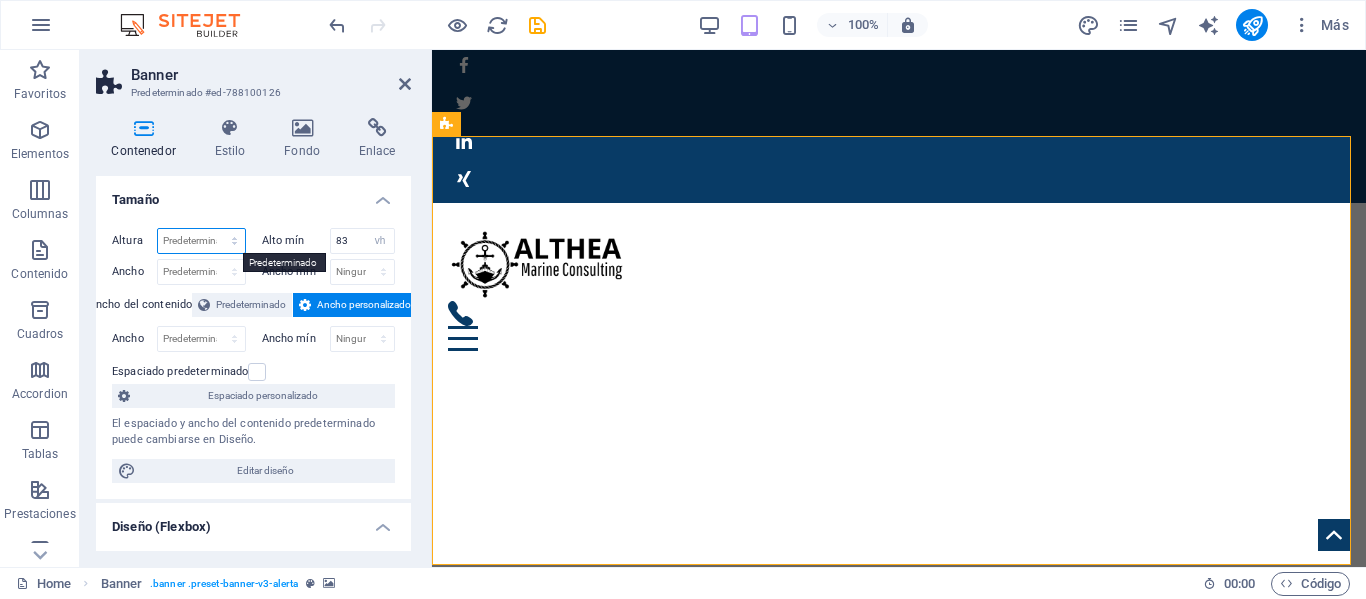 click on "Predeterminado px rem % vh vw" at bounding box center (201, 241) 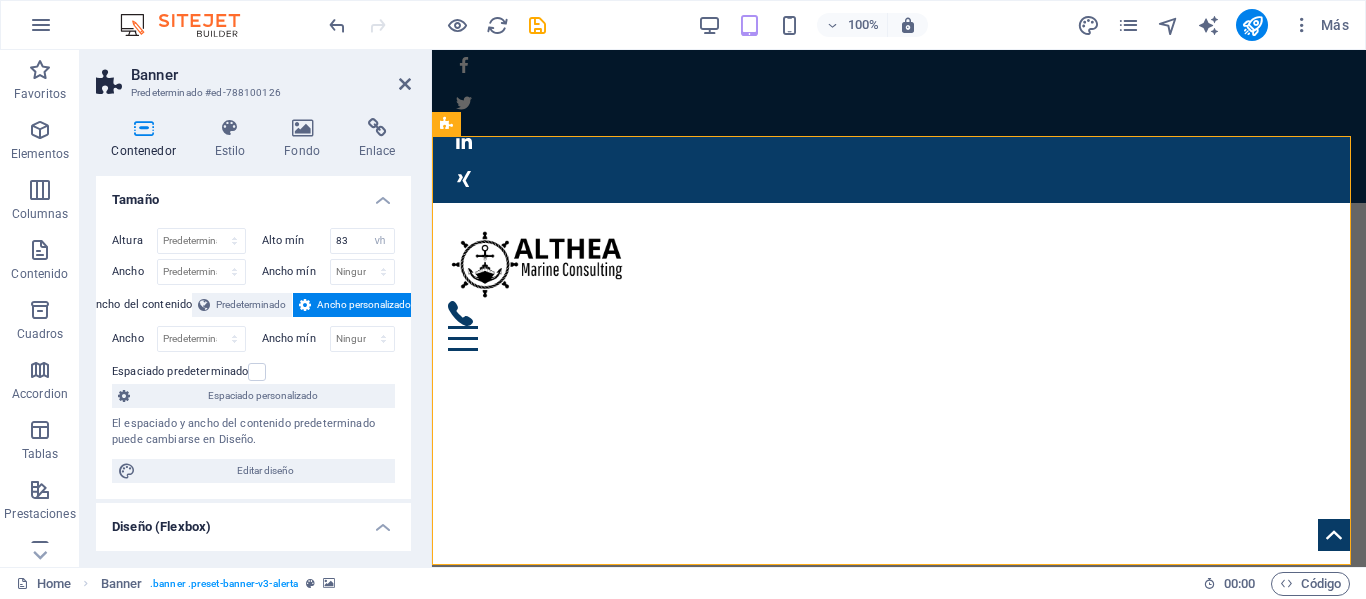 click on "Altura Predeterminado px rem % vh vw Alto mín 83 Ninguno px rem % vh vw Ancho Predeterminado px rem % em vh vw Ancho mín Ninguno px rem % vh vw Ancho del contenido Predeterminado Ancho personalizado Ancho Predeterminado px rem % em vh vw Ancho mín Ninguno px rem % vh vw Espaciado predeterminado Espaciado personalizado El espaciado y ancho del contenido predeterminado puede cambiarse en Diseño. Editar diseño" at bounding box center [253, 355] 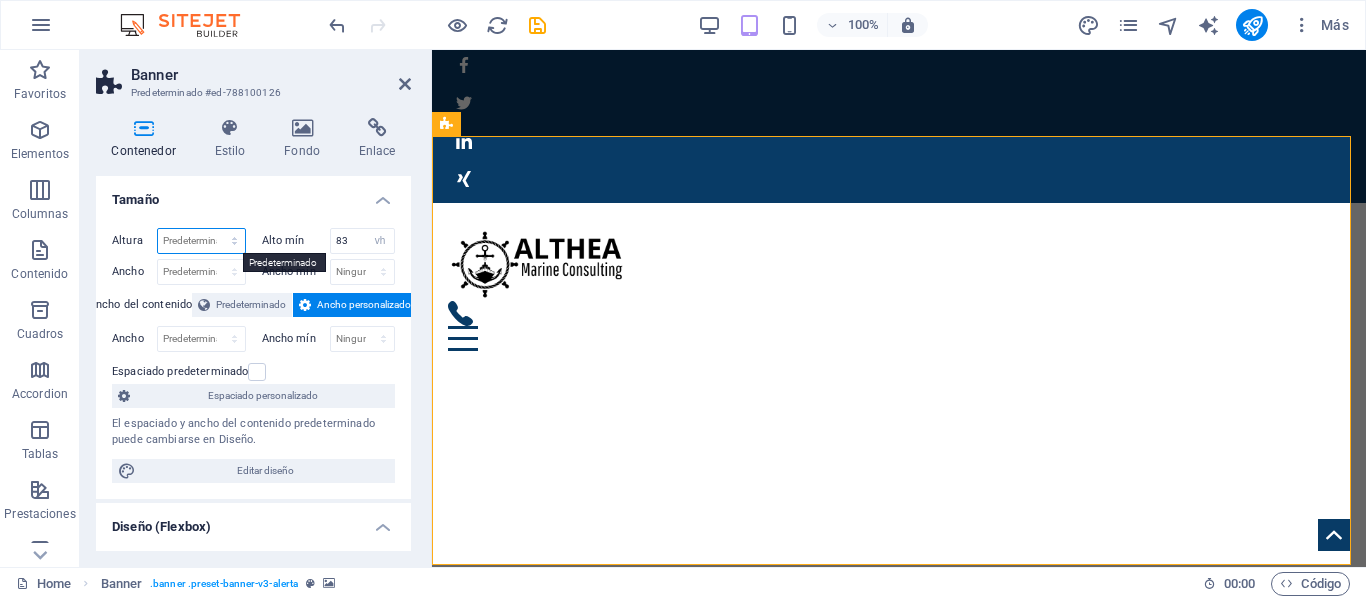 click on "Predeterminado px rem % vh vw" at bounding box center [201, 241] 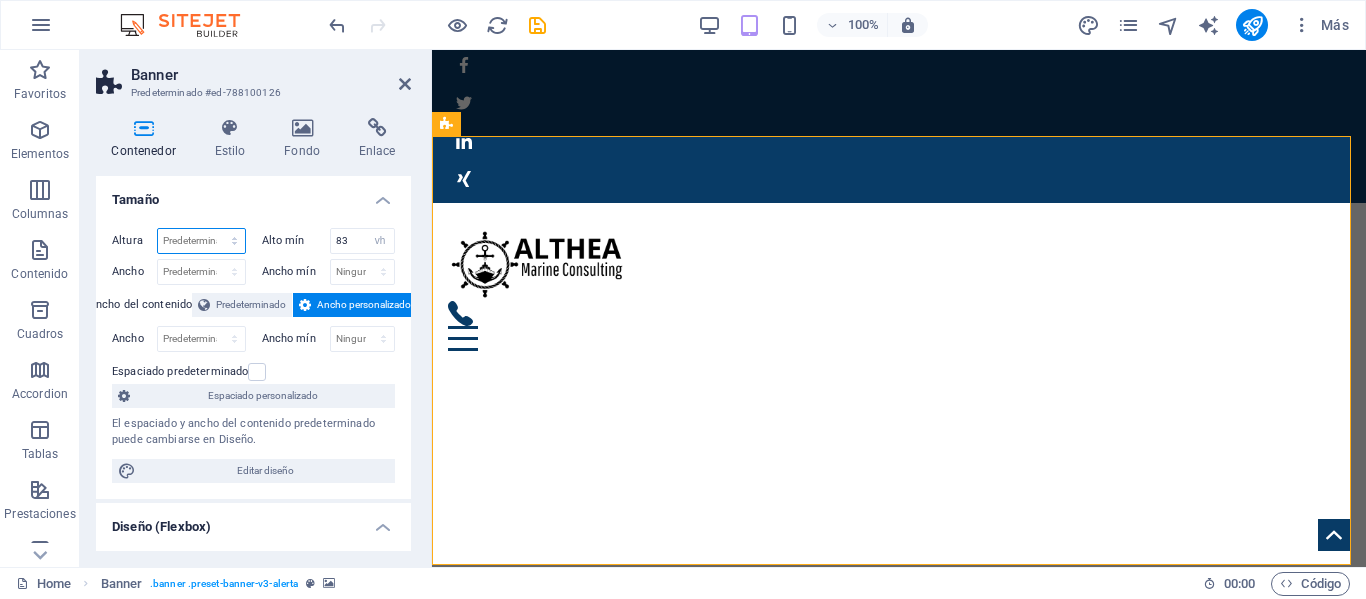 select on "px" 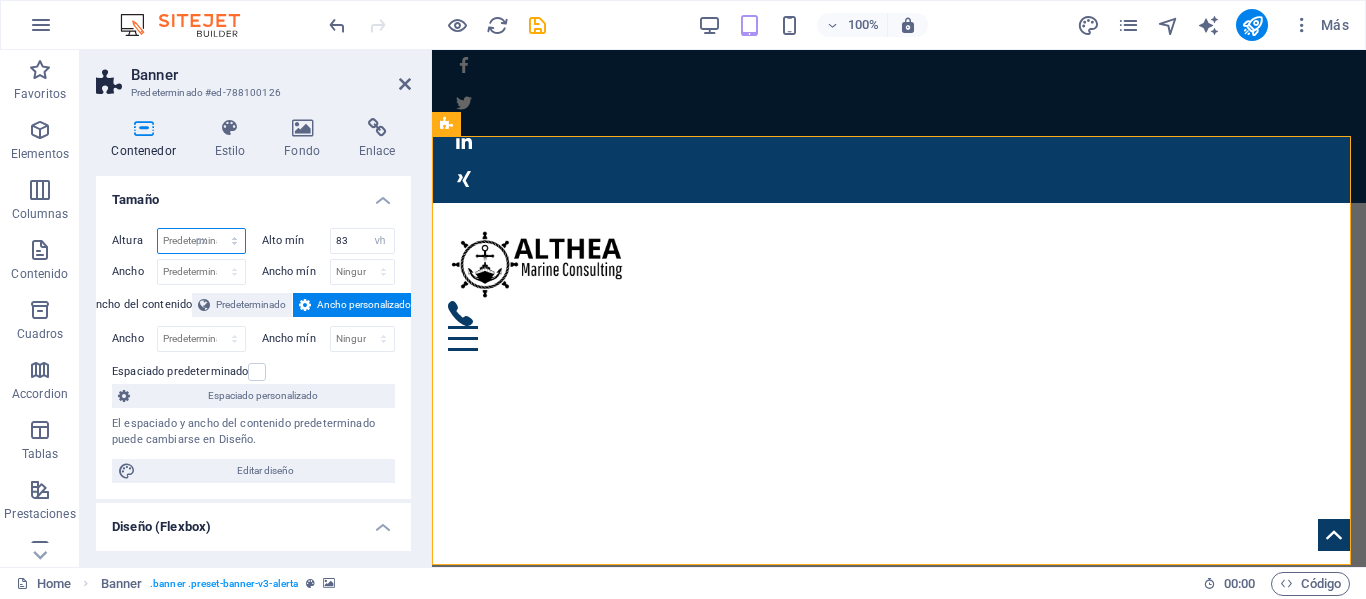 click on "Predeterminado px rem % vh vw" at bounding box center (201, 241) 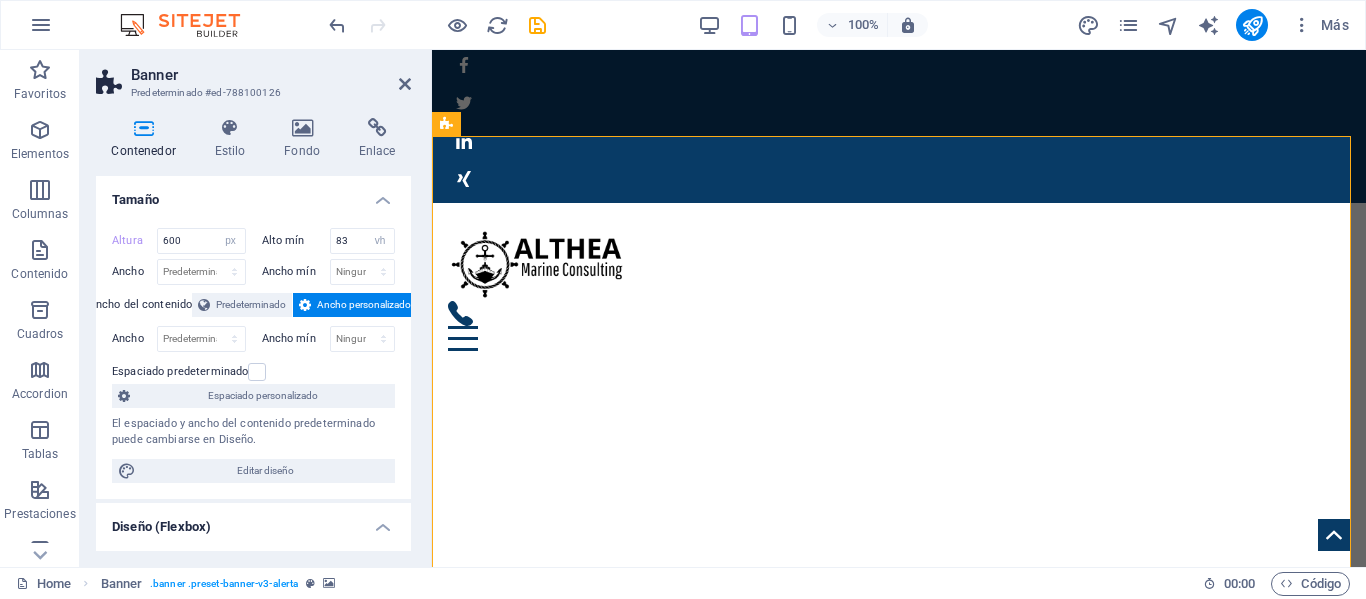 click on "Altura 600 Predeterminado px rem % vh vw Alto mín 83 Ninguno px rem % vh vw Ancho Predeterminado px rem % em vh vw Ancho mín Ninguno px rem % vh vw Ancho del contenido Predeterminado Ancho personalizado Ancho Predeterminado px rem % em vh vw Ancho mín Ninguno px rem % vh vw Espaciado predeterminado Espaciado personalizado El espaciado y ancho del contenido predeterminado puede cambiarse en Diseño. Editar diseño" at bounding box center [253, 355] 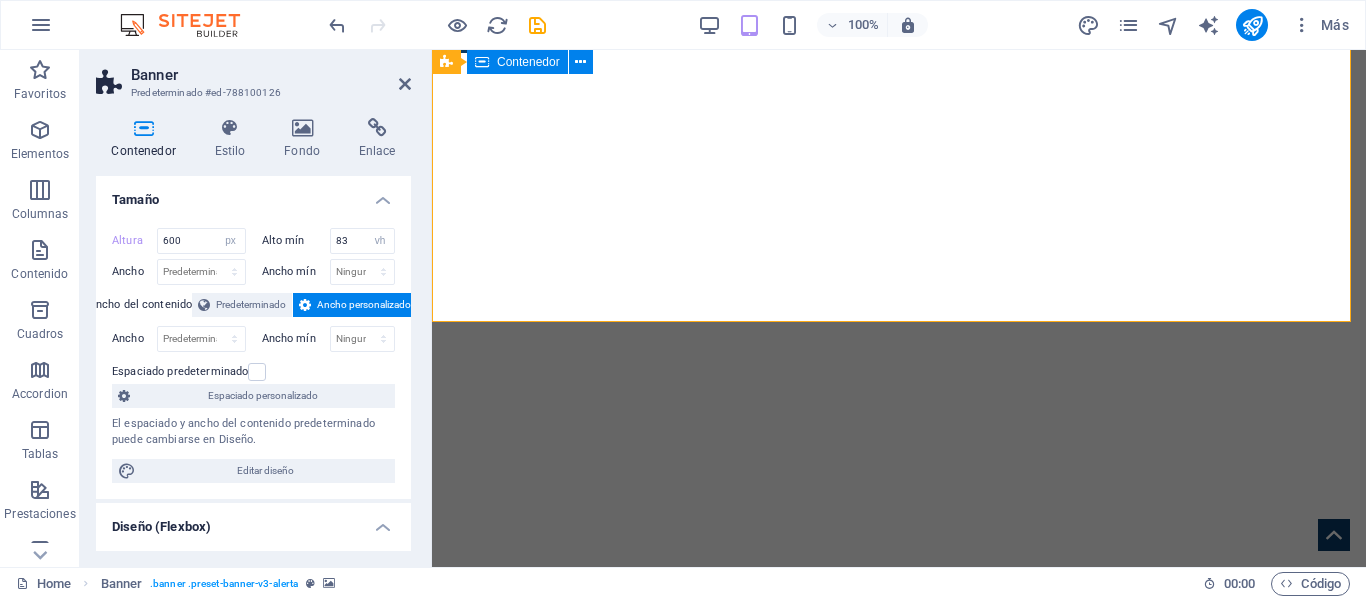 scroll, scrollTop: 400, scrollLeft: 0, axis: vertical 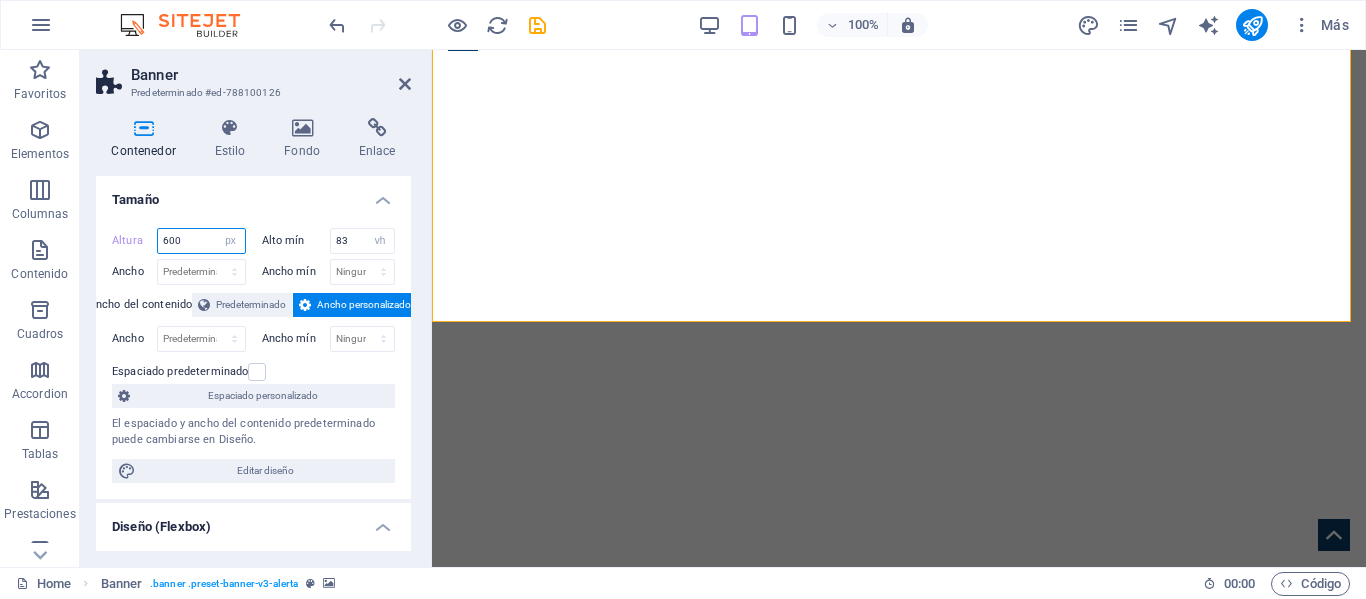 drag, startPoint x: 187, startPoint y: 248, endPoint x: 138, endPoint y: 243, distance: 49.25444 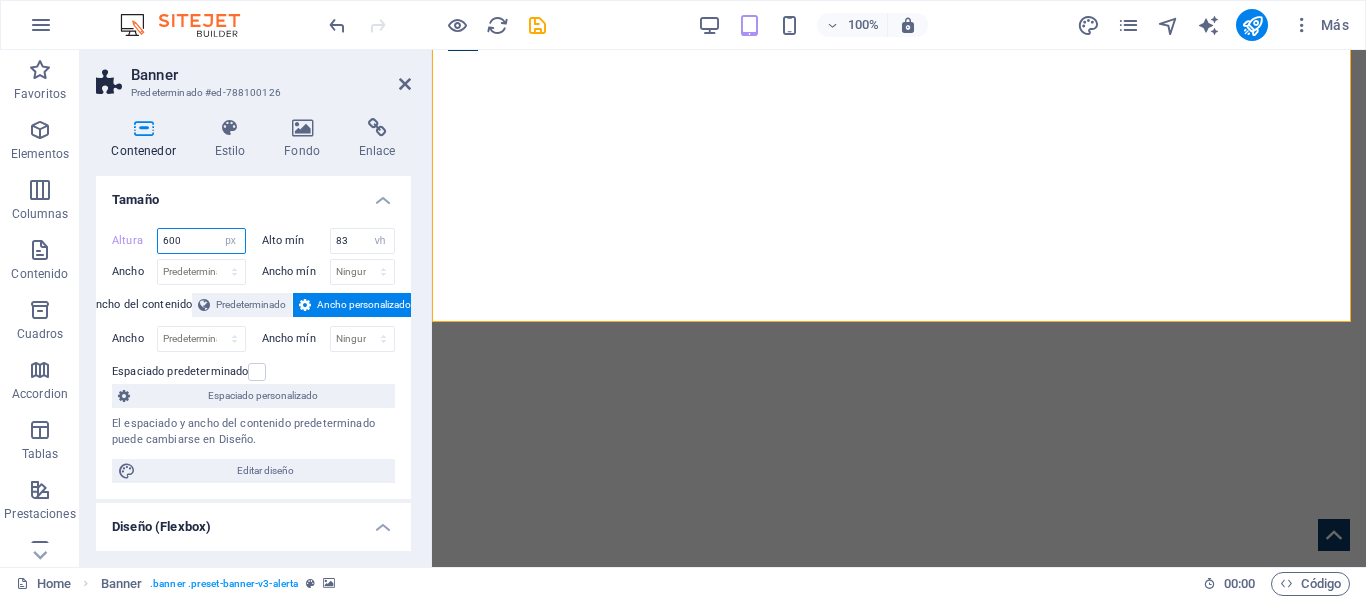 click on "Altura 600 Predeterminado px rem % vh vw" at bounding box center (179, 241) 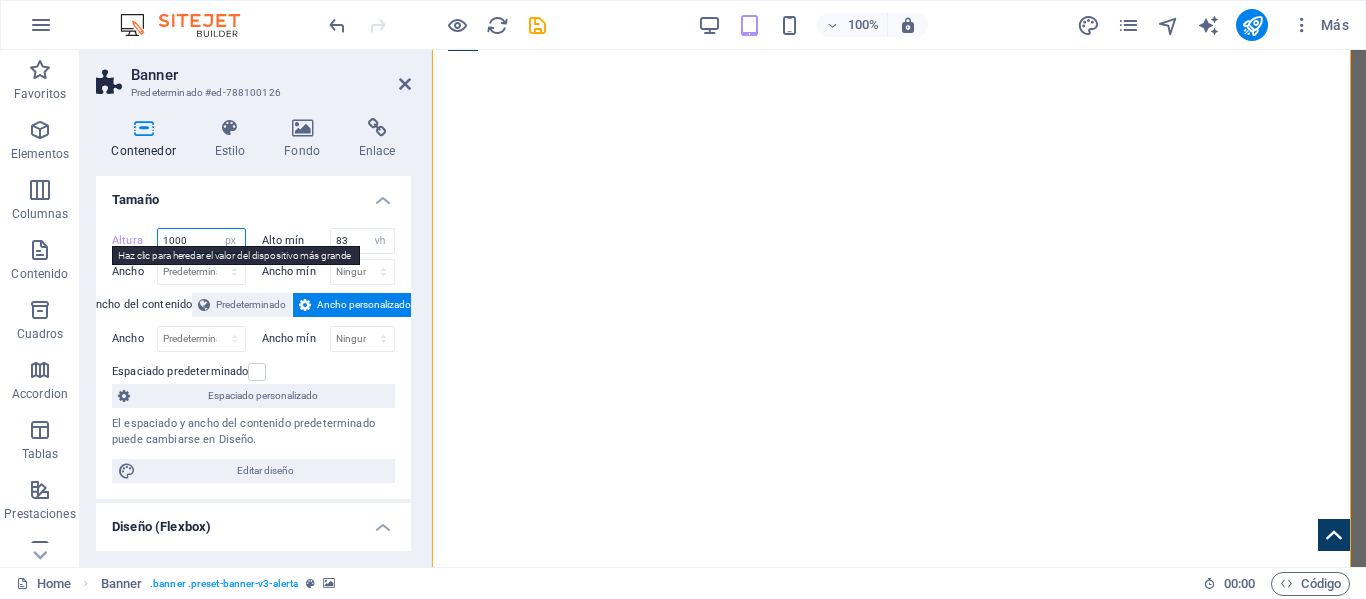type on "1000" 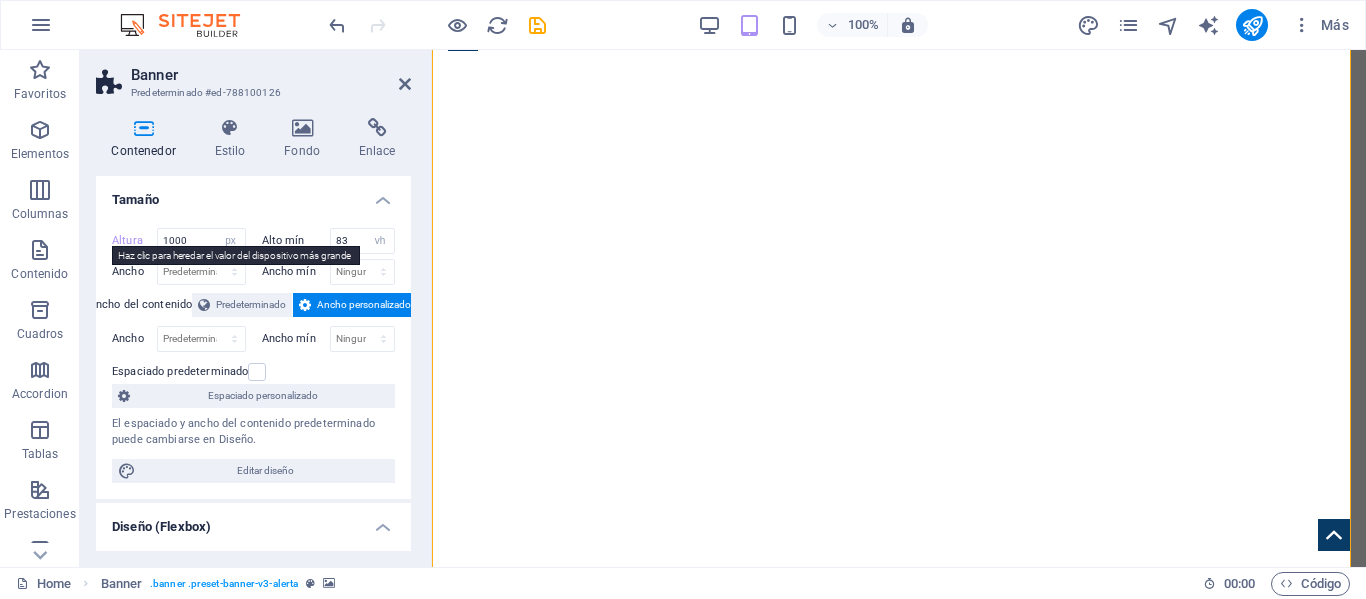 click on "Altura" at bounding box center (134, 240) 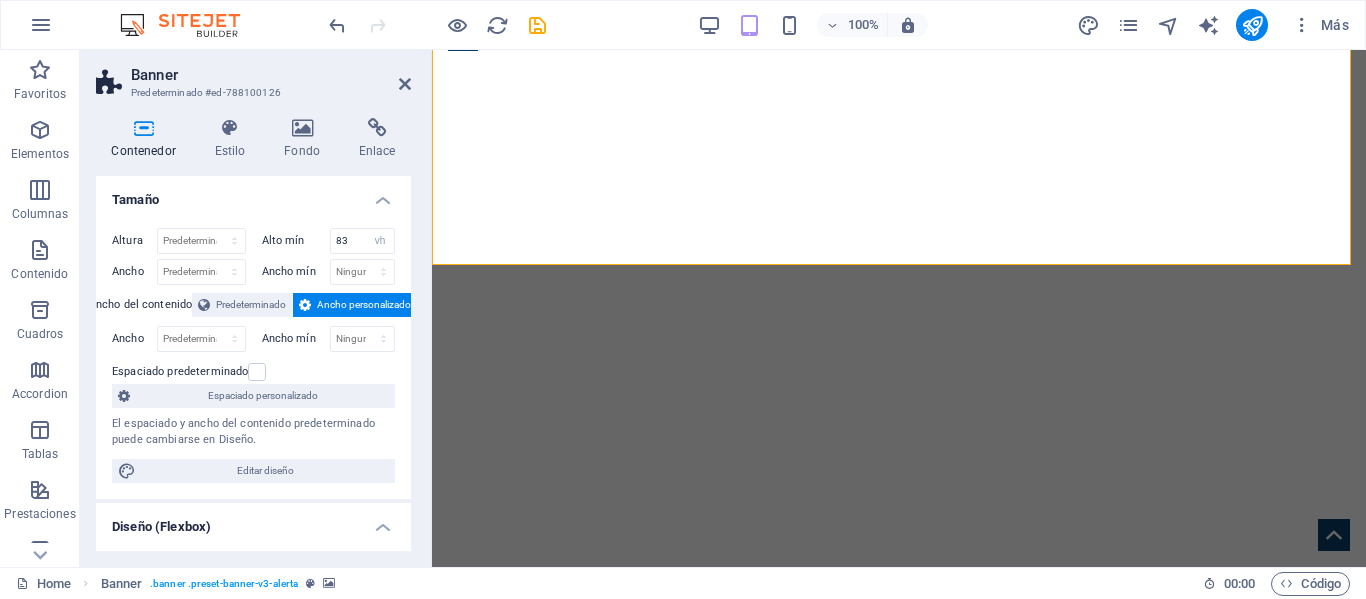 click on "Alto mín" at bounding box center [296, 240] 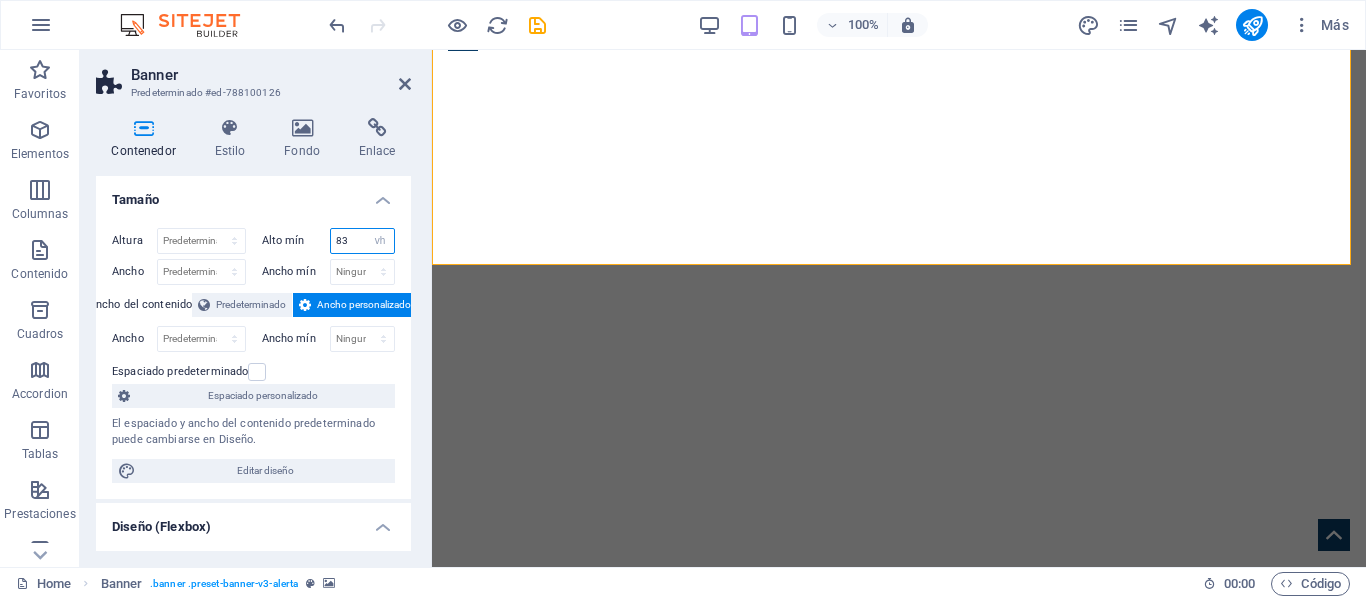 click on "83" at bounding box center [363, 241] 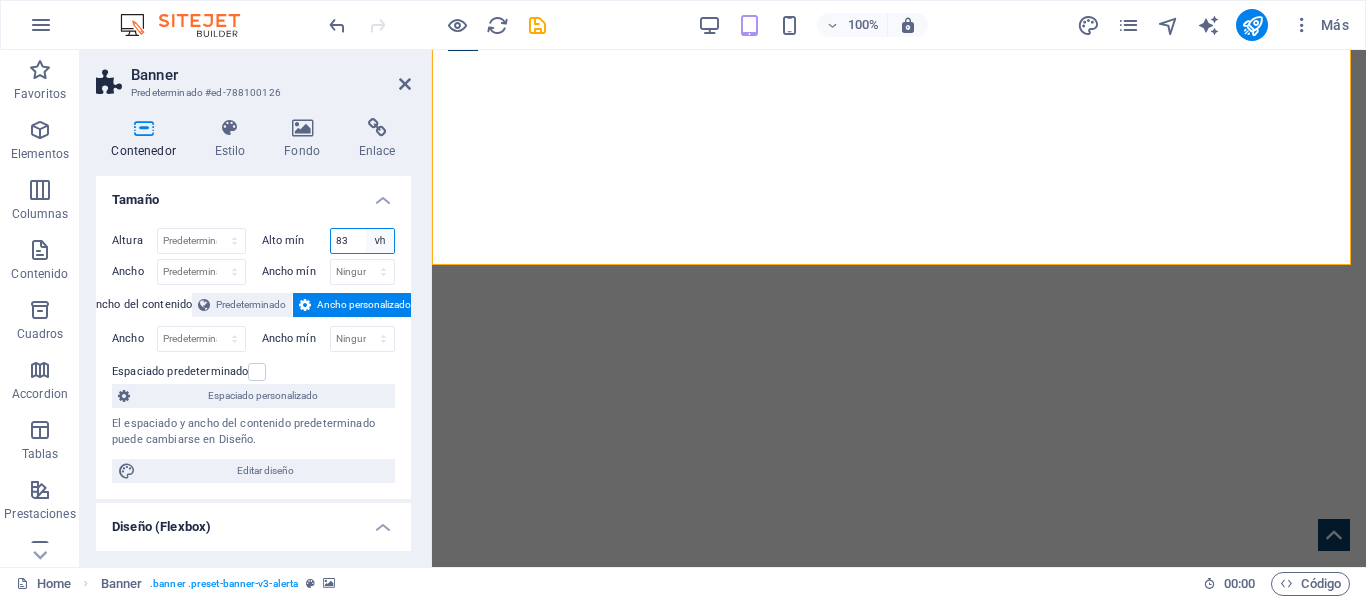 click on "Ninguno px rem % vh vw" at bounding box center (380, 241) 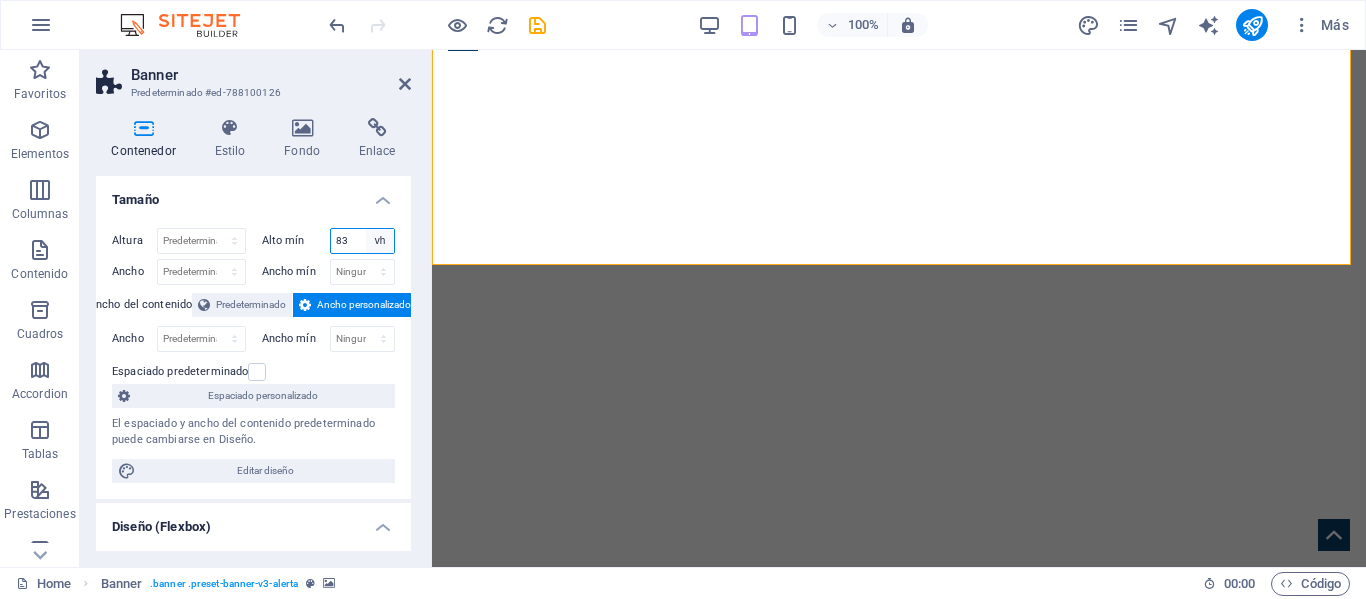 select on "px" 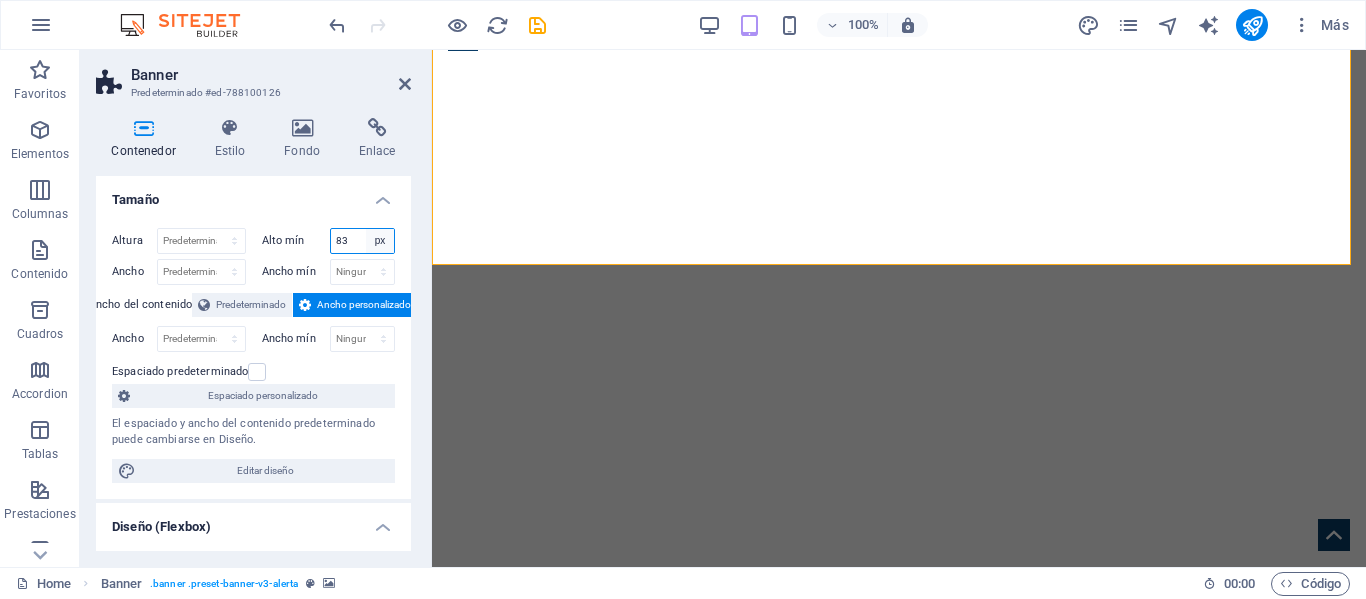 click on "Ninguno px rem % vh vw" at bounding box center [380, 241] 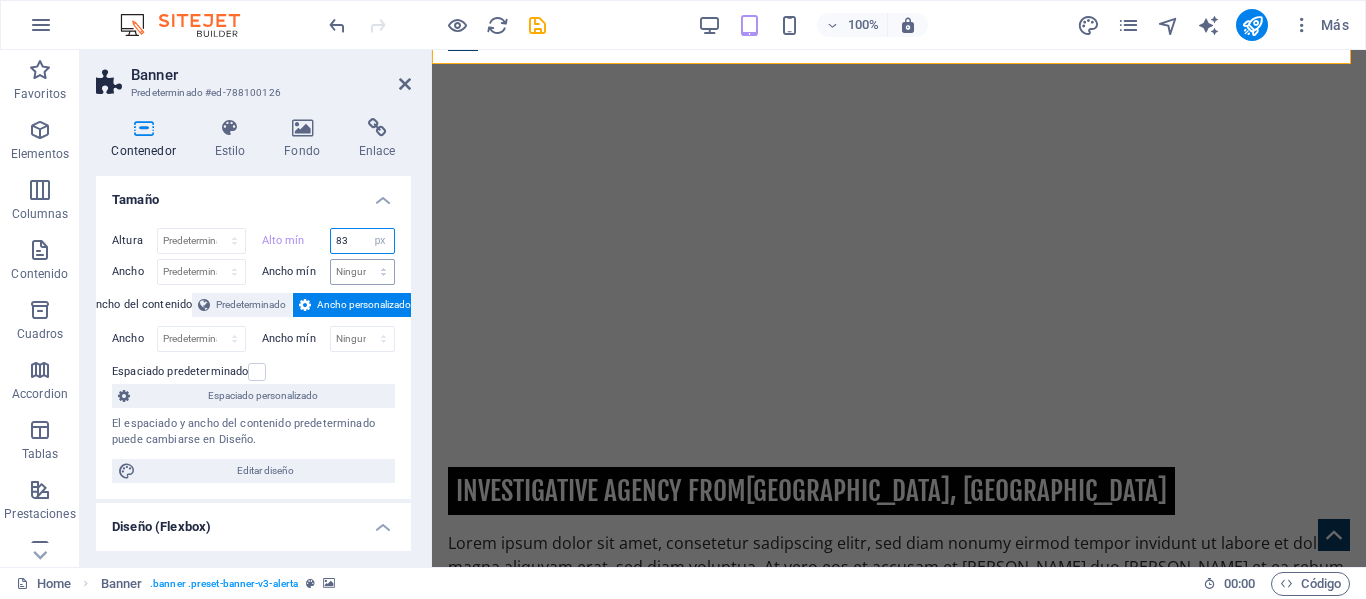 scroll, scrollTop: 7, scrollLeft: 0, axis: vertical 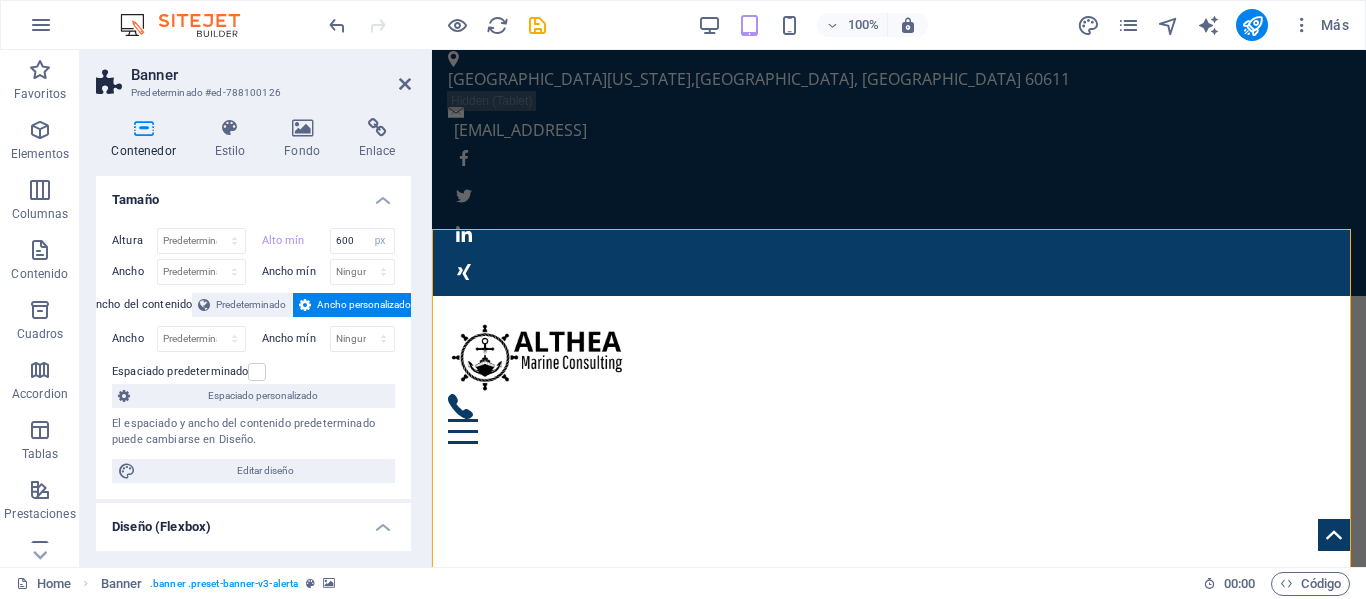 click on "Altura Predeterminado px rem % vh vw Alto mín 600 Ninguno px rem % vh vw Ancho Predeterminado px rem % em vh vw Ancho mín Ninguno px rem % vh vw Ancho del contenido Predeterminado Ancho personalizado Ancho Predeterminado px rem % em vh vw Ancho mín Ninguno px rem % vh vw Espaciado predeterminado Espaciado personalizado El espaciado y ancho del contenido predeterminado puede cambiarse en Diseño. Editar diseño" at bounding box center (253, 355) 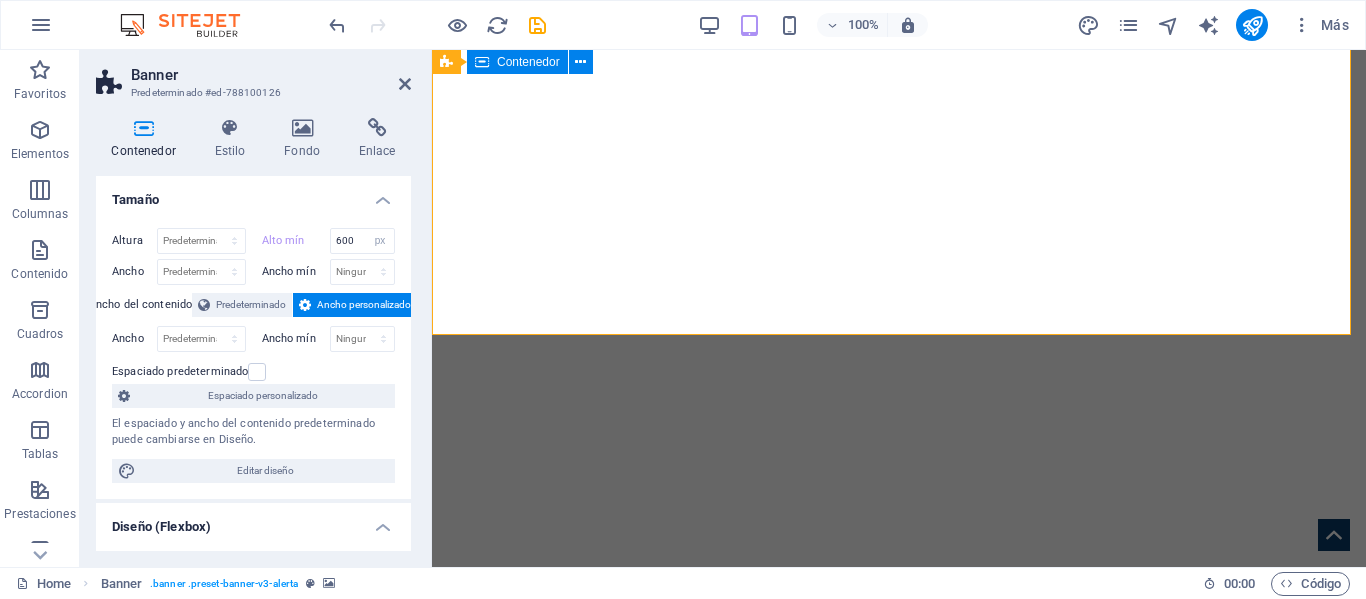 scroll, scrollTop: 600, scrollLeft: 0, axis: vertical 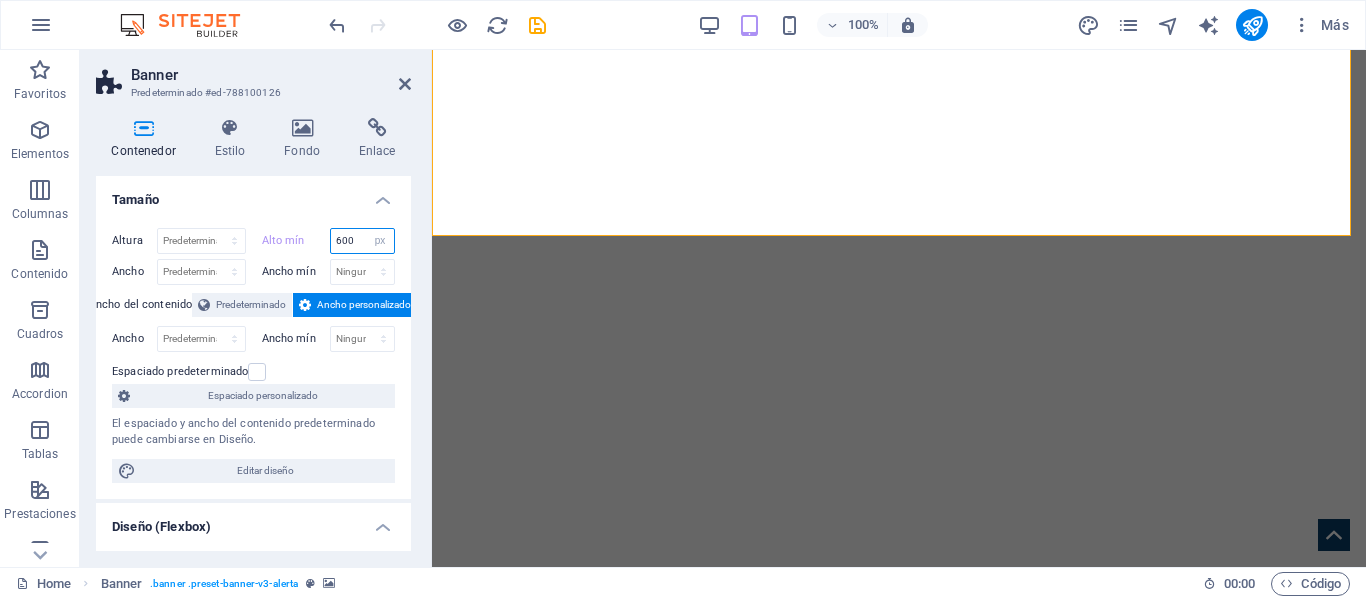 drag, startPoint x: 350, startPoint y: 241, endPoint x: 327, endPoint y: 238, distance: 23.194826 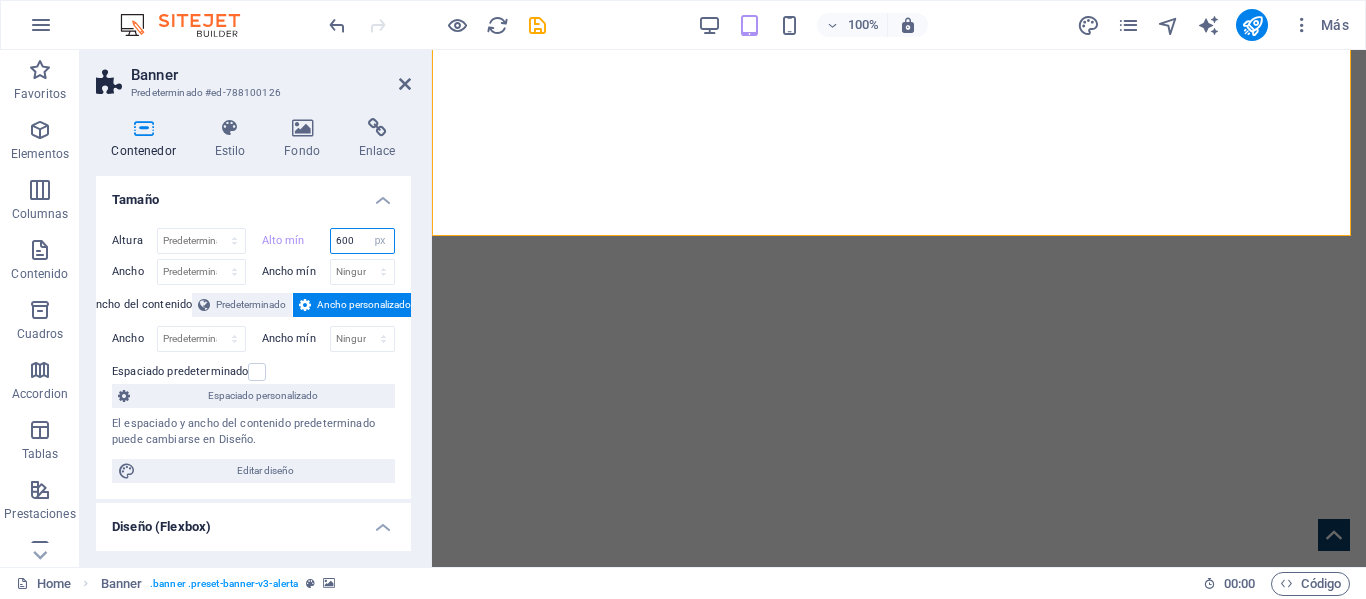 click on "600" at bounding box center [363, 241] 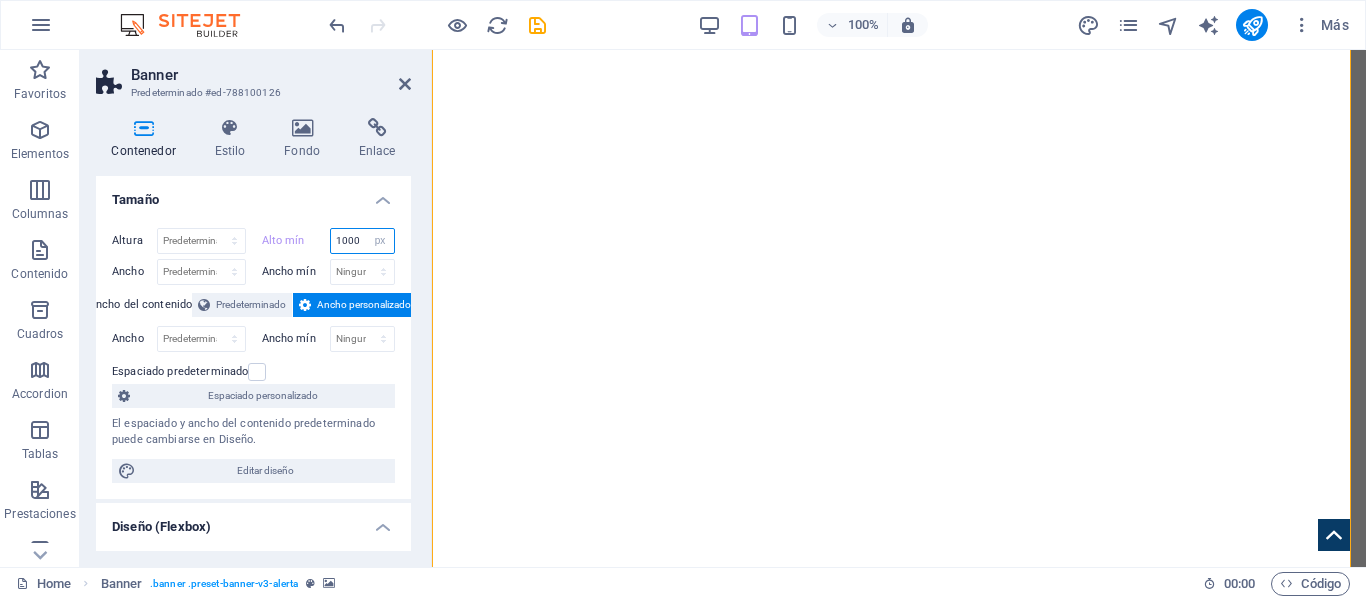 type on "1000" 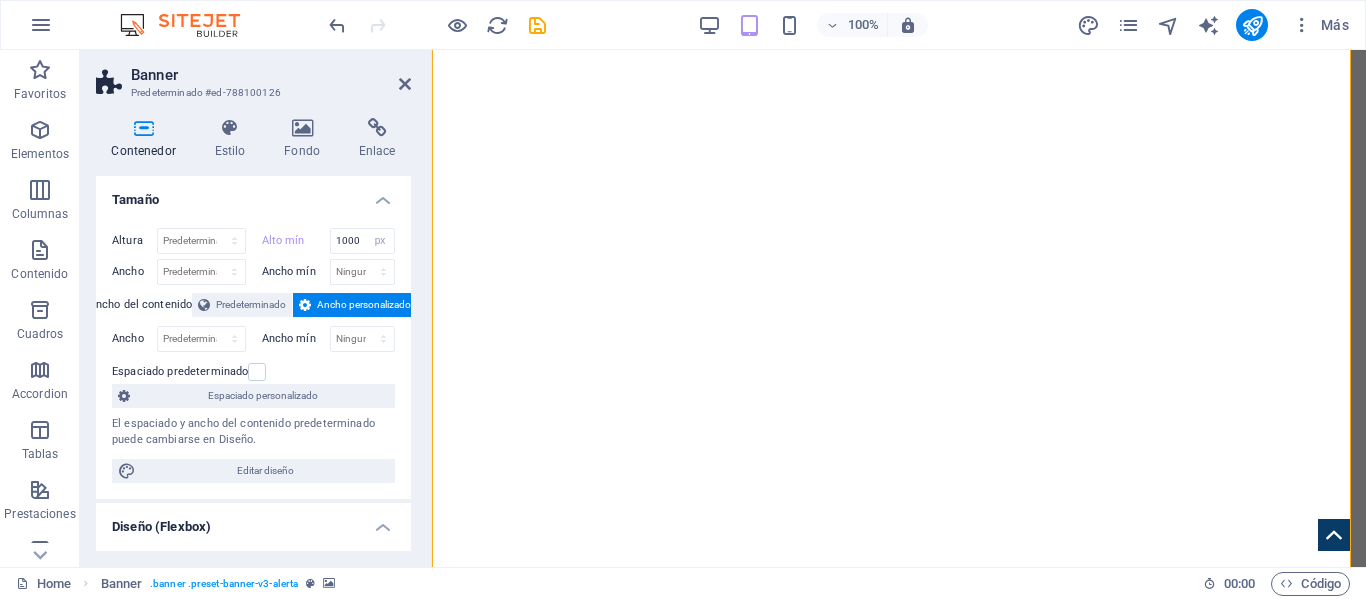 click on "Tamaño" at bounding box center (253, 194) 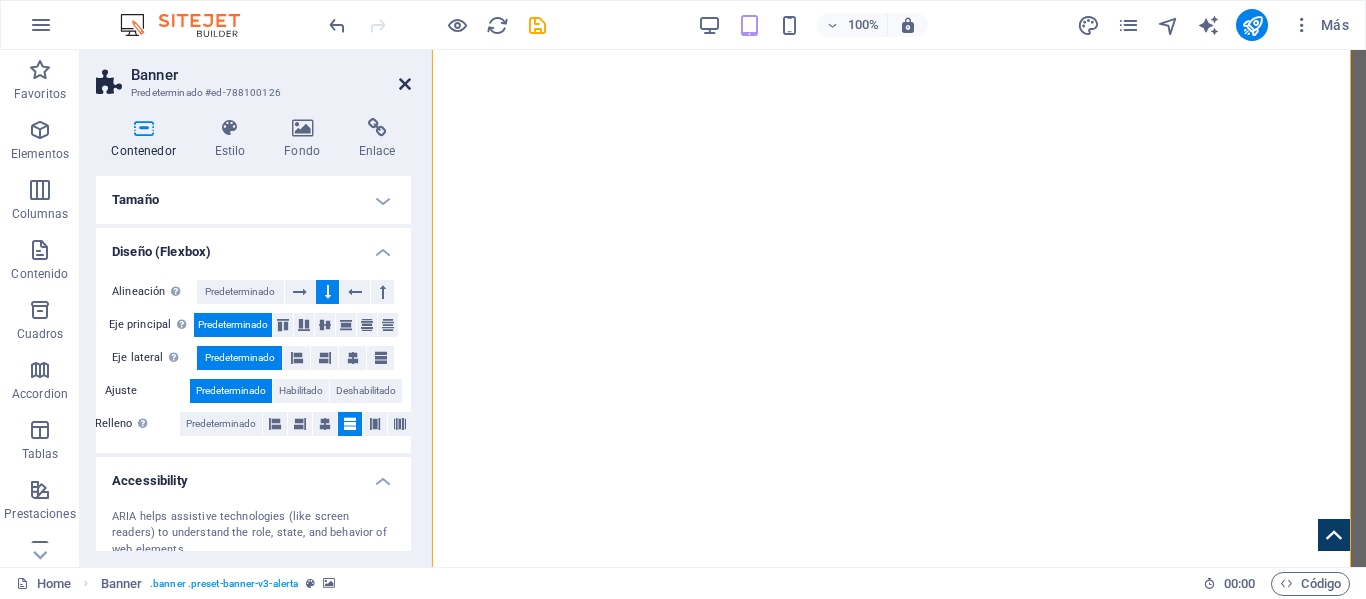 click at bounding box center (405, 84) 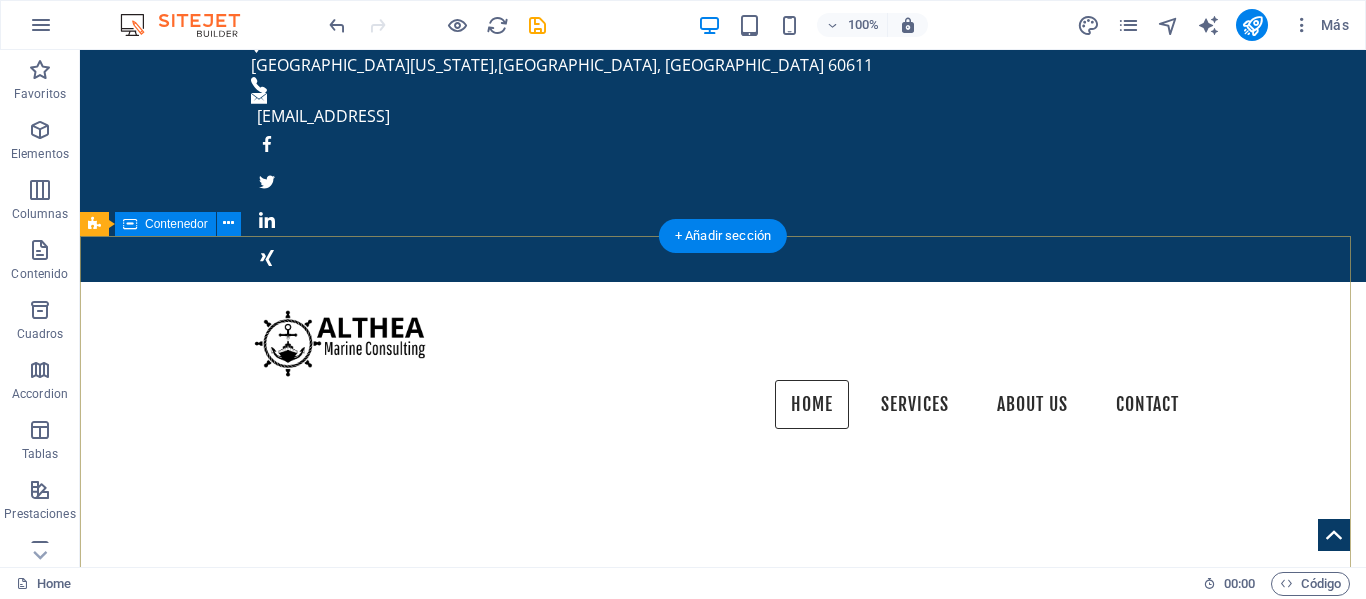 scroll, scrollTop: 0, scrollLeft: 0, axis: both 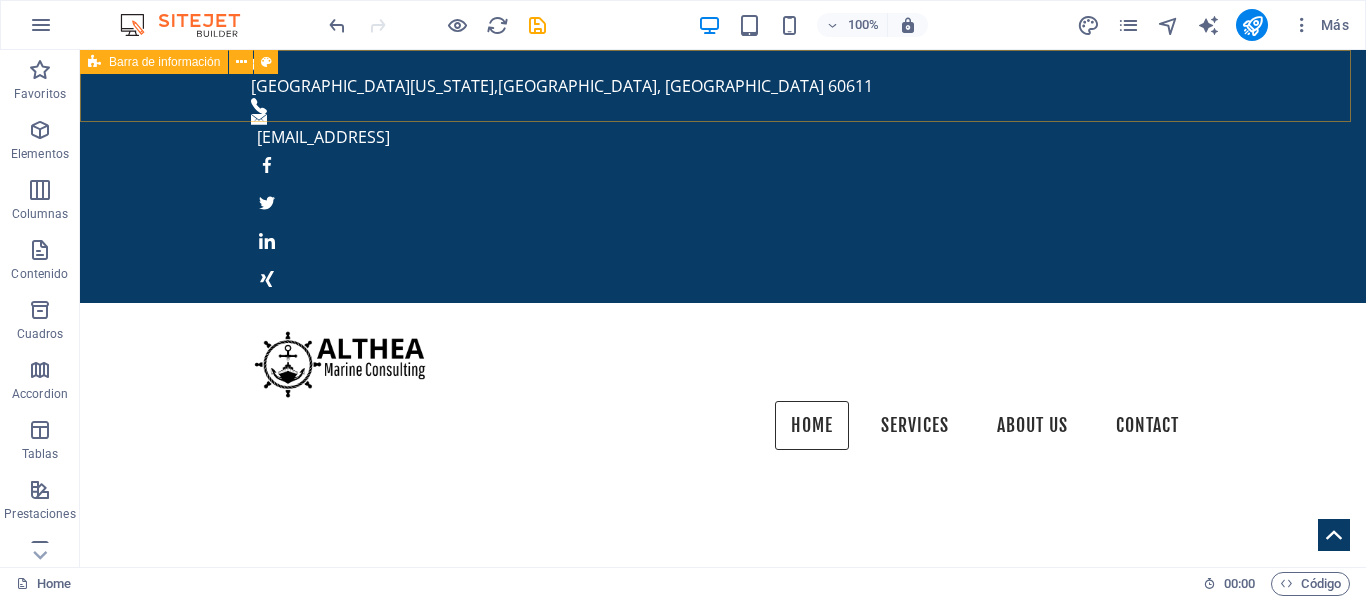 click on "Barra de información" at bounding box center [164, 62] 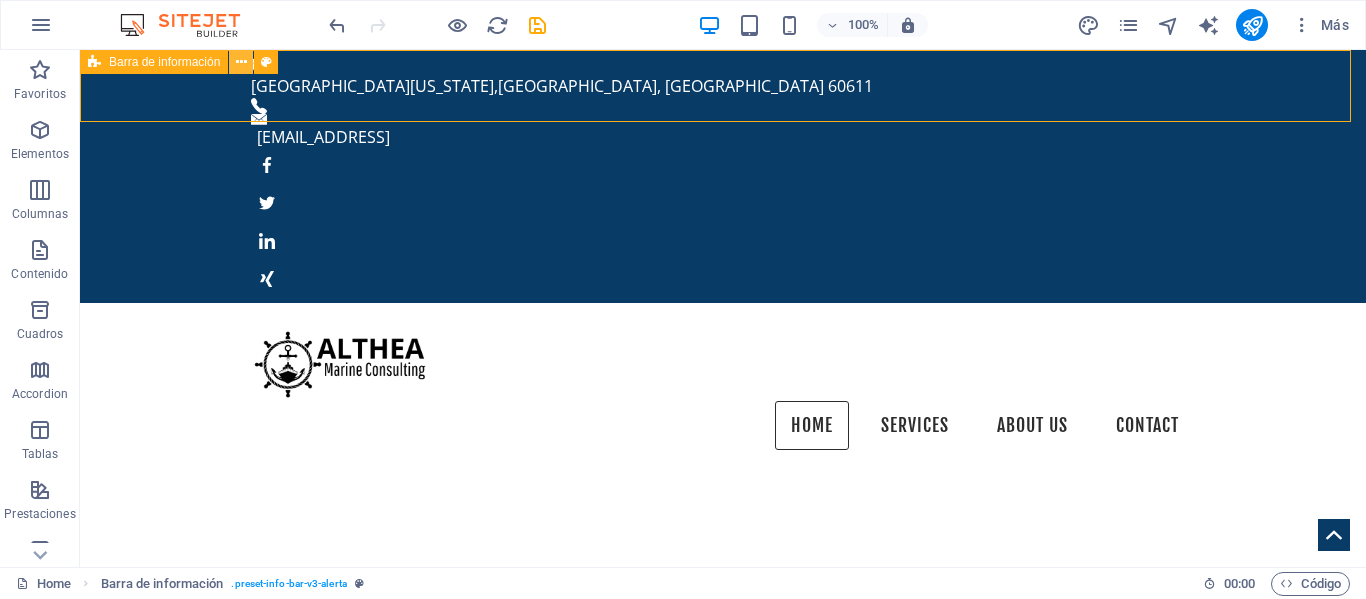 click at bounding box center [241, 62] 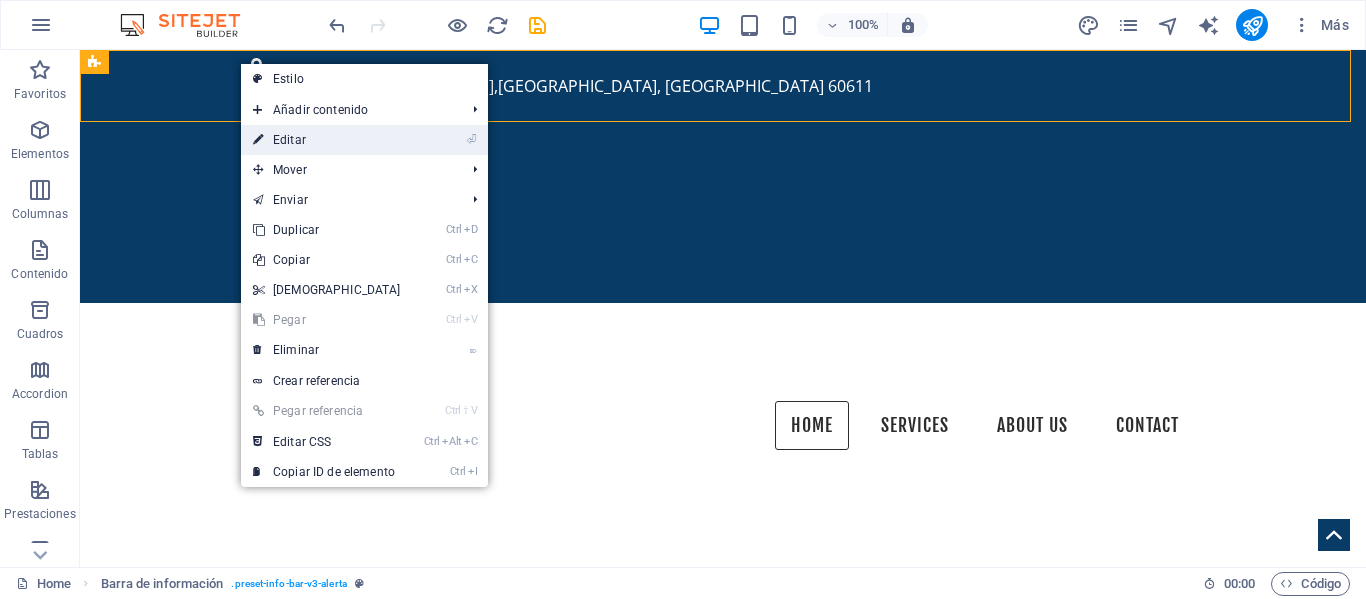 click on "⏎  Editar" at bounding box center (327, 140) 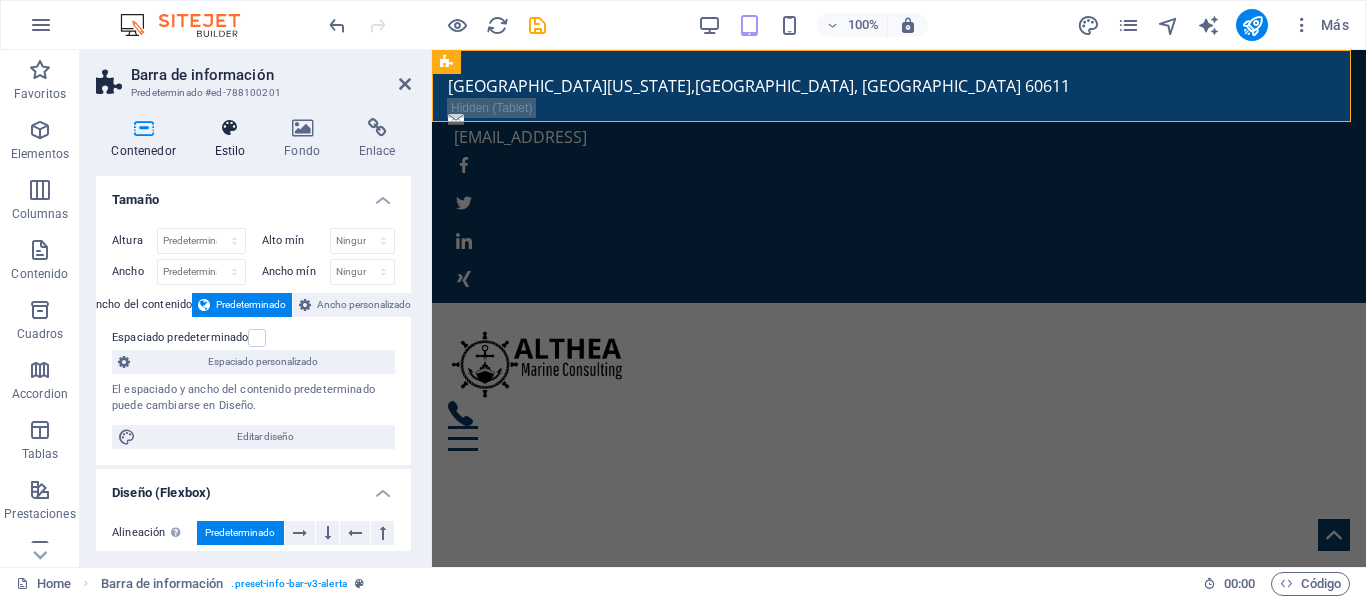 click at bounding box center [230, 128] 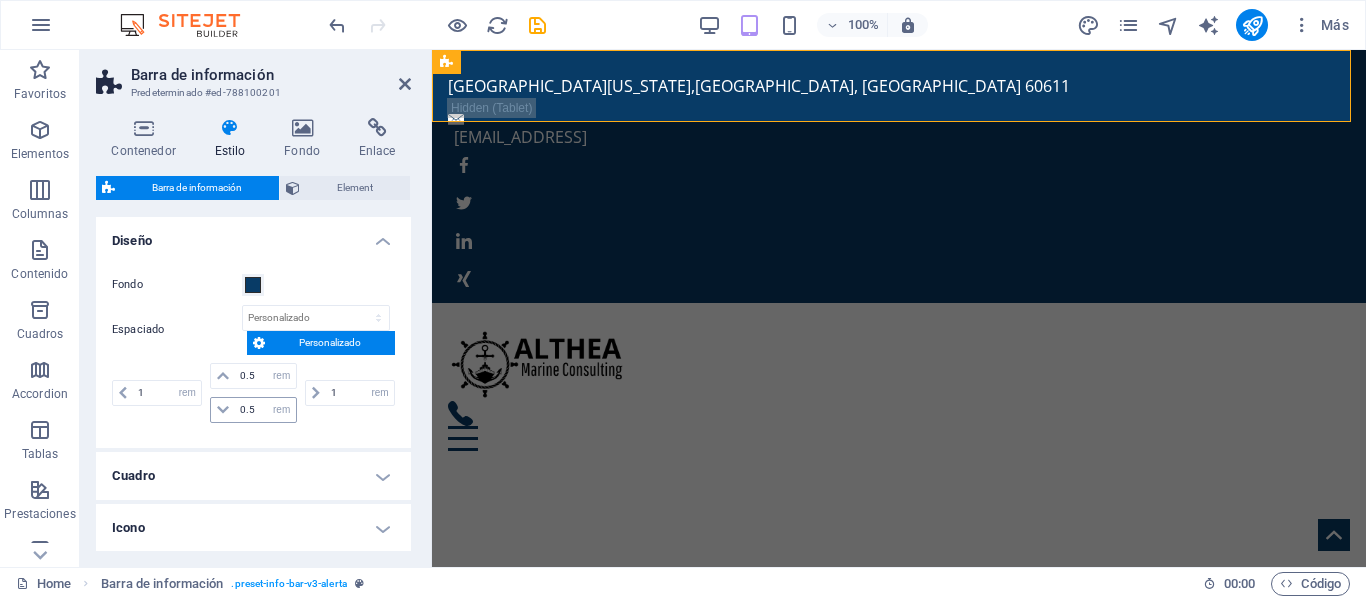 click at bounding box center [223, 410] 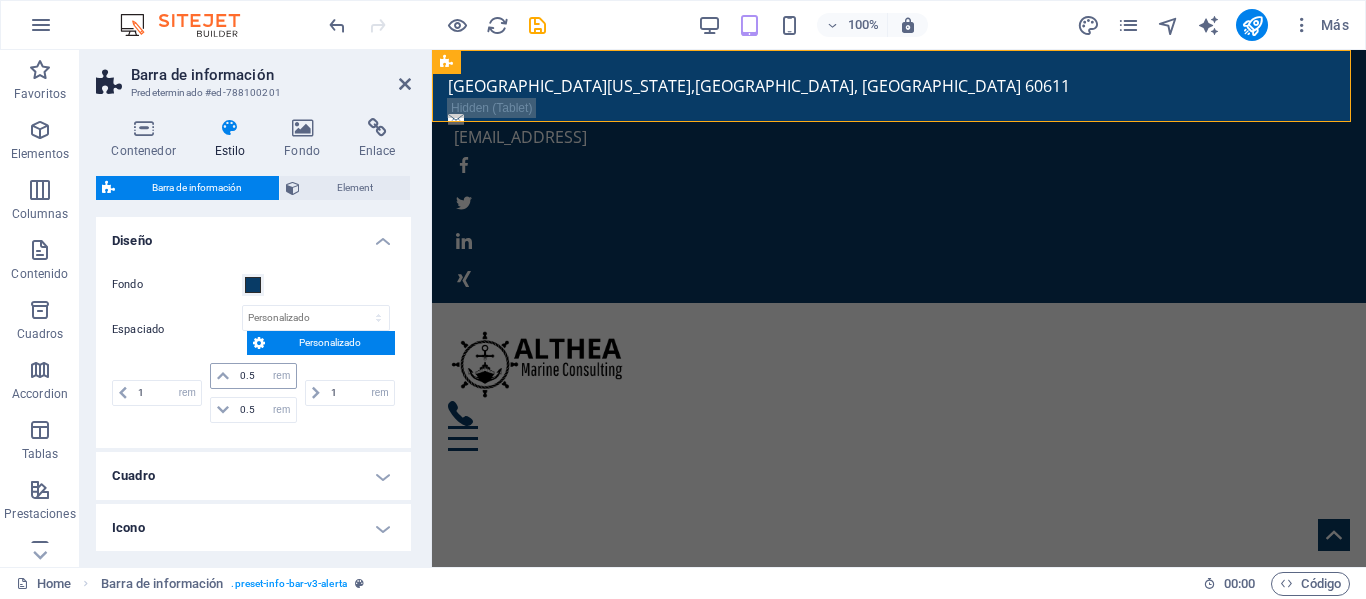 click at bounding box center (223, 376) 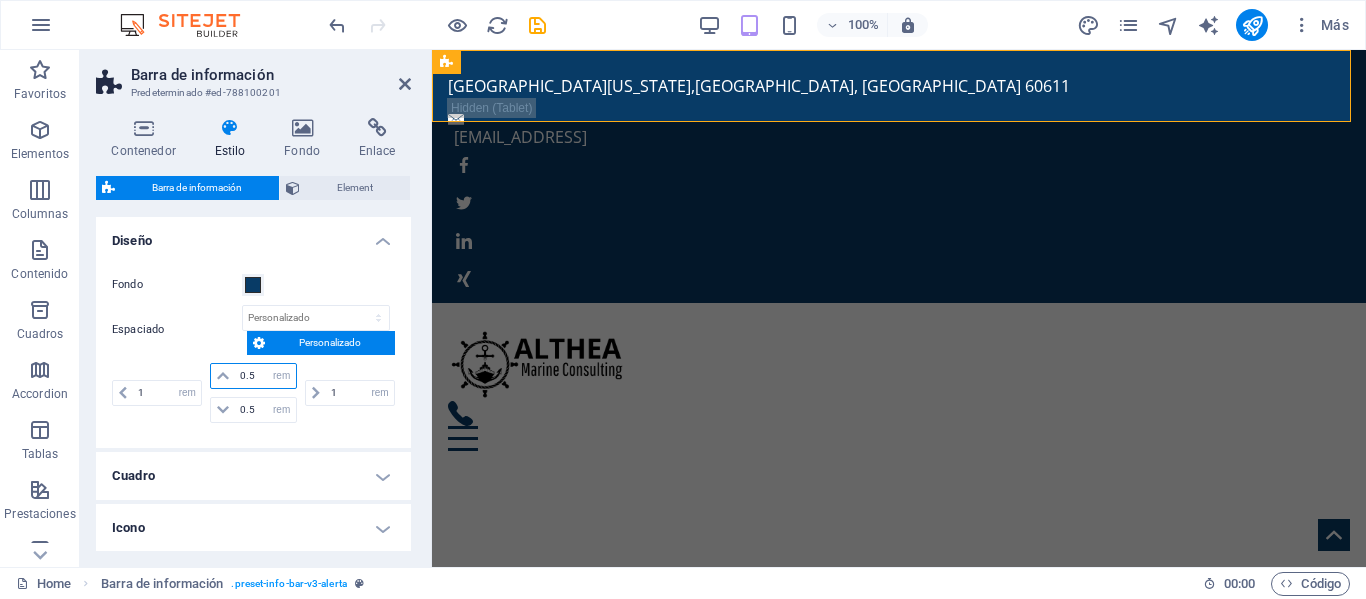 click on "0.5" at bounding box center [265, 376] 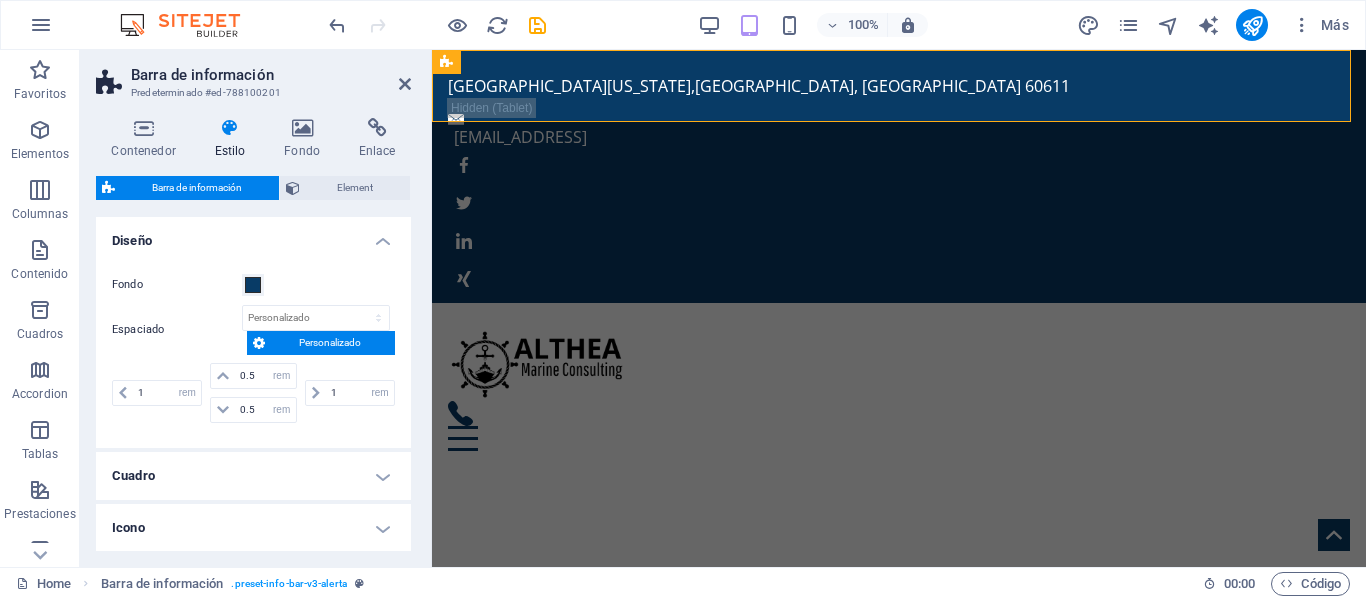 click on "Espaciado px rem % vh vw Personalizado Personalizado" at bounding box center [253, 330] 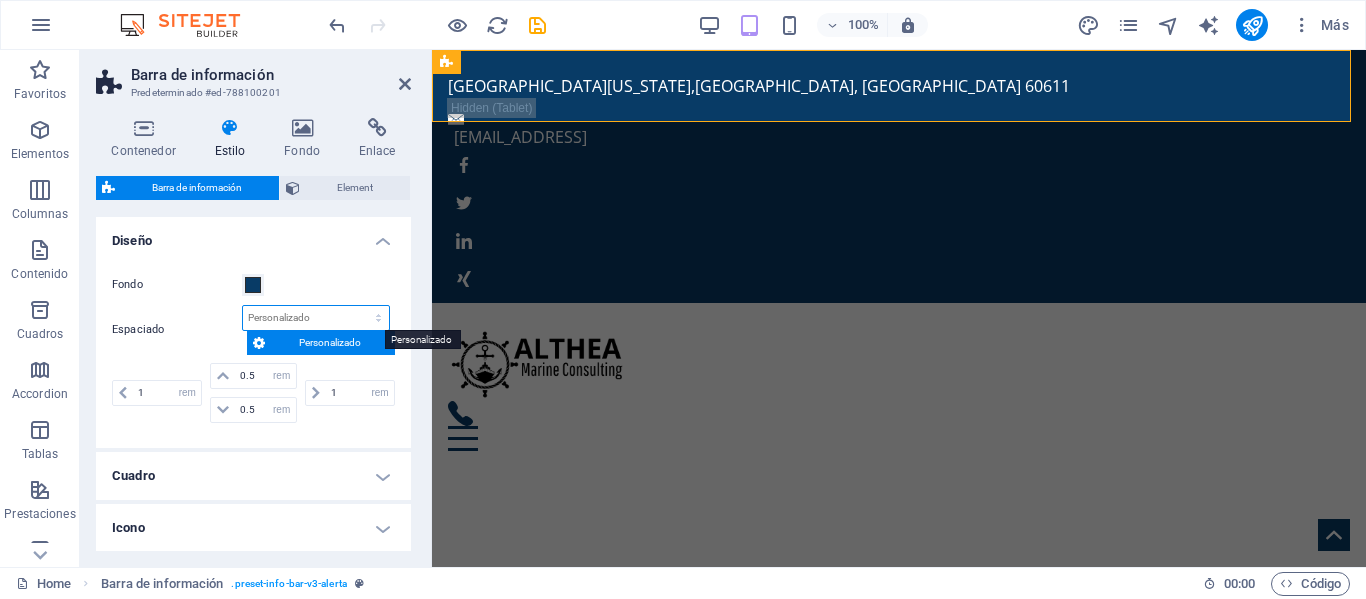 click on "px rem % vh vw Personalizado" at bounding box center (316, 318) 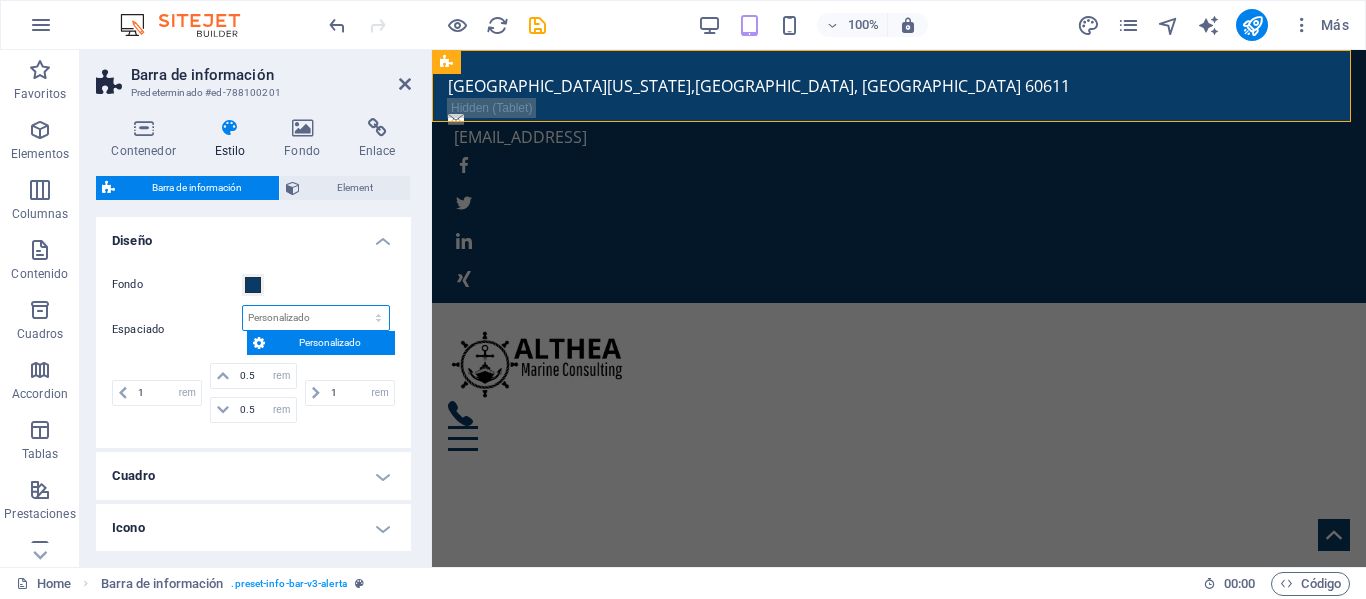 click on "px rem % vh vw Personalizado" at bounding box center (316, 318) 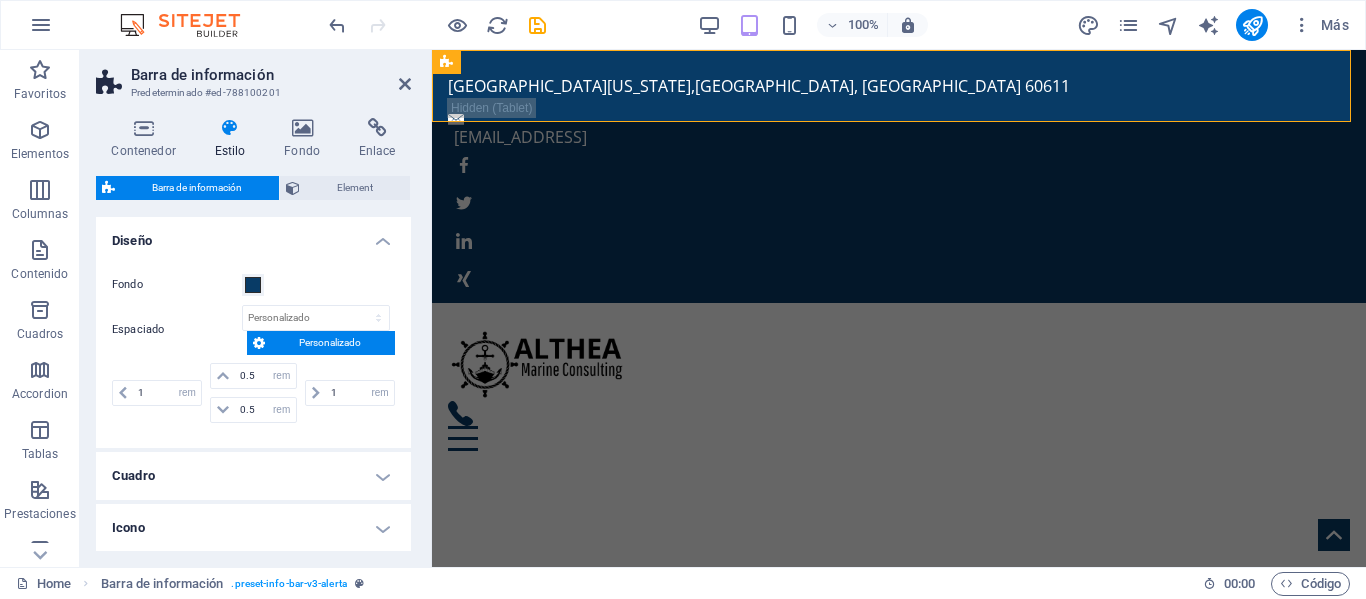 click on "Cuadro" at bounding box center [253, 476] 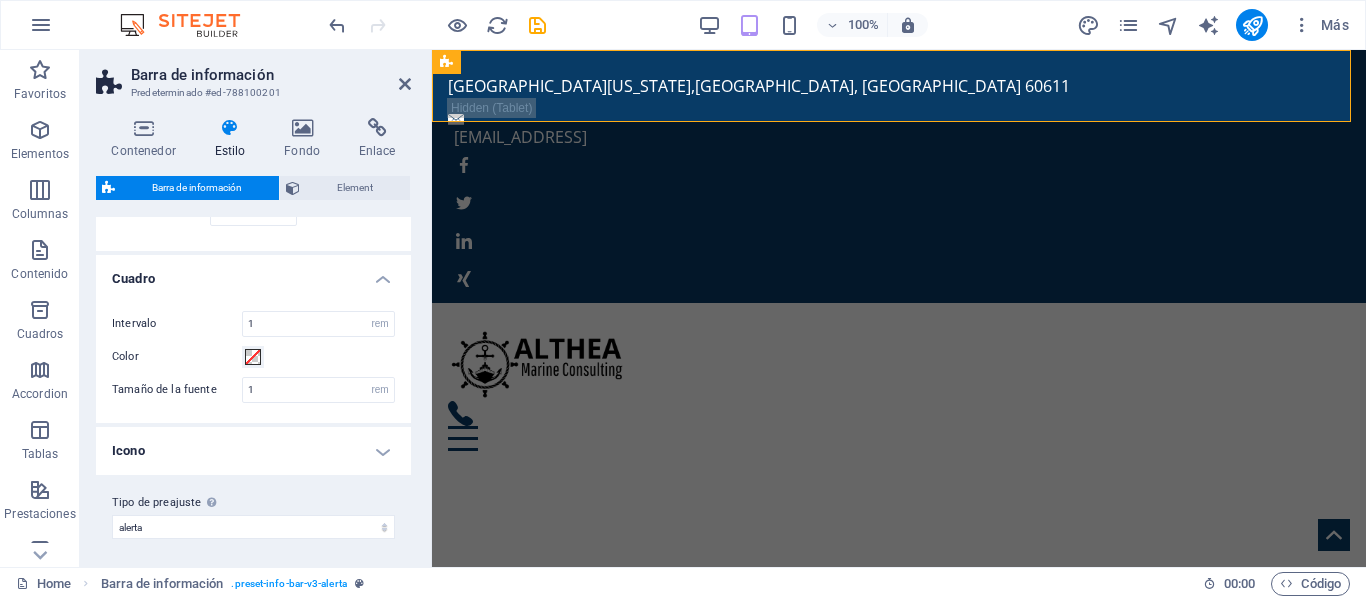 scroll, scrollTop: 201, scrollLeft: 0, axis: vertical 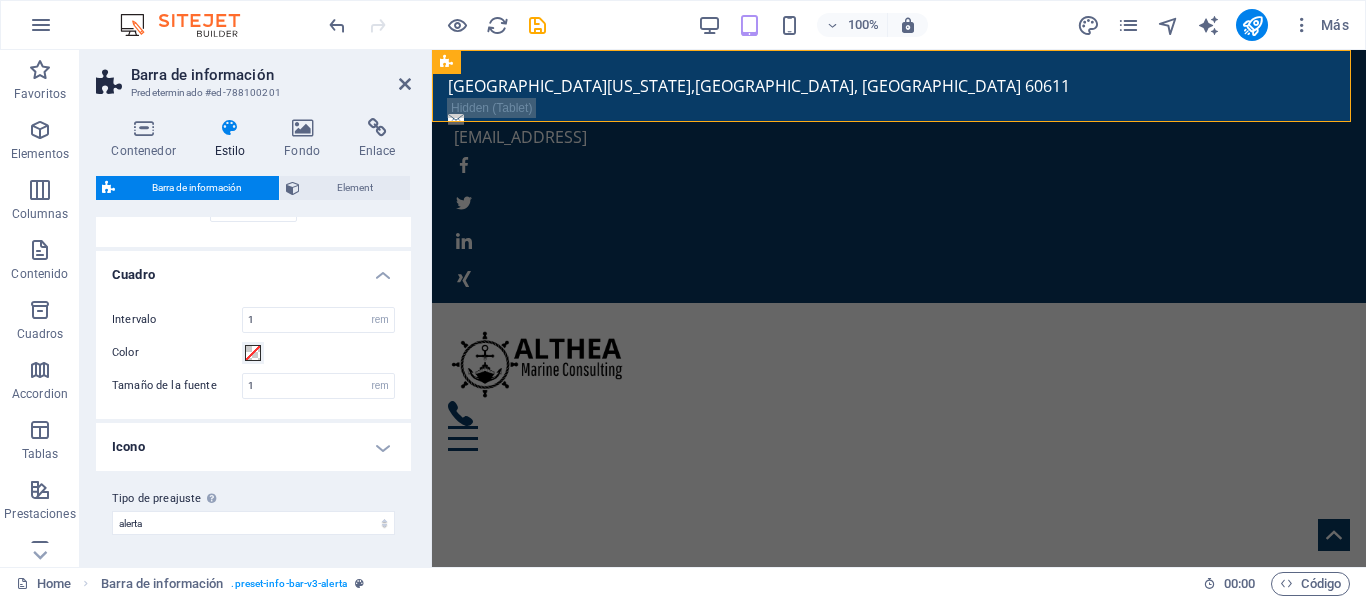 click on "Cuadro" at bounding box center (253, 269) 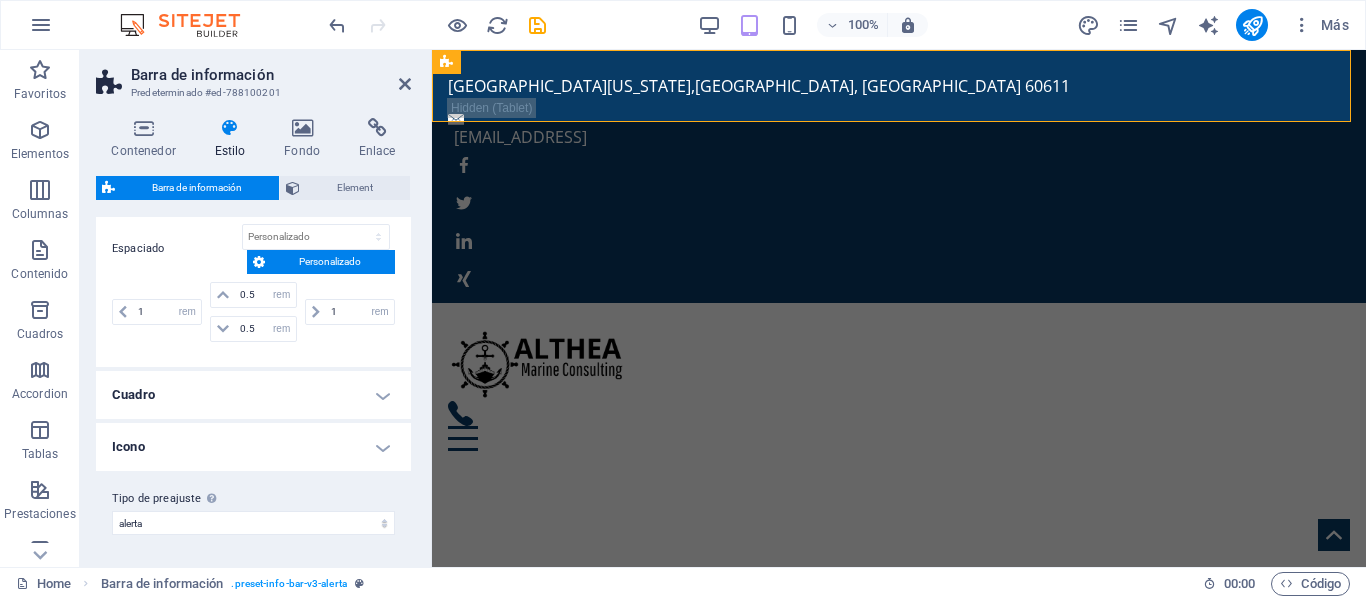 scroll, scrollTop: 81, scrollLeft: 0, axis: vertical 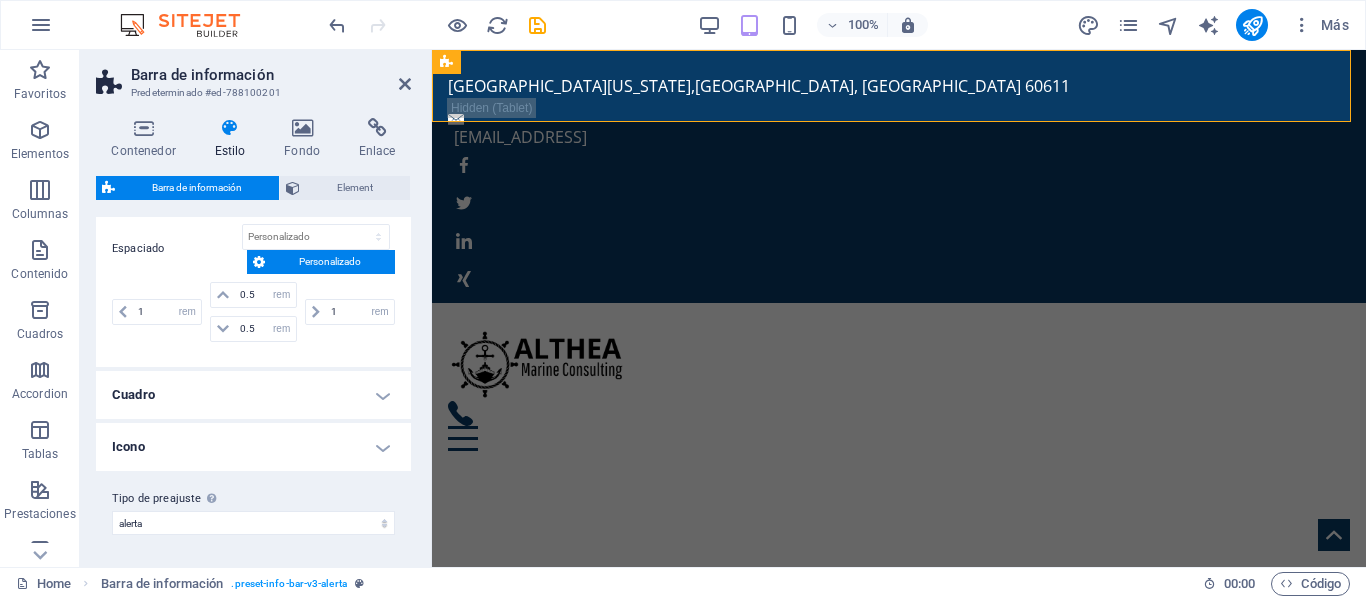 click on "Icono" at bounding box center [253, 447] 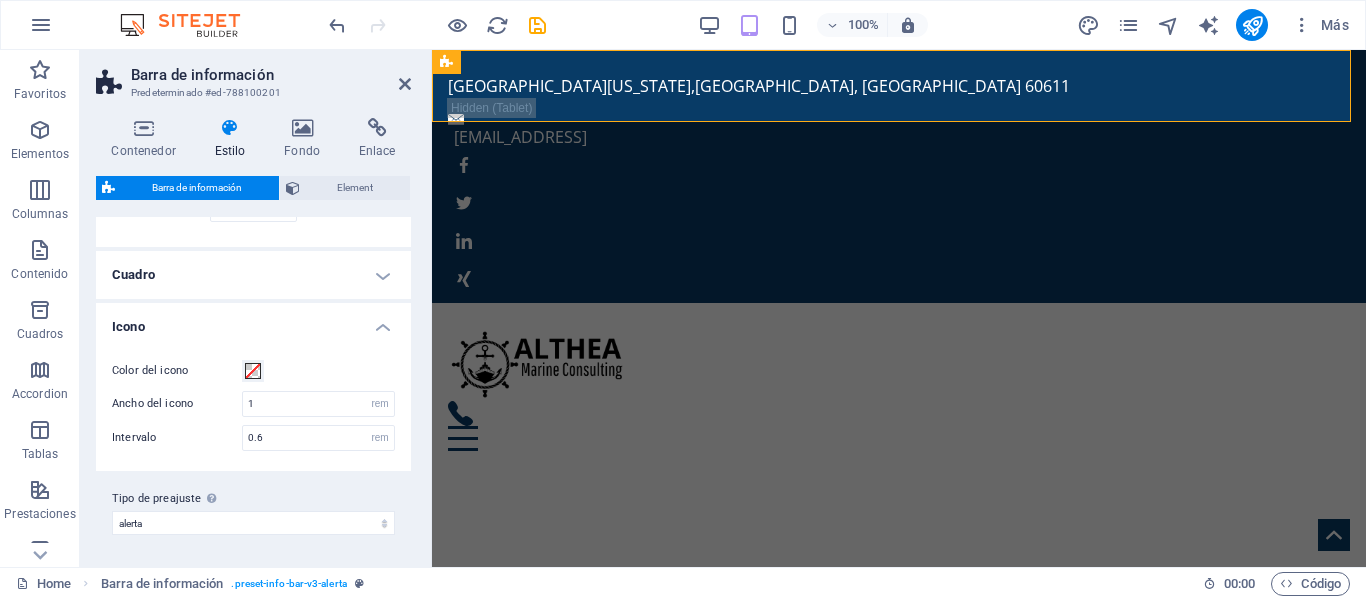 click on "Icono" at bounding box center (253, 321) 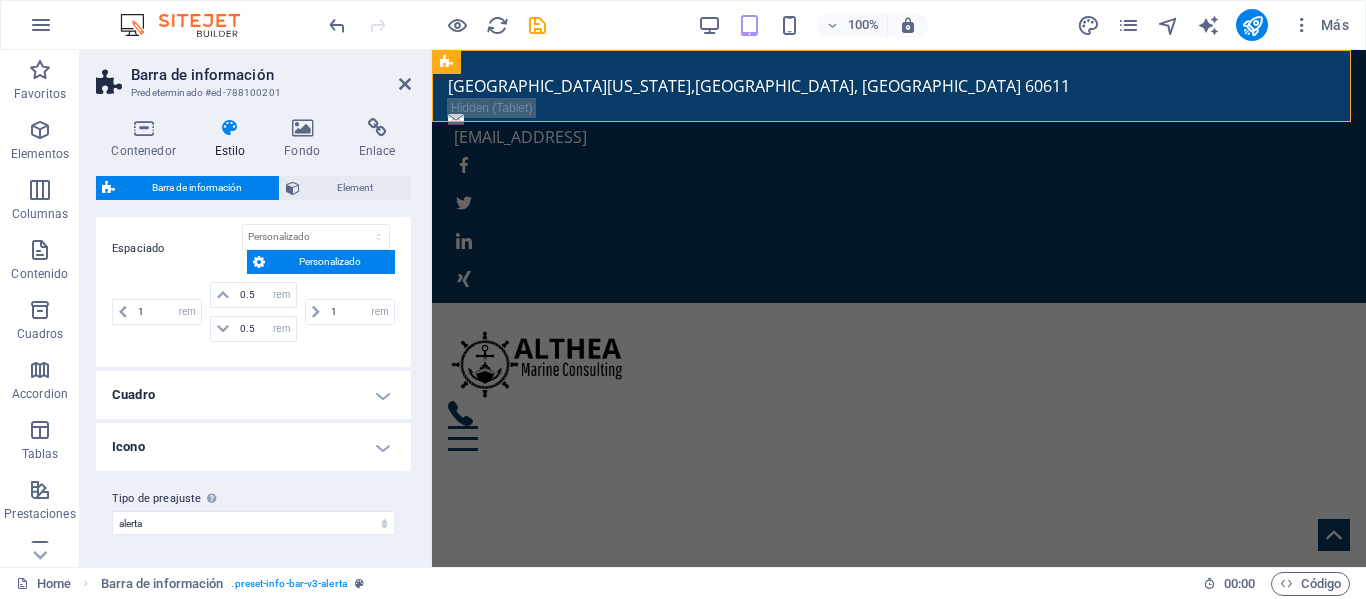 scroll, scrollTop: 0, scrollLeft: 0, axis: both 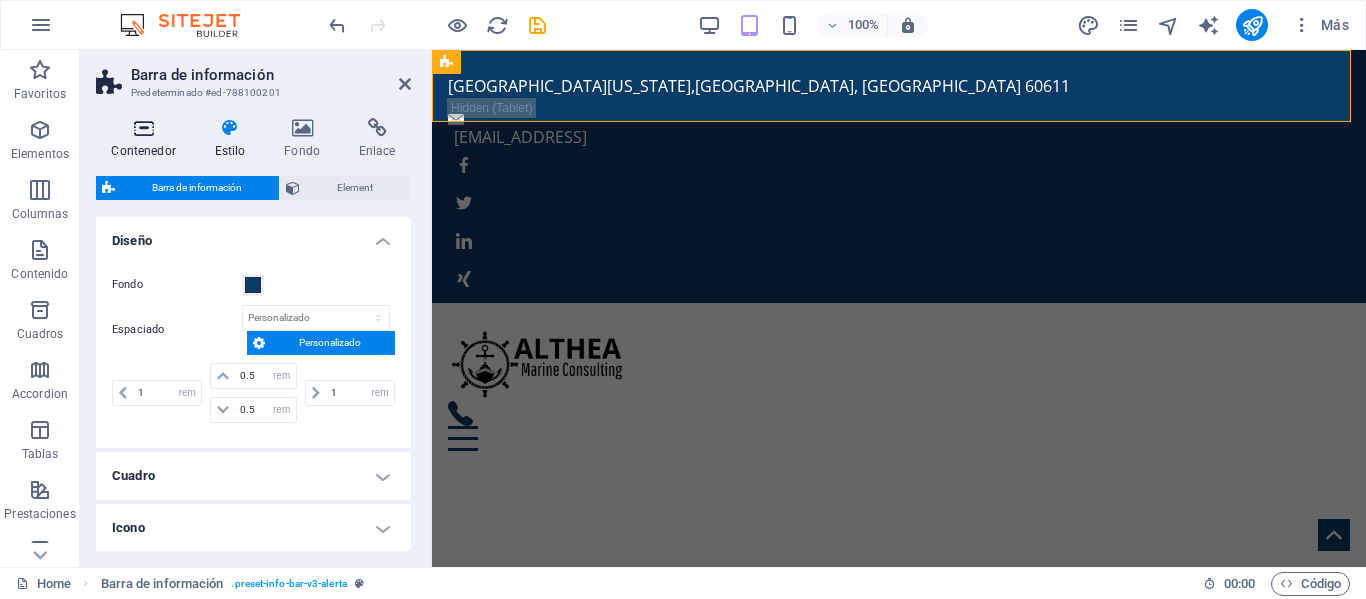 click at bounding box center [143, 128] 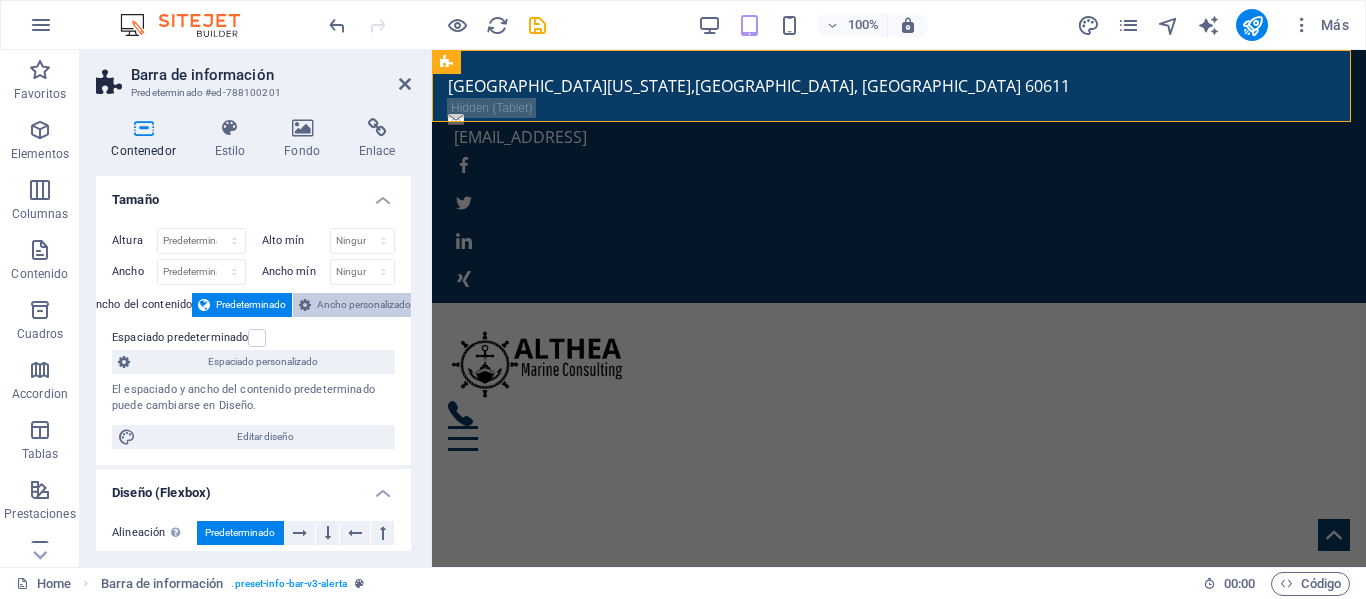 click on "Ancho personalizado" at bounding box center [364, 305] 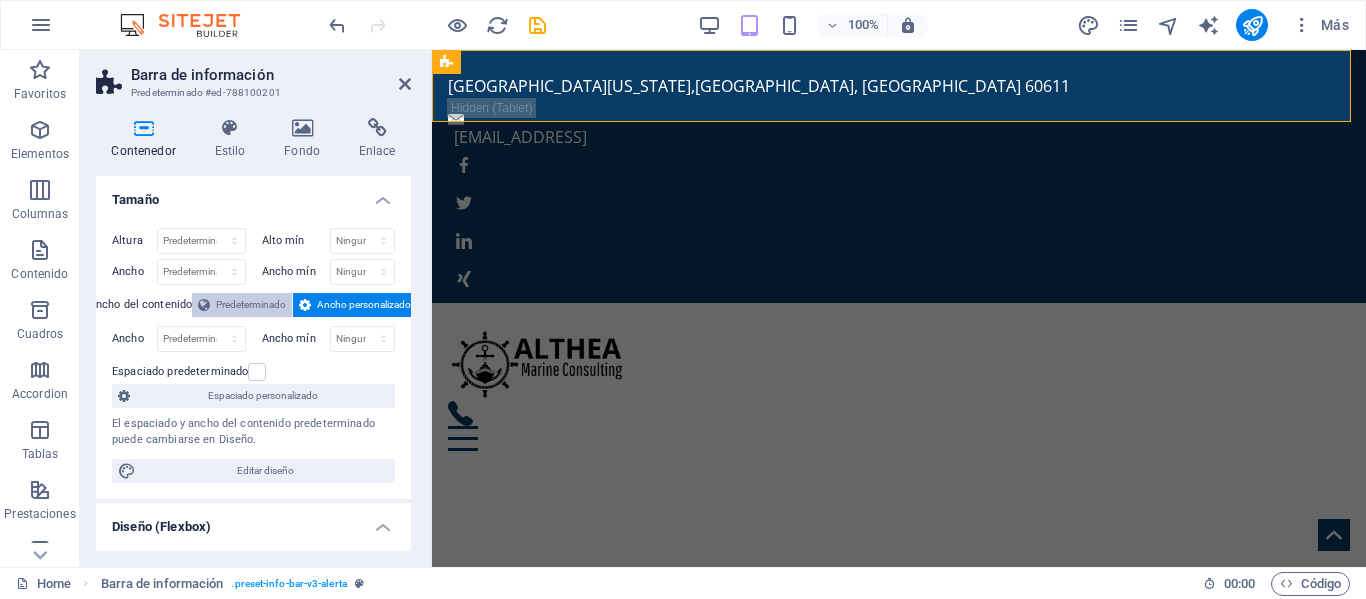 click on "Predeterminado" at bounding box center (251, 305) 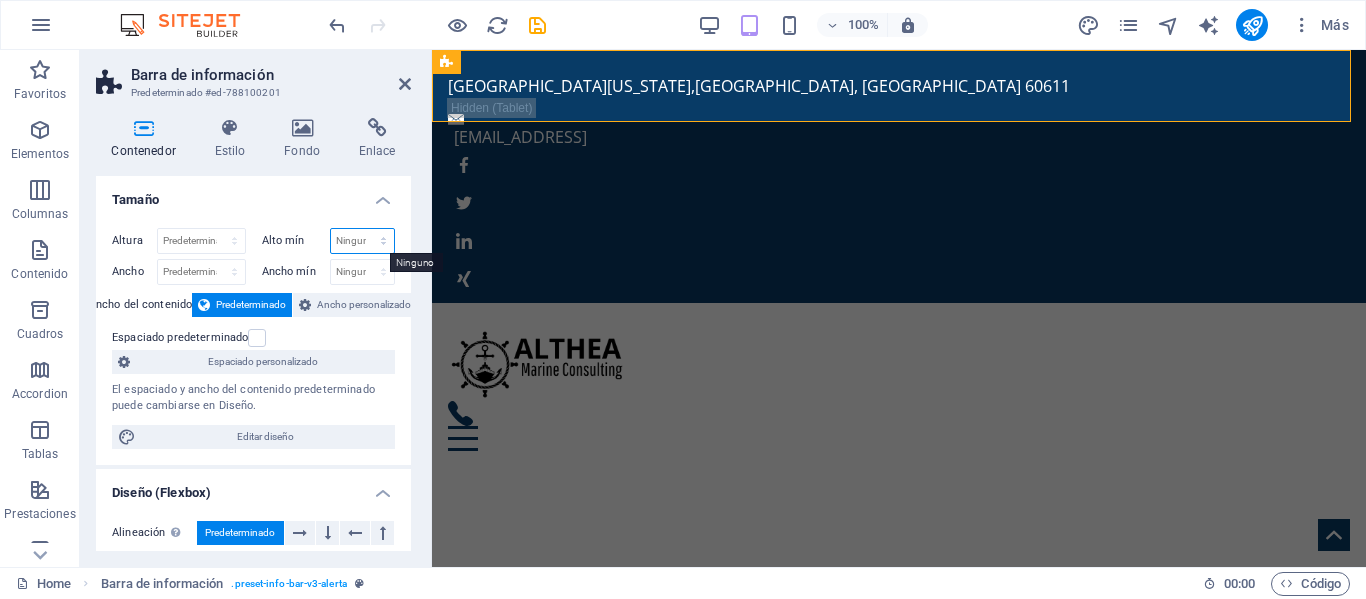 click on "Ninguno px rem % vh vw" at bounding box center [363, 241] 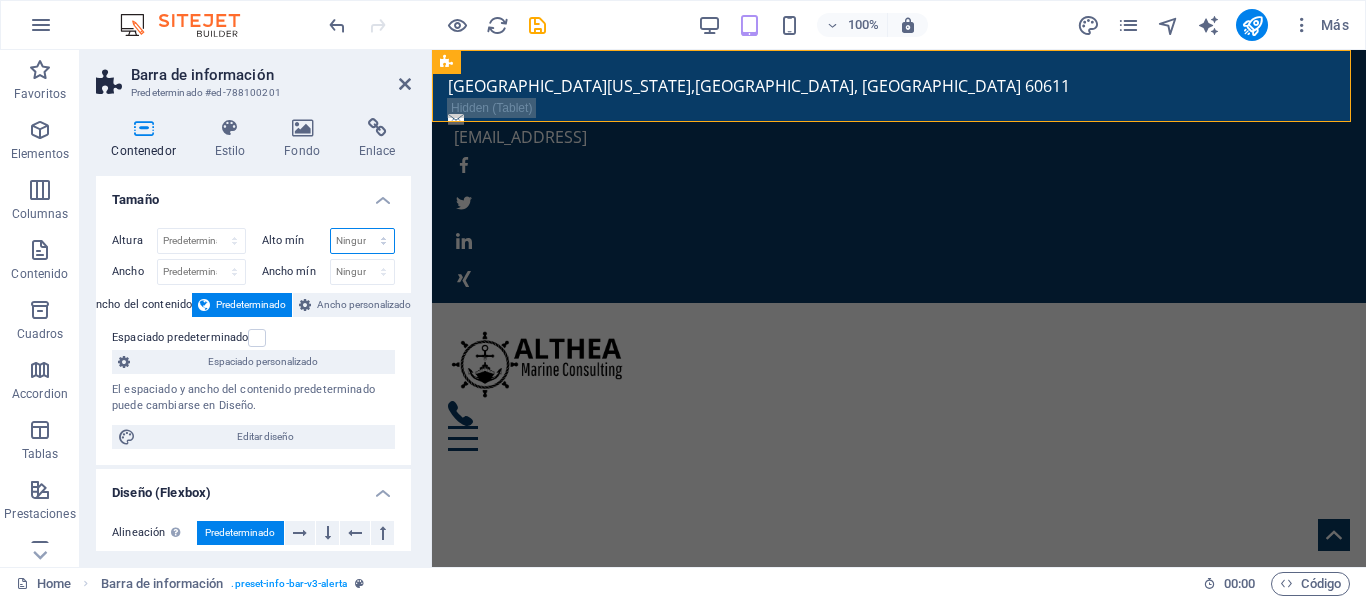 select on "px" 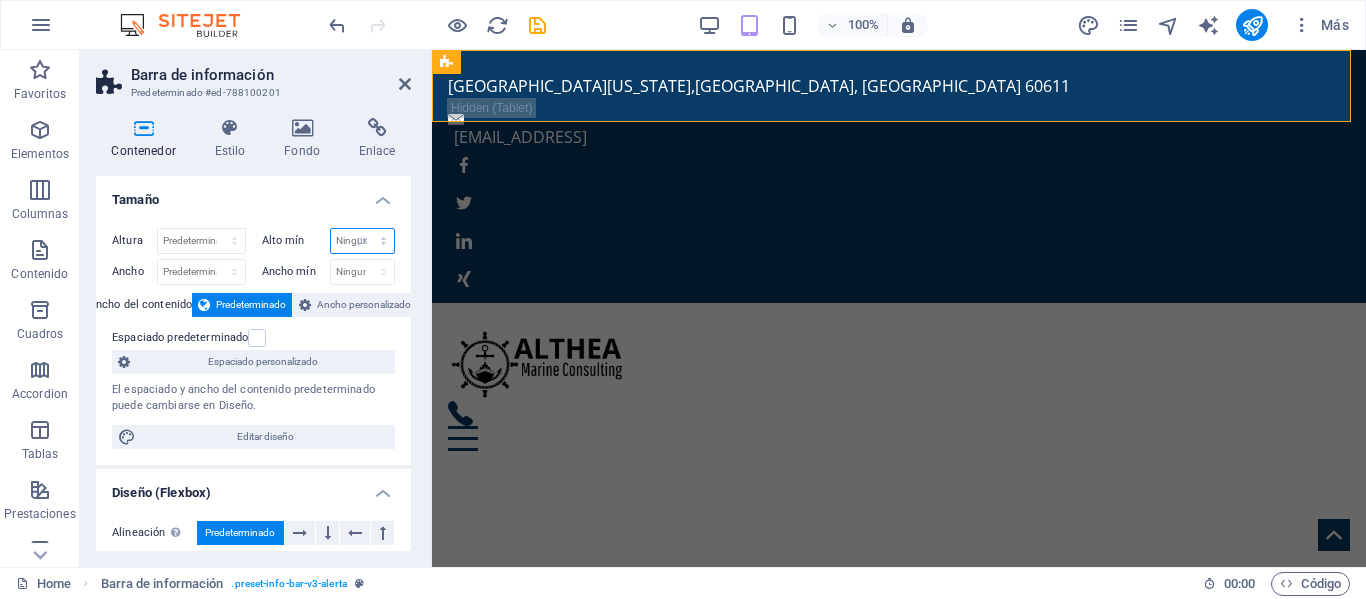 click on "Ninguno px rem % vh vw" at bounding box center [363, 241] 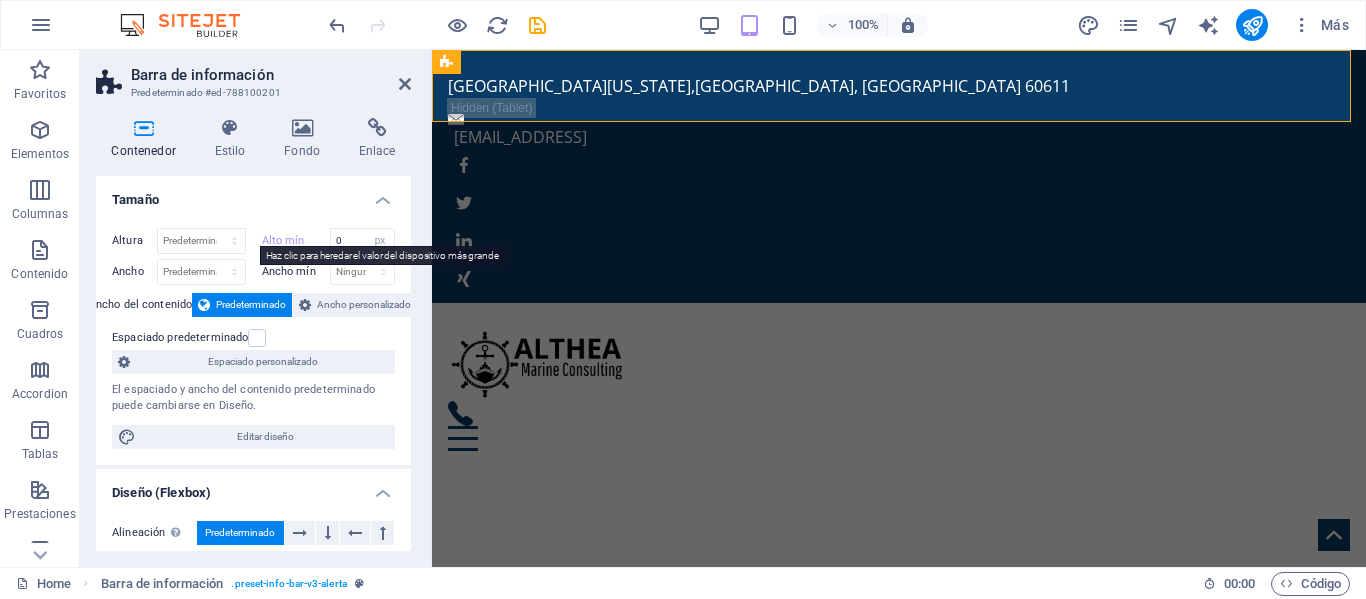 click on "Alto mín" at bounding box center (296, 240) 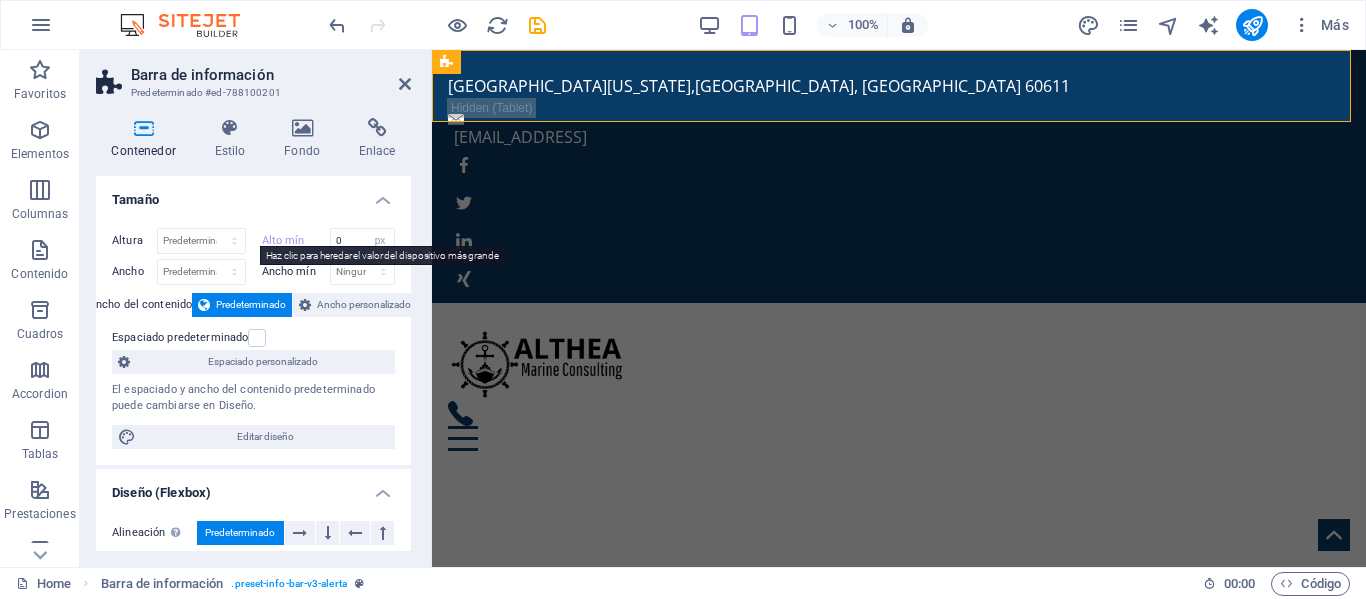 type 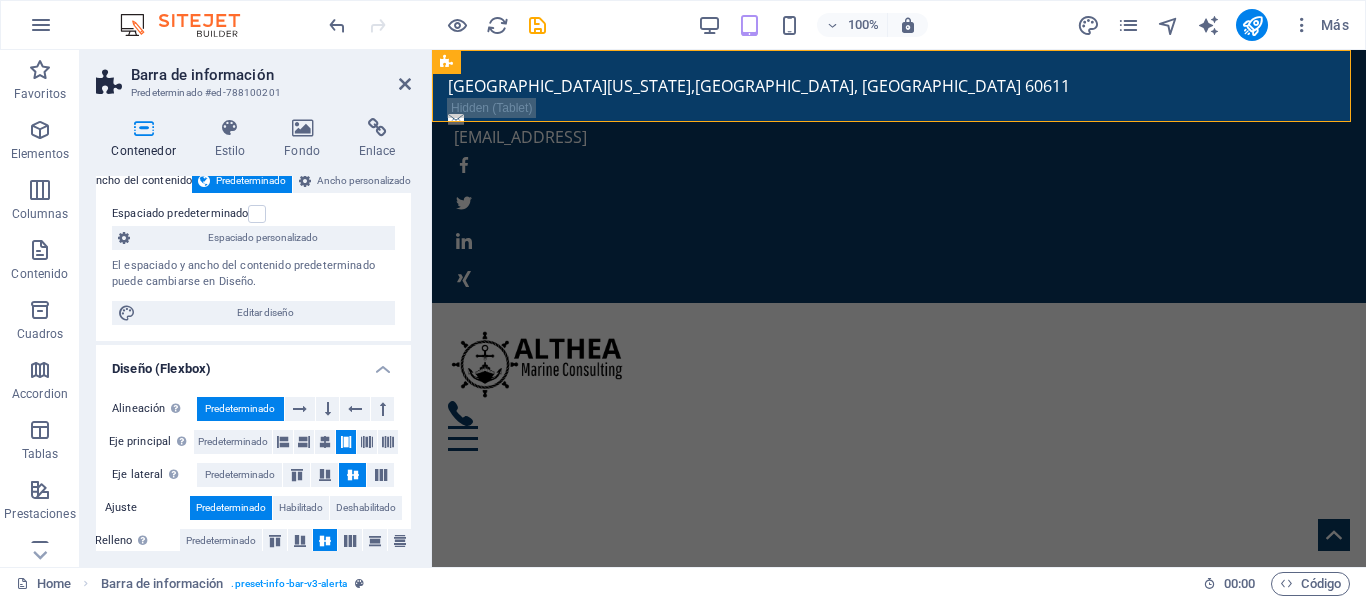 scroll, scrollTop: 0, scrollLeft: 0, axis: both 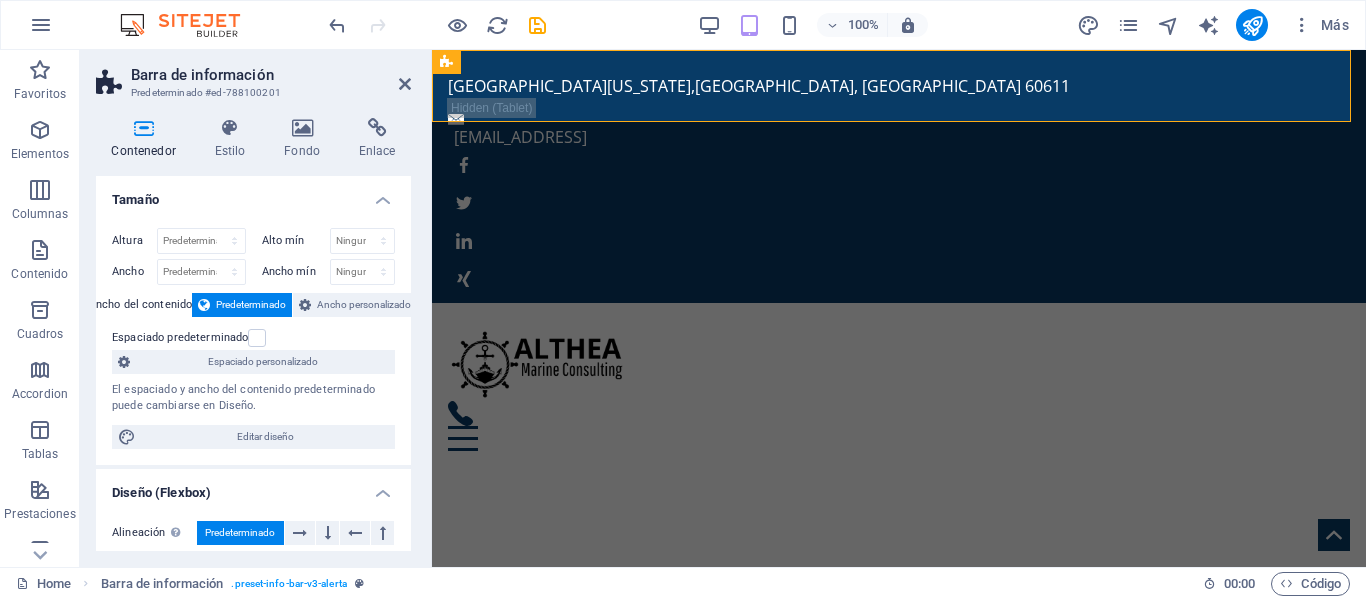 click on "Contenedor" at bounding box center [147, 139] 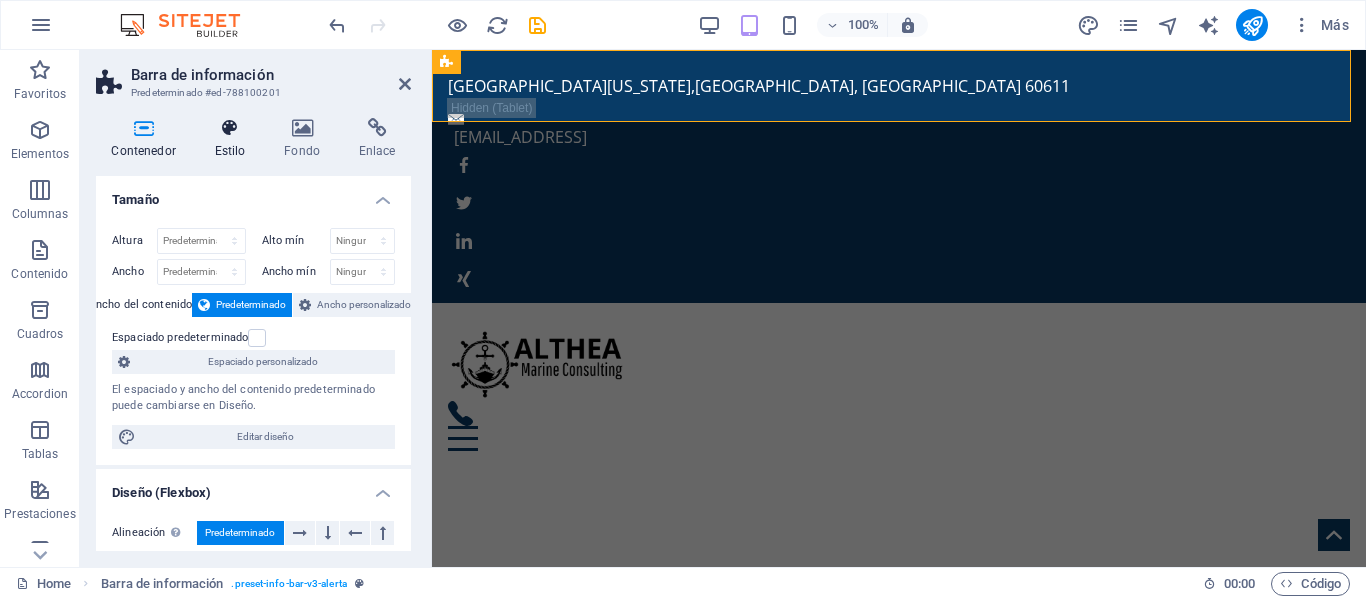 click at bounding box center [230, 128] 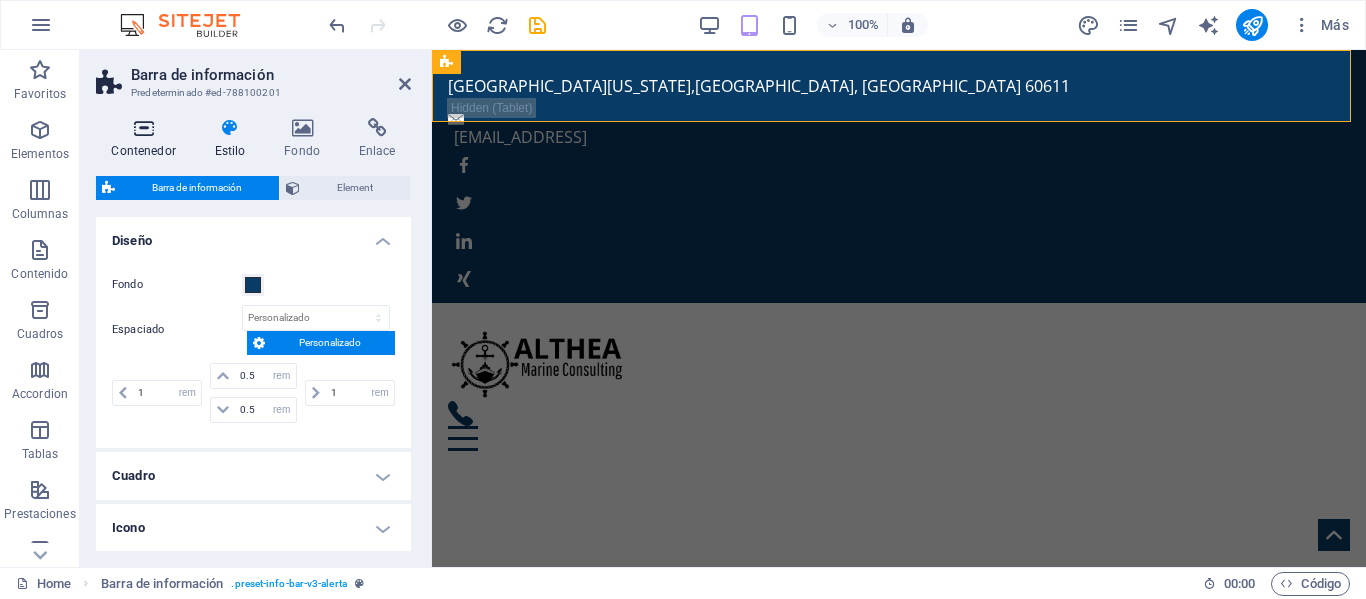 click at bounding box center [143, 128] 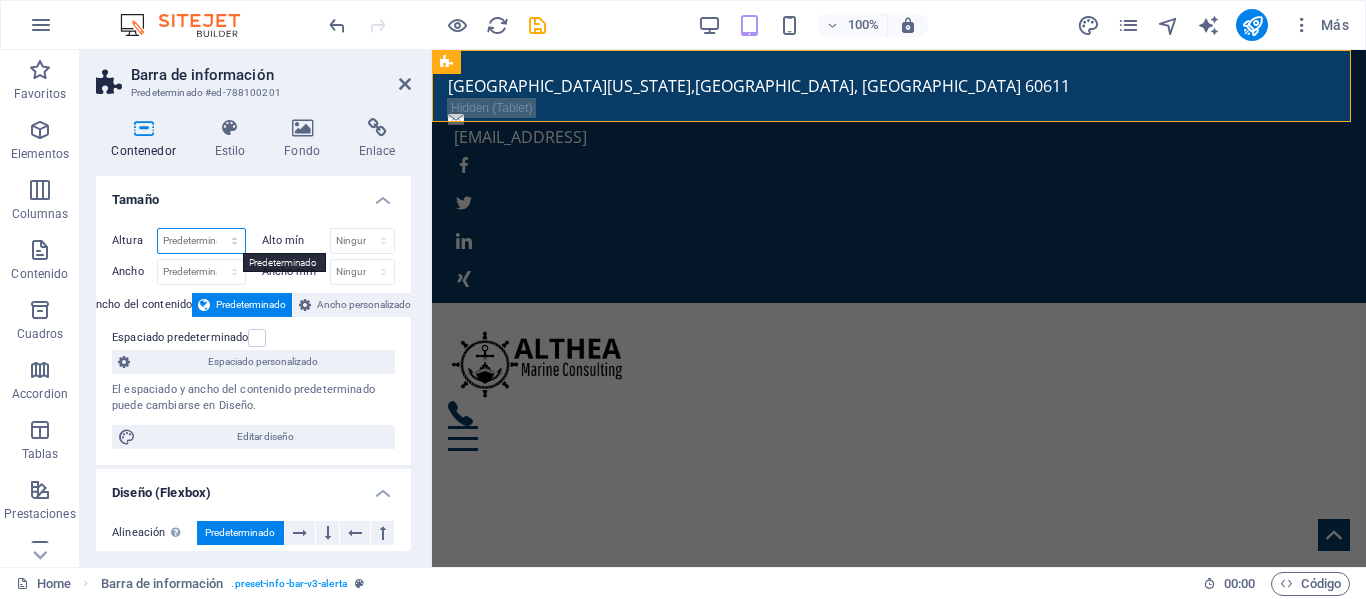 click on "Predeterminado px rem % vh vw" at bounding box center [201, 241] 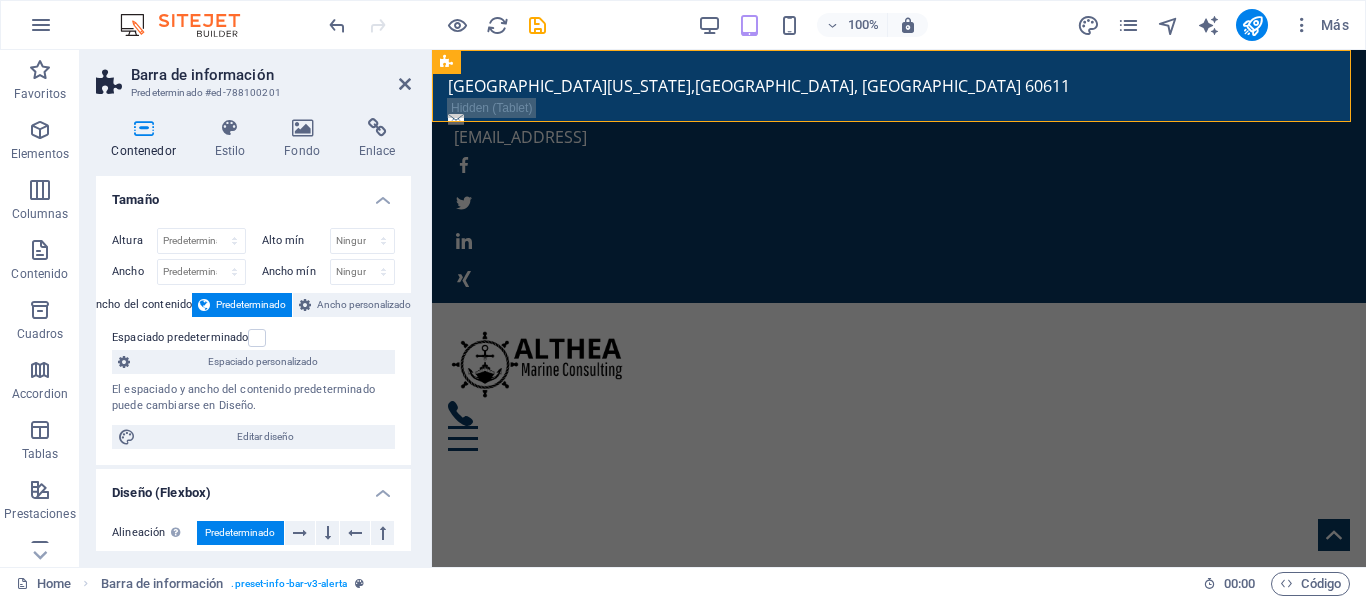 click on "Tamaño" at bounding box center (253, 194) 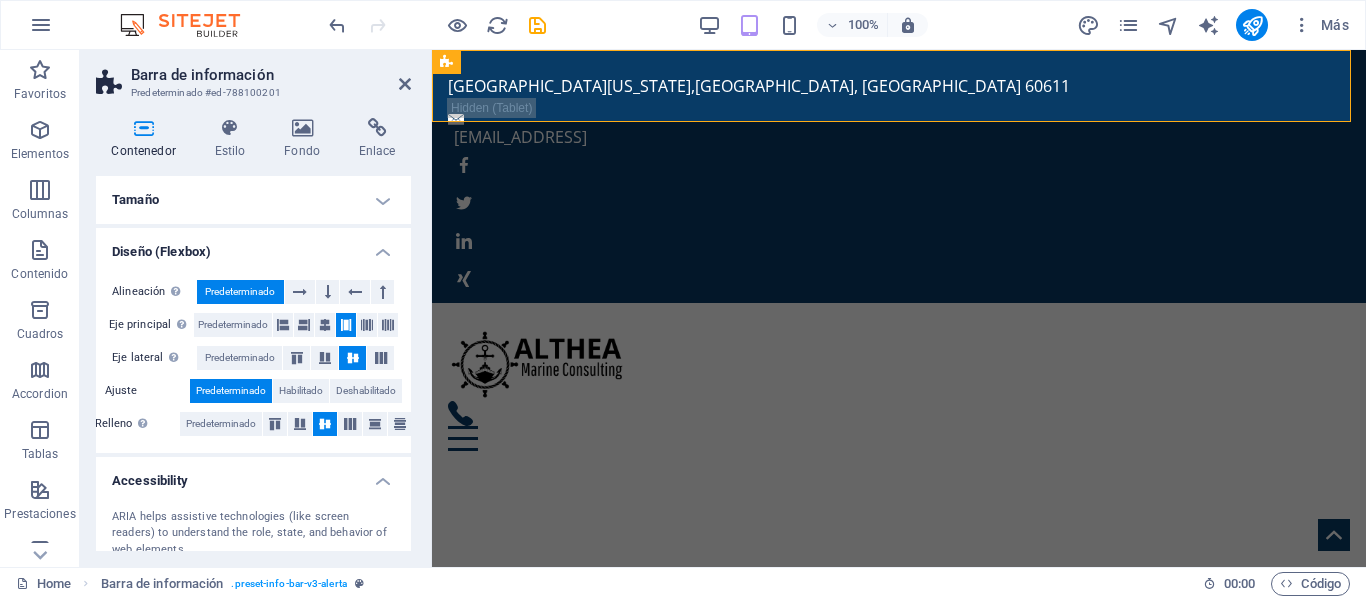 click on "Tamaño" at bounding box center (253, 200) 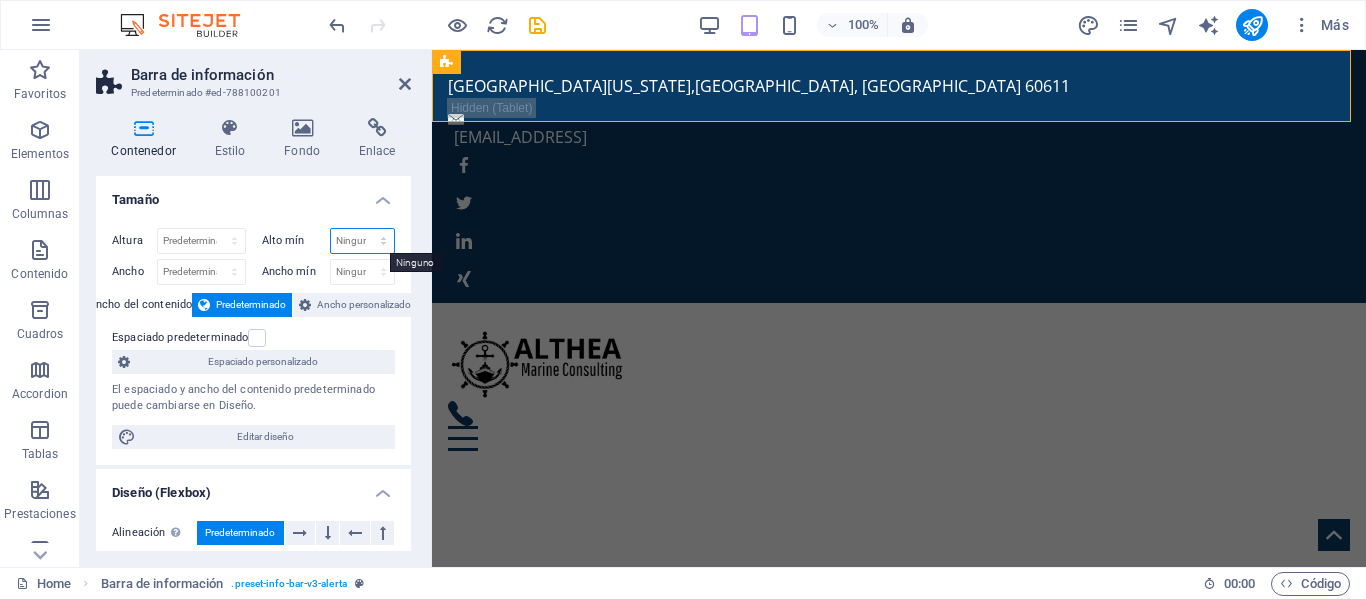 click on "Ninguno px rem % vh vw" at bounding box center [363, 241] 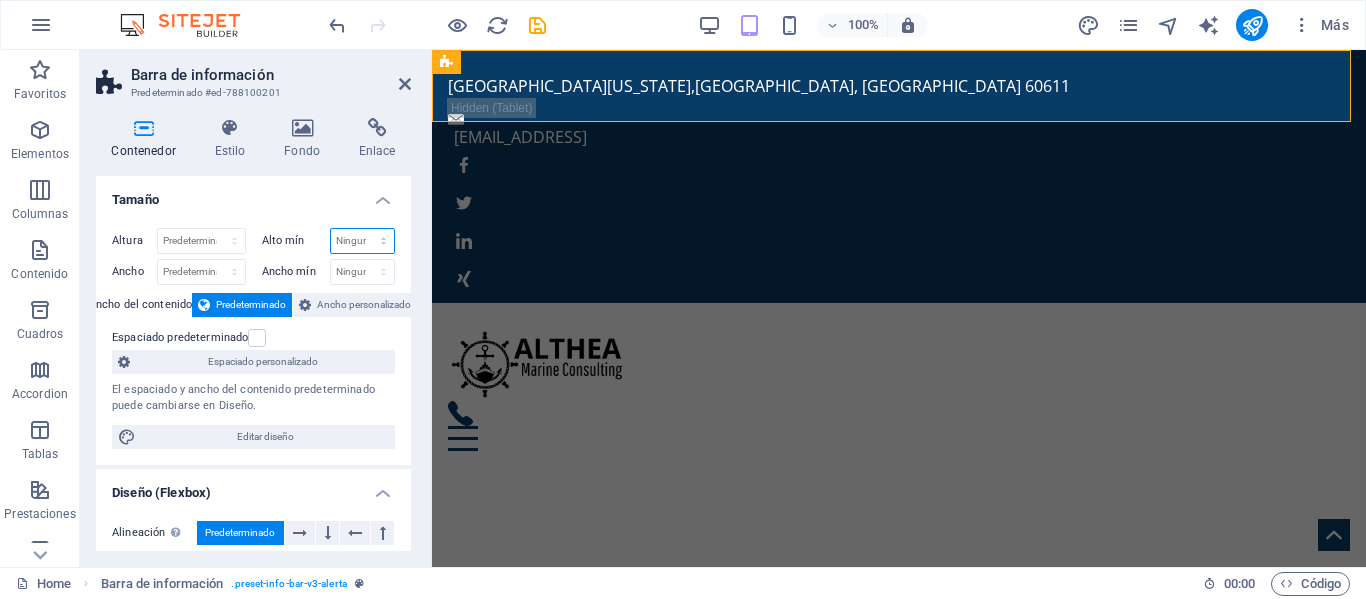 select on "px" 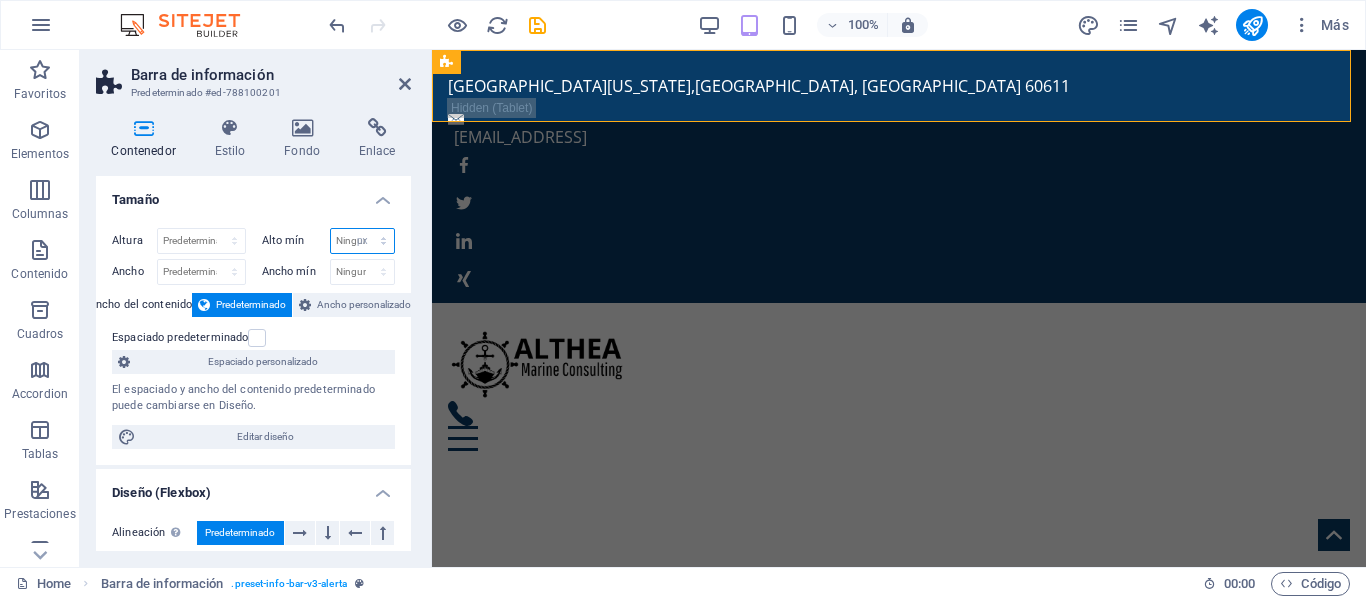 click on "Ninguno px rem % vh vw" at bounding box center [363, 241] 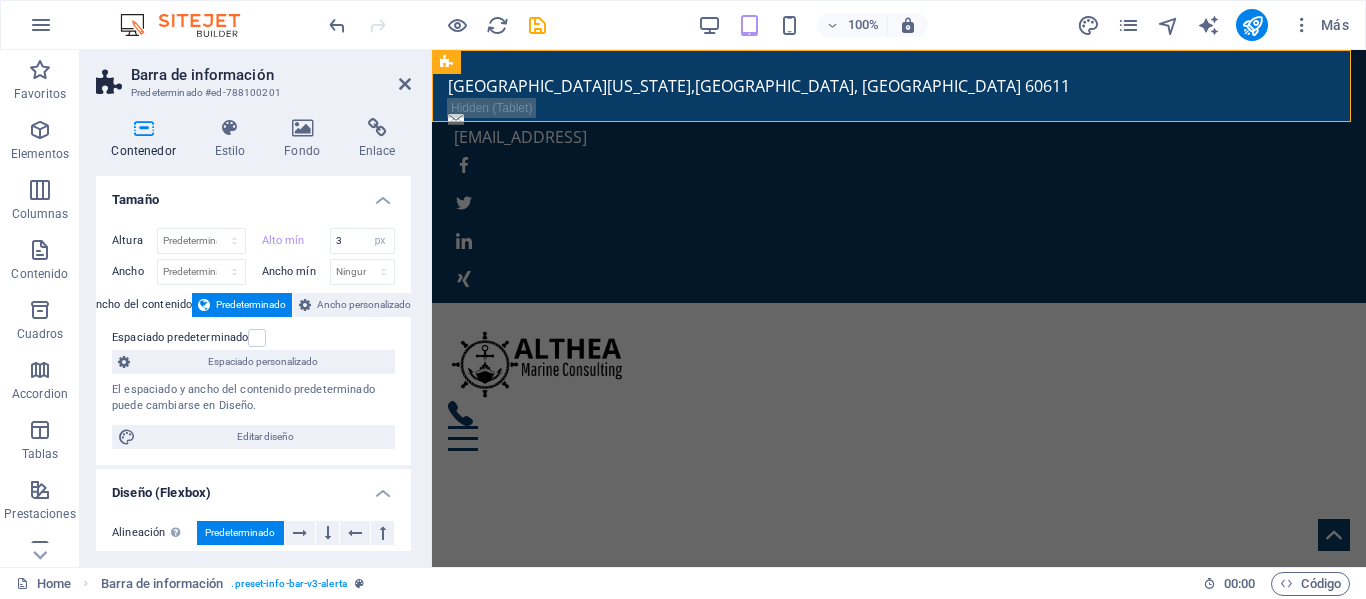 click on "Tamaño" at bounding box center (253, 194) 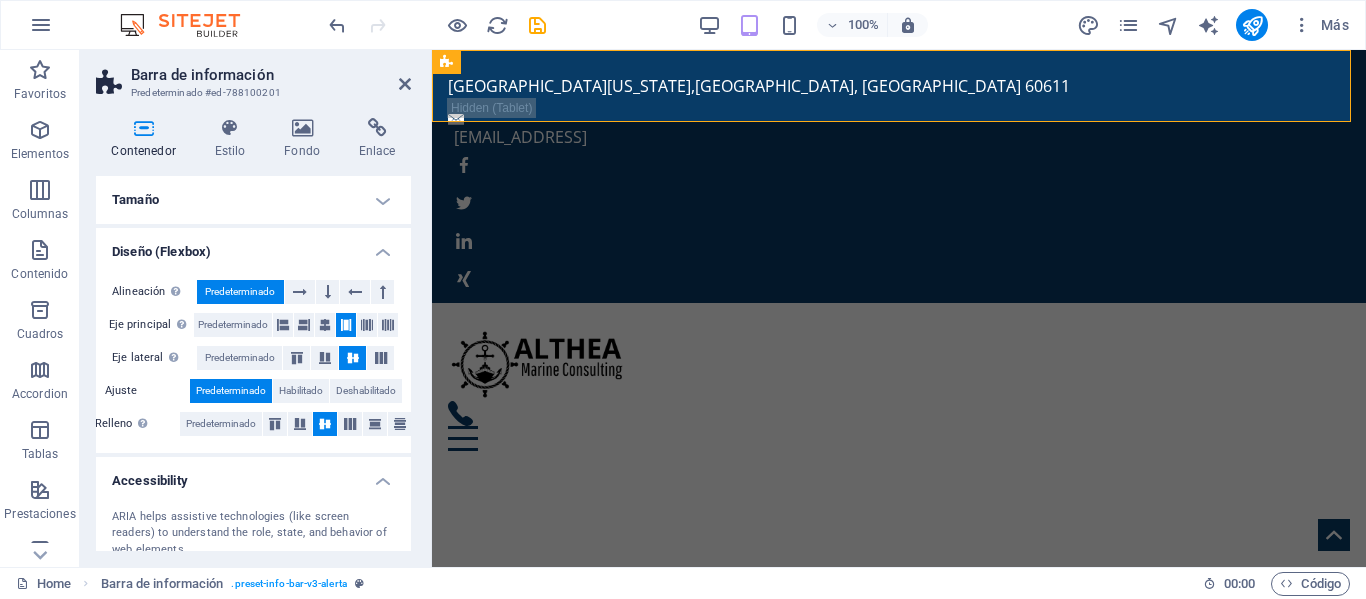 click on "Tamaño" at bounding box center [253, 200] 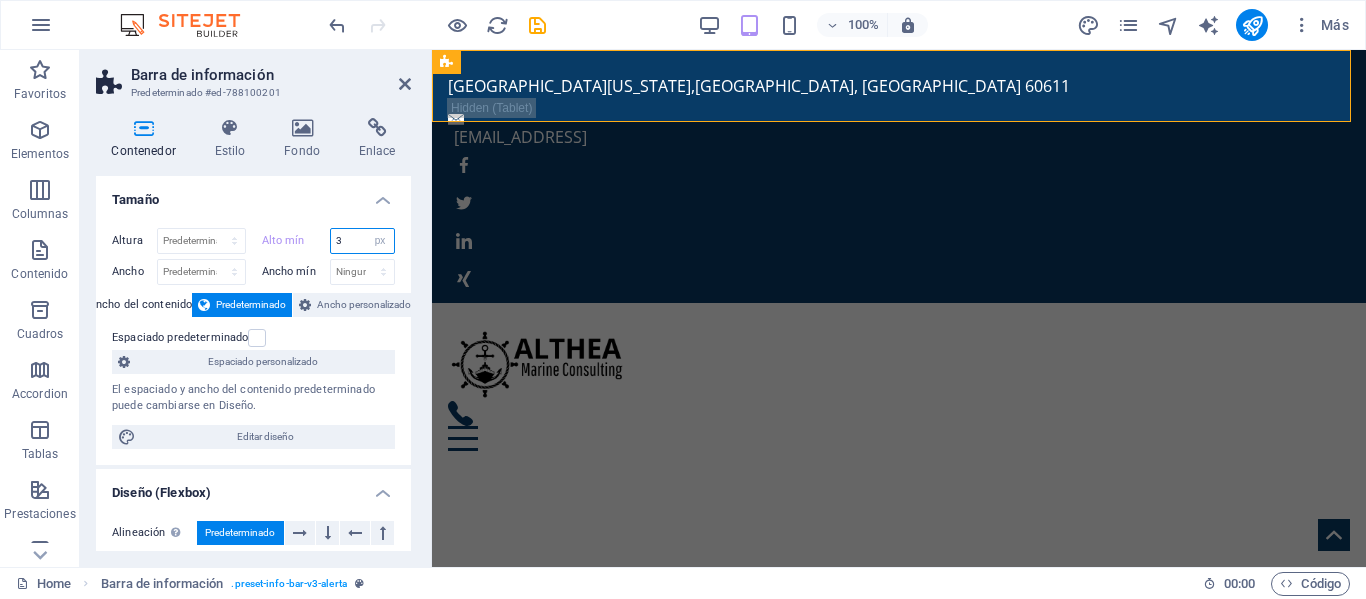 click on "3" at bounding box center [363, 241] 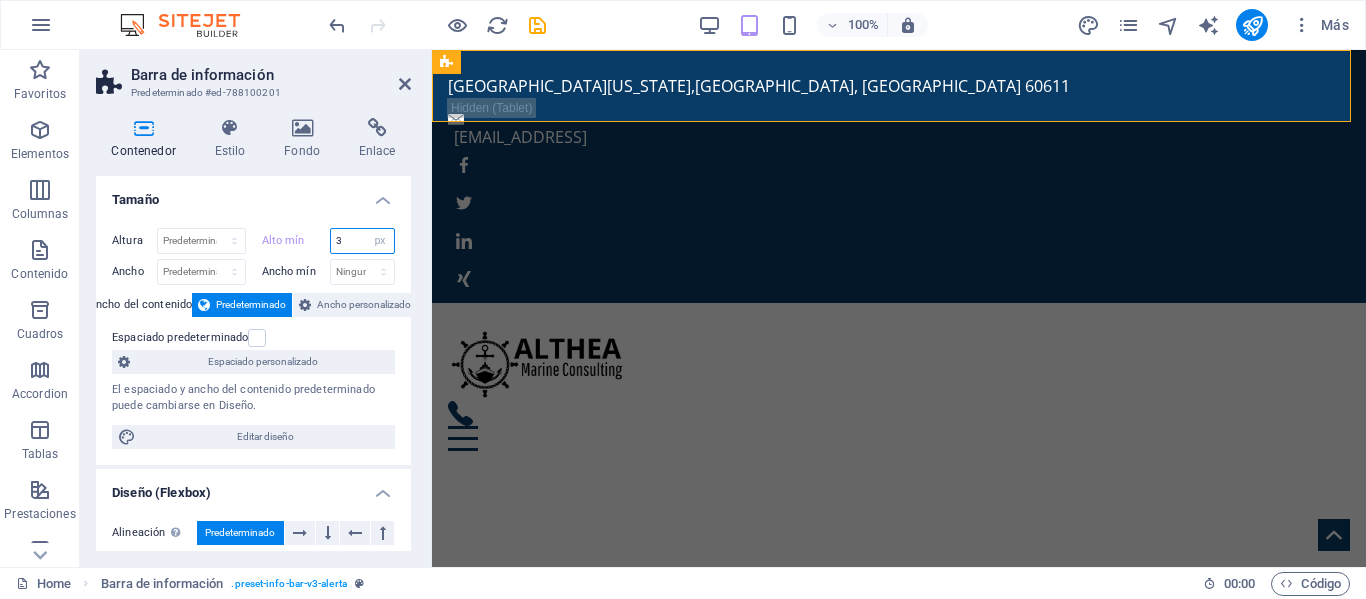 drag, startPoint x: 344, startPoint y: 244, endPoint x: 325, endPoint y: 244, distance: 19 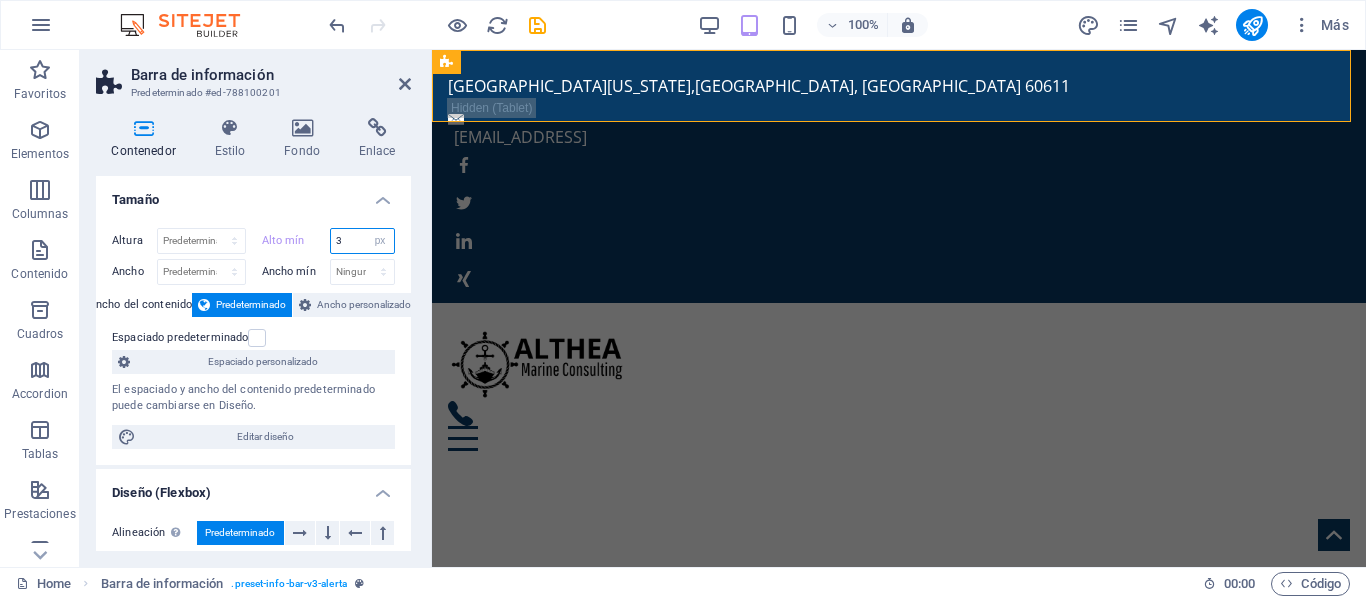 click on "Alto mín 3 Ninguno px rem % vh vw" at bounding box center (329, 241) 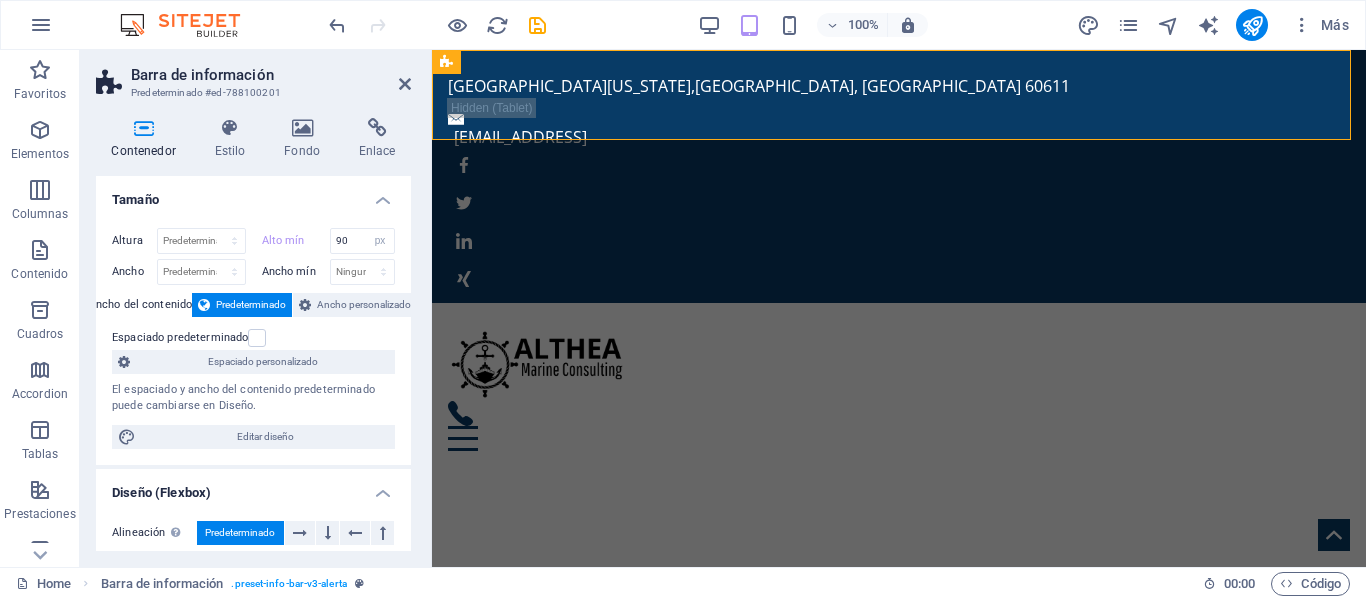 click on "Altura Predeterminado px rem % vh vw Alto mín 90 Ninguno px rem % vh vw Ancho Predeterminado px rem % em vh vw Ancho mín Ninguno px rem % vh vw Ancho del contenido Predeterminado Ancho personalizado Ancho Predeterminado px rem % em vh vw Ancho mín Ninguno px rem % vh vw Espaciado predeterminado Espaciado personalizado El espaciado y ancho del contenido predeterminado puede cambiarse en Diseño. Editar diseño" at bounding box center (253, 338) 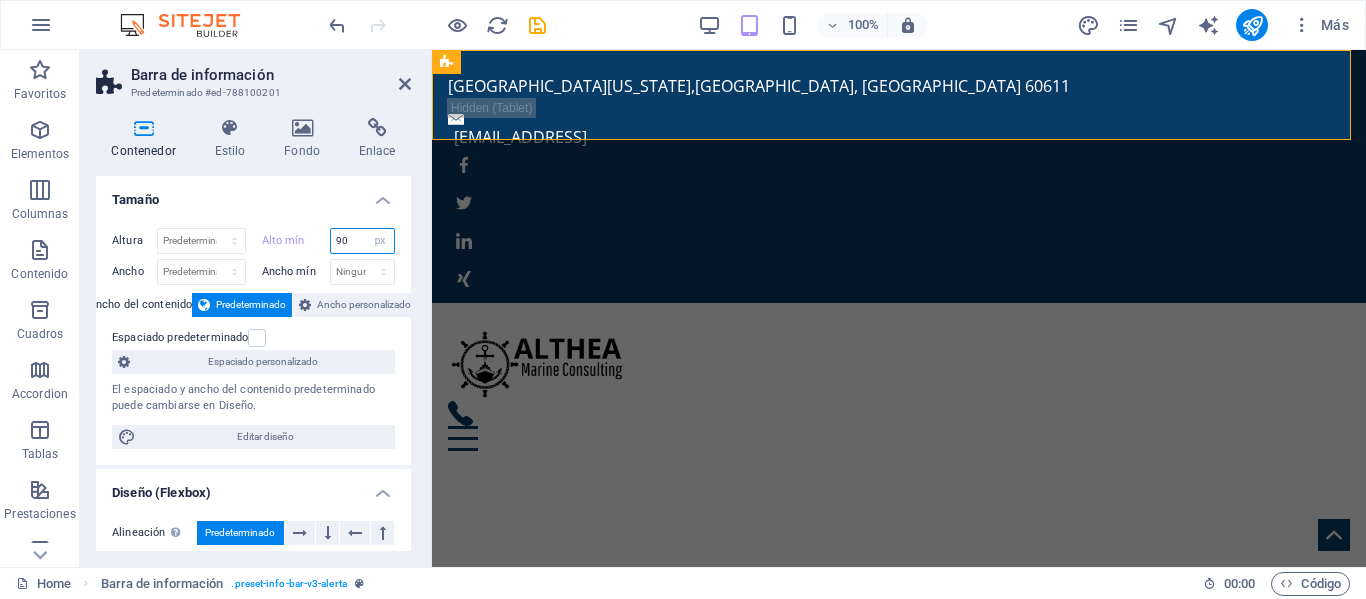 drag, startPoint x: 347, startPoint y: 244, endPoint x: 322, endPoint y: 244, distance: 25 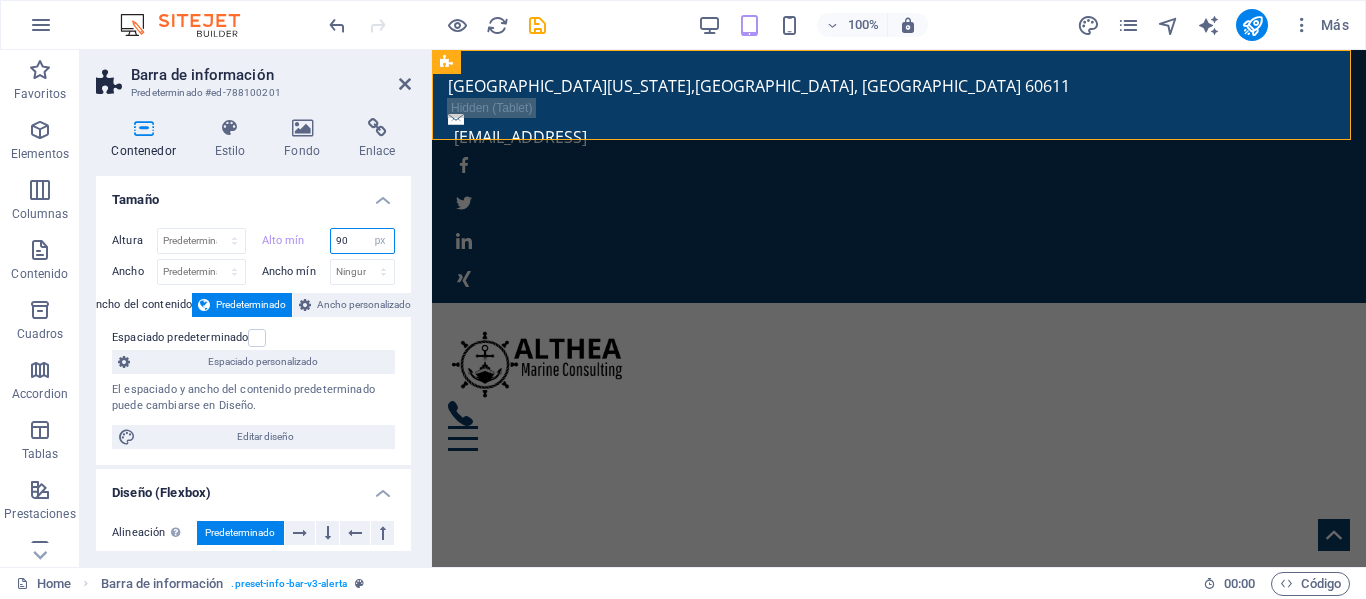 click on "Alto mín 90 Ninguno px rem % vh vw" at bounding box center (329, 241) 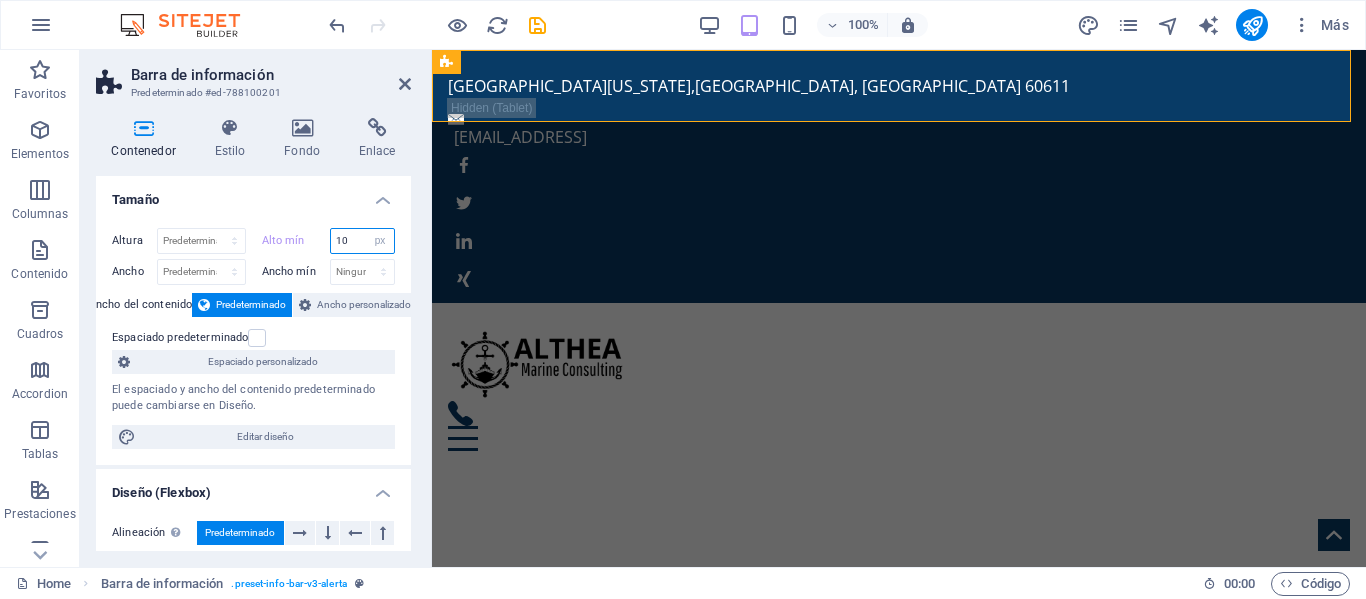 drag, startPoint x: 350, startPoint y: 245, endPoint x: 320, endPoint y: 244, distance: 30.016663 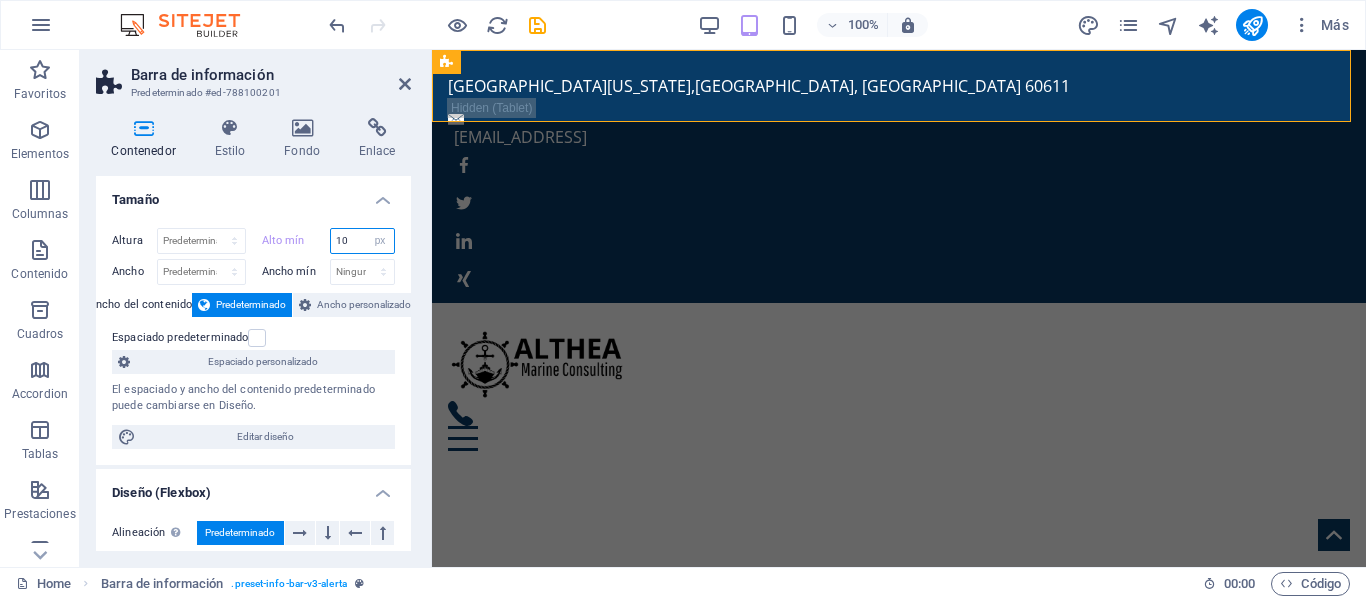 click on "Alto mín 10 Ninguno px rem % vh vw" at bounding box center [329, 241] 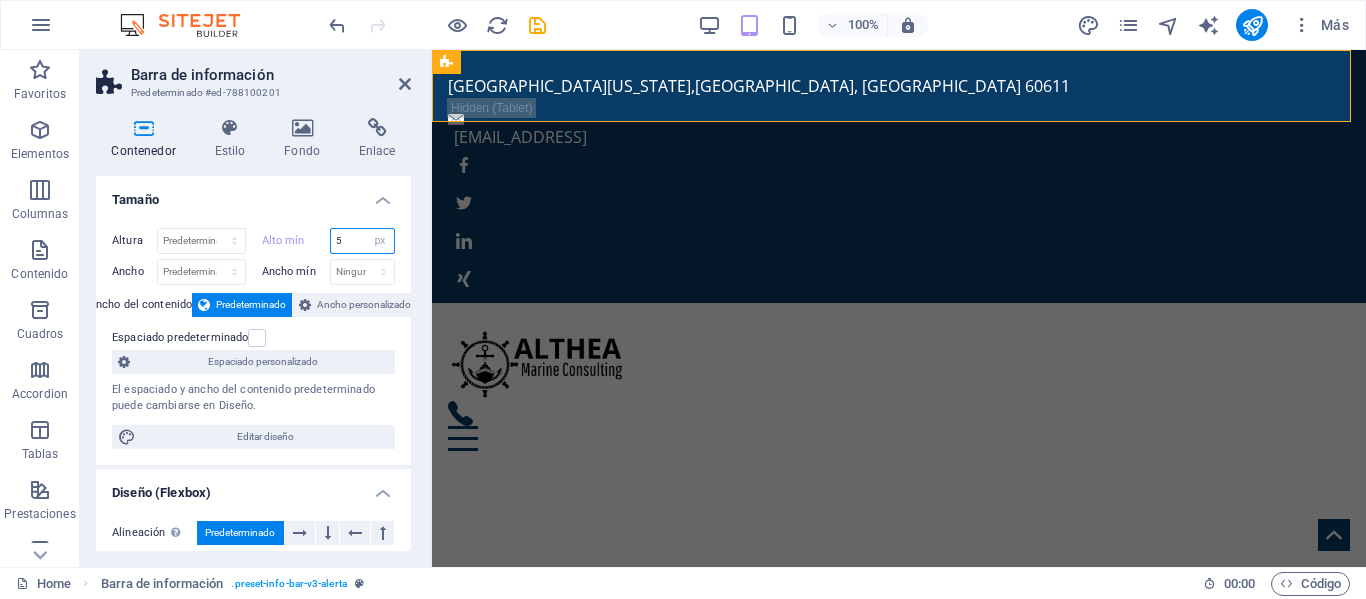 type on "5" 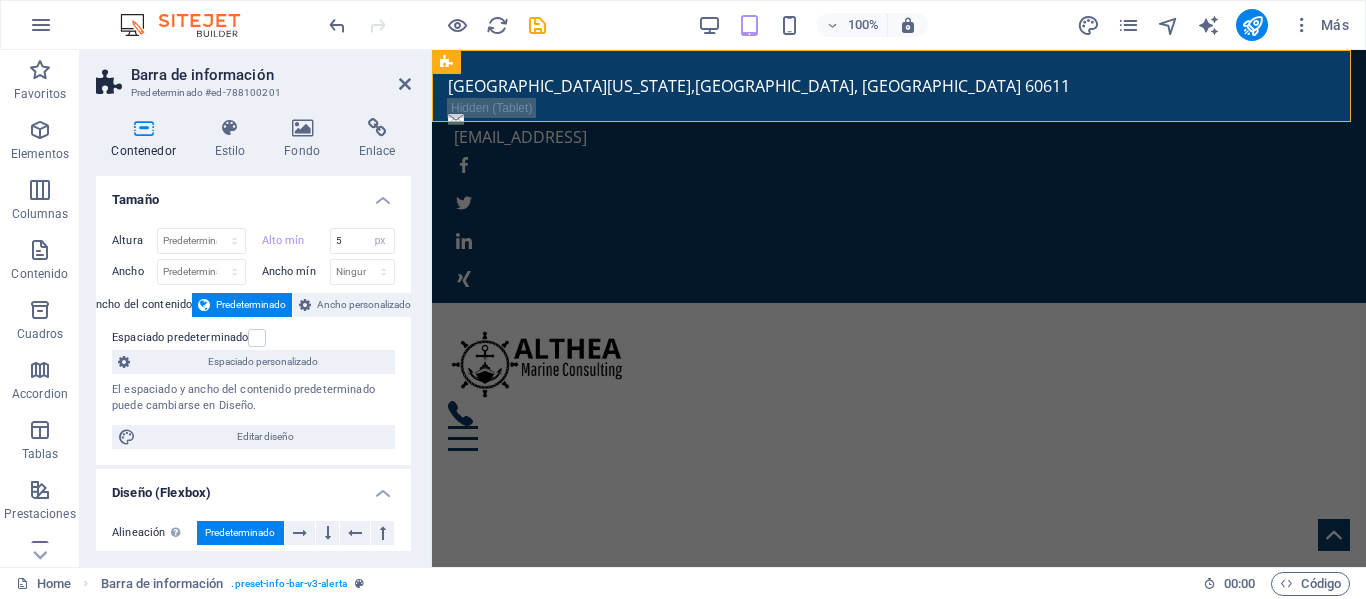 click on "Altura Predeterminado px rem % vh vw Alto mín 5 Ninguno px rem % vh vw Ancho Predeterminado px rem % em vh vw Ancho mín Ninguno px rem % vh vw Ancho del contenido Predeterminado Ancho personalizado Ancho Predeterminado px rem % em vh vw Ancho mín Ninguno px rem % vh vw Espaciado predeterminado Espaciado personalizado El espaciado y ancho del contenido predeterminado puede cambiarse en Diseño. Editar diseño" at bounding box center [253, 338] 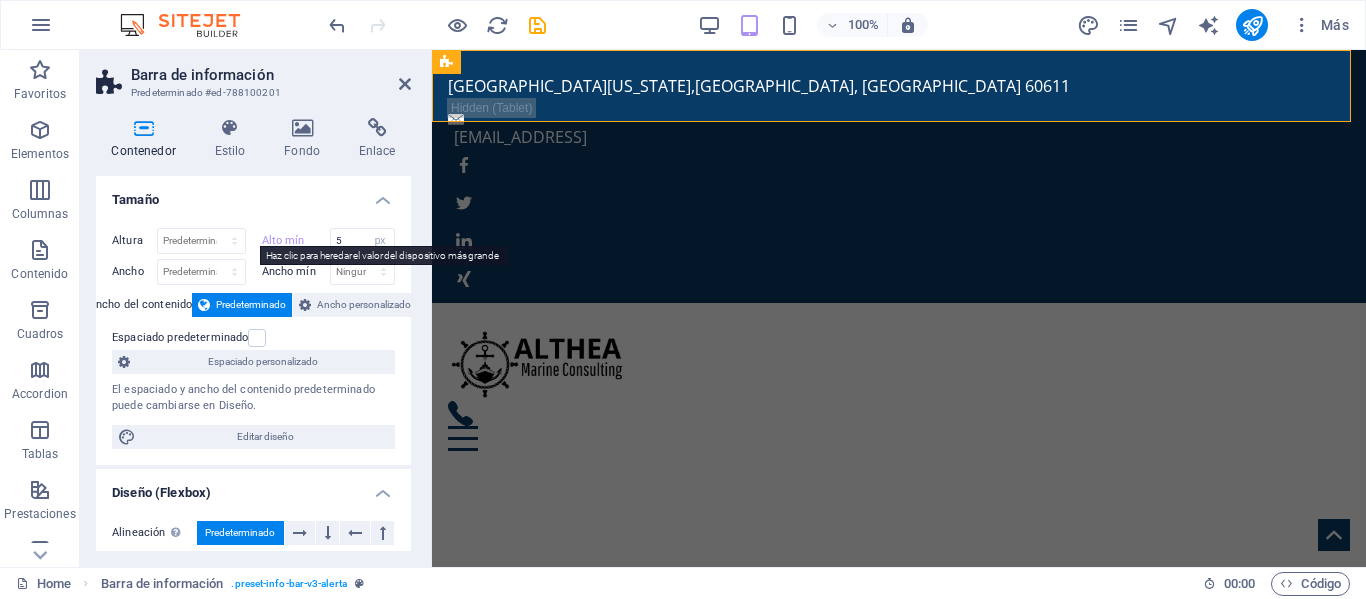 click on "Alto mín" at bounding box center (296, 240) 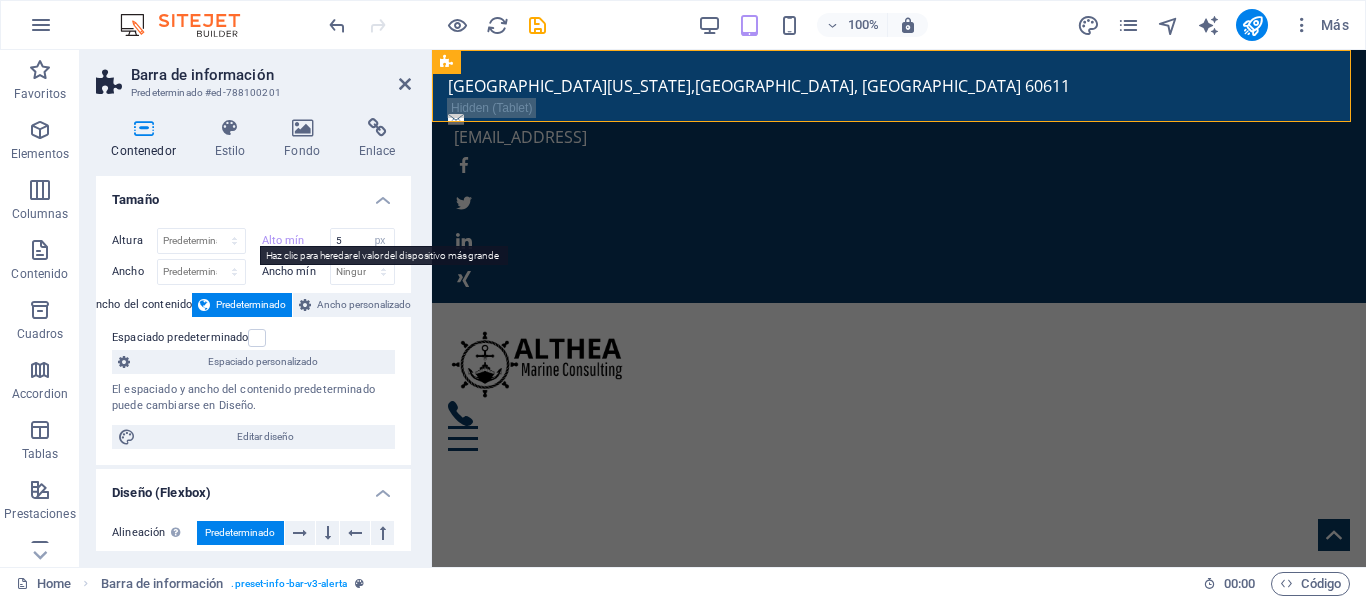 type 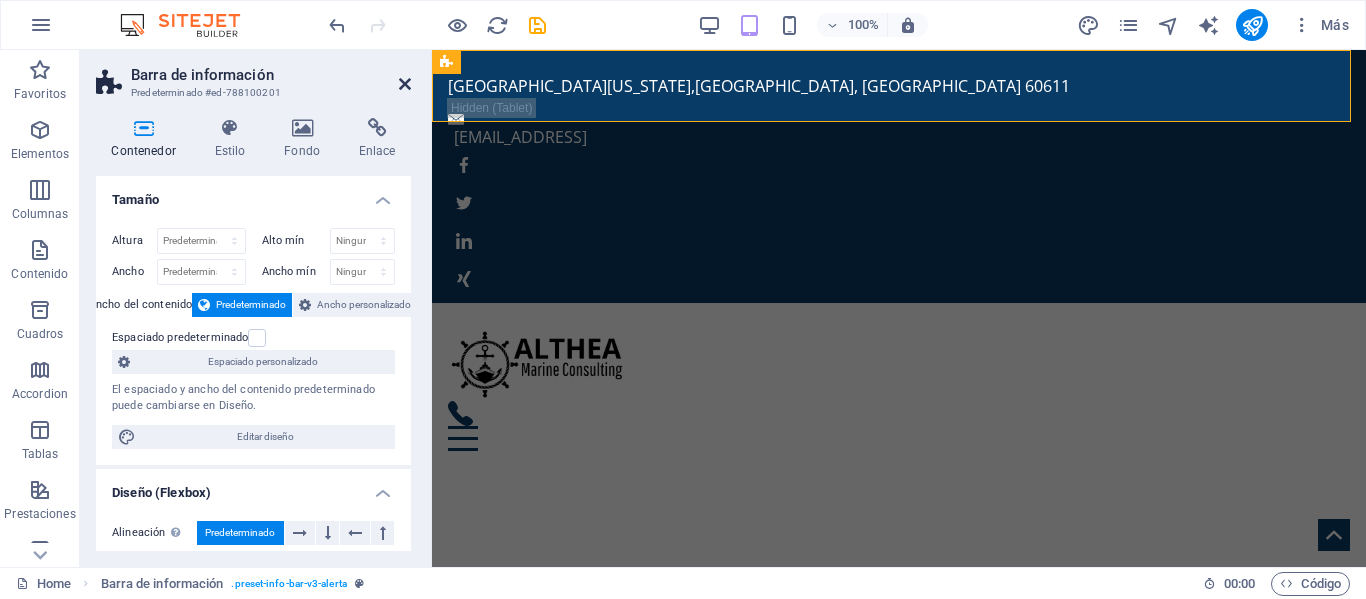 click at bounding box center [405, 84] 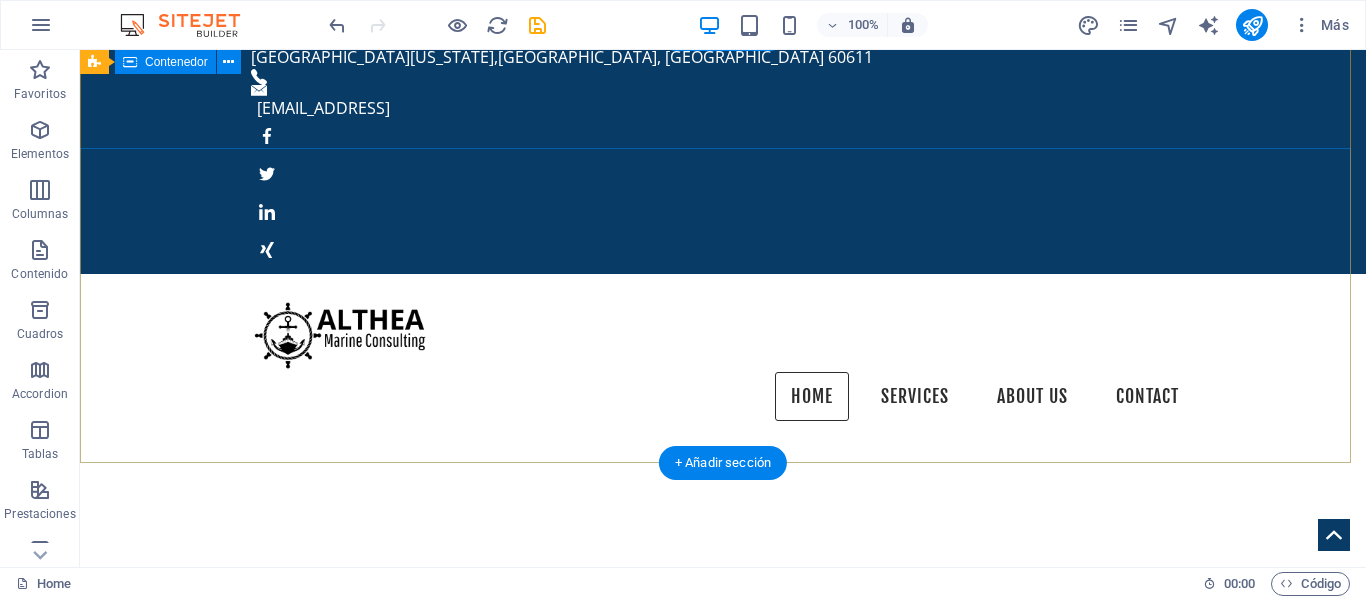 scroll, scrollTop: 0, scrollLeft: 0, axis: both 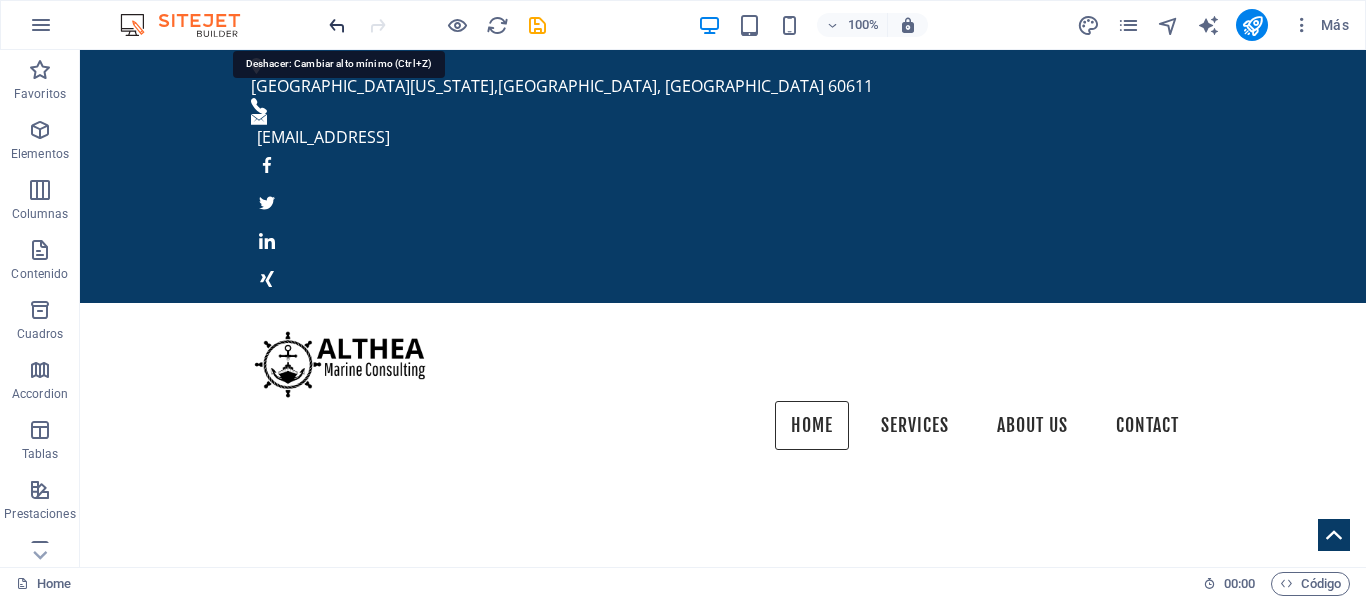 click at bounding box center [337, 25] 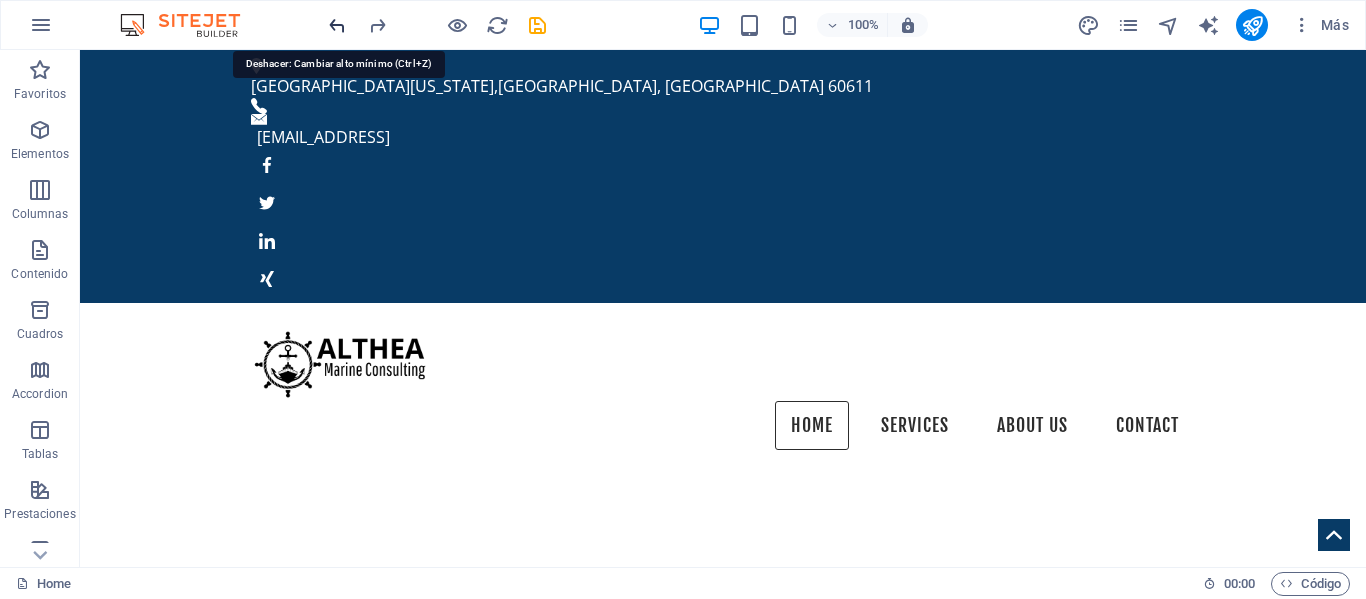 click at bounding box center (337, 25) 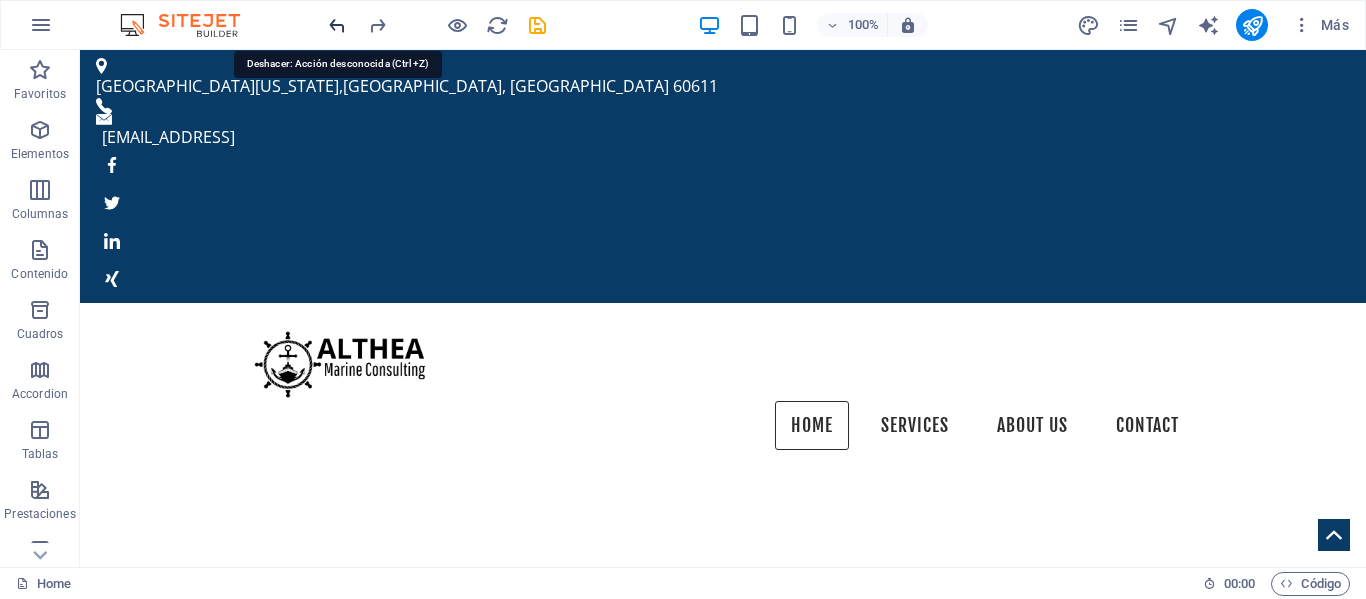 click at bounding box center (337, 25) 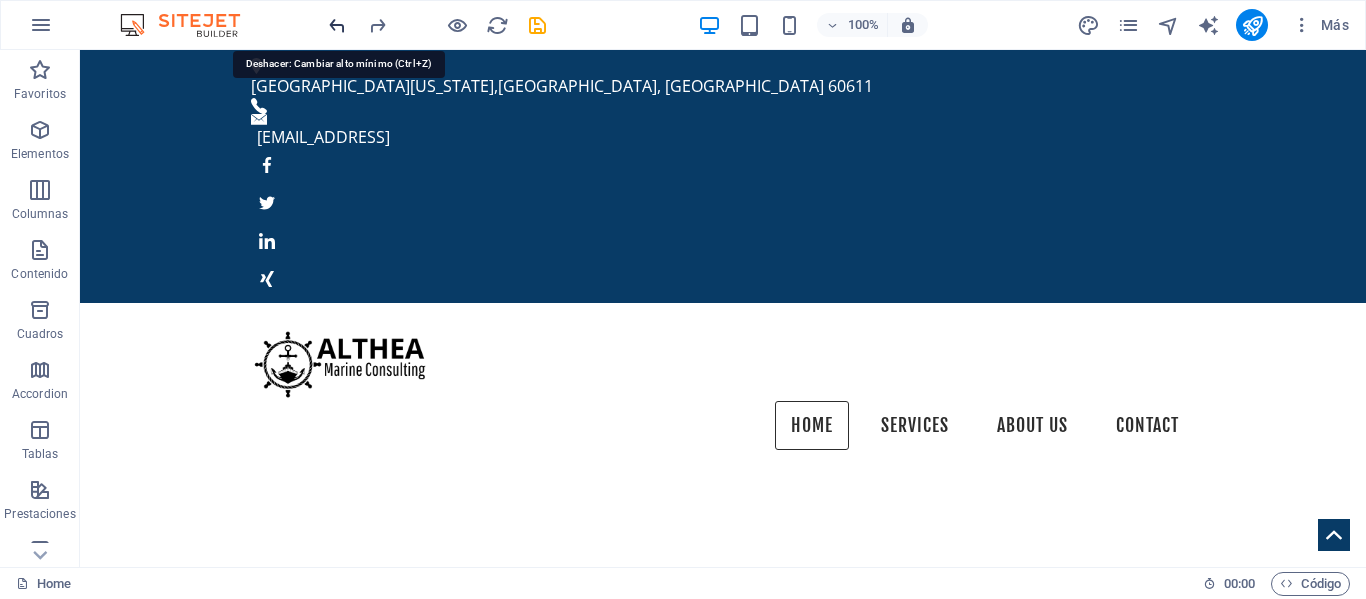 click at bounding box center (337, 25) 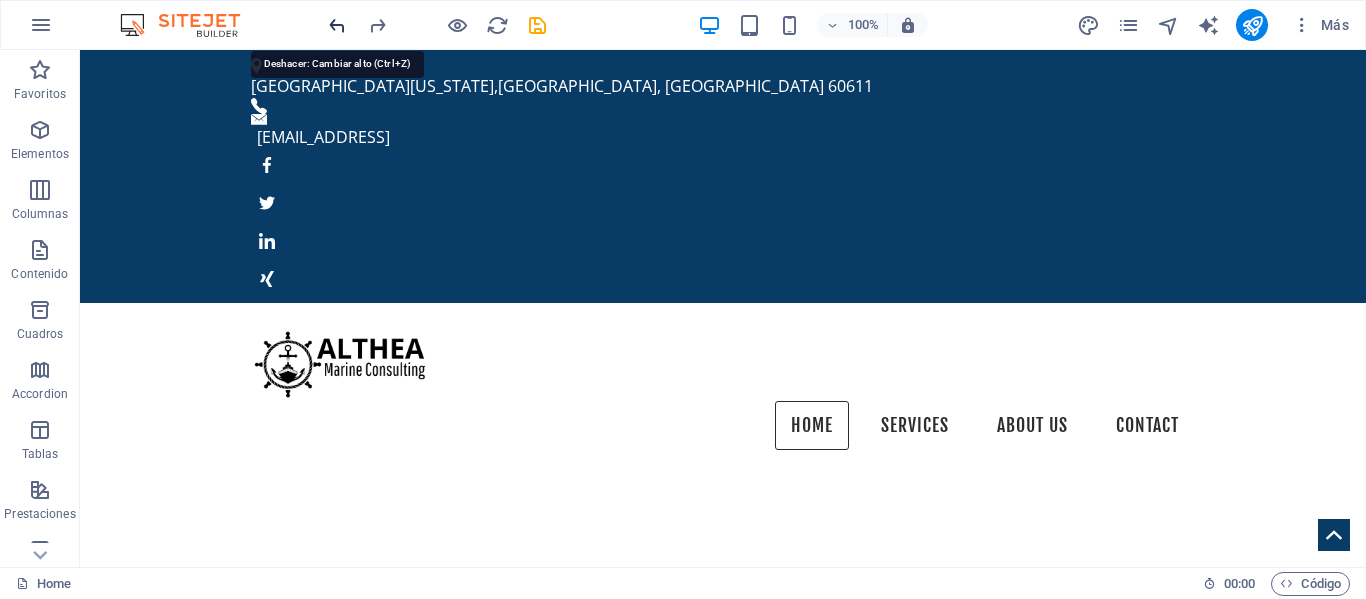 click at bounding box center [337, 25] 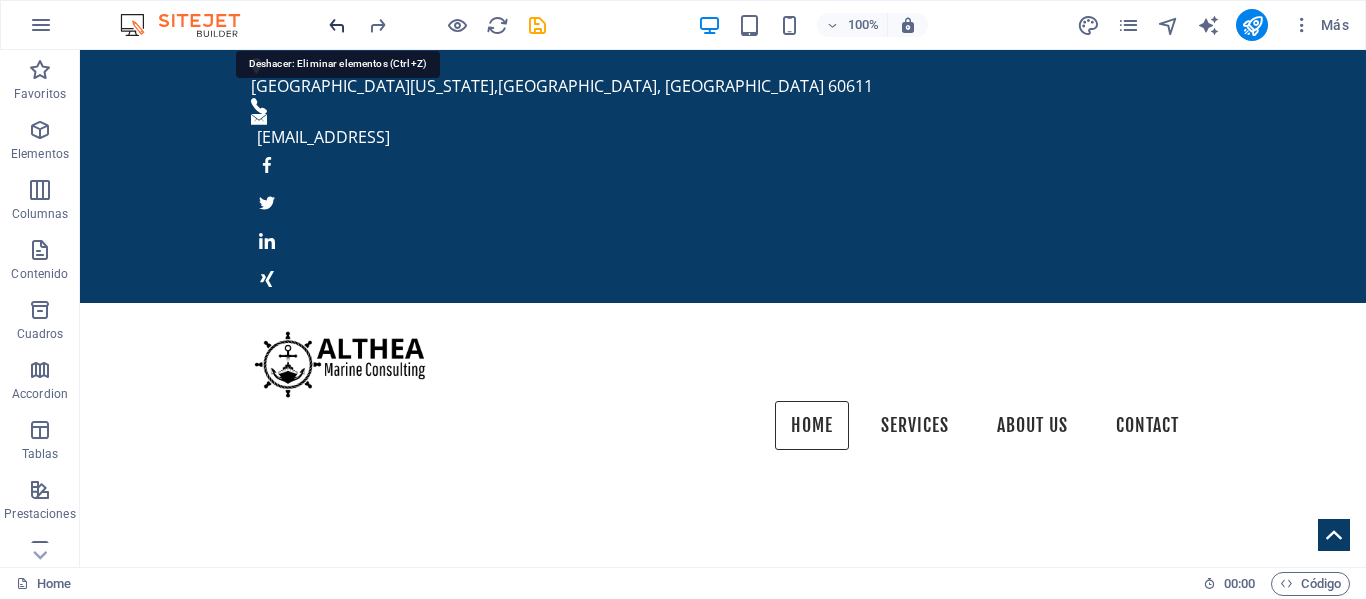 click at bounding box center (337, 25) 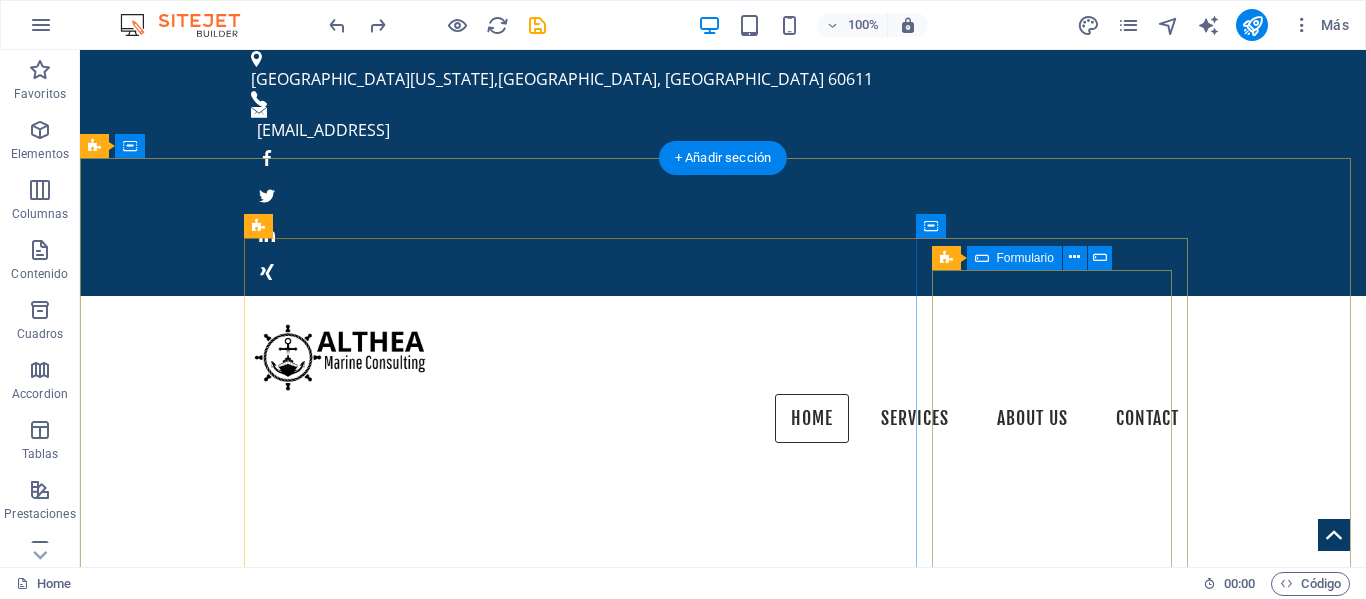 scroll, scrollTop: 0, scrollLeft: 0, axis: both 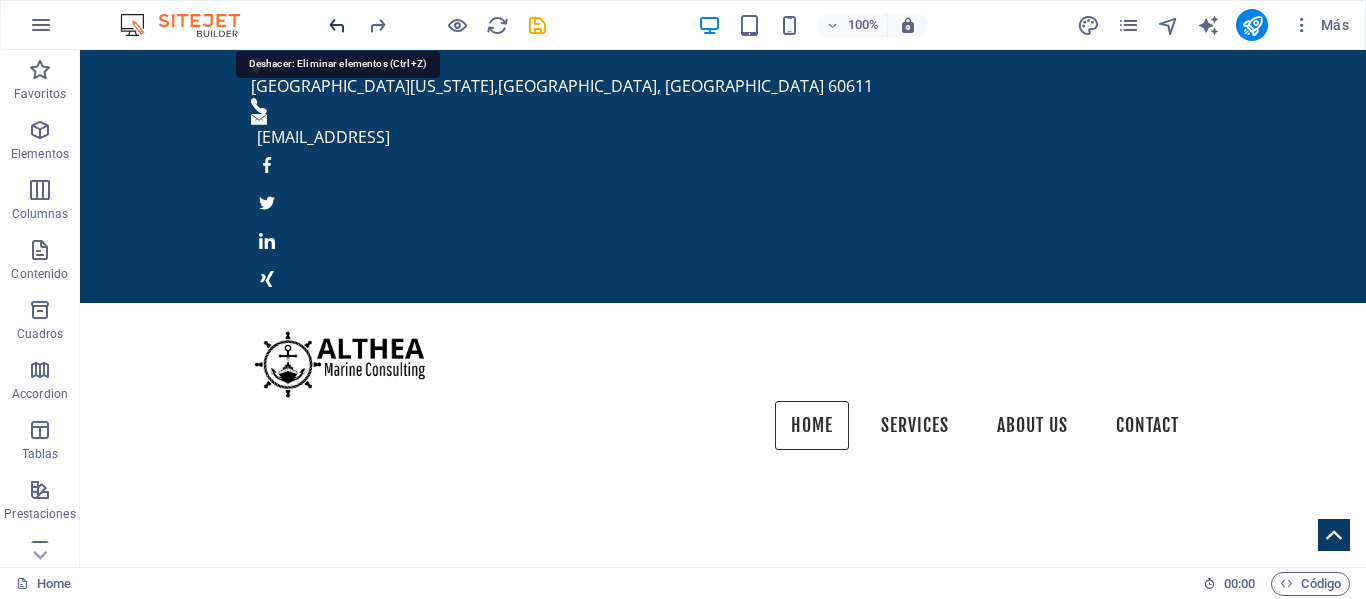 click at bounding box center [337, 25] 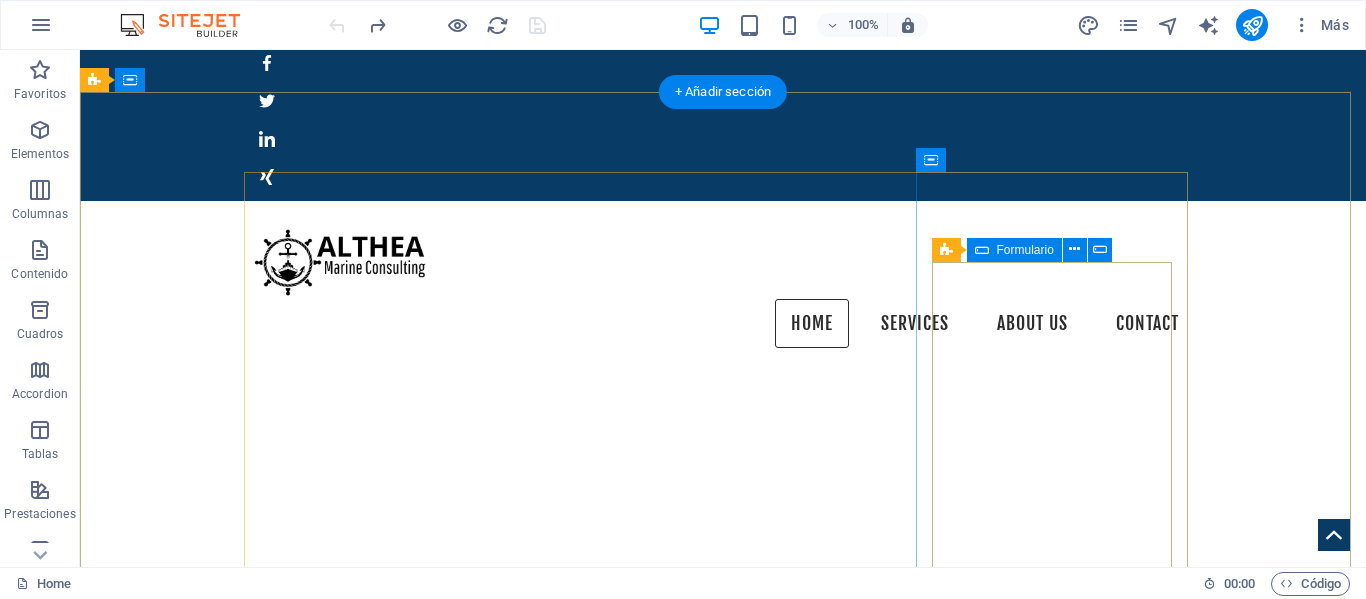 scroll, scrollTop: 100, scrollLeft: 0, axis: vertical 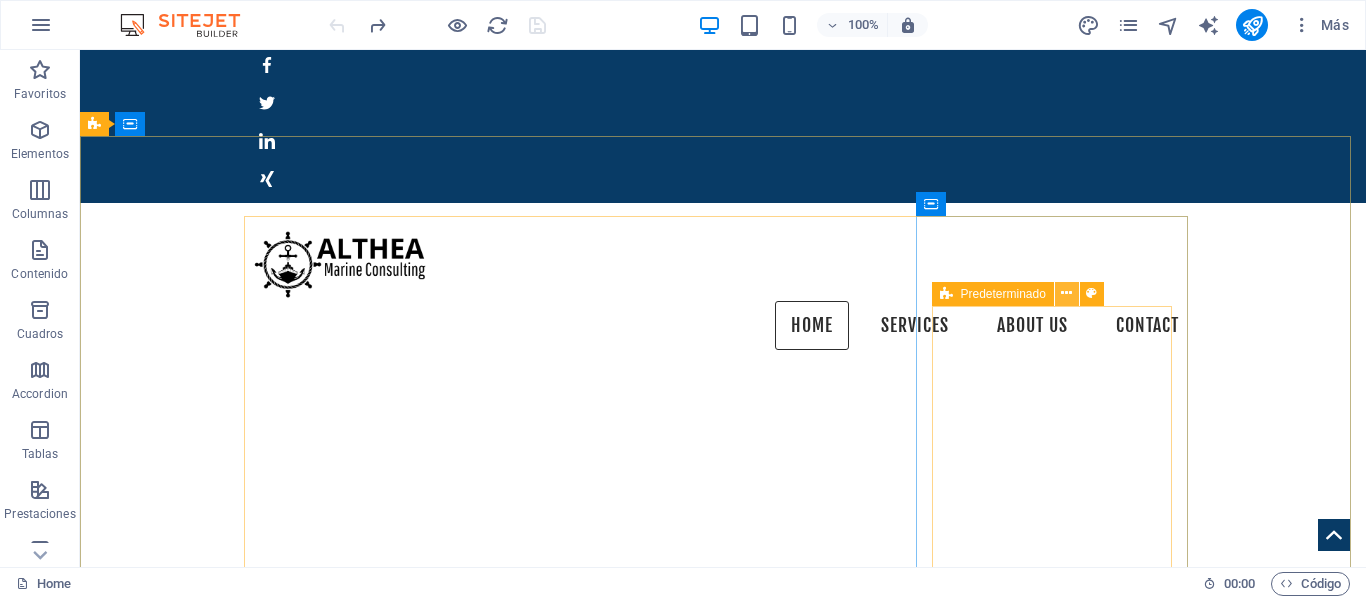 click at bounding box center [1066, 293] 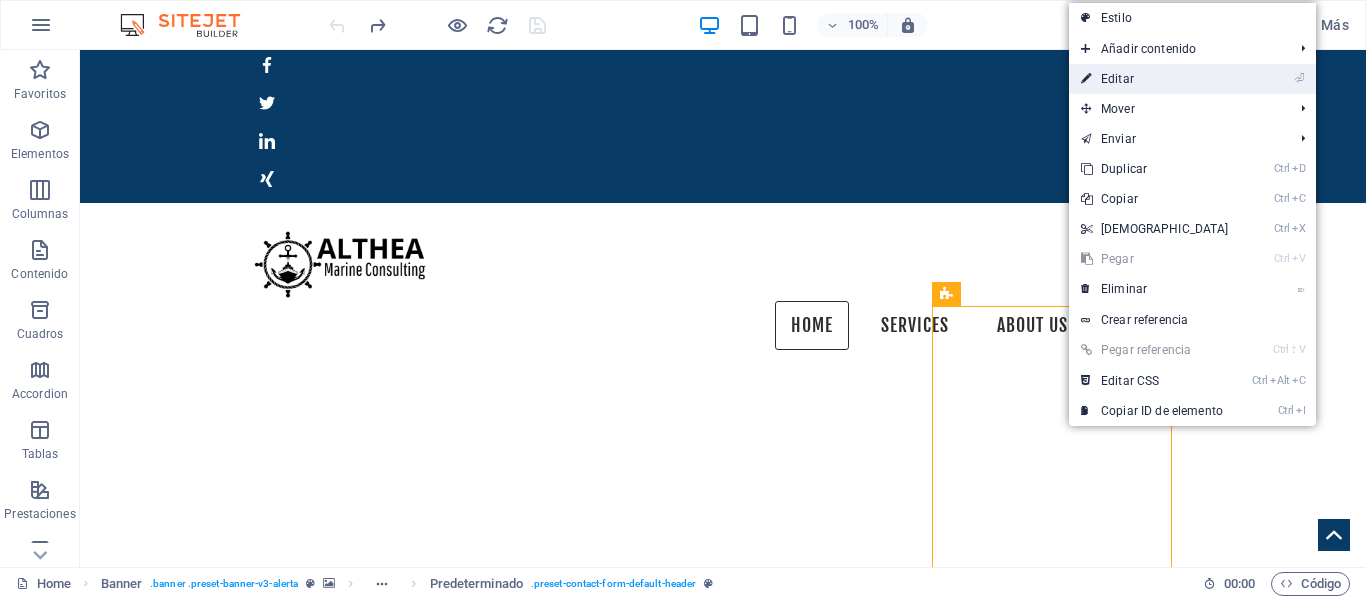 click on "⏎  Editar" at bounding box center [1155, 79] 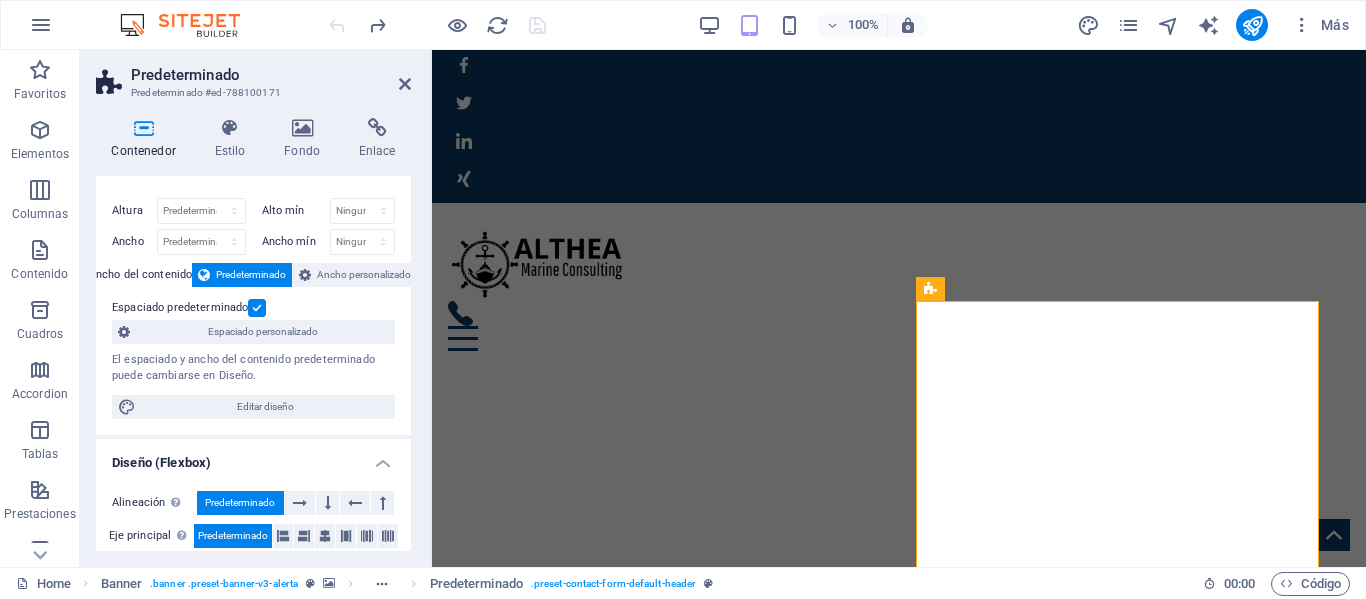 scroll, scrollTop: 0, scrollLeft: 0, axis: both 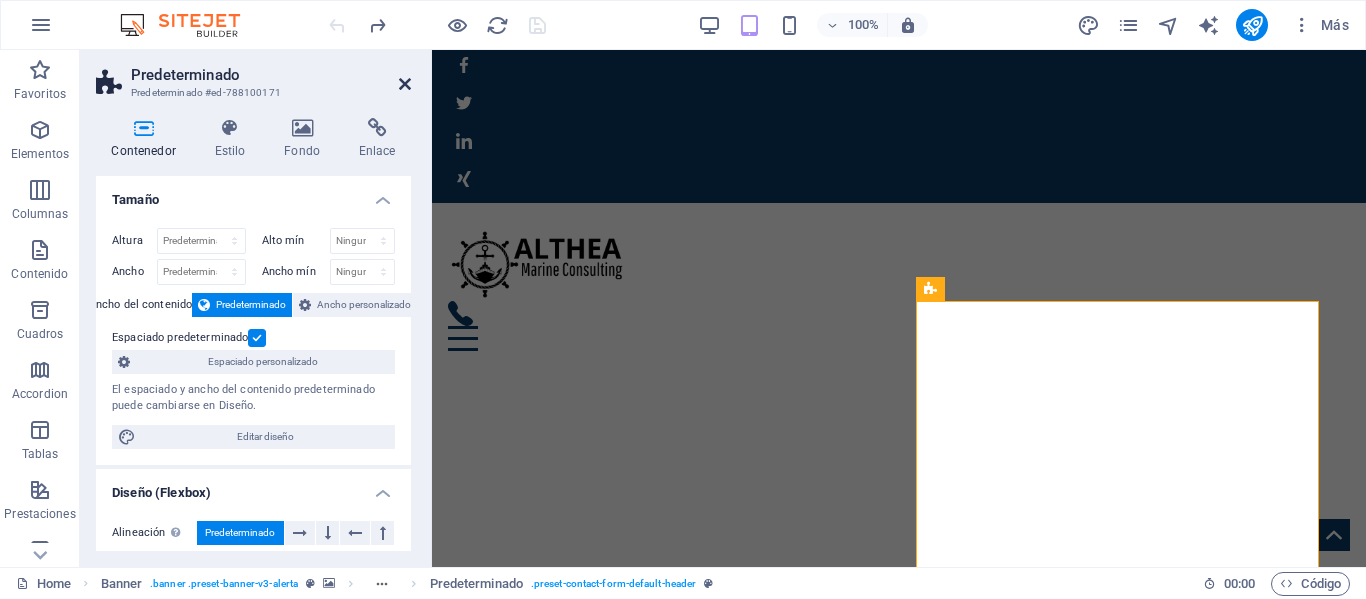 click at bounding box center [405, 84] 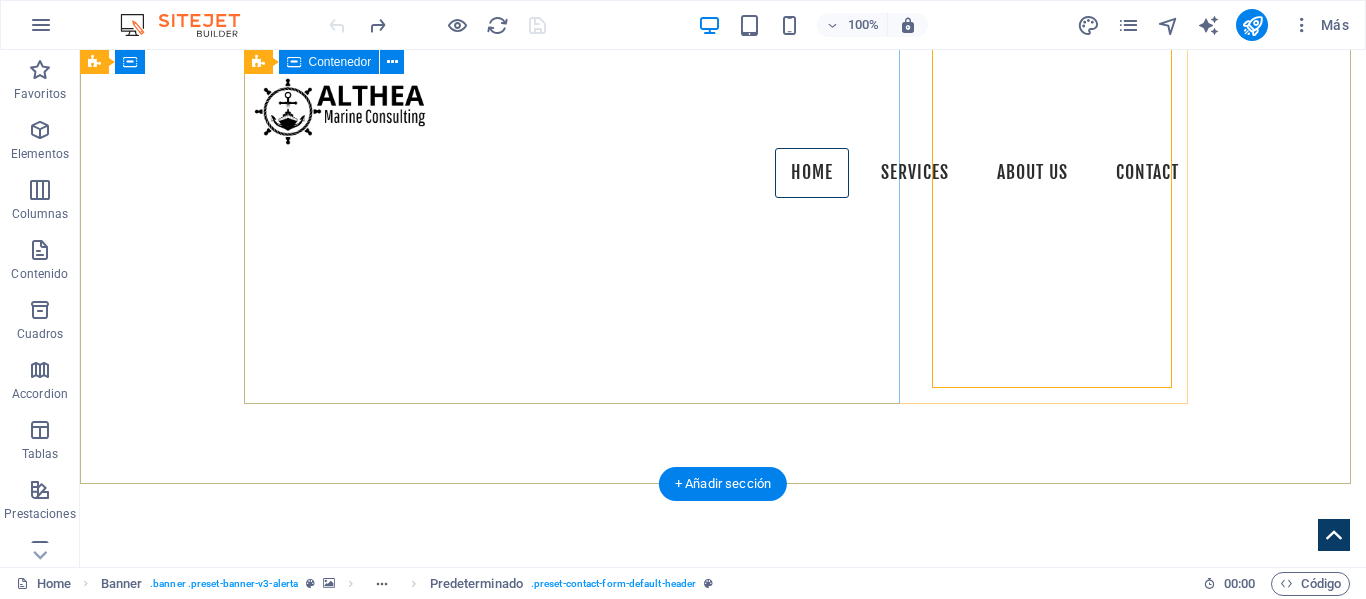 scroll, scrollTop: 500, scrollLeft: 0, axis: vertical 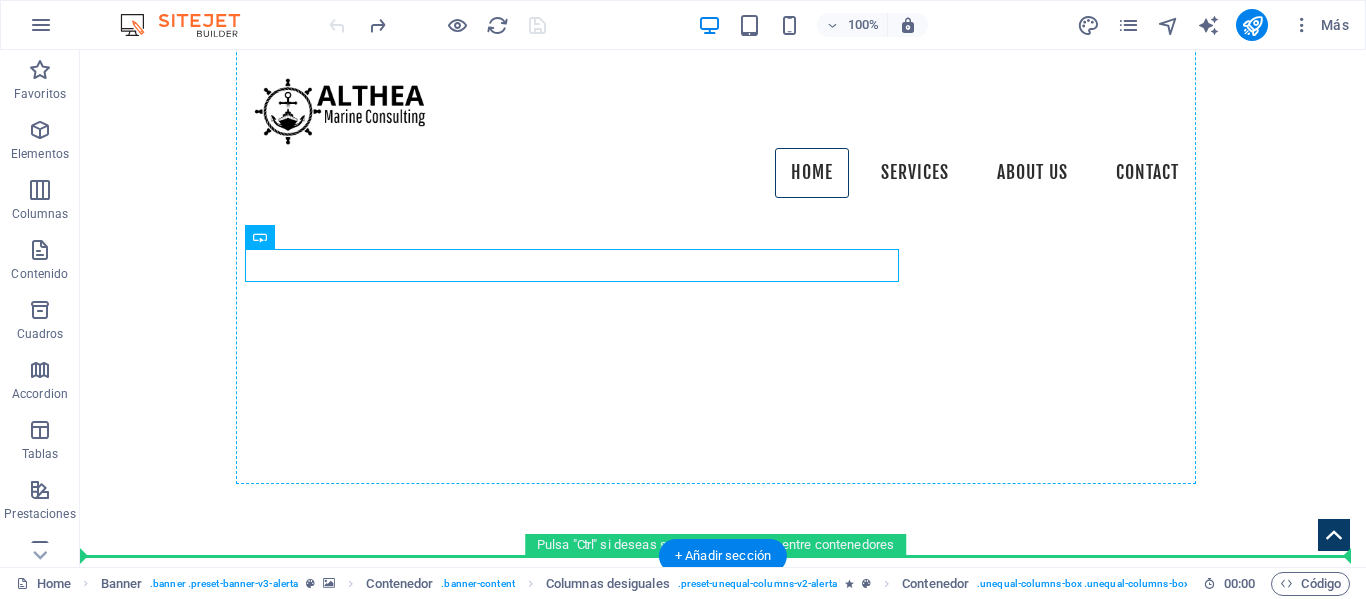 drag, startPoint x: 365, startPoint y: 287, endPoint x: 312, endPoint y: 330, distance: 68.24954 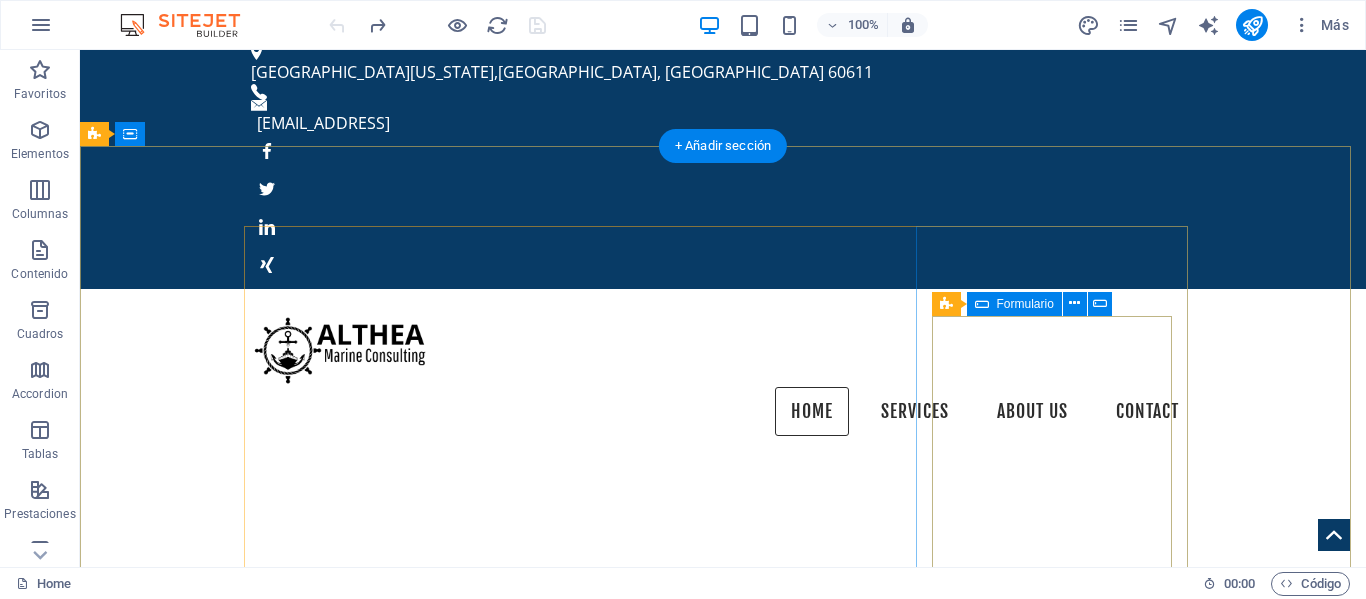 scroll, scrollTop: 100, scrollLeft: 0, axis: vertical 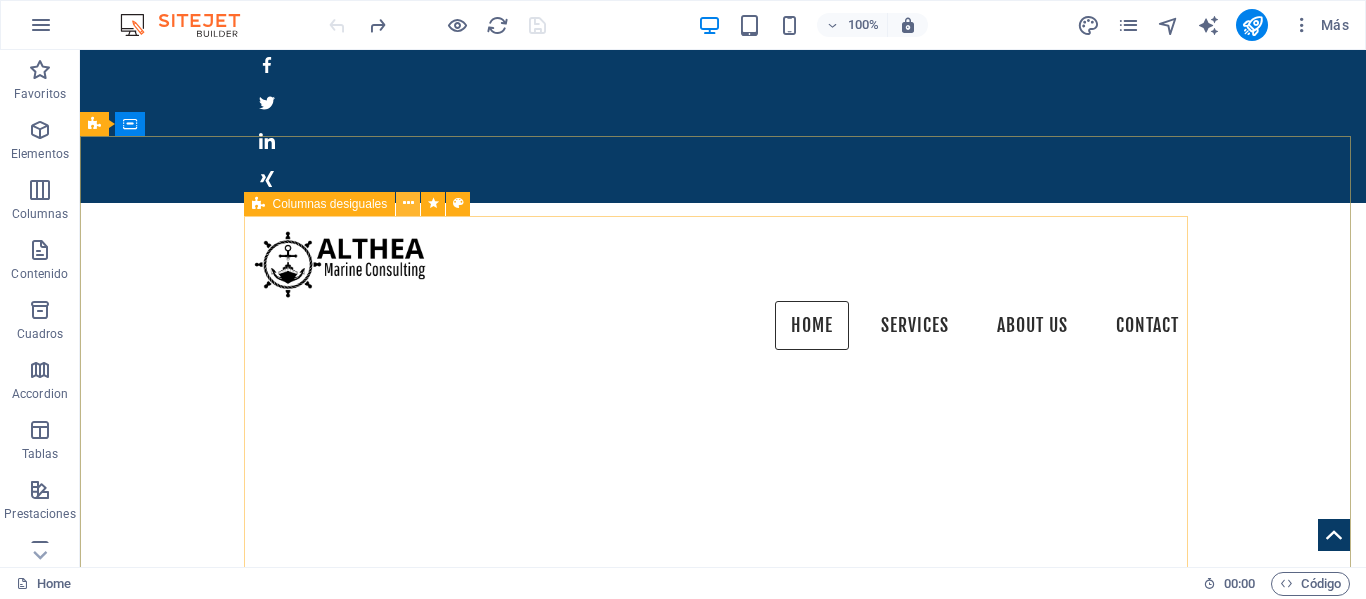 click at bounding box center (408, 203) 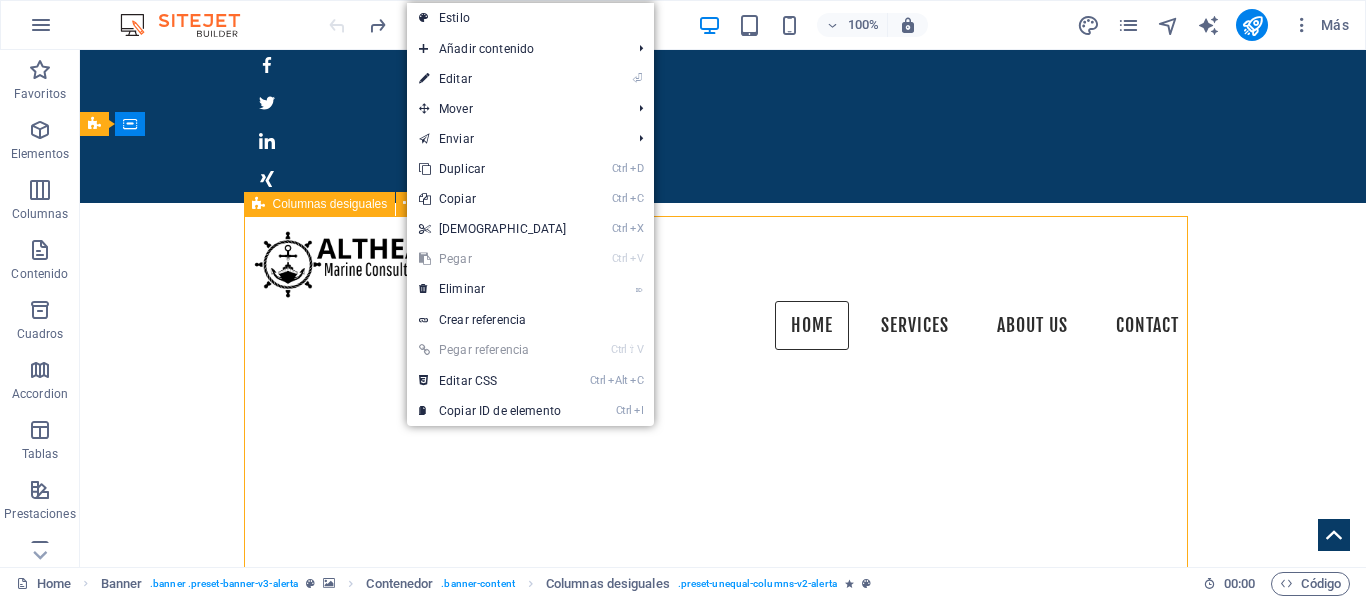 click on "Columnas desiguales" at bounding box center [330, 204] 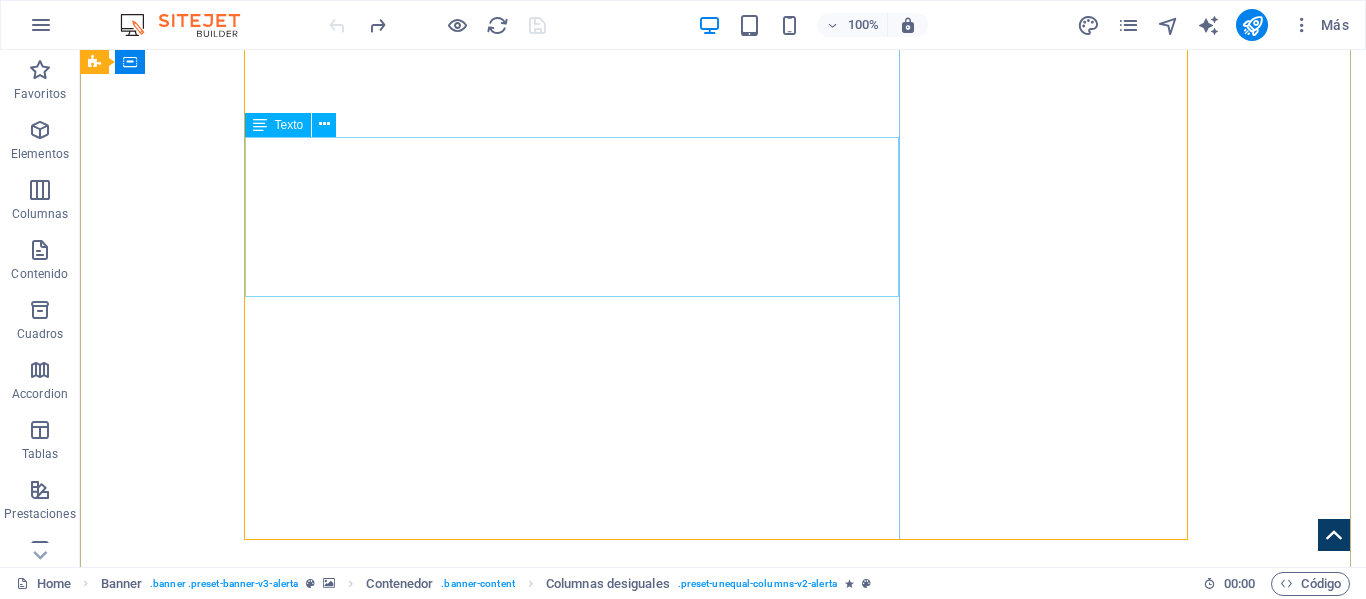 scroll, scrollTop: 500, scrollLeft: 0, axis: vertical 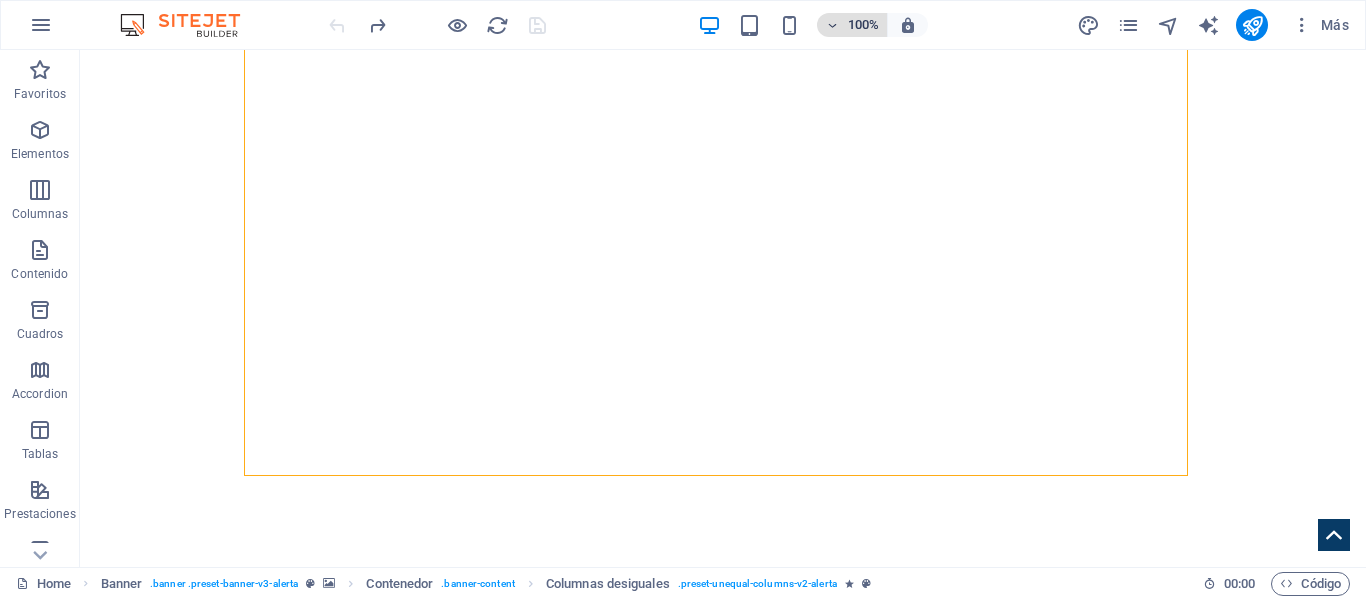 click at bounding box center [832, 25] 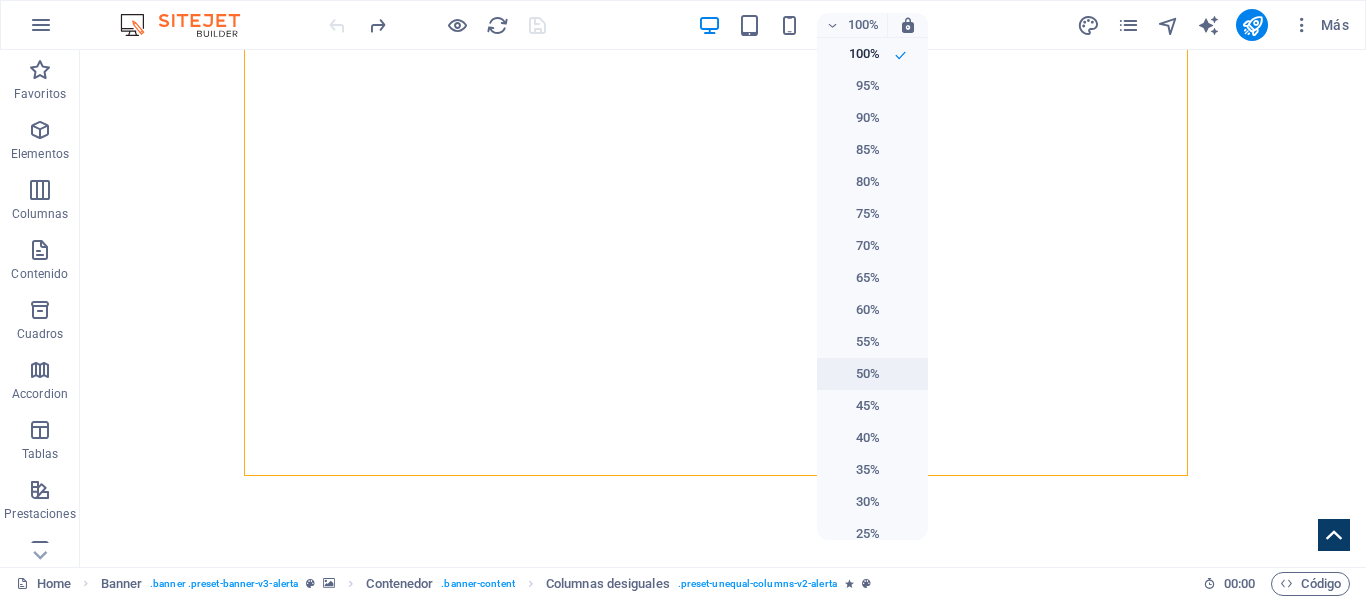 click on "50%" at bounding box center (854, 374) 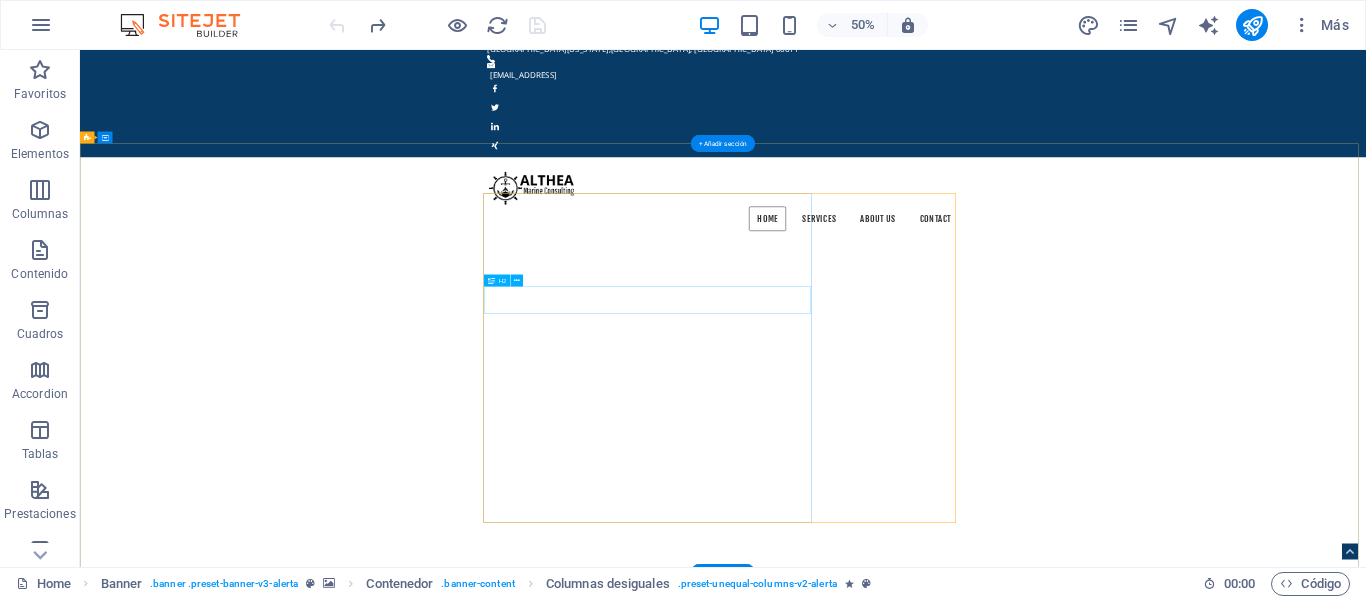 scroll, scrollTop: 0, scrollLeft: 0, axis: both 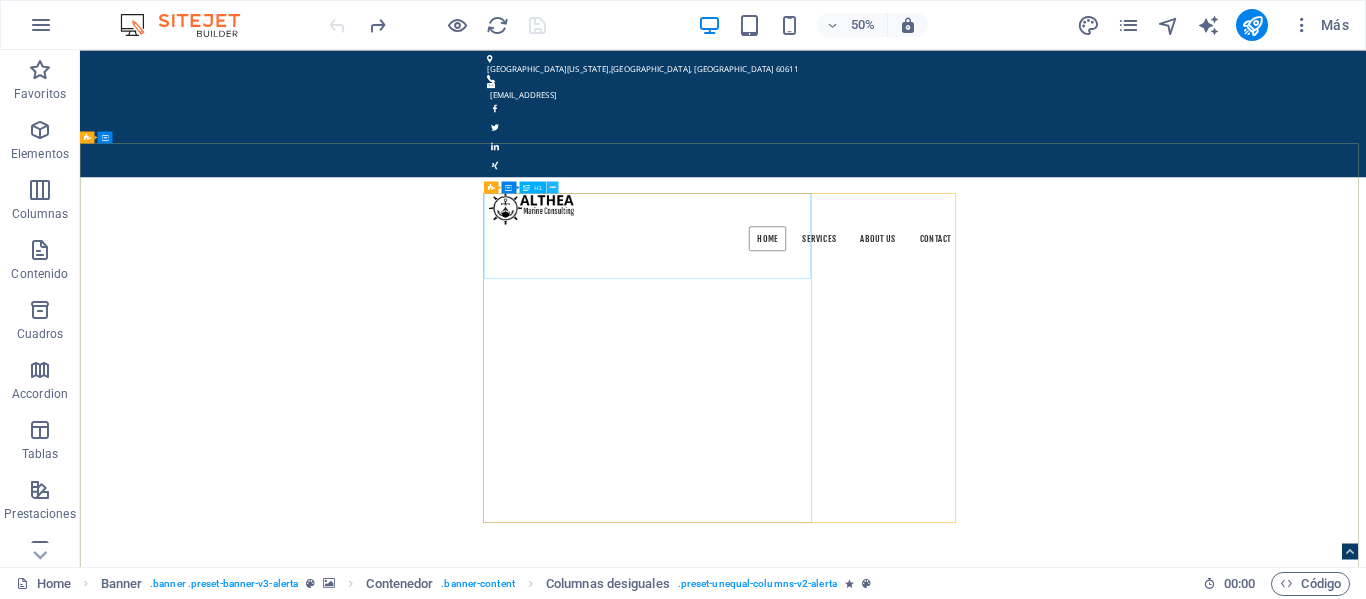 click at bounding box center [553, 187] 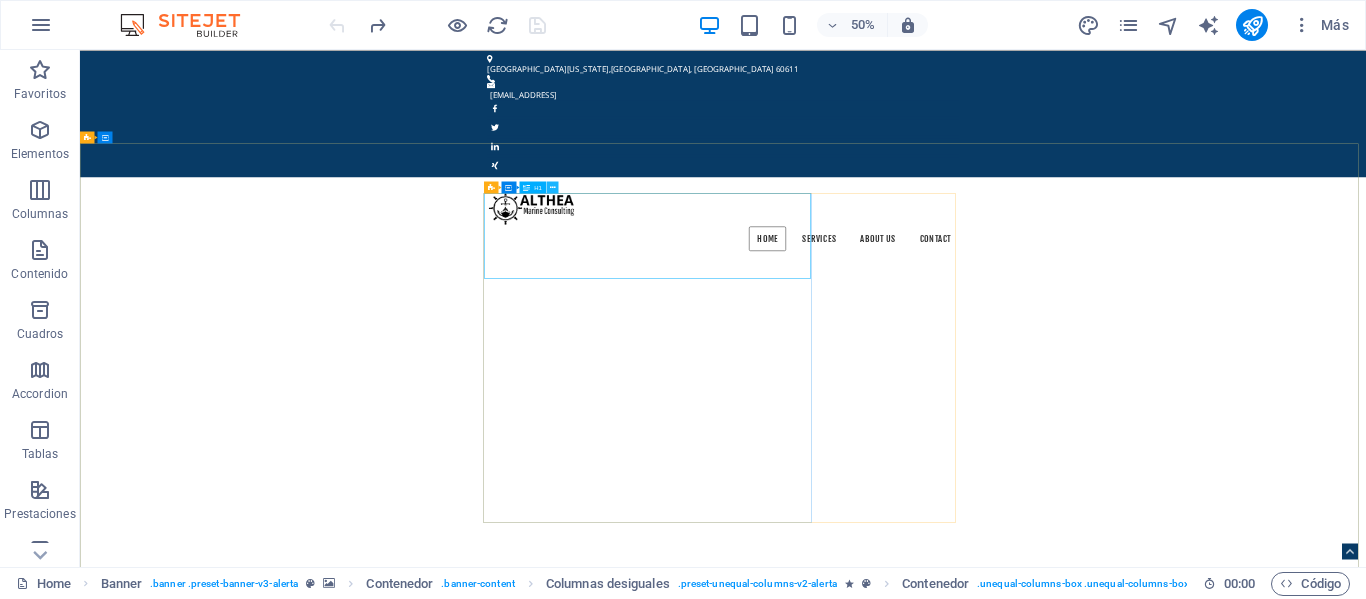 click at bounding box center [553, 187] 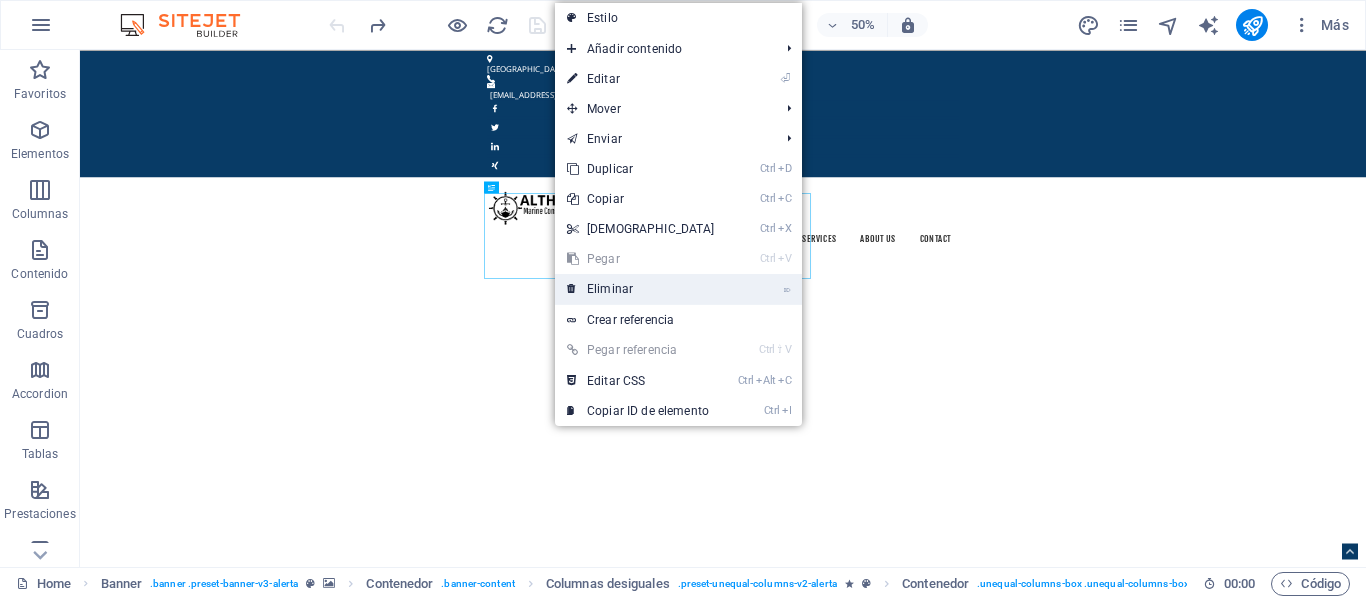click on "⌦  Eliminar" at bounding box center [641, 289] 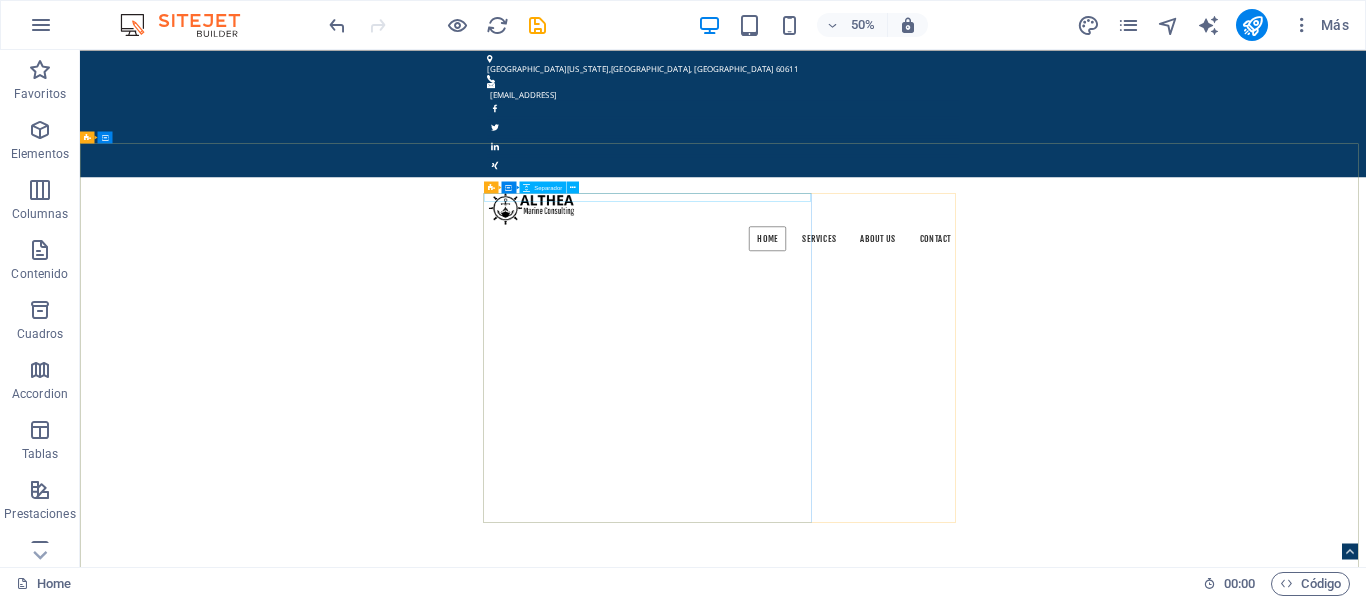 click on "Columnas desiguales   Contenedor   Separador" at bounding box center (535, 187) 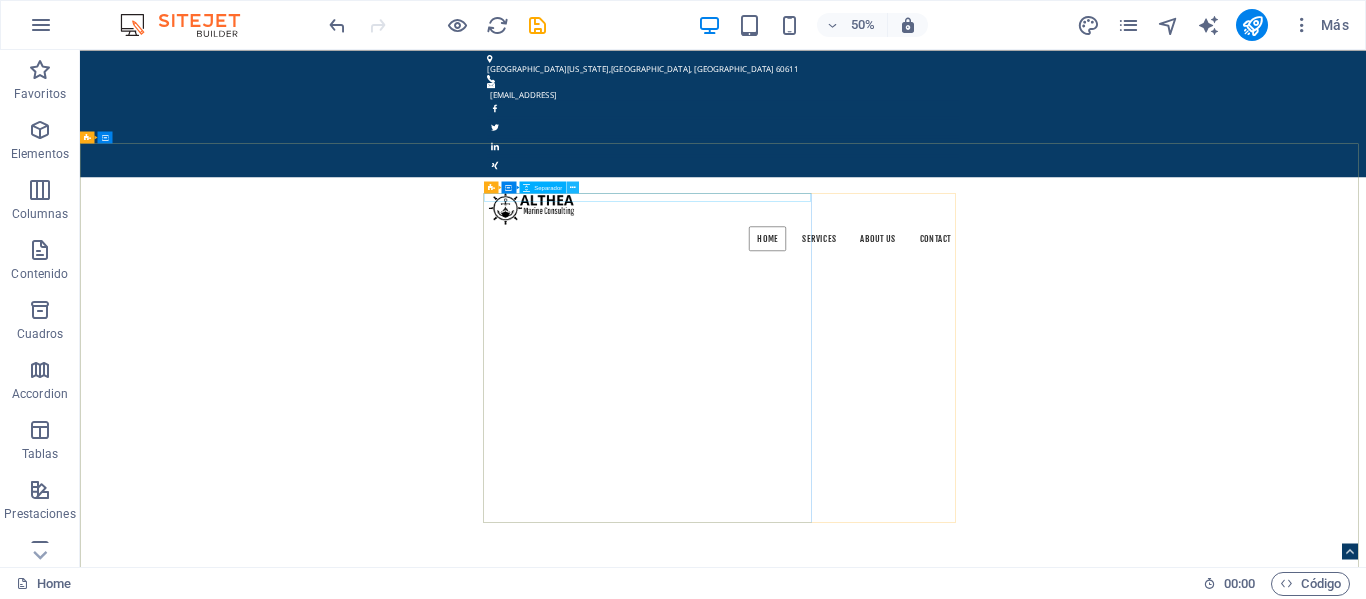 click at bounding box center (573, 187) 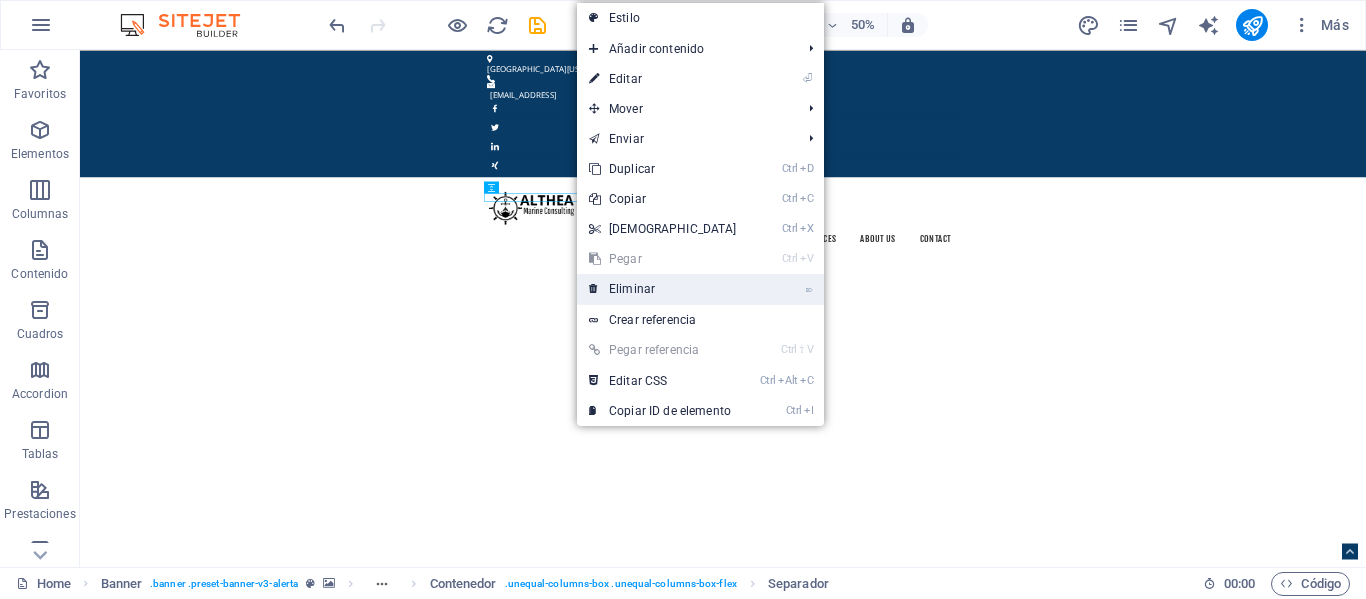 click on "⌦  Eliminar" at bounding box center (663, 289) 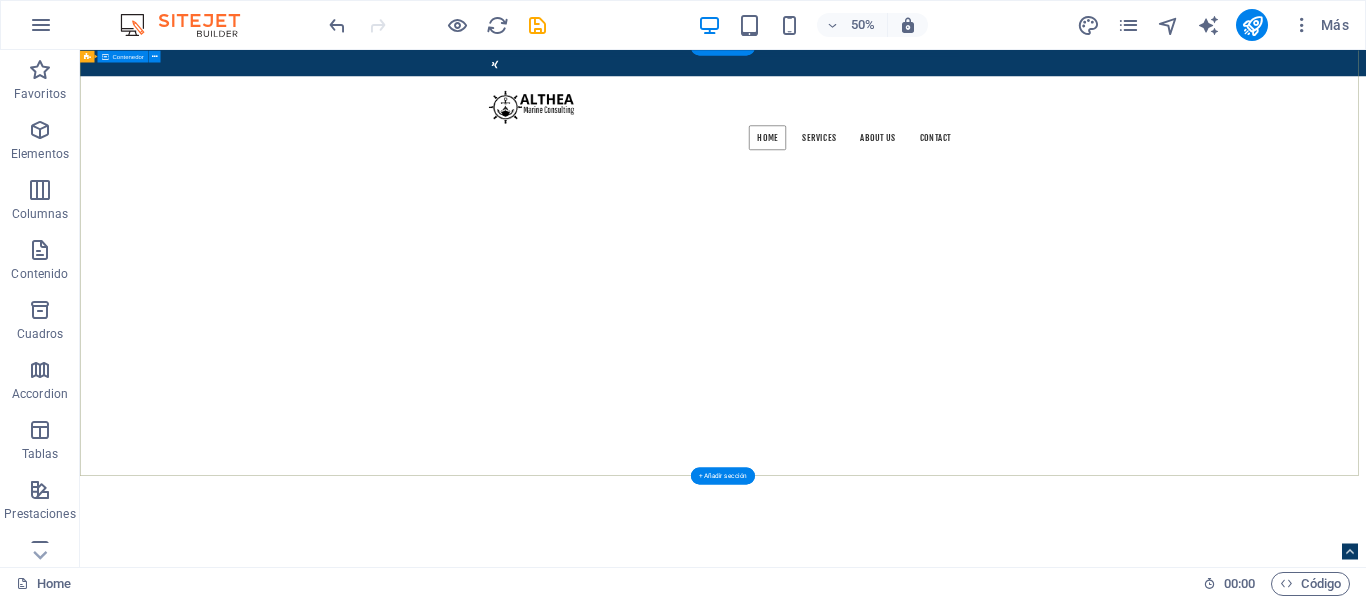 scroll, scrollTop: 100, scrollLeft: 0, axis: vertical 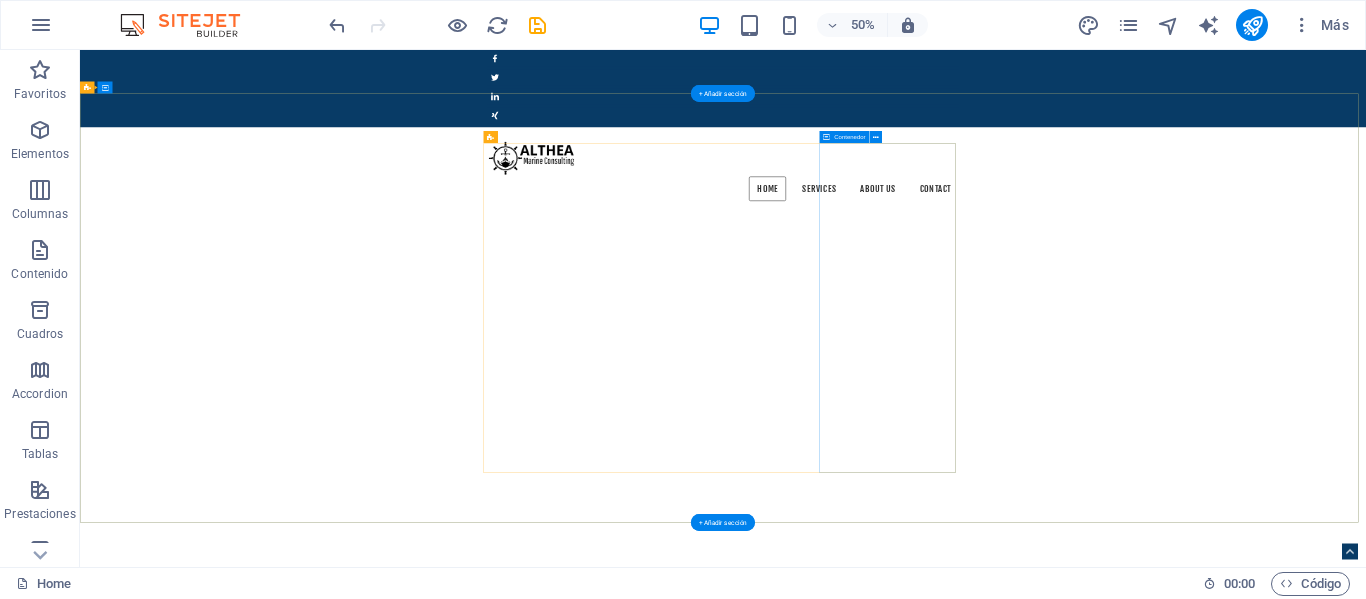 click on "​​​​ REQUEST A QUOTE   I have read and understand the privacy policy. Unreadable? Regenerate Send" at bounding box center [1366, 1846] 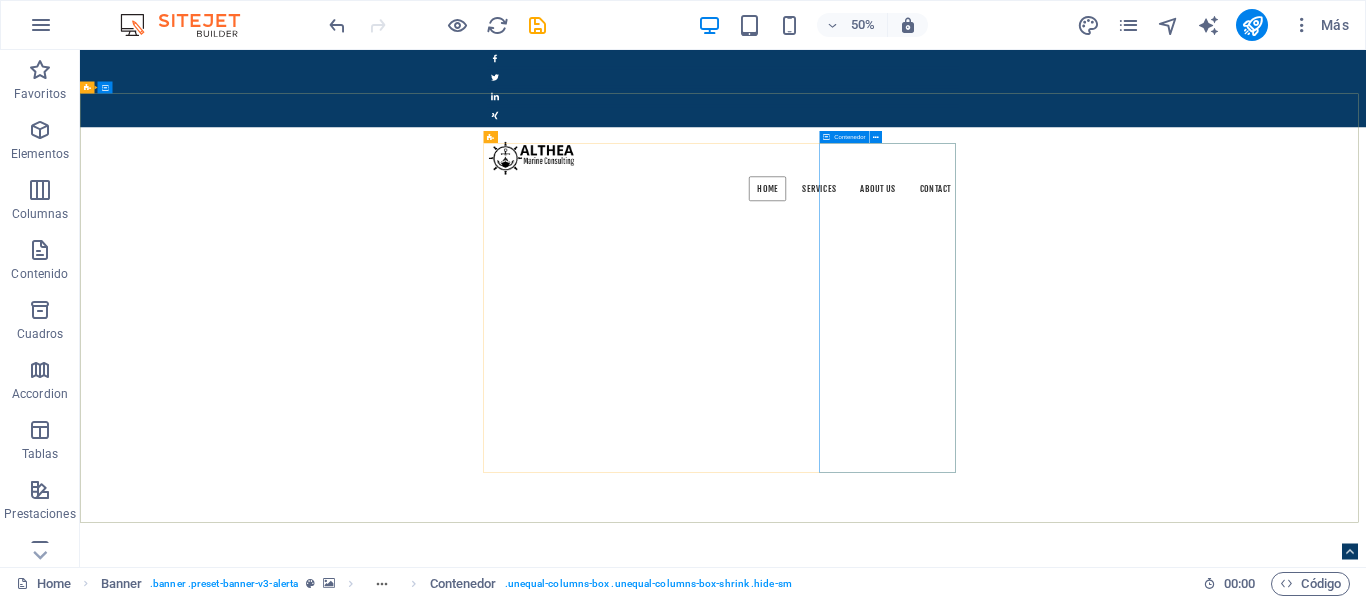 click at bounding box center [826, 137] 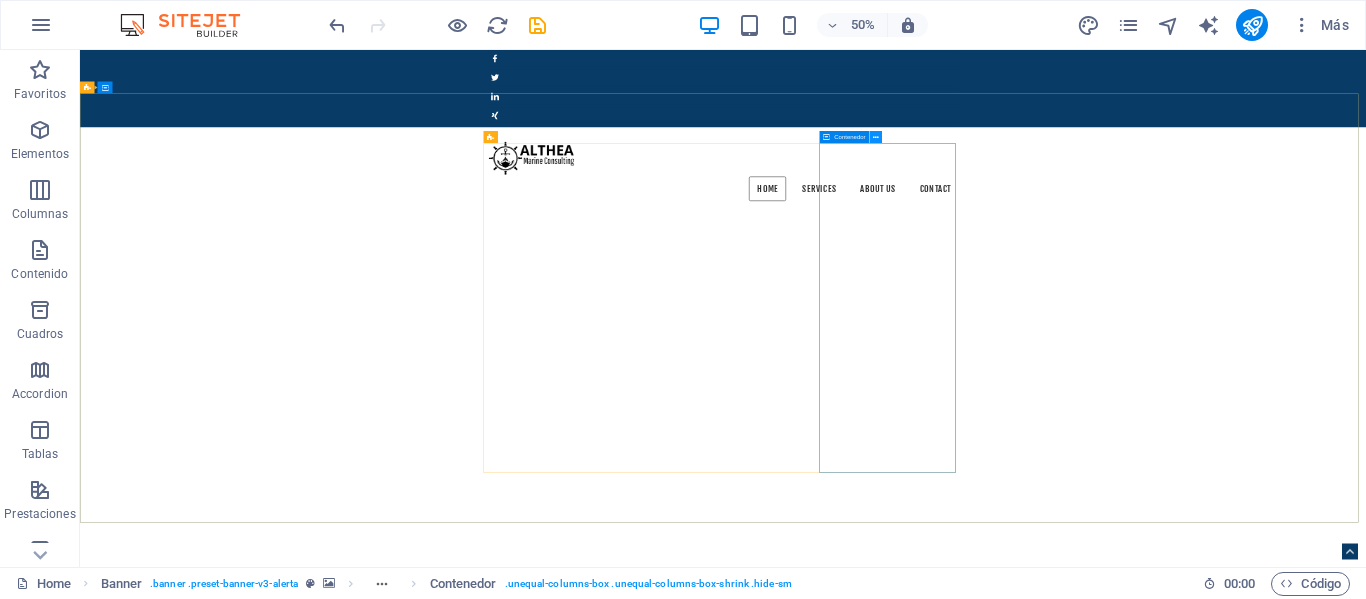 click at bounding box center (876, 136) 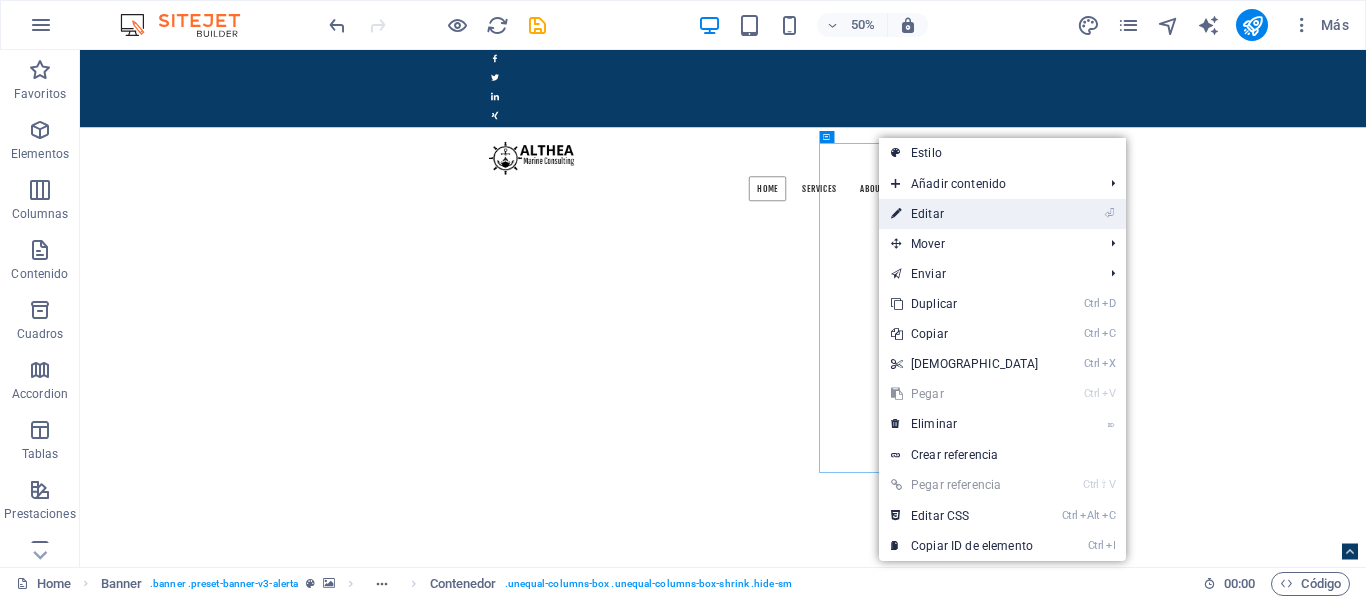 drag, startPoint x: 972, startPoint y: 210, endPoint x: 476, endPoint y: 282, distance: 501.19858 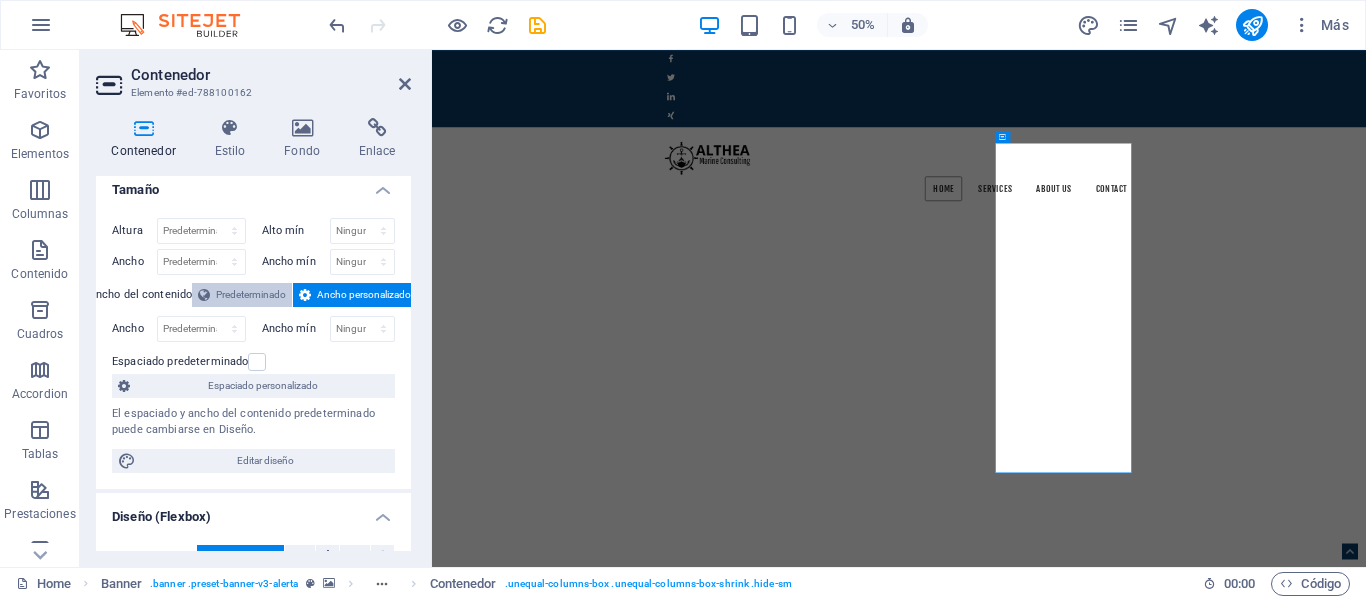 scroll, scrollTop: 0, scrollLeft: 0, axis: both 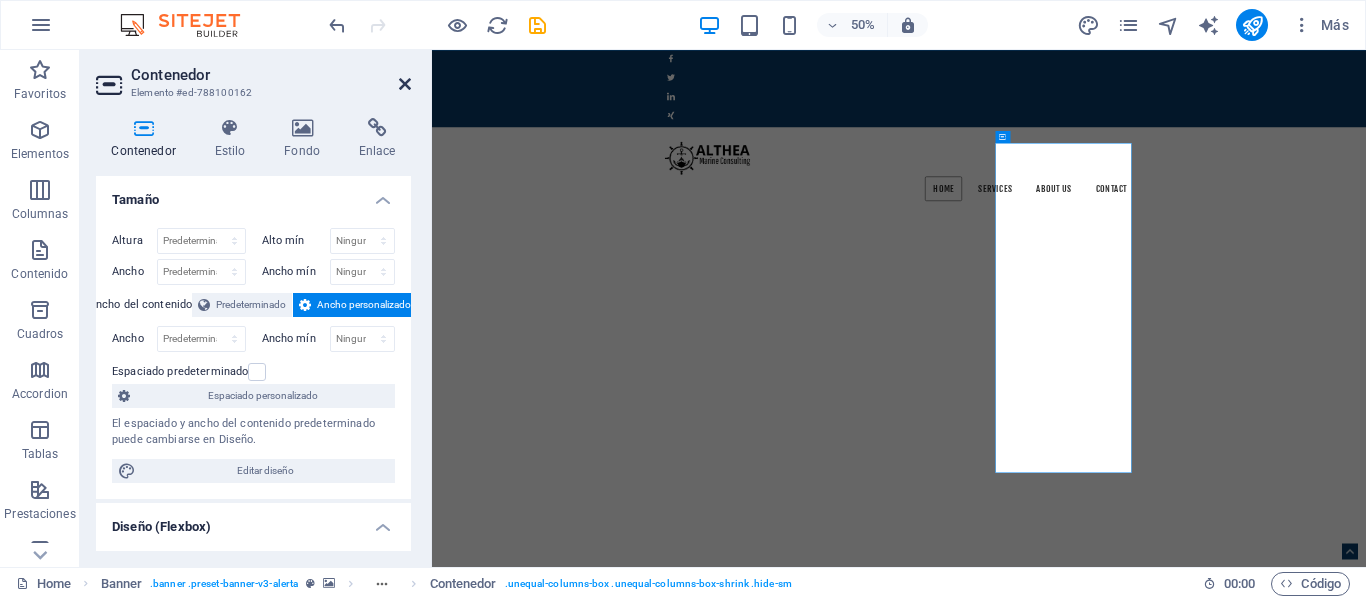 click at bounding box center [405, 84] 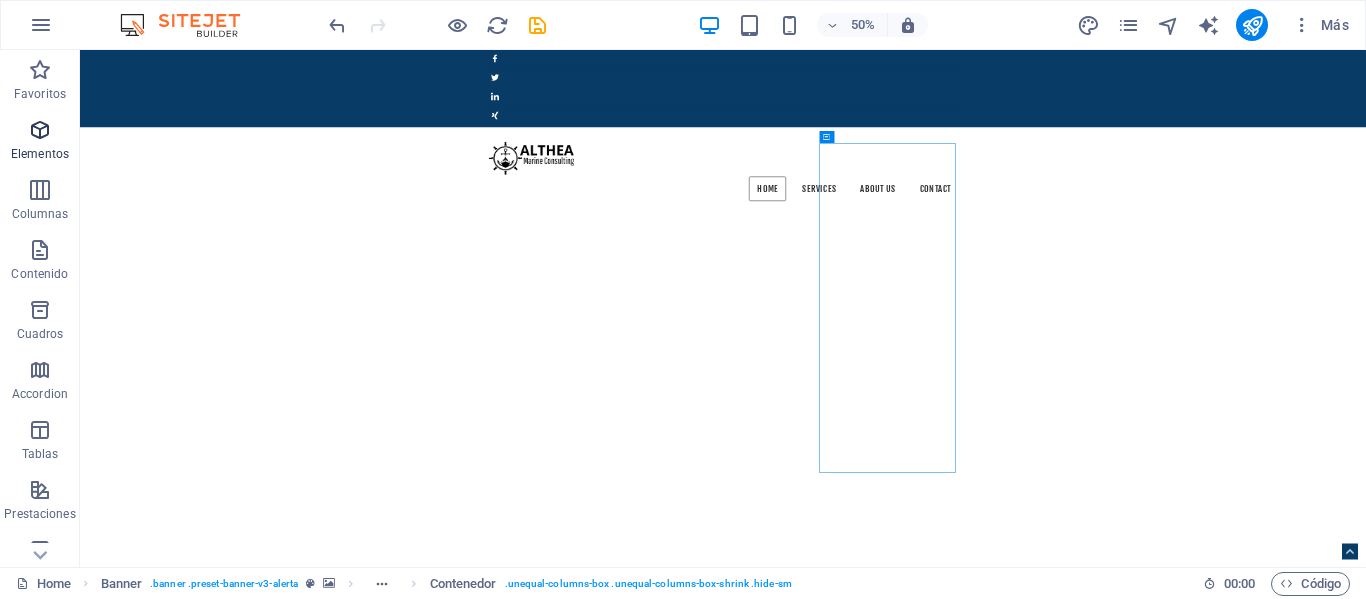 click at bounding box center [40, 130] 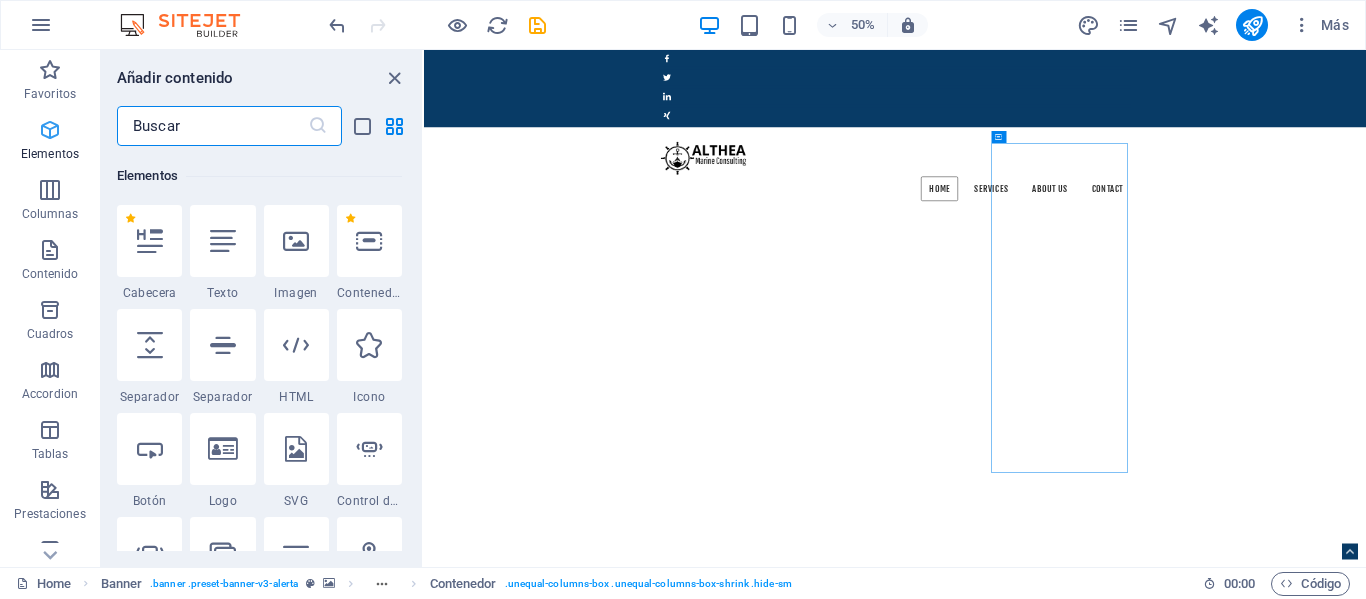 scroll, scrollTop: 377, scrollLeft: 0, axis: vertical 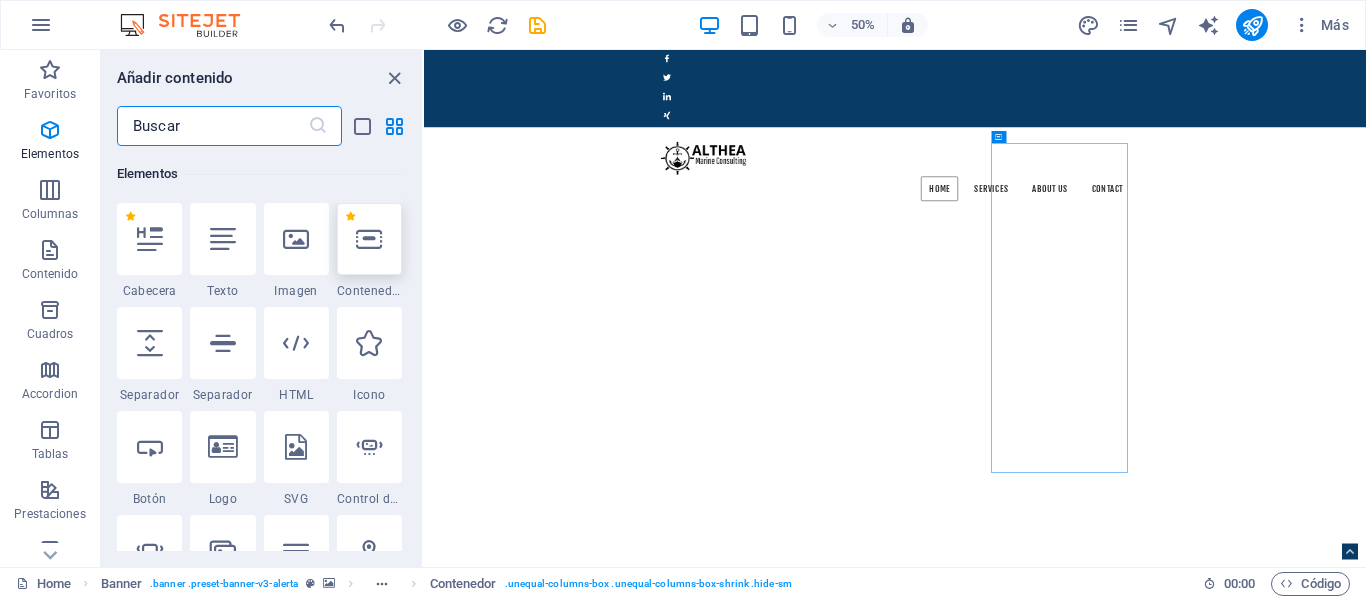 click at bounding box center (369, 239) 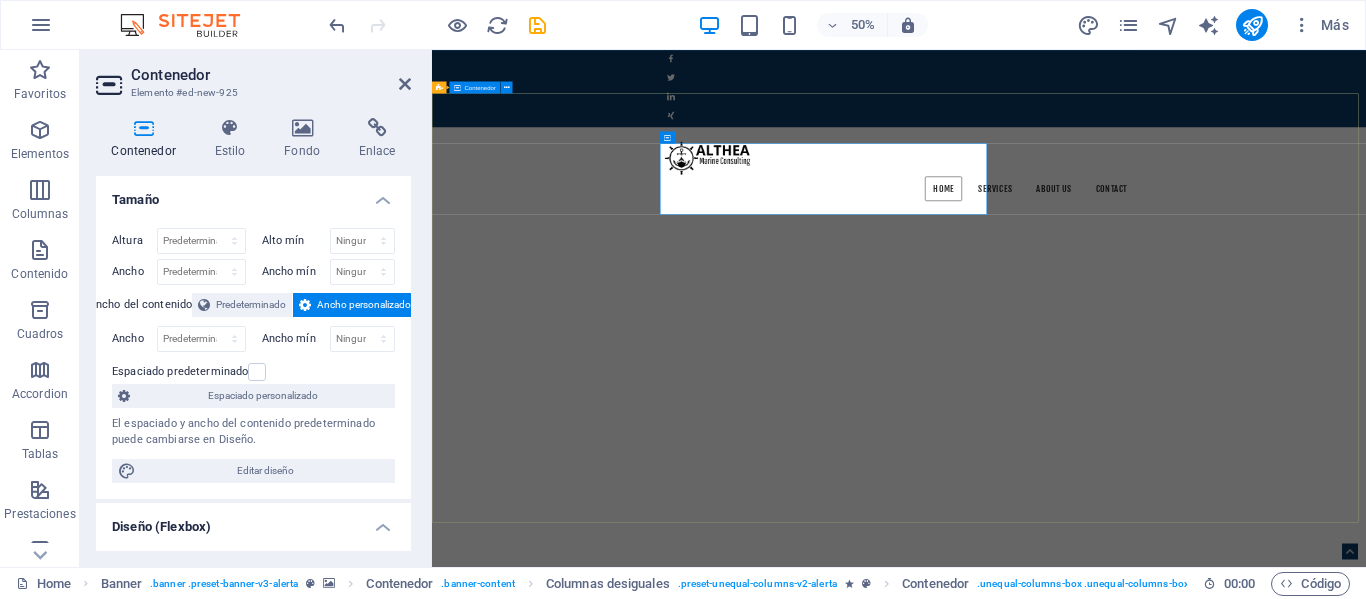 click on "Suelta el contenido aquí o  Añadir elementos  Pegar portapapeles in all 50 states and around the world. Lorem ipsum dolor sit amet, consetetur sadipscing elitr, sed diam nonumy eirmod tempor invidunt ut labore et dolore magna aliquyam erat, sed diam voluptua. At vero eos et accusam et [PERSON_NAME] duo [PERSON_NAME] et ea rebum. Stet clita kasd gubergren, no sea takimata sanctus est Lorem ipsum dolor sit amet.Lorem ipsum dolor sit amet, consetetur sadipscing elitr, sed diam nonumy eirmod tempor invidunt ut labore et dolore magna aliquyam erat, sed diam voluptua. Learn more ​​​​ REQUEST A QUOTE   I have read and understand the privacy policy. Unreadable? Regenerate Send" at bounding box center [1366, 1796] 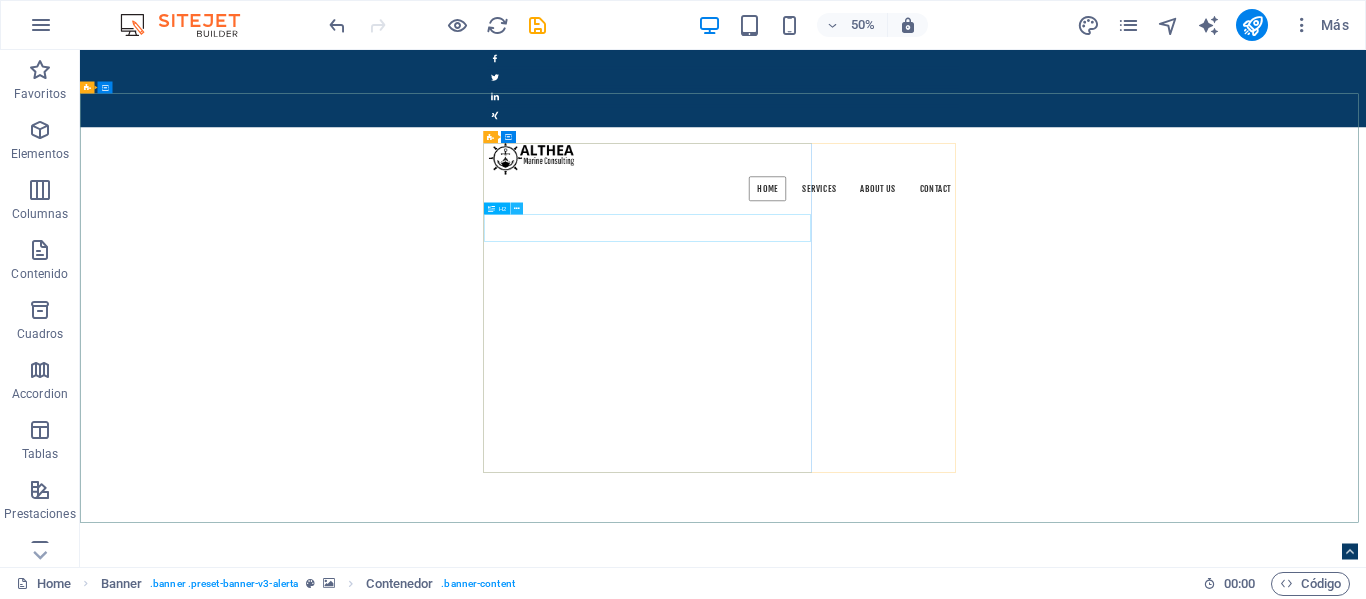click at bounding box center [517, 208] 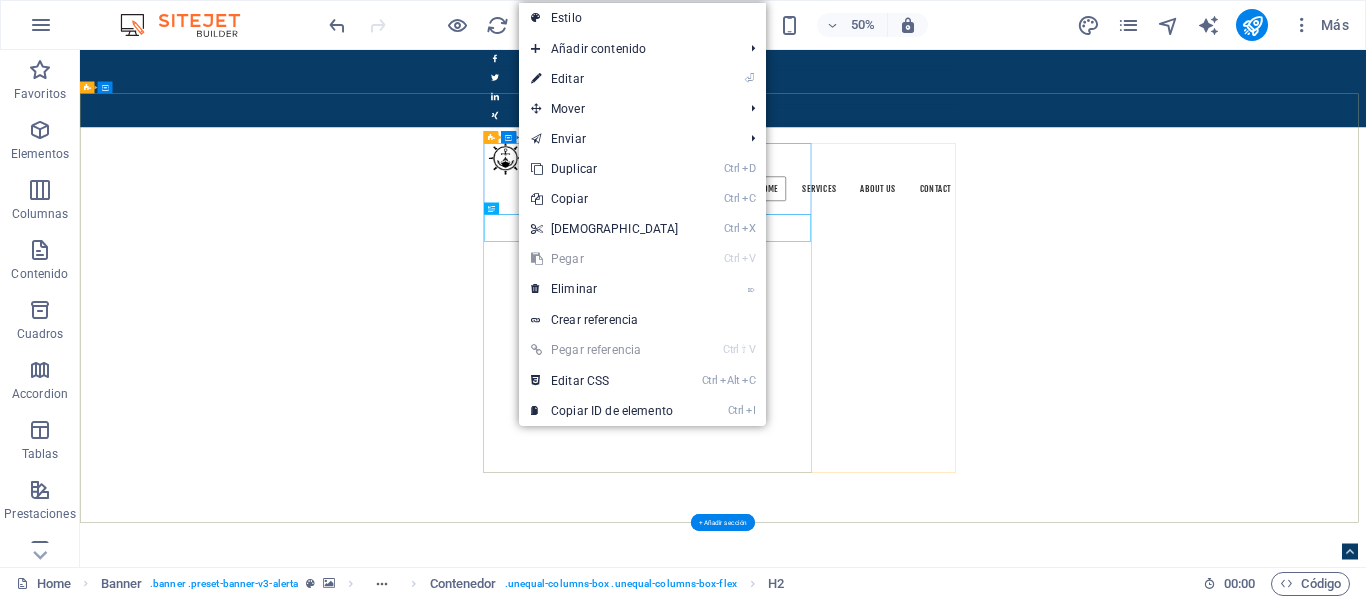 click on "Suelta el contenido aquí o  Añadir elementos  Pegar portapapeles" at bounding box center [1366, 1376] 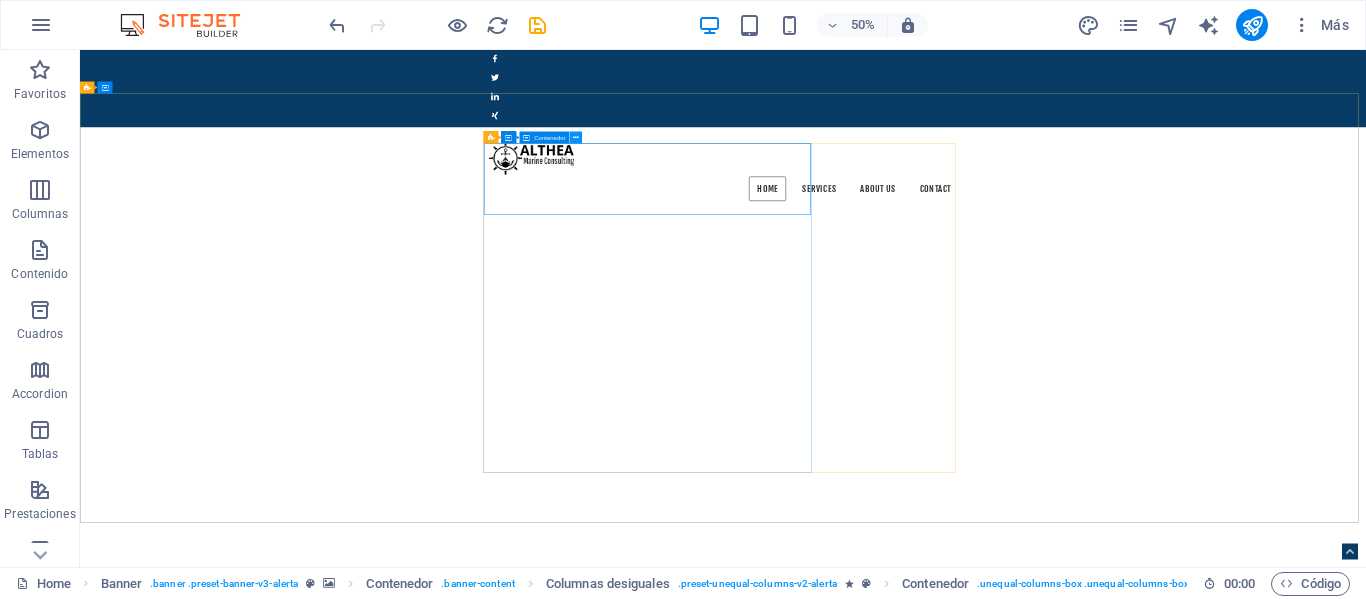 click at bounding box center (576, 137) 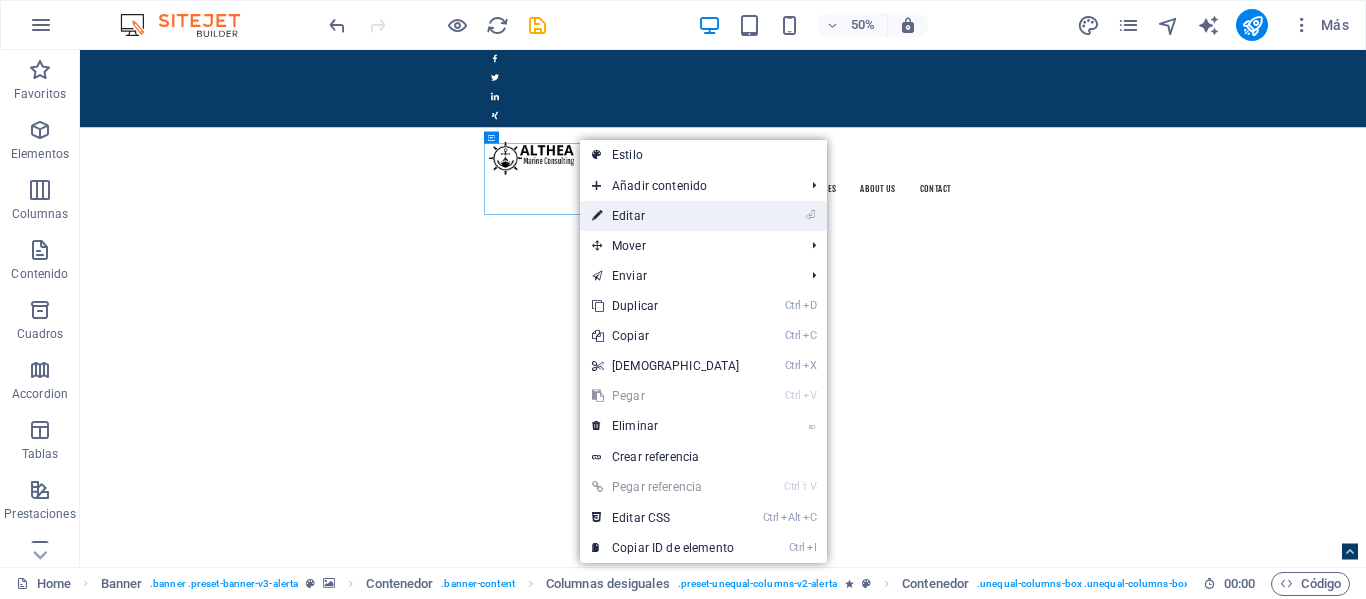 click on "⏎  Editar" at bounding box center (666, 216) 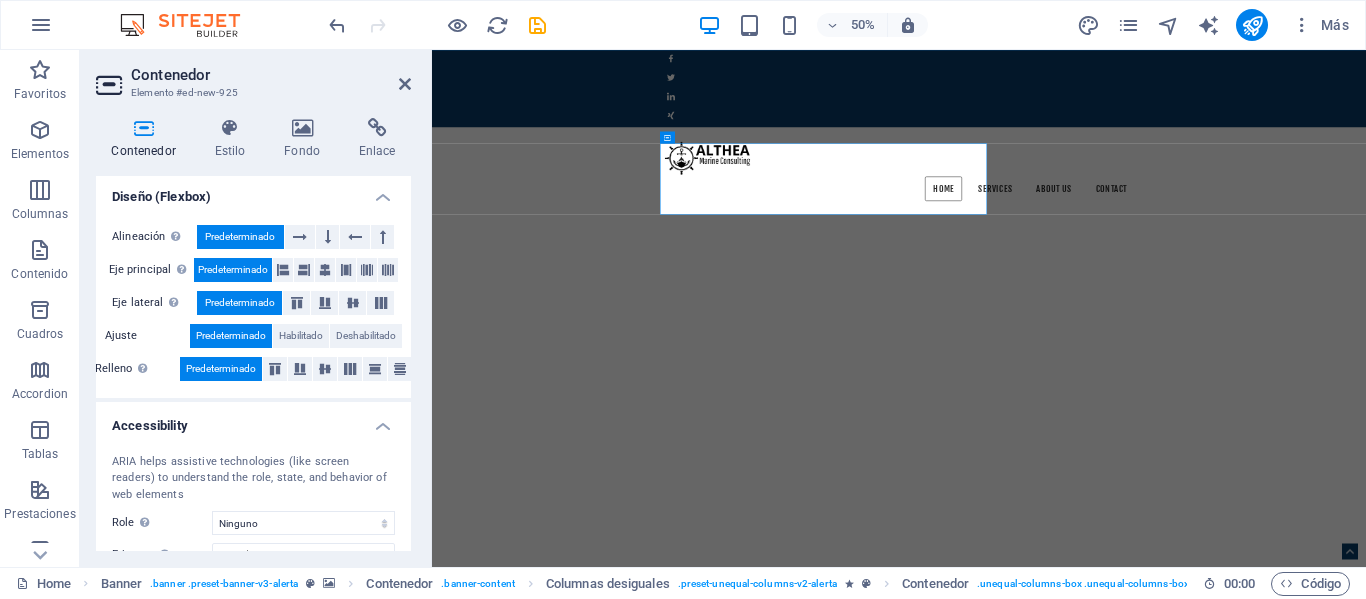 scroll, scrollTop: 300, scrollLeft: 0, axis: vertical 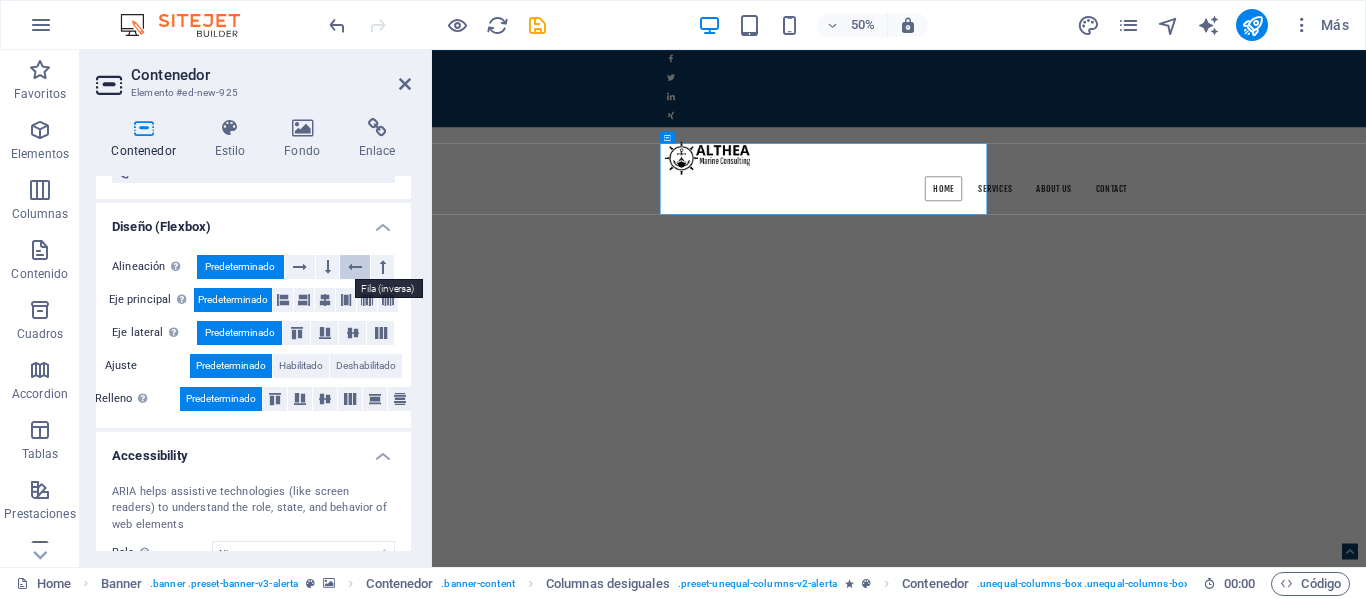 click at bounding box center [355, 267] 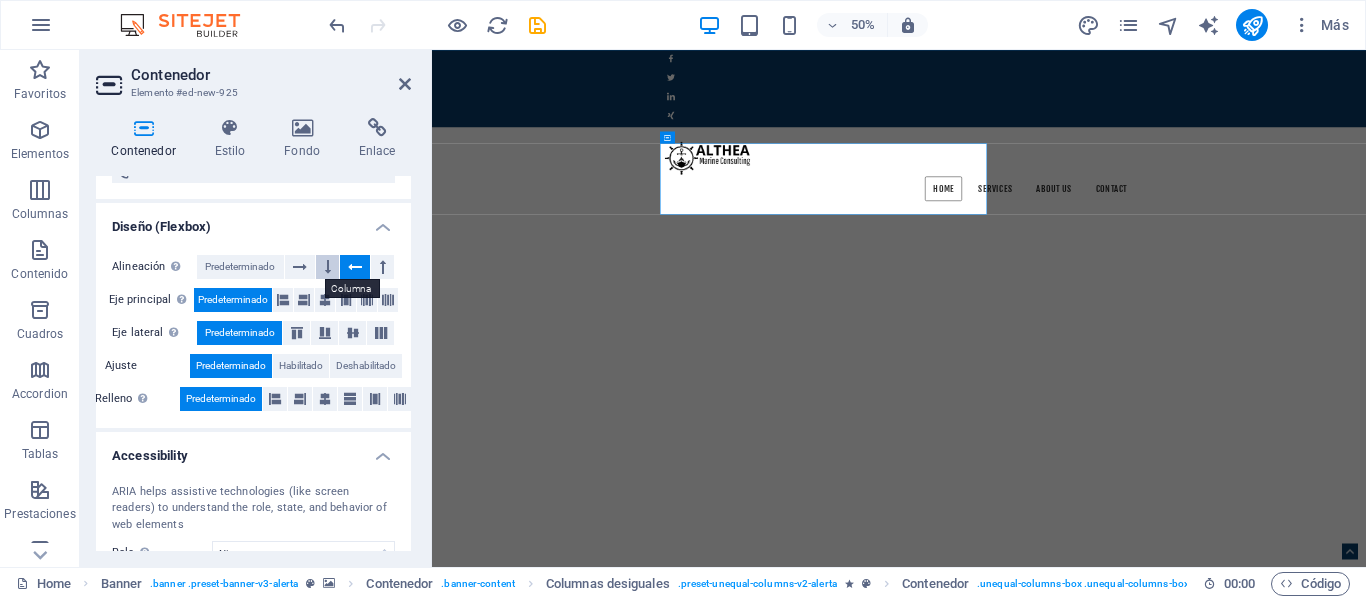 click at bounding box center (328, 267) 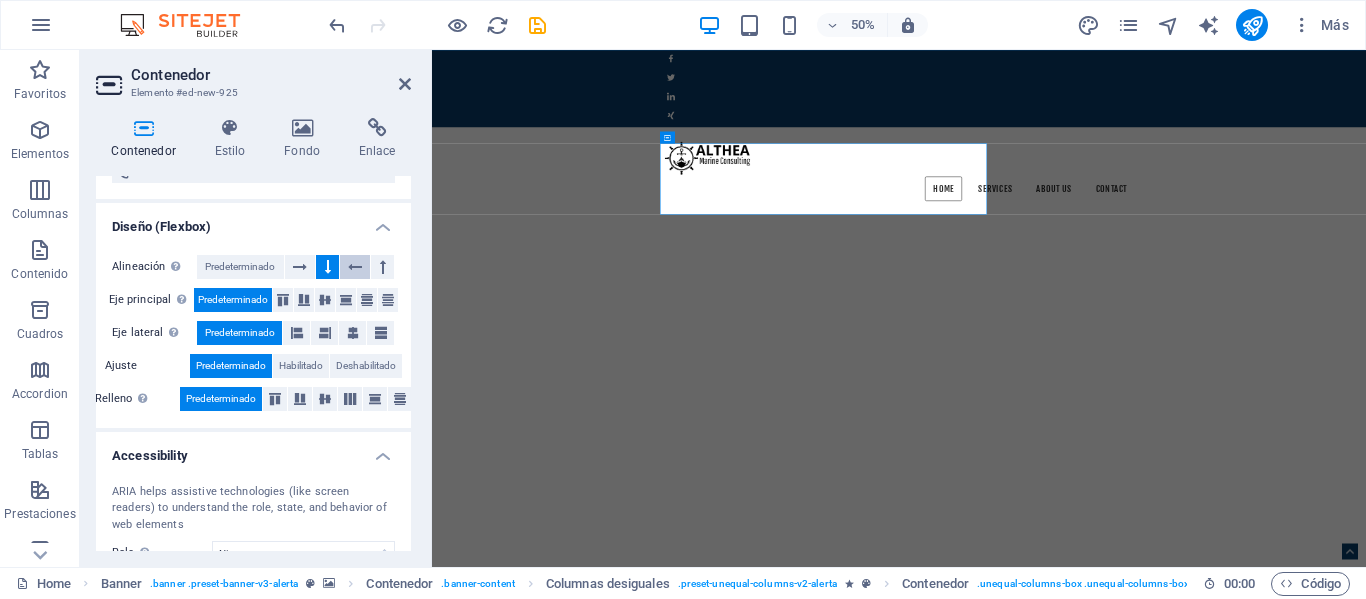 click at bounding box center [355, 267] 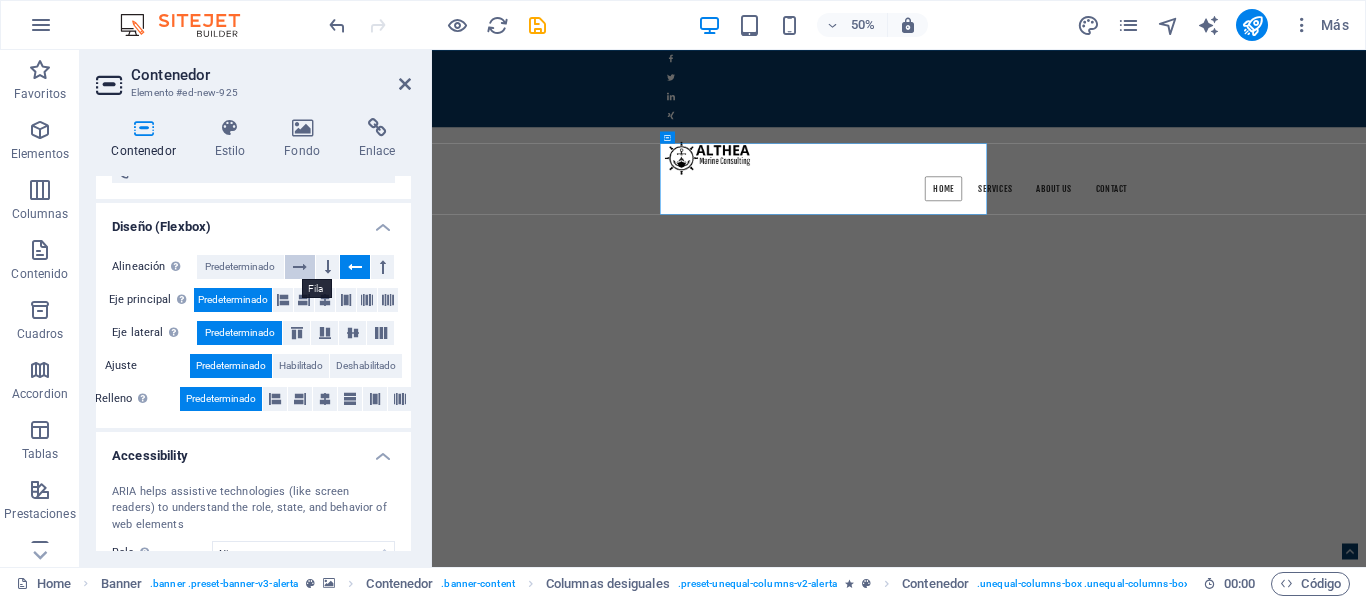 click at bounding box center [300, 267] 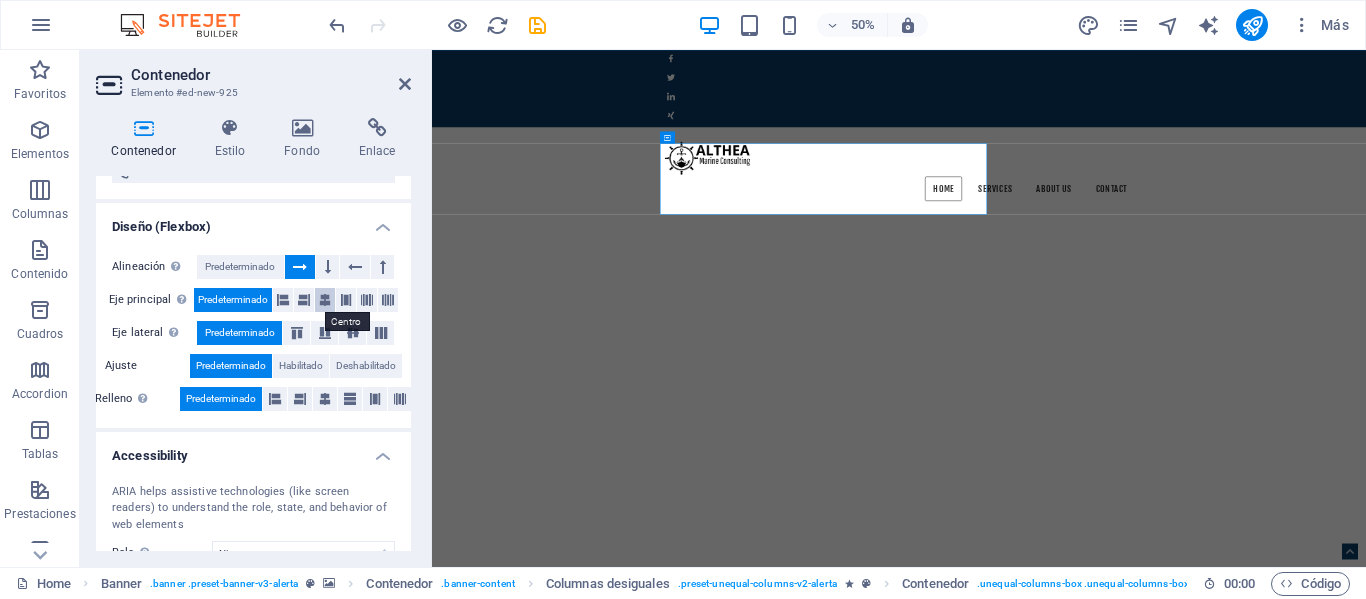 click at bounding box center (325, 300) 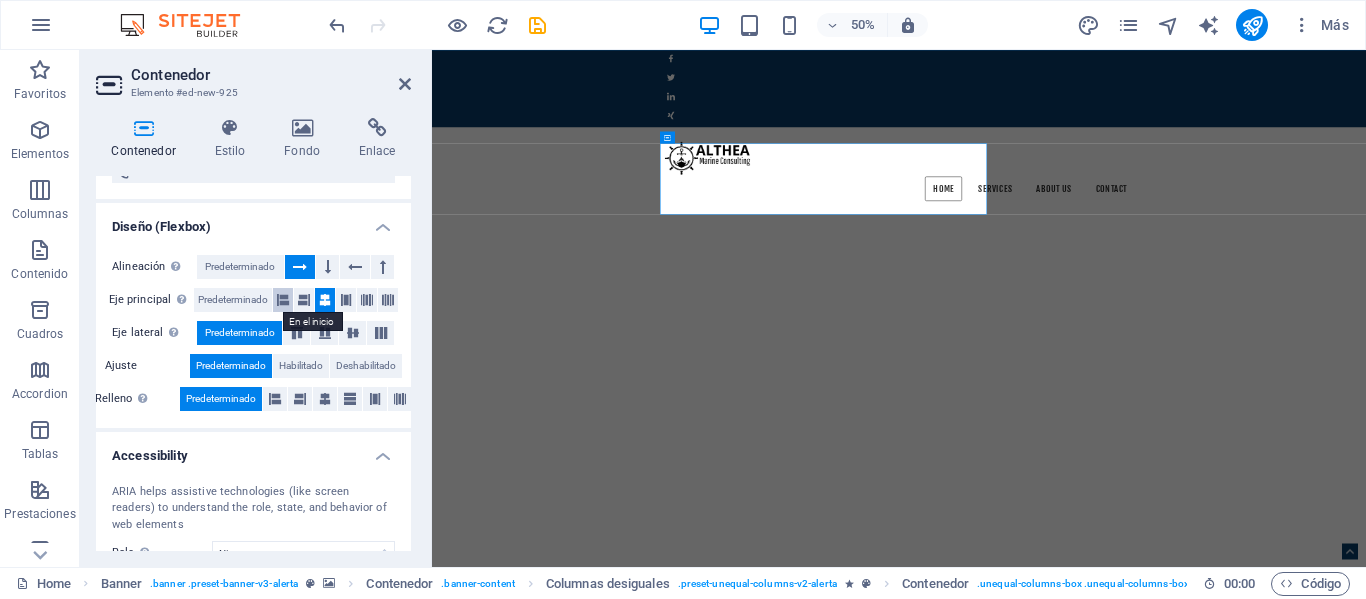click at bounding box center [283, 300] 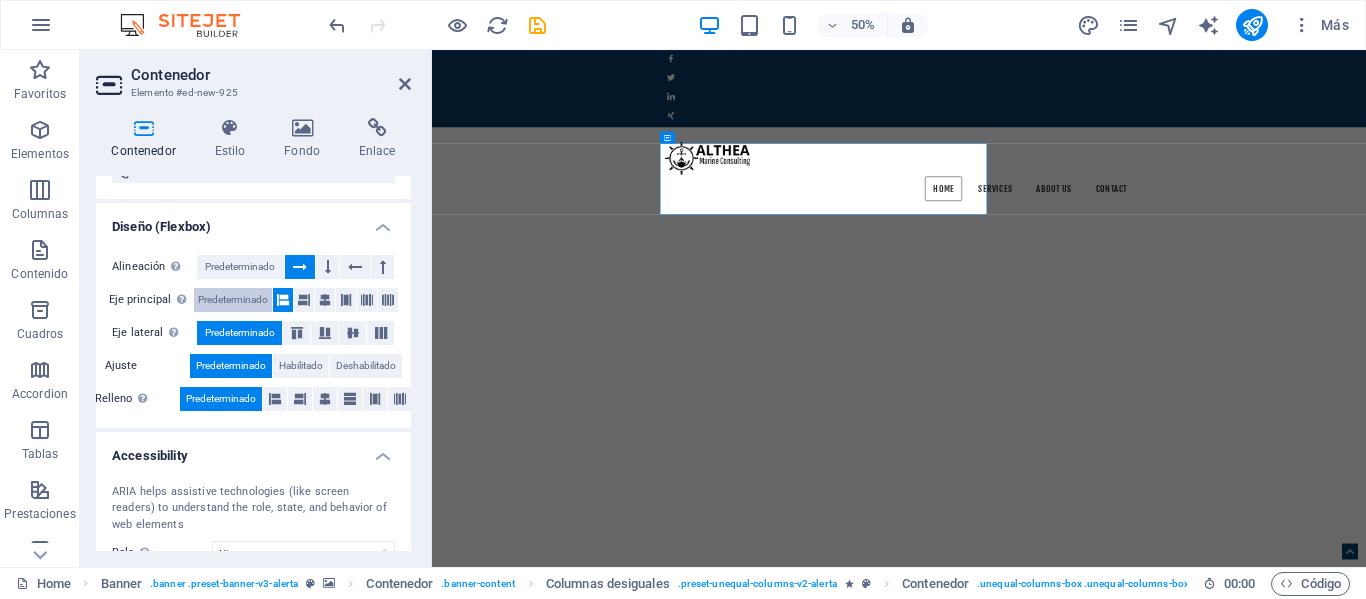 click on "Predeterminado" at bounding box center (233, 300) 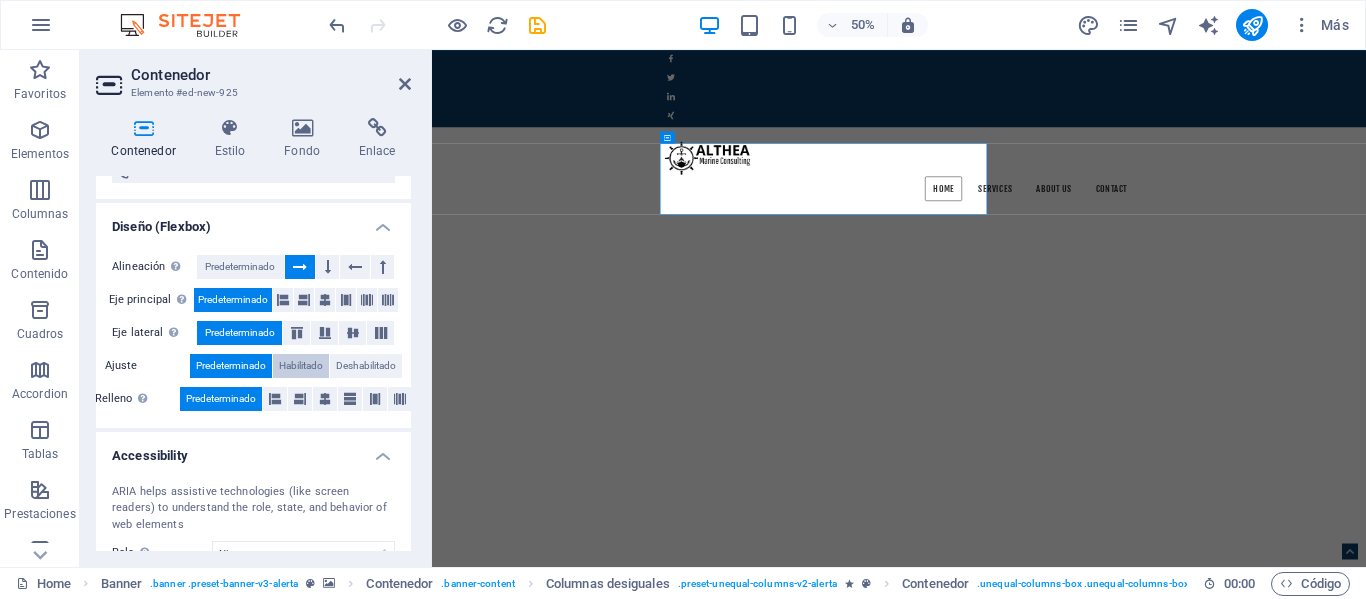 click on "Habilitado" at bounding box center (301, 366) 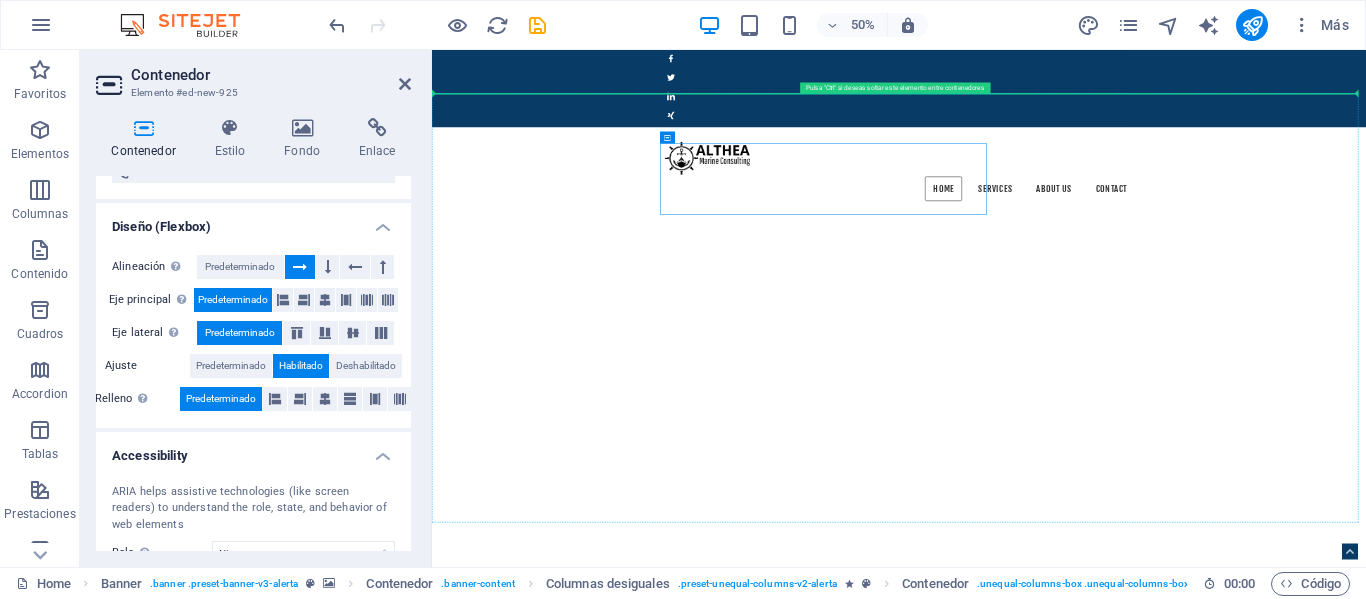 drag, startPoint x: 1163, startPoint y: 186, endPoint x: 716, endPoint y: 552, distance: 577.724 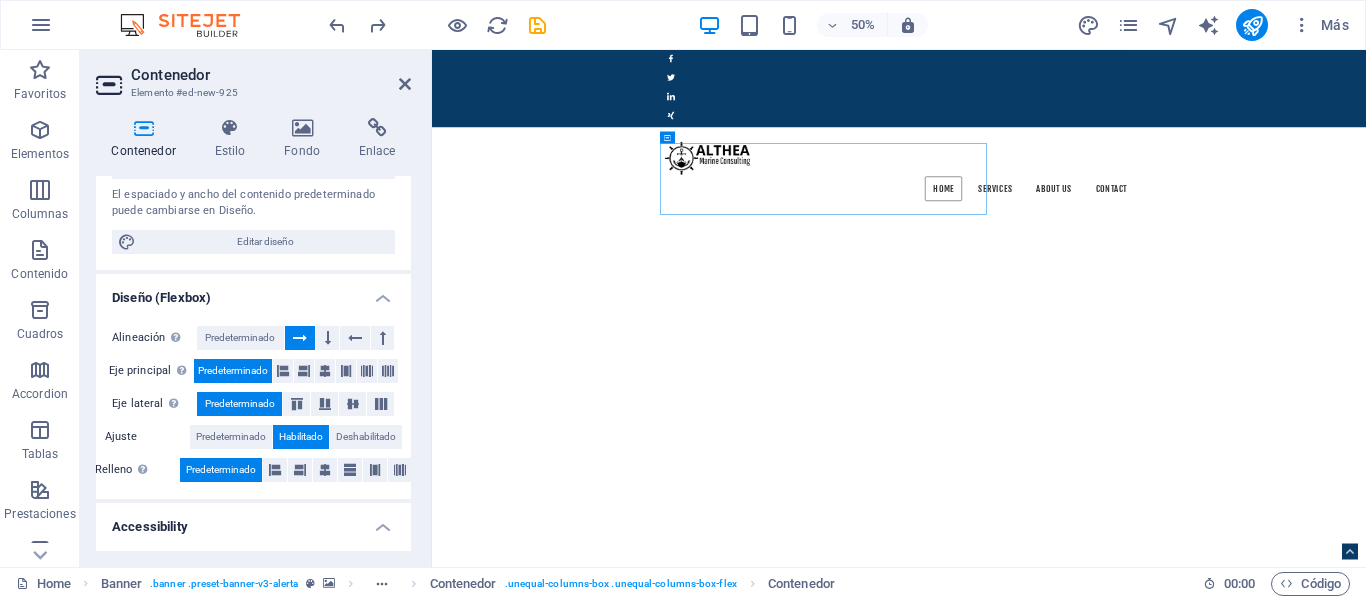 scroll, scrollTop: 158, scrollLeft: 0, axis: vertical 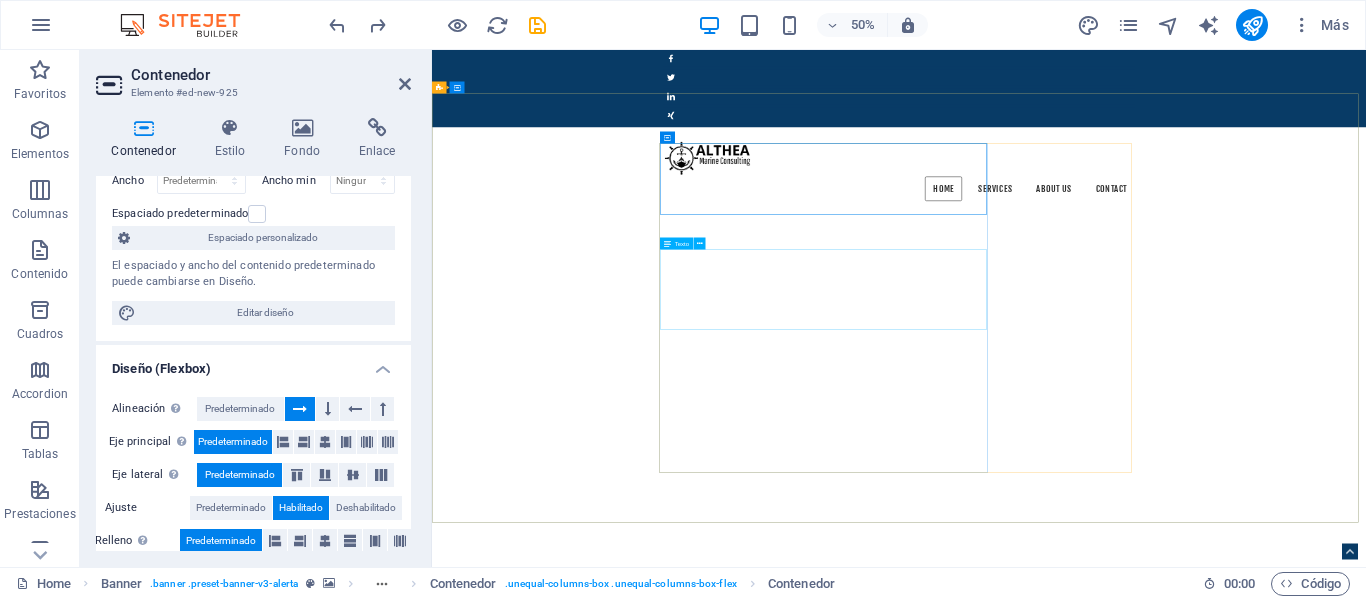 click on "Lorem ipsum dolor sit amet, consetetur sadipscing elitr, sed diam nonumy eirmod tempor invidunt ut labore et dolore magna aliquyam erat, sed diam voluptua. At vero eos et accusam et [PERSON_NAME] duo [PERSON_NAME] et ea rebum. Stet clita kasd gubergren, no sea takimata sanctus est Lorem ipsum dolor sit amet.Lorem ipsum dolor sit amet, consetetur sadipscing elitr, sed diam nonumy eirmod tempor invidunt ut labore et dolore magna aliquyam erat, sed diam voluptua." at bounding box center (1366, 1574) 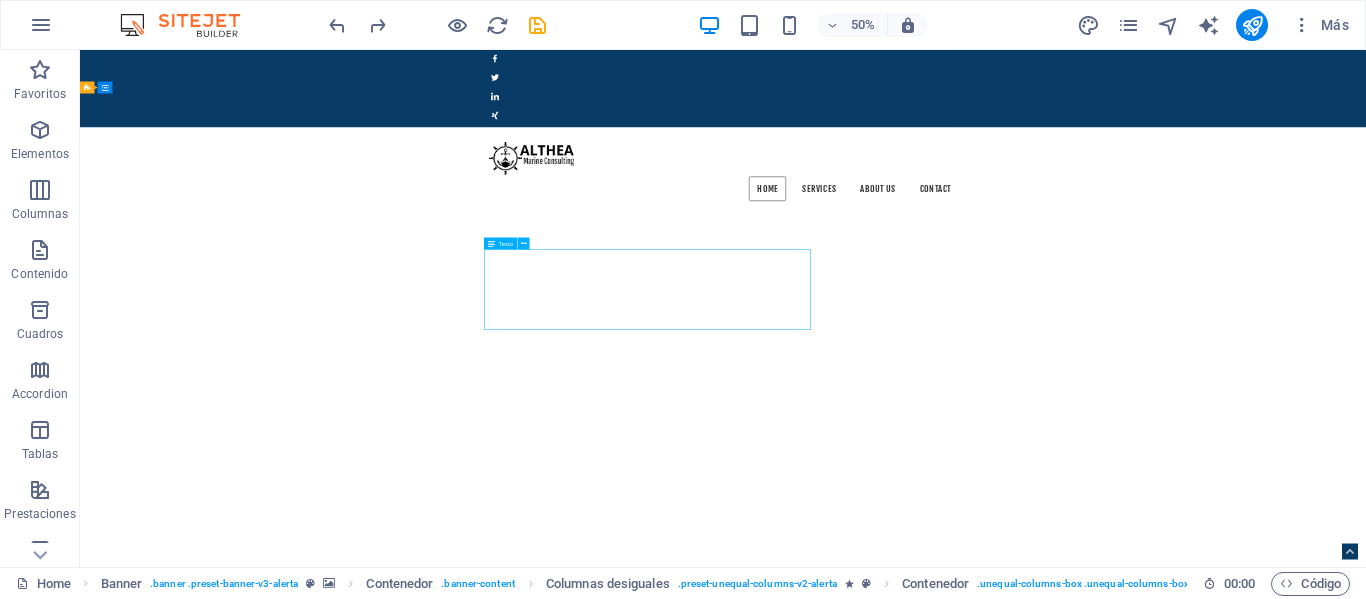 click on "Lorem ipsum dolor sit amet, consetetur sadipscing elitr, sed diam nonumy eirmod tempor invidunt ut labore et dolore magna aliquyam erat, sed diam voluptua. At vero eos et accusam et [PERSON_NAME] duo [PERSON_NAME] et ea rebum. Stet clita kasd gubergren, no sea takimata sanctus est Lorem ipsum dolor sit amet.Lorem ipsum dolor sit amet, consetetur sadipscing elitr, sed diam nonumy eirmod tempor invidunt ut labore et dolore magna aliquyam erat, sed diam voluptua." at bounding box center (1366, 1574) 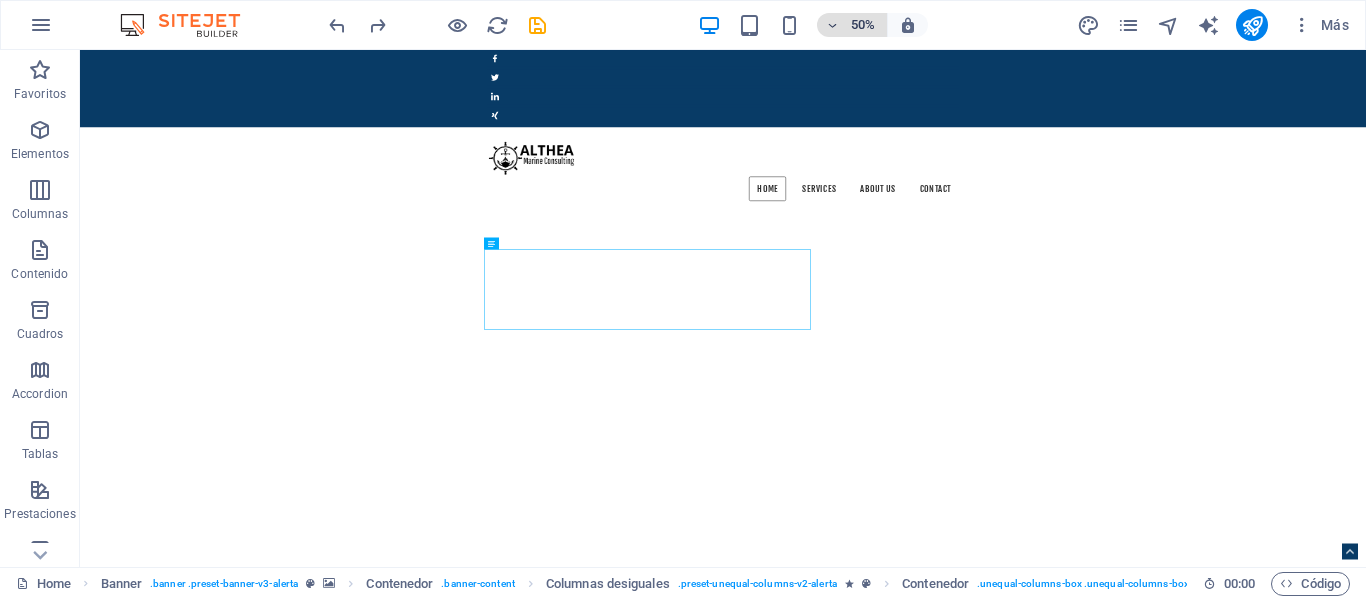 click on "50%" at bounding box center (863, 25) 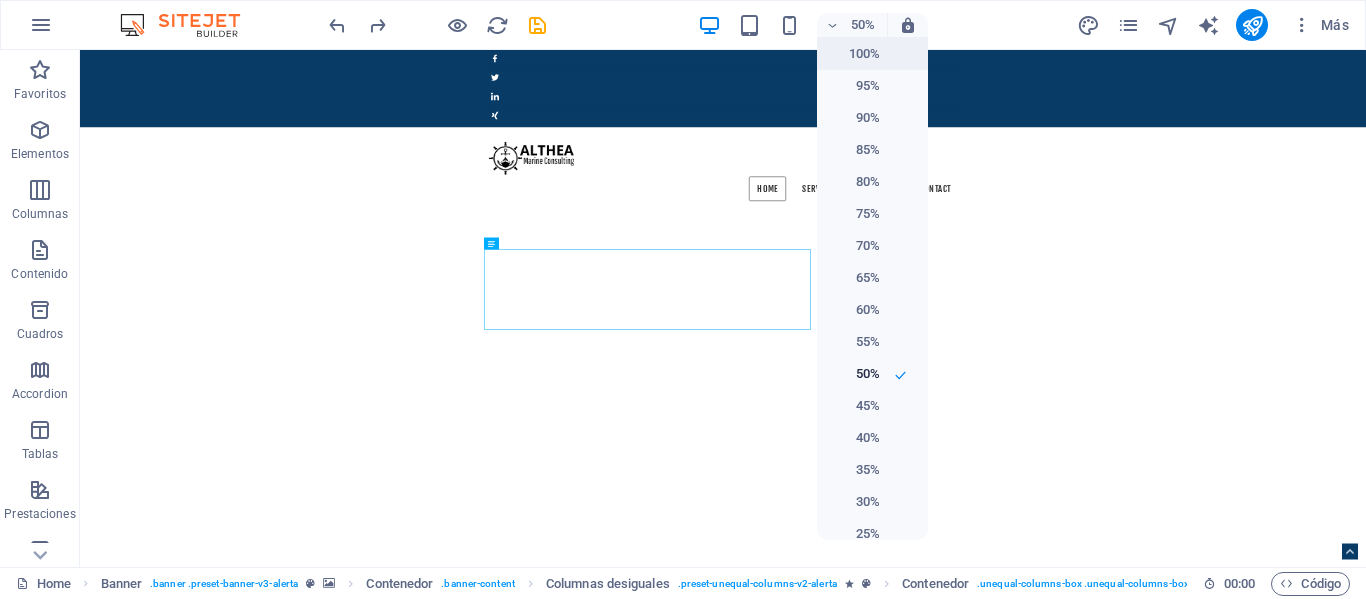 click on "100%" at bounding box center (854, 54) 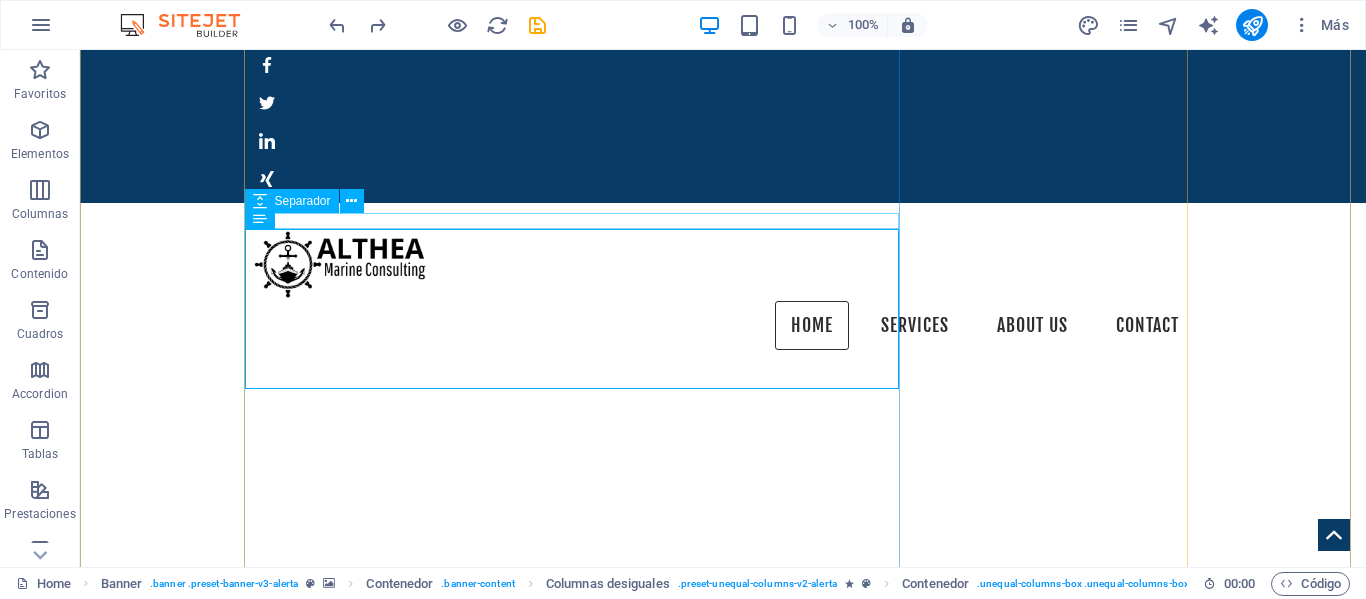 scroll, scrollTop: 300, scrollLeft: 0, axis: vertical 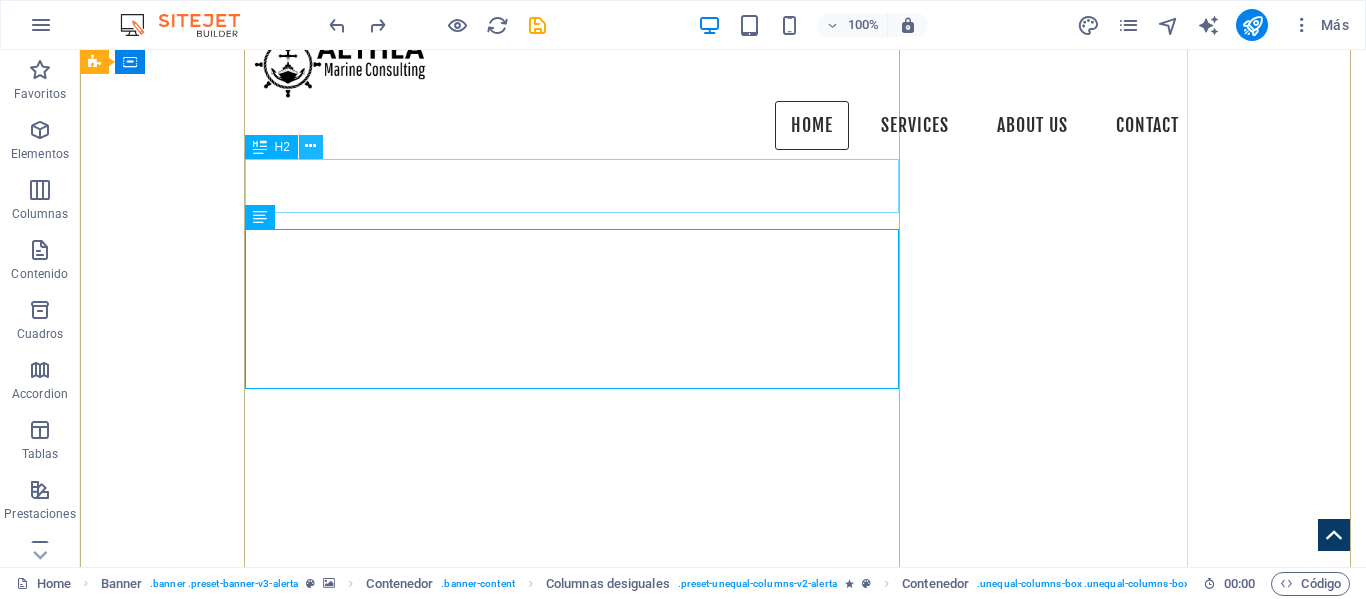 click at bounding box center (310, 146) 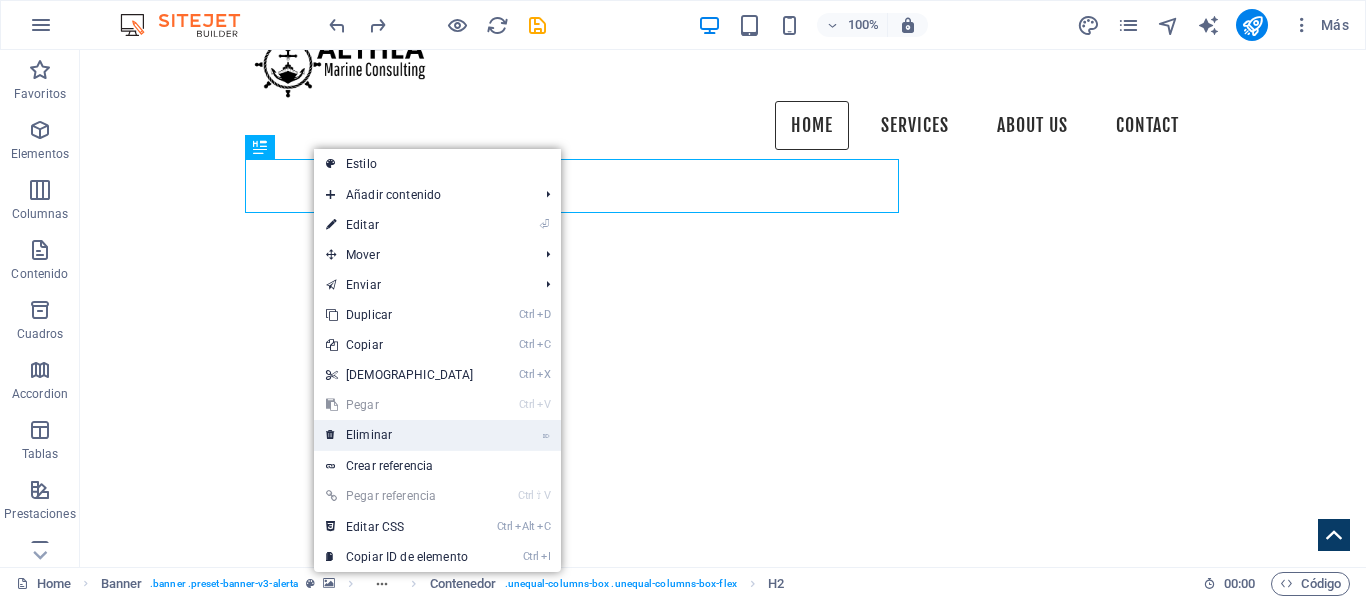 click on "⌦  Eliminar" at bounding box center [400, 435] 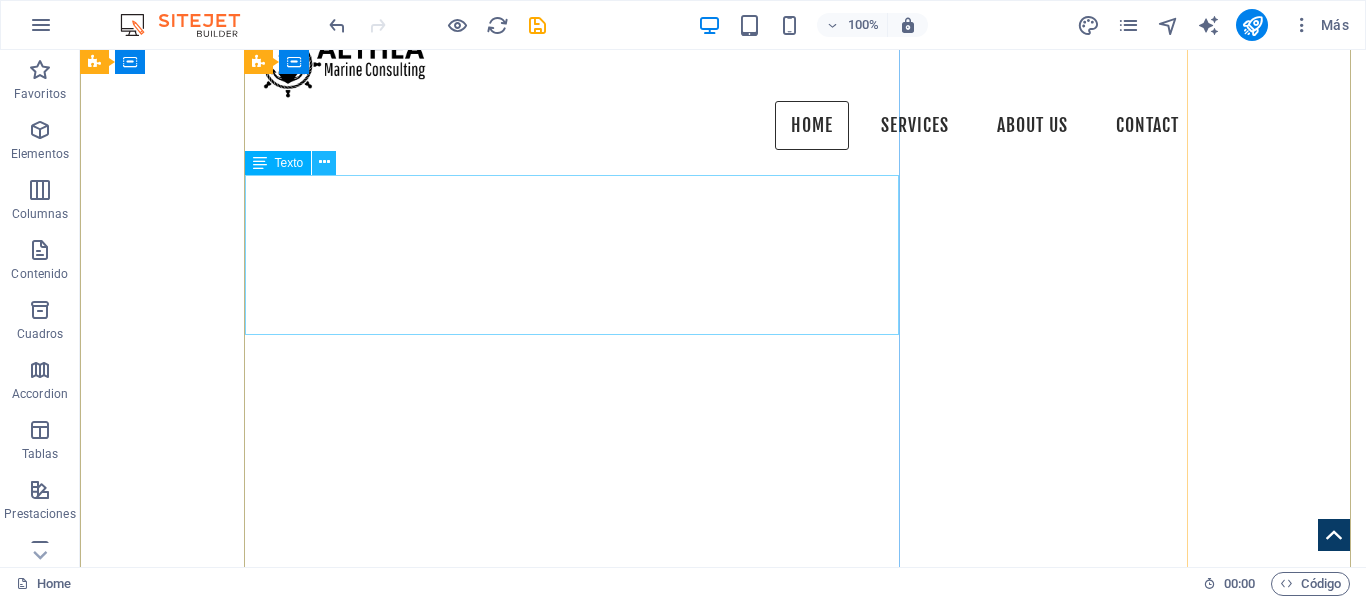 click at bounding box center (324, 162) 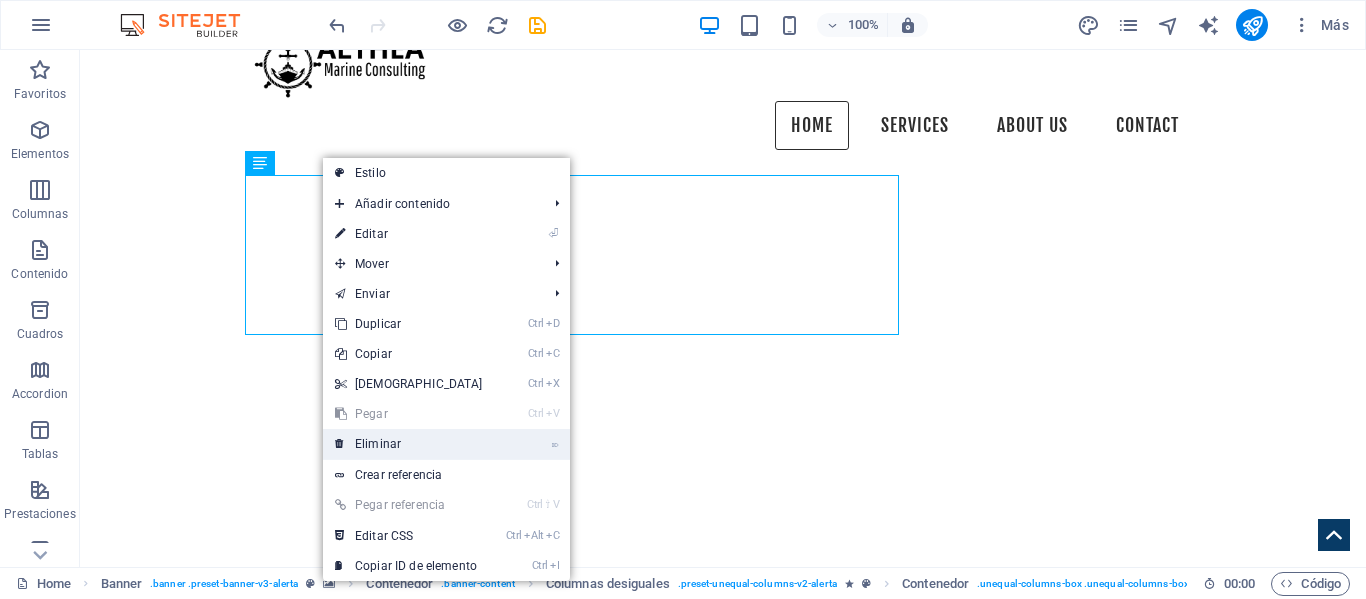 drag, startPoint x: 402, startPoint y: 443, endPoint x: 331, endPoint y: 377, distance: 96.938126 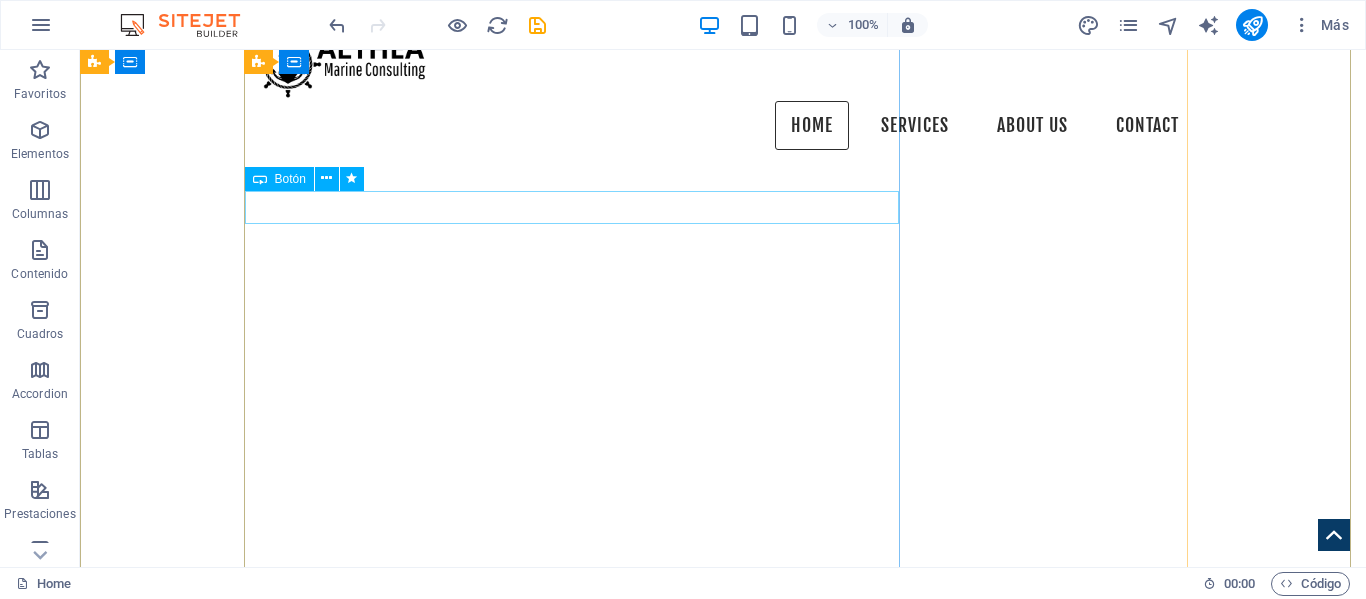 click on "Learn more" at bounding box center [723, 1257] 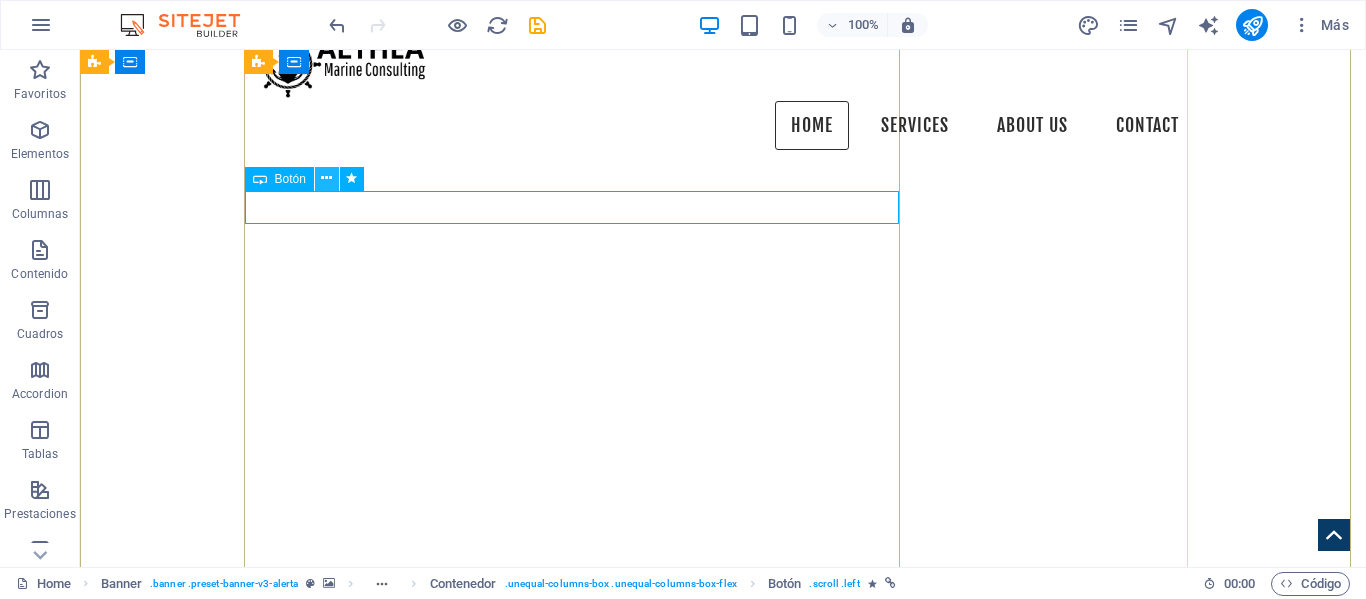 click at bounding box center (326, 178) 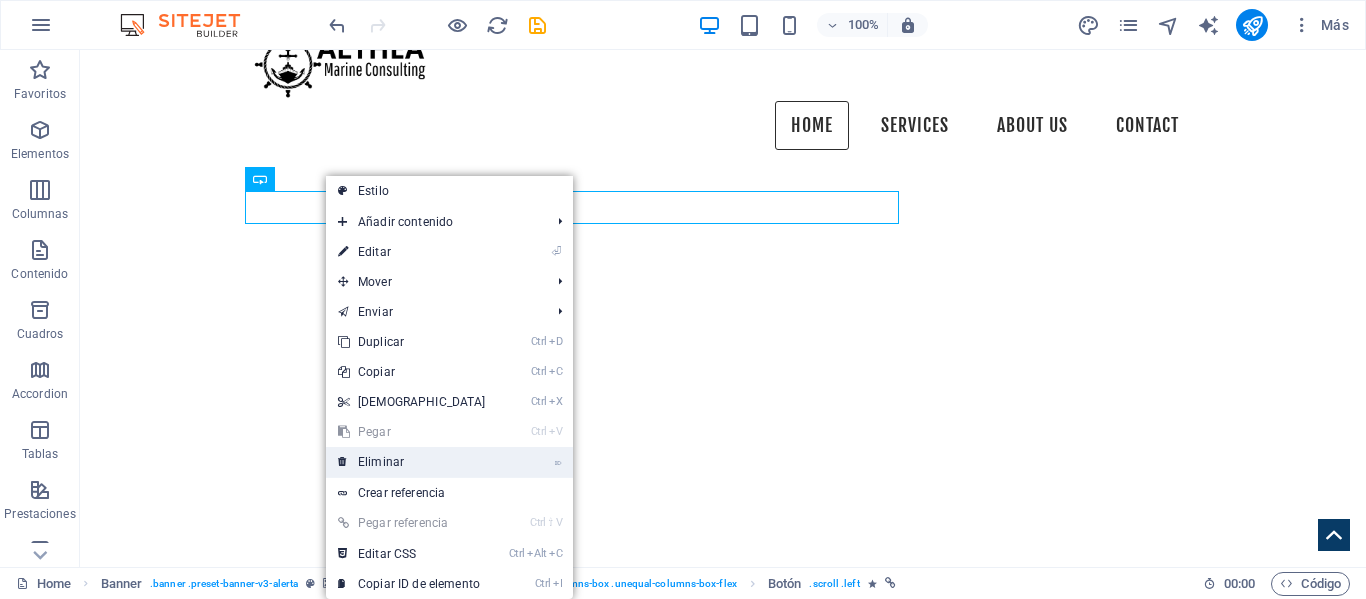 click on "⌦  Eliminar" at bounding box center (412, 462) 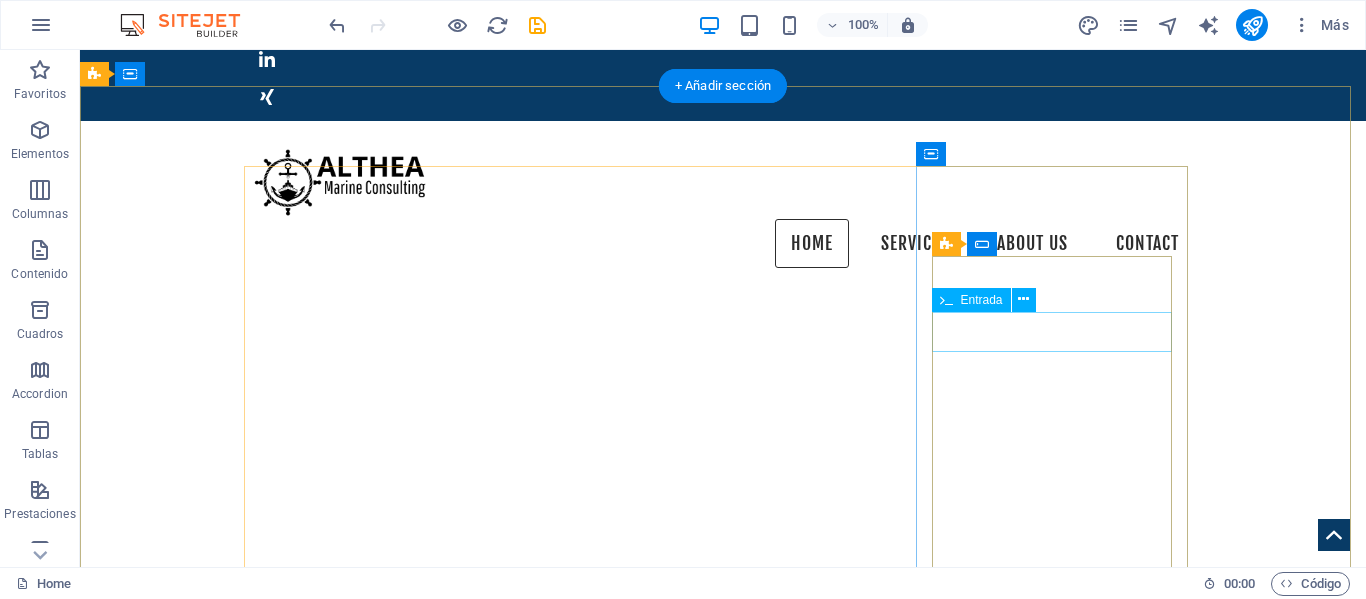scroll, scrollTop: 0, scrollLeft: 0, axis: both 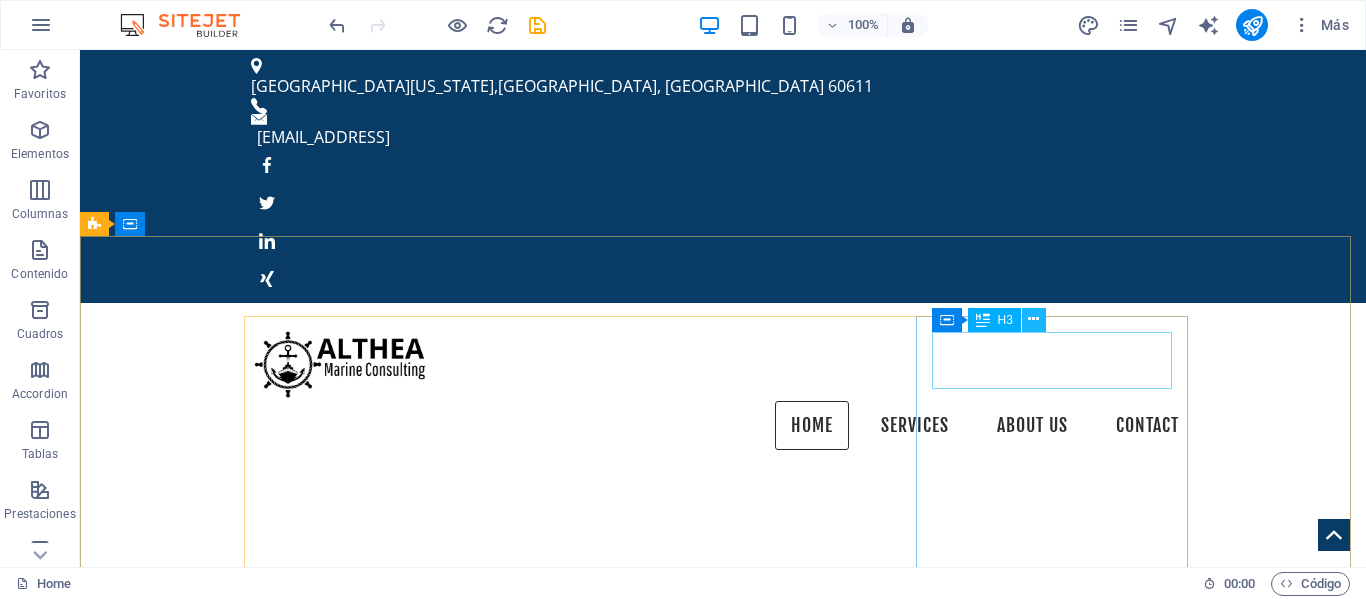click at bounding box center (1033, 319) 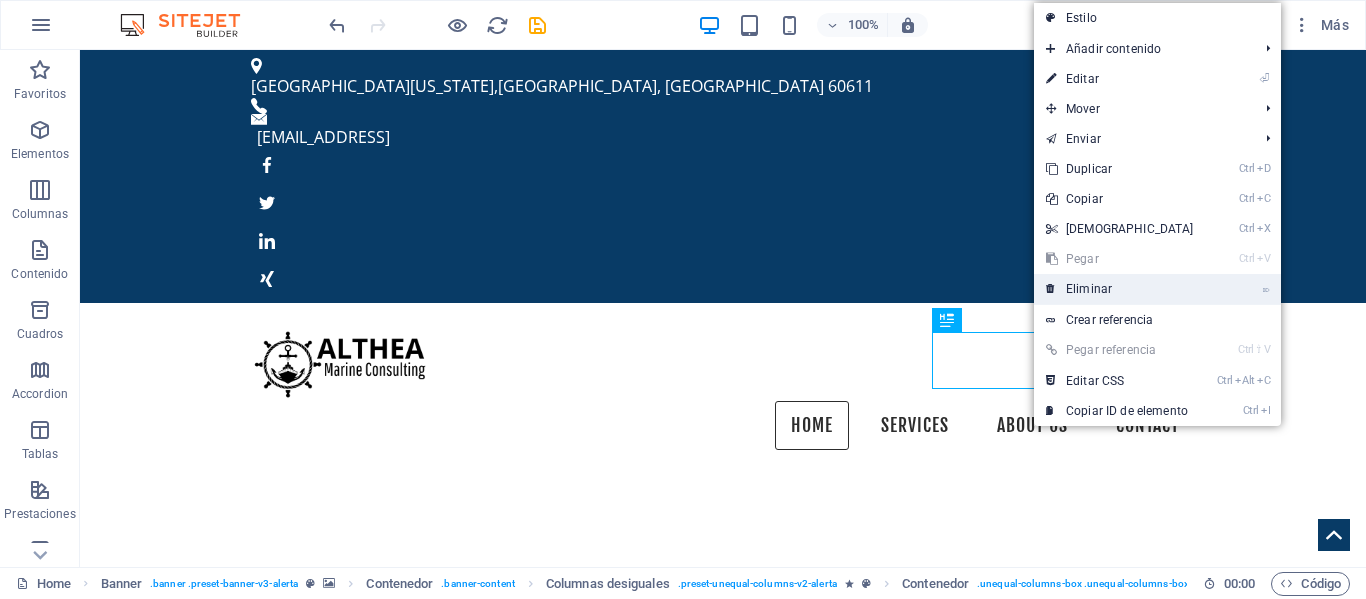 click on "⌦  Eliminar" at bounding box center (1120, 289) 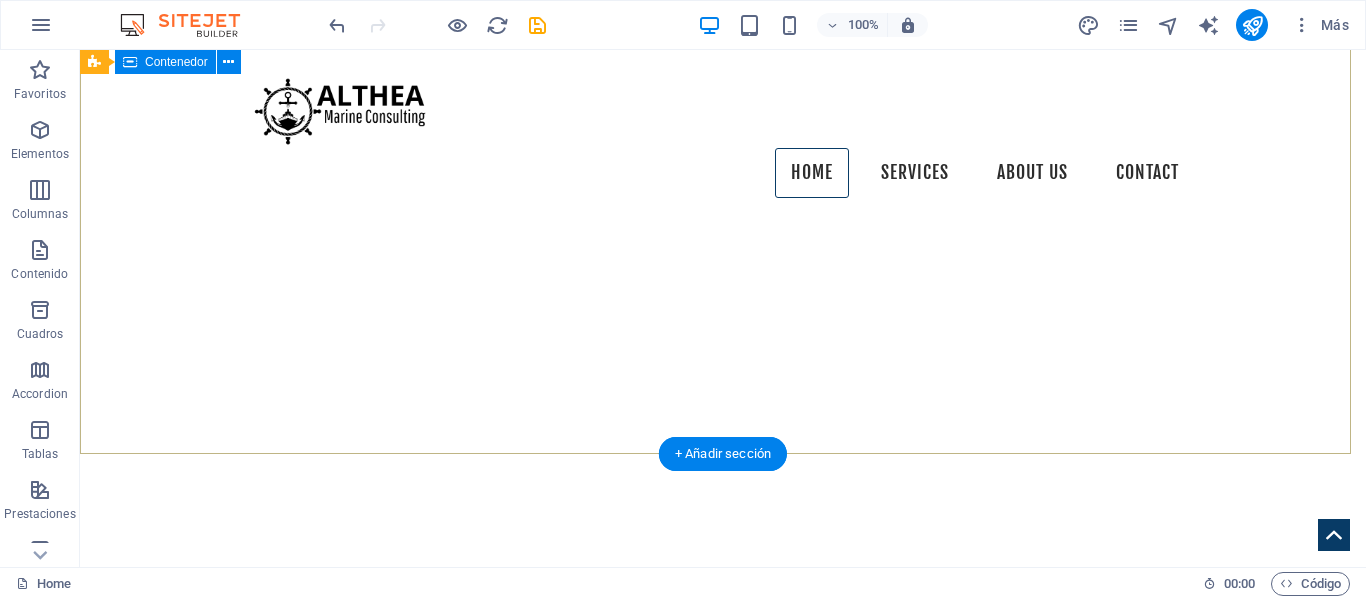 scroll, scrollTop: 400, scrollLeft: 0, axis: vertical 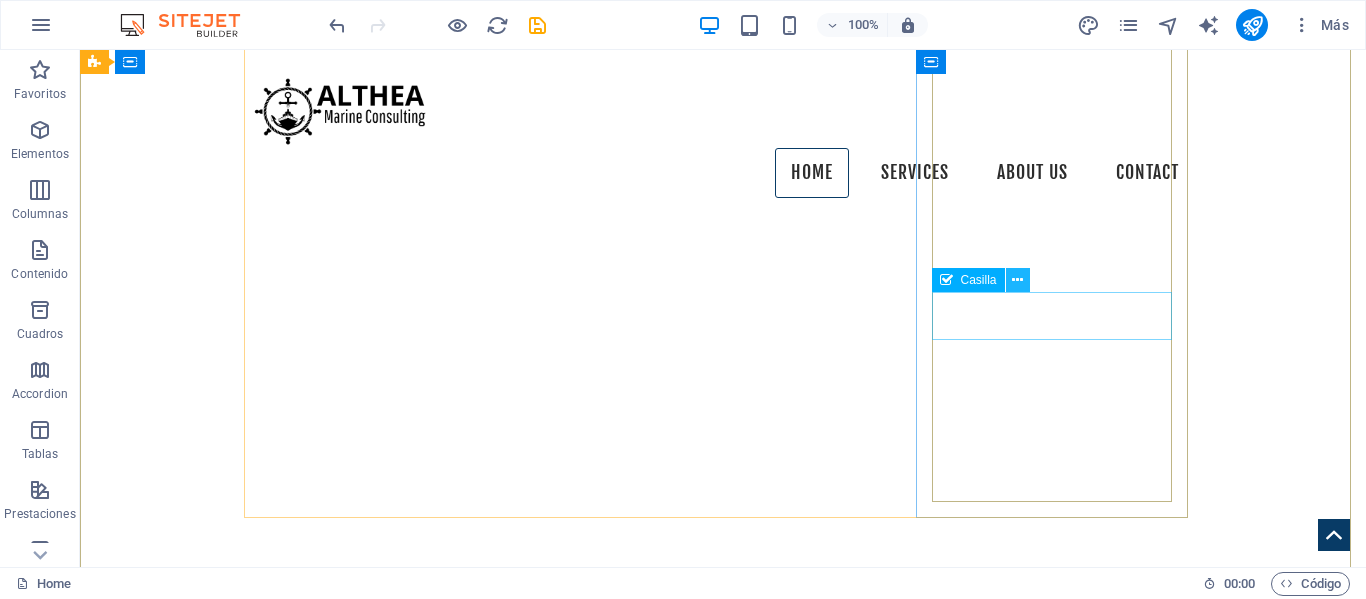 click at bounding box center (1017, 280) 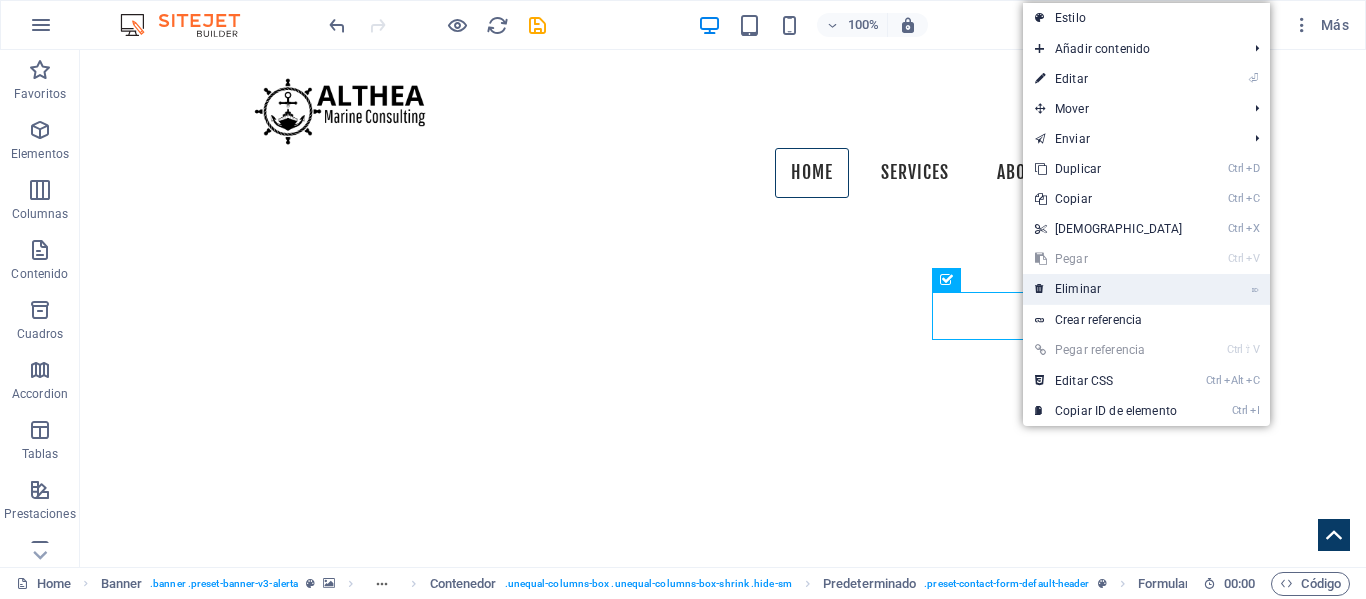 click on "⌦  Eliminar" at bounding box center (1109, 289) 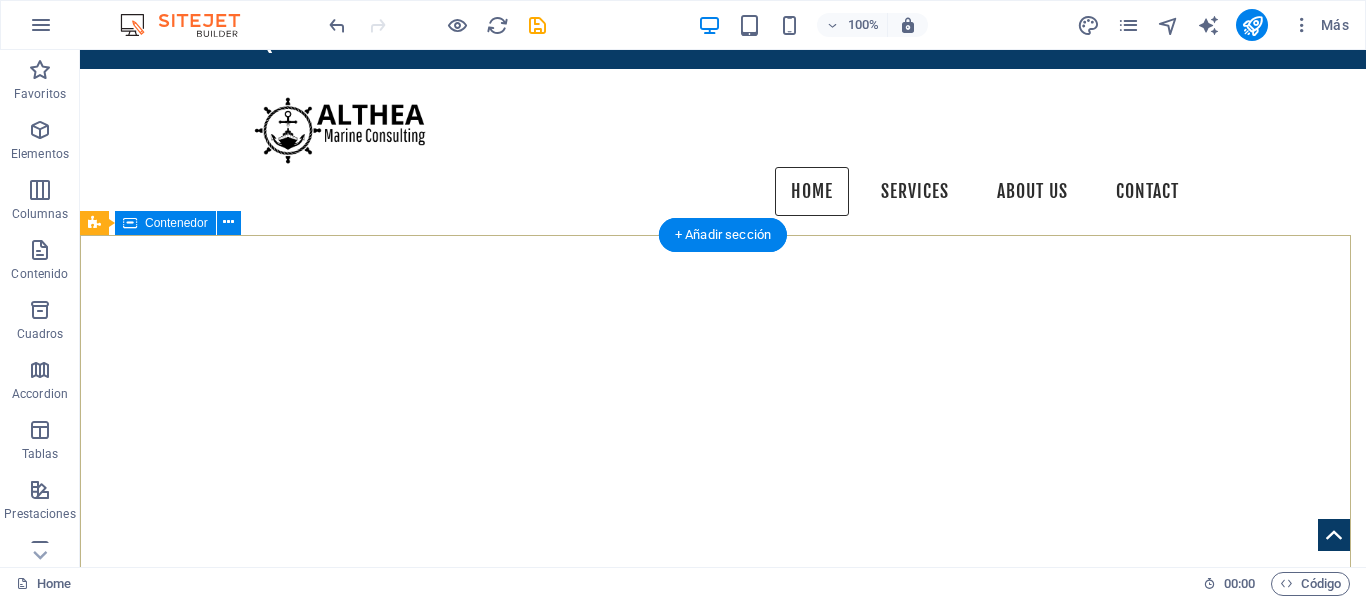 scroll, scrollTop: 0, scrollLeft: 0, axis: both 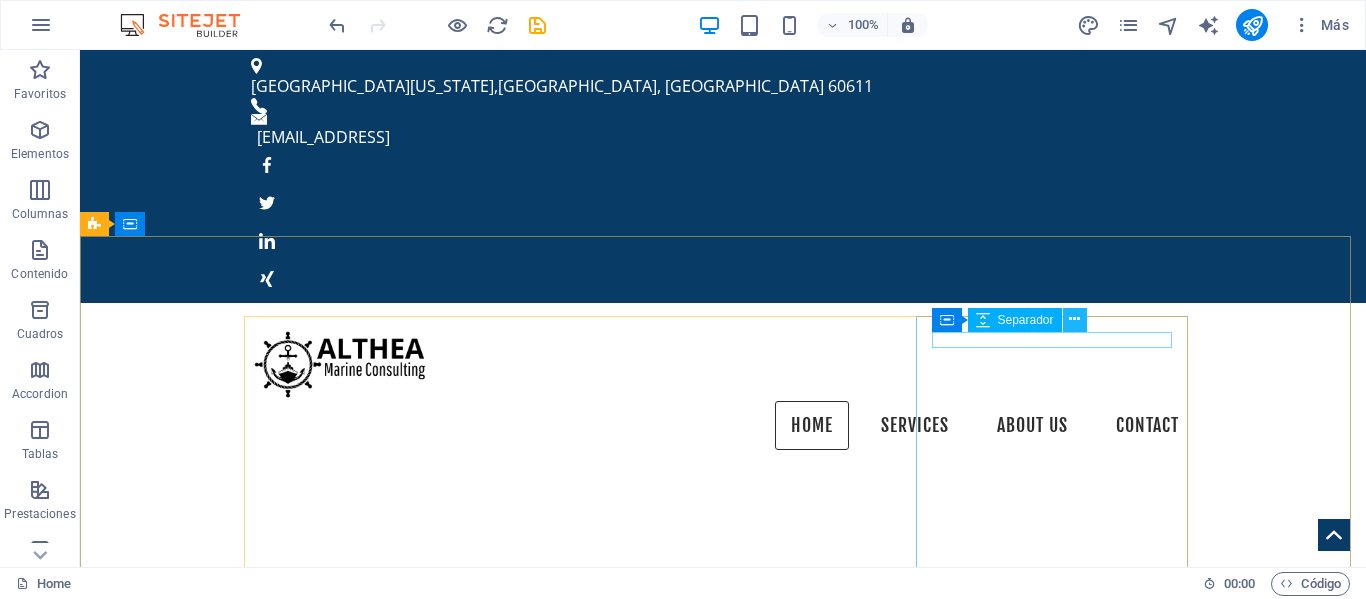 click at bounding box center (1074, 319) 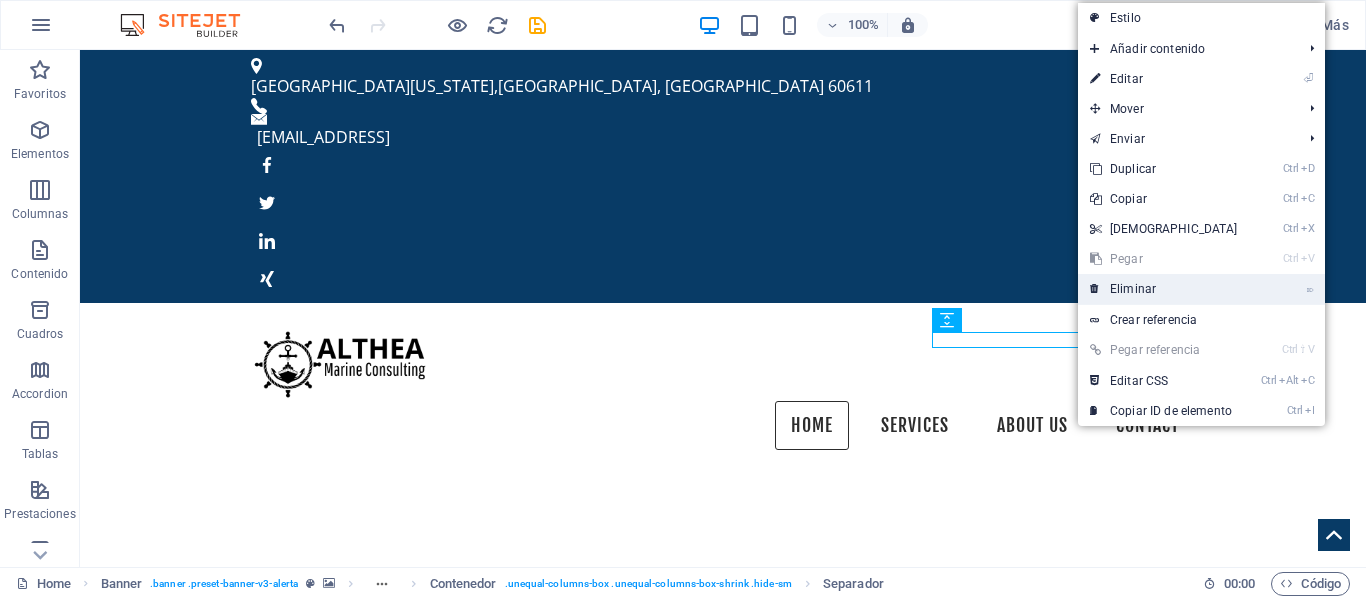 drag, startPoint x: 1131, startPoint y: 287, endPoint x: 1052, endPoint y: 237, distance: 93.49332 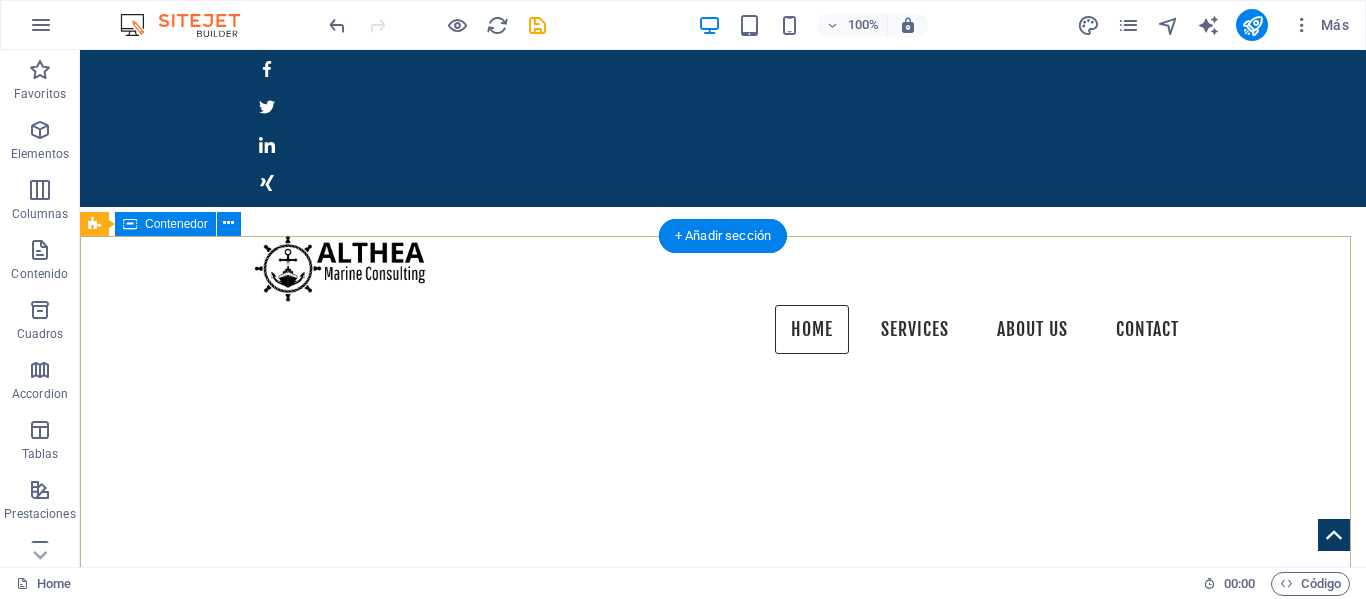 scroll, scrollTop: 0, scrollLeft: 0, axis: both 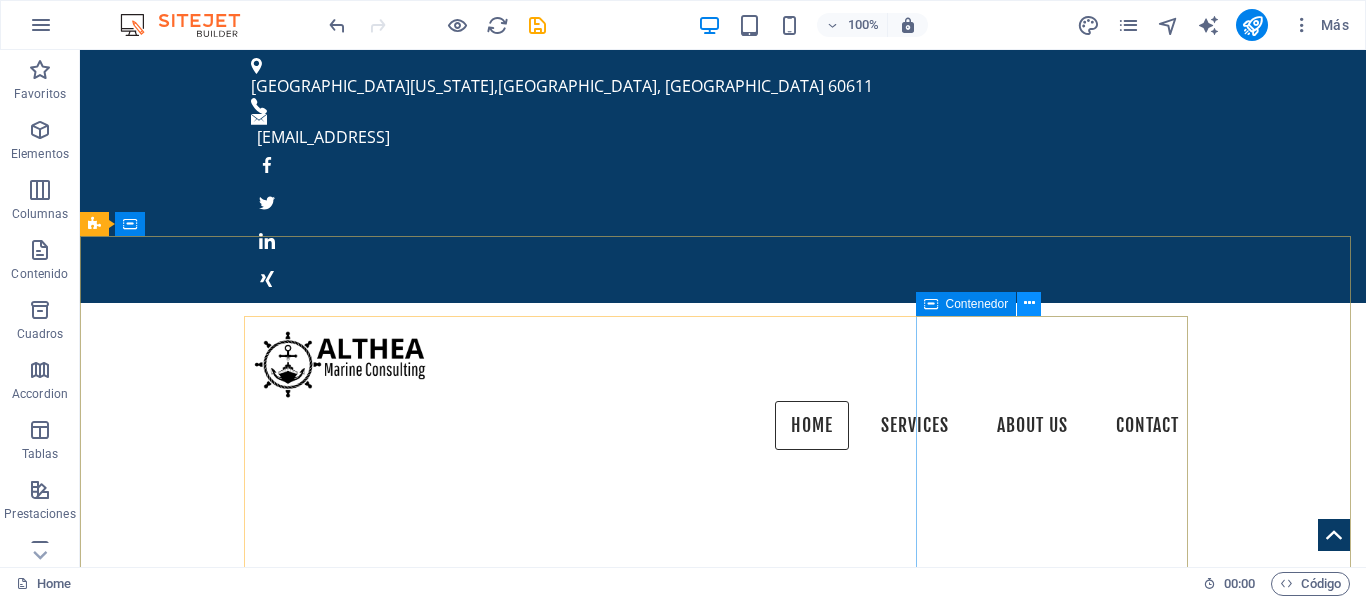 click at bounding box center [1029, 303] 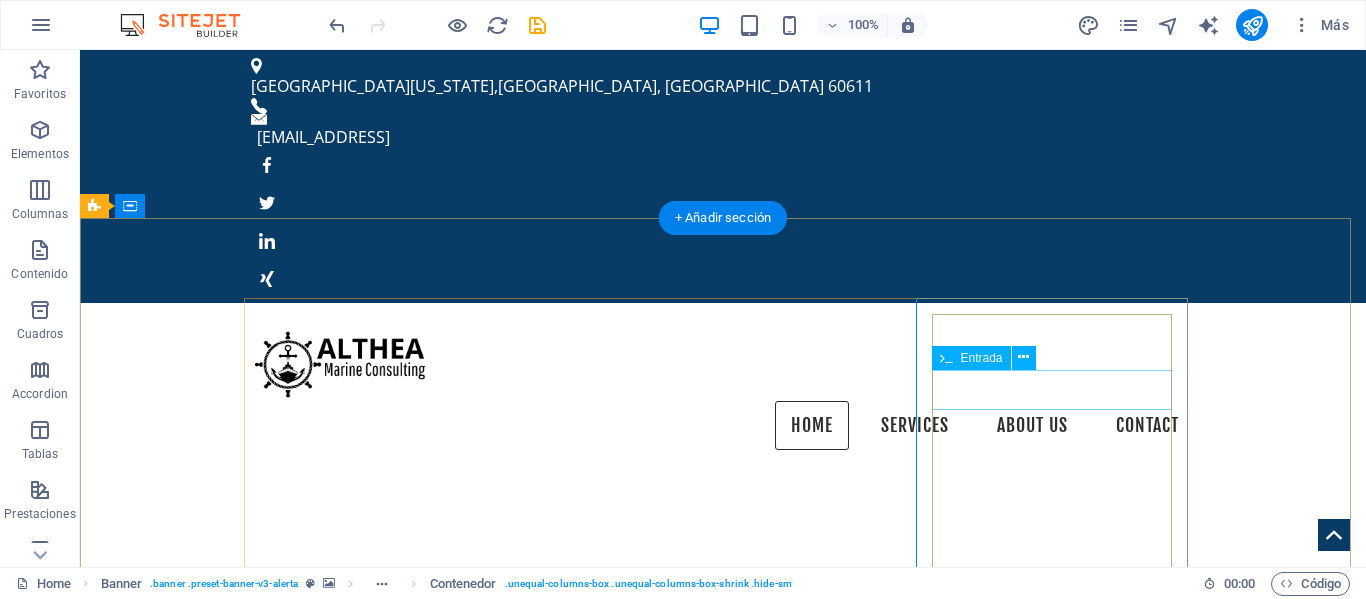 scroll, scrollTop: 100, scrollLeft: 0, axis: vertical 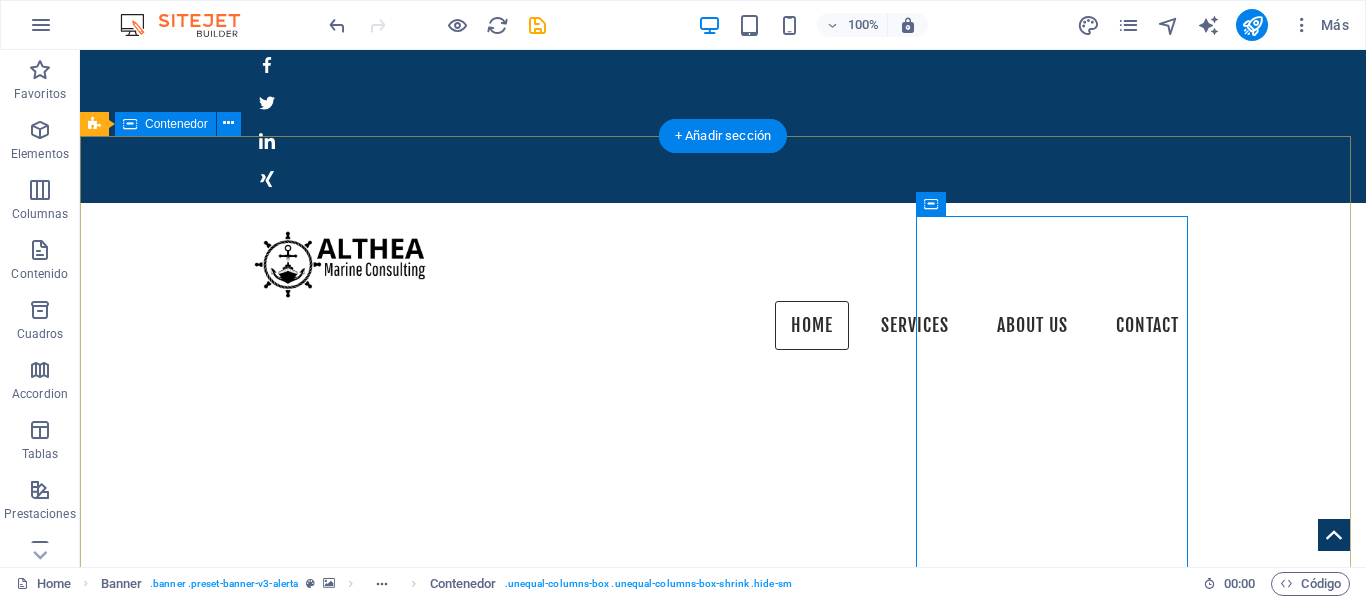 click on "Suelta el contenido aquí o  Añadir elementos  Pegar portapapeles Unreadable? Regenerate Send" at bounding box center (723, 1464) 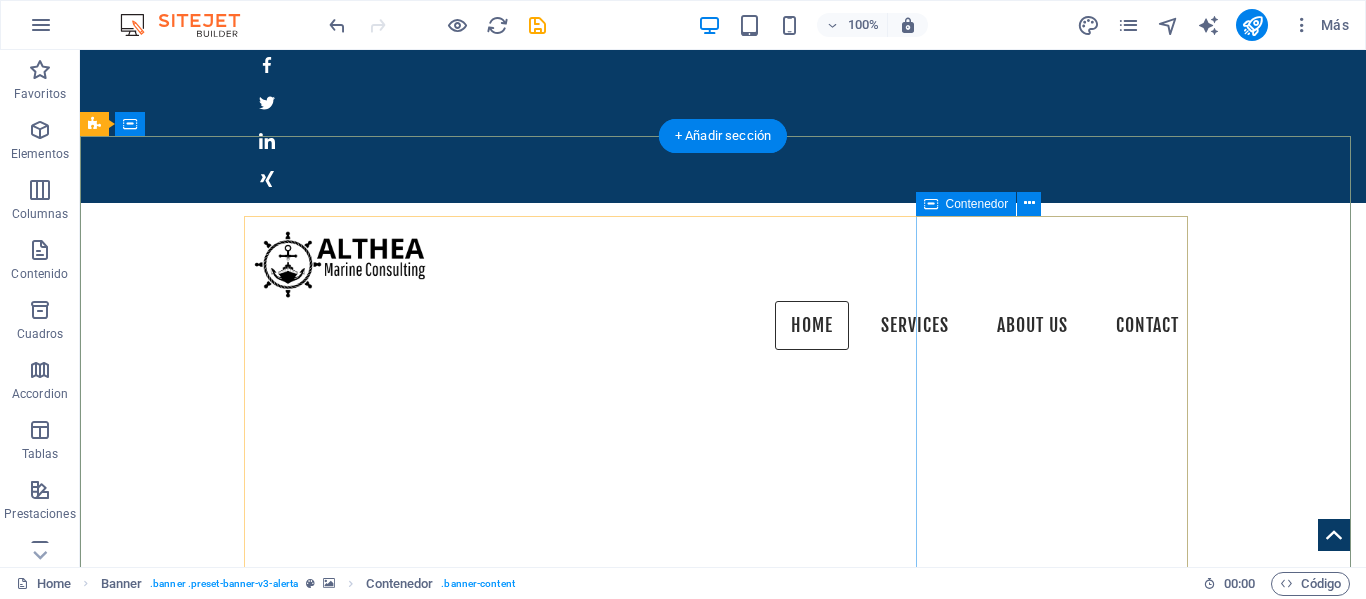 click on "Unreadable? Regenerate Send" at bounding box center [723, 1556] 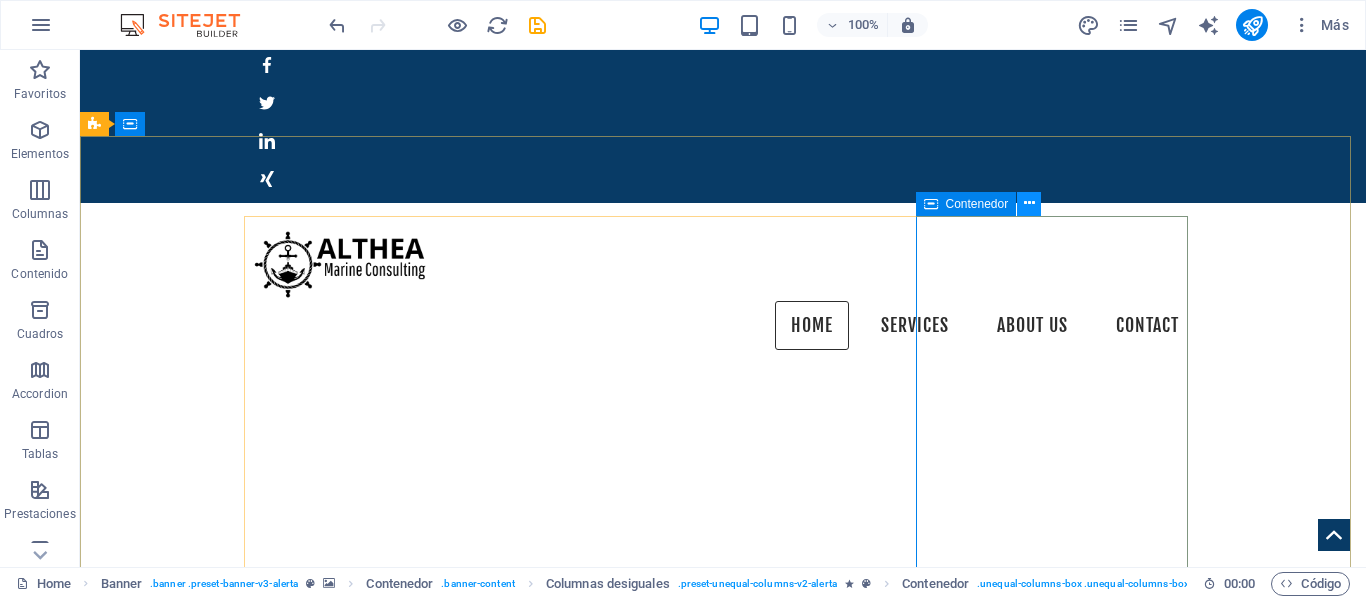 click at bounding box center [1029, 203] 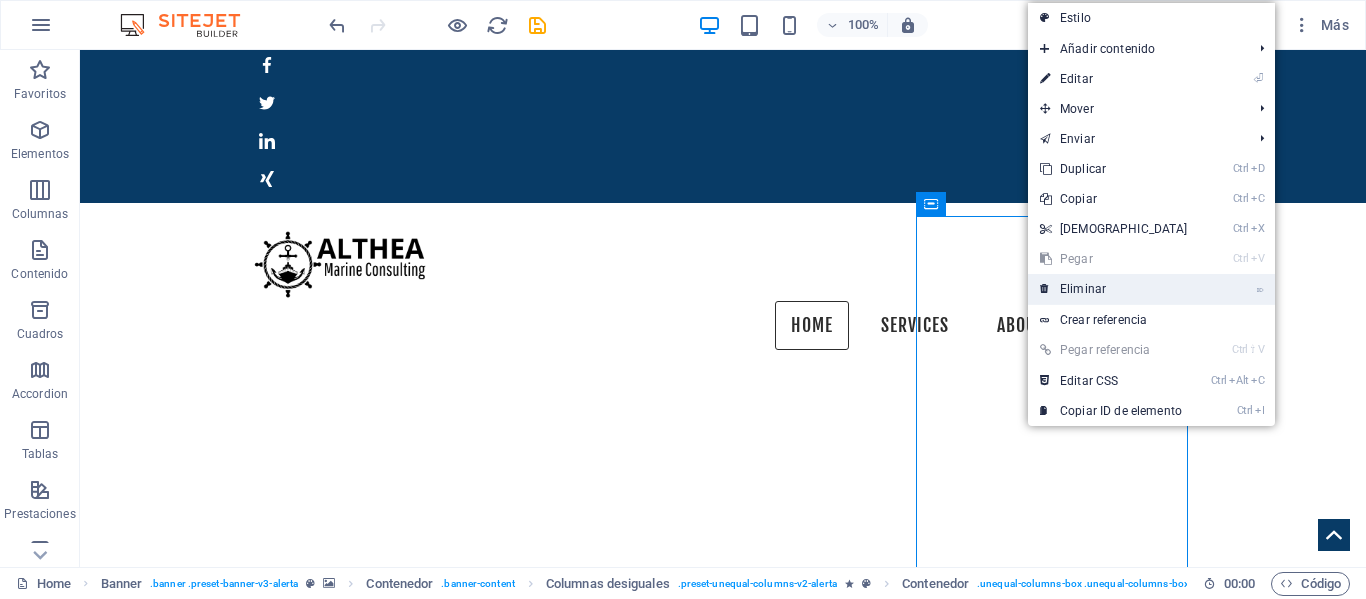 click on "⌦  Eliminar" at bounding box center (1114, 289) 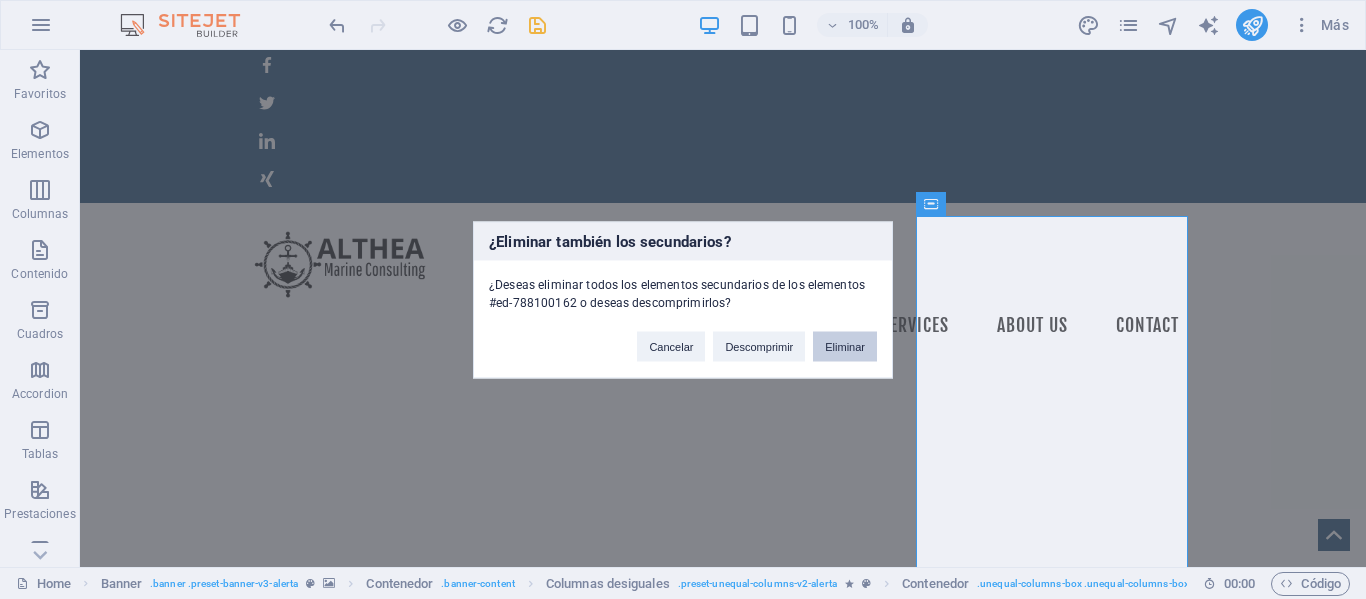 click on "Eliminar" at bounding box center (845, 346) 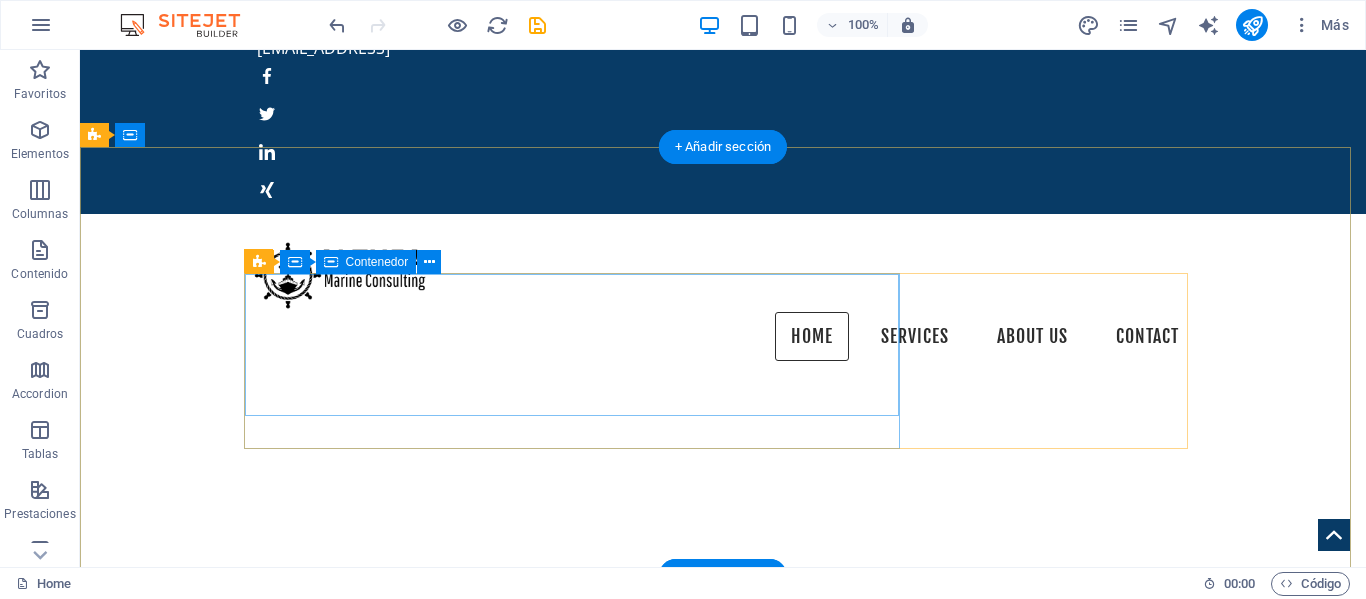 scroll, scrollTop: 100, scrollLeft: 0, axis: vertical 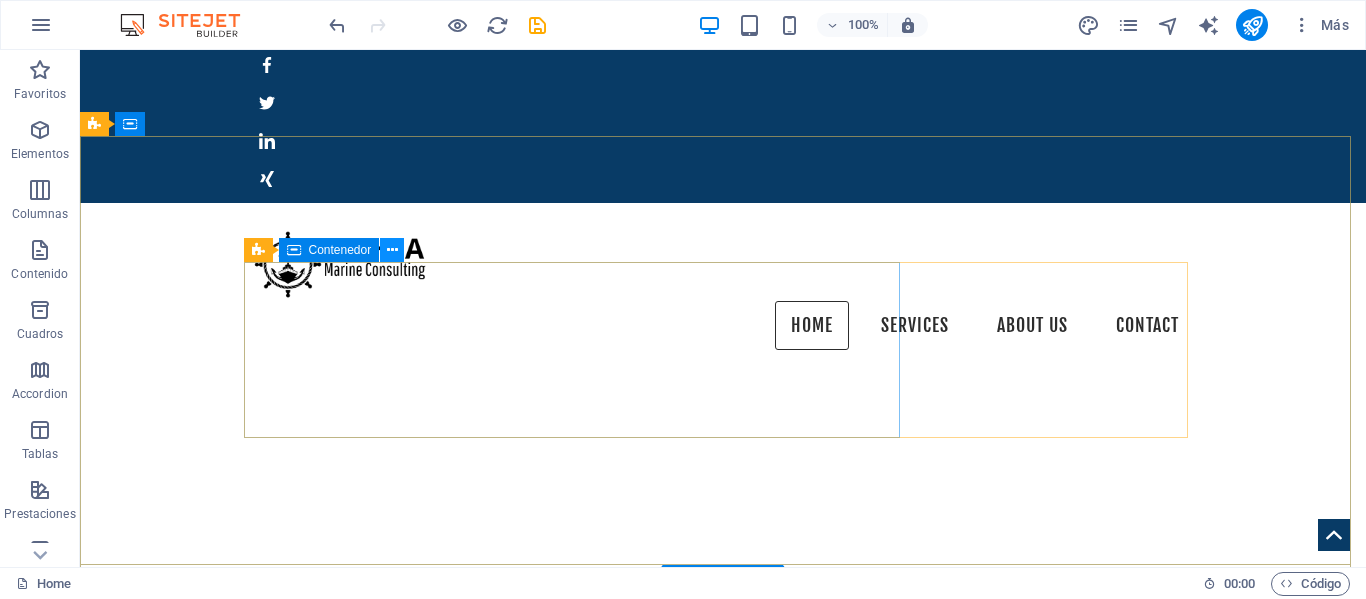 click at bounding box center (392, 250) 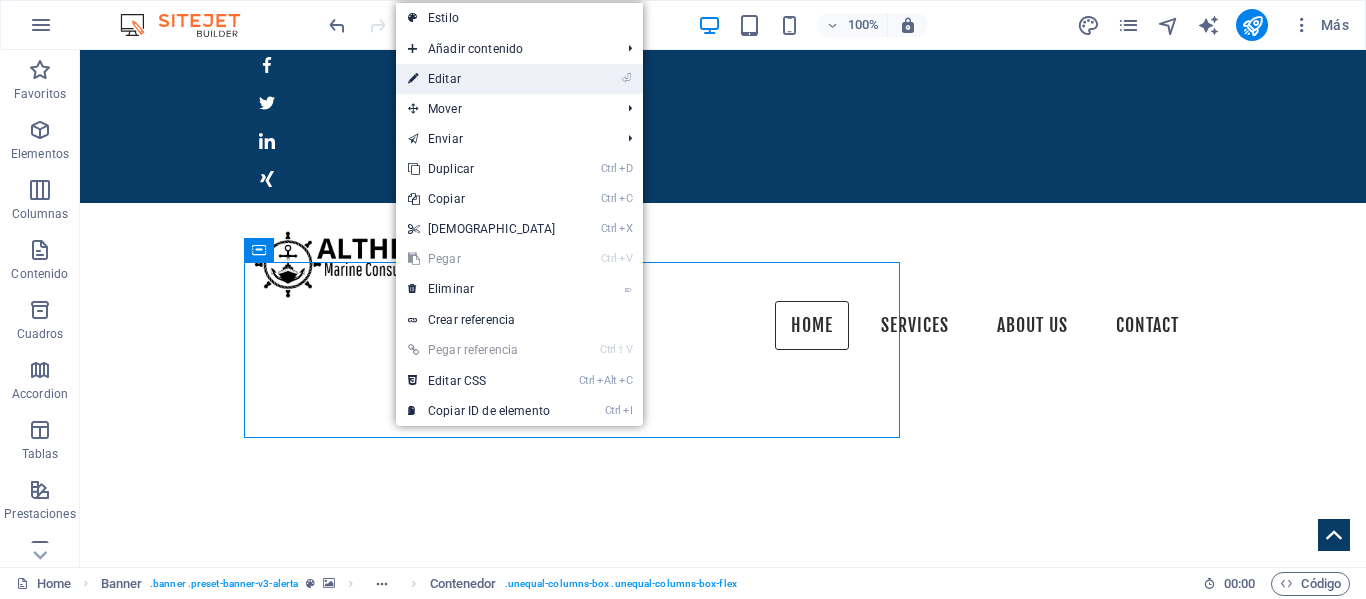 click on "⏎  Editar" at bounding box center [482, 79] 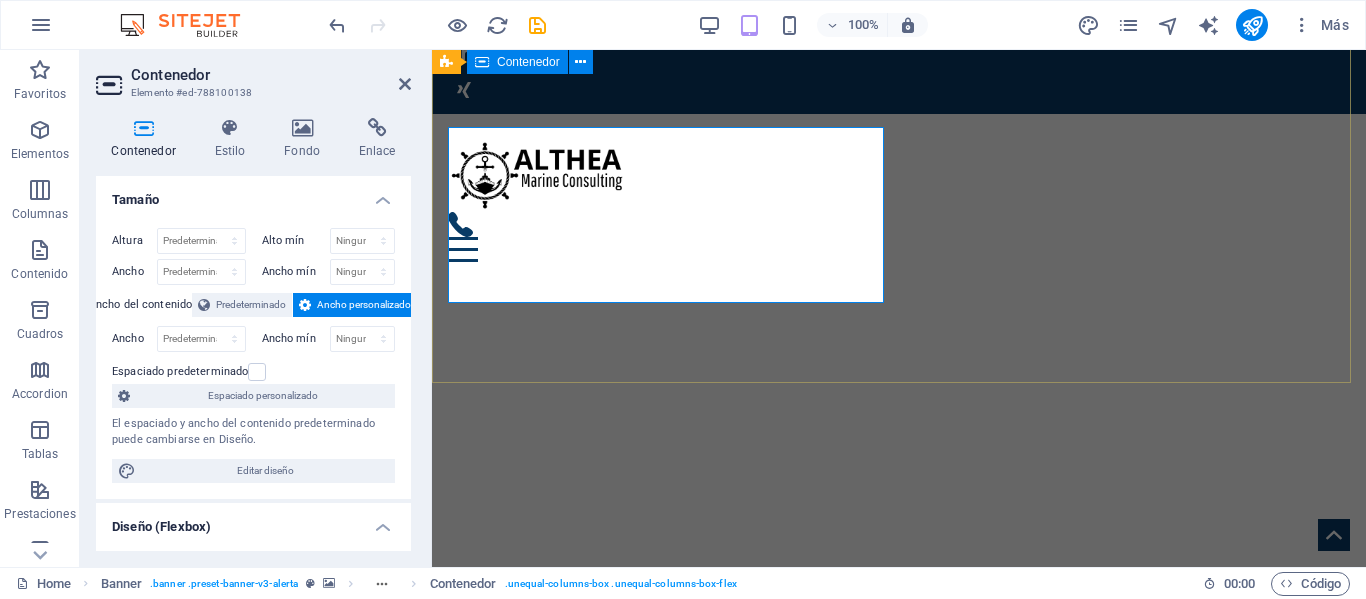 scroll, scrollTop: 100, scrollLeft: 0, axis: vertical 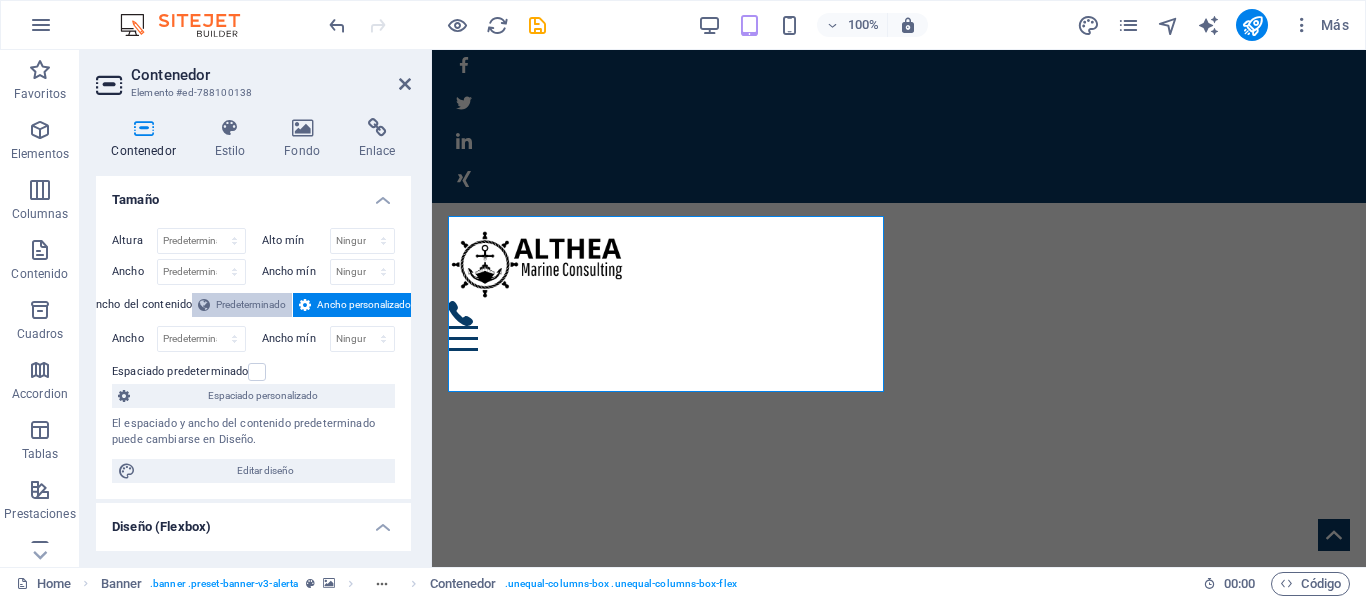 click on "Predeterminado" at bounding box center [251, 305] 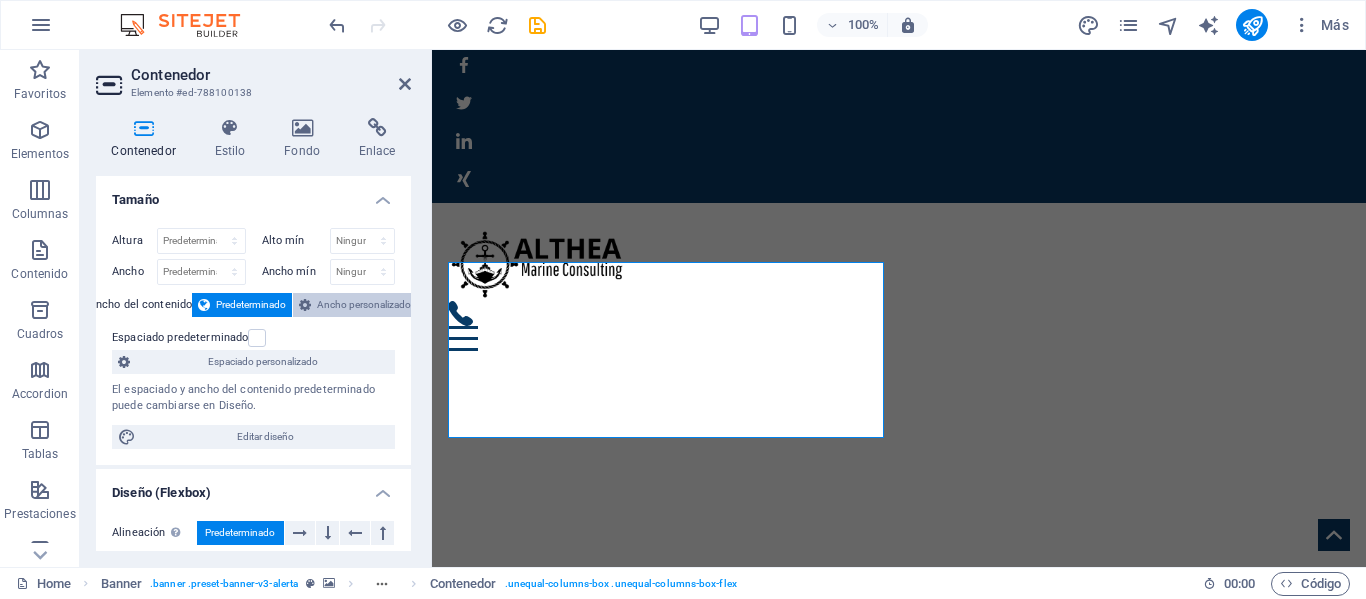 click on "Ancho personalizado" at bounding box center (364, 305) 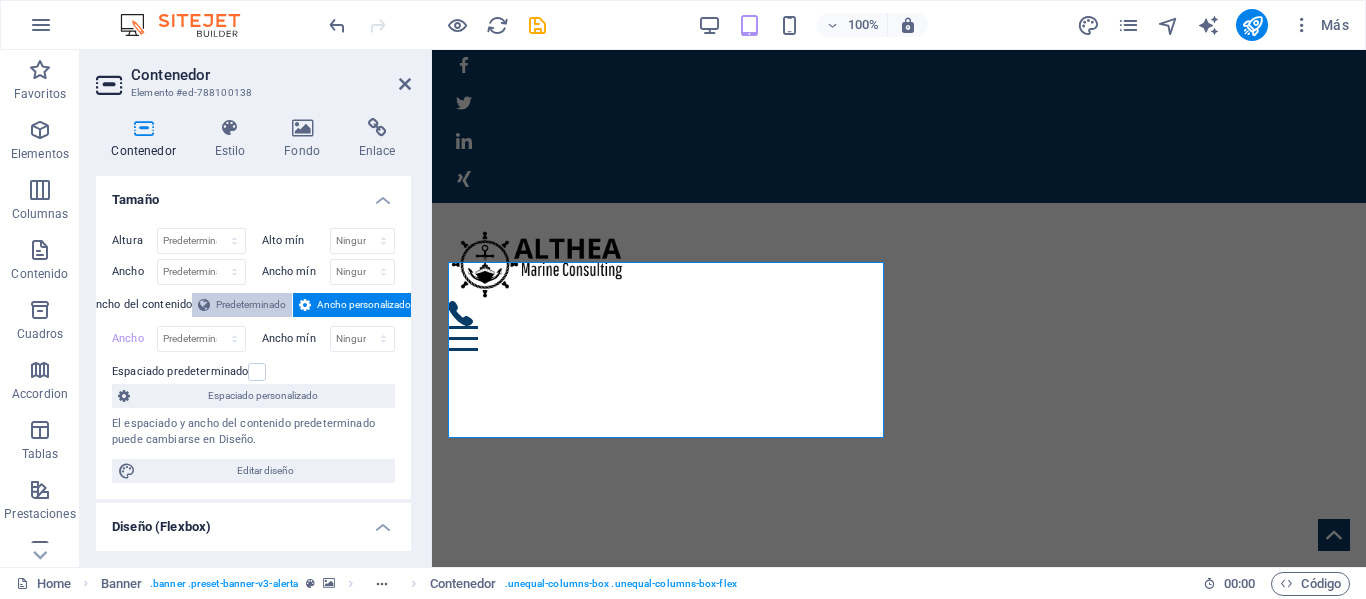 click on "Predeterminado" at bounding box center [251, 305] 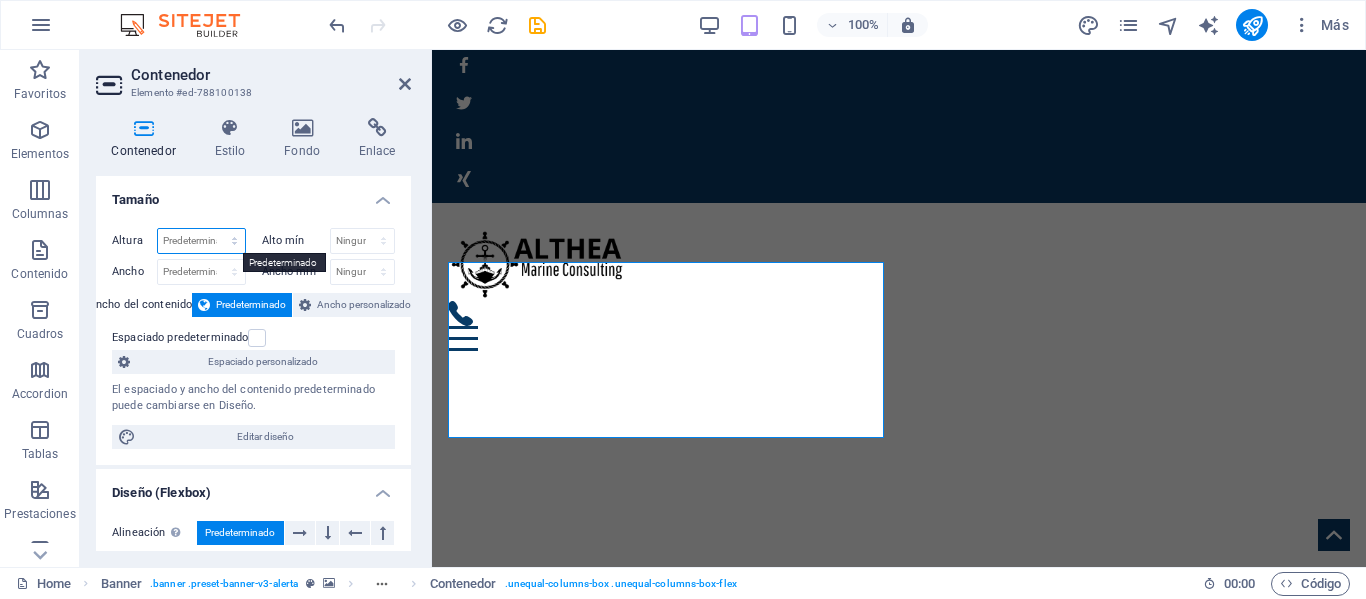 click on "Predeterminado px rem % vh vw" at bounding box center (201, 241) 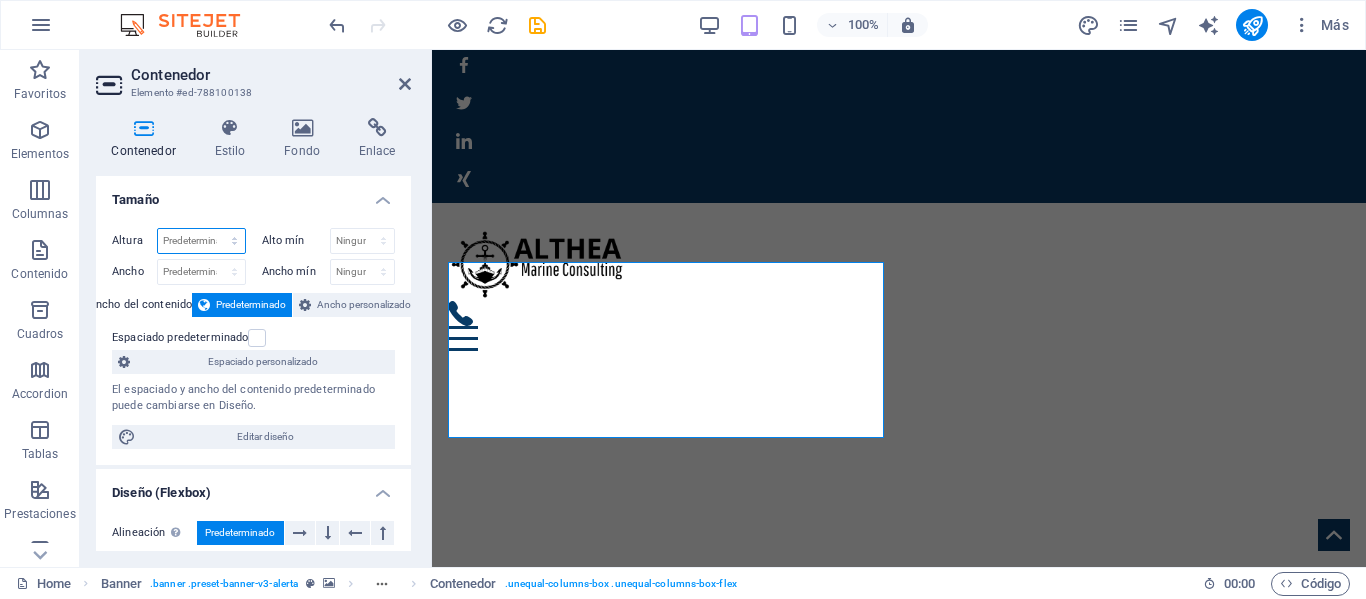 select on "px" 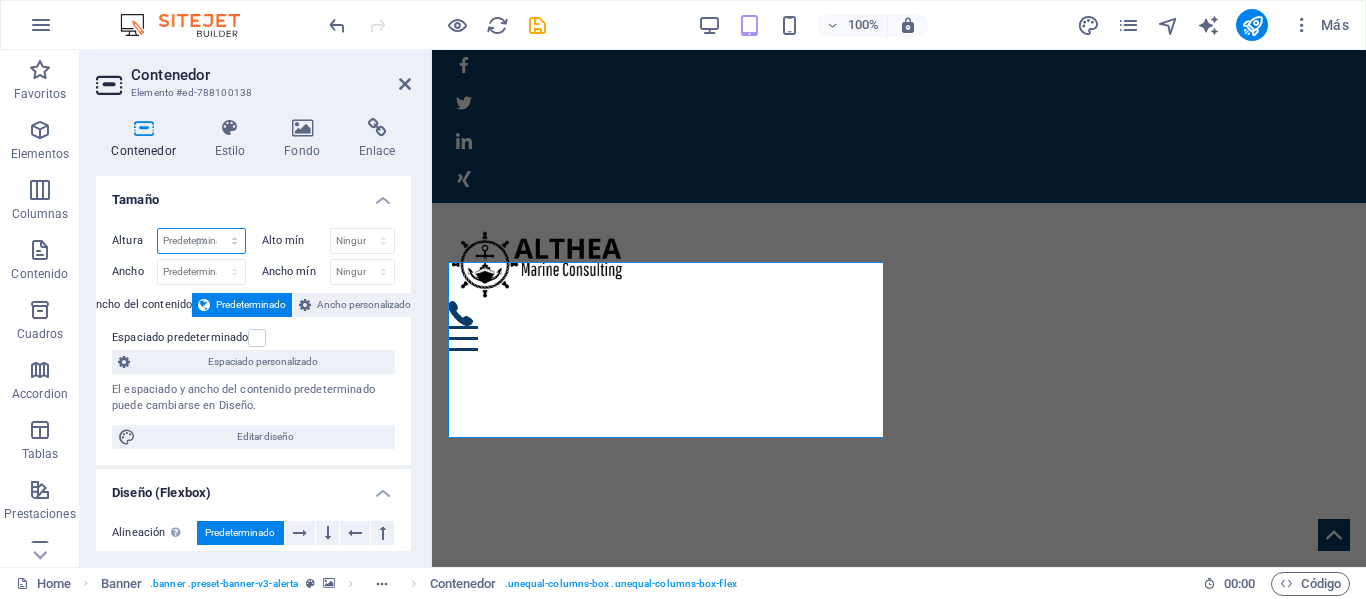 click on "Predeterminado px rem % vh vw" at bounding box center (201, 241) 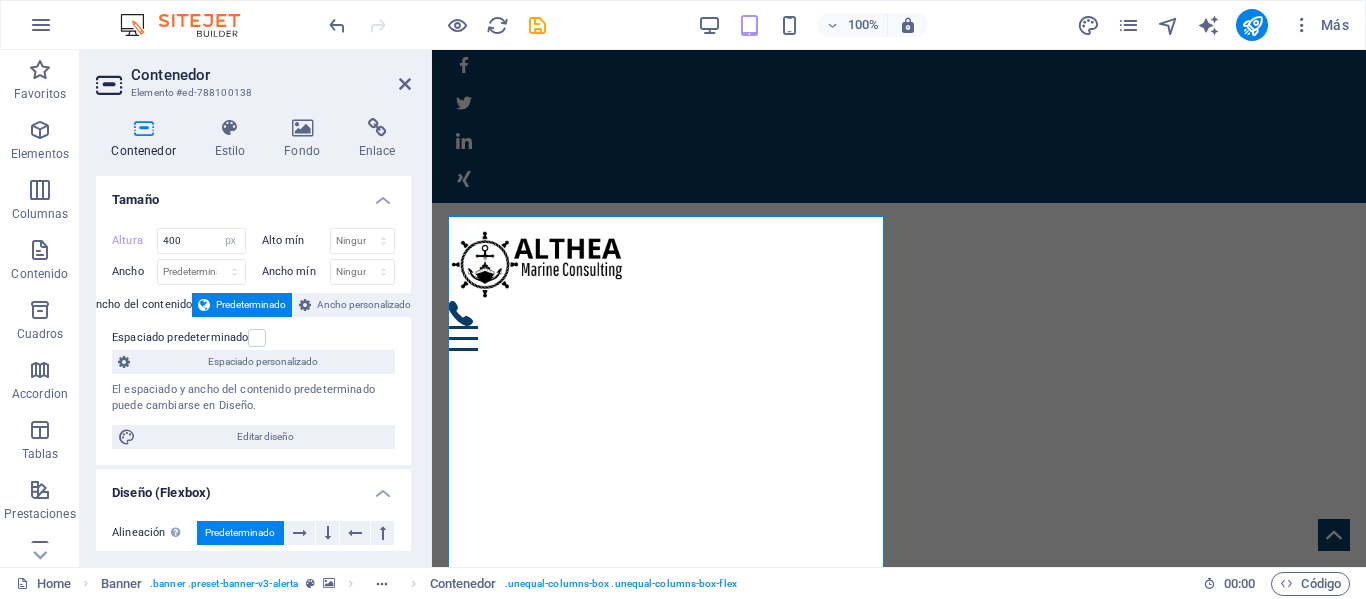 drag, startPoint x: 298, startPoint y: 187, endPoint x: 287, endPoint y: 193, distance: 12.529964 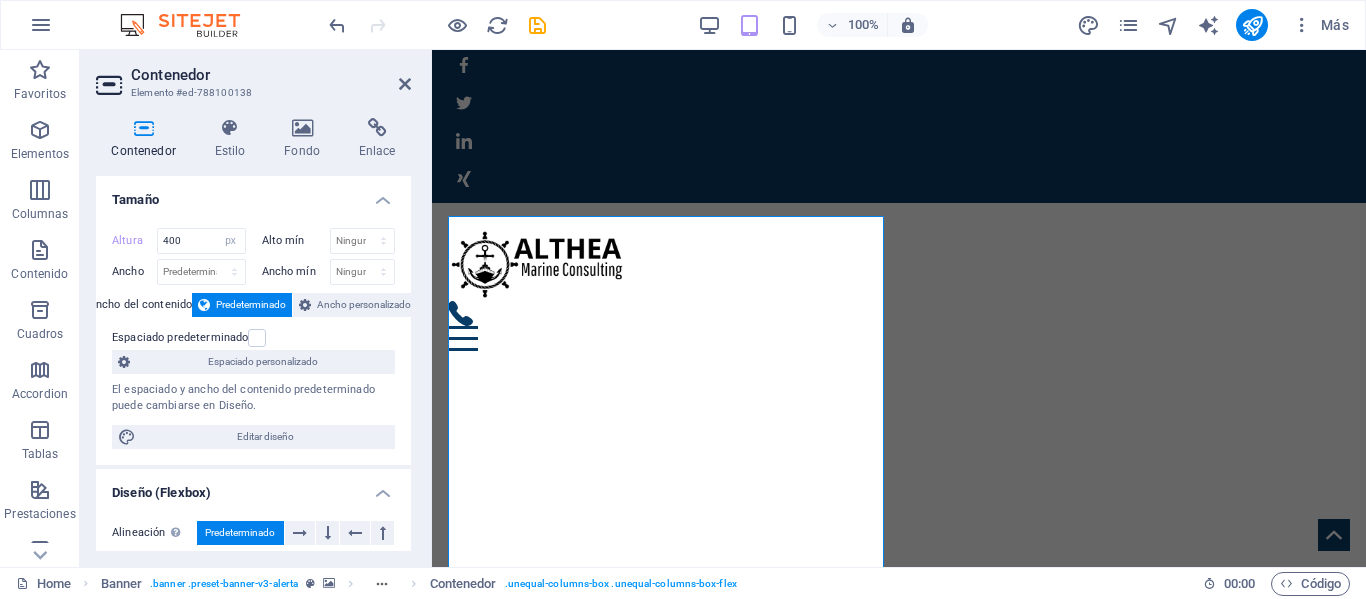 click on "Tamaño" at bounding box center (253, 194) 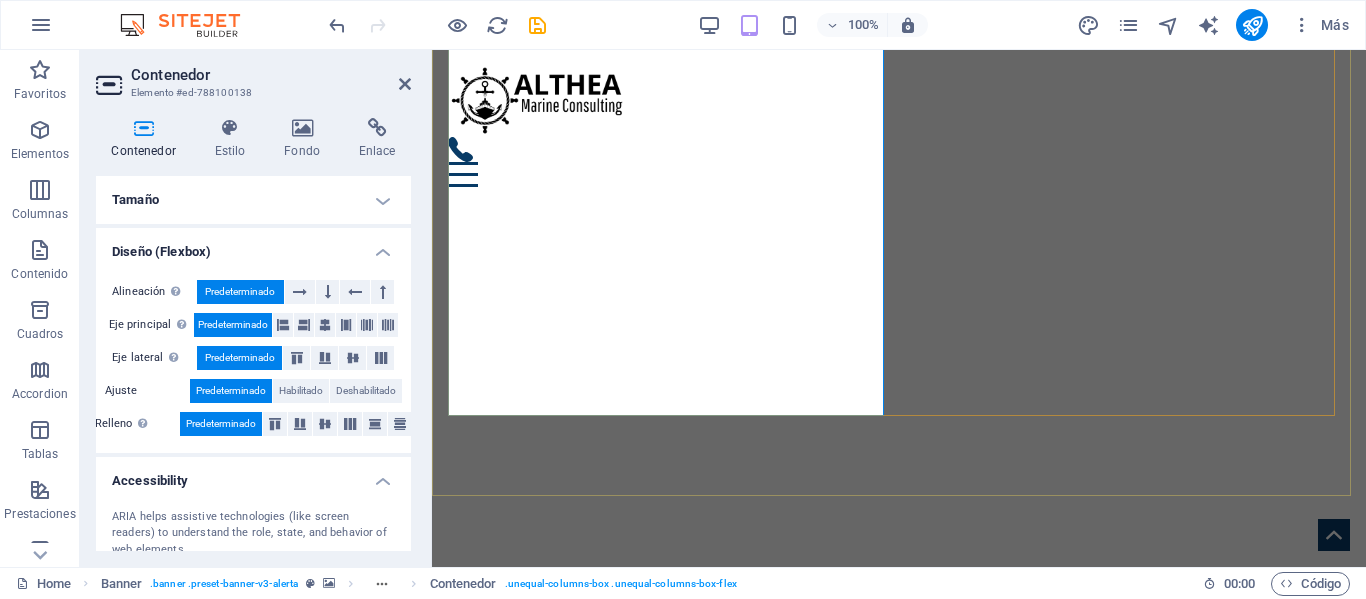 scroll, scrollTop: 300, scrollLeft: 0, axis: vertical 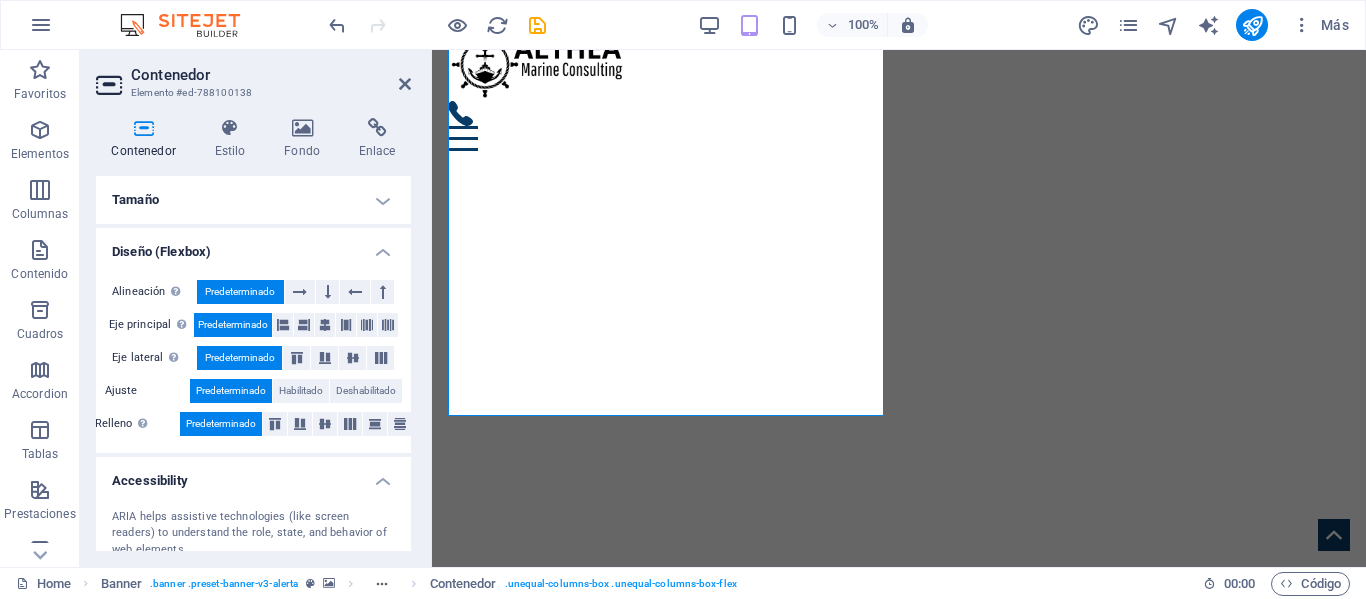 click on "Tamaño" at bounding box center [253, 200] 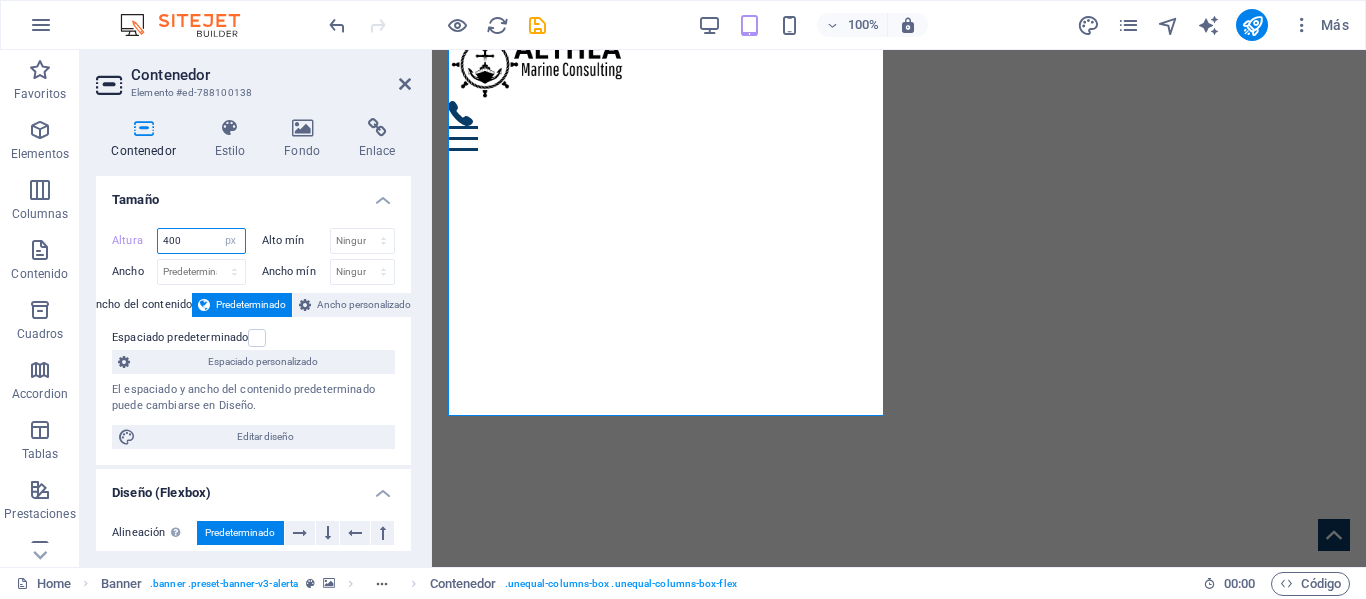 click on "400" at bounding box center [201, 241] 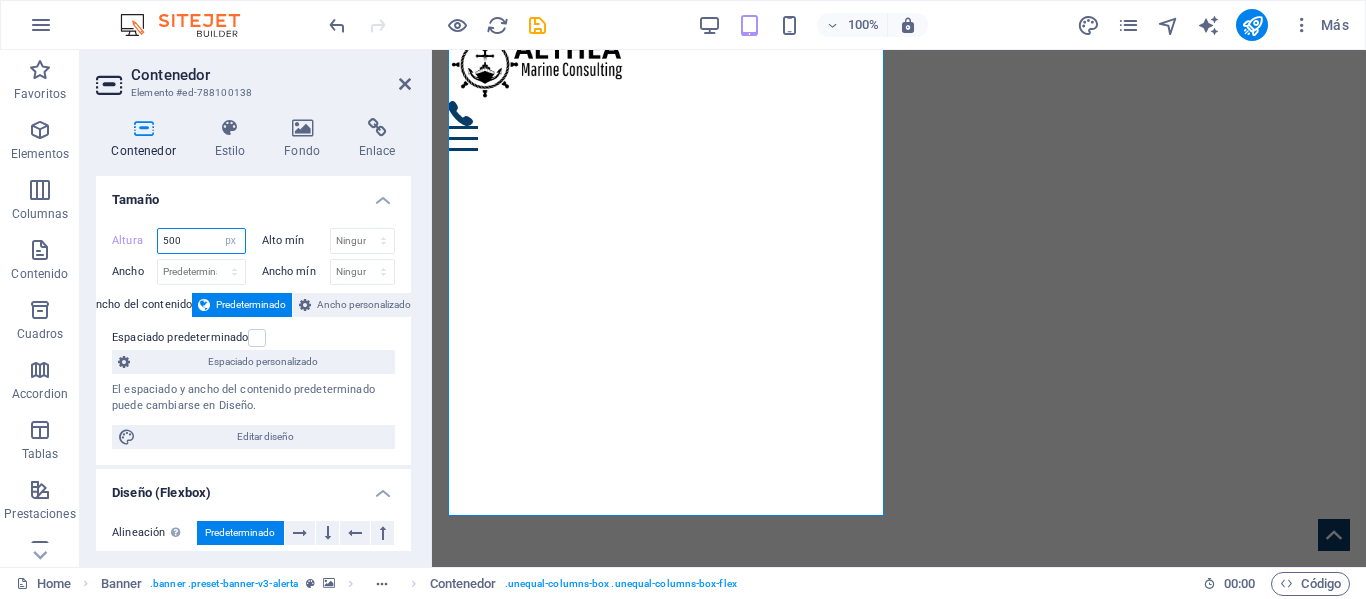 type on "500" 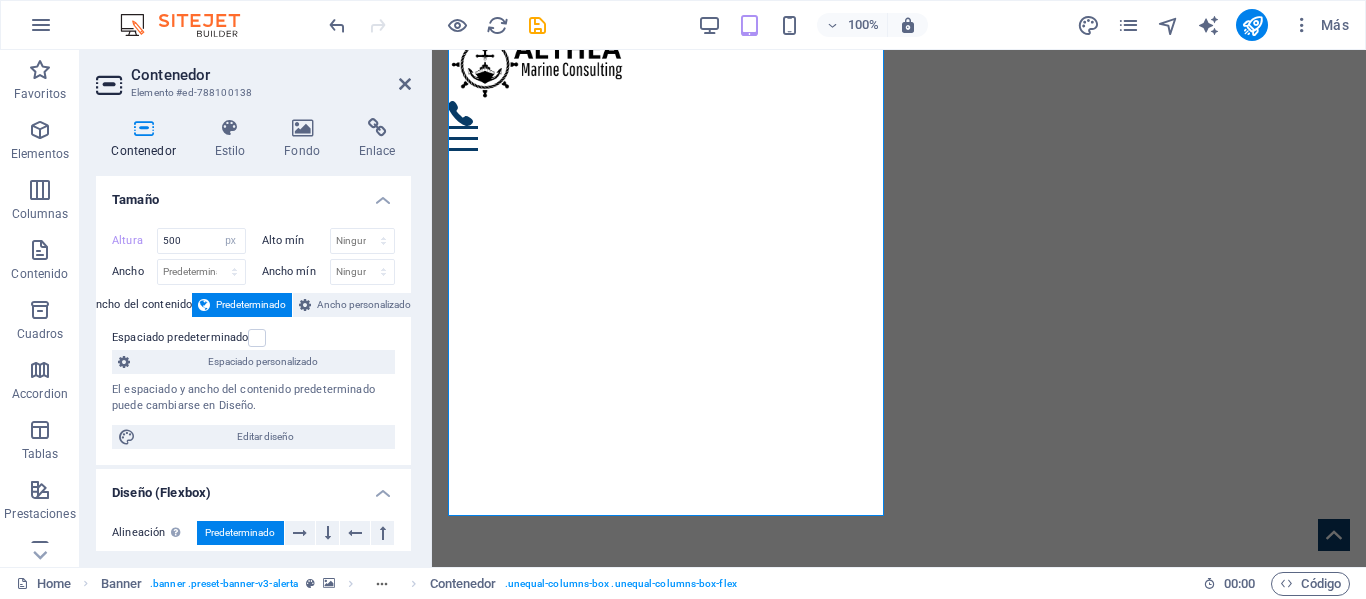 click on "Altura 500 Predeterminado px rem % vh vw Alto mín Ninguno px rem % vh vw Ancho Predeterminado px rem % em vh vw Ancho mín Ninguno px rem % vh vw Ancho del contenido Predeterminado Ancho personalizado Ancho Predeterminado px rem % em vh vw Ancho mín Ninguno px rem % vh vw Espaciado predeterminado Espaciado personalizado El espaciado y ancho del contenido predeterminado puede cambiarse en Diseño. Editar diseño" at bounding box center (253, 338) 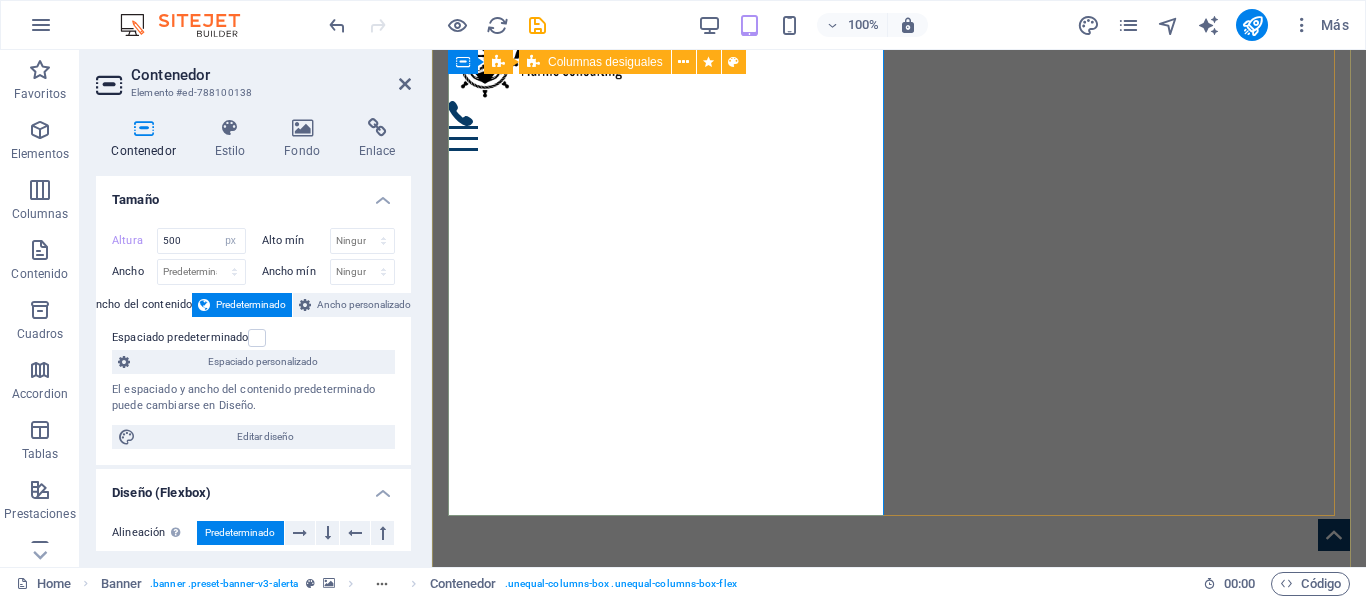 click on "Suelta el contenido aquí o  Añadir elementos  Pegar portapapeles" at bounding box center [899, 1157] 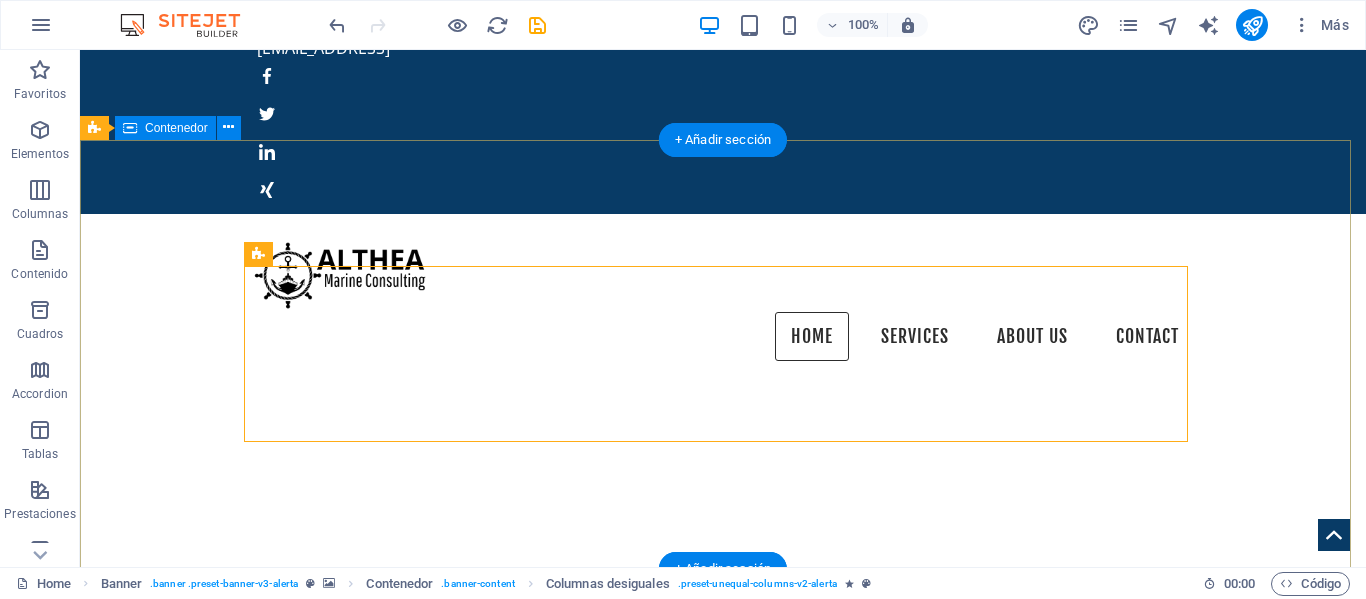 scroll, scrollTop: 100, scrollLeft: 0, axis: vertical 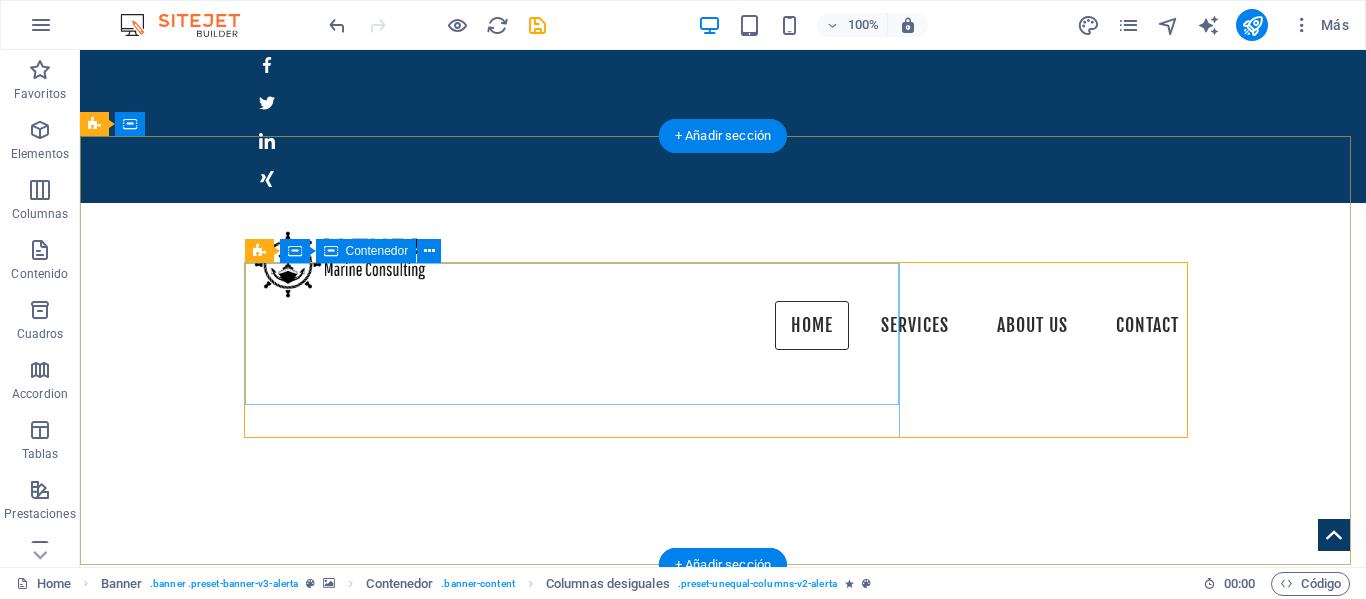 click on "Suelta el contenido aquí o  Añadir elementos  Pegar portapapeles" at bounding box center [723, 947] 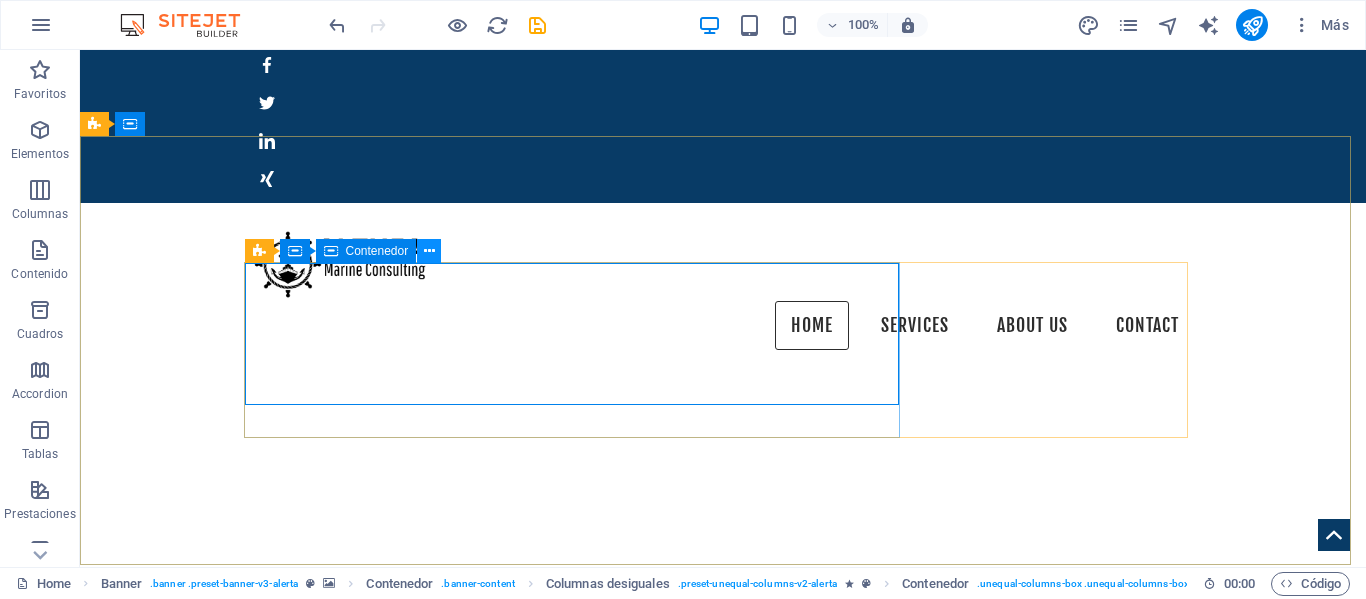 click at bounding box center [429, 251] 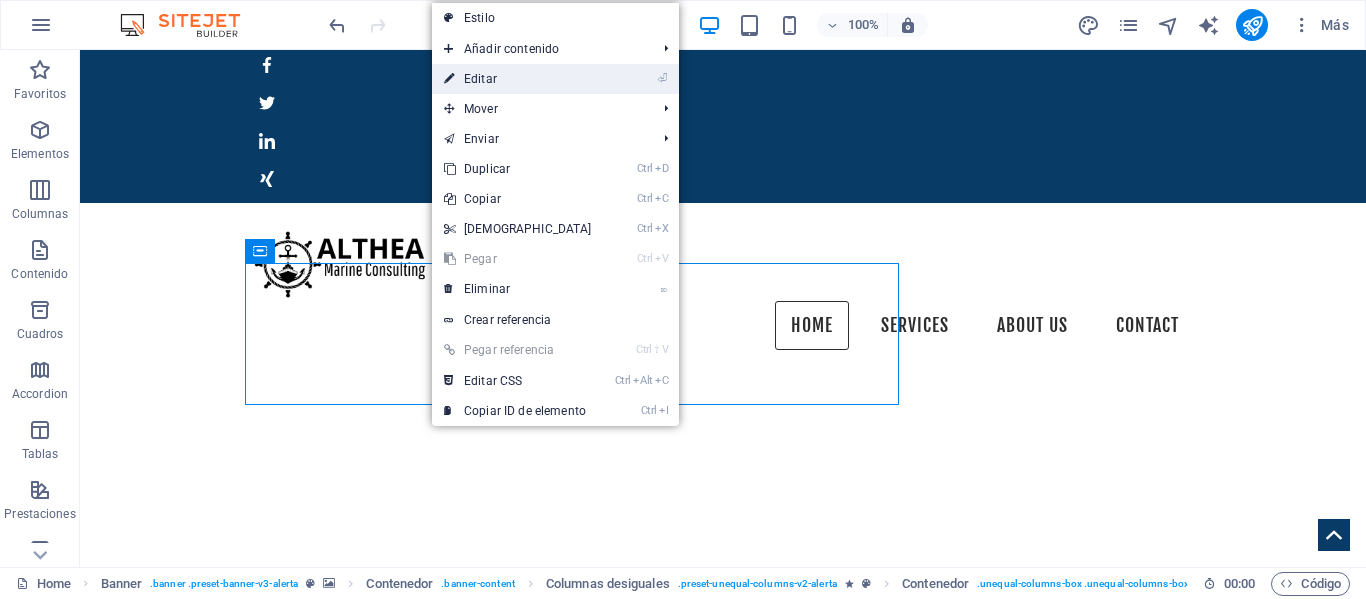 click on "⏎  Editar" at bounding box center (518, 79) 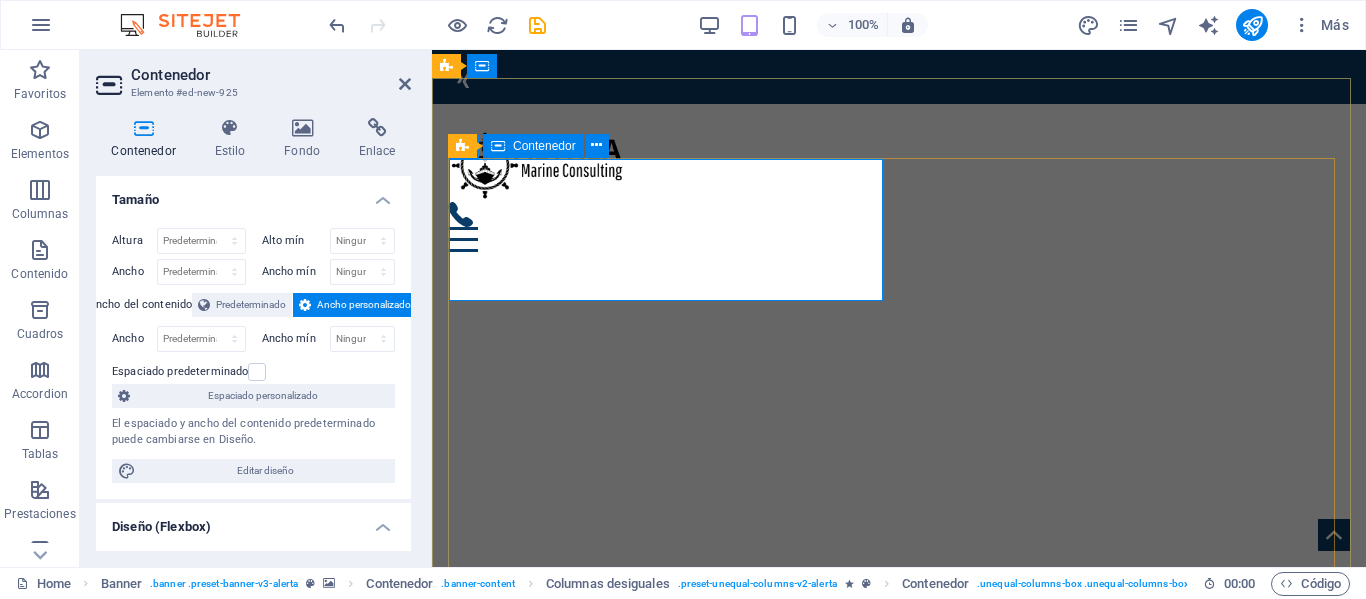 scroll, scrollTop: 200, scrollLeft: 0, axis: vertical 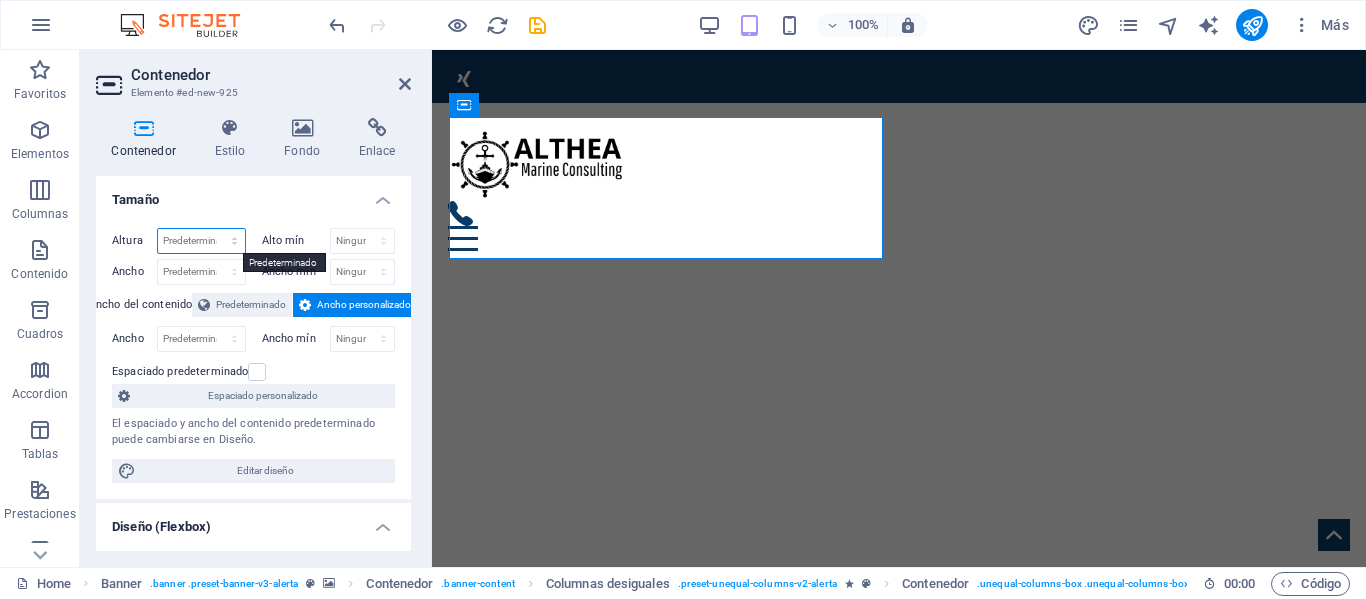 click on "Predeterminado px rem % vh vw" at bounding box center [201, 241] 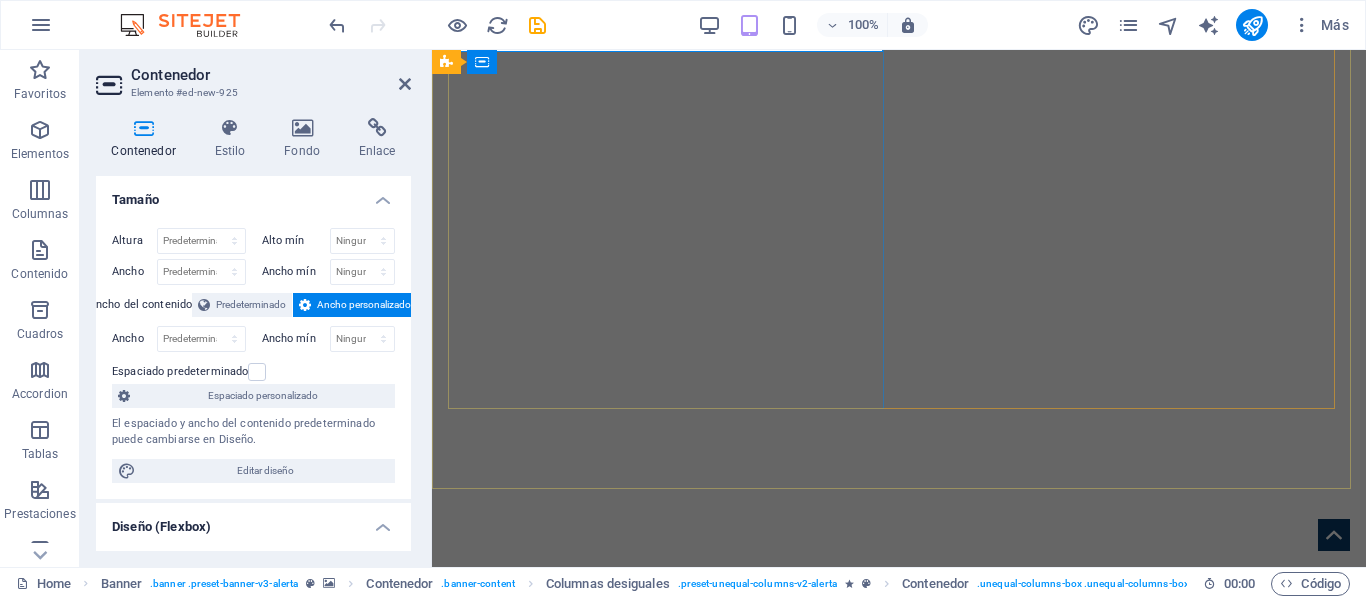 scroll, scrollTop: 500, scrollLeft: 0, axis: vertical 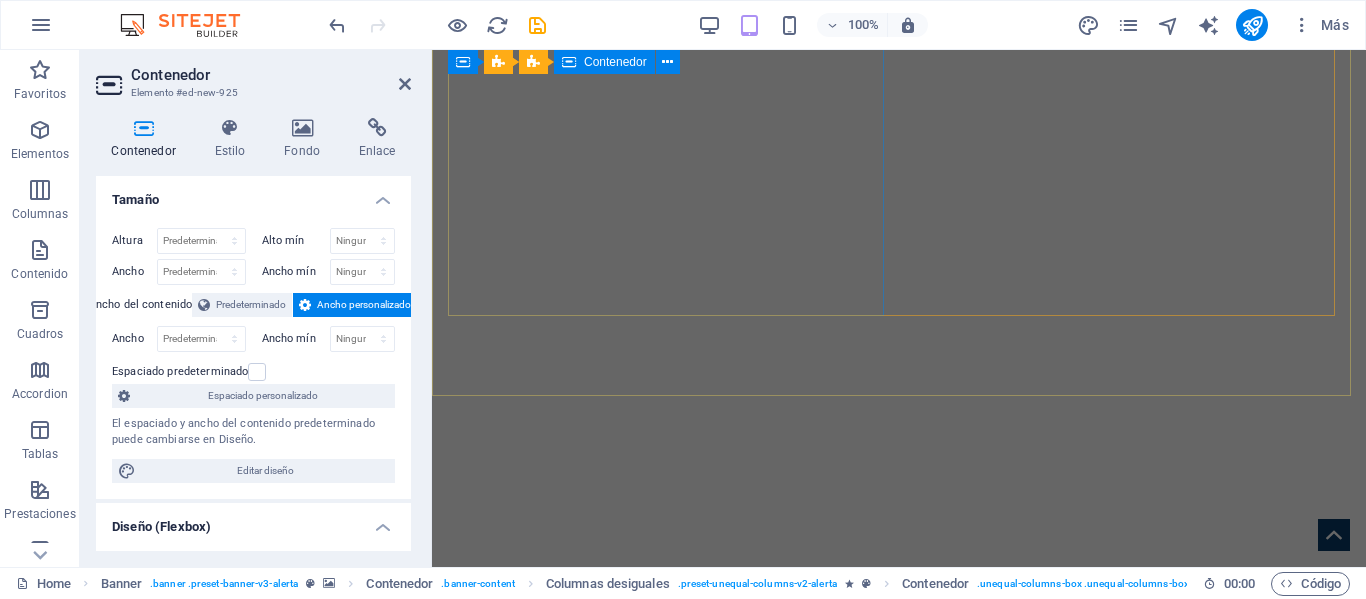 drag, startPoint x: 785, startPoint y: 278, endPoint x: 1139, endPoint y: 277, distance: 354.0014 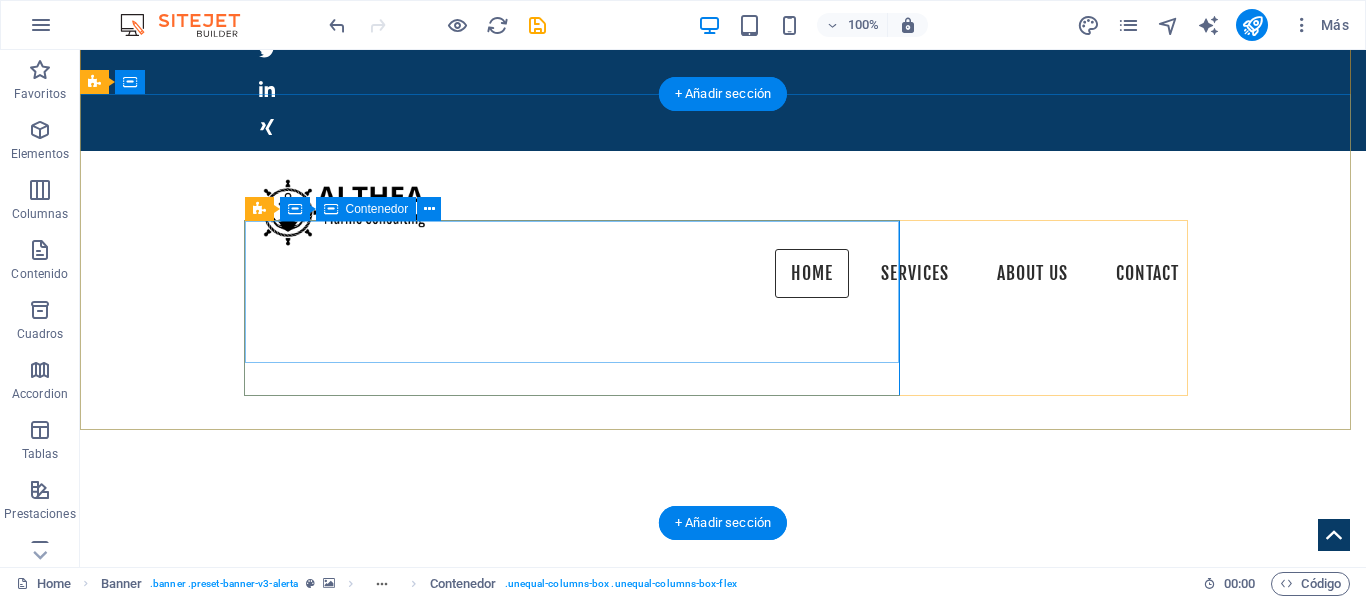 scroll, scrollTop: 142, scrollLeft: 0, axis: vertical 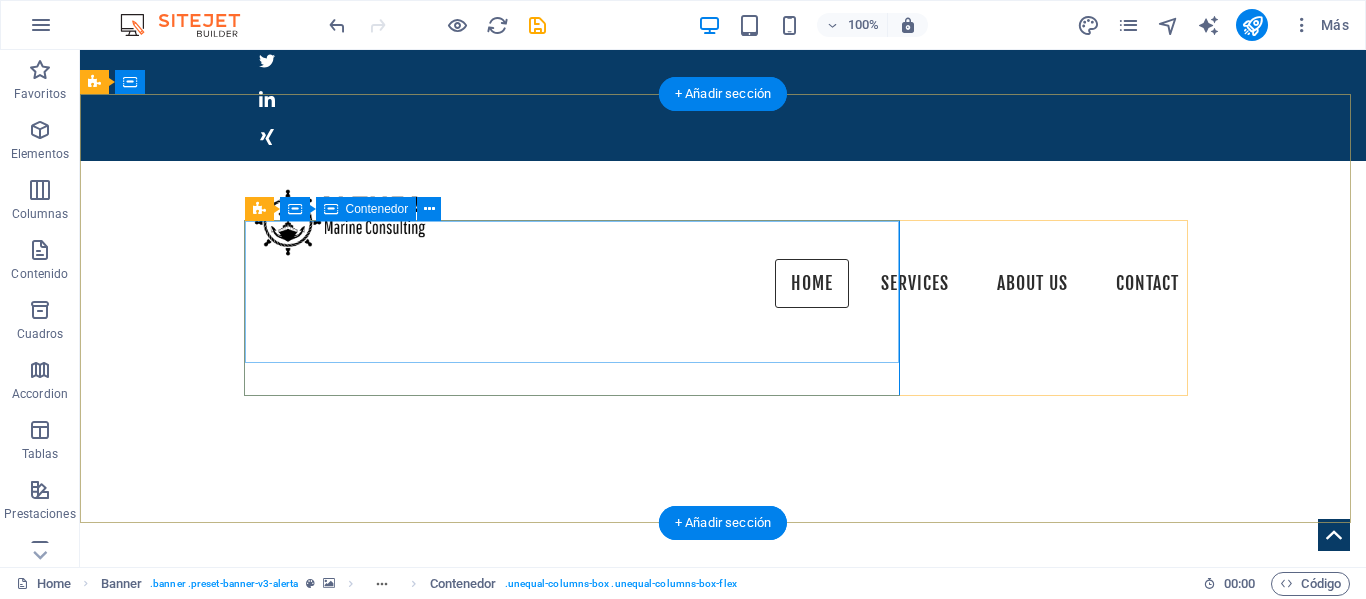 click on "Suelta el contenido aquí o  Añadir elementos  Pegar portapapeles" at bounding box center (723, 905) 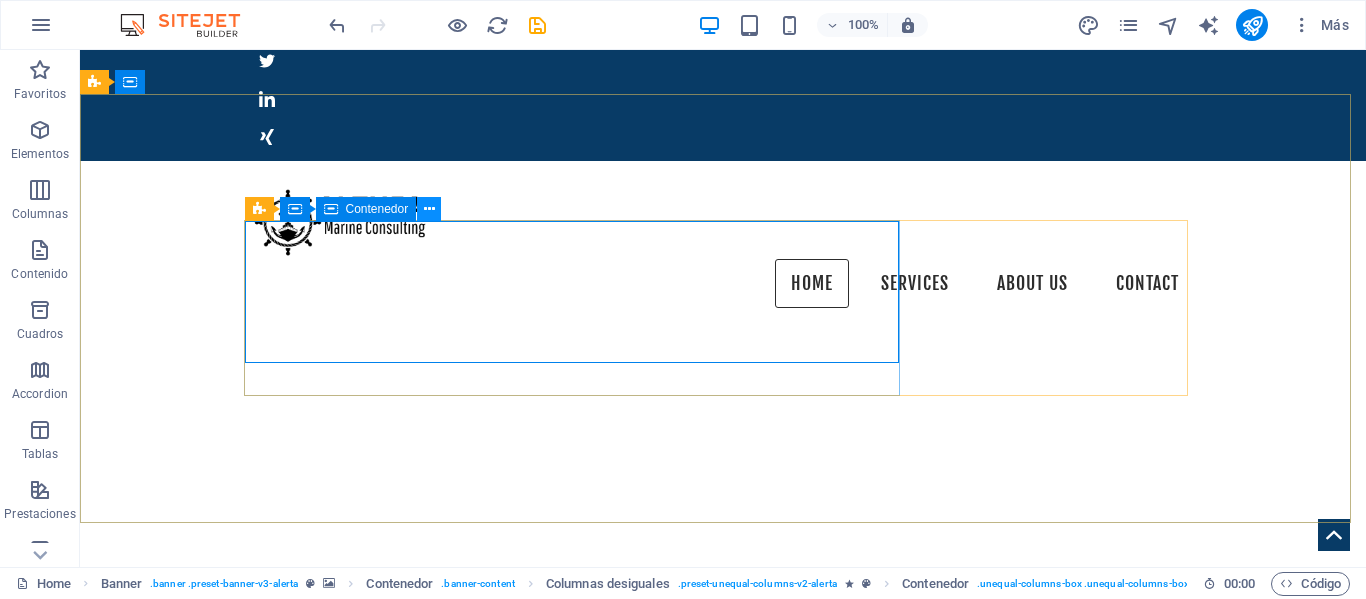 click at bounding box center [429, 209] 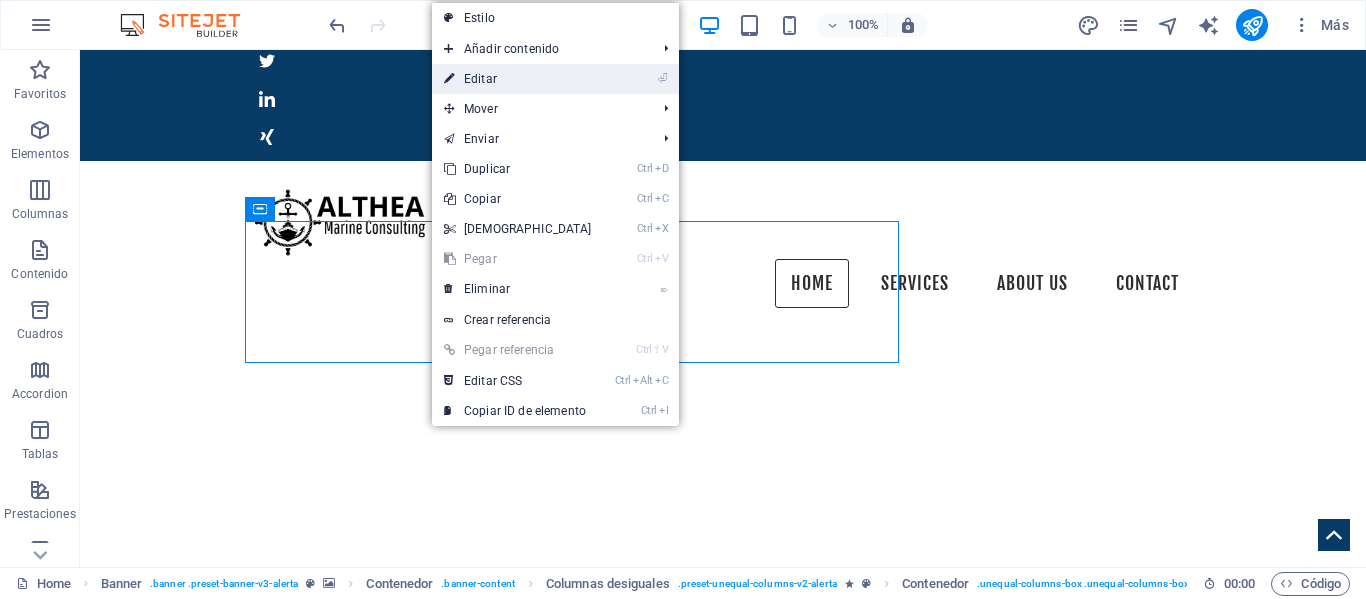 click on "⏎  Editar" at bounding box center [518, 79] 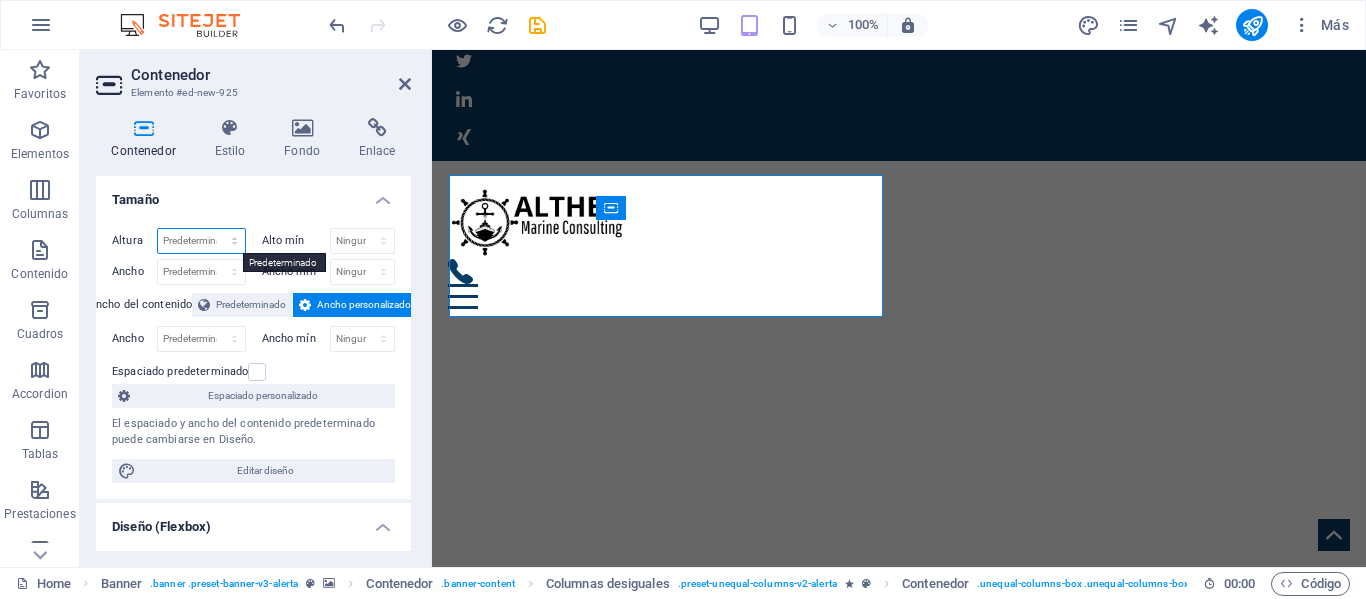 click on "Predeterminado px rem % vh vw" at bounding box center [201, 241] 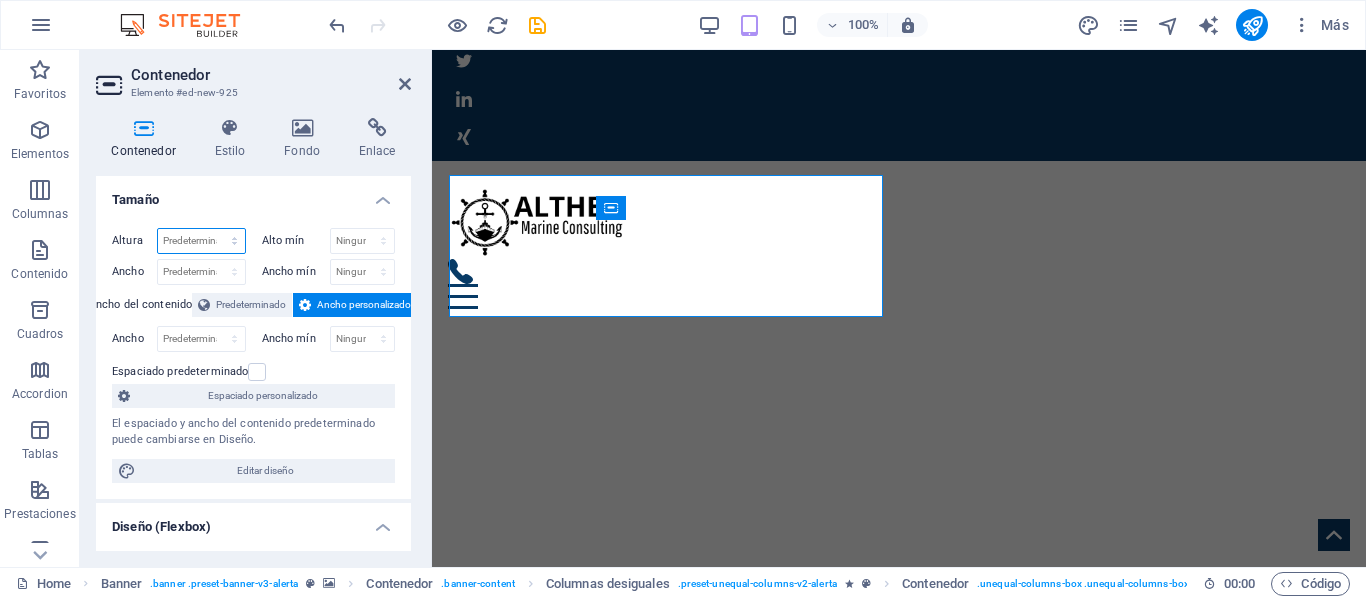 select on "px" 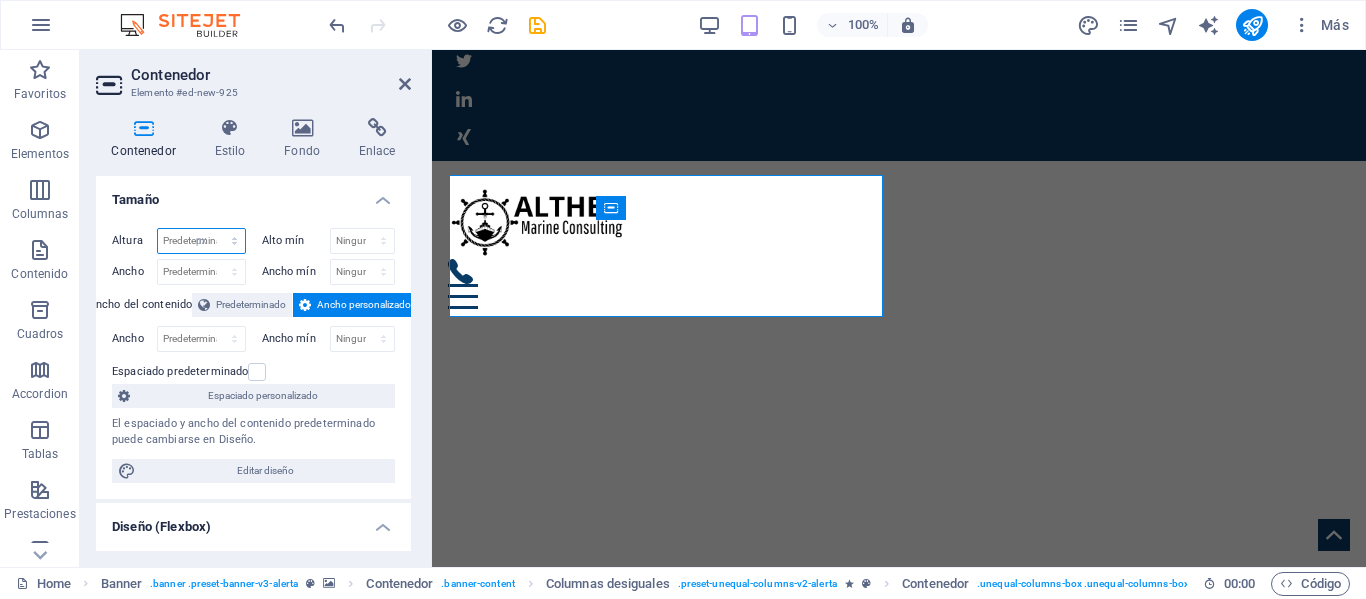 click on "Predeterminado px rem % vh vw" at bounding box center [201, 241] 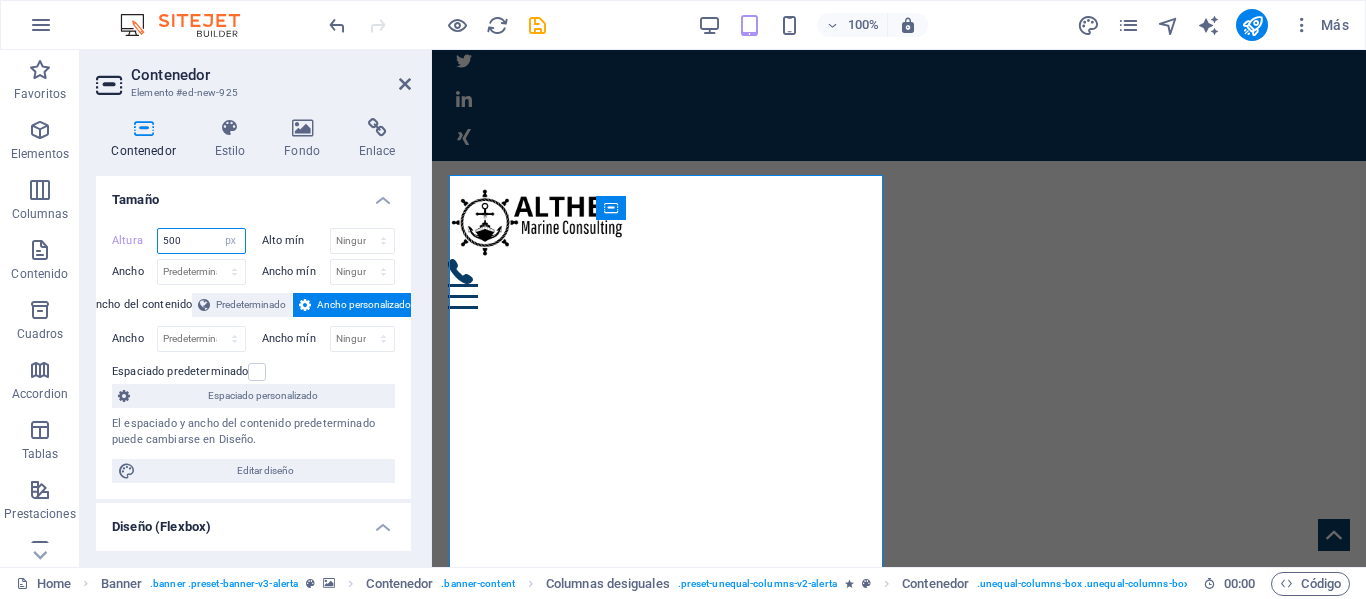 type on "500" 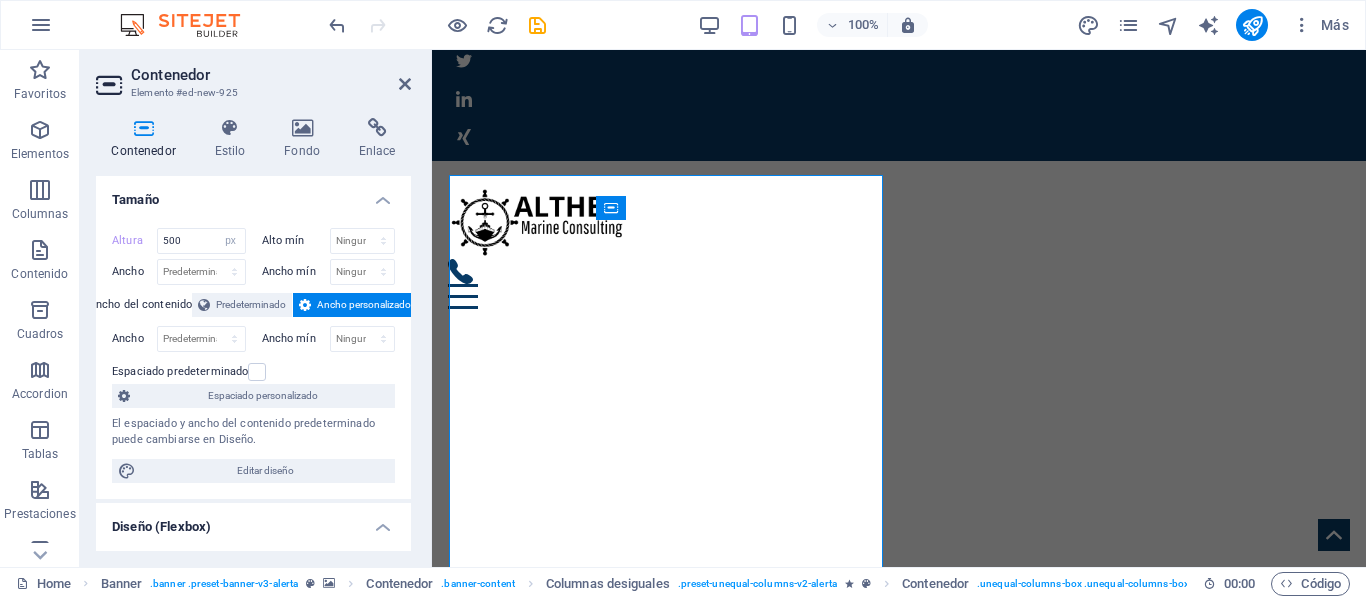 click on "Tamaño" at bounding box center [253, 194] 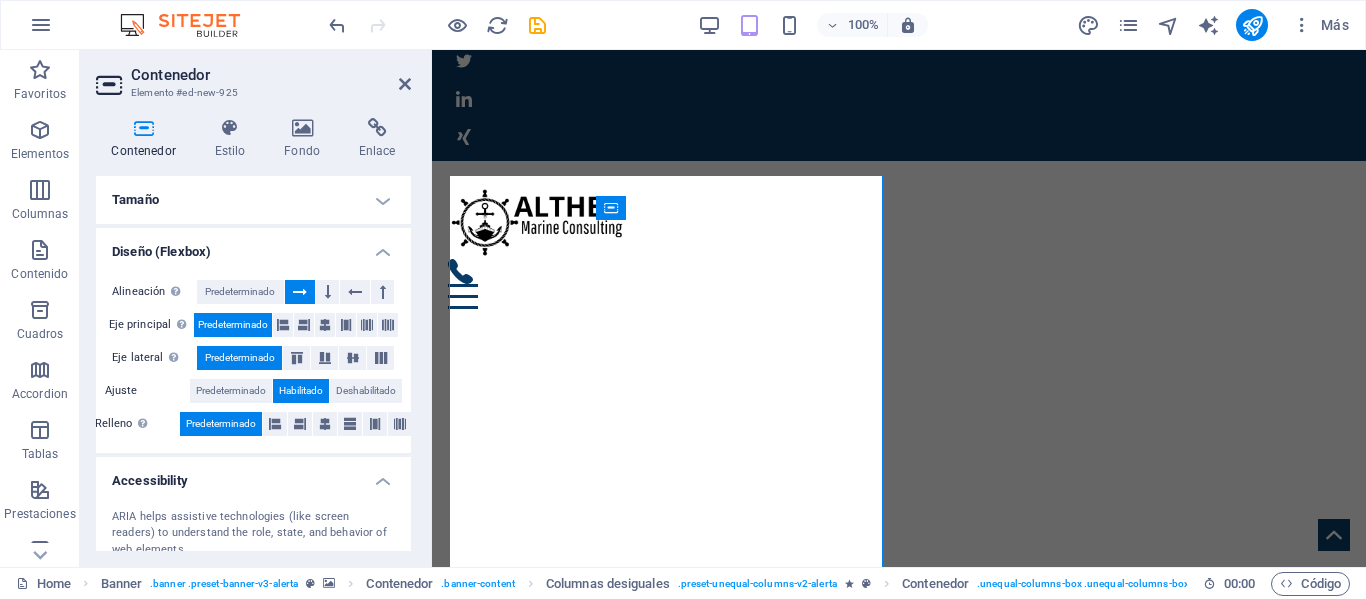 click on "Tamaño" at bounding box center (253, 200) 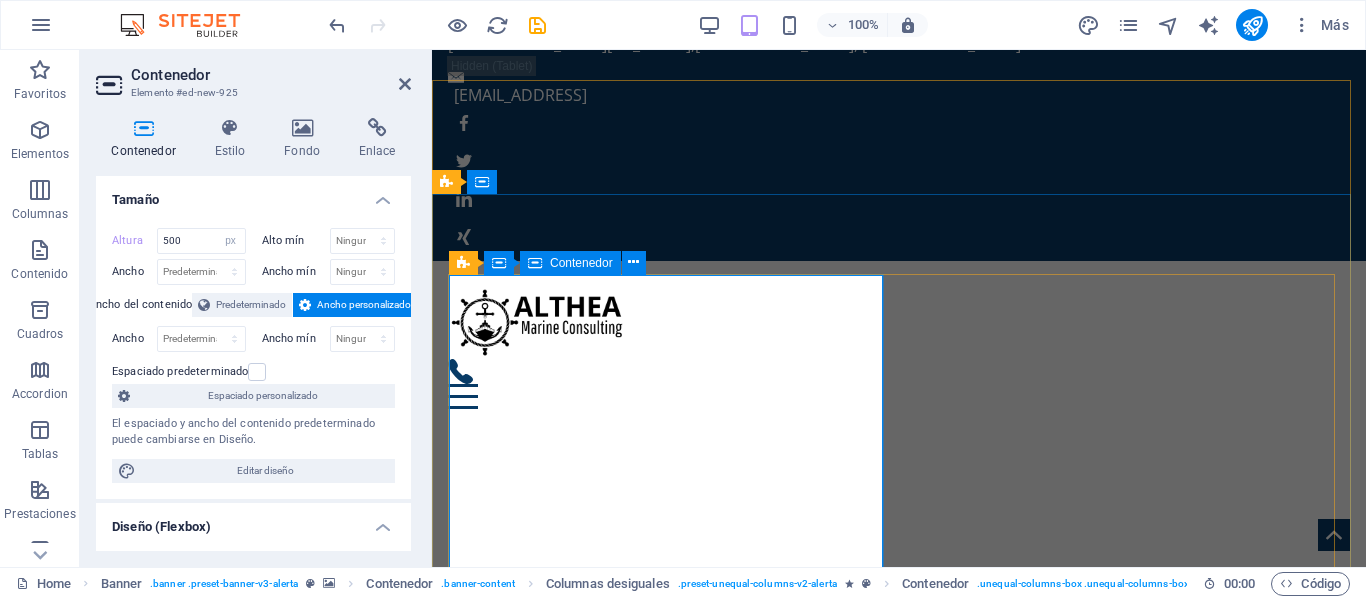 scroll, scrollTop: 142, scrollLeft: 0, axis: vertical 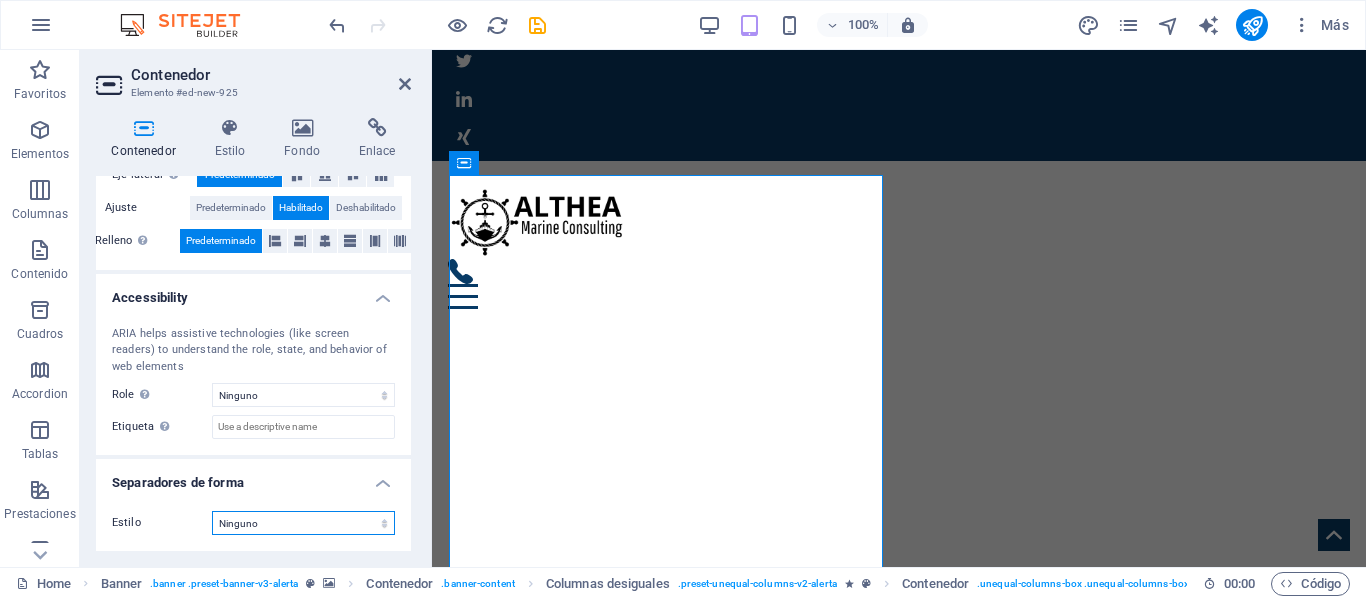 click on "Ninguno Triángulo Cuadrado Diagonal Polígono 1 Polígono 2 Zigzag Múltiples zigzags Olas Múltiples olas Medio círculo Círculo Sombra de círculo Bloques Hexágonos Nubes Múltiples nubes Ventilador Pirámides Libro Gota de pintura Fuego Papel desmenuzado Flecha" at bounding box center [303, 523] 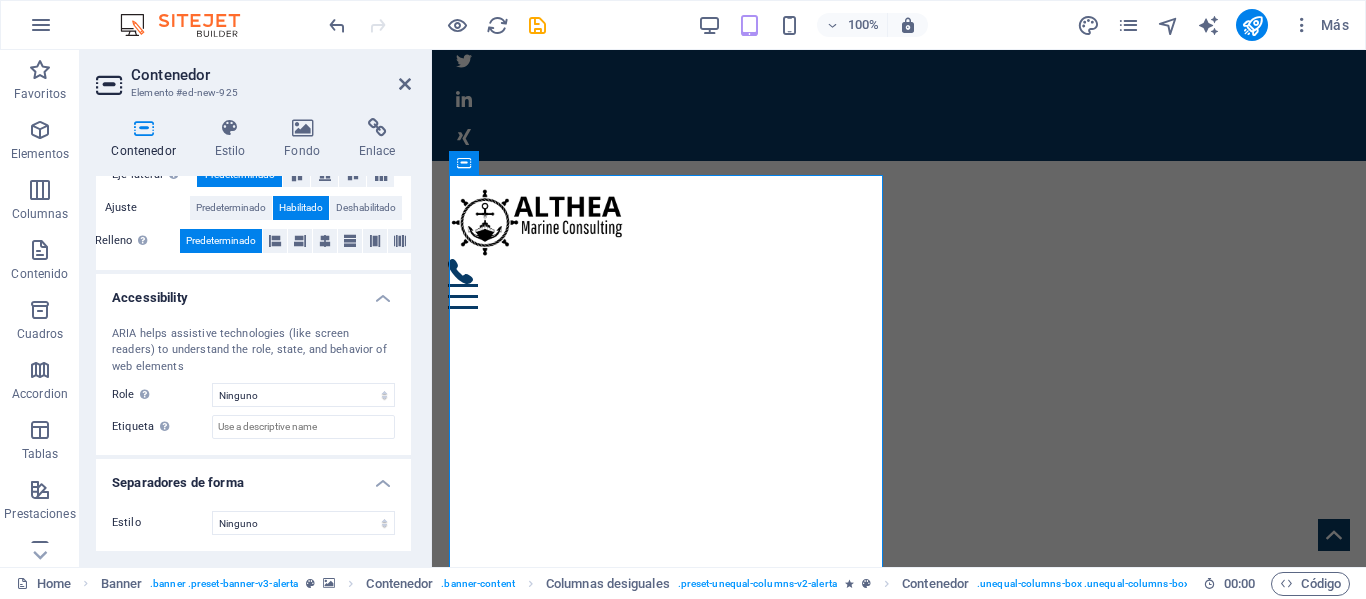 click on "Estilo Ninguno Triángulo Cuadrado Diagonal Polígono 1 Polígono 2 Zigzag Múltiples zigzags Olas Múltiples olas Medio círculo Círculo Sombra de círculo Bloques Hexágonos Nubes Múltiples nubes Ventilador Pirámides Libro Gota de pintura Fuego Papel desmenuzado Flecha Fondo Cambiar fondo Color Segundo color Tercer color Ancho 100 % Altura automático px rem em vh vw Posición horiz. 0 % Posición Voltear Invertir Animación  - Dirección  - Duración 60 s" at bounding box center (253, 523) 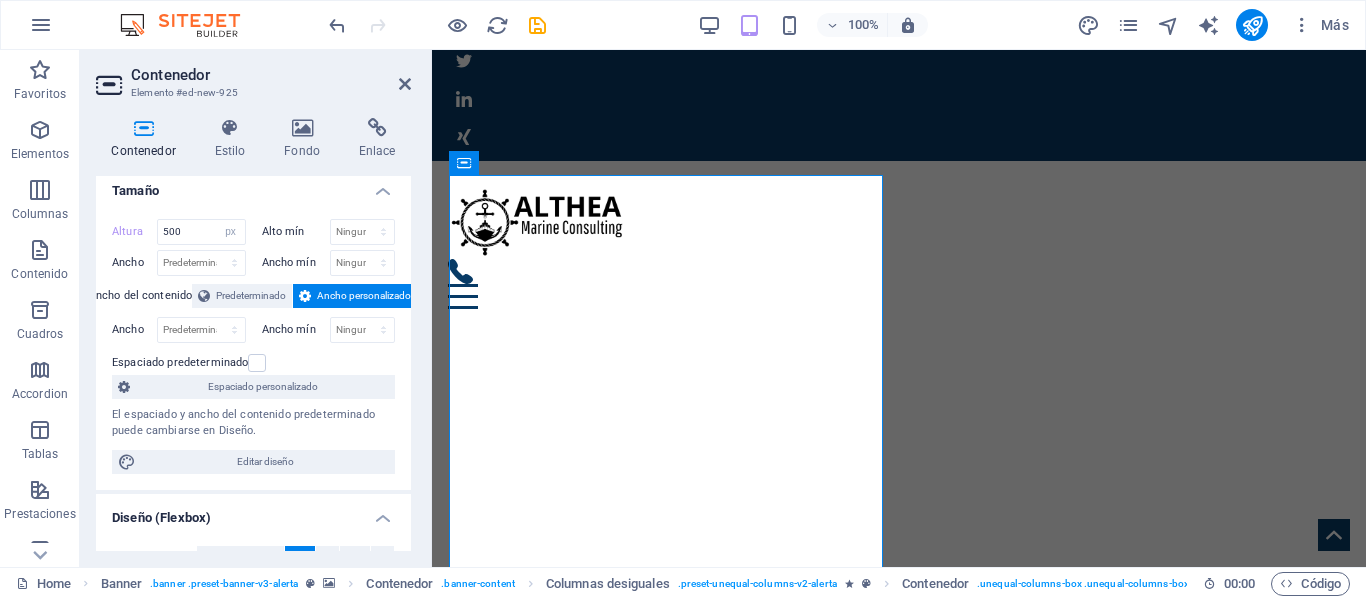 scroll, scrollTop: 0, scrollLeft: 0, axis: both 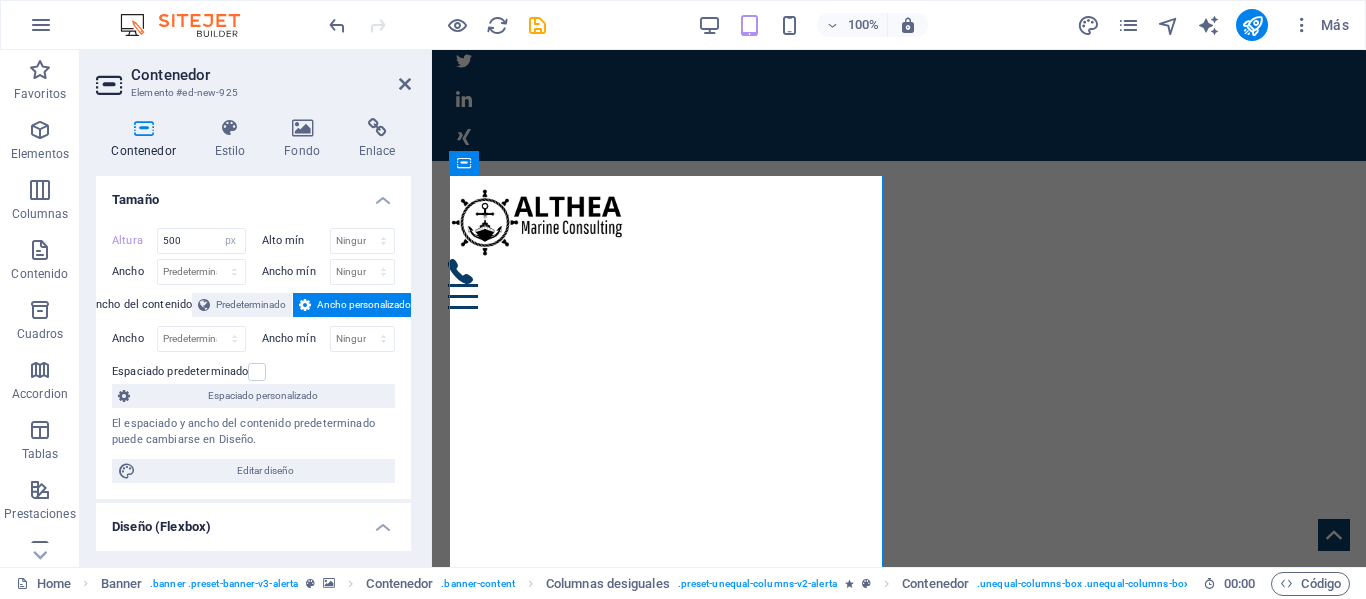click on "Tamaño" at bounding box center [253, 194] 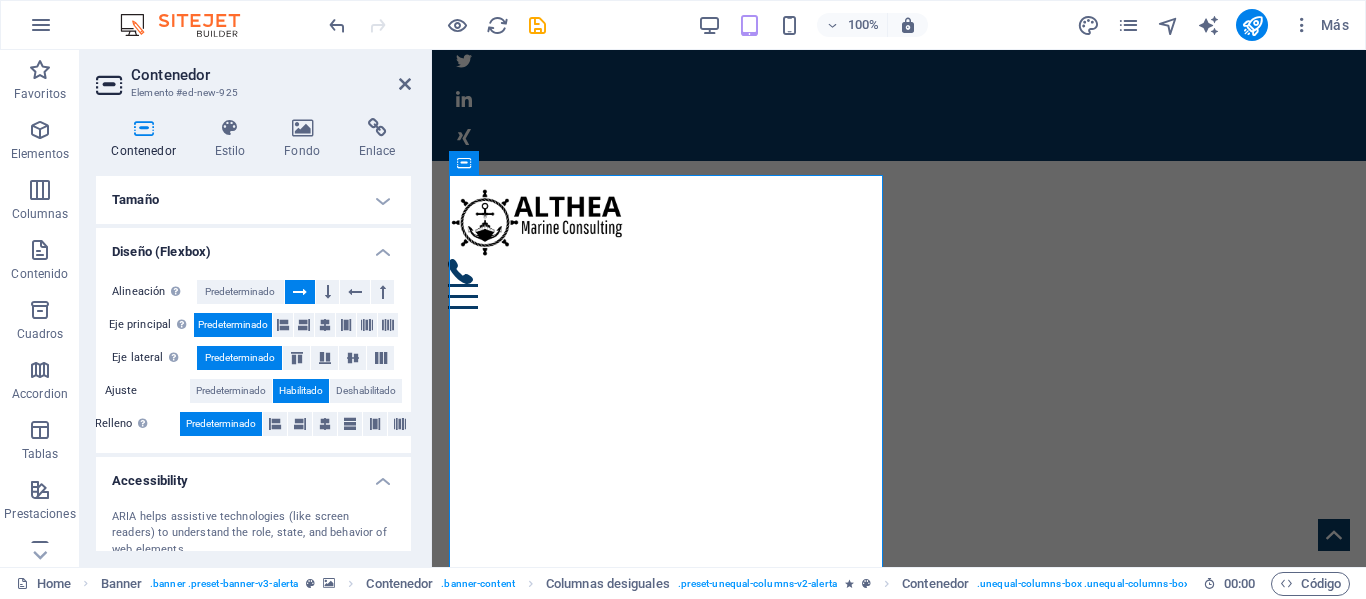 click on "Tamaño" at bounding box center [253, 200] 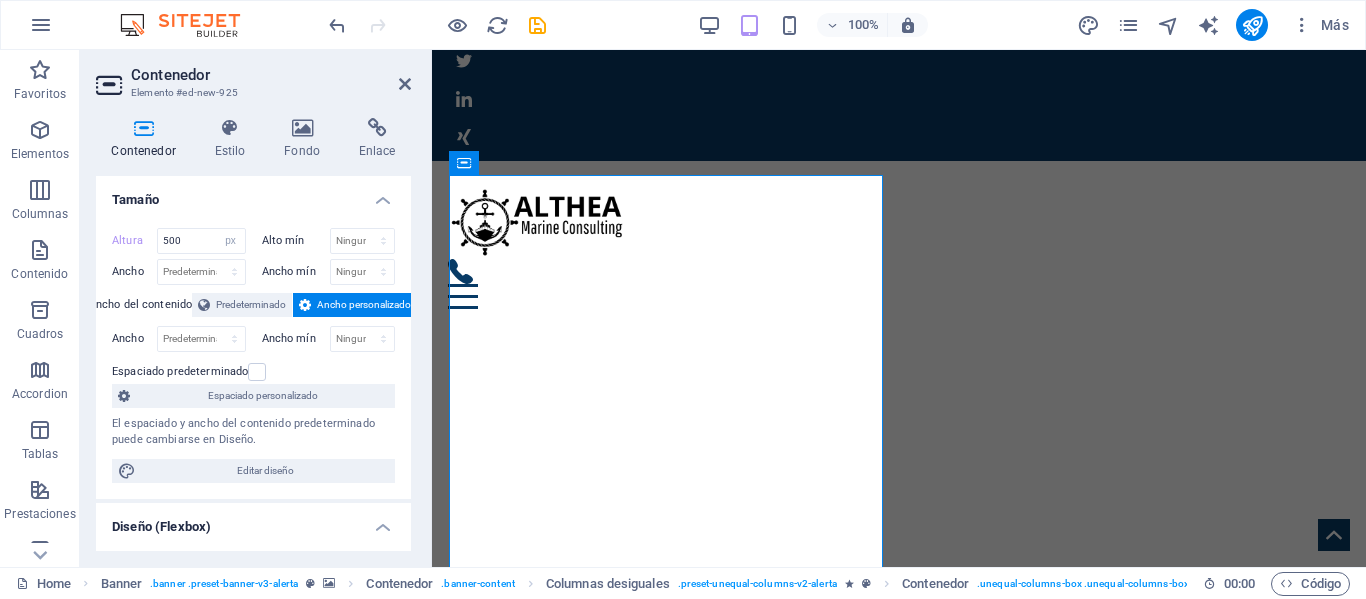 drag, startPoint x: 302, startPoint y: 191, endPoint x: 314, endPoint y: 194, distance: 12.369317 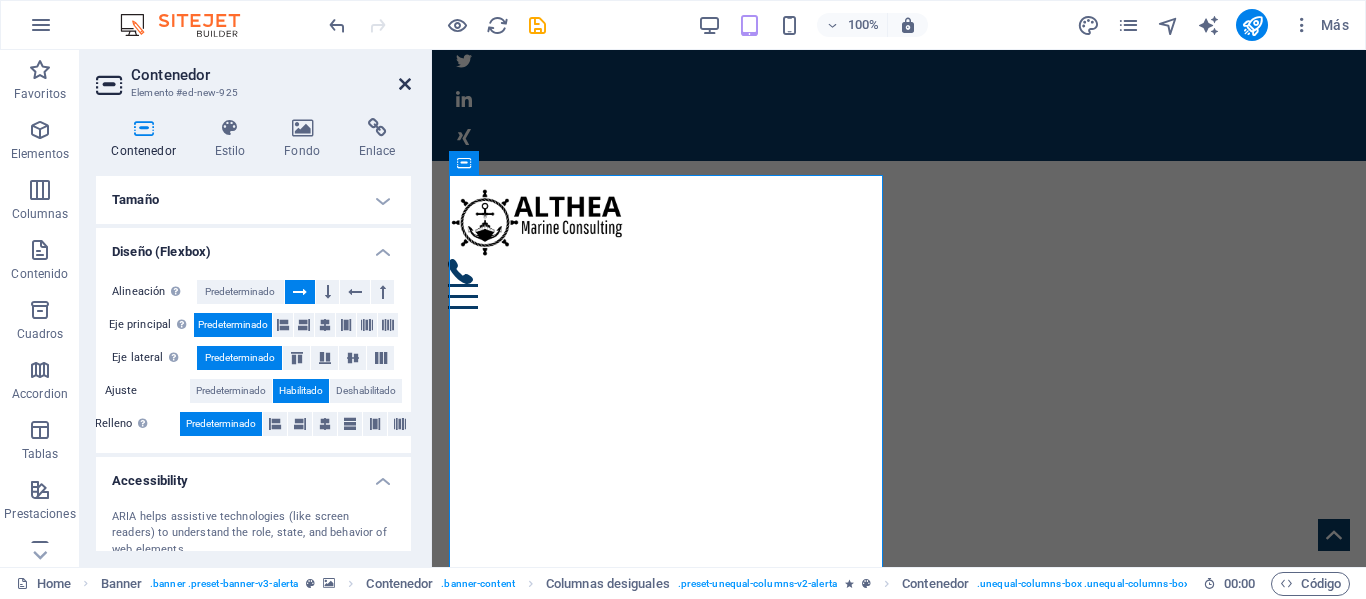 click at bounding box center [405, 84] 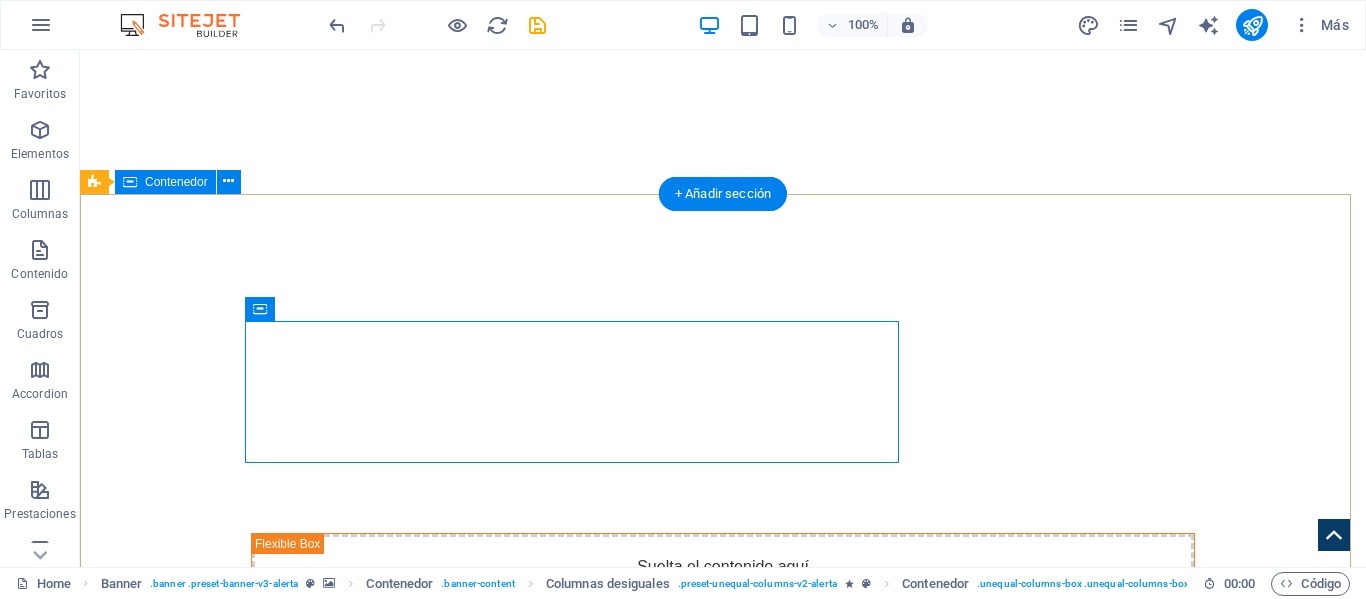 scroll, scrollTop: 0, scrollLeft: 0, axis: both 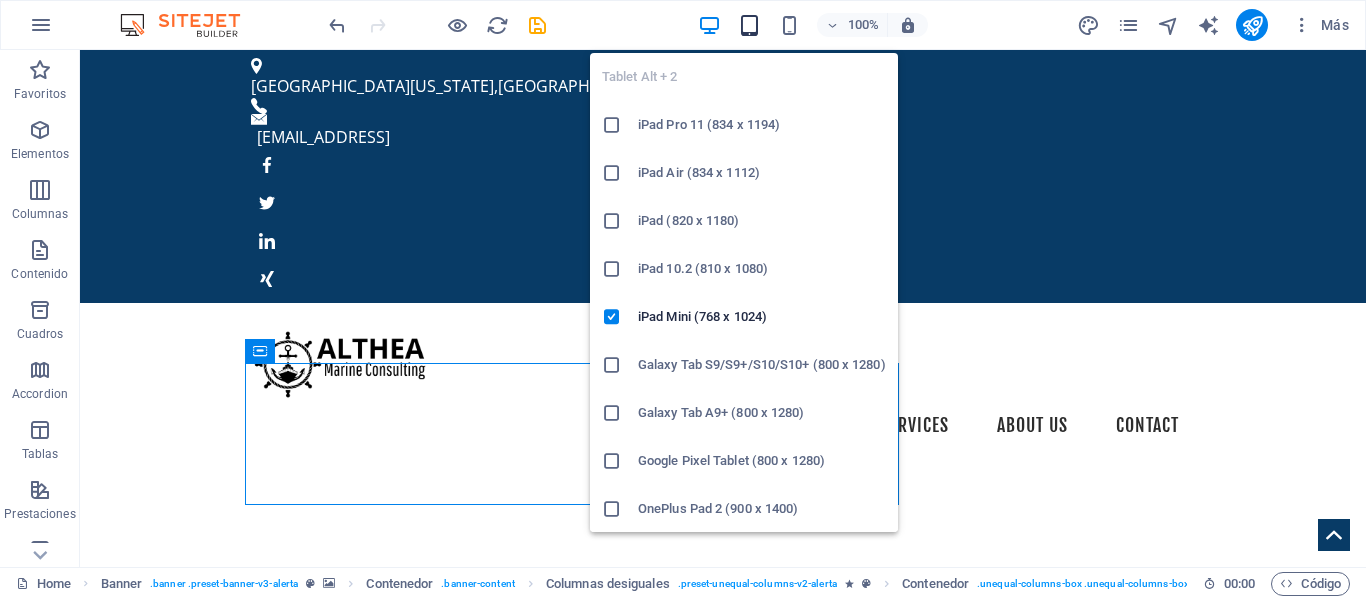 click at bounding box center (749, 25) 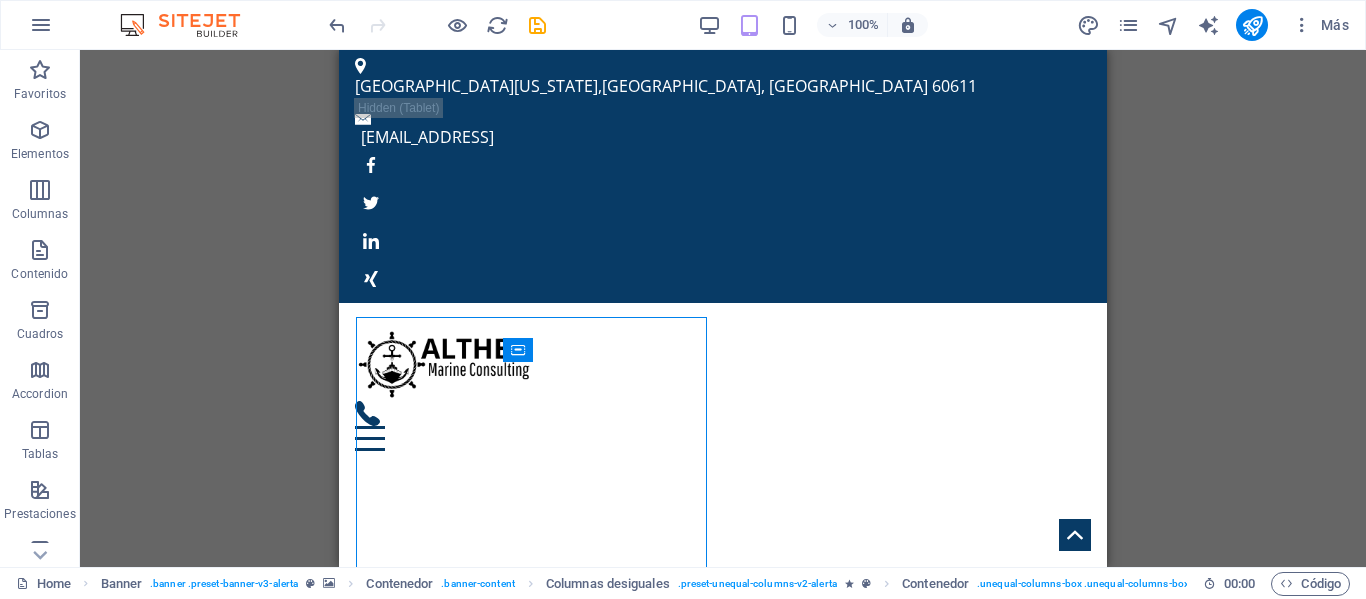 click on "Arrastra aquí para reemplazar el contenido existente. Si quieres crear un elemento nuevo, pulsa “Ctrl”.
Columnas desiguales   Contenedor   H1   Banner   Banner   Contenedor   Columnas desiguales   Columnas desiguales   Contenedor   Barra de menús   Menú   Barra de información   Contenedor   Texto   Contenedor   Contenedor   H3   Entrada   Contenedor   Predeterminado   Predeterminado   Formulario   Email   Área de texto   Contenedor   Predeterminado   Formulario   Entrada   Separador   Captcha   Botón formulario   Casilla   Texto   Contenedor   Separador   H2   Icono   Imagen   Contenedor   H3   Predeterminado   Contenedor   Contenedor   Callout   Contenedor   Texto   Separador   Botón   Predeterminado   Texto   Contenedor   Callout   Predeterminado   Contenedor   Predeterminado   Callout   Contenedor   Predeterminado   Contenedor   Contenedor   Texto   Imagen   Predeterminado   Texto   Contenedor   Texto   Contenedor   Callout   Contenedor   Iconos de redes sociales   Icono" at bounding box center [723, 308] 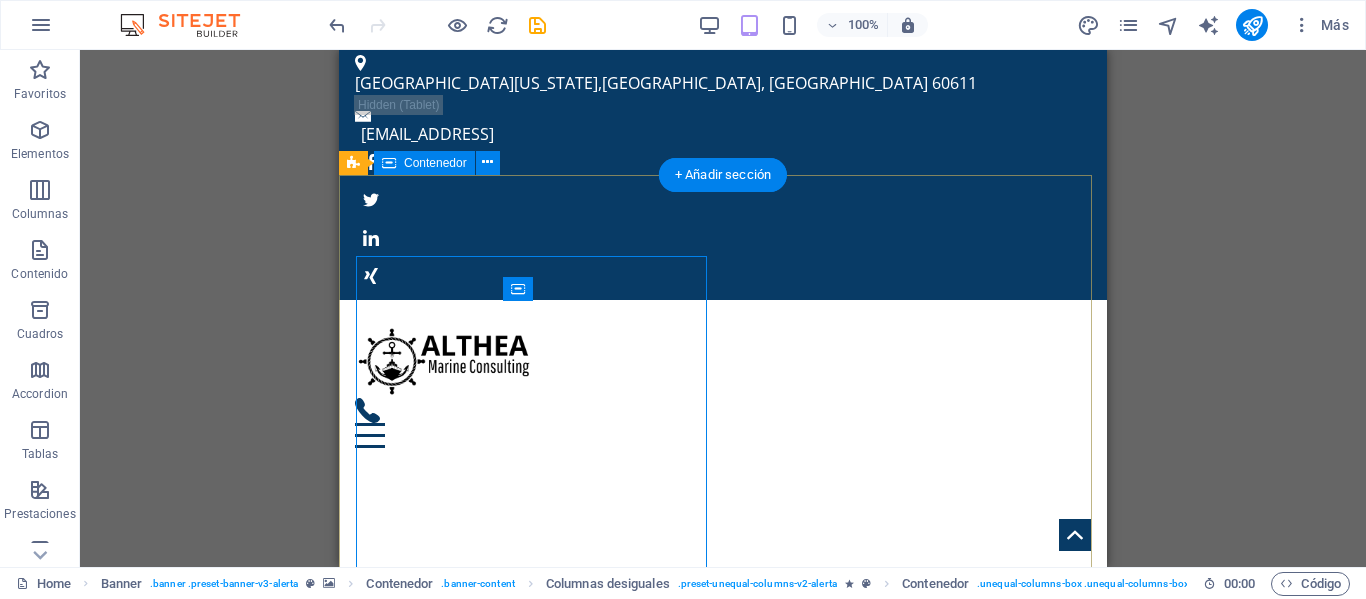 scroll, scrollTop: 0, scrollLeft: 0, axis: both 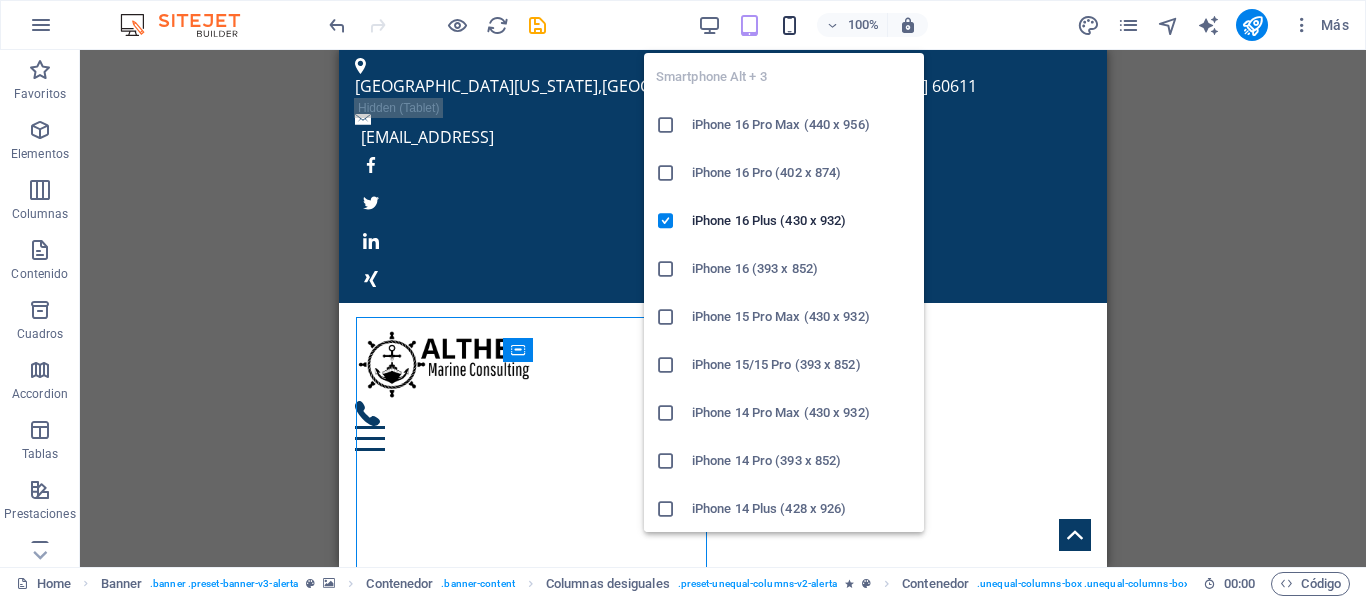 click at bounding box center [789, 25] 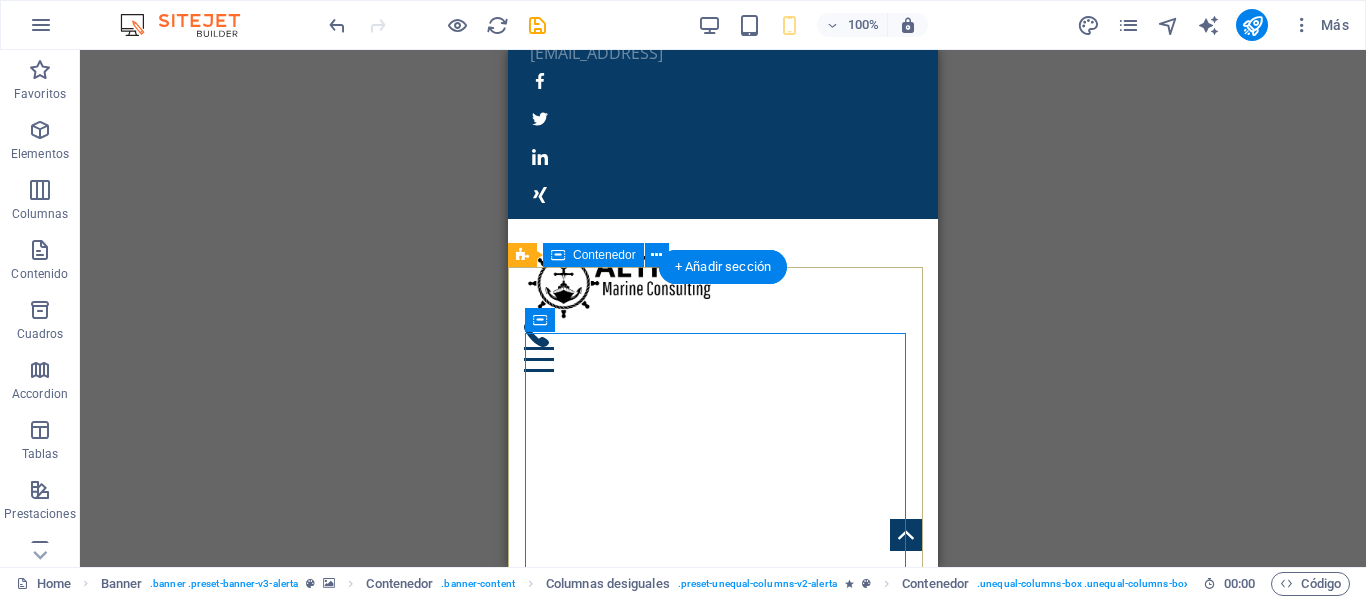 scroll, scrollTop: 0, scrollLeft: 0, axis: both 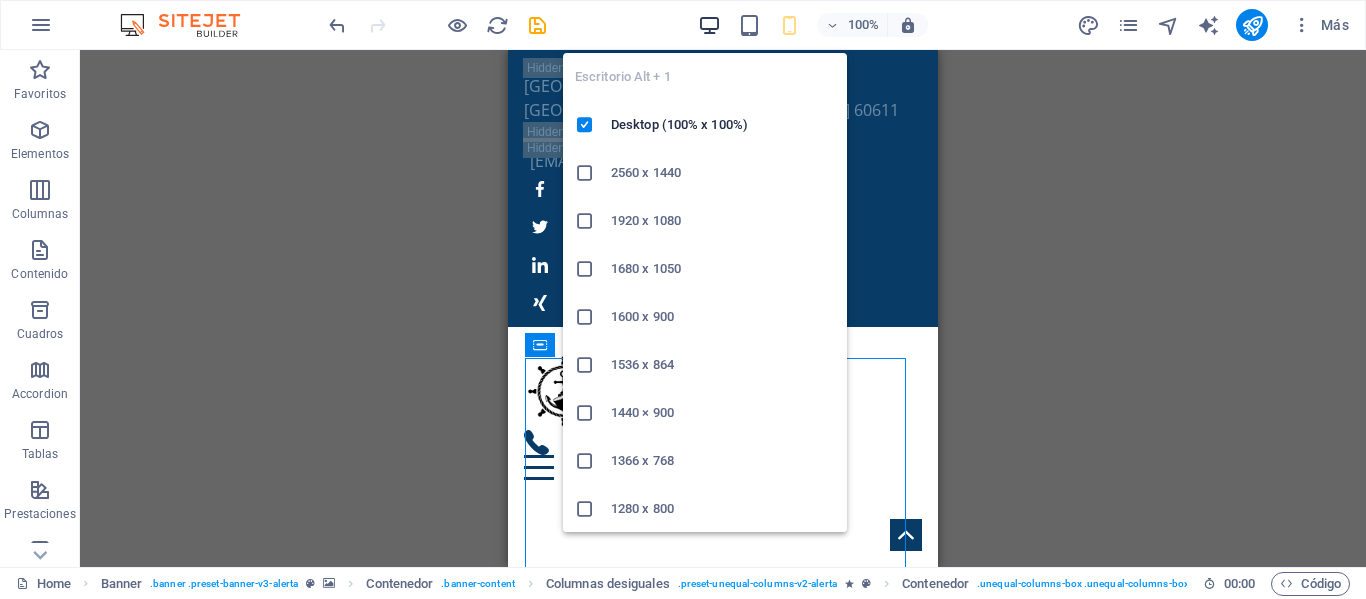 click at bounding box center (709, 25) 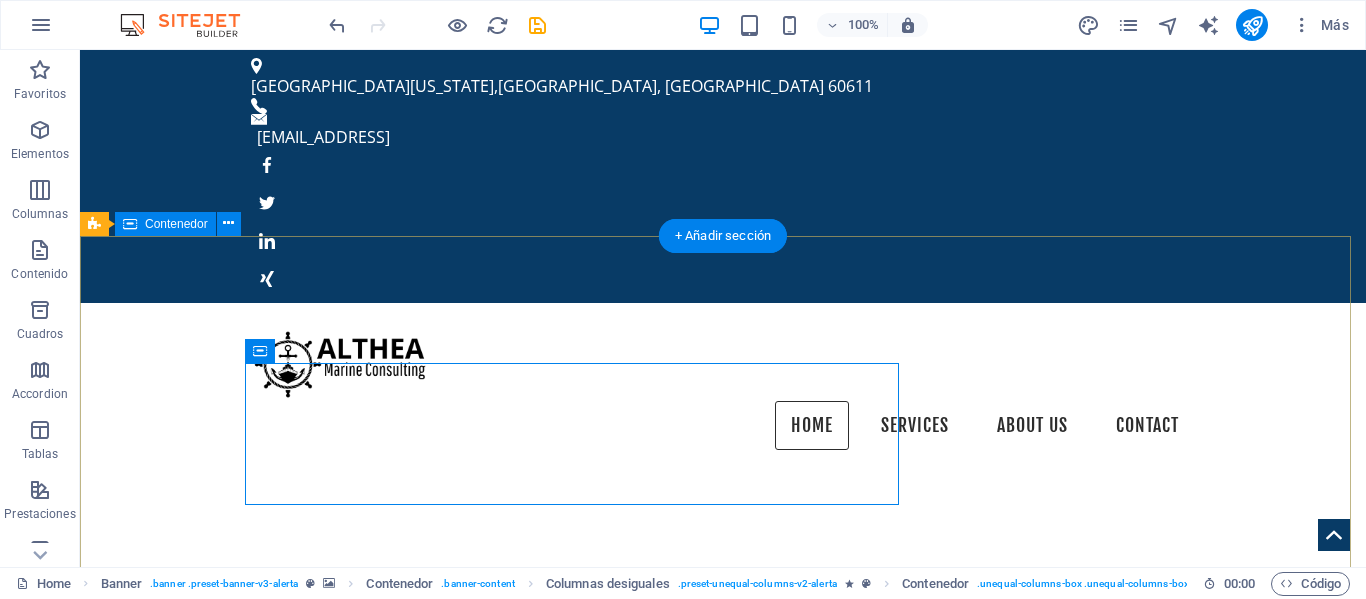 click on "Suelta el contenido aquí o  Añadir elementos  Pegar portapapeles" at bounding box center (723, 1262) 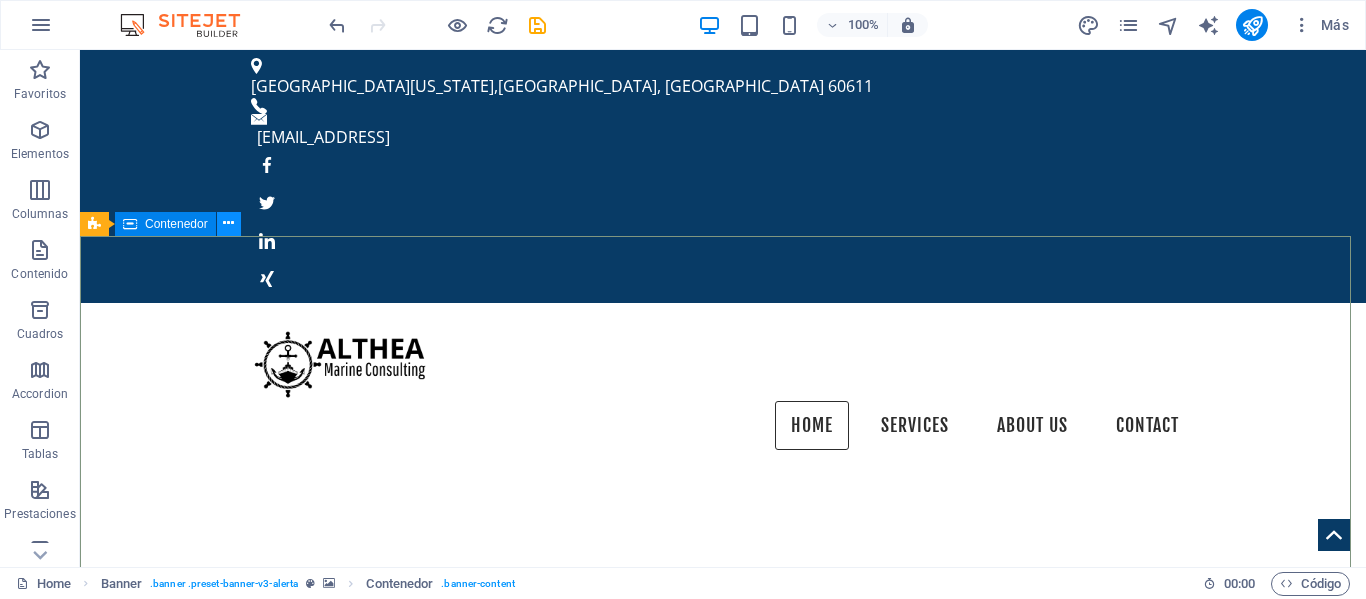 click at bounding box center (228, 223) 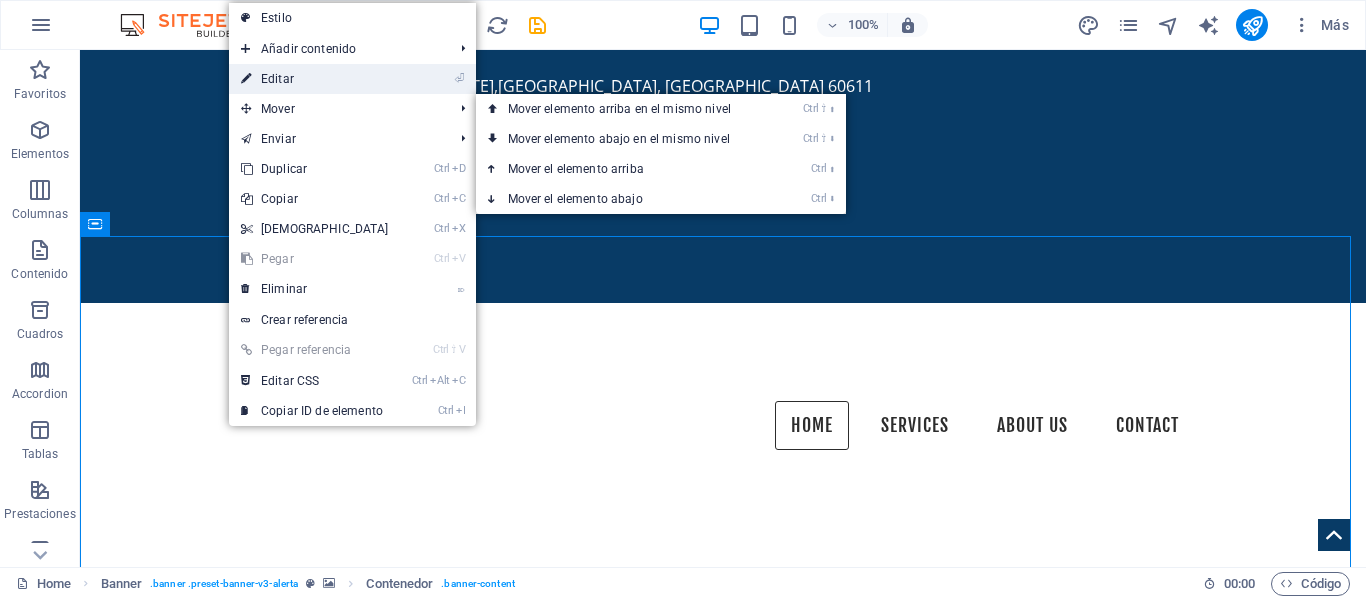 click on "⏎  Editar" at bounding box center (315, 79) 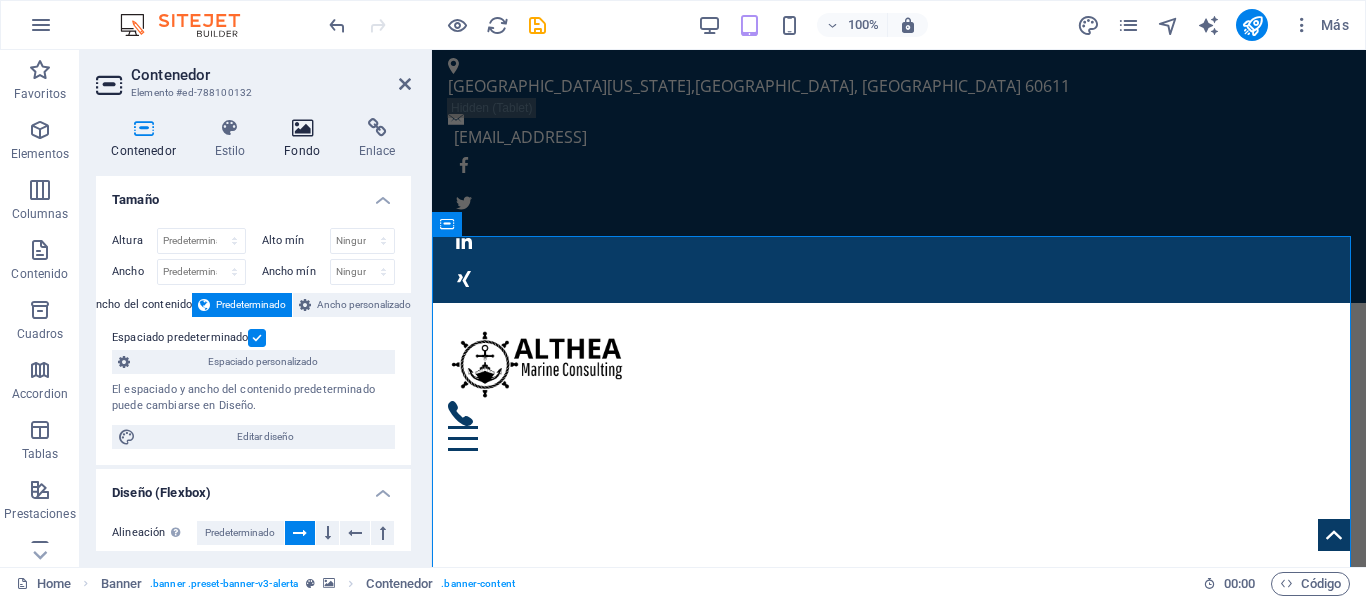 click at bounding box center [302, 128] 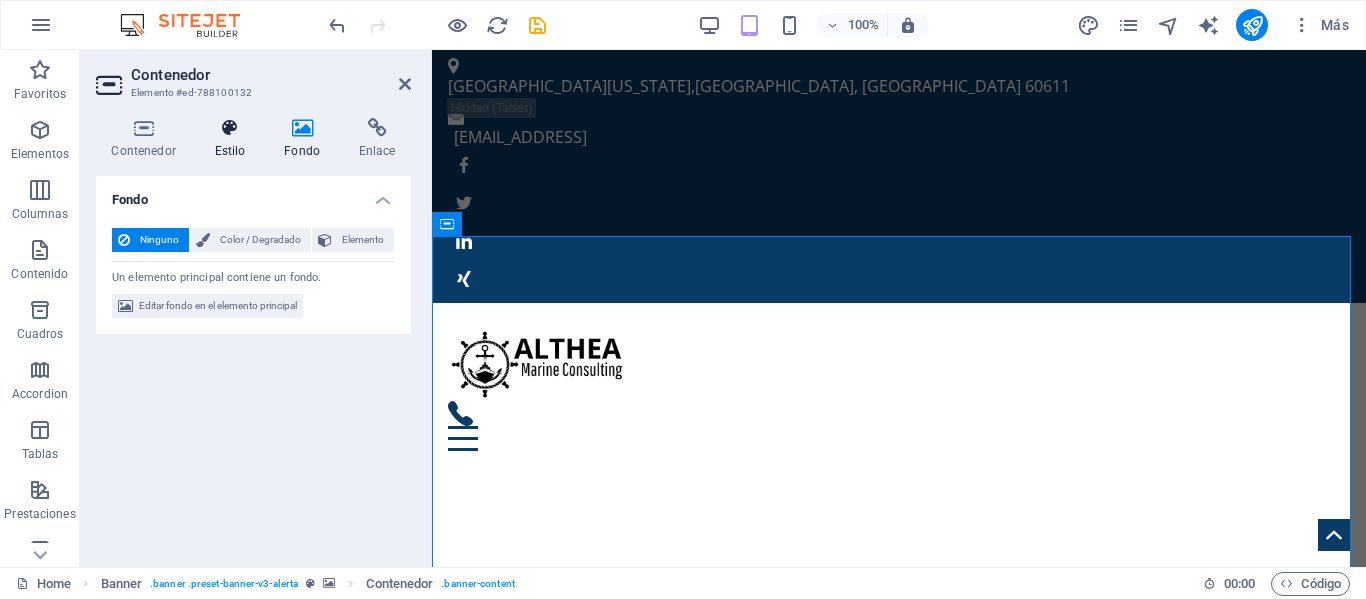 click at bounding box center [230, 128] 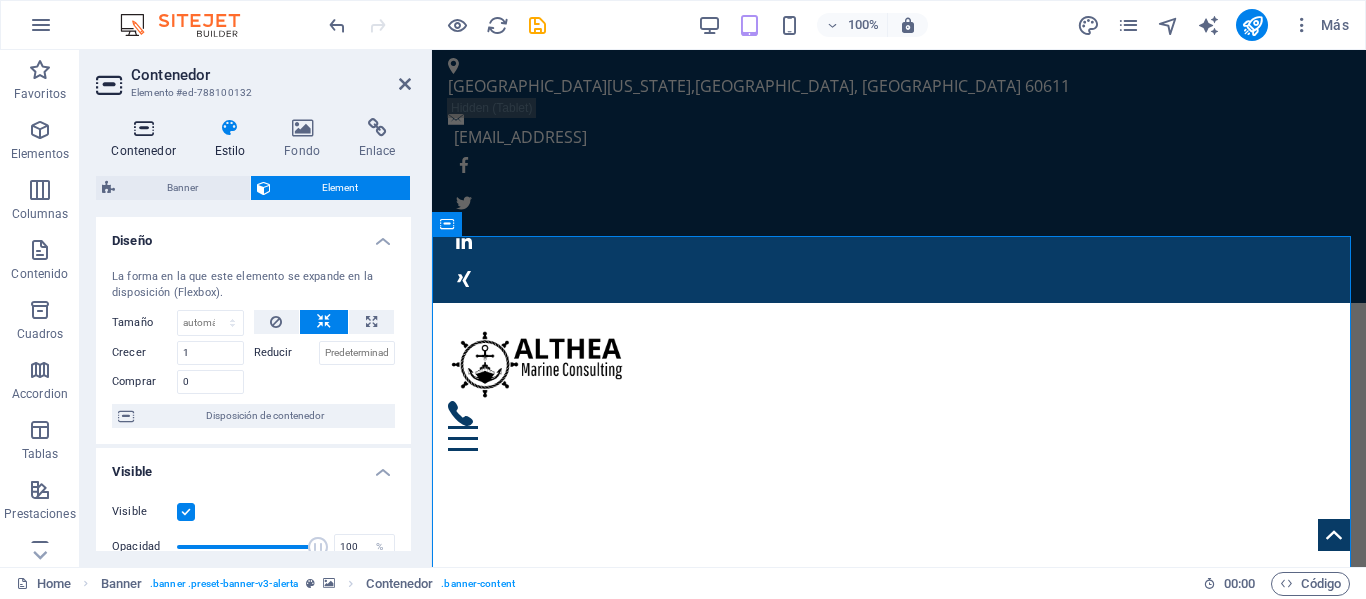click at bounding box center [143, 128] 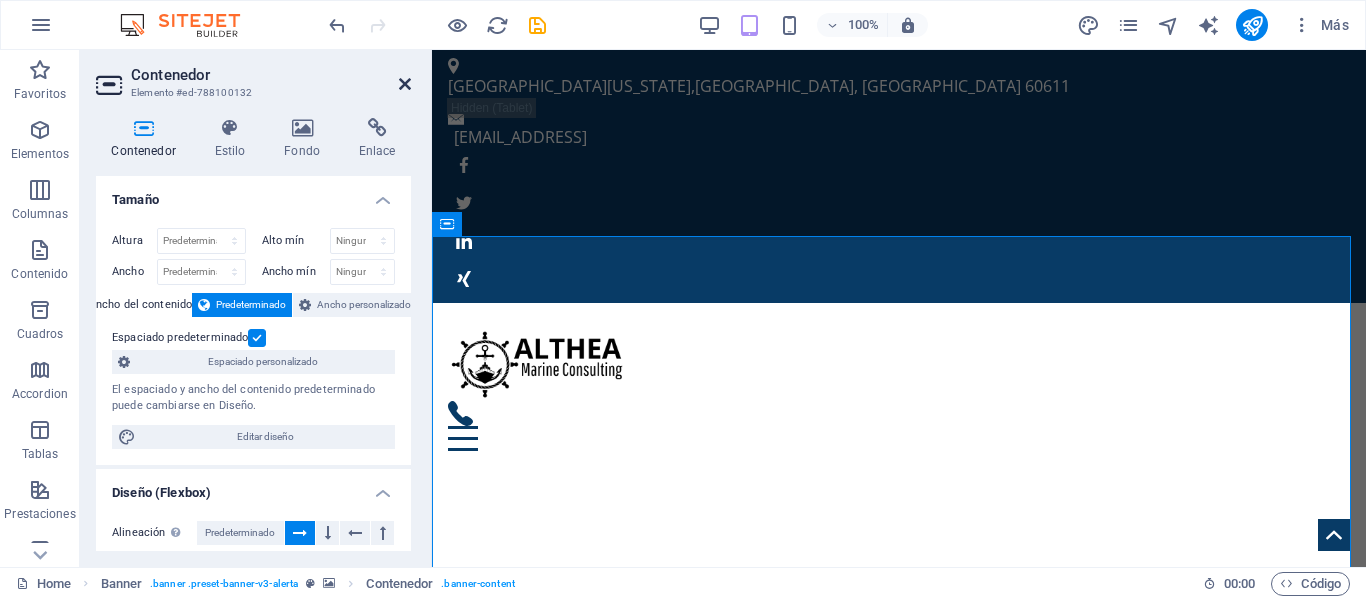 click at bounding box center (405, 84) 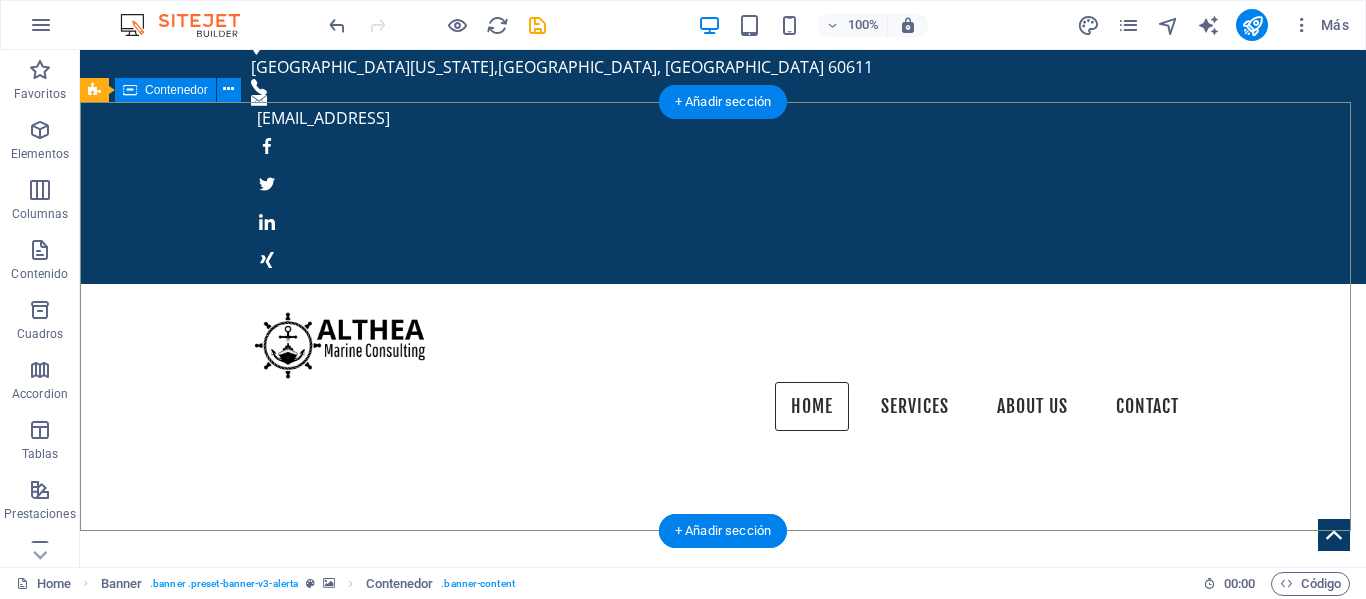 scroll, scrollTop: 200, scrollLeft: 0, axis: vertical 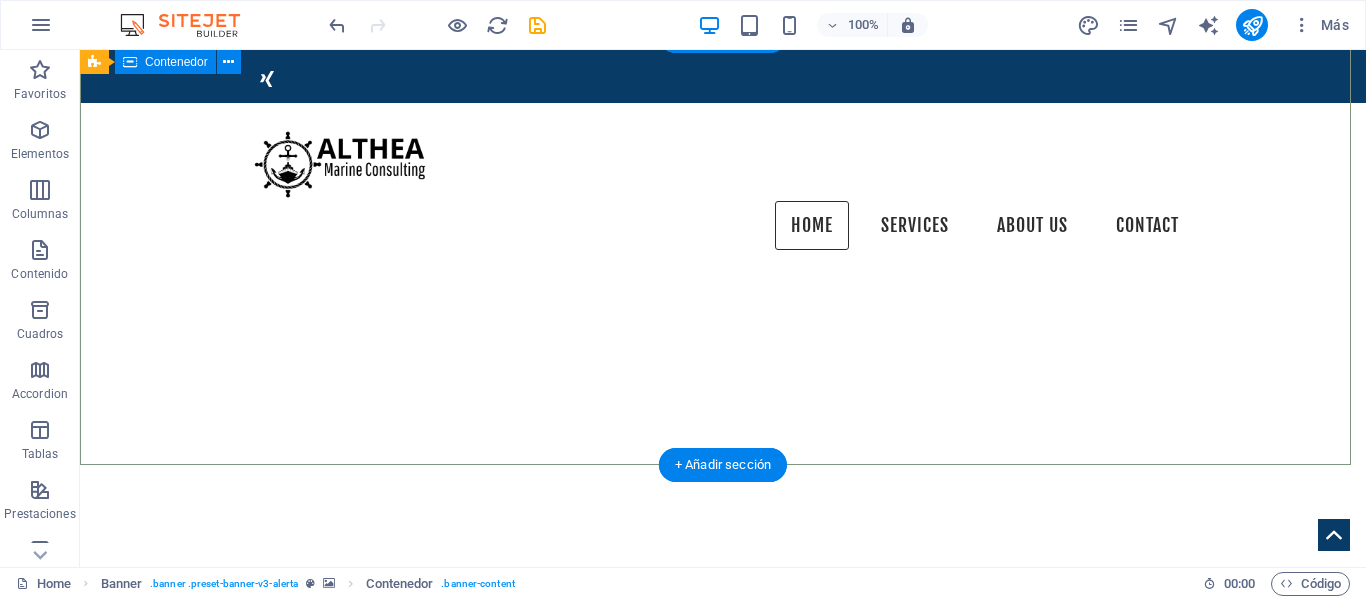 click on "Suelta el contenido aquí o  Añadir elementos  Pegar portapapeles" at bounding box center (723, 863) 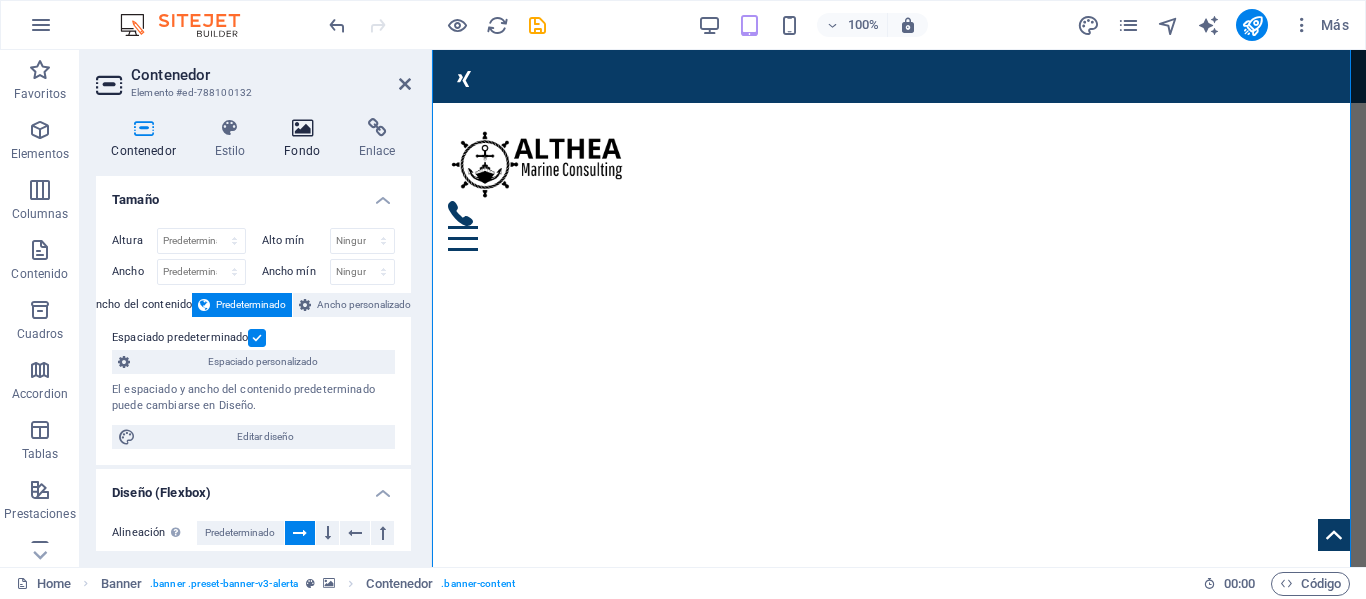 click on "Fondo" at bounding box center (306, 139) 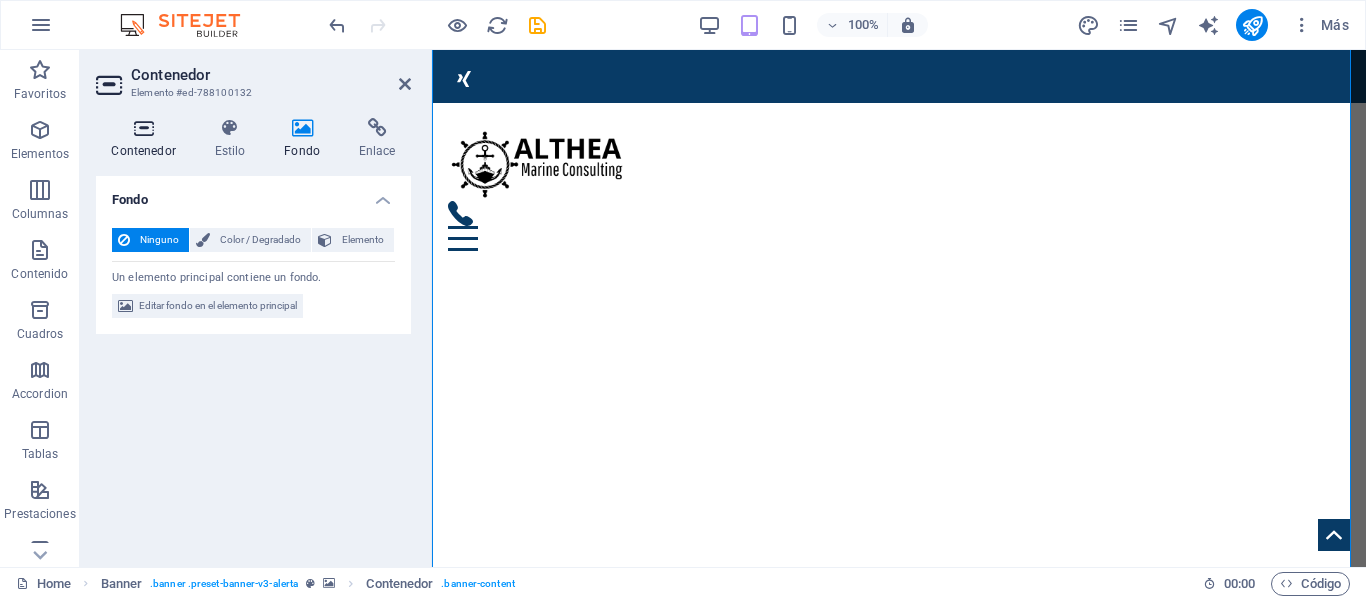 click on "Contenedor" at bounding box center (147, 139) 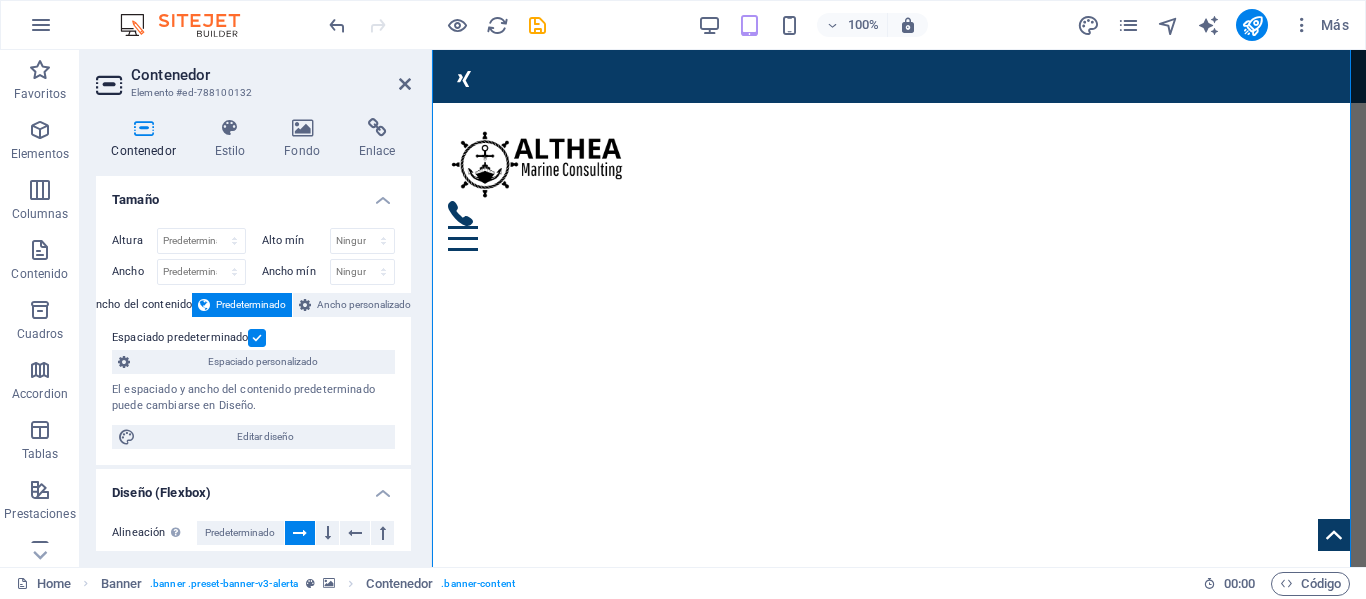 click on "Contenedor" at bounding box center (147, 139) 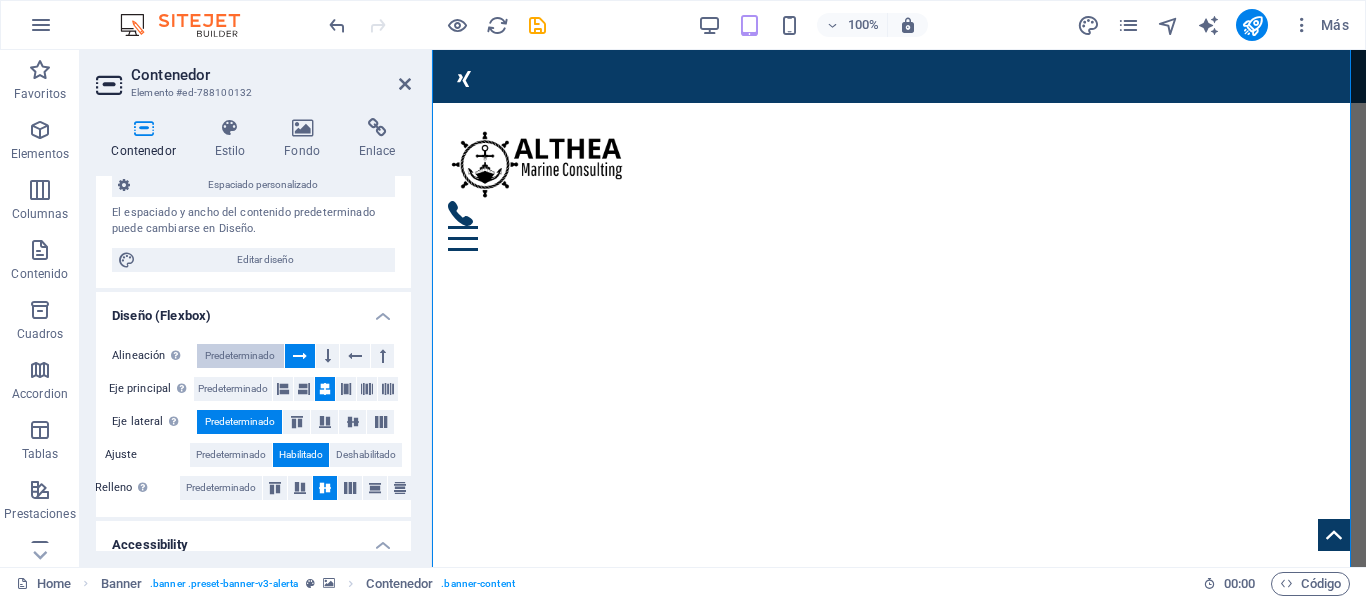 scroll, scrollTop: 0, scrollLeft: 0, axis: both 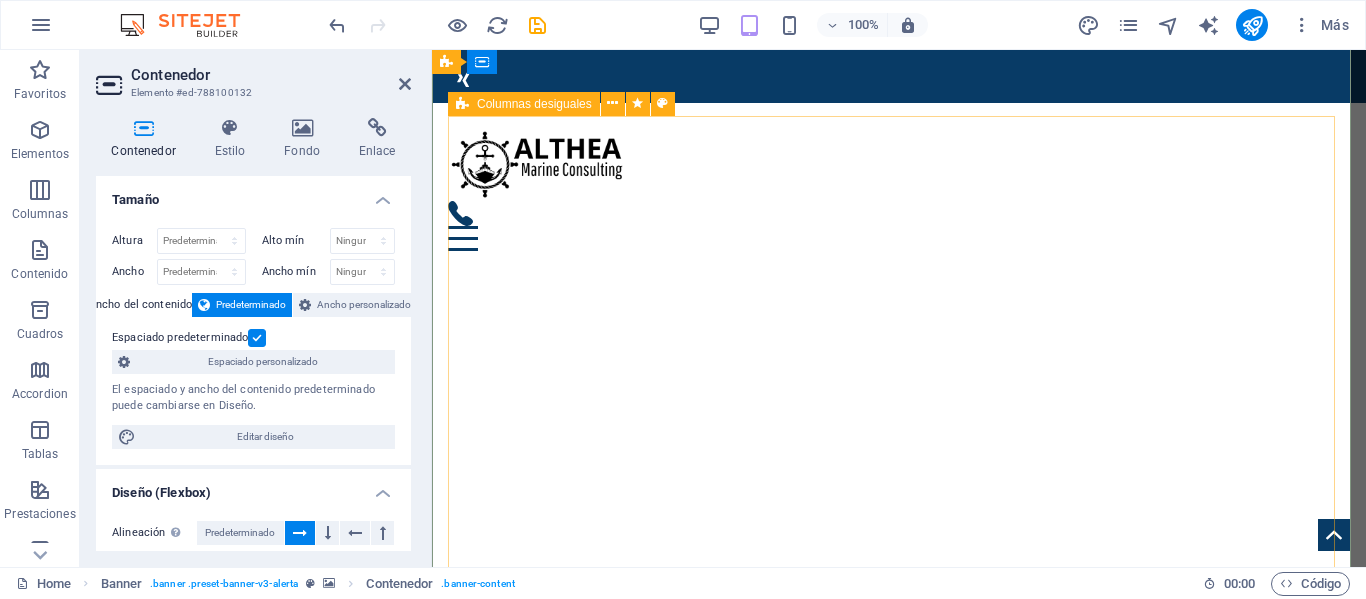 click on "Suelta el contenido aquí o  Añadir elementos  Pegar portapapeles" at bounding box center (899, 1026) 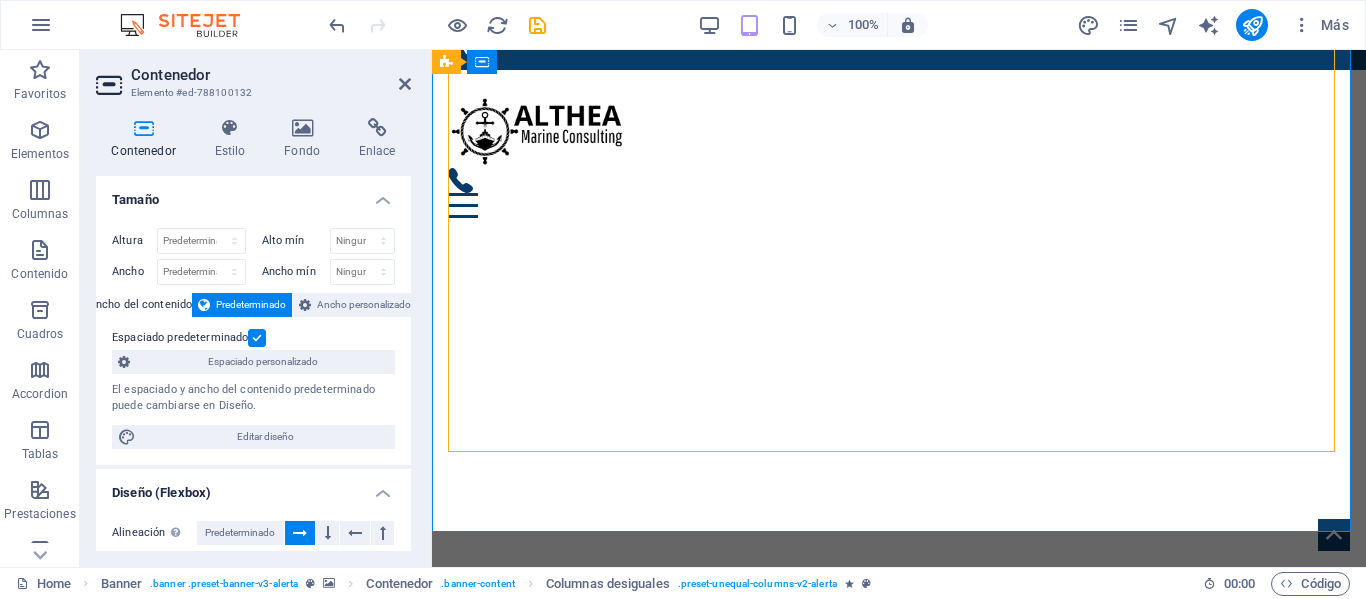 scroll, scrollTop: 400, scrollLeft: 0, axis: vertical 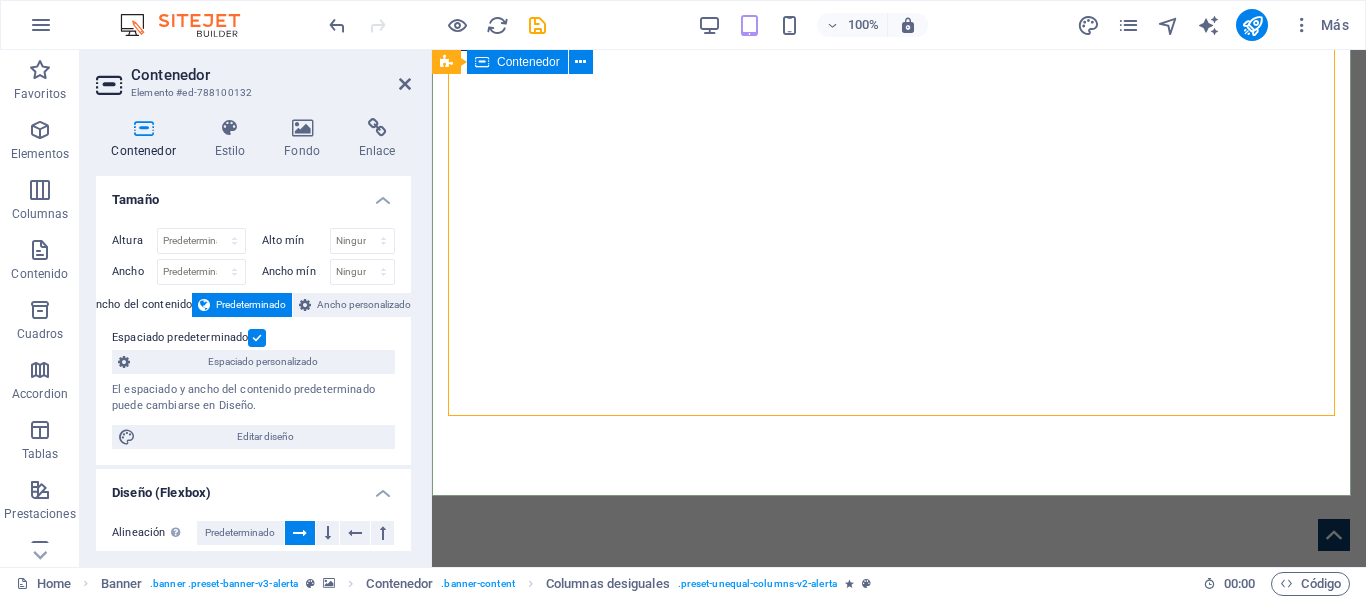 click on "Suelta el contenido aquí o  Añadir elementos  Pegar portapapeles" at bounding box center [899, 1057] 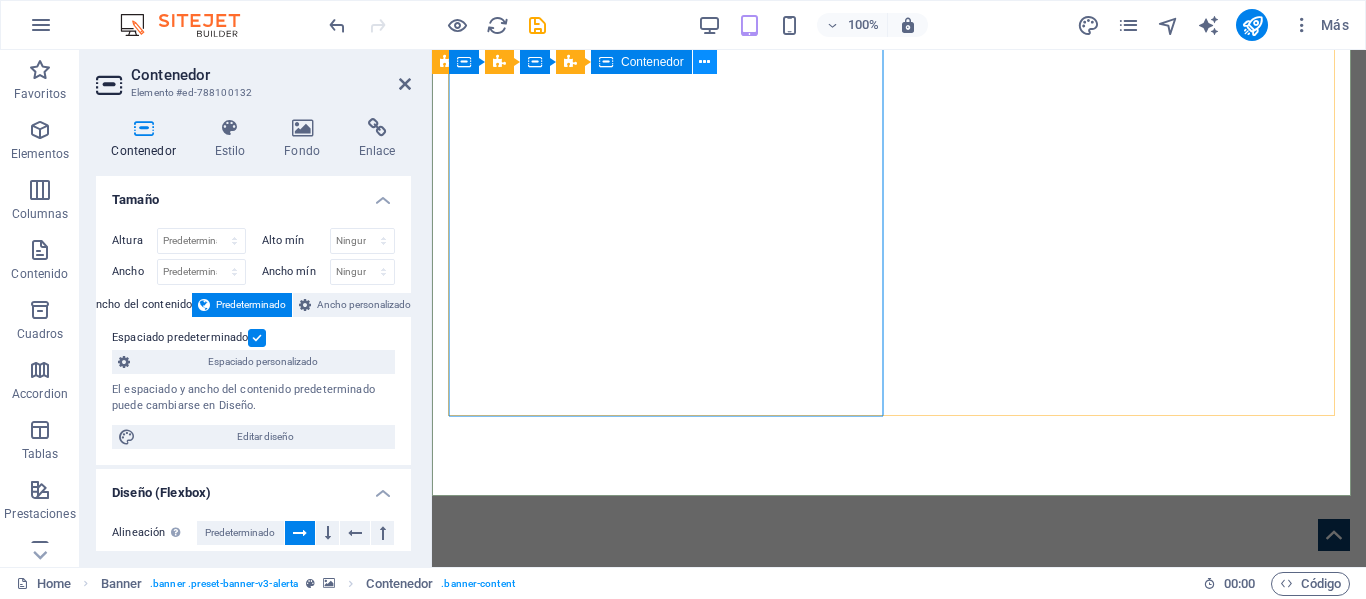 click at bounding box center [704, 62] 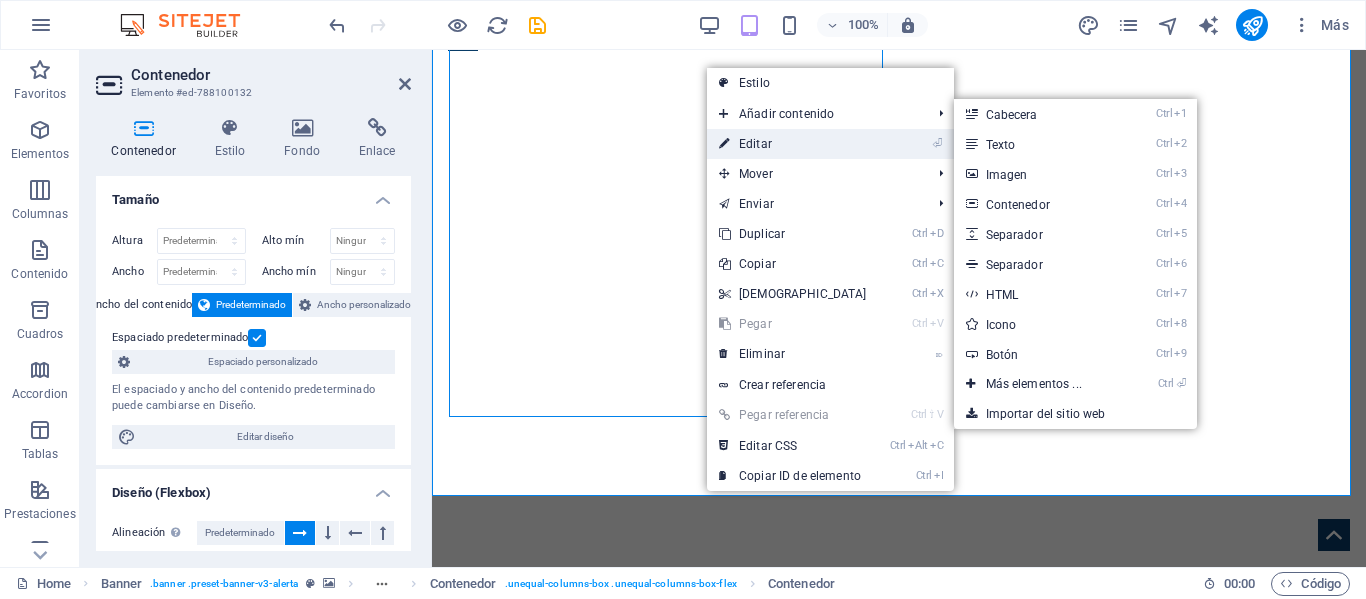 drag, startPoint x: 764, startPoint y: 141, endPoint x: 333, endPoint y: 91, distance: 433.89053 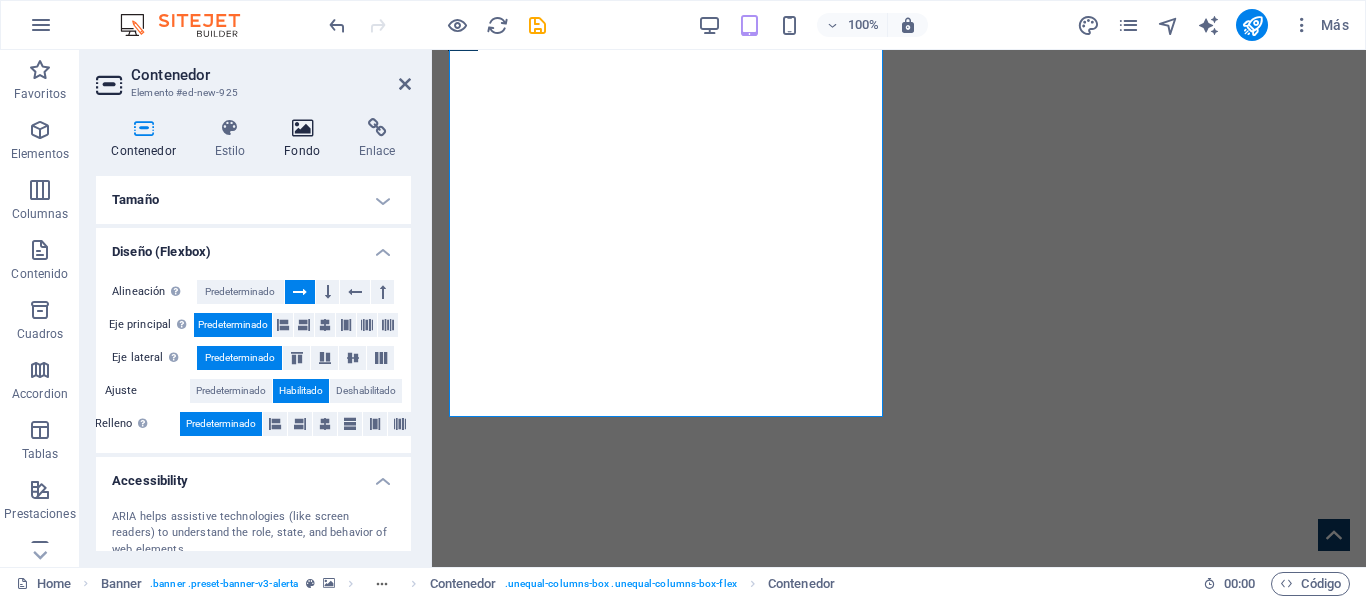 click at bounding box center [302, 128] 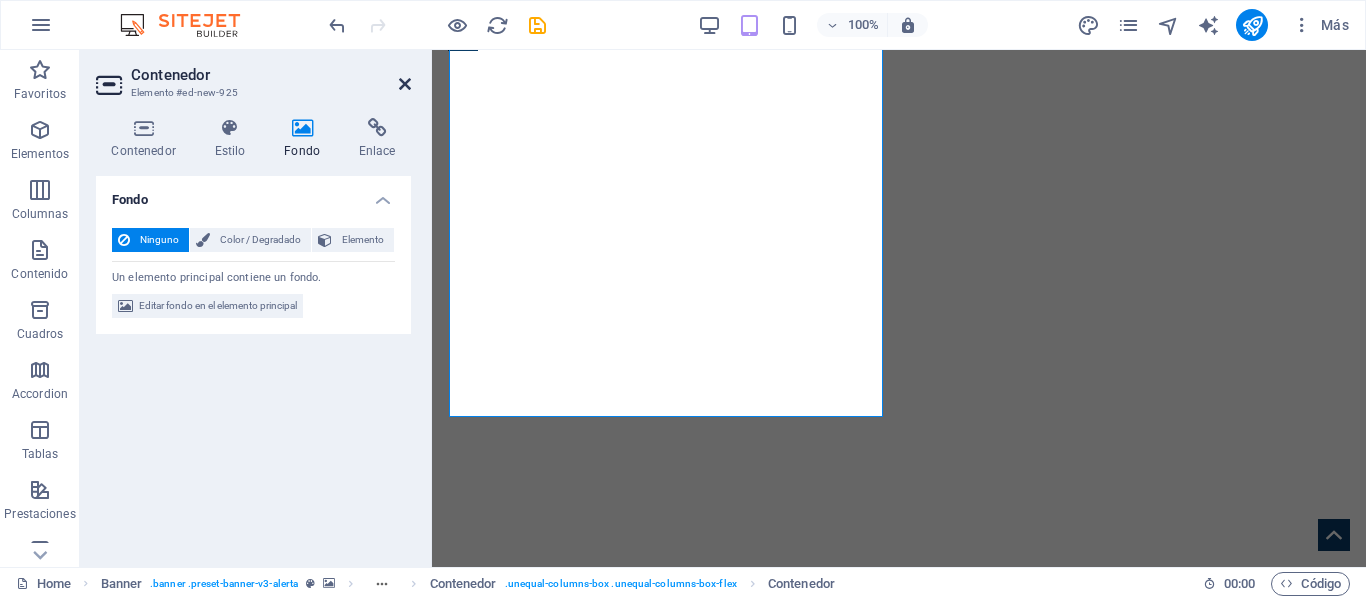 click at bounding box center [405, 84] 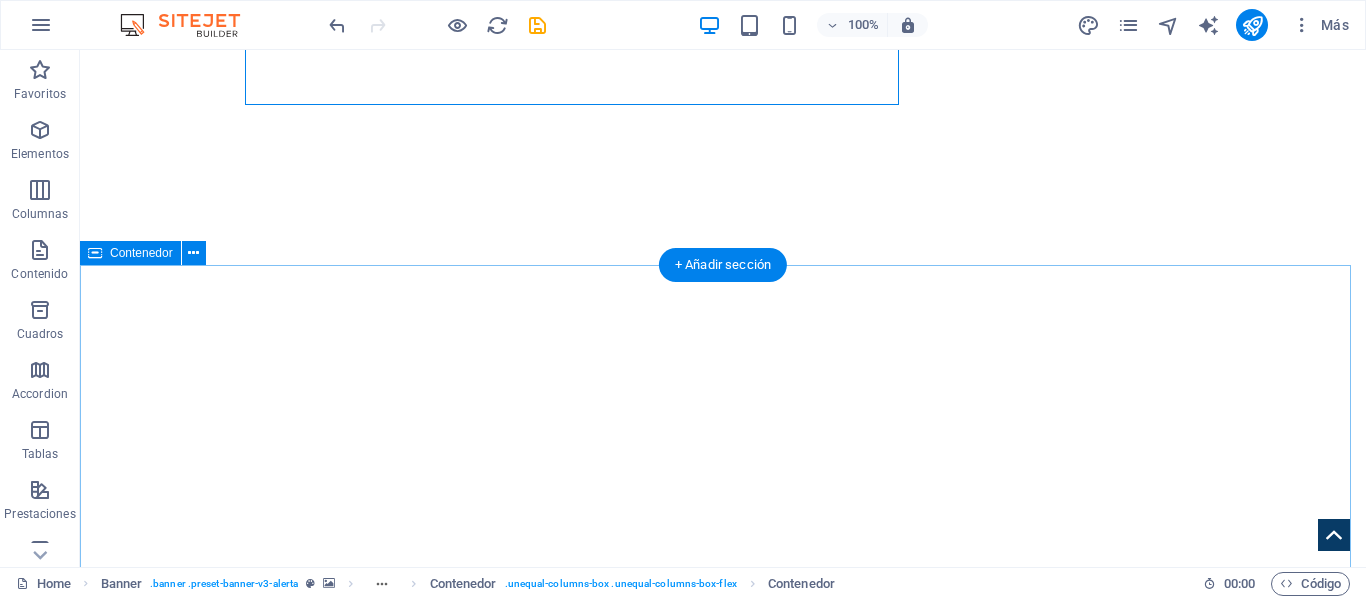 click on "Investigative Agency From  [GEOGRAPHIC_DATA], IL Lorem ipsum dolor sit amet, consetetur sadipscing elitr, sed diam nonumy eirmod tempor invidunt ut labore et dolore magna aliquyam erat, sed diam voluptua. At vero eos et accusam et [PERSON_NAME] duo [PERSON_NAME] et ea rebum. Stet clita kasd gubergren, no sea takimata sanctus est Lorem ipsum dolor sit amet.Lorem ipsum dolor sit amet, consetetur sadipscing elitr, sed diam nonumy eirmod tempor invidunt ut labore et dolore magna aliquyam erat, sed diam voluptua. At vero eos et accusam et [PERSON_NAME] duo [PERSON_NAME] et ea rebum. Stet clita kasd gubergren, no sea takimata sanctus est Lorem ipsum dolor sit amet. At vero eos et accusam et [PERSON_NAME] duo [PERSON_NAME] et ea rebum. Stet clita kasd gubergren, no sea takimata sanctus est Lorem ipsum dolor sit amet.Lorem ipsum dolor sit amet, consetetur sadipscing elitr, sed diam nonumy eirmod tempor invidunt ut labore et dolore magna aliquyam erat, sed diam voluptua." at bounding box center (723, 1297) 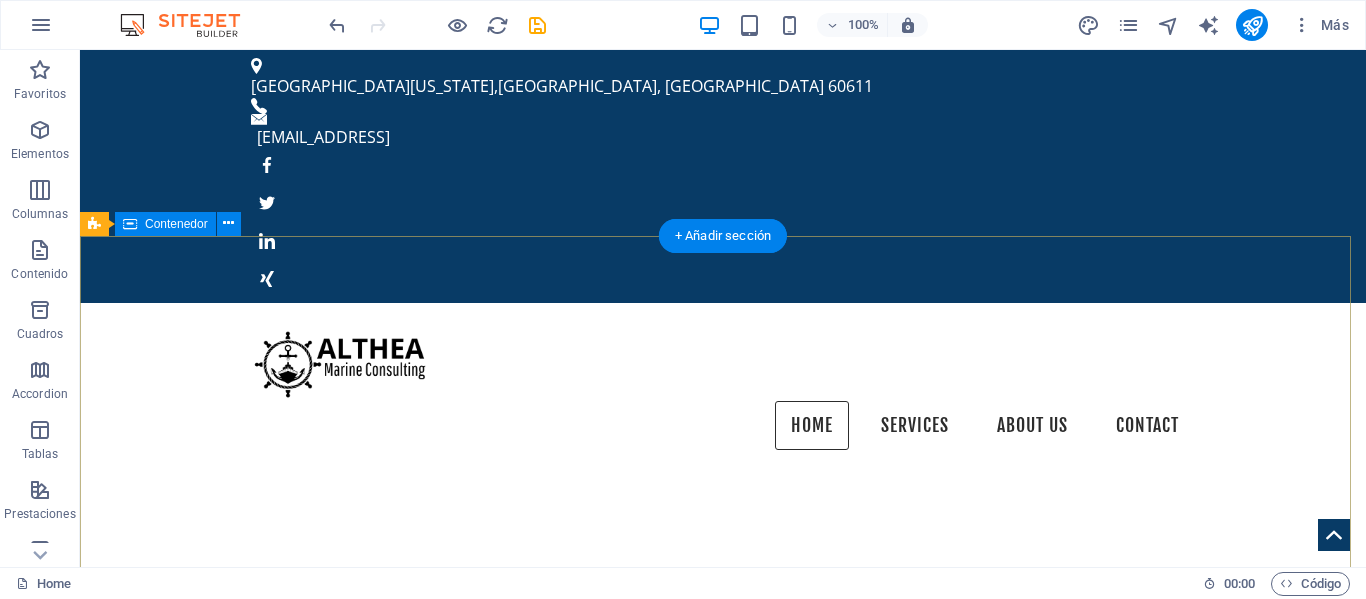 scroll, scrollTop: 100, scrollLeft: 0, axis: vertical 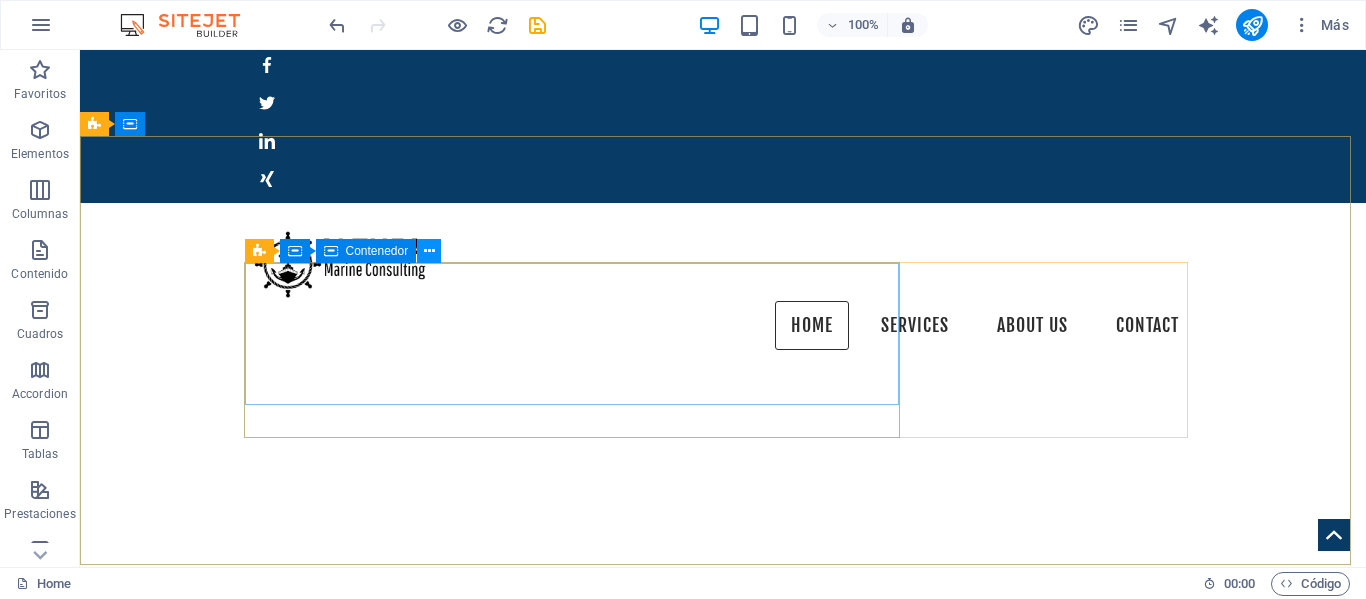 click at bounding box center (429, 251) 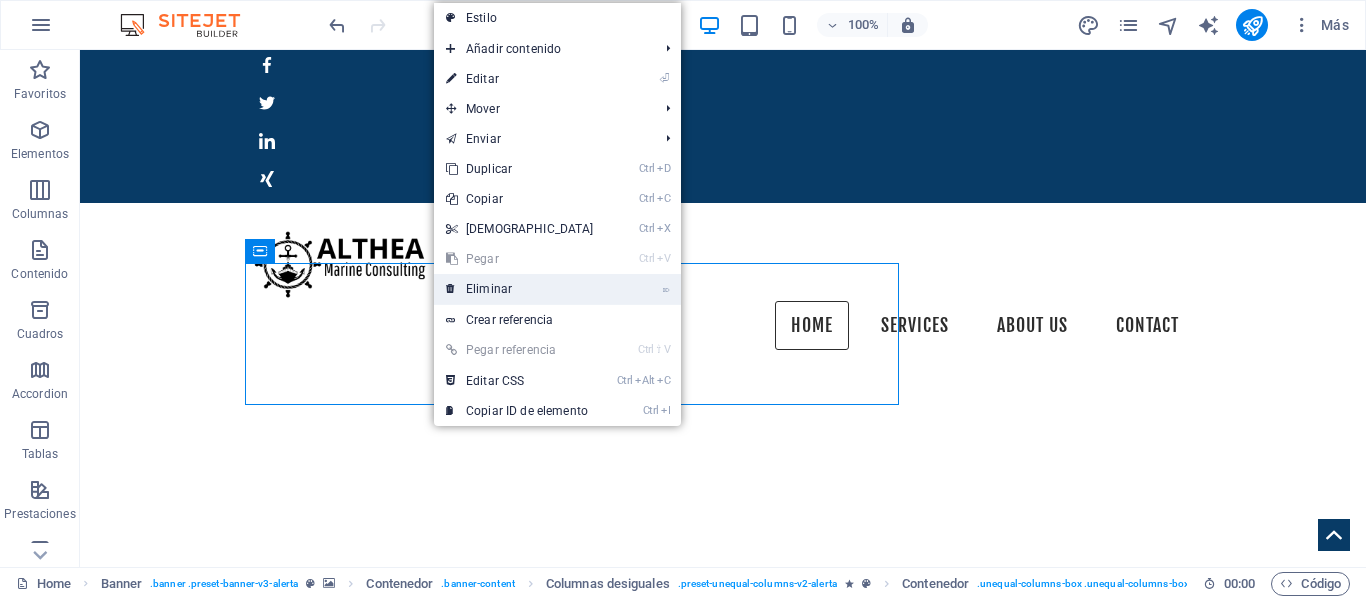drag, startPoint x: 490, startPoint y: 286, endPoint x: 411, endPoint y: 236, distance: 93.49332 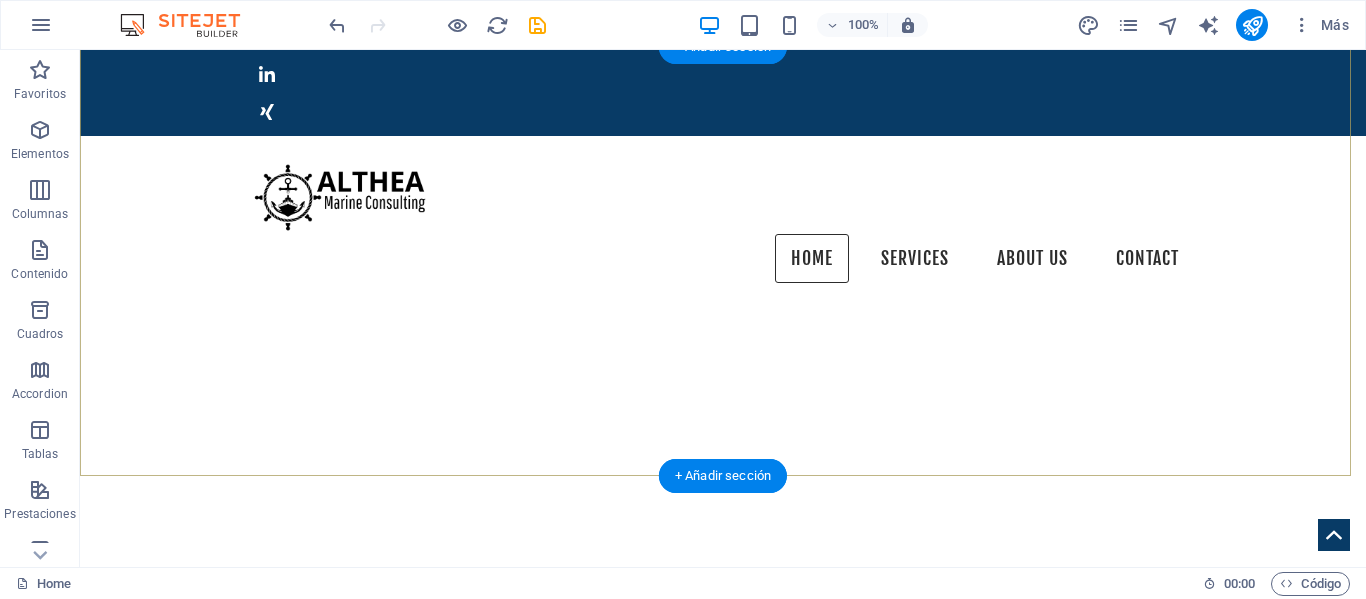 scroll, scrollTop: 200, scrollLeft: 0, axis: vertical 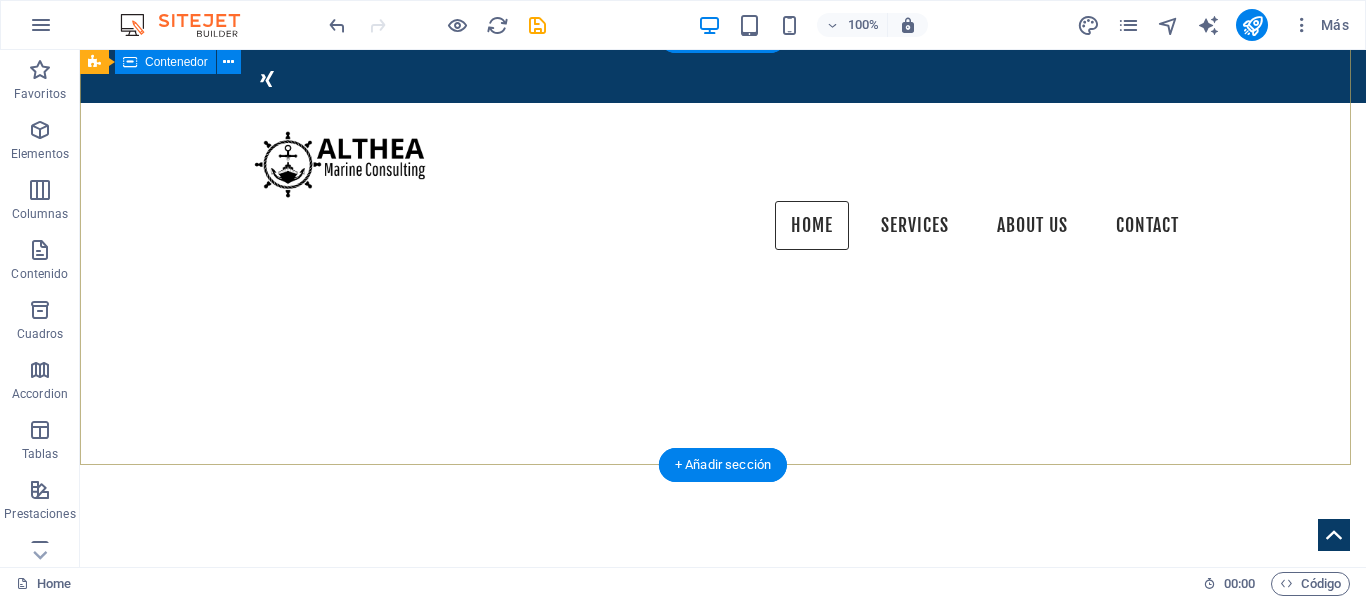 drag, startPoint x: 389, startPoint y: 266, endPoint x: 489, endPoint y: 319, distance: 113.17685 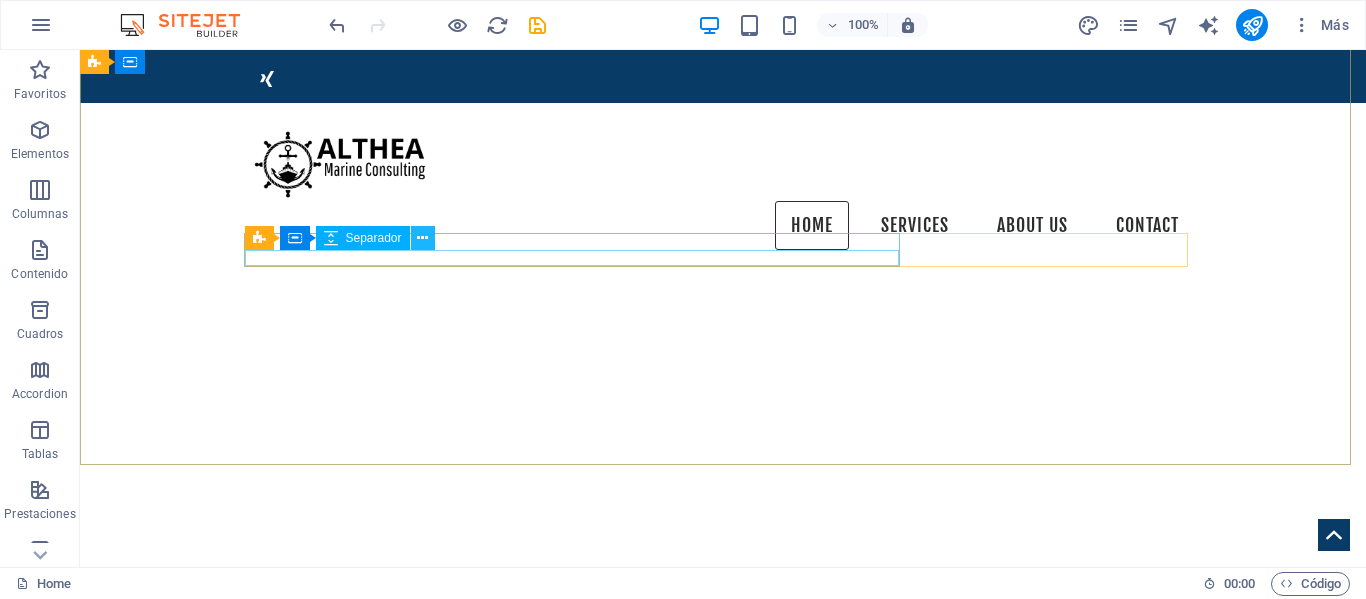 click at bounding box center [422, 238] 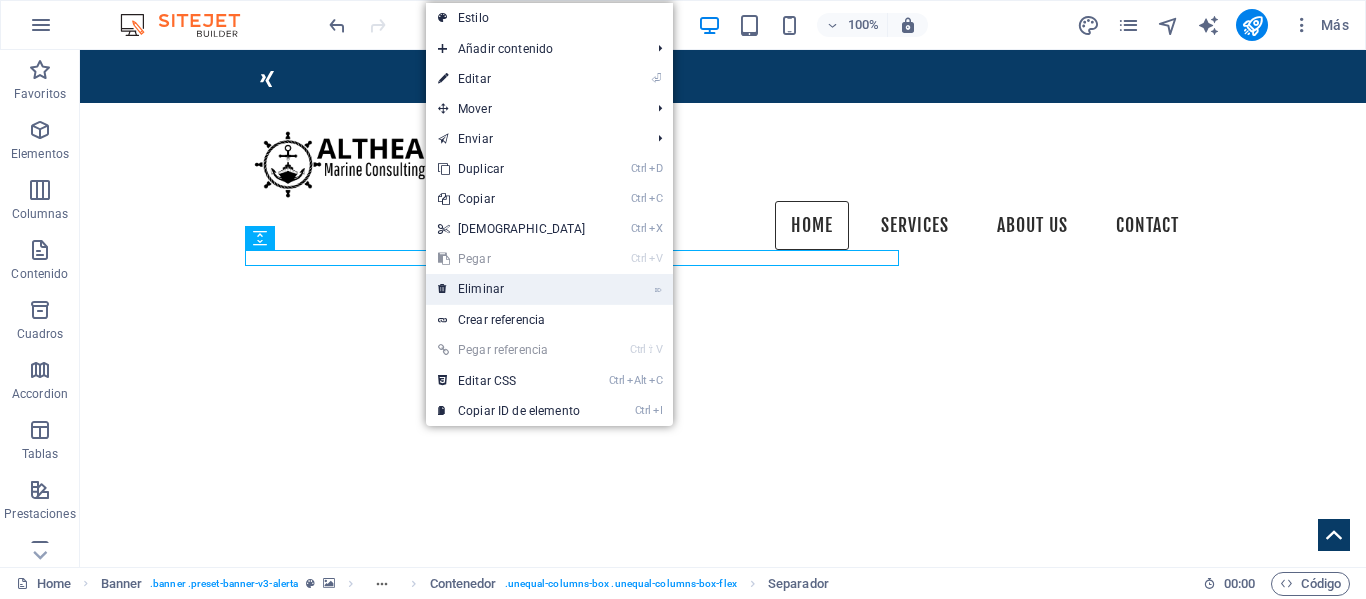 click on "⌦  Eliminar" at bounding box center [512, 289] 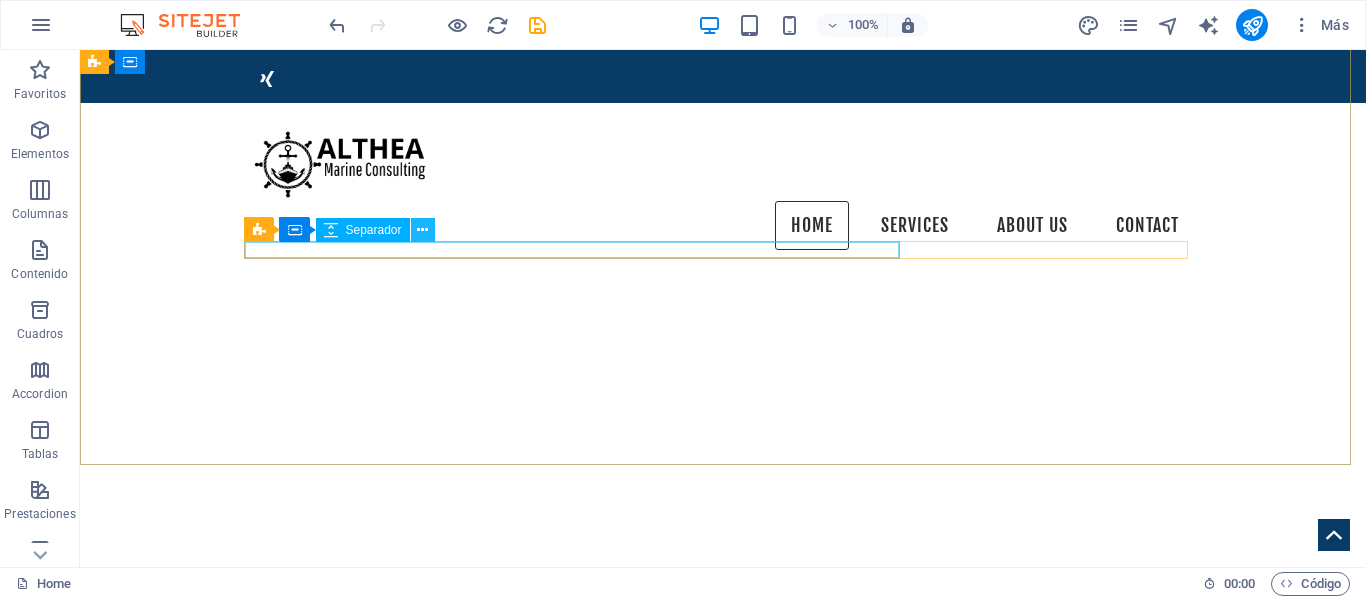 click at bounding box center [422, 230] 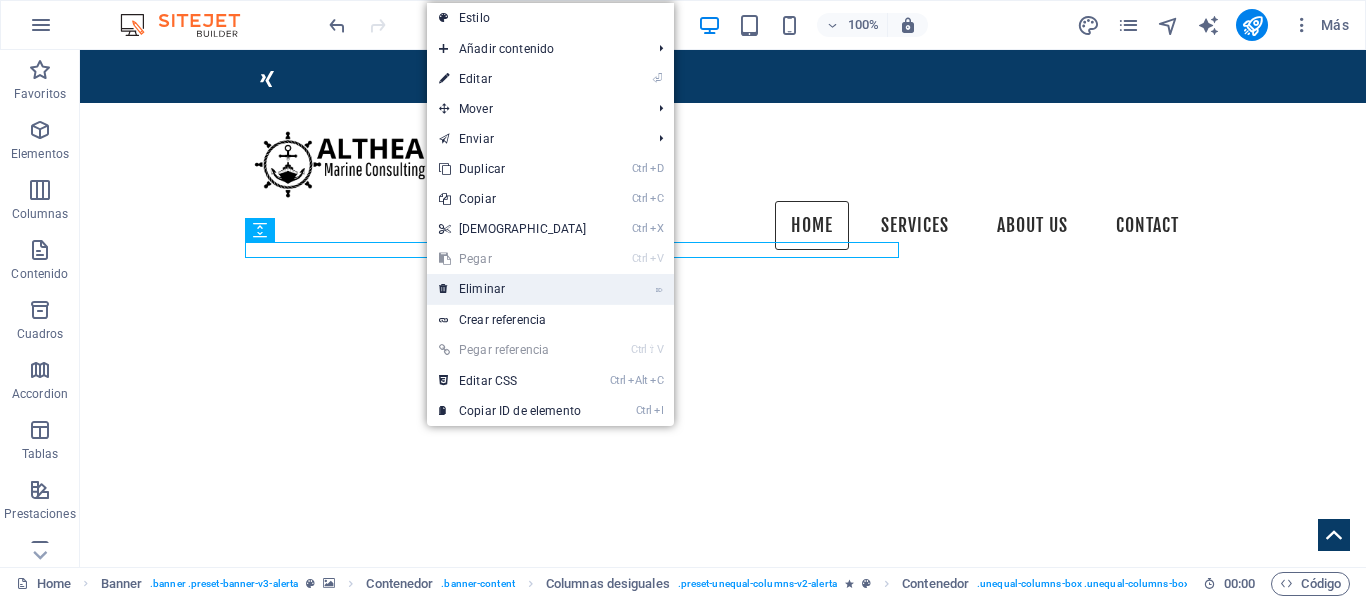 click on "⌦  Eliminar" at bounding box center [513, 289] 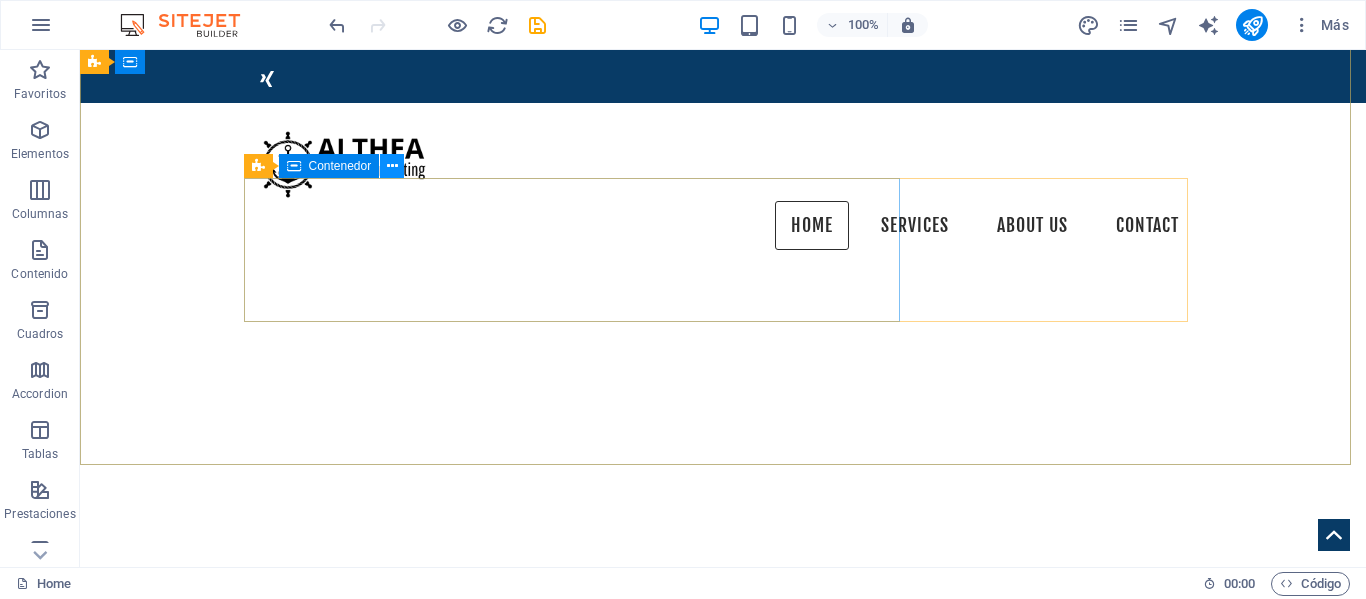 click at bounding box center (392, 166) 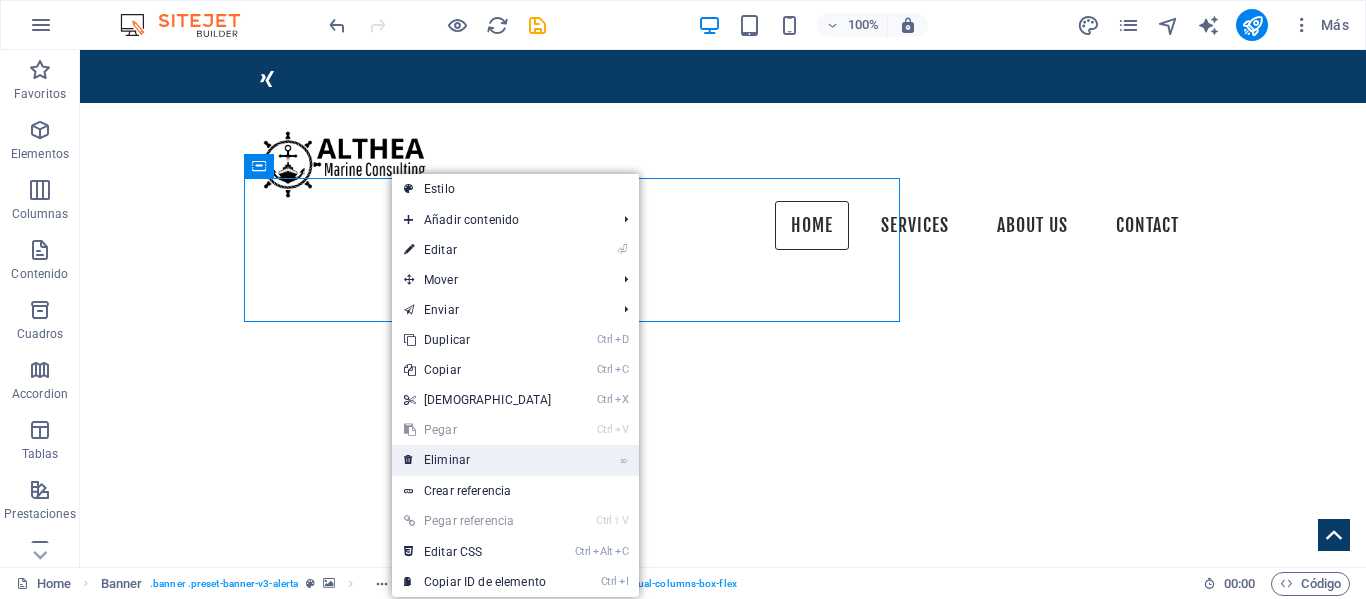 click on "⌦  Eliminar" at bounding box center (478, 460) 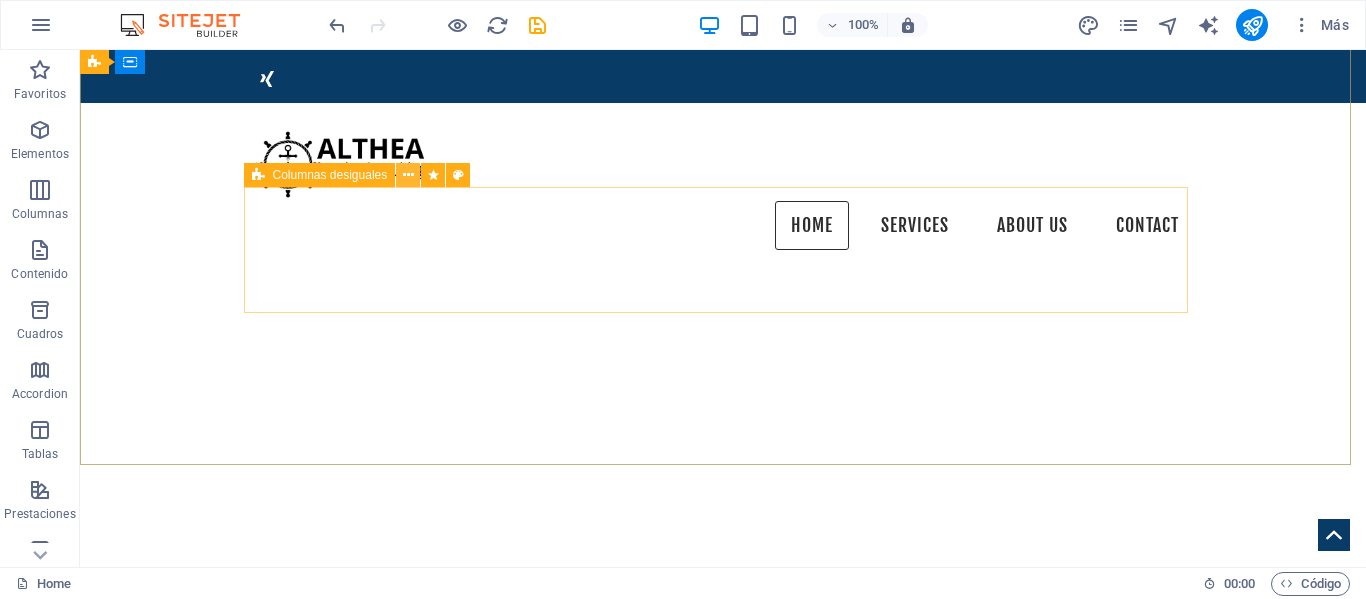 click at bounding box center [408, 175] 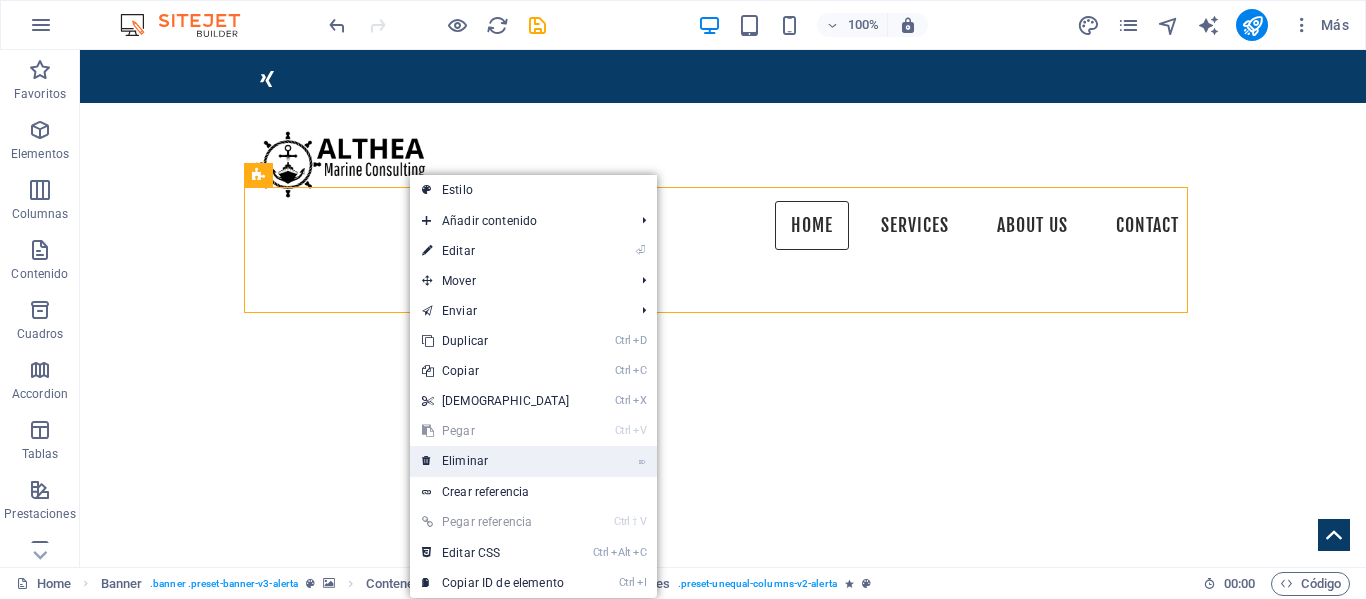 click on "⌦  Eliminar" at bounding box center (496, 461) 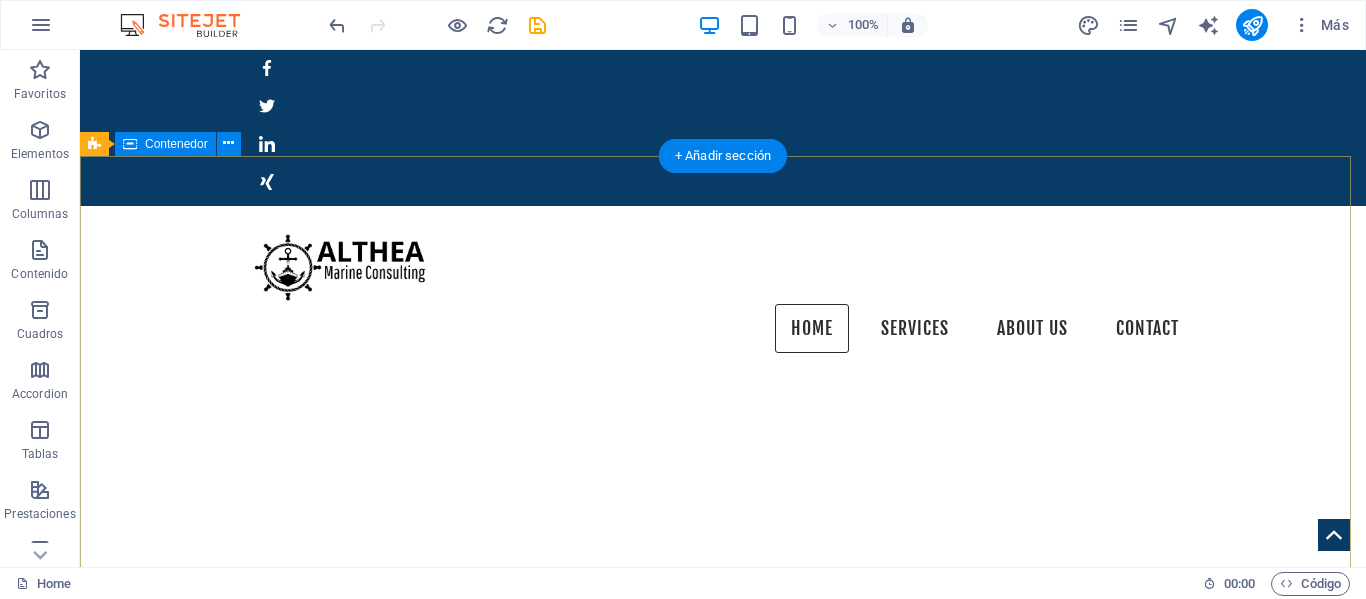 scroll, scrollTop: 100, scrollLeft: 0, axis: vertical 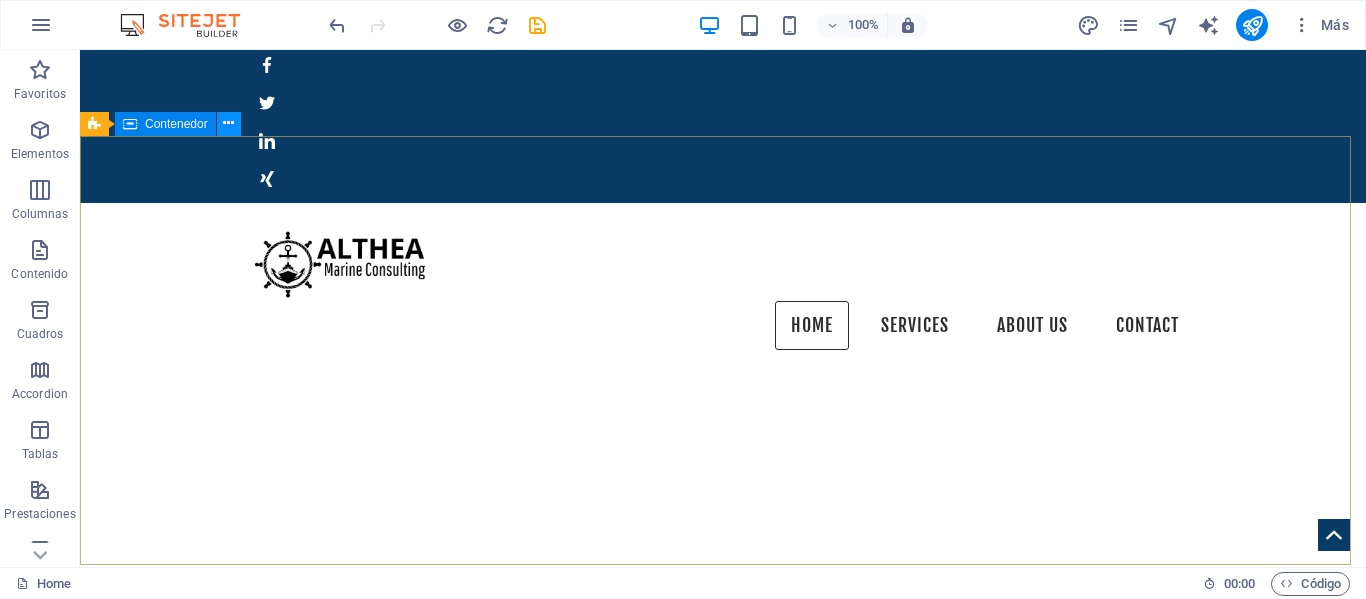 click at bounding box center (228, 123) 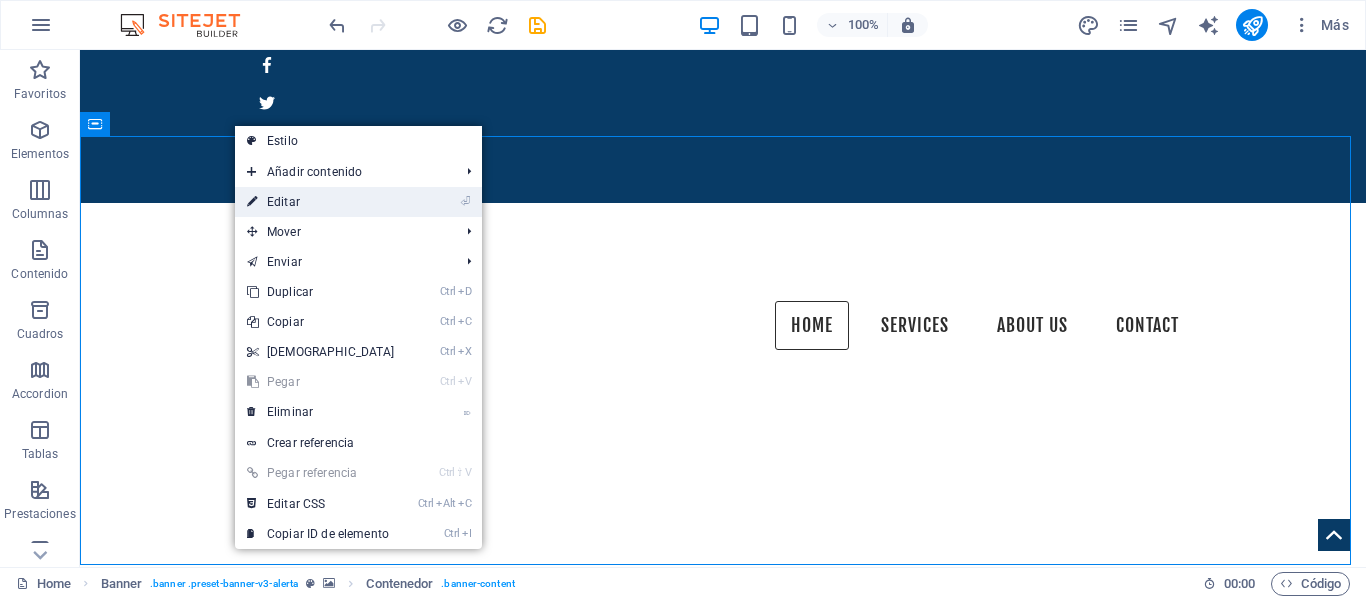 click on "⏎  Editar" at bounding box center (321, 202) 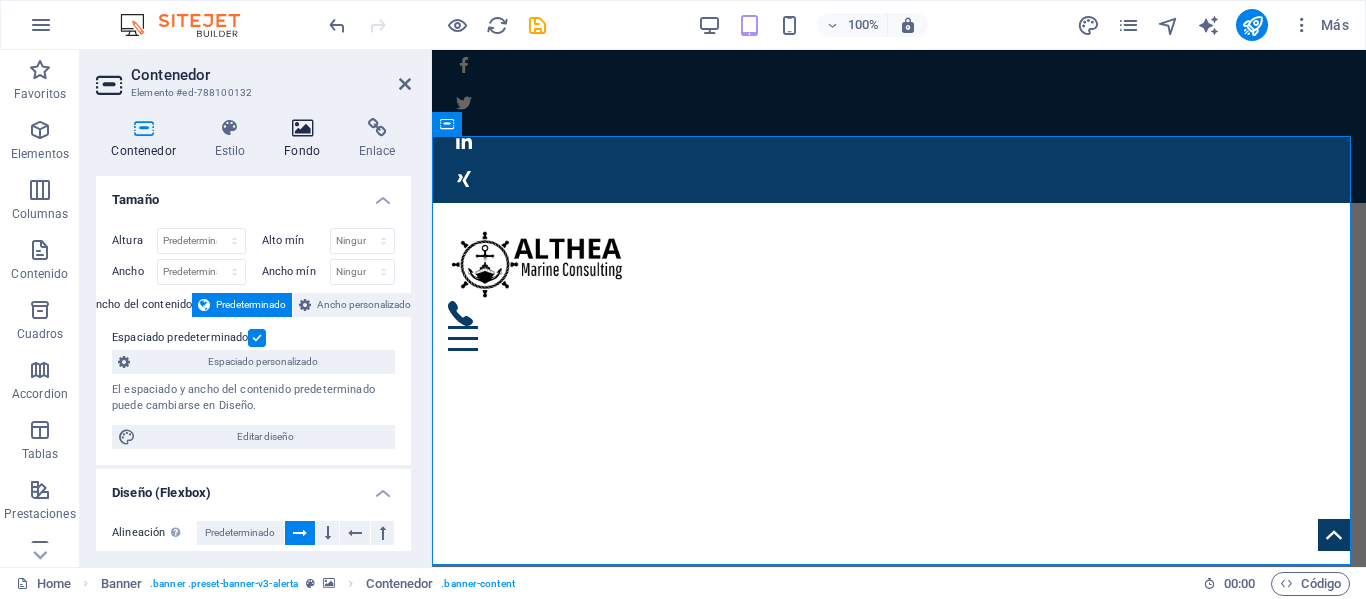 click at bounding box center [302, 128] 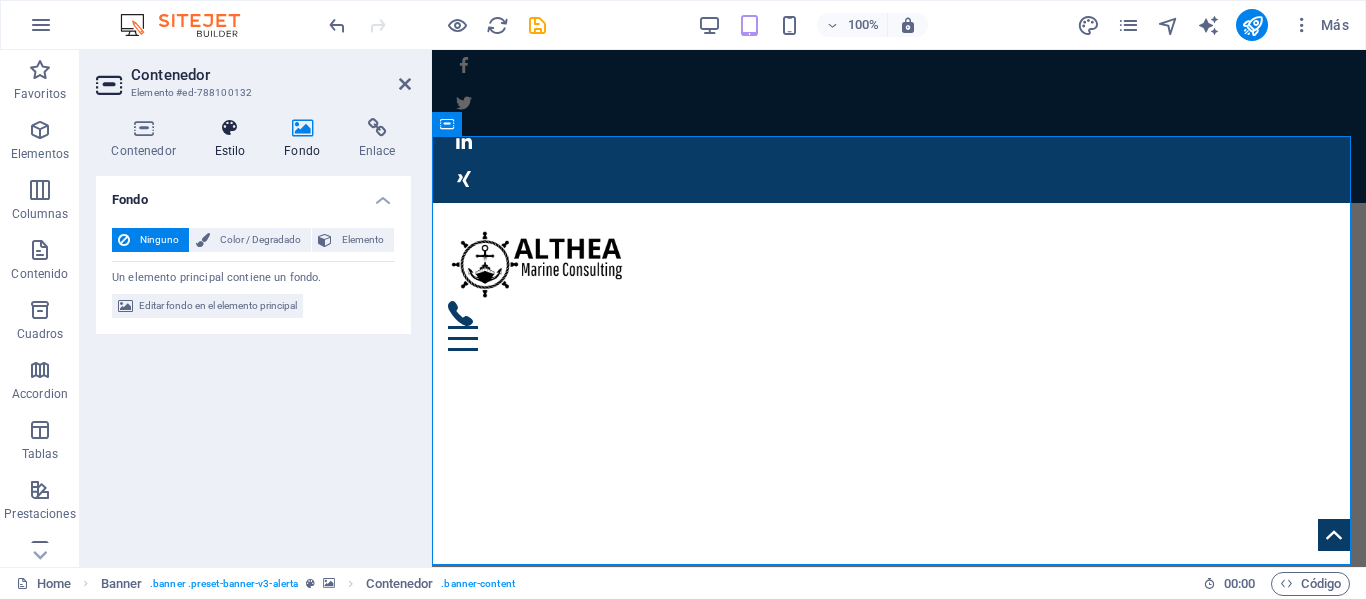 click at bounding box center (230, 128) 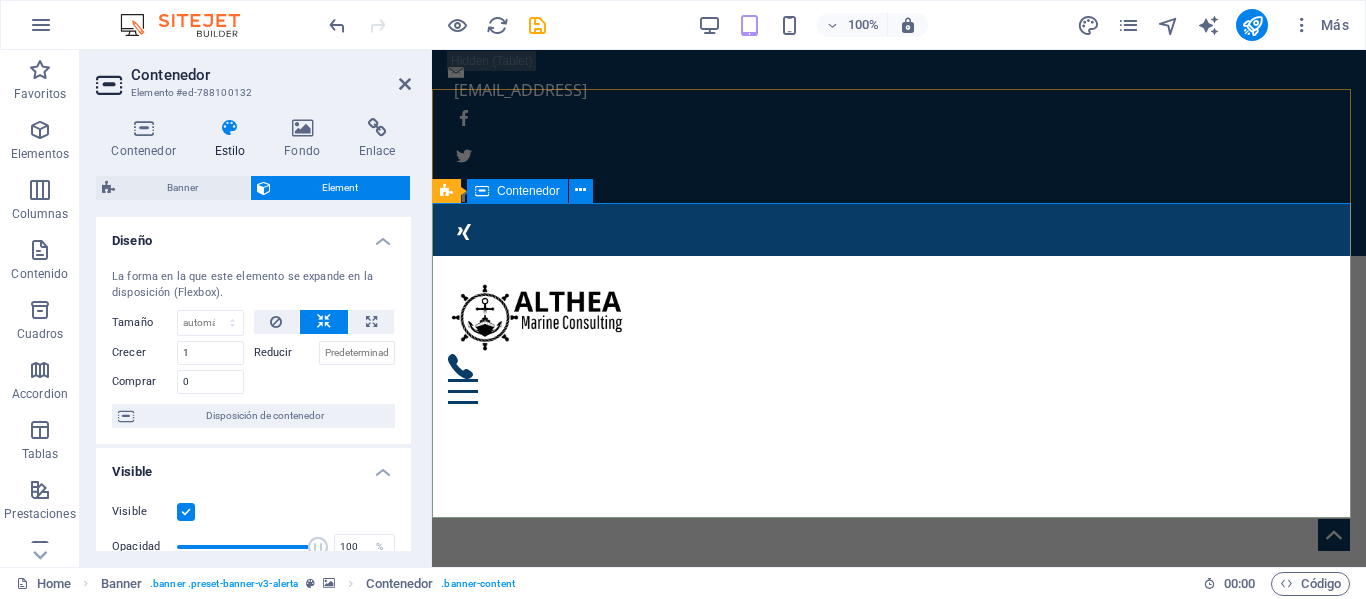 scroll, scrollTop: 0, scrollLeft: 0, axis: both 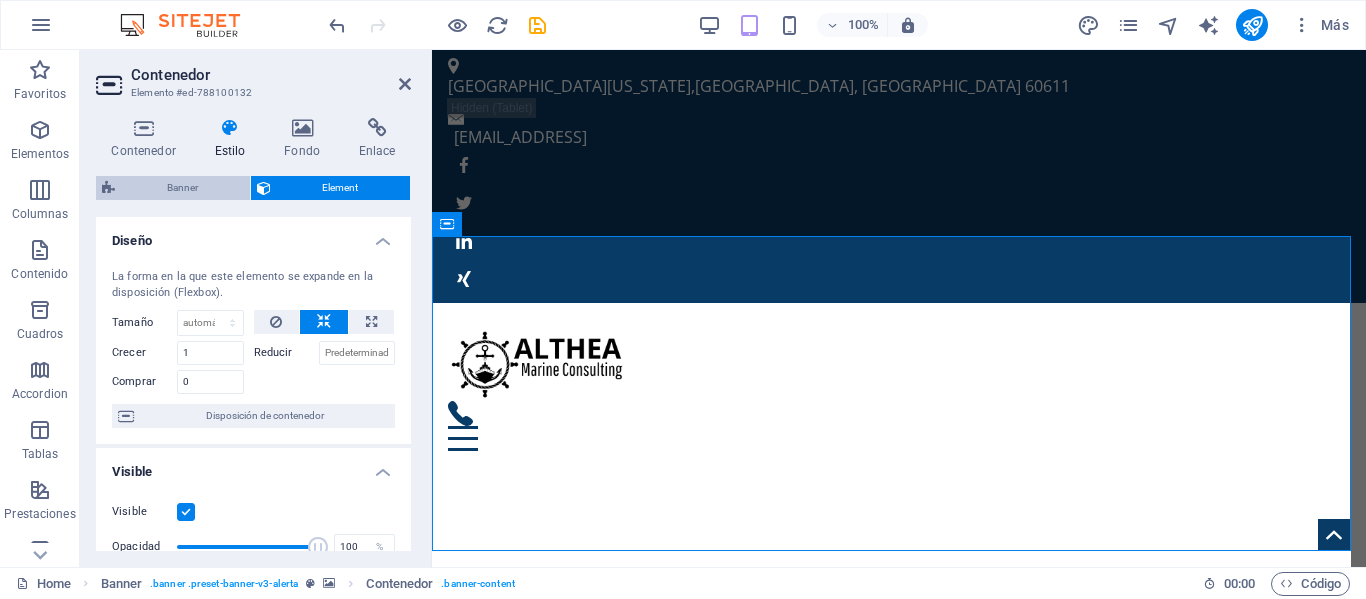 click on "Banner" at bounding box center [182, 188] 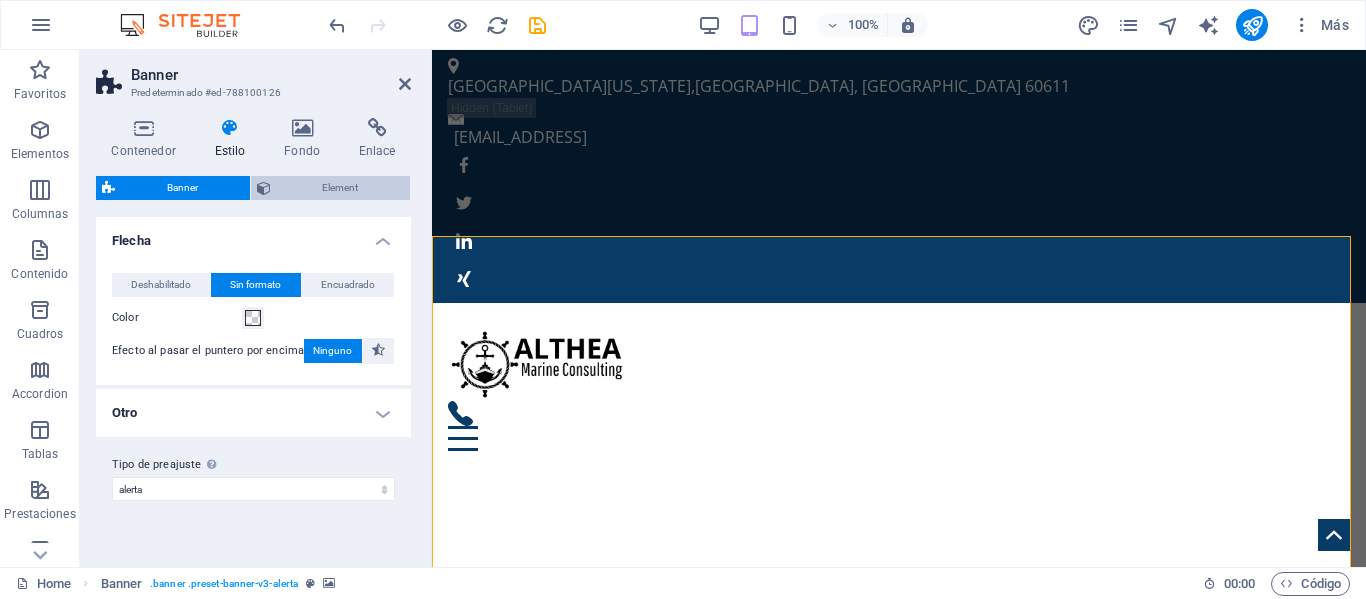 click on "Element" at bounding box center [341, 188] 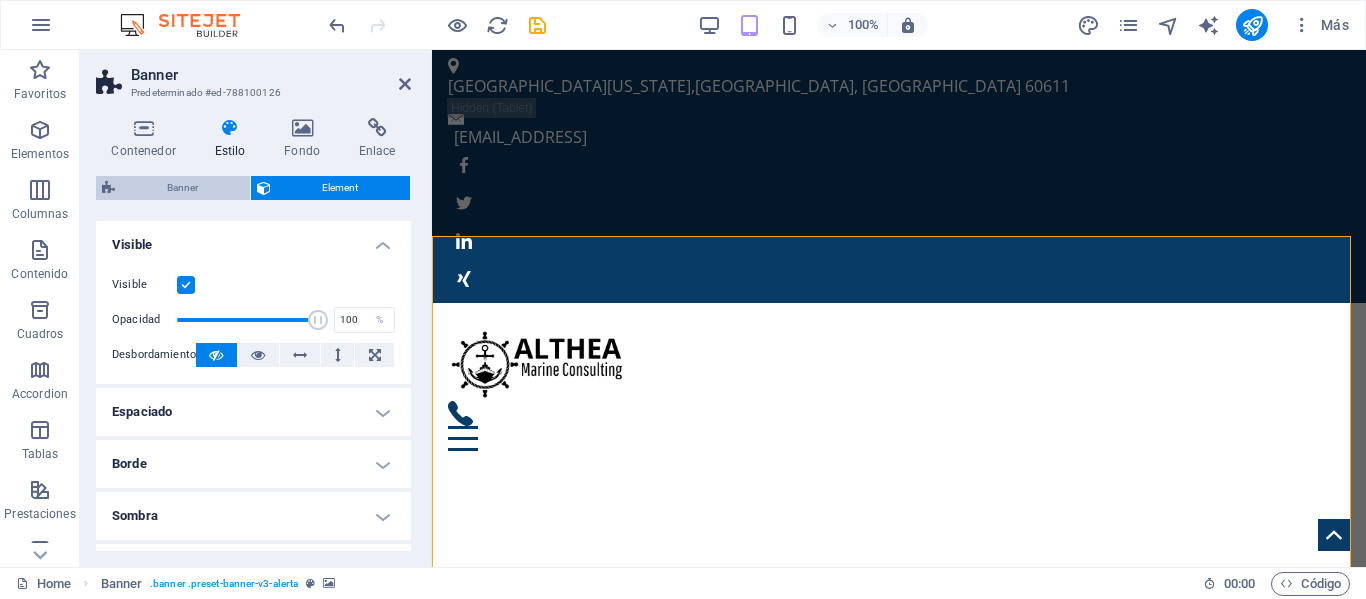 click on "Banner" at bounding box center (182, 188) 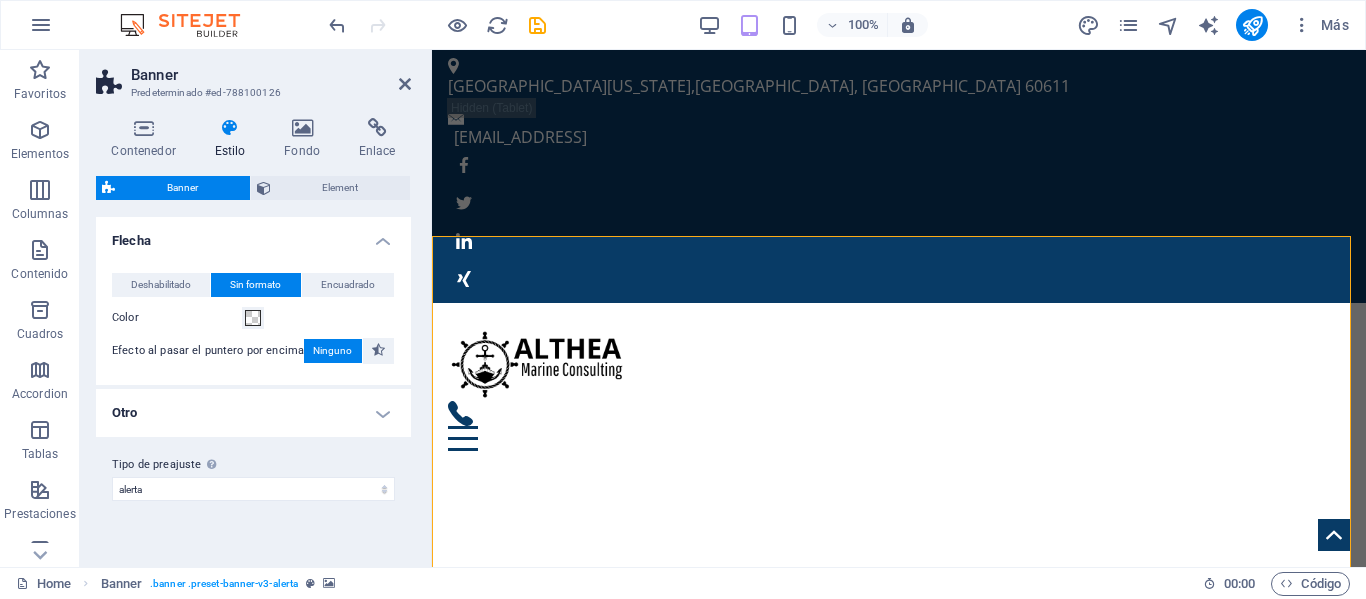 click on "Otro" at bounding box center (253, 413) 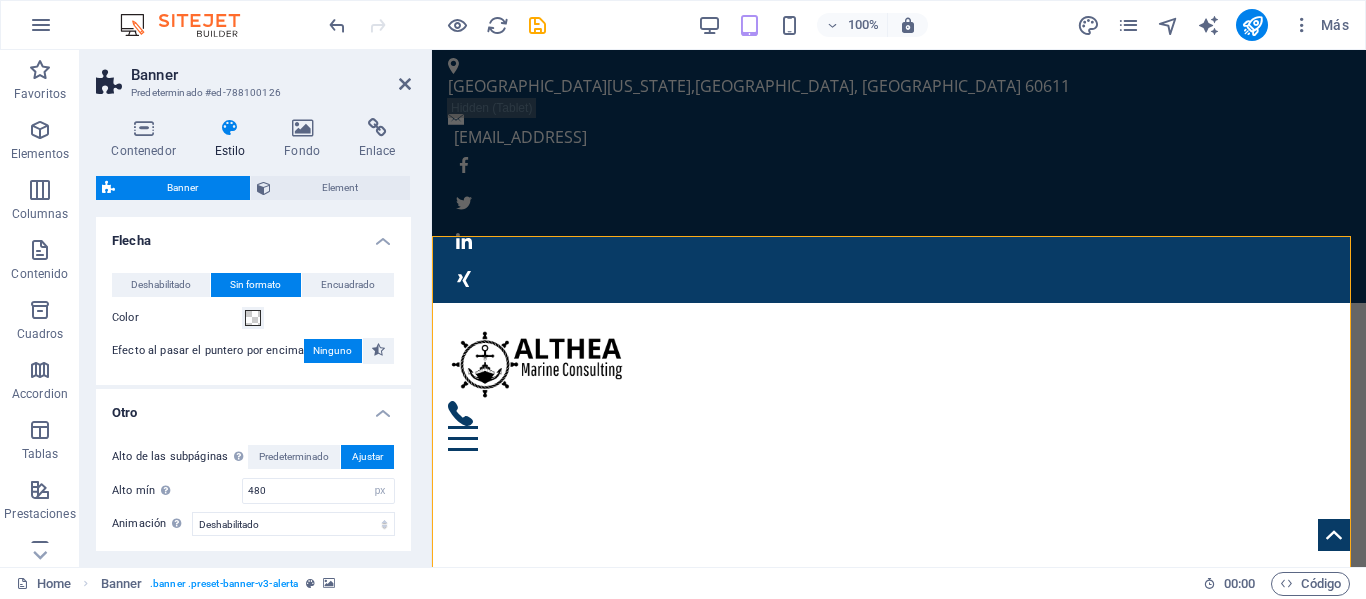 click on "Otro" at bounding box center [253, 407] 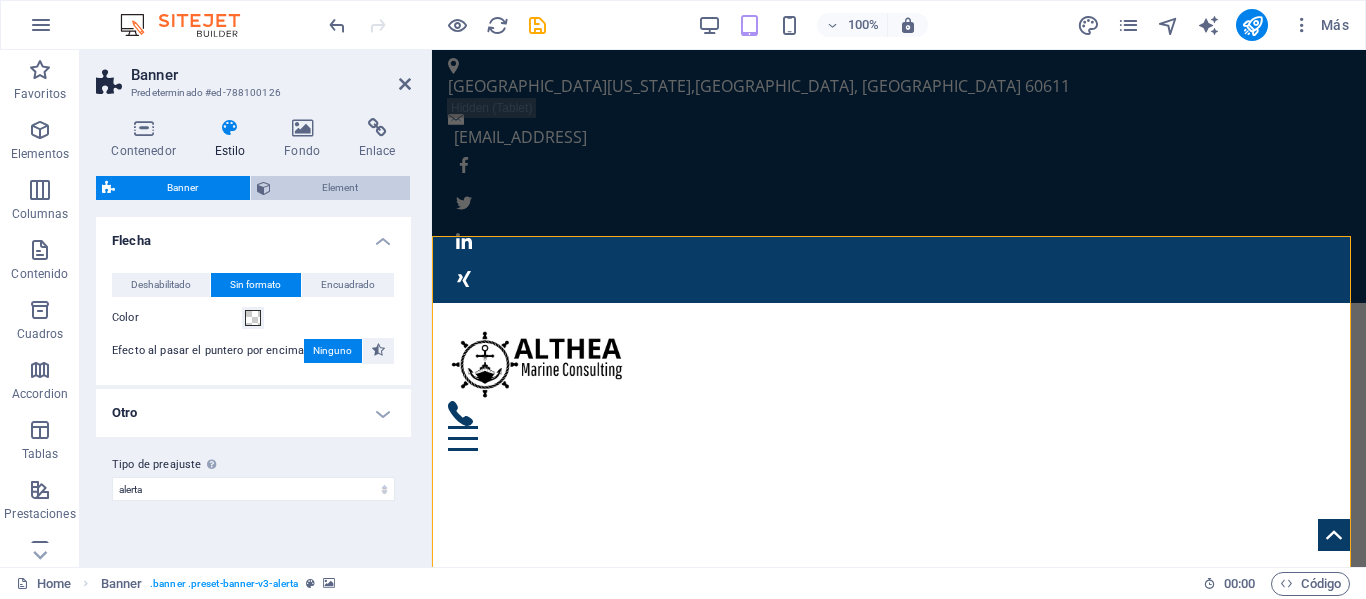 click on "Element" at bounding box center [341, 188] 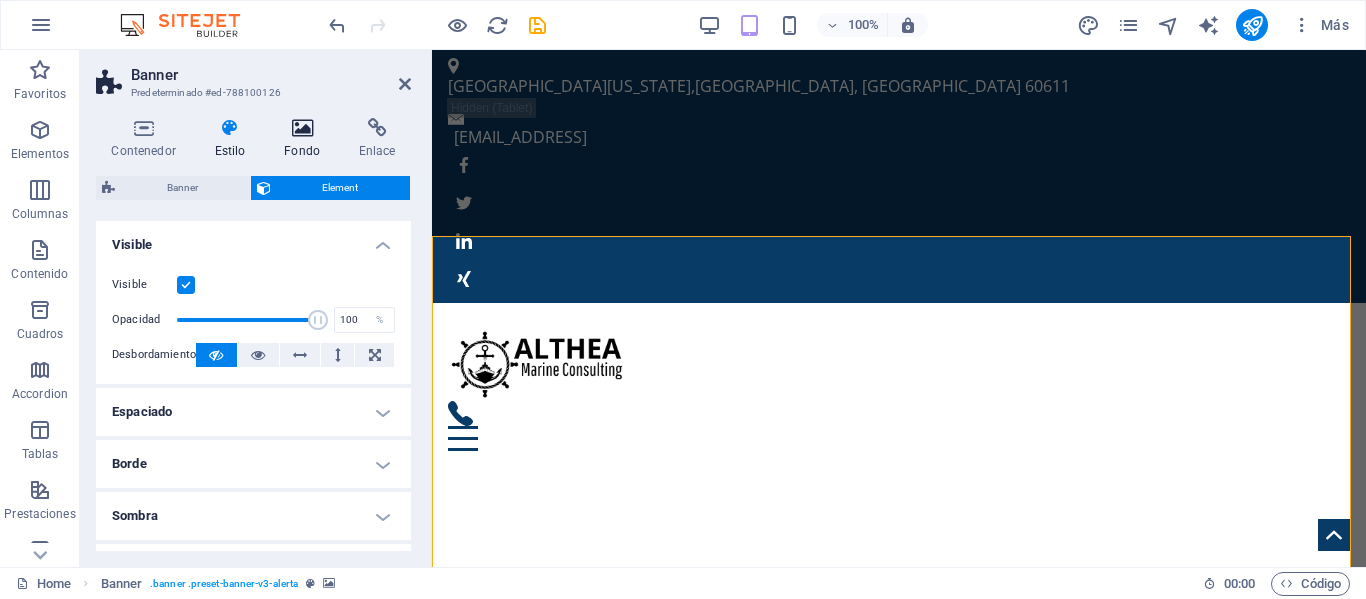 click at bounding box center (302, 128) 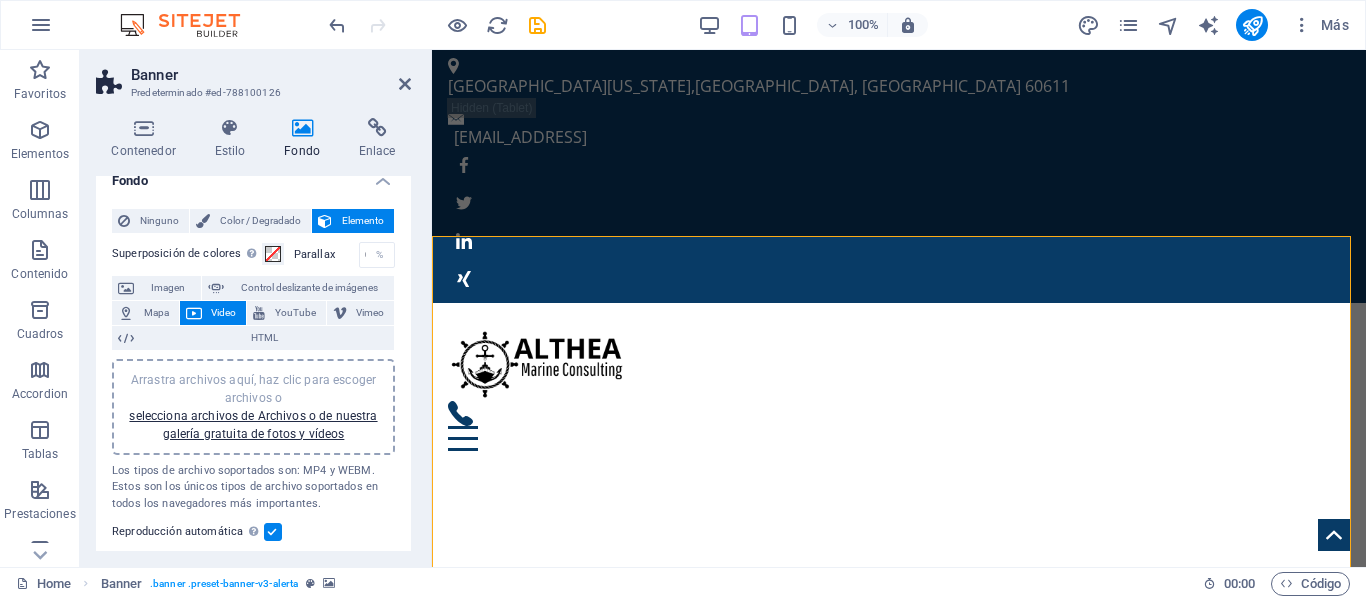 scroll, scrollTop: 0, scrollLeft: 0, axis: both 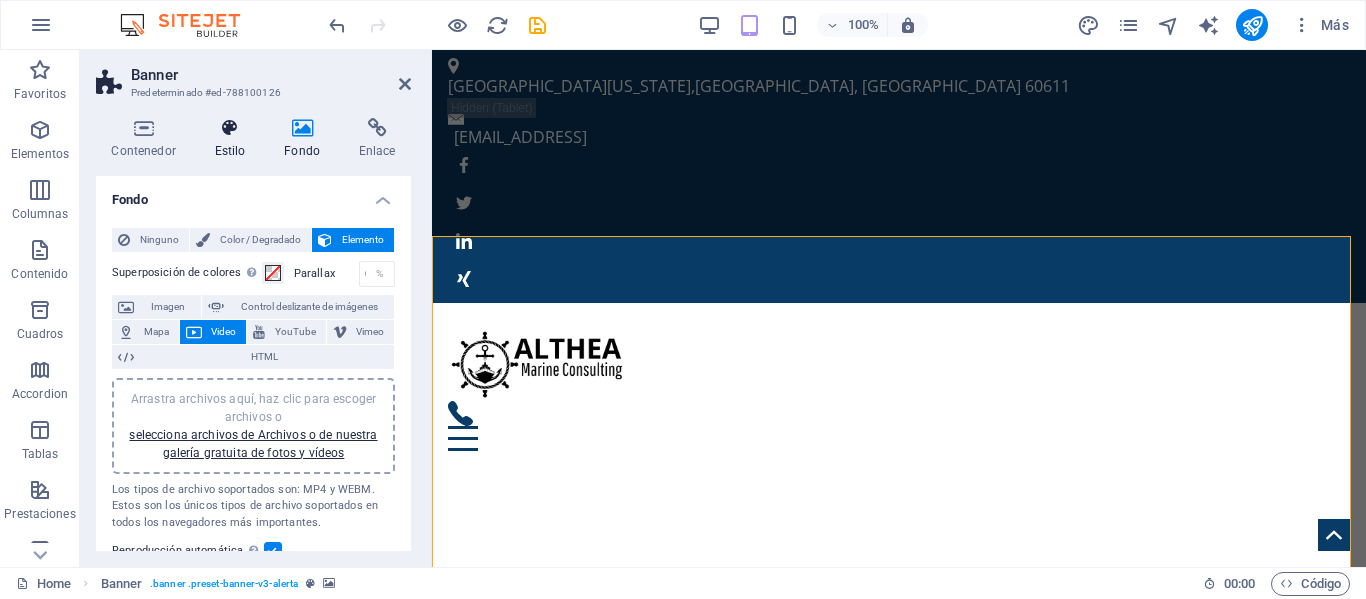 click on "Estilo" at bounding box center (234, 139) 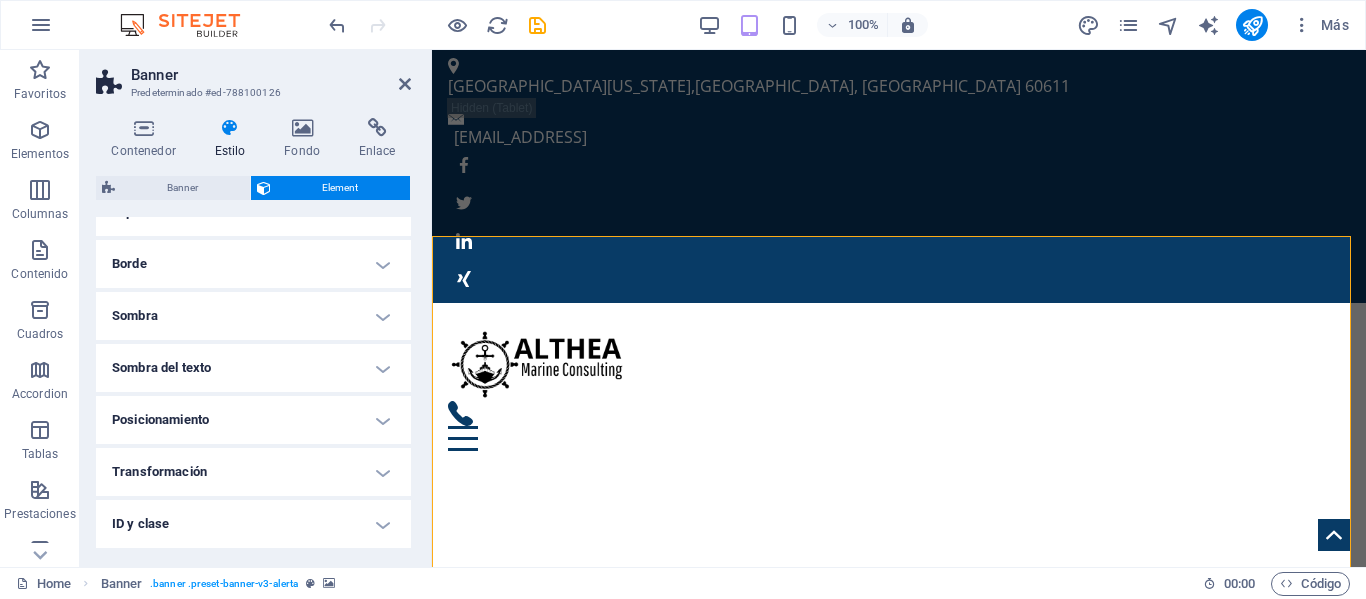 scroll, scrollTop: 301, scrollLeft: 0, axis: vertical 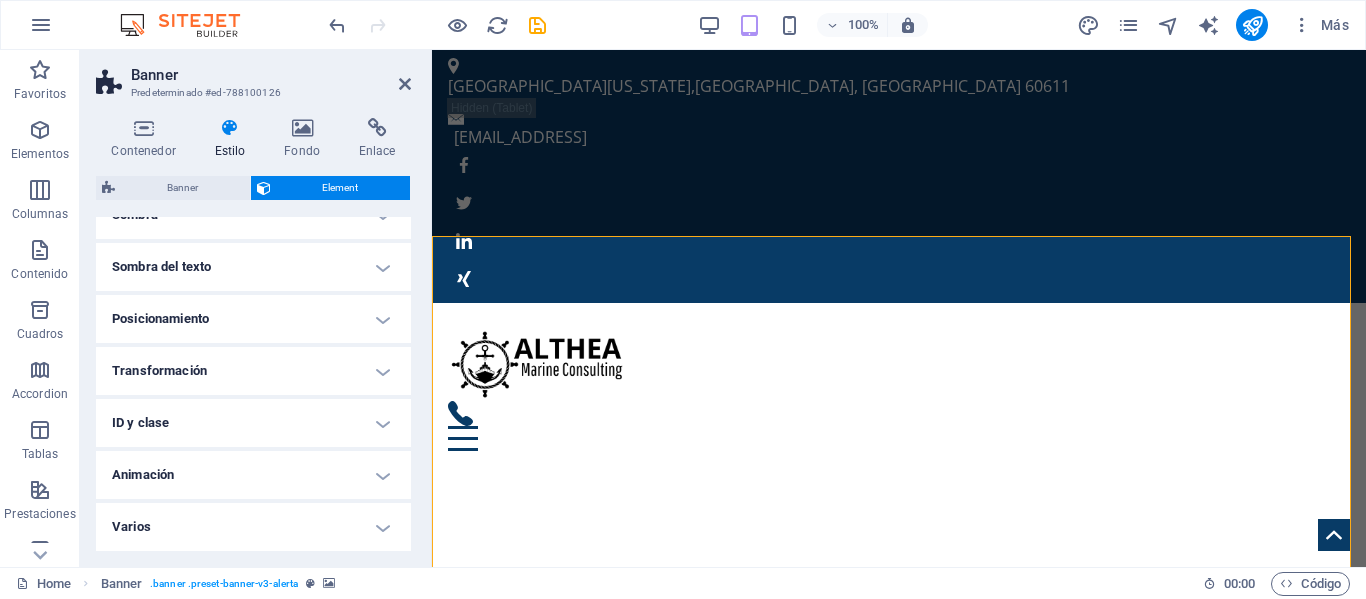 click on "Varios" at bounding box center (253, 527) 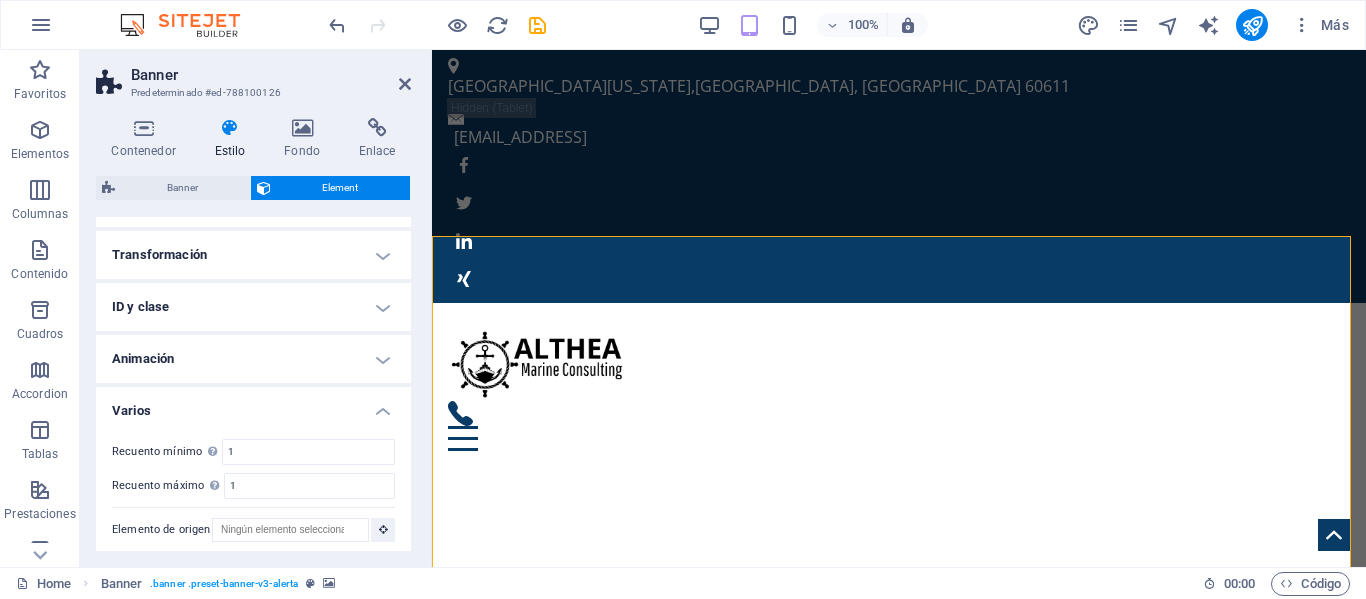 scroll, scrollTop: 425, scrollLeft: 0, axis: vertical 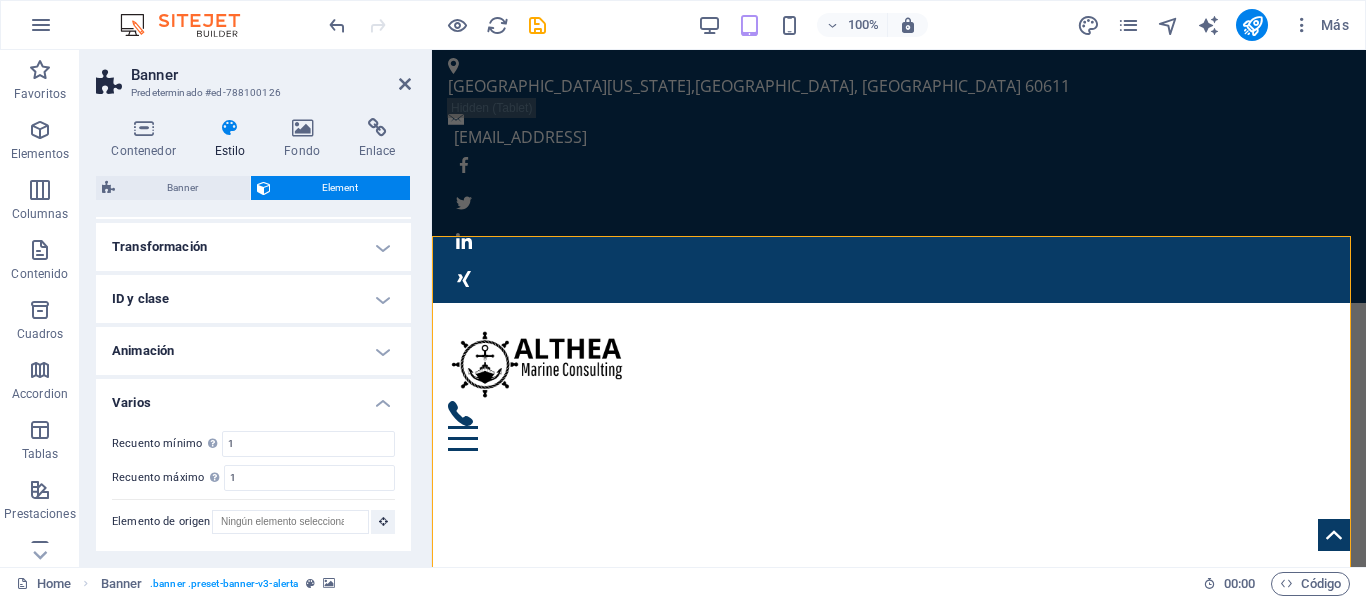 click on "Animación" at bounding box center (253, 351) 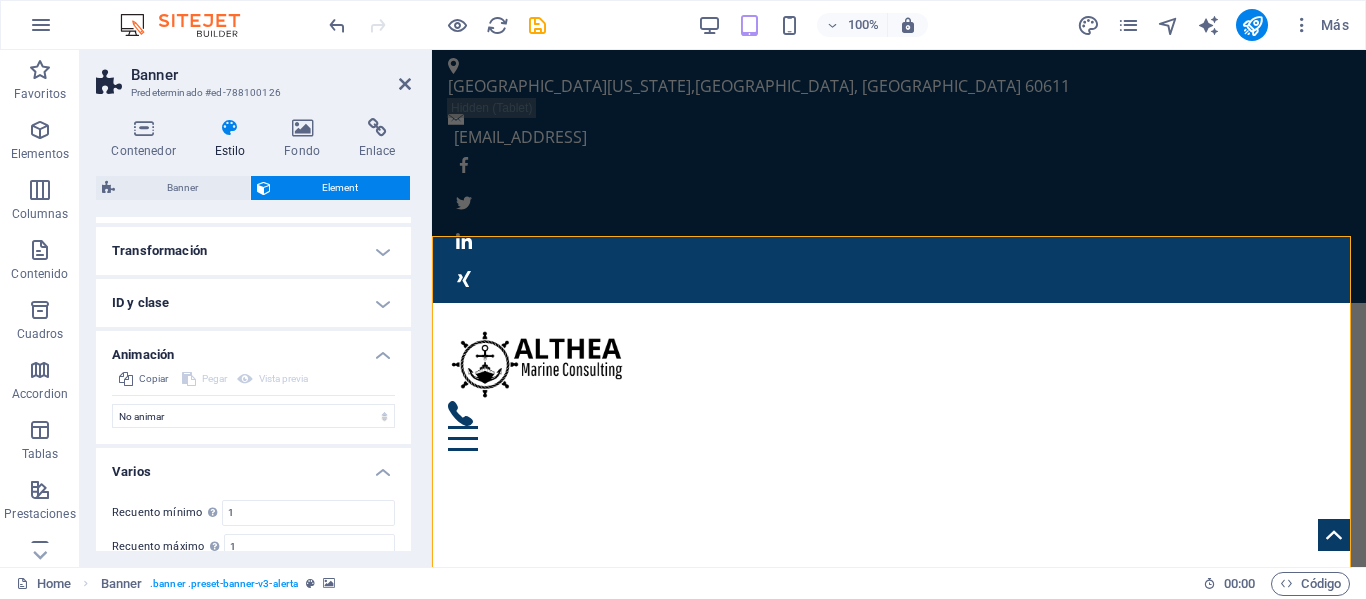 scroll, scrollTop: 390, scrollLeft: 0, axis: vertical 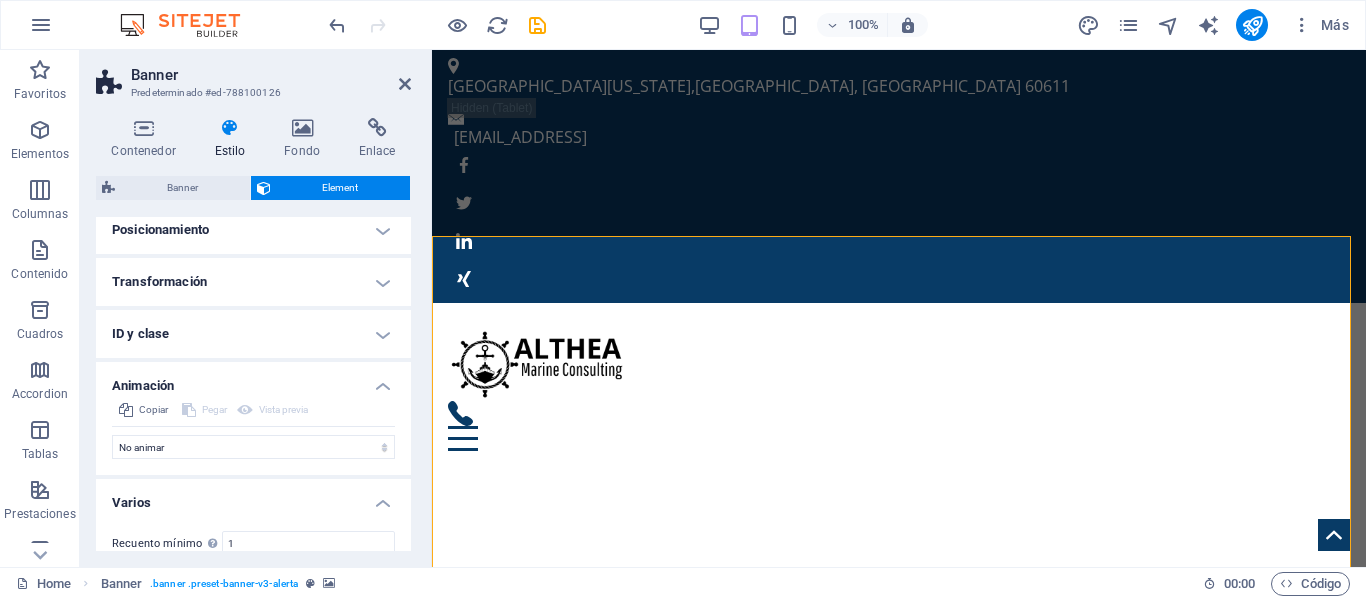 click on "Varios" at bounding box center (253, 497) 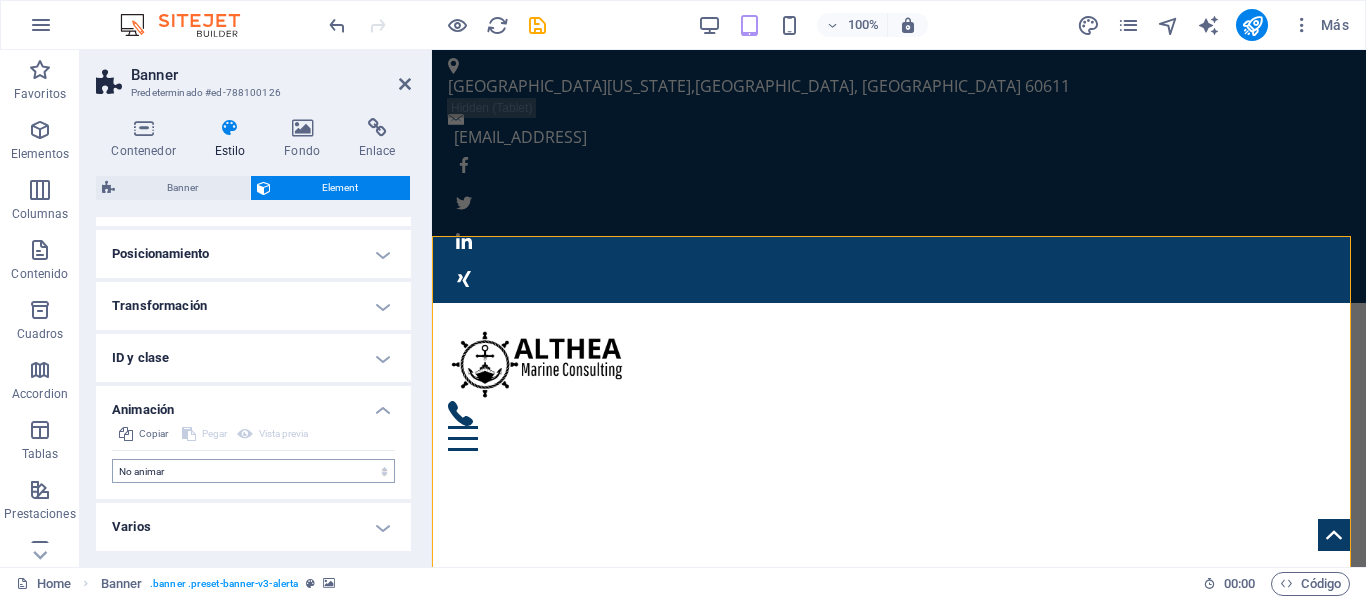 scroll, scrollTop: 366, scrollLeft: 0, axis: vertical 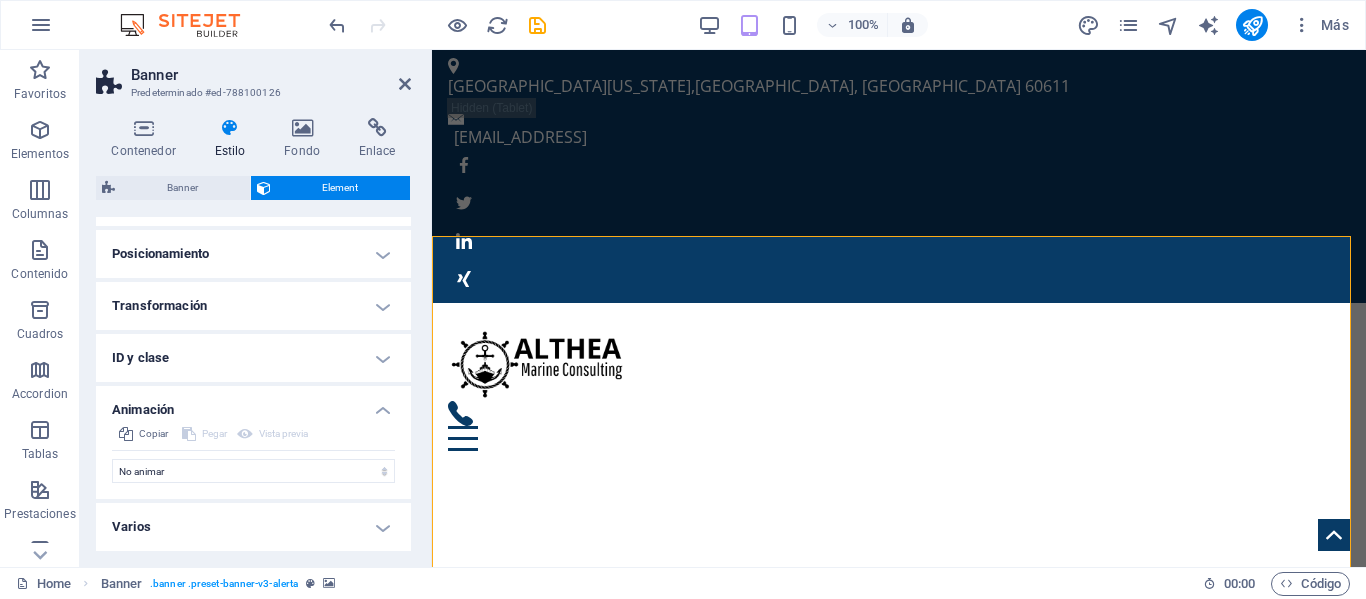 click on "Animación" at bounding box center (253, 404) 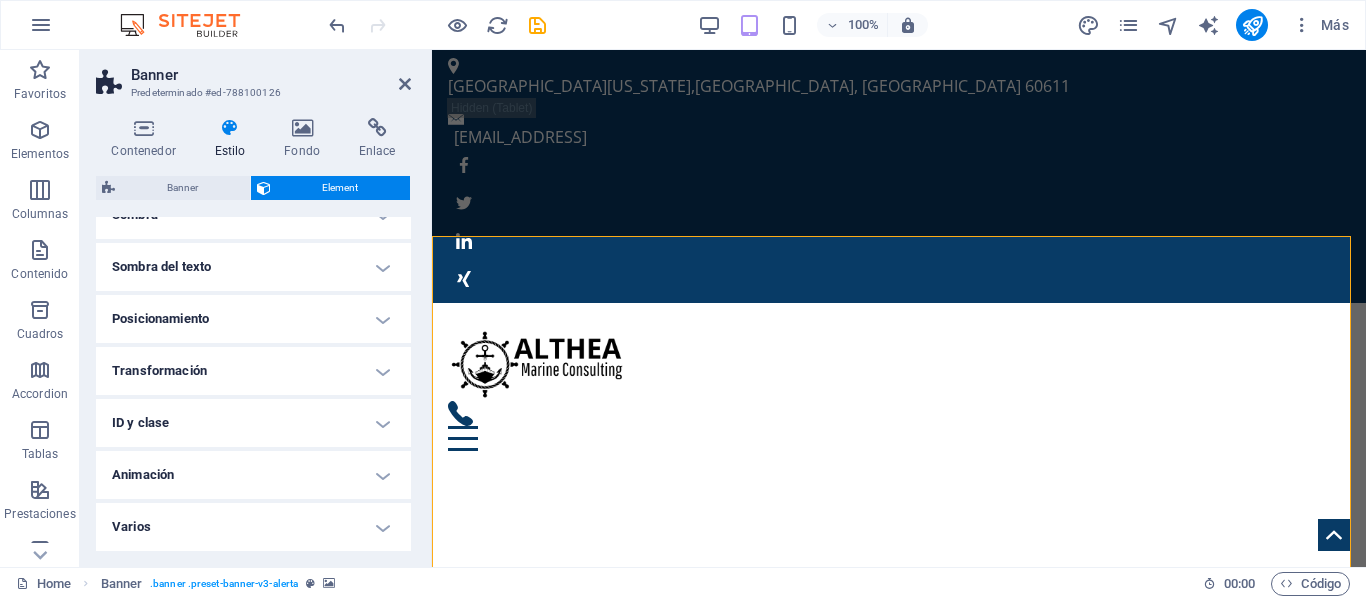 scroll, scrollTop: 301, scrollLeft: 0, axis: vertical 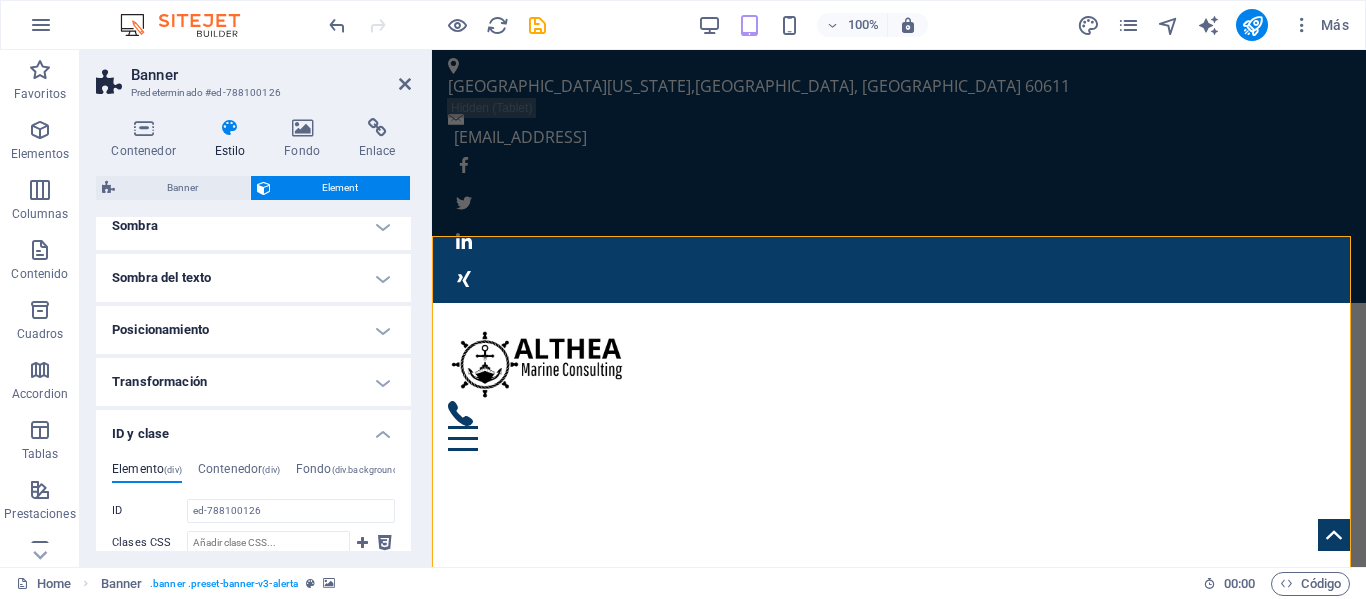 click on "ID y clase" at bounding box center [253, 428] 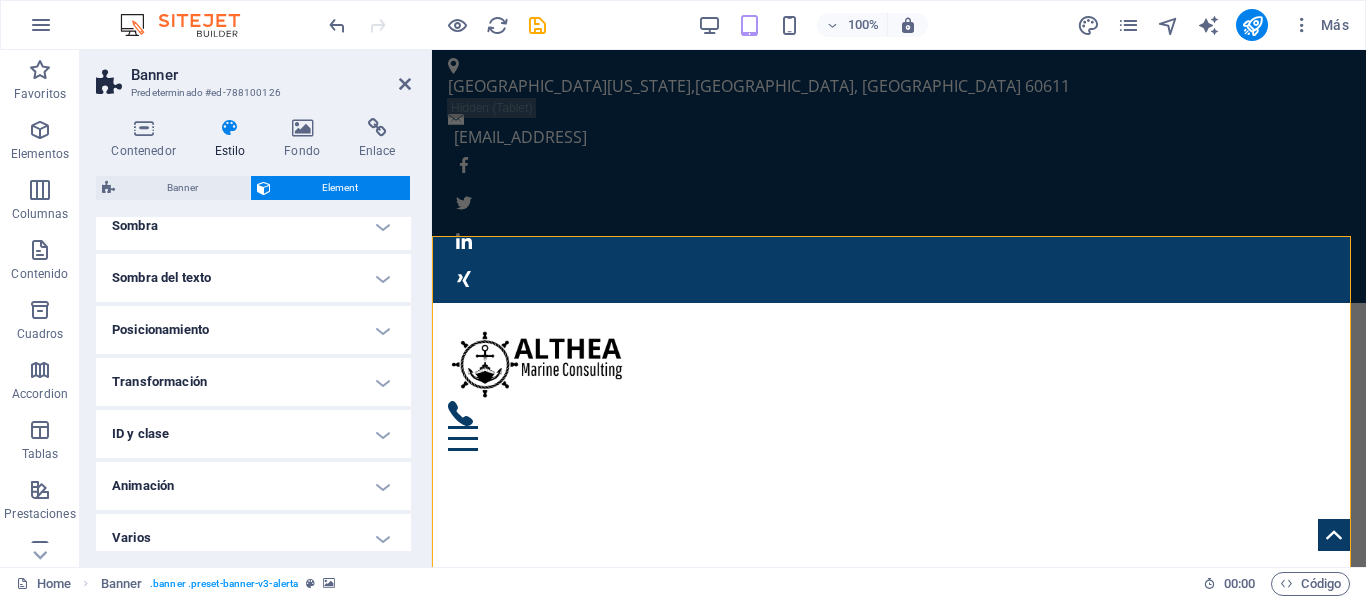 click on "Transformación" at bounding box center [253, 382] 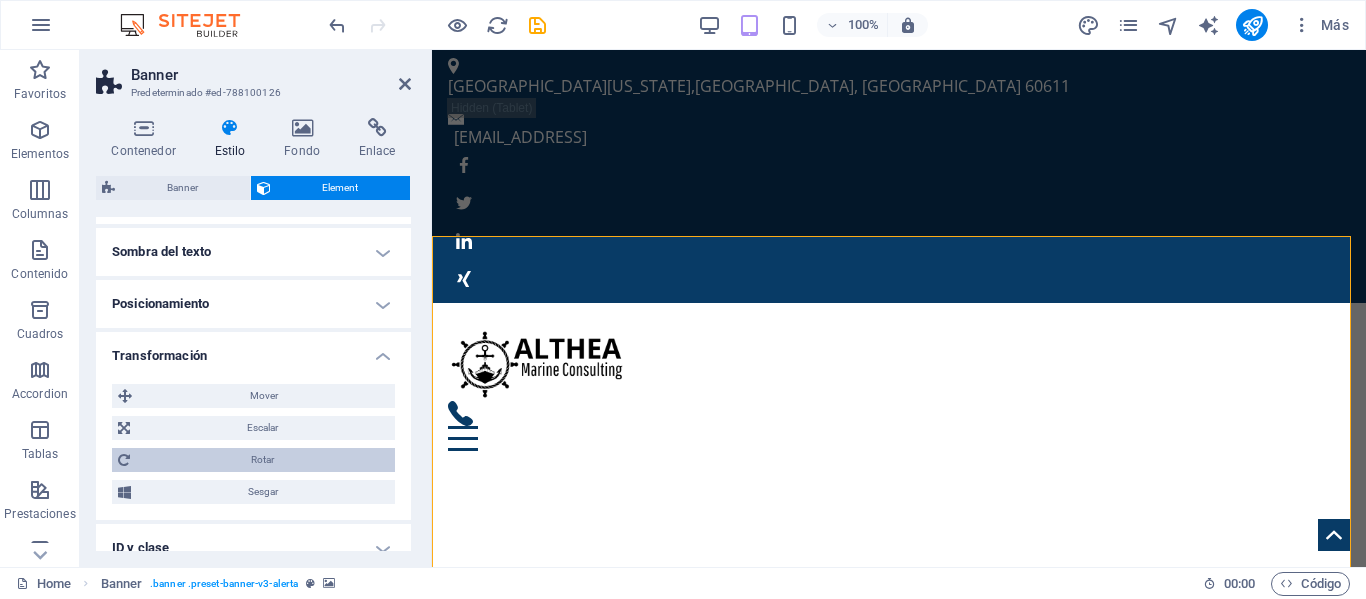 scroll, scrollTop: 290, scrollLeft: 0, axis: vertical 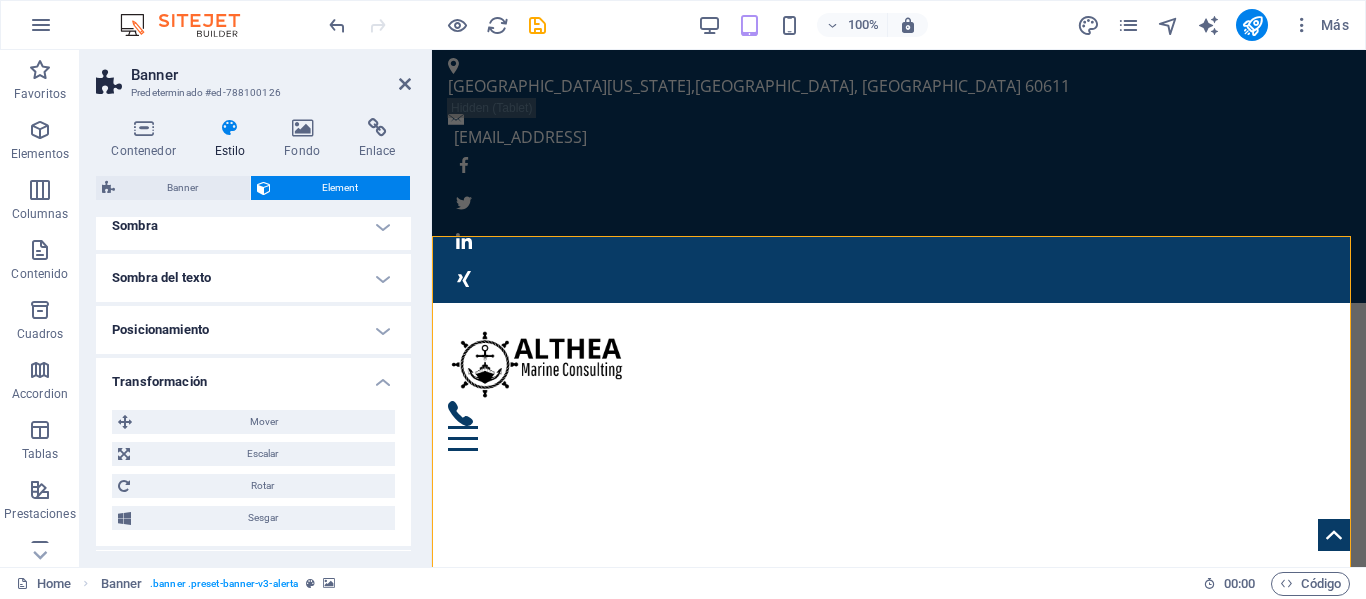 click on "Transformación" at bounding box center (253, 376) 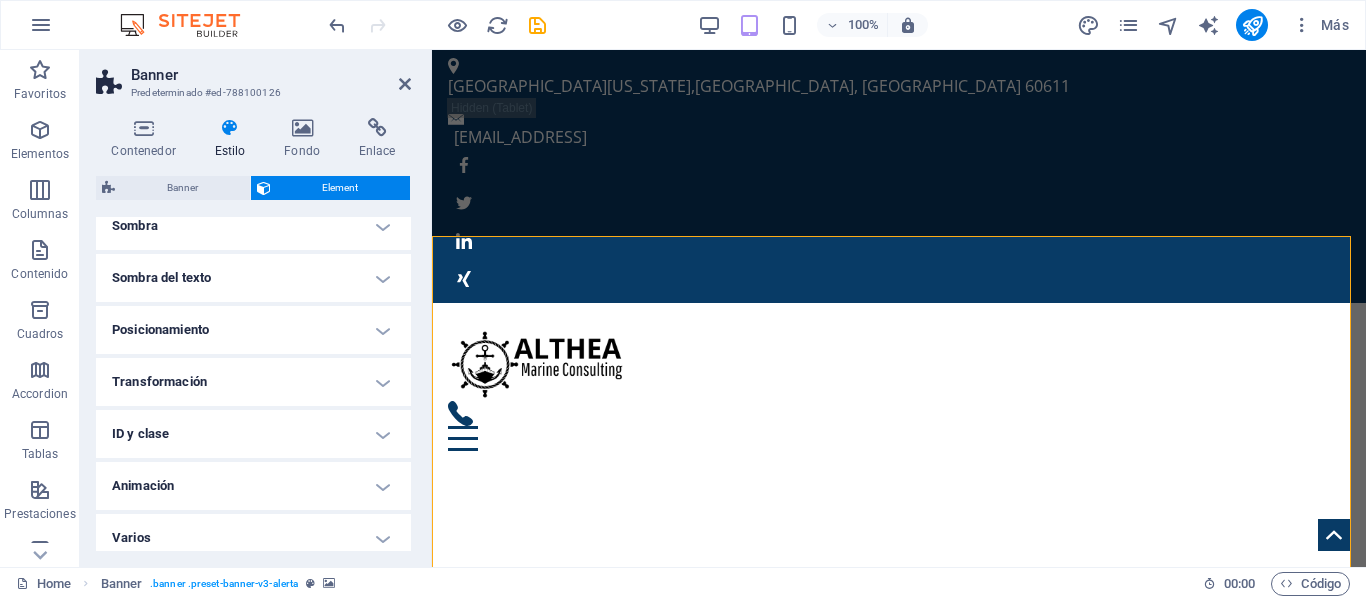 click on "Posicionamiento" at bounding box center [253, 330] 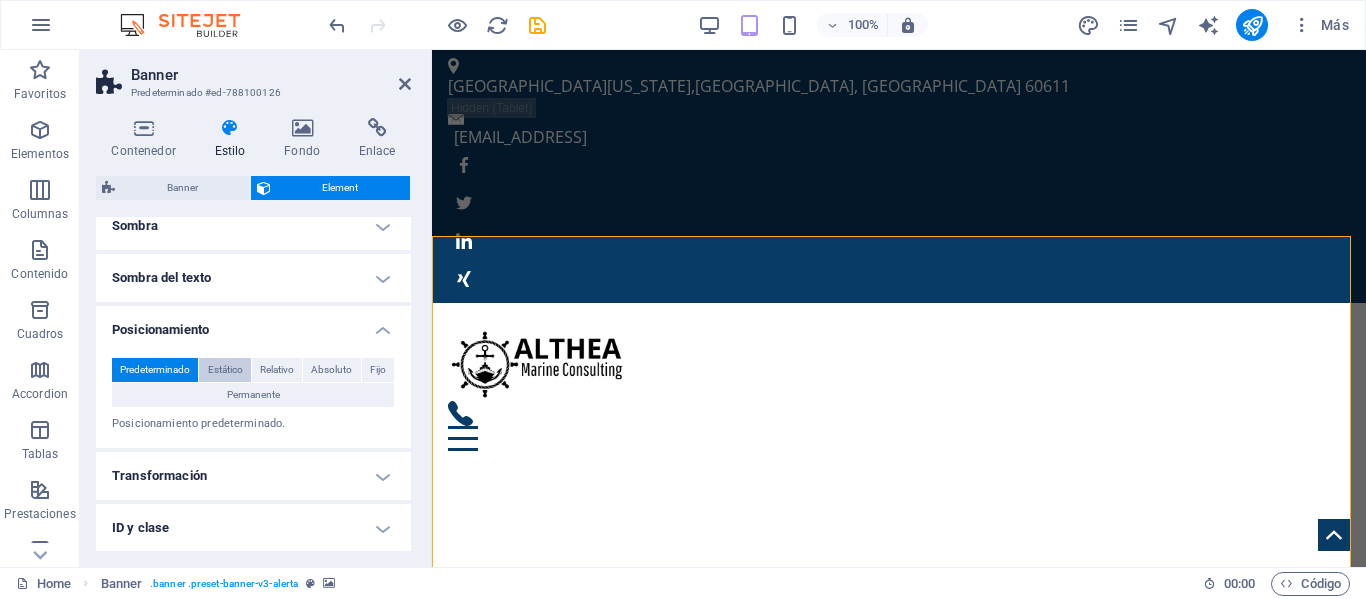 click on "Estático" at bounding box center (225, 370) 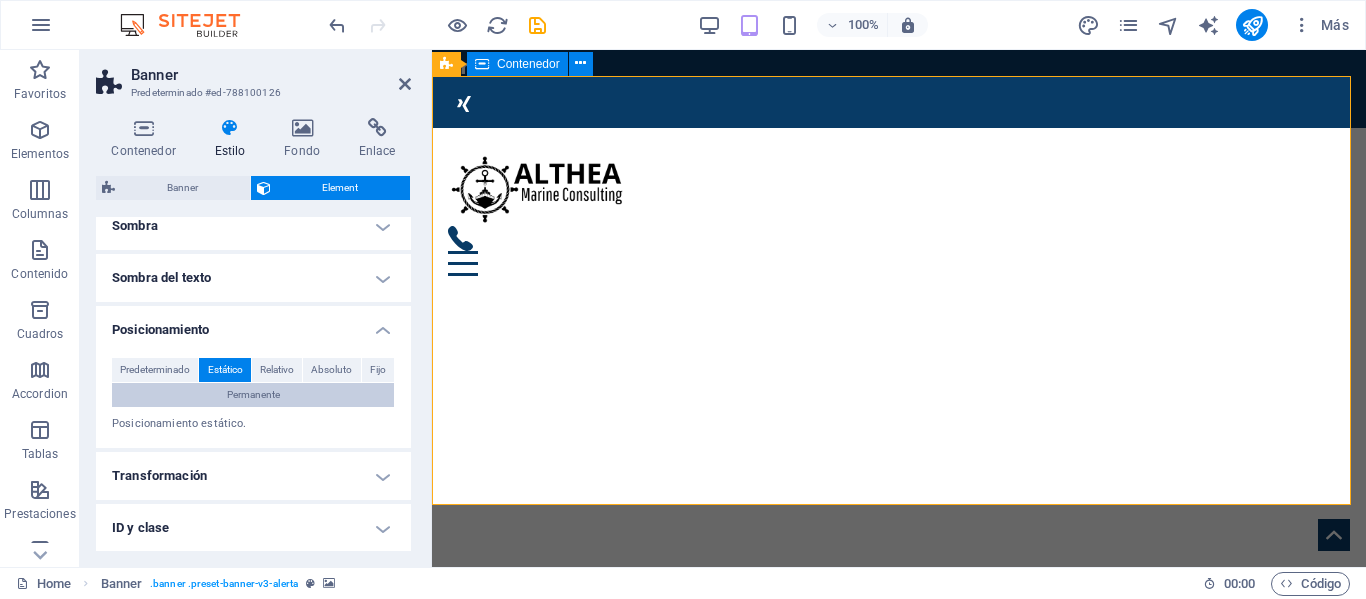 scroll, scrollTop: 200, scrollLeft: 0, axis: vertical 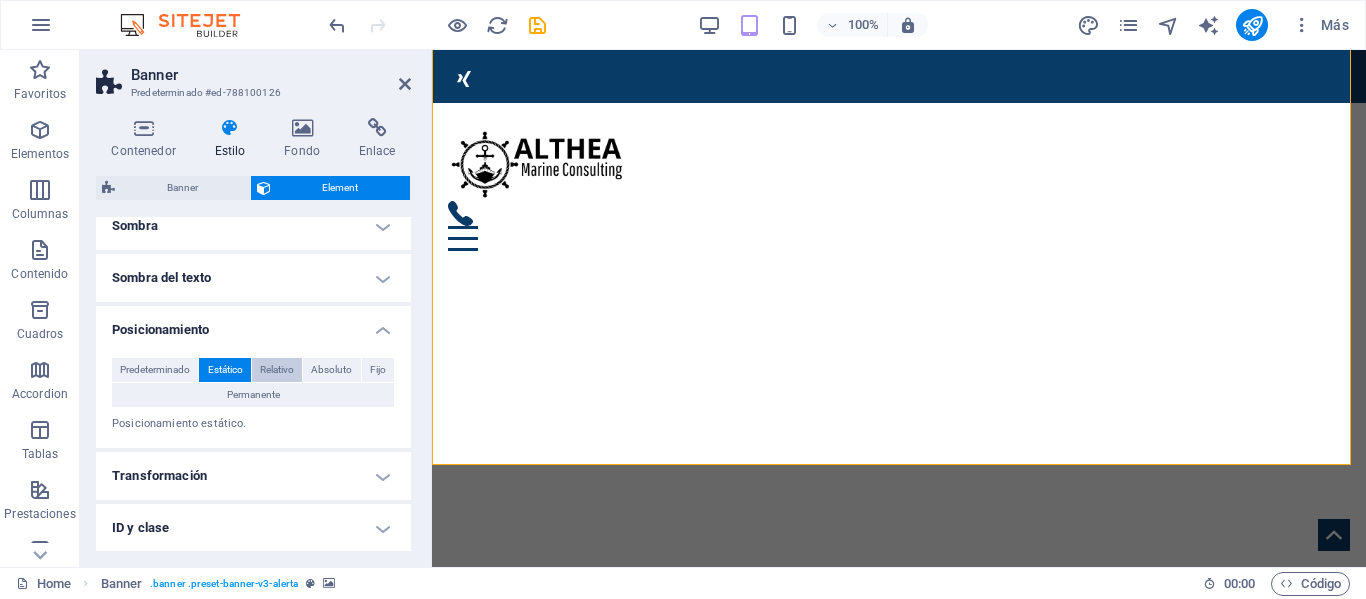 click on "Relativo" at bounding box center [277, 370] 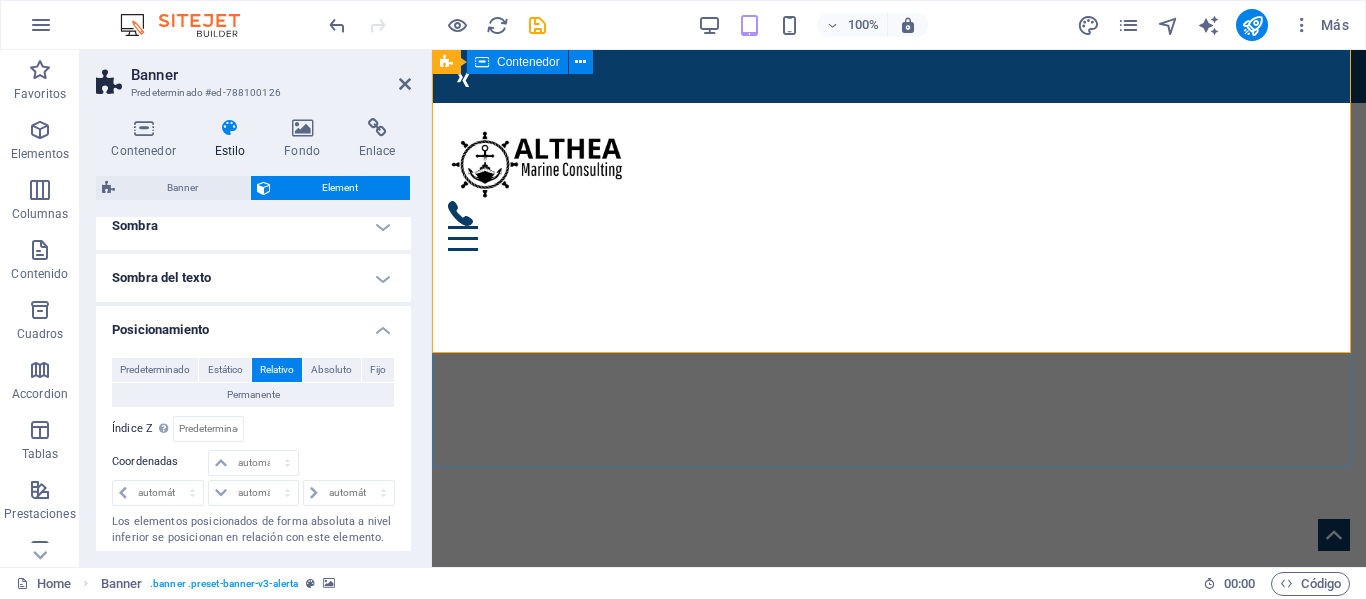 scroll, scrollTop: 100, scrollLeft: 0, axis: vertical 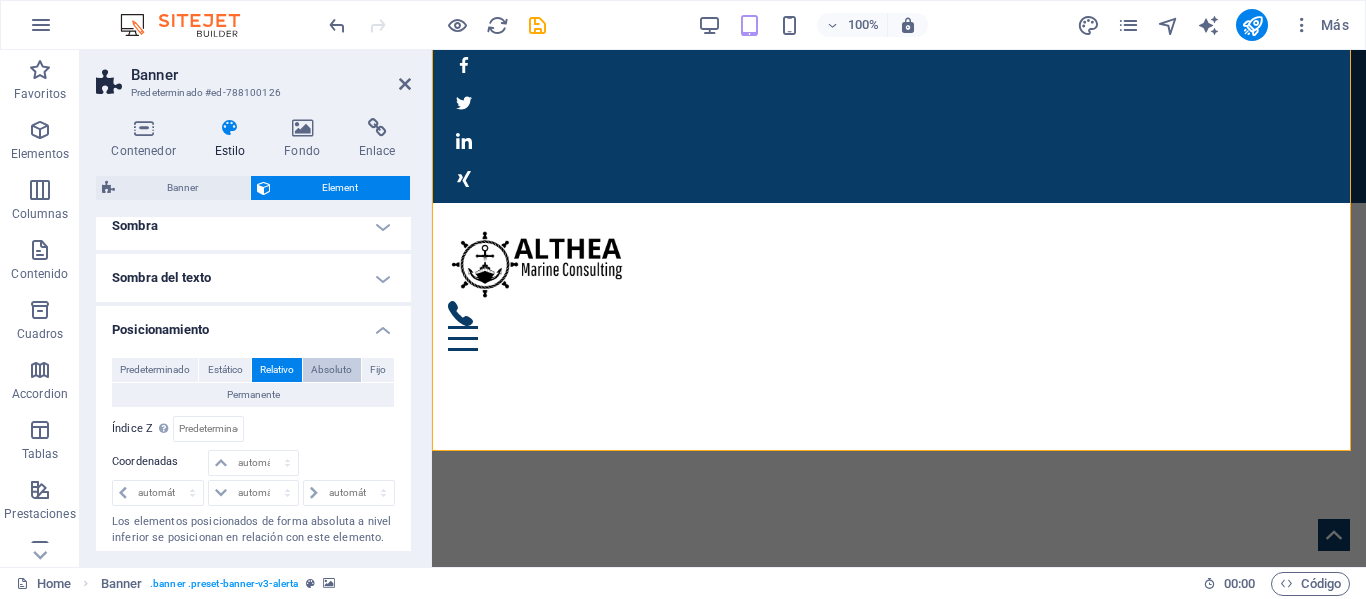 click on "Absoluto" at bounding box center [331, 370] 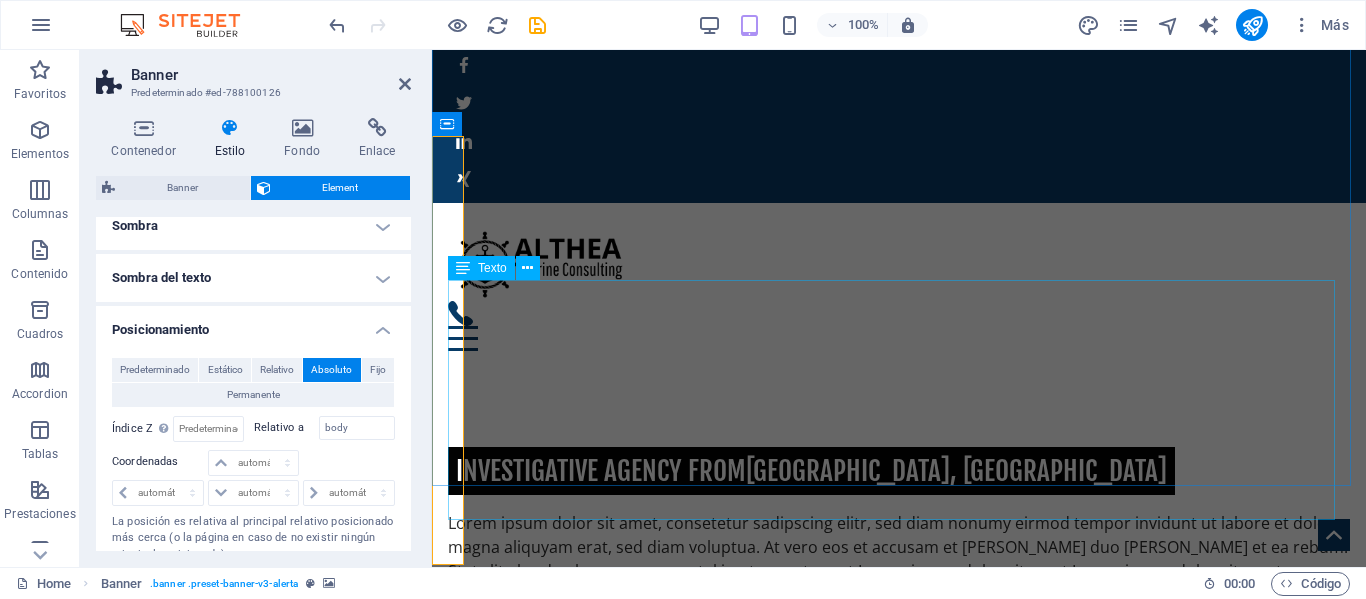 scroll, scrollTop: 0, scrollLeft: 0, axis: both 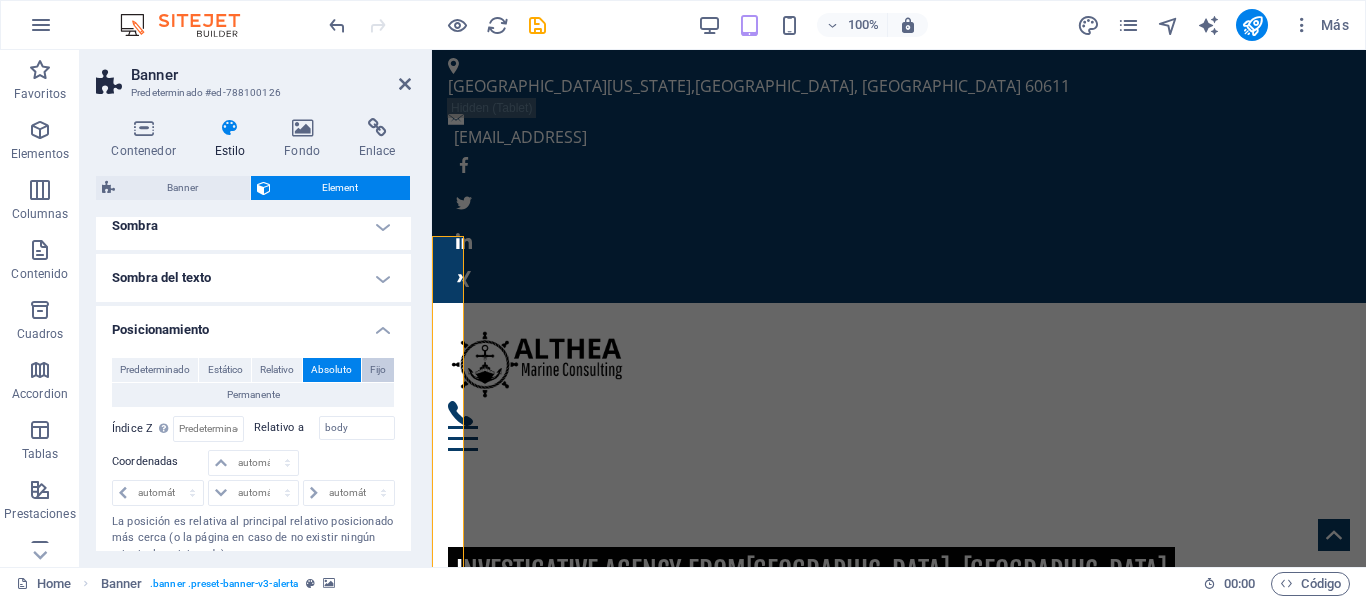click on "Fijo" at bounding box center [378, 370] 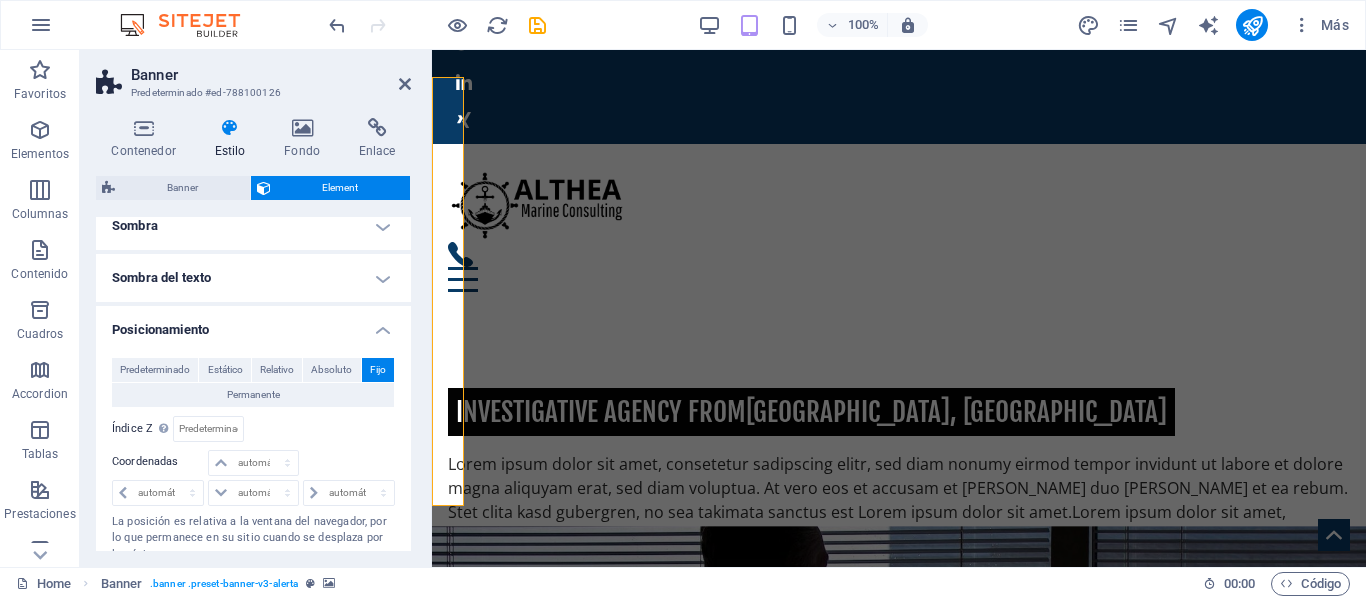 scroll, scrollTop: 0, scrollLeft: 0, axis: both 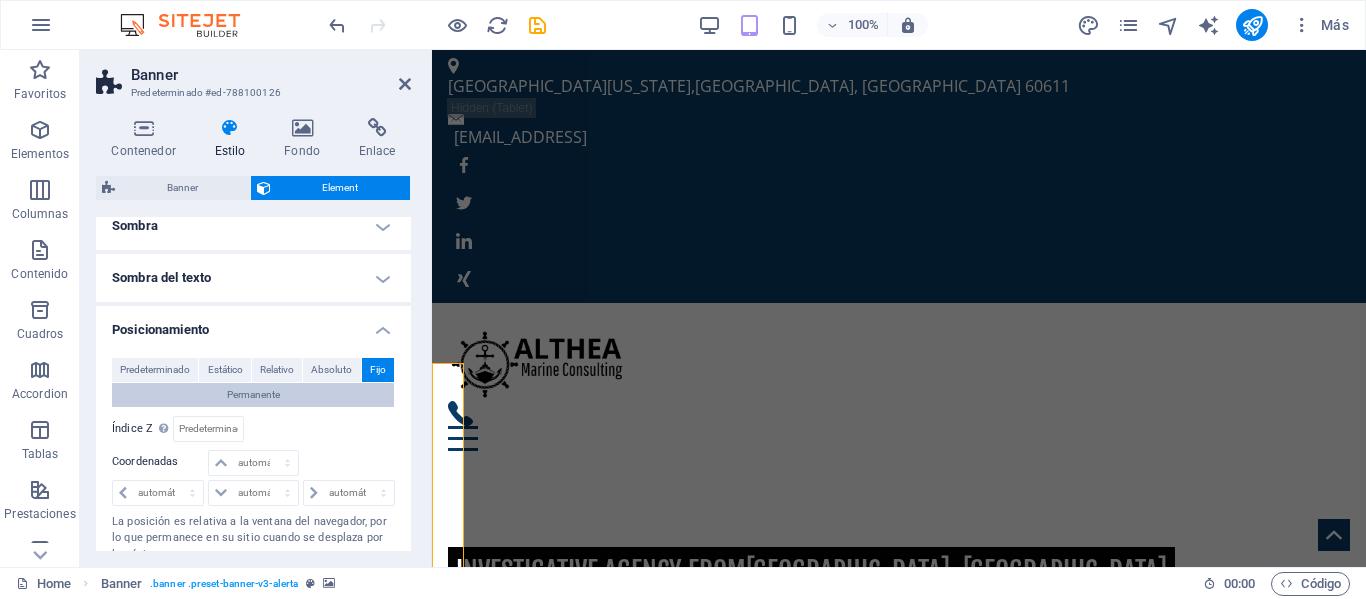 click on "Permanente" at bounding box center [253, 395] 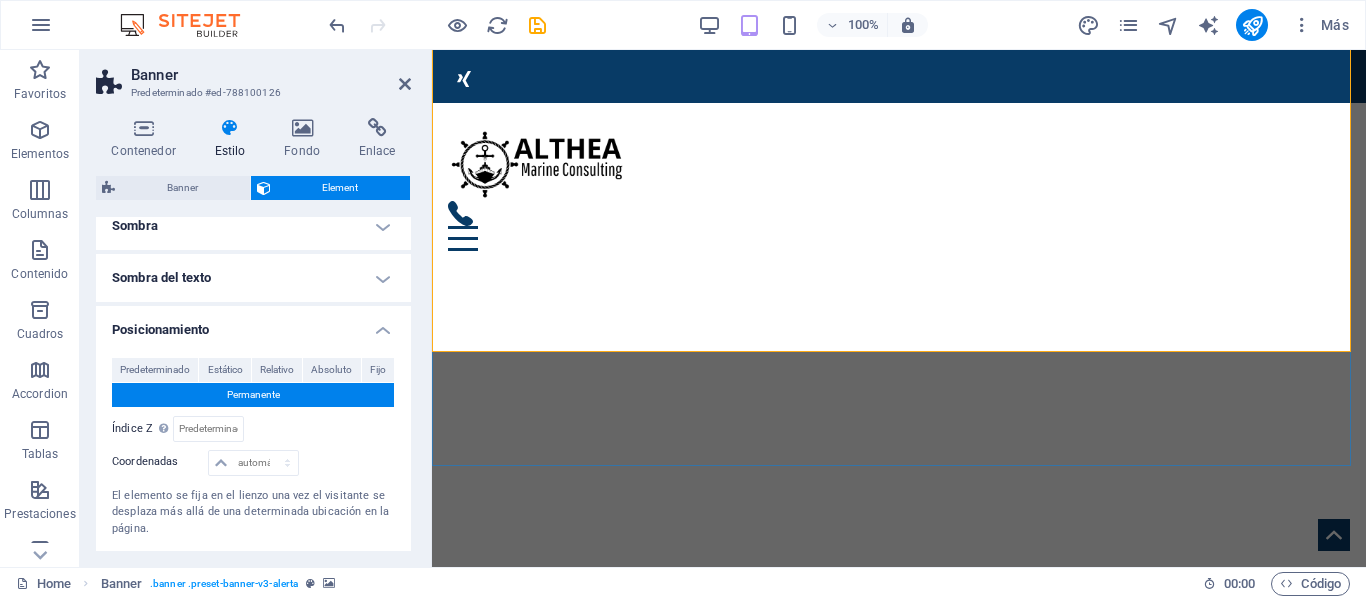 scroll, scrollTop: 300, scrollLeft: 0, axis: vertical 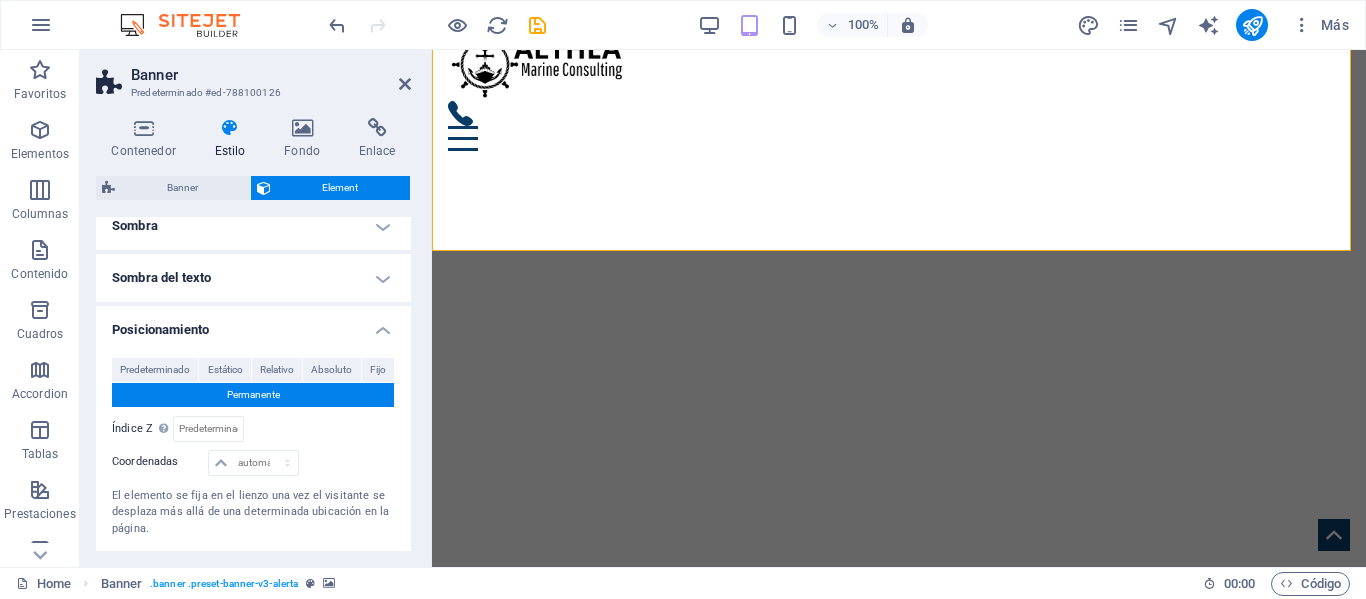 click on "Posicionamiento" at bounding box center (253, 324) 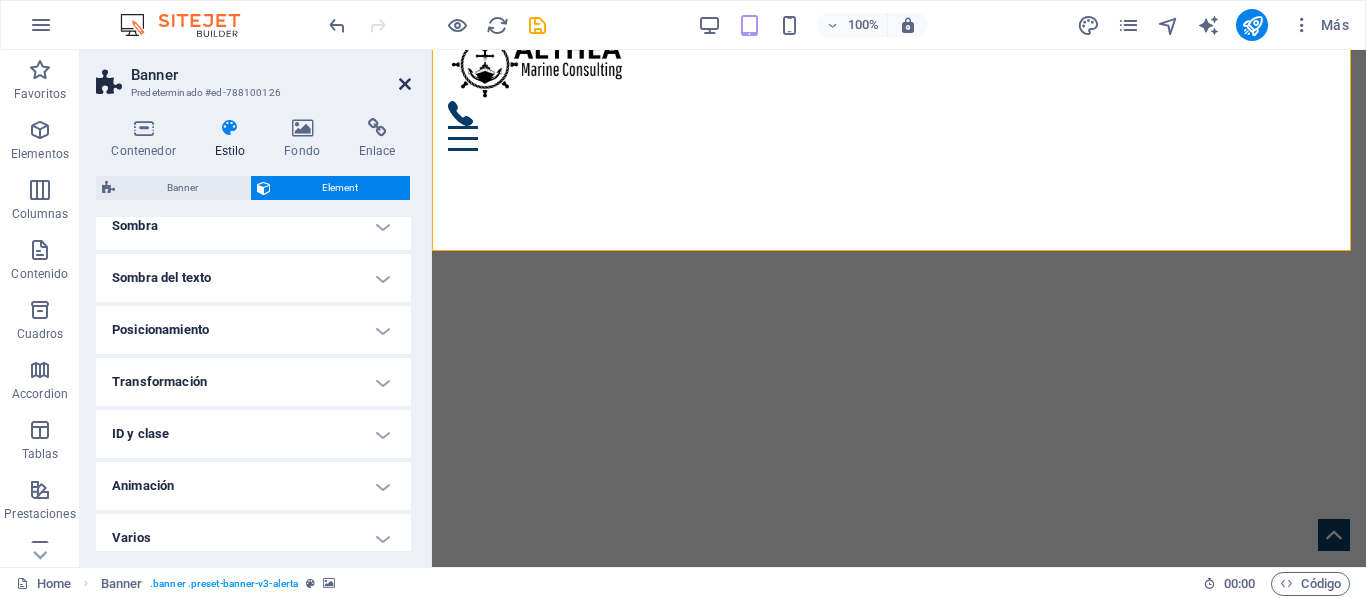 click at bounding box center [405, 84] 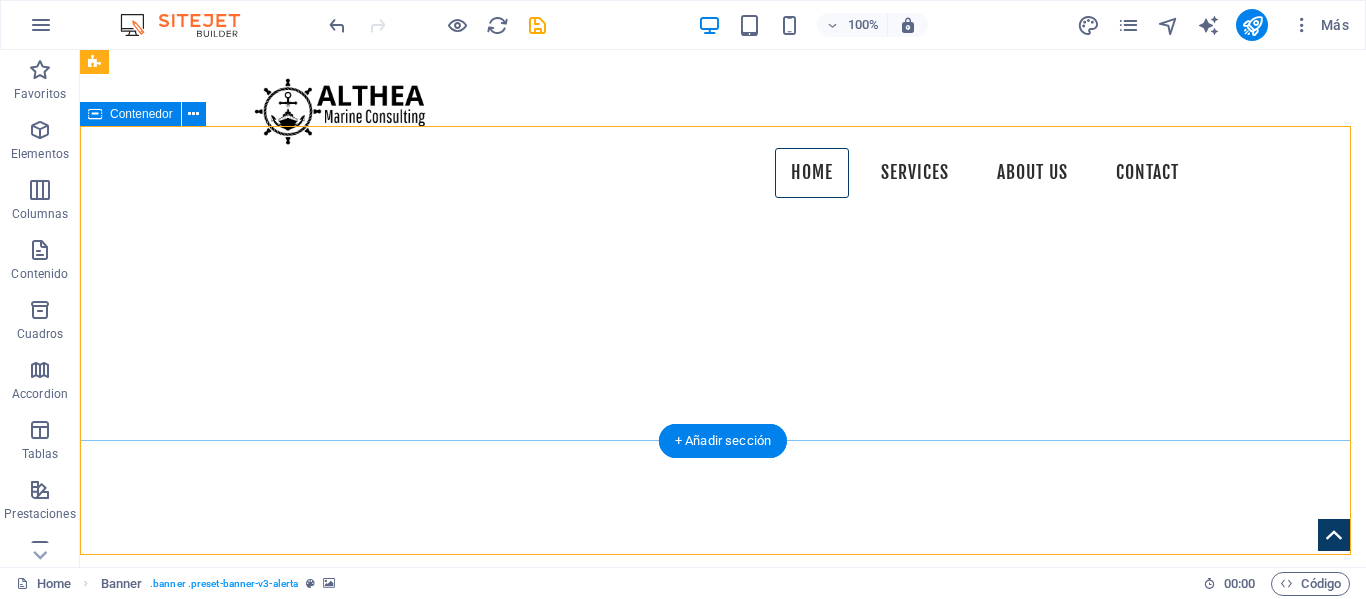 scroll, scrollTop: 100, scrollLeft: 0, axis: vertical 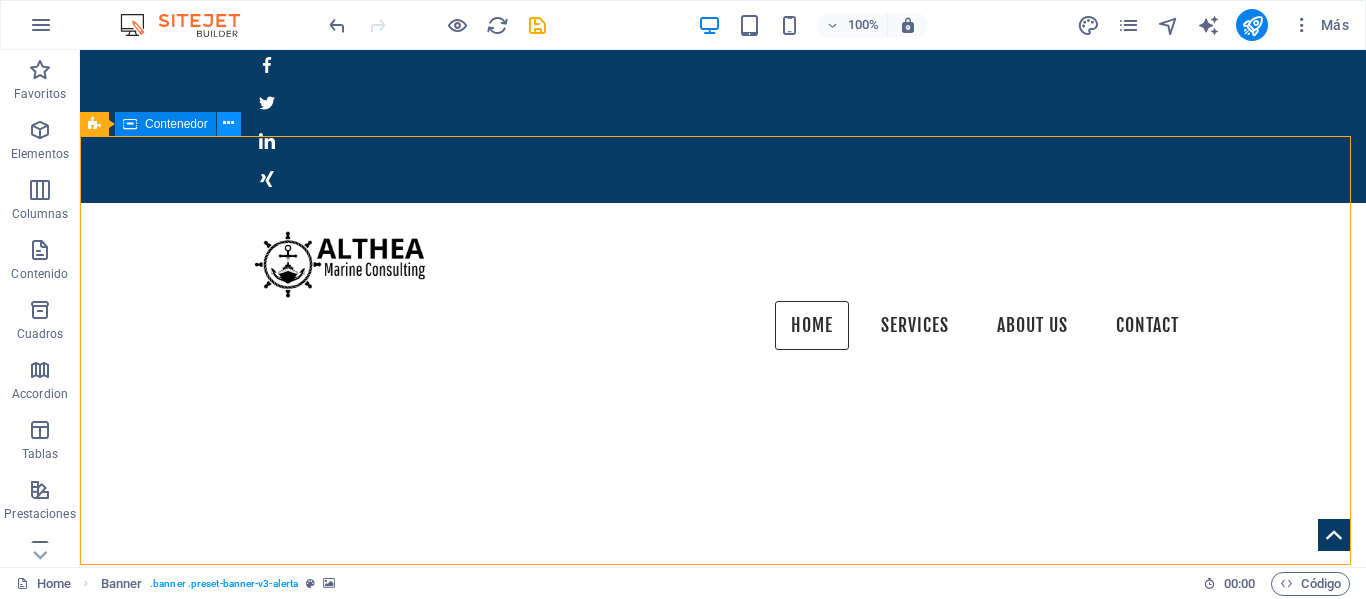 click at bounding box center [228, 123] 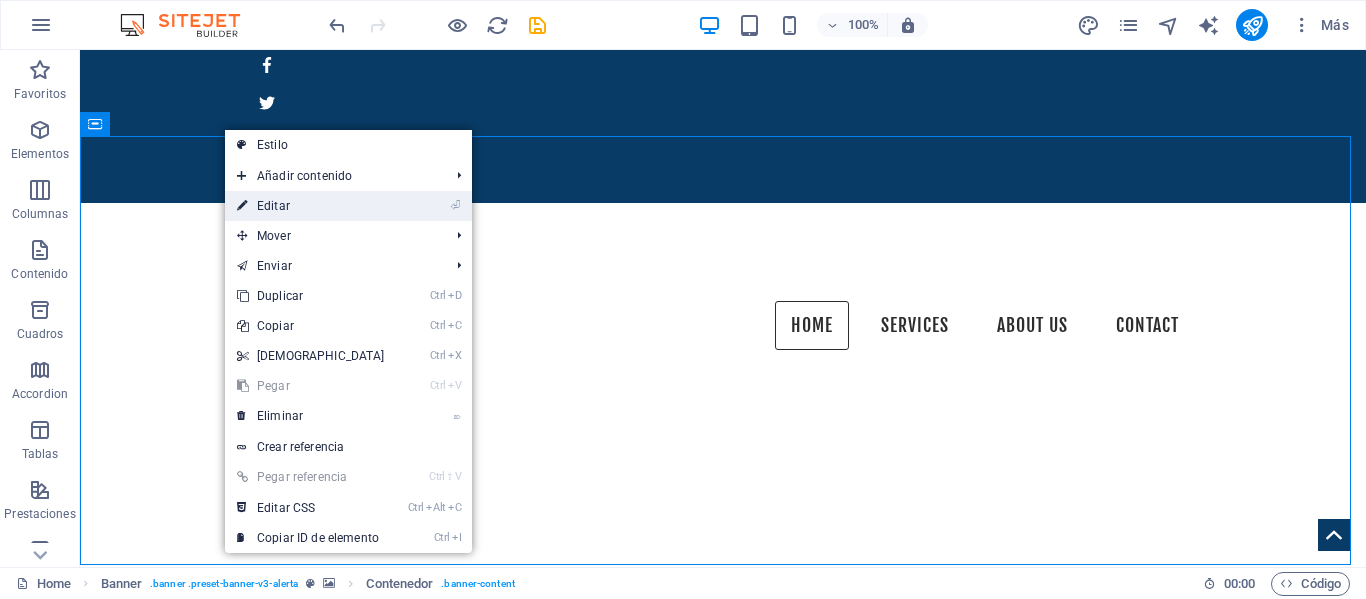 click on "⏎  Editar" at bounding box center (311, 206) 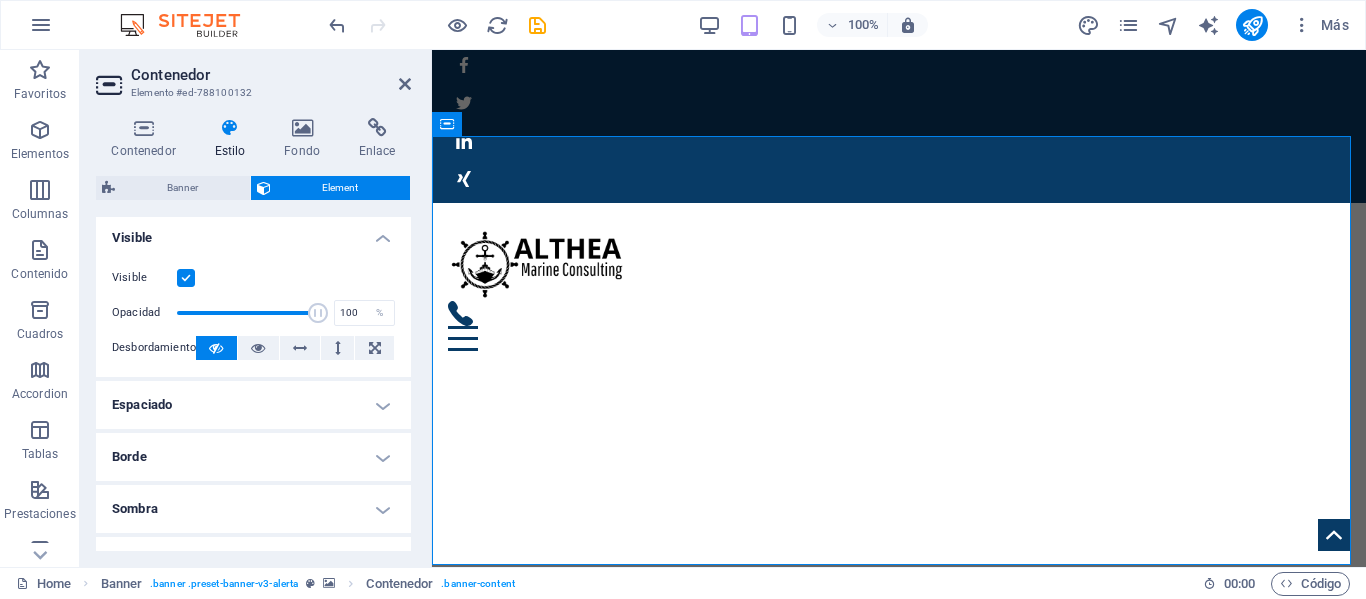 scroll, scrollTop: 200, scrollLeft: 0, axis: vertical 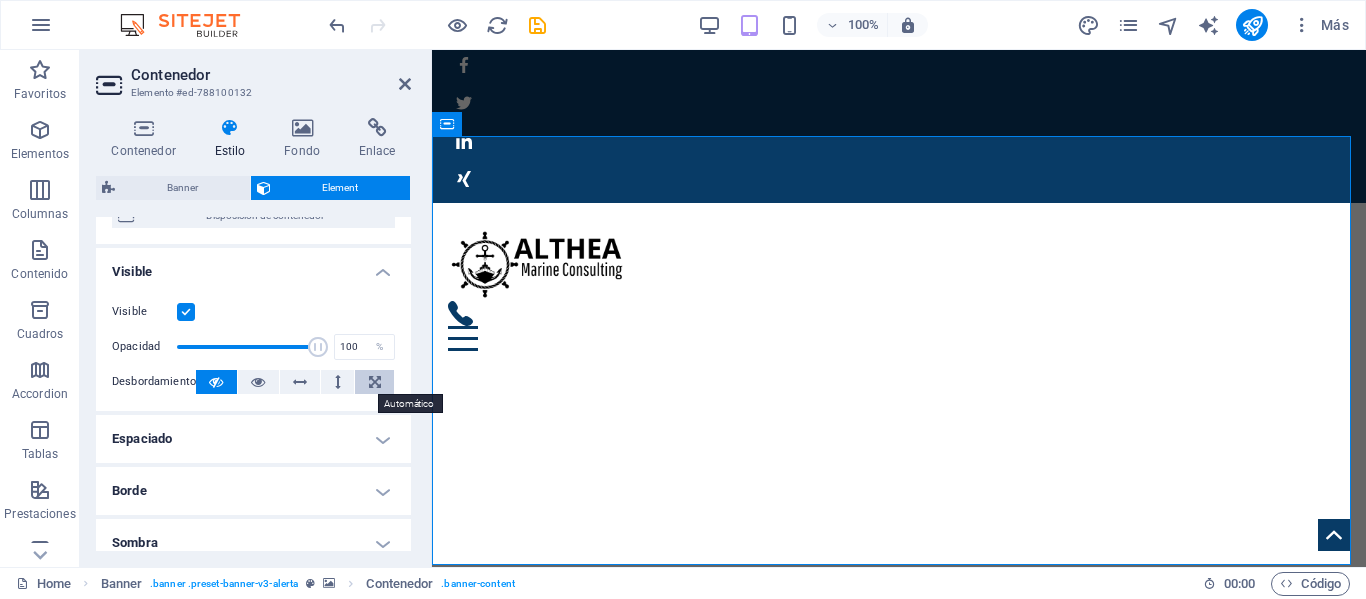 click at bounding box center [375, 382] 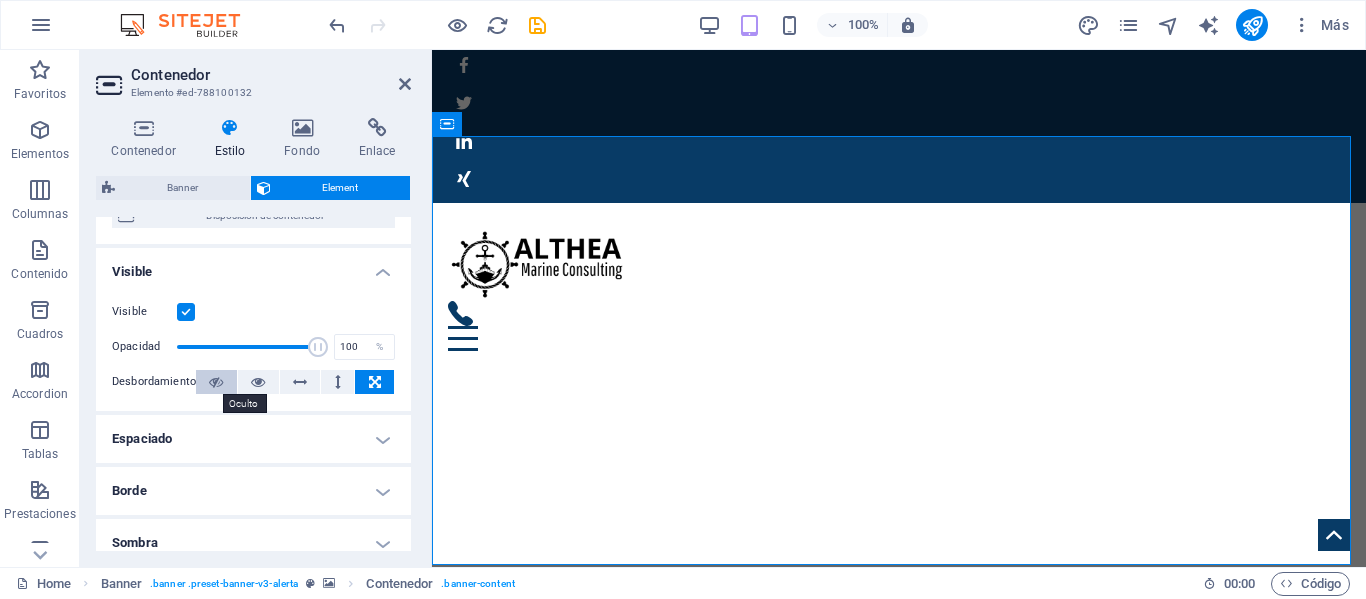 click at bounding box center [216, 382] 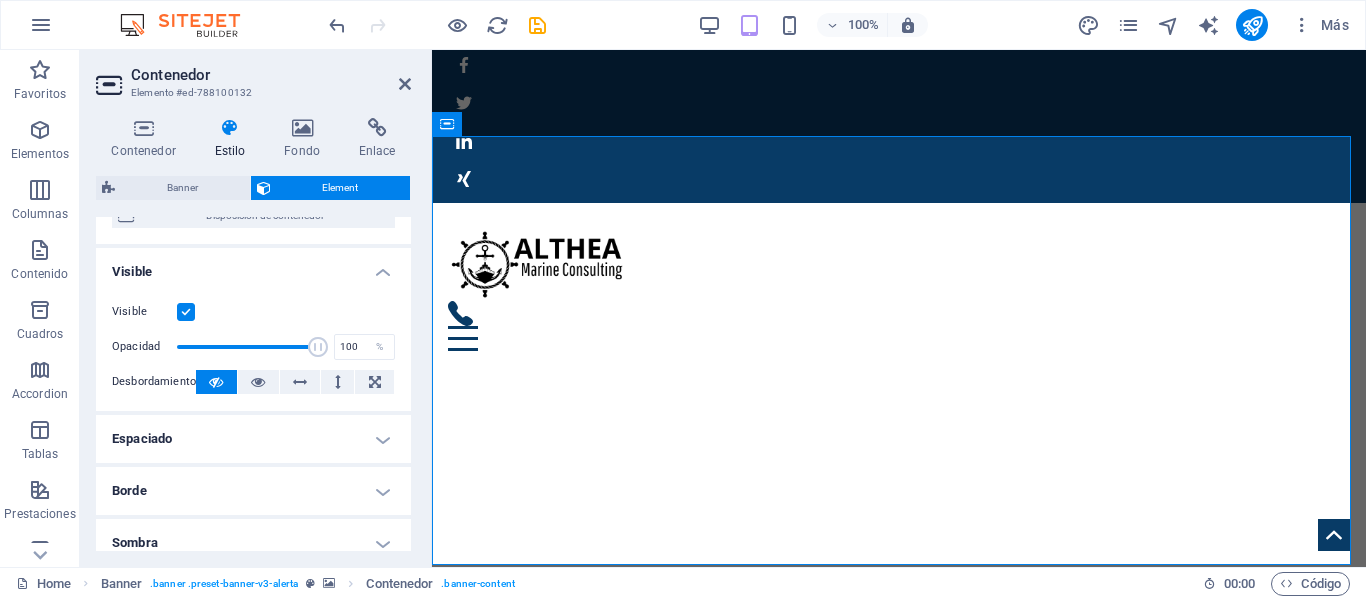 click on "Visible" at bounding box center (253, 266) 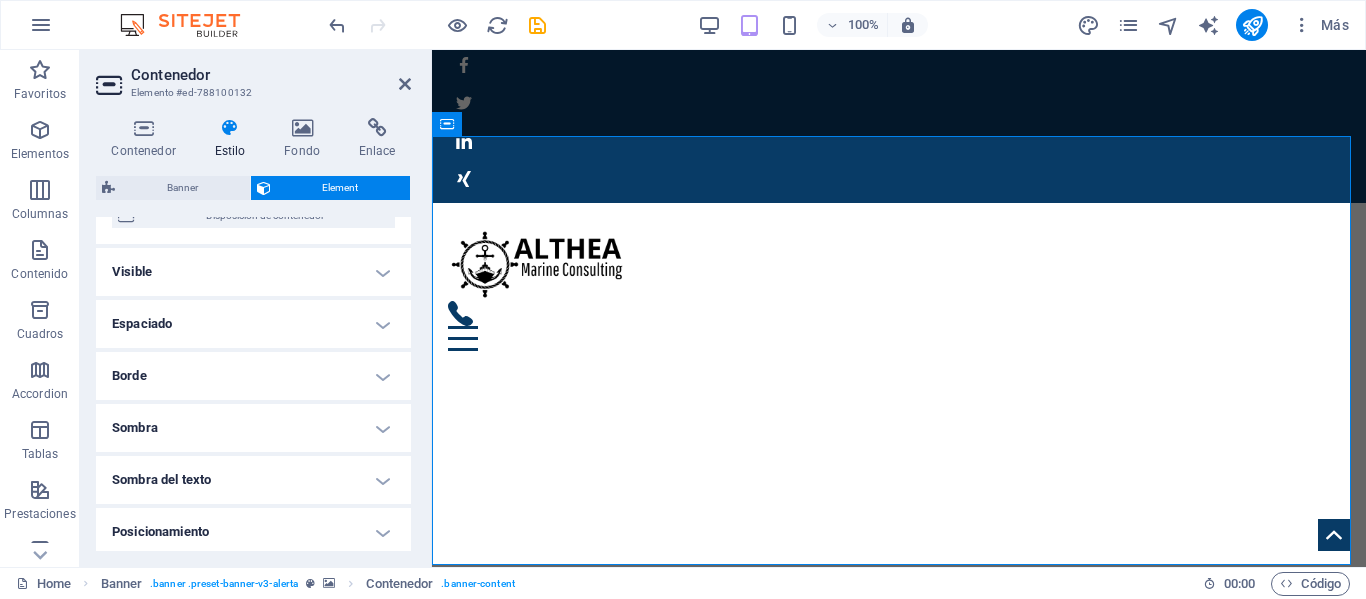 click on "Espaciado" at bounding box center [253, 324] 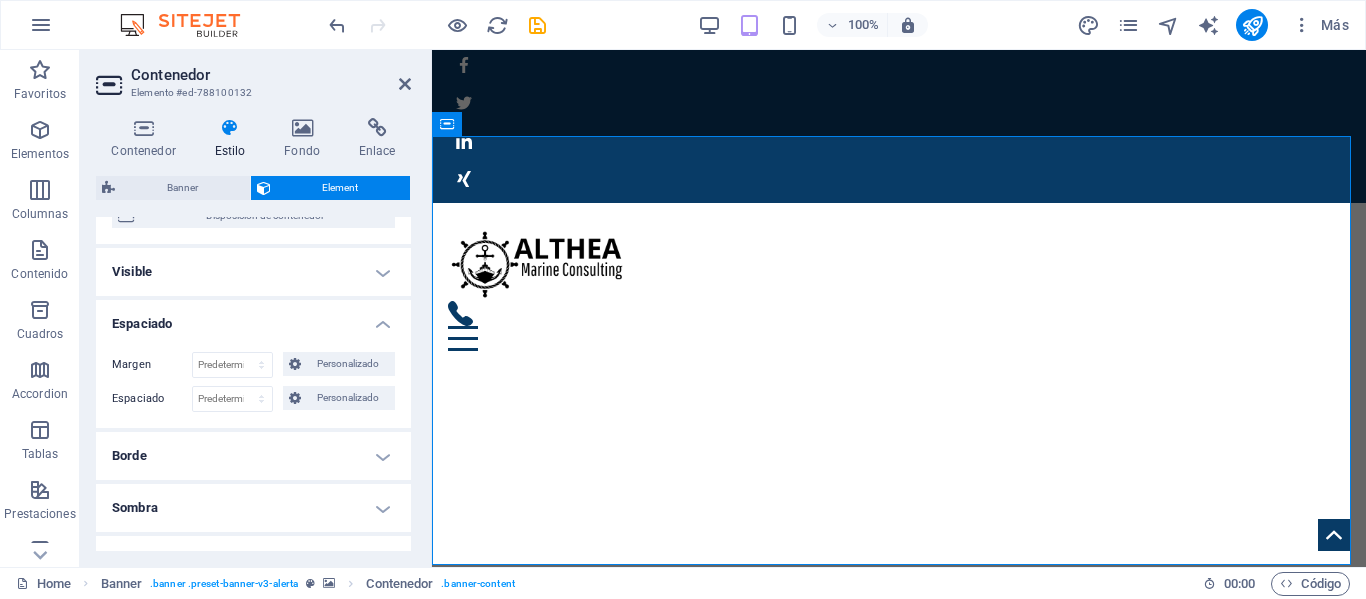 click on "Espaciado" at bounding box center (253, 318) 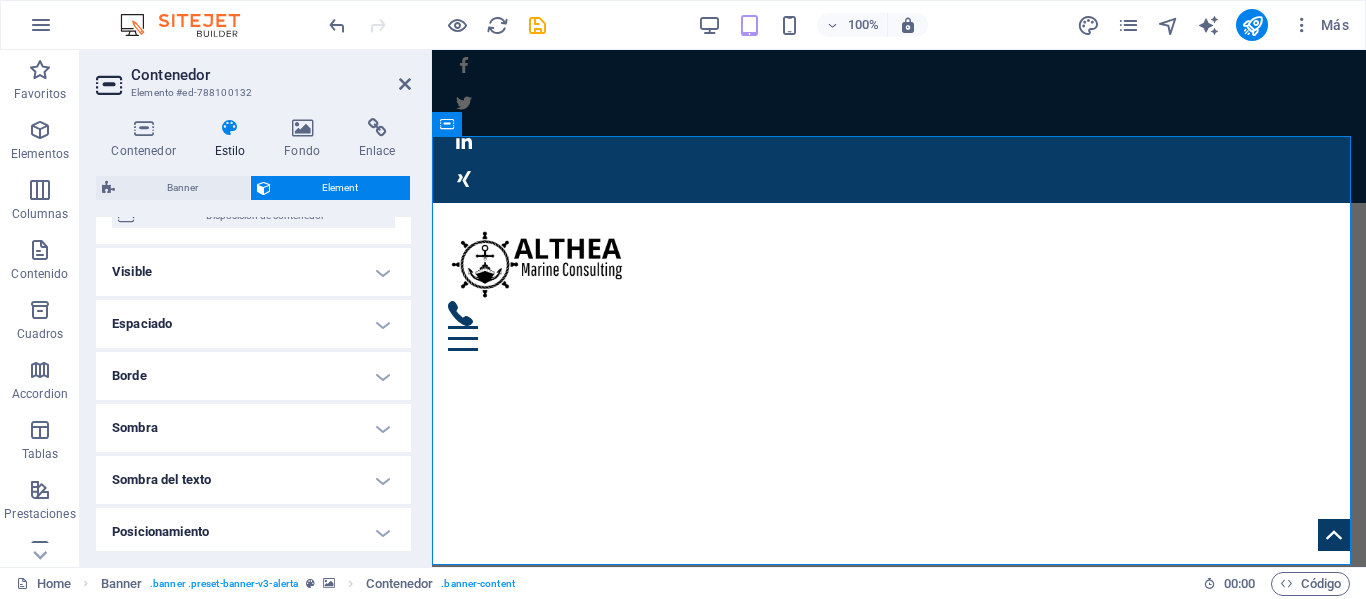 click on "Borde" at bounding box center [253, 376] 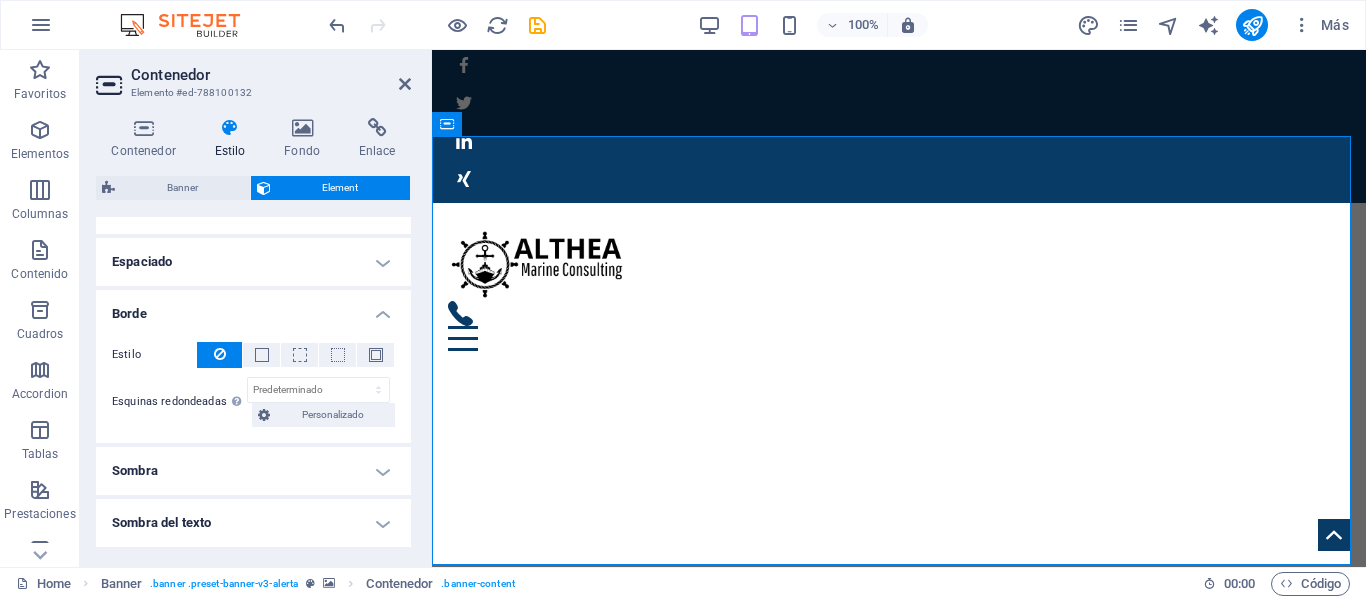 scroll, scrollTop: 300, scrollLeft: 0, axis: vertical 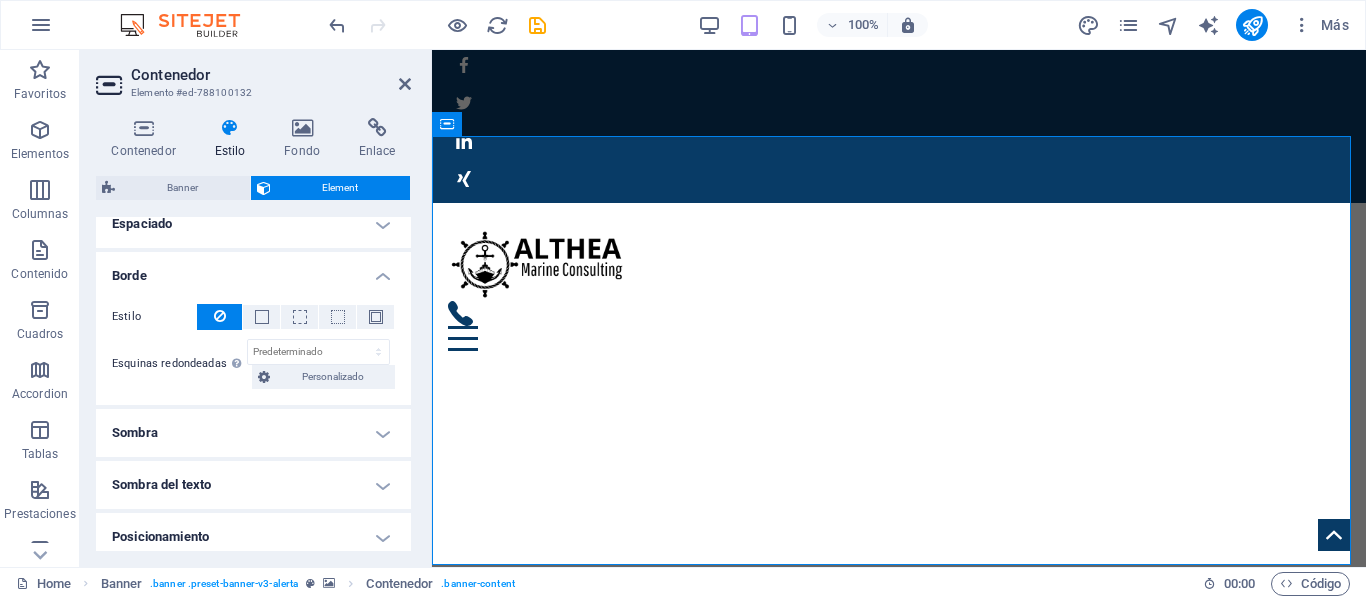 click on "Borde" at bounding box center (253, 270) 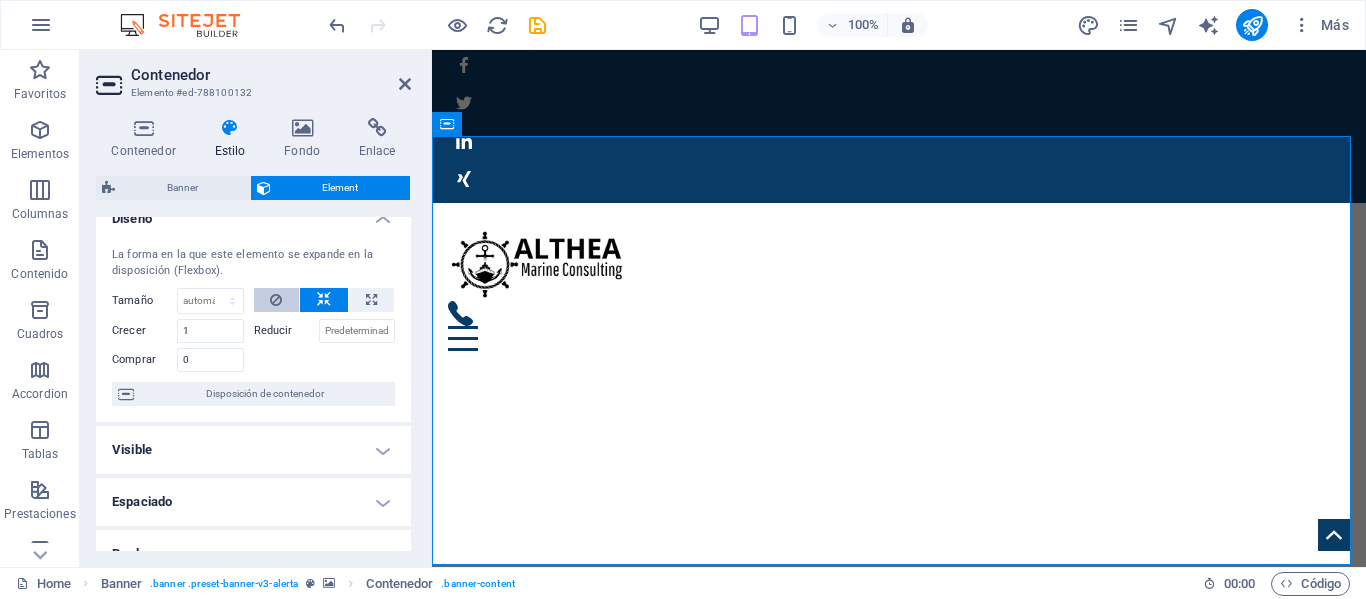 scroll, scrollTop: 0, scrollLeft: 0, axis: both 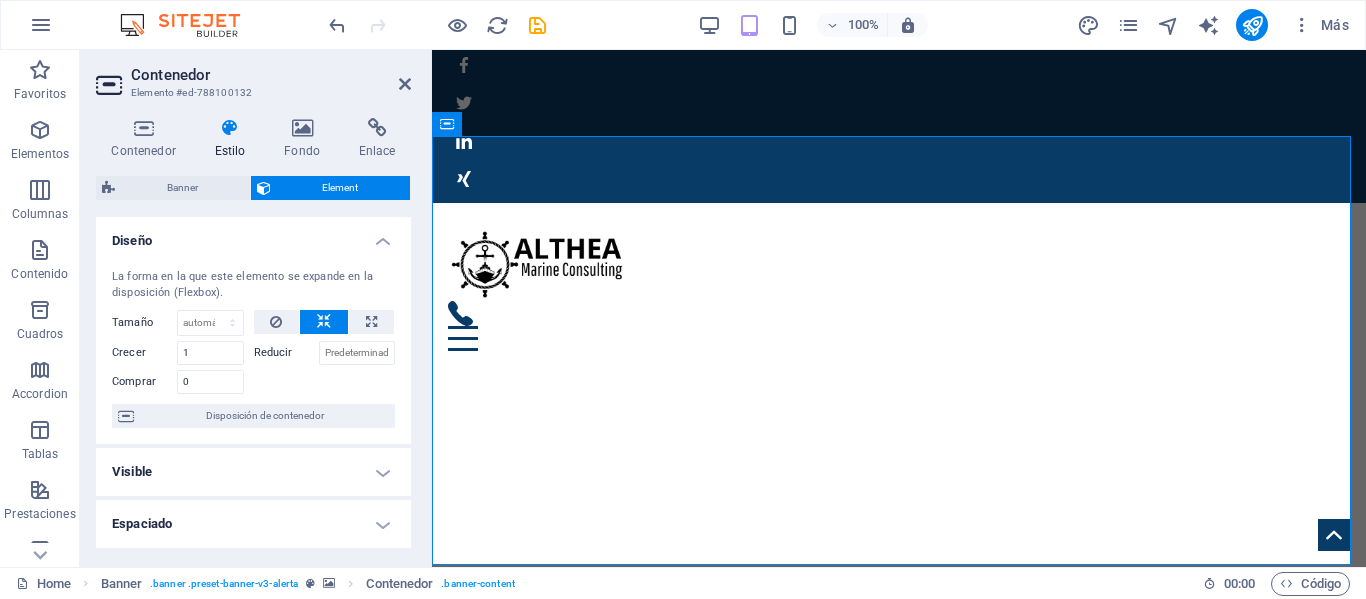 click on "Diseño" at bounding box center [253, 235] 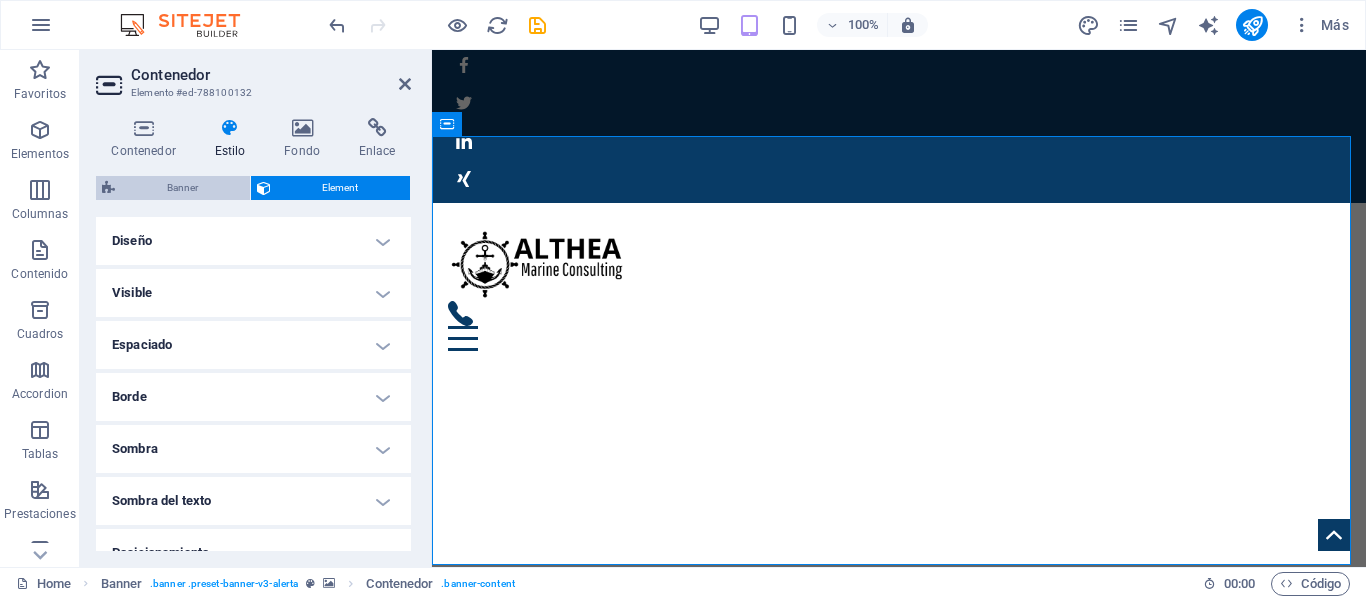 click on "Banner" at bounding box center [182, 188] 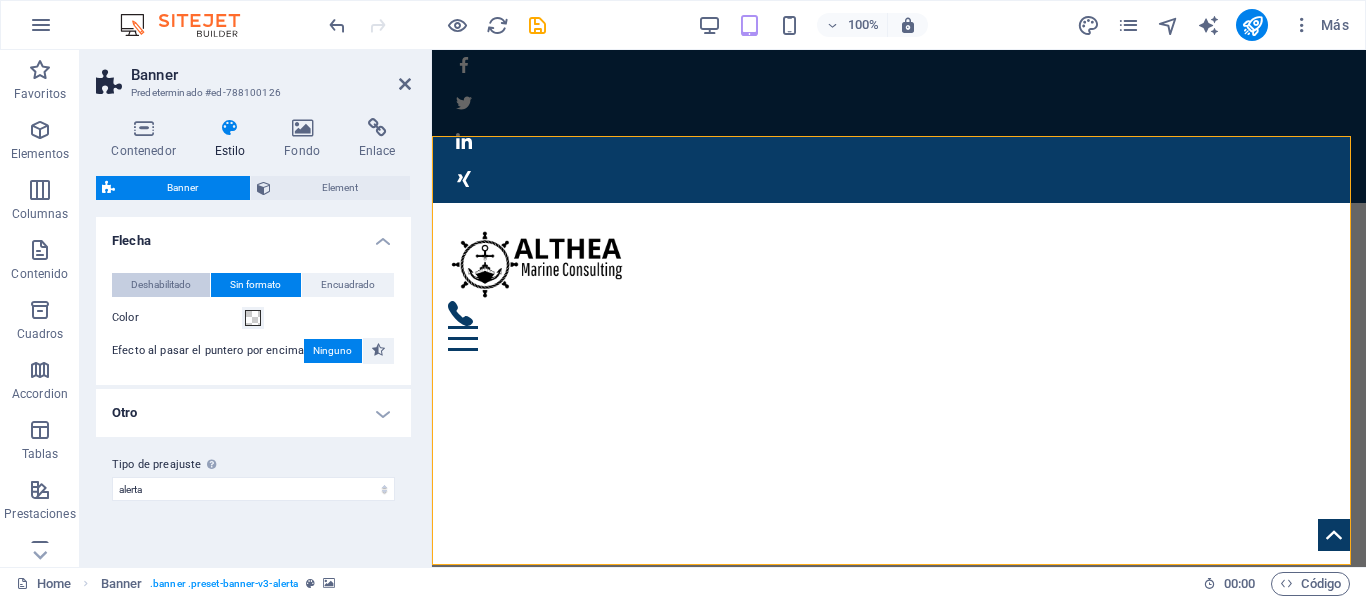 click on "Deshabilitado" at bounding box center (161, 285) 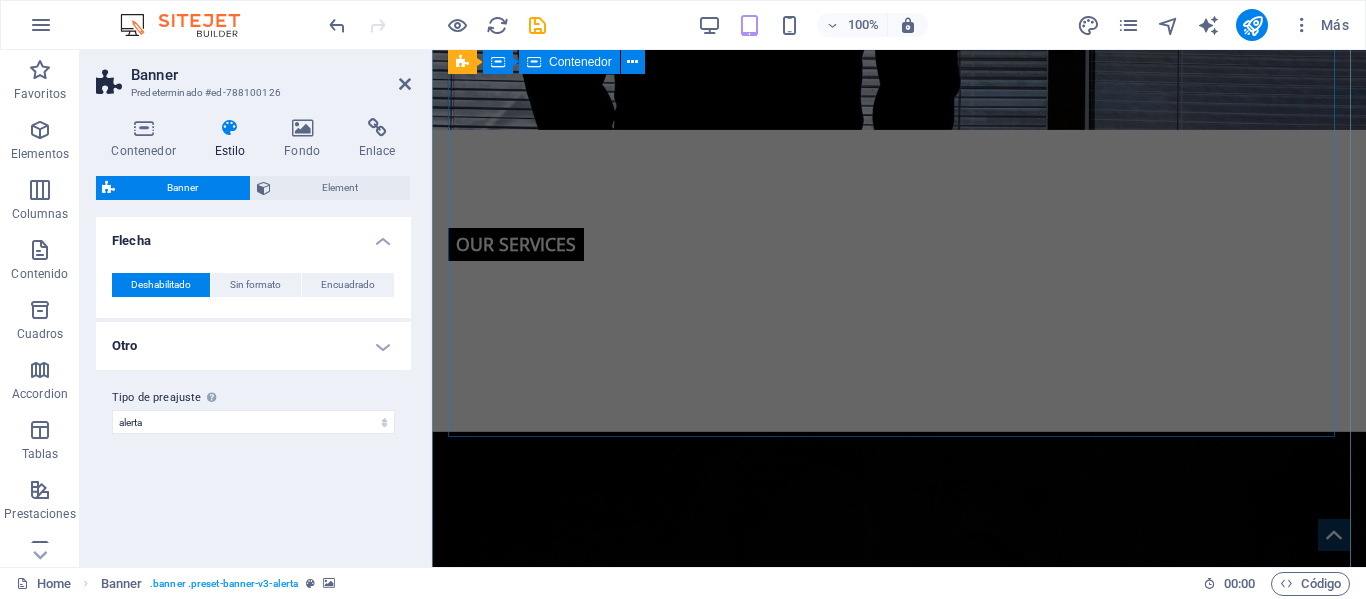 scroll, scrollTop: 2099, scrollLeft: 0, axis: vertical 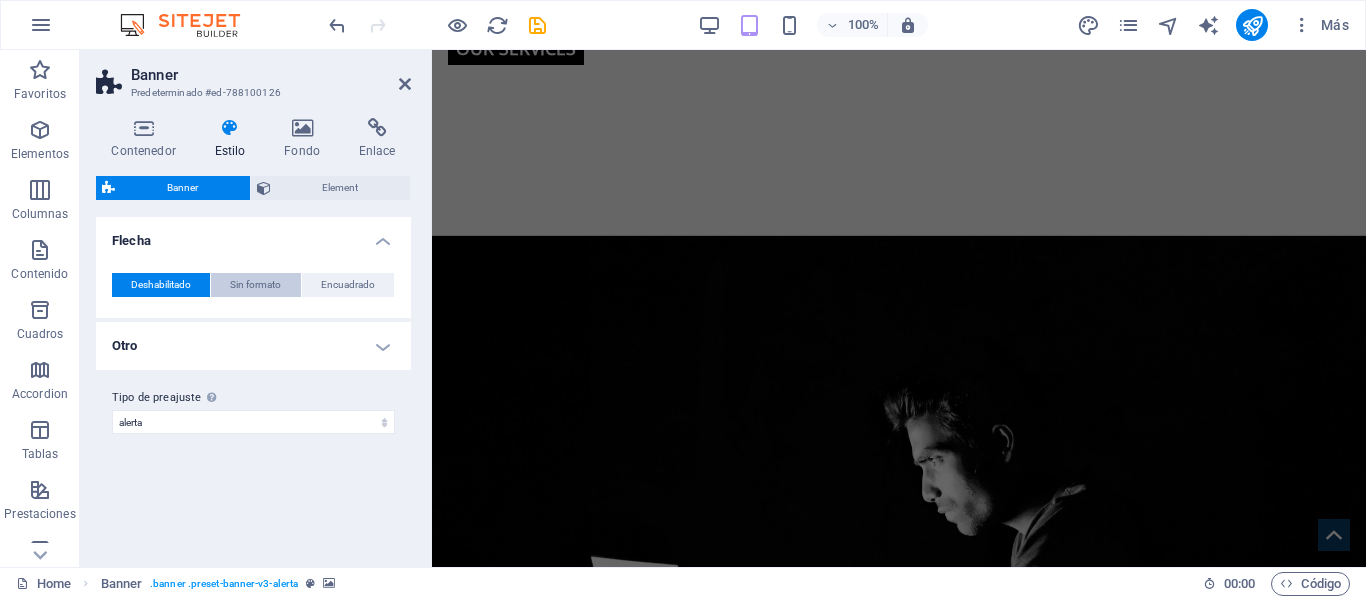 click on "Sin formato" at bounding box center (255, 285) 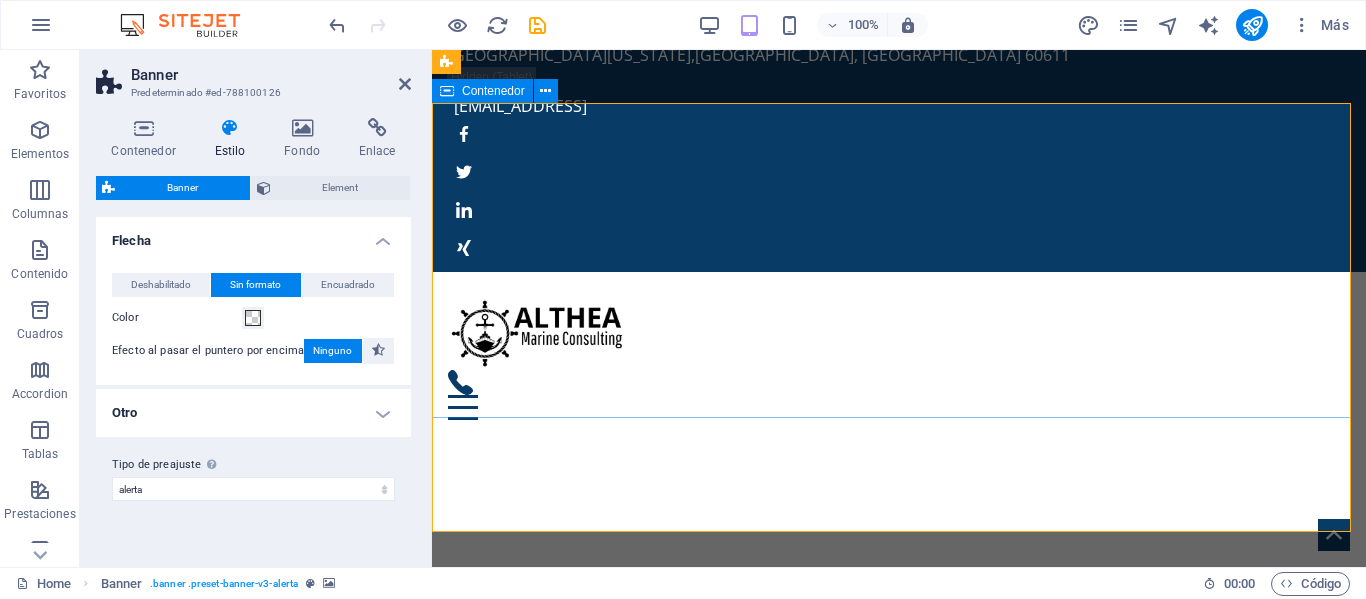 scroll, scrollTop: 0, scrollLeft: 0, axis: both 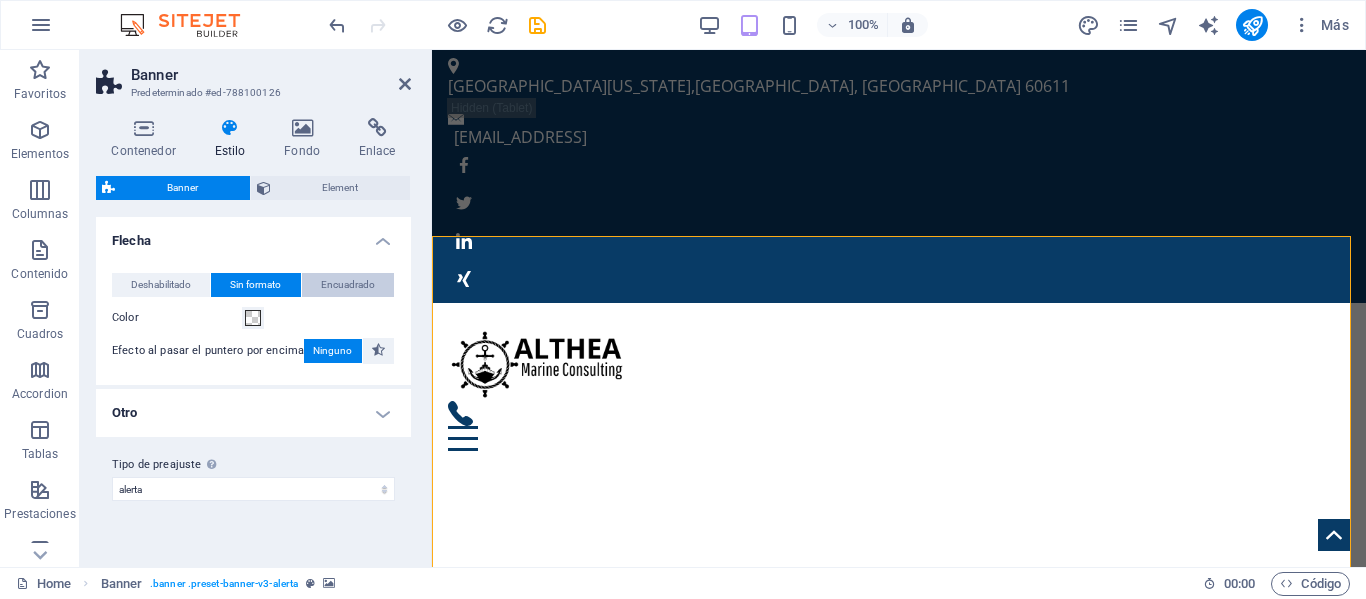 click on "Encuadrado" at bounding box center (348, 285) 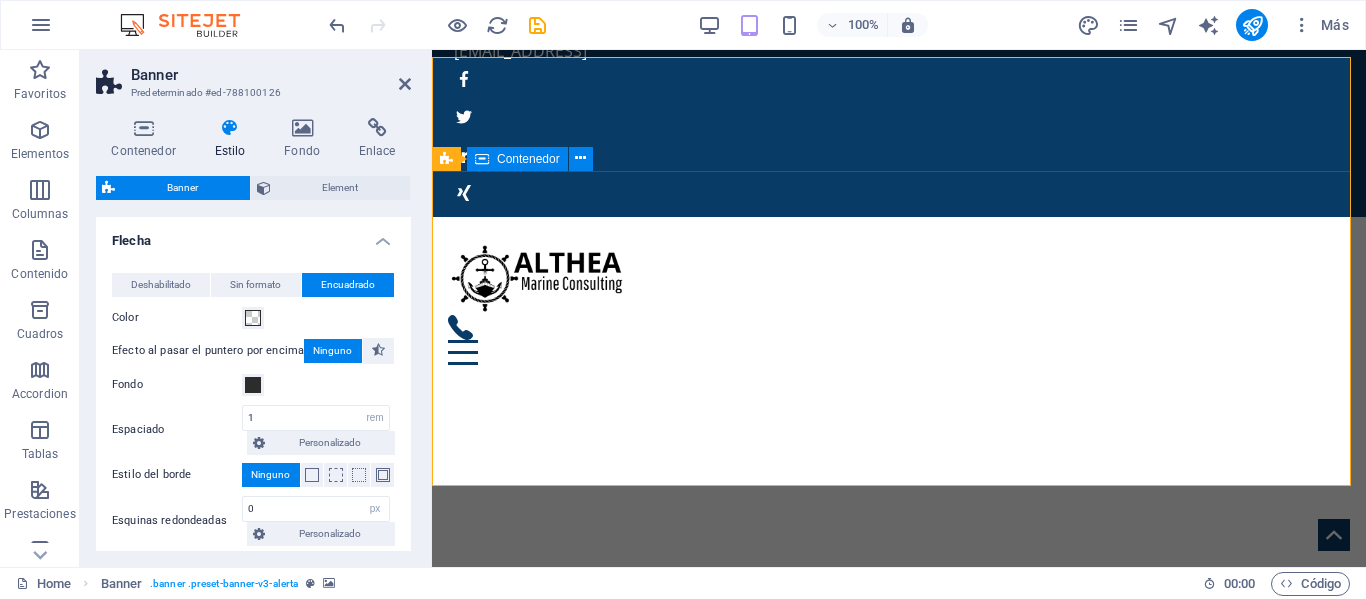 scroll, scrollTop: 0, scrollLeft: 0, axis: both 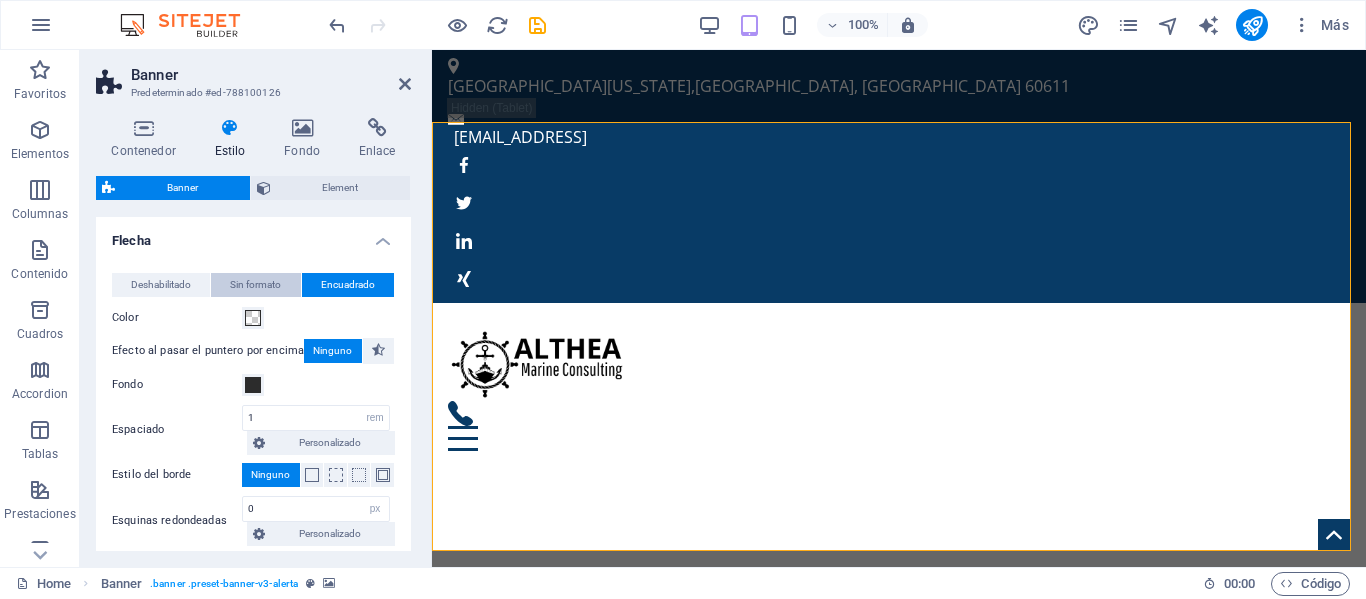 click on "Sin formato" at bounding box center (255, 285) 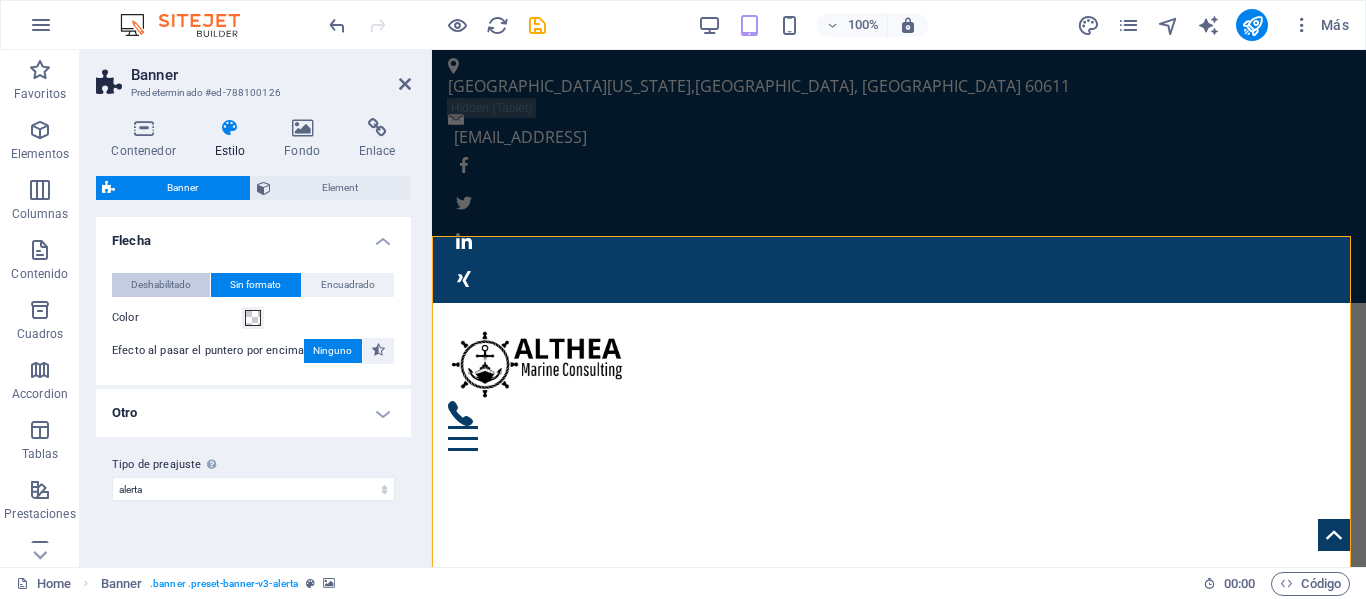 click on "Deshabilitado" at bounding box center [161, 285] 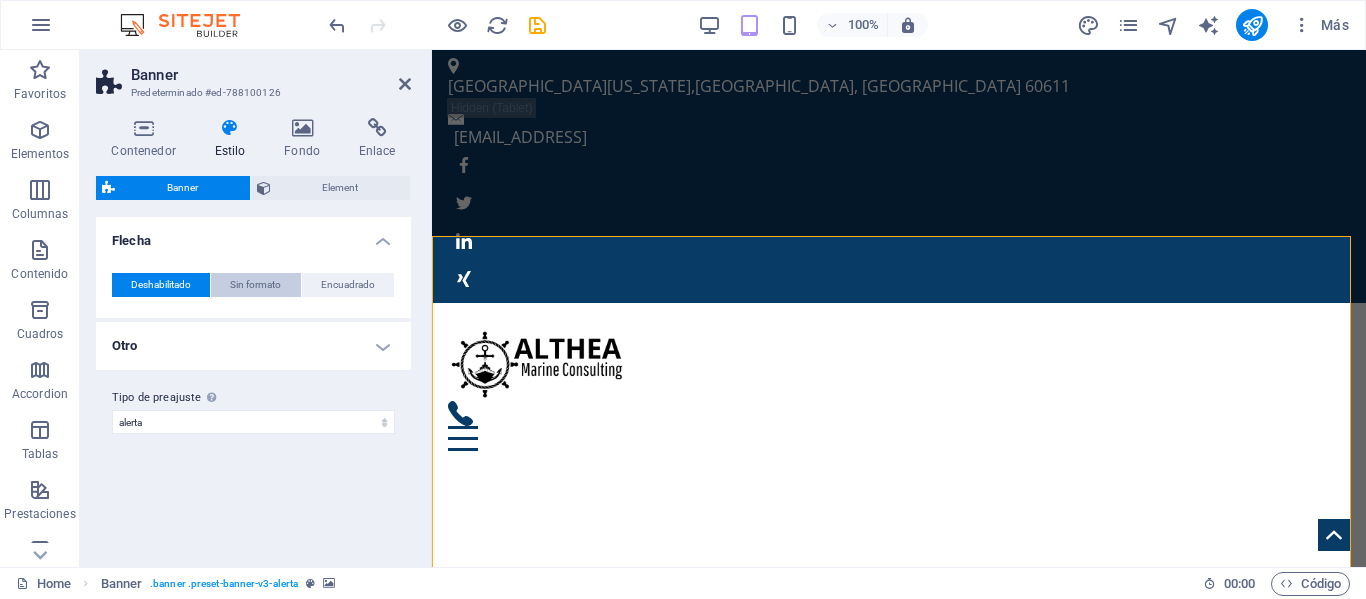 click on "Sin formato" at bounding box center [255, 285] 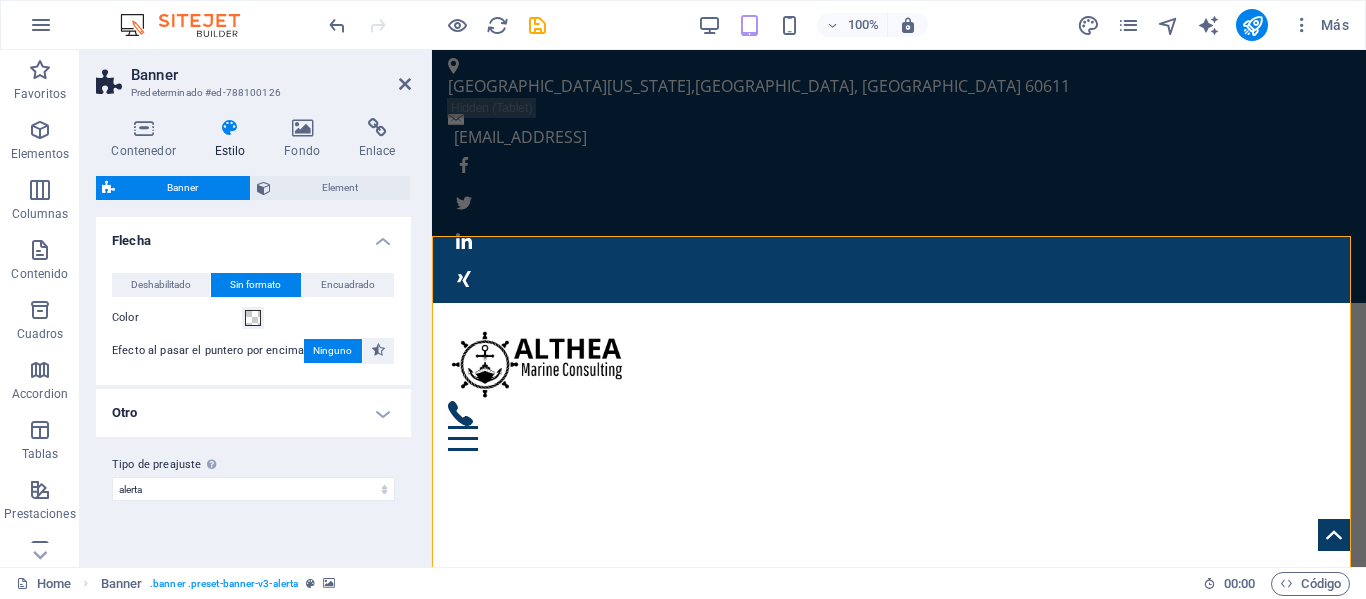click on "Otro" at bounding box center (253, 413) 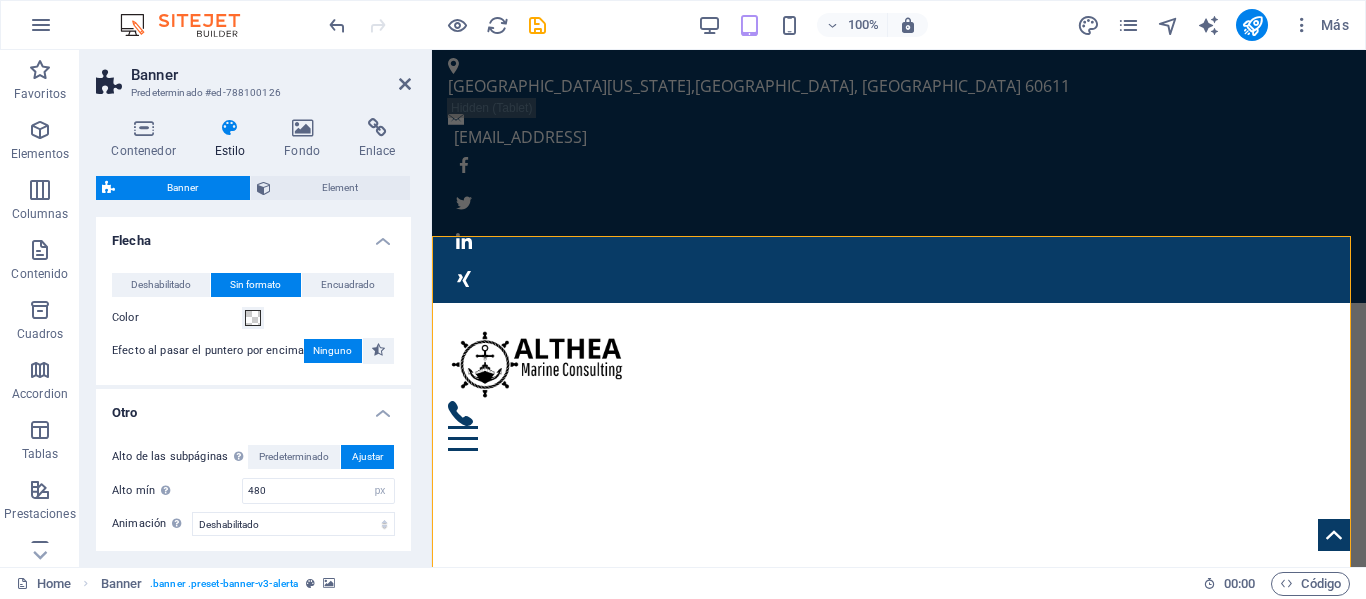 click on "Otro" at bounding box center [253, 407] 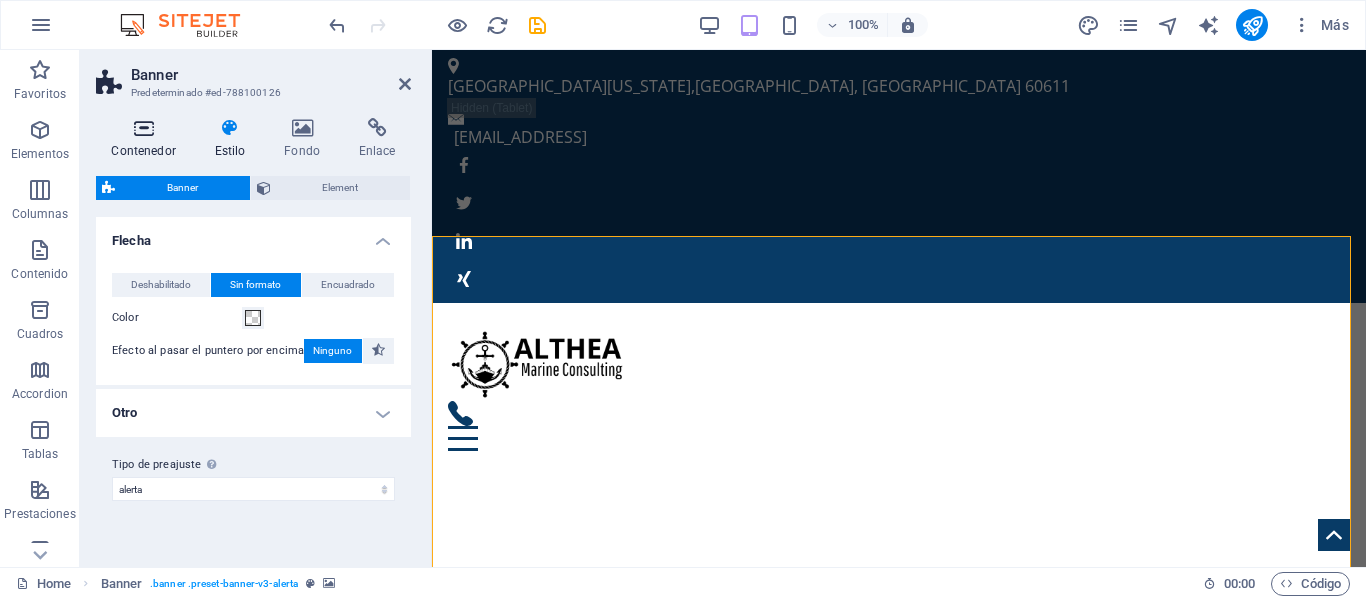 click at bounding box center (143, 128) 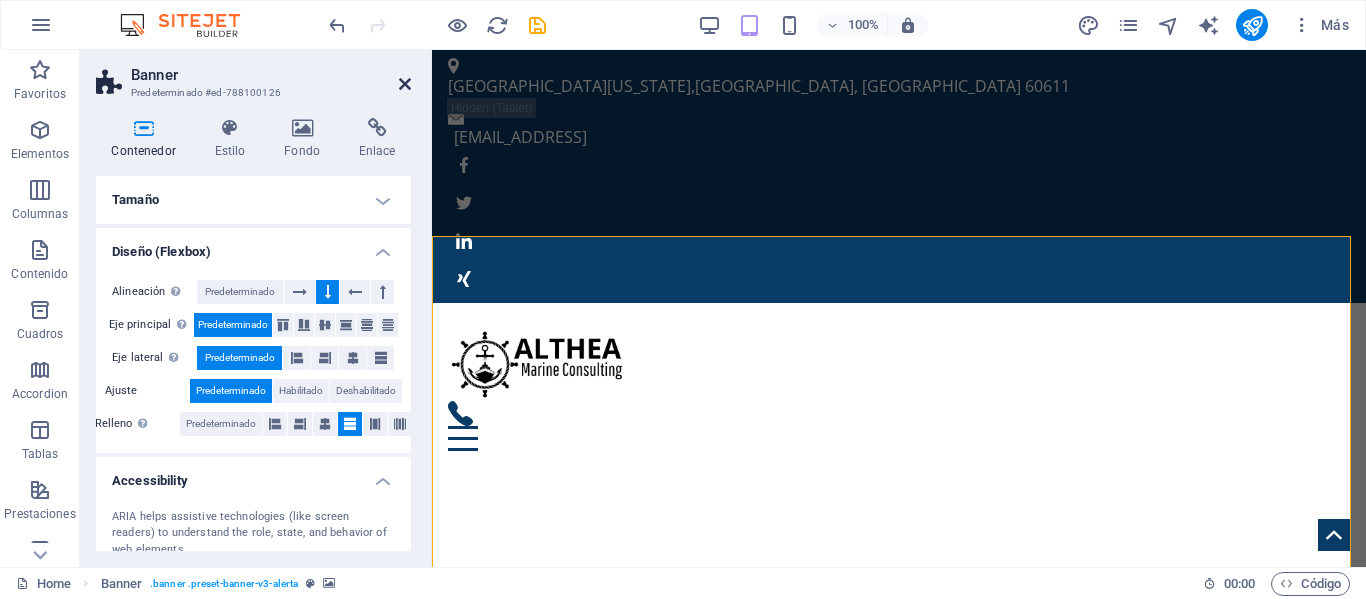 drag, startPoint x: 400, startPoint y: 85, endPoint x: 444, endPoint y: 191, distance: 114.76933 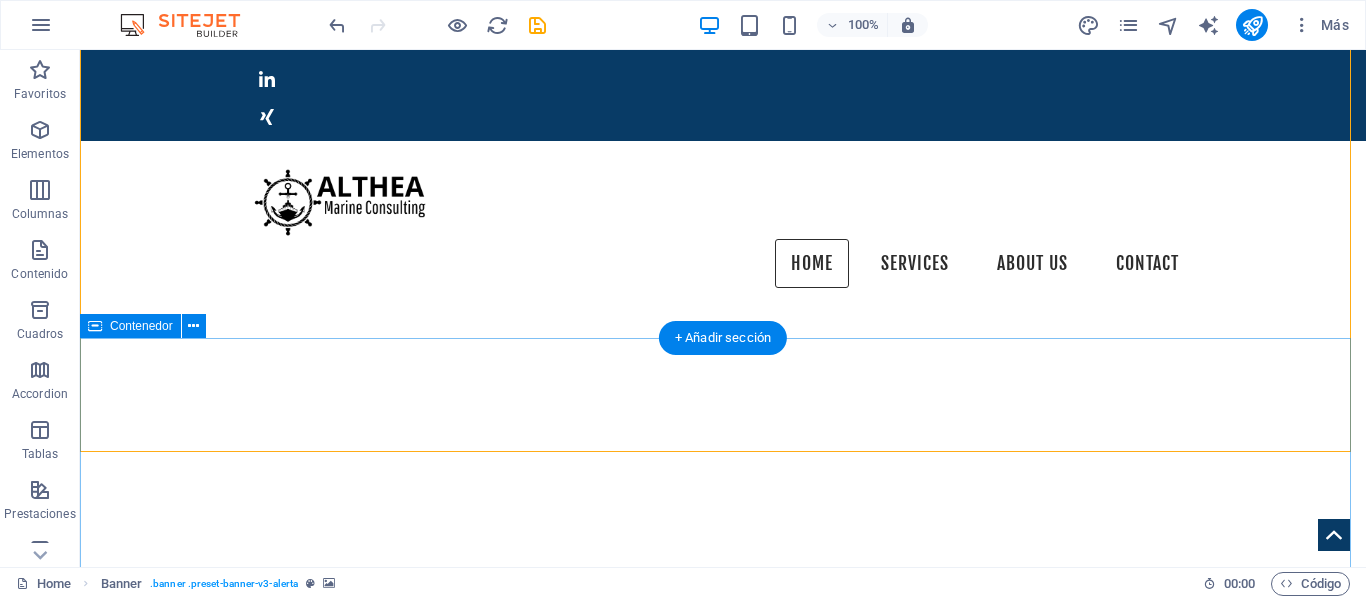 scroll, scrollTop: 0, scrollLeft: 0, axis: both 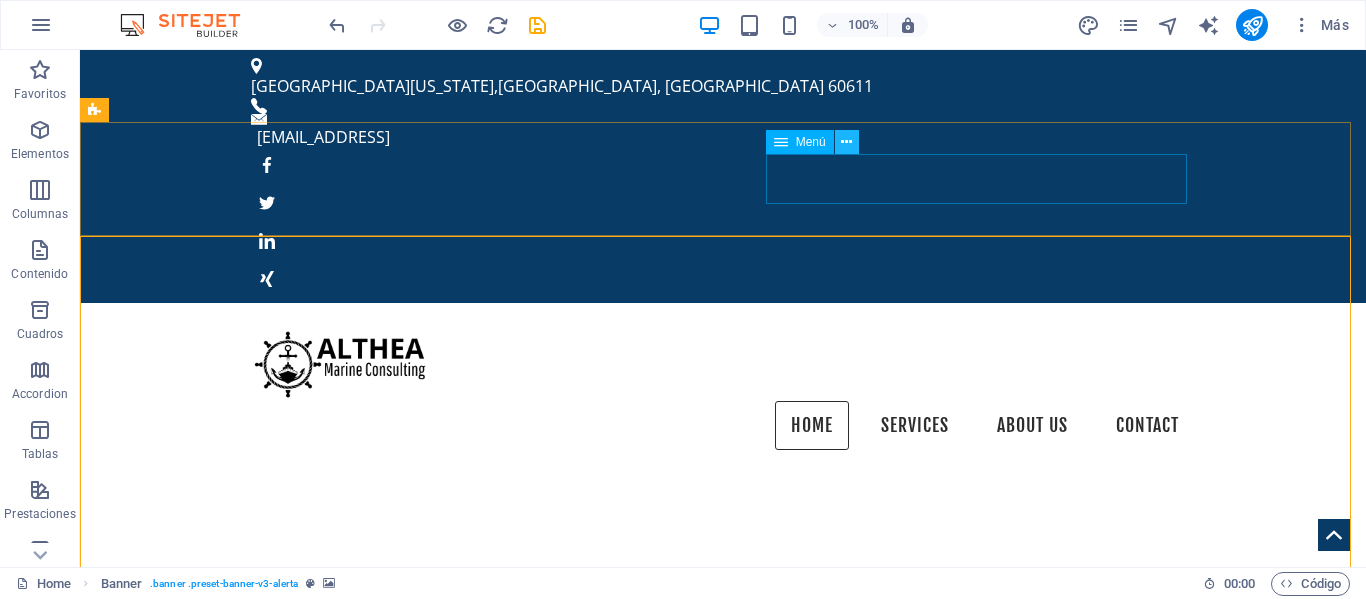click at bounding box center [846, 142] 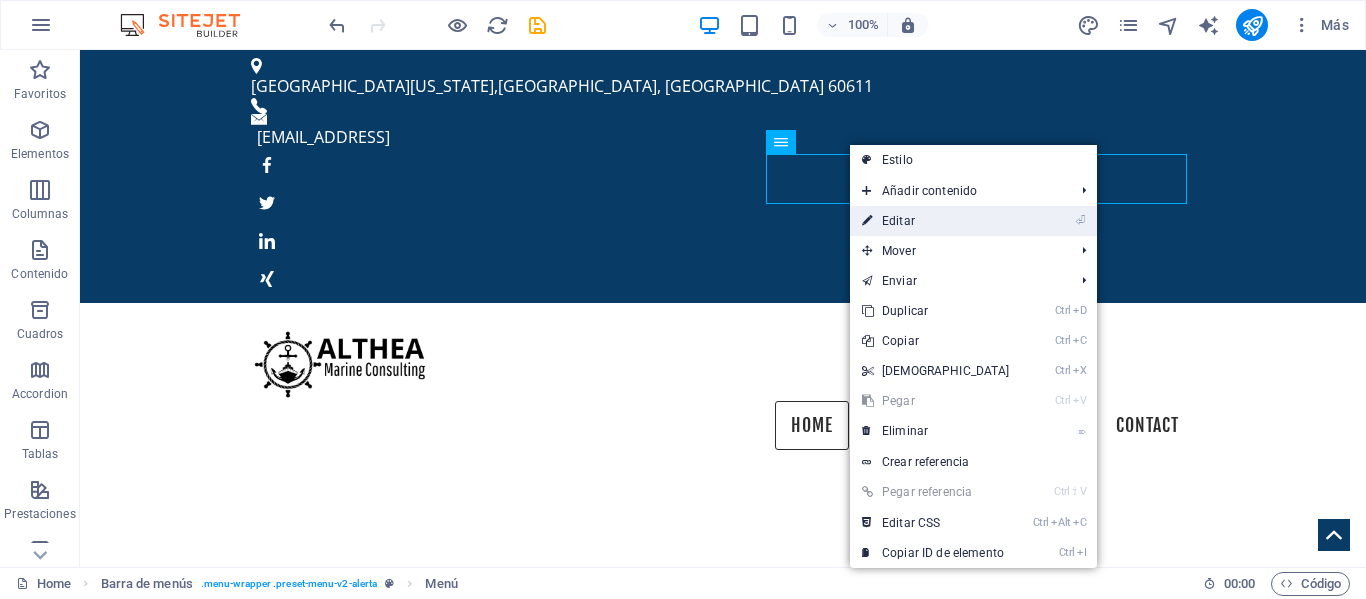 drag, startPoint x: 908, startPoint y: 219, endPoint x: 624, endPoint y: 217, distance: 284.00705 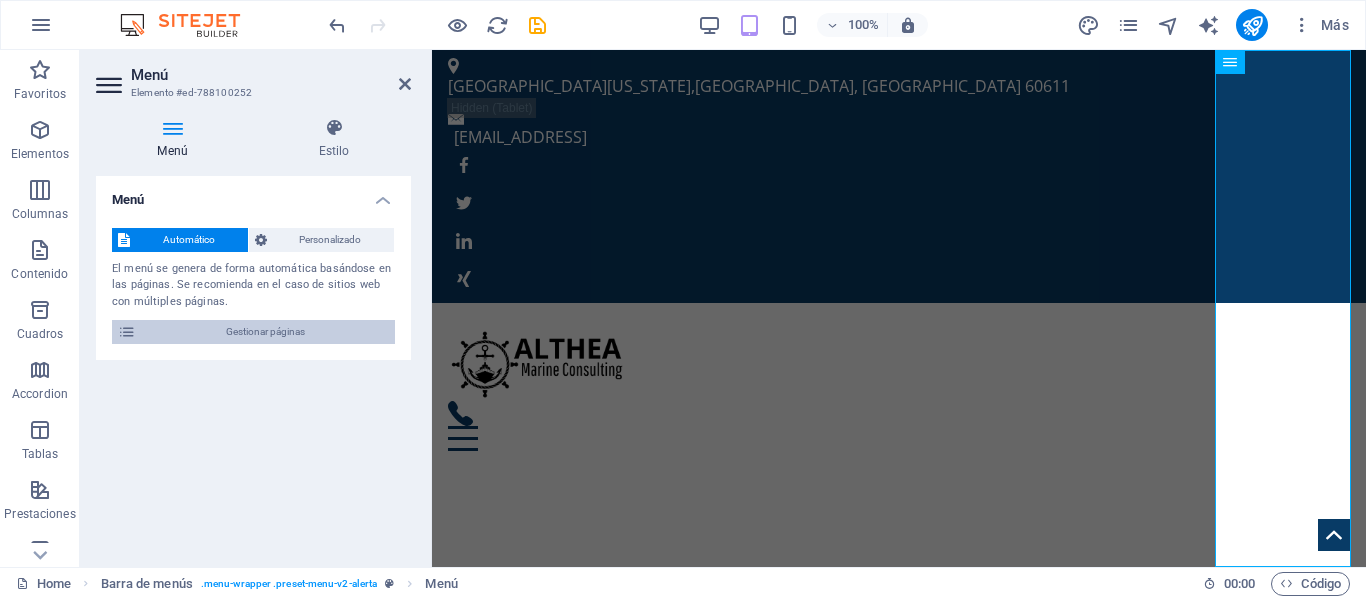 click on "Gestionar páginas" at bounding box center [265, 332] 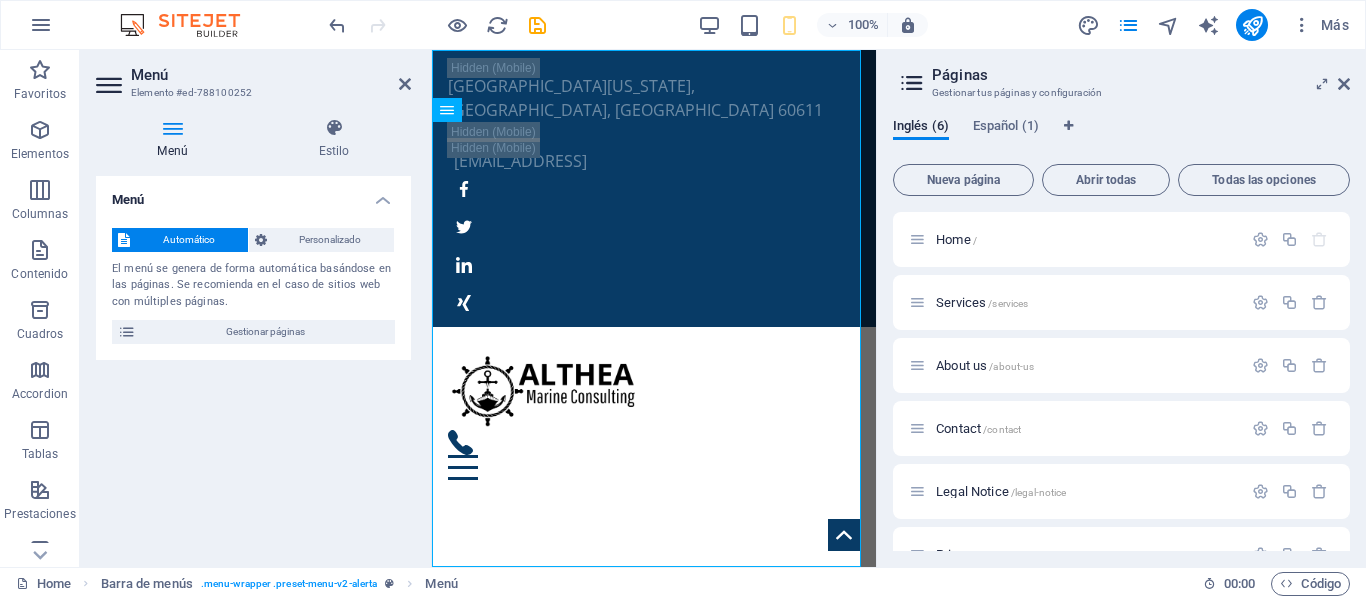 drag, startPoint x: 1041, startPoint y: 370, endPoint x: 1029, endPoint y: 269, distance: 101.71037 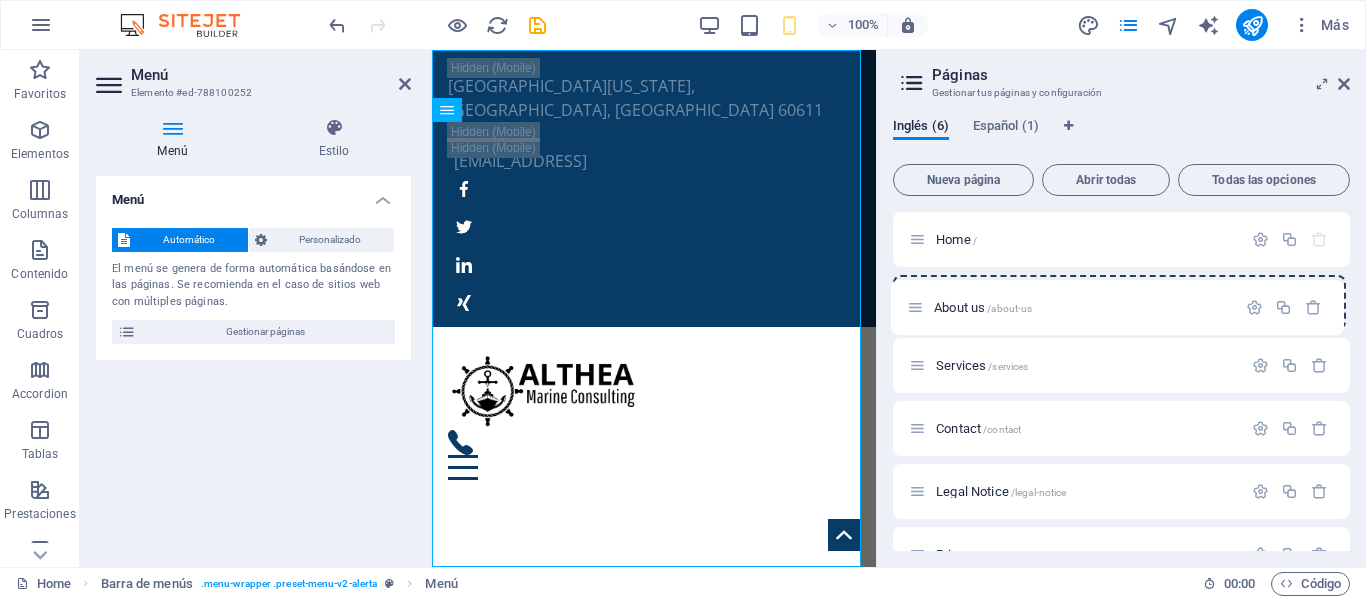 drag, startPoint x: 917, startPoint y: 370, endPoint x: 918, endPoint y: 304, distance: 66.007576 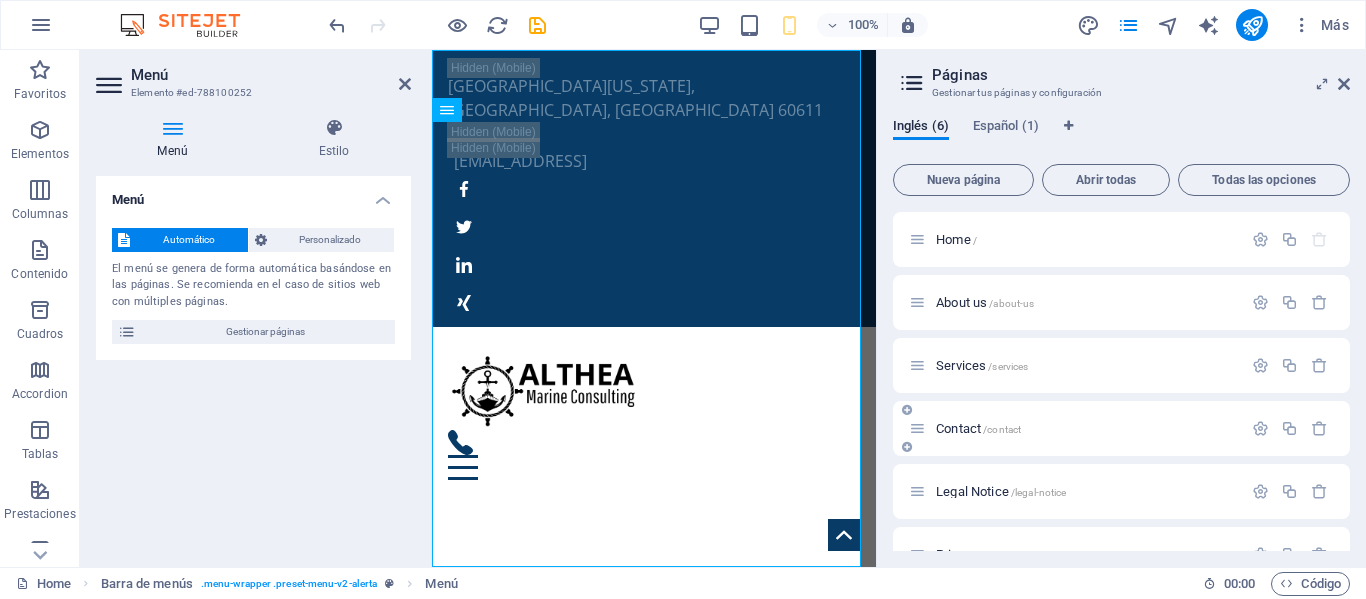 scroll, scrollTop: 39, scrollLeft: 0, axis: vertical 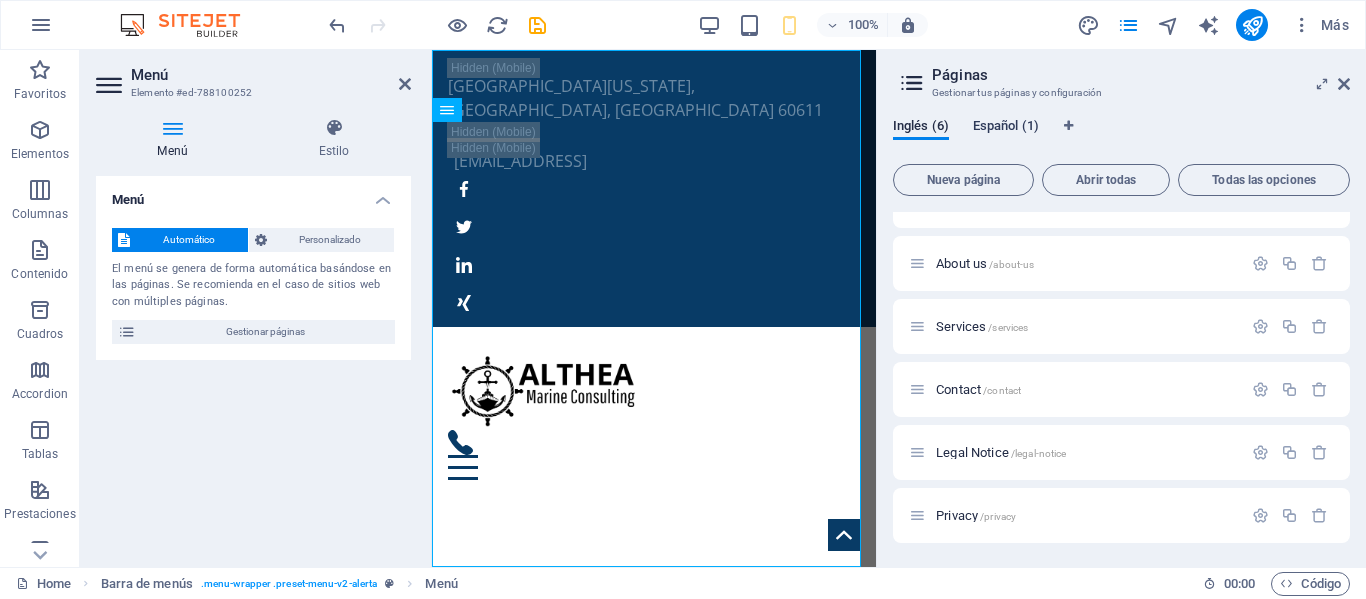 click on "Español (1)" at bounding box center (1006, 128) 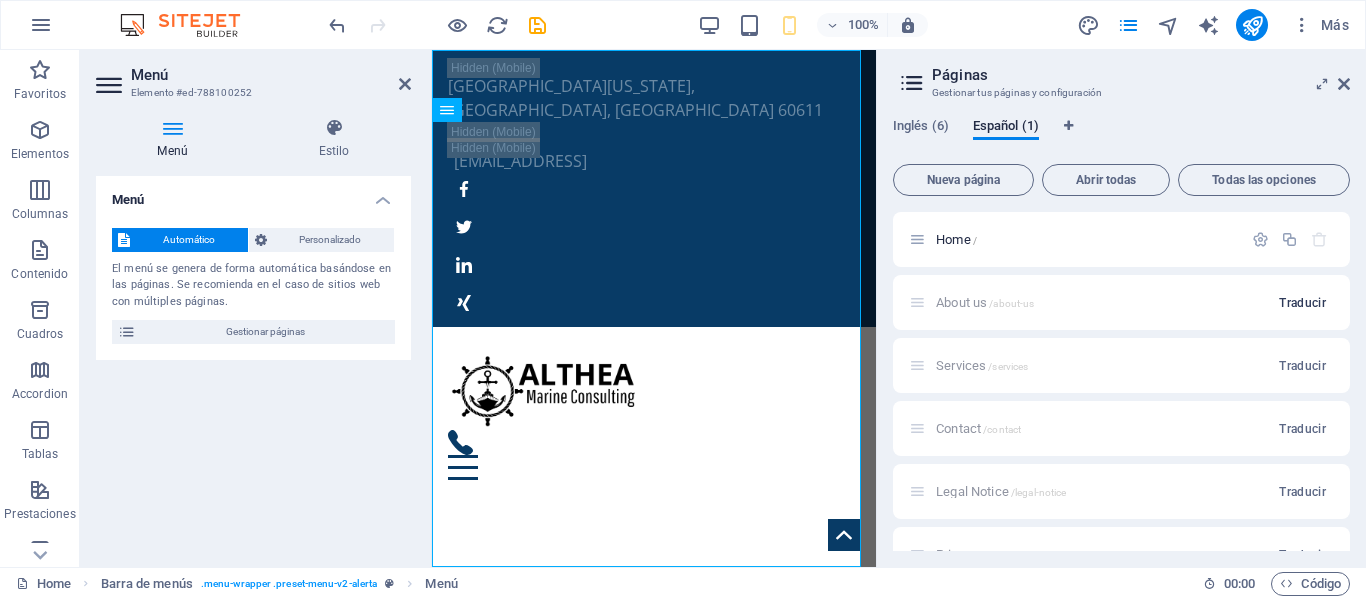 click on "Traducir" at bounding box center [1302, 303] 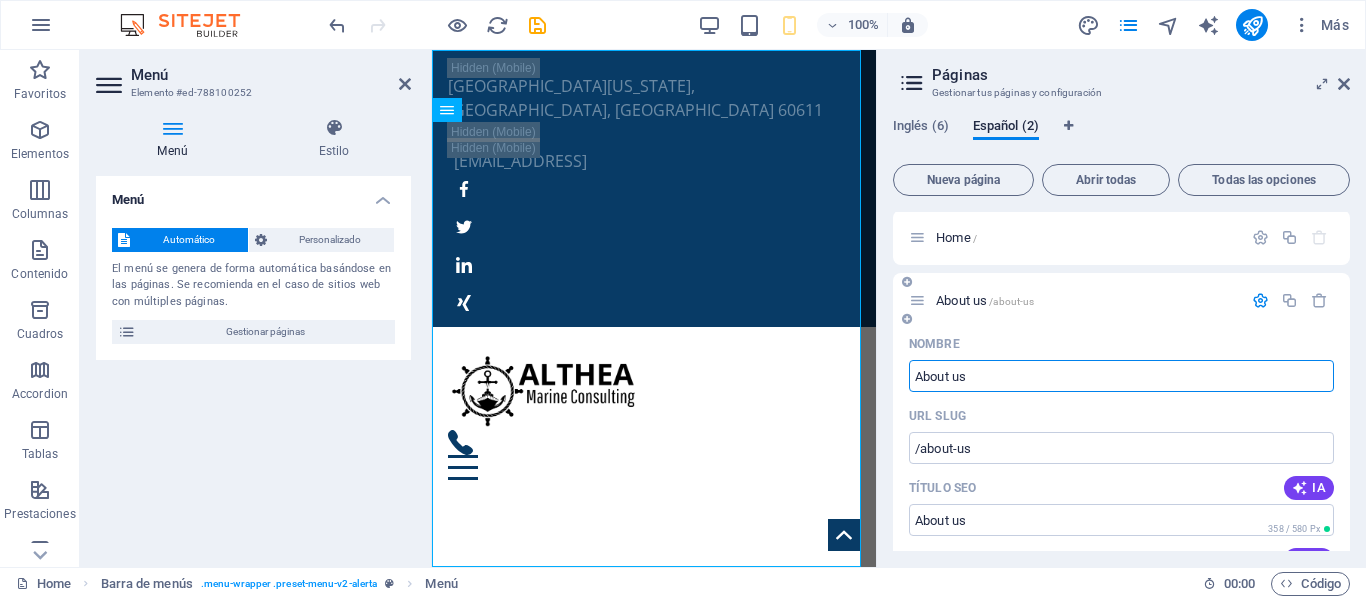scroll, scrollTop: 0, scrollLeft: 0, axis: both 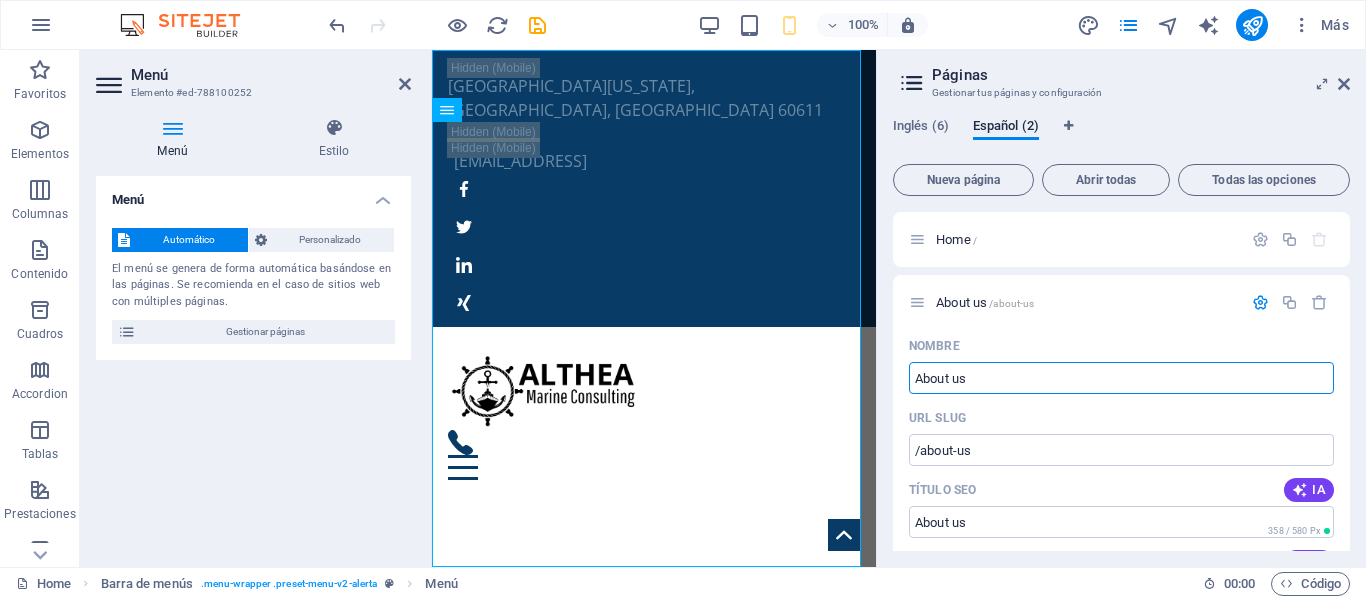 click at bounding box center [917, 302] 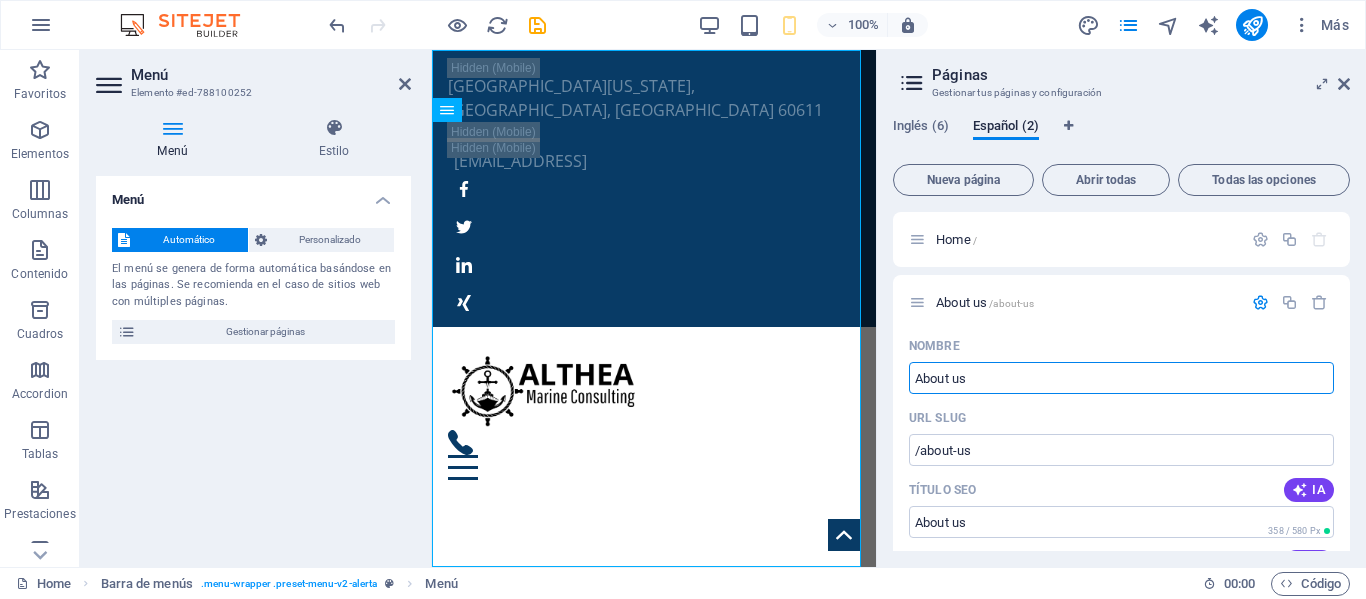 click at bounding box center [917, 302] 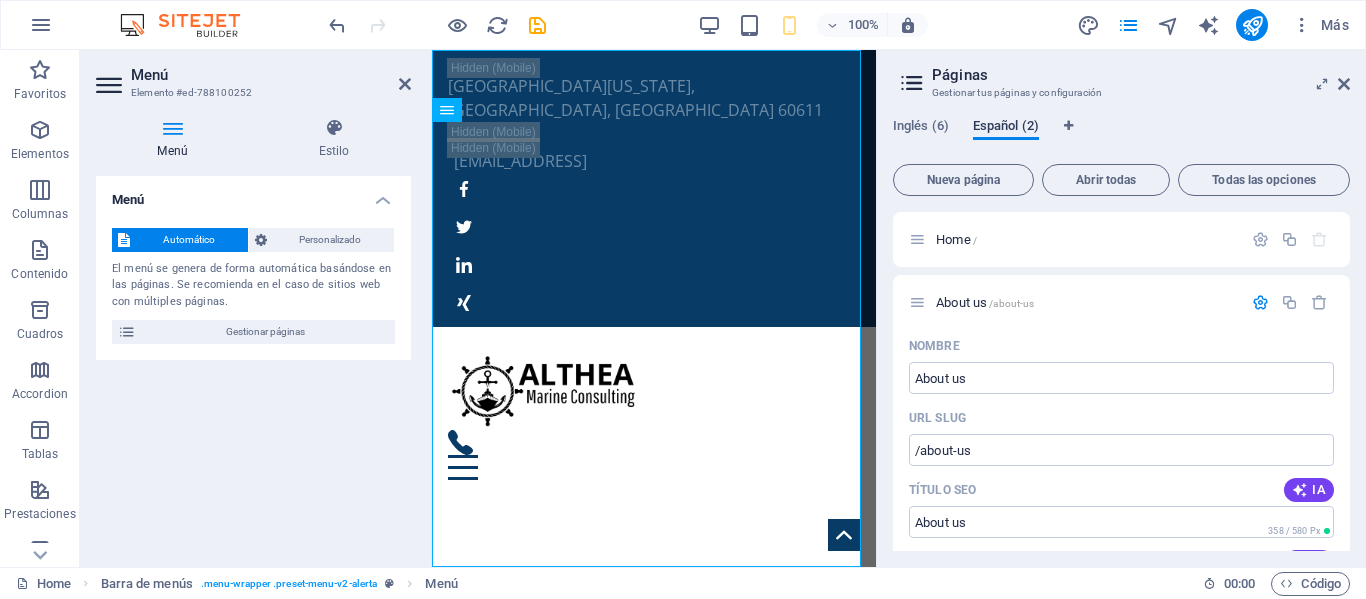 click on "Español (2)" at bounding box center (1006, 128) 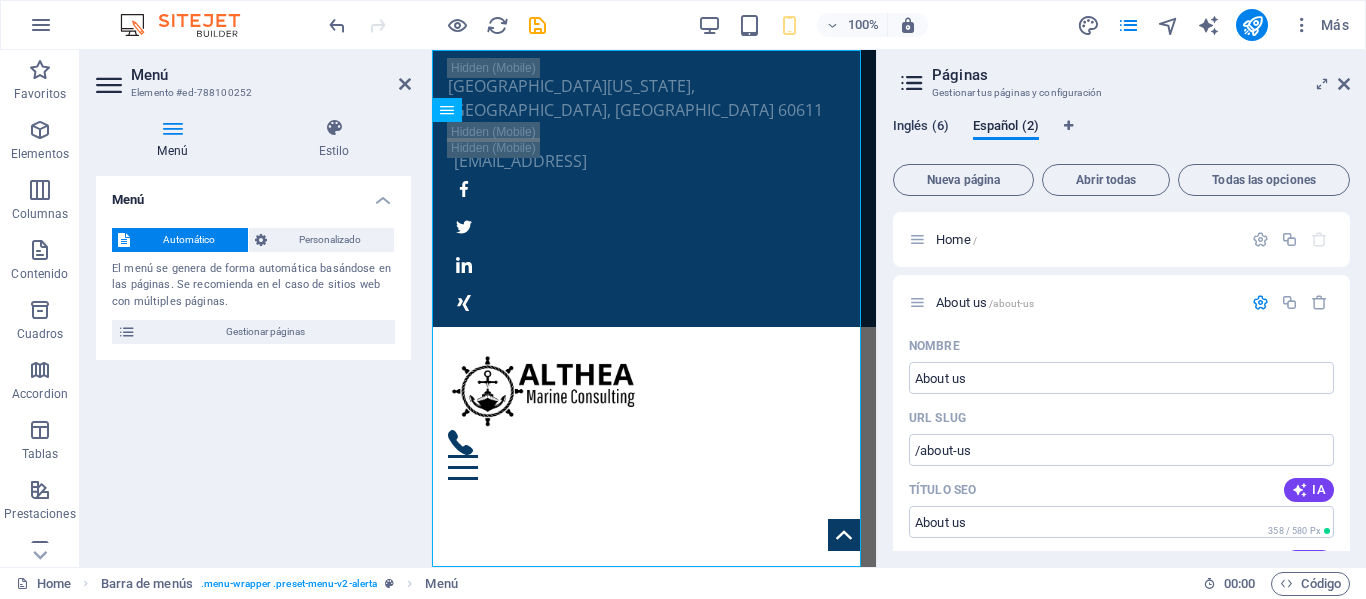 click on "Inglés (6)" at bounding box center (921, 128) 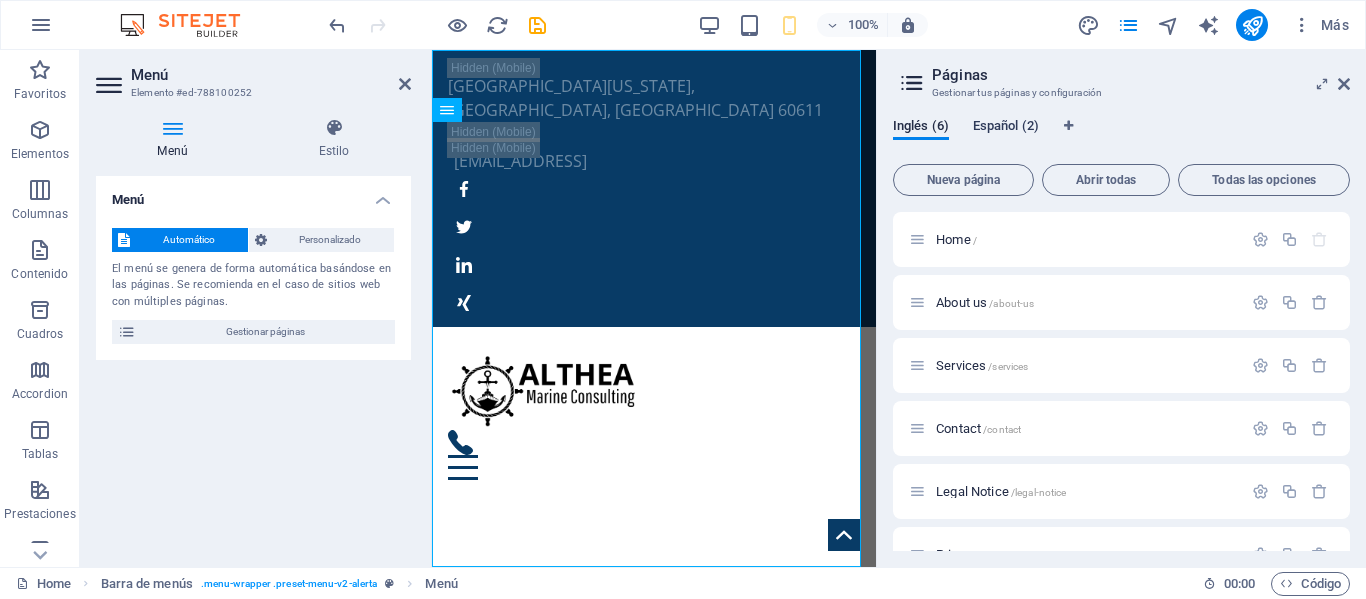 click on "Español (2)" at bounding box center (1006, 128) 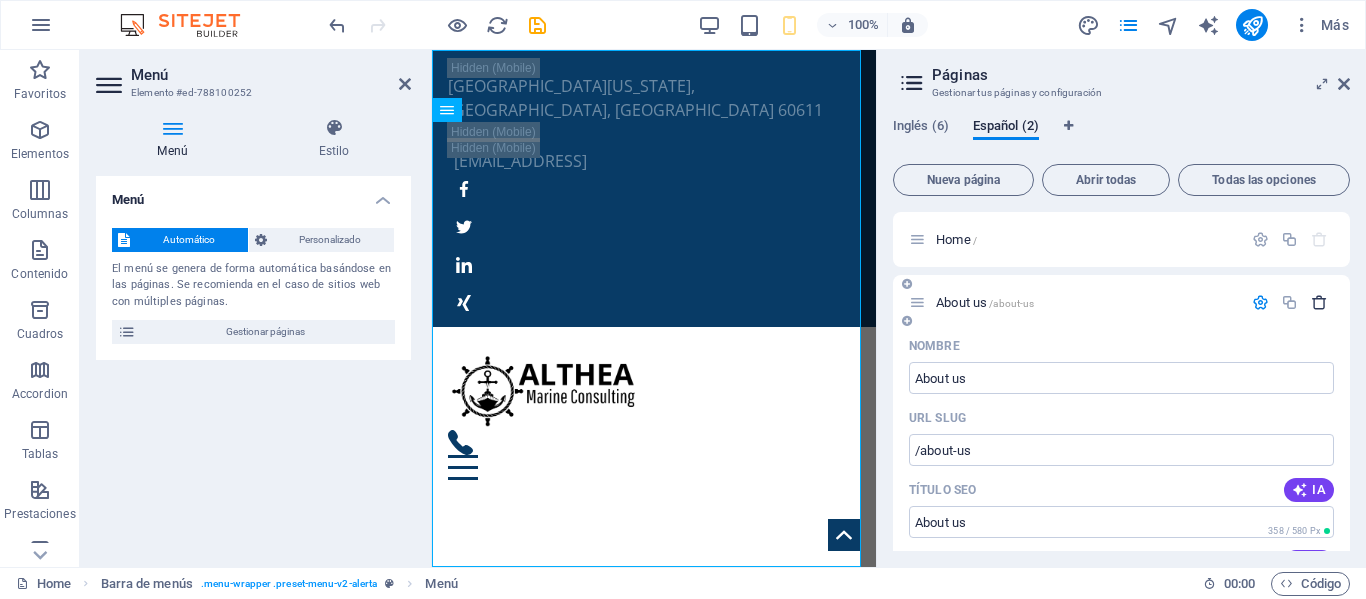 click at bounding box center (1319, 302) 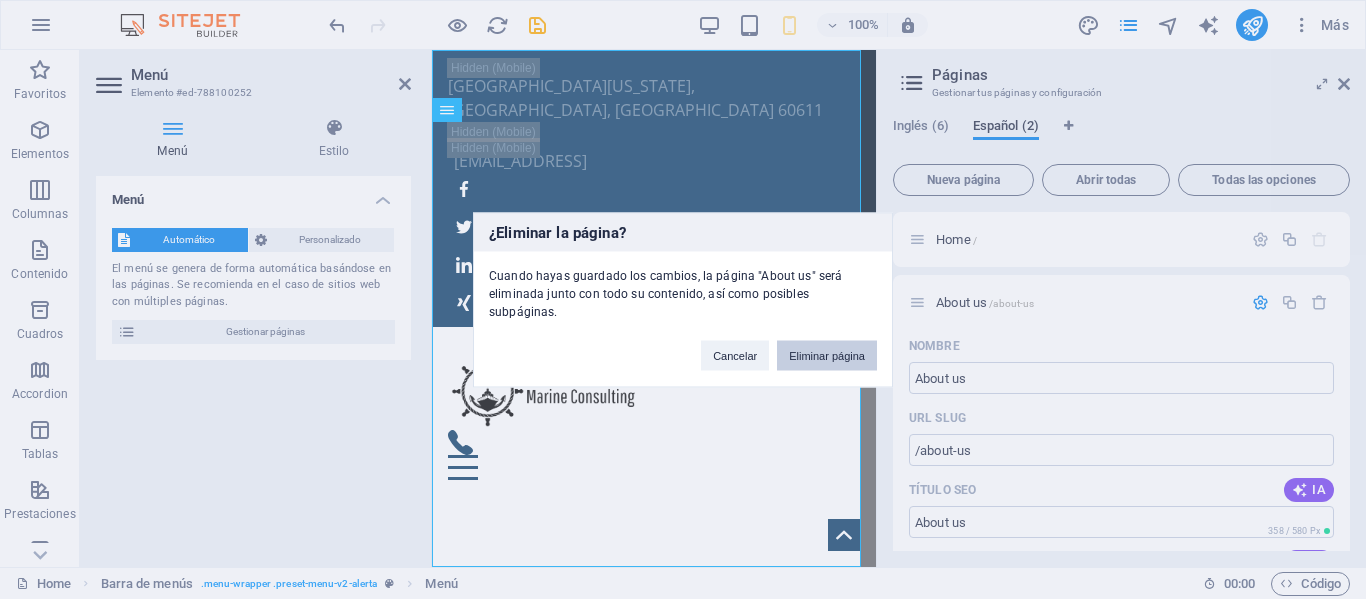 click on "Eliminar página" at bounding box center (827, 355) 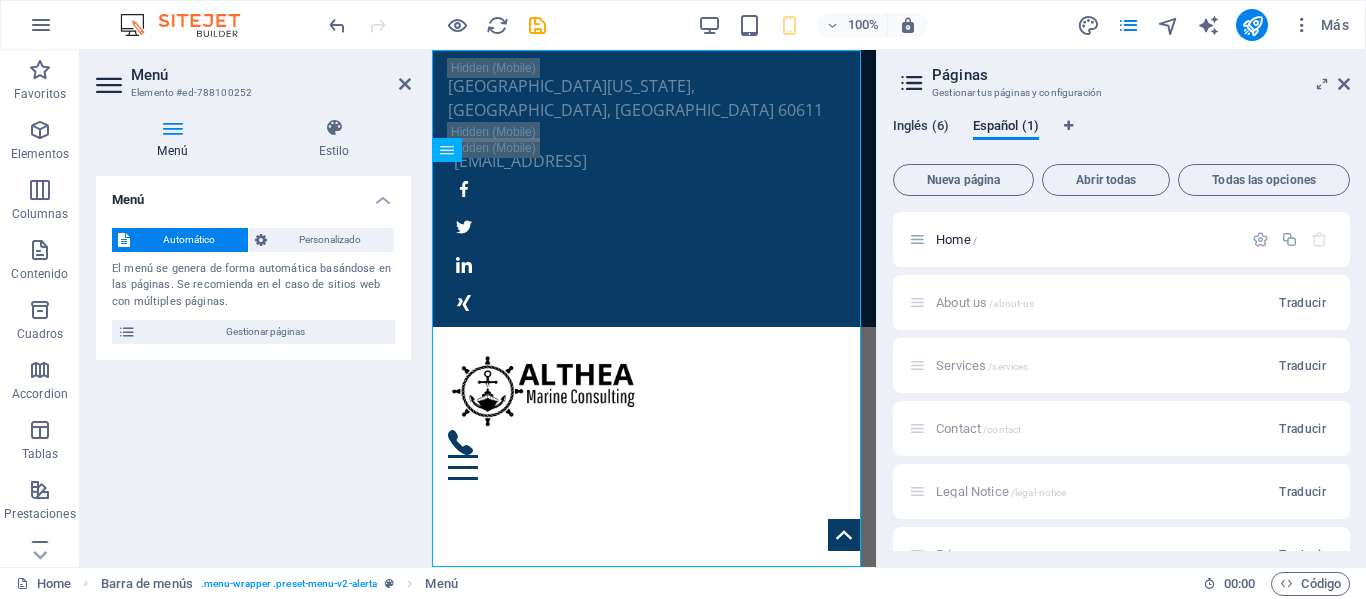 click on "Inglés (6)" at bounding box center [921, 128] 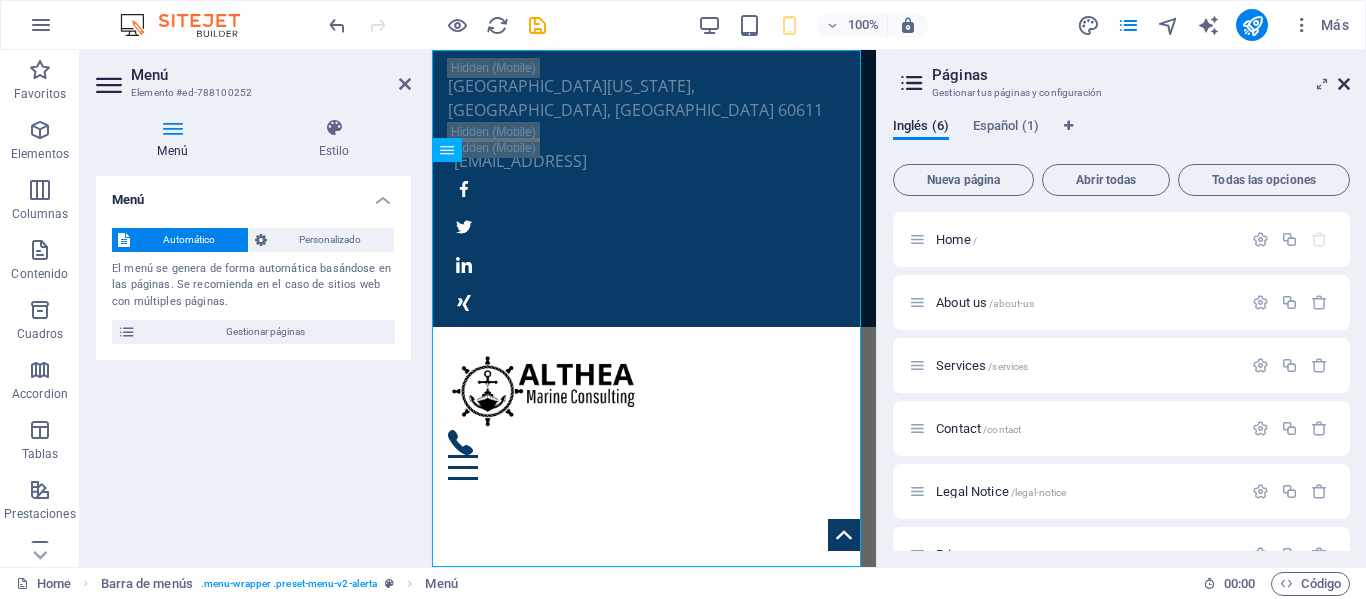 click at bounding box center [1344, 84] 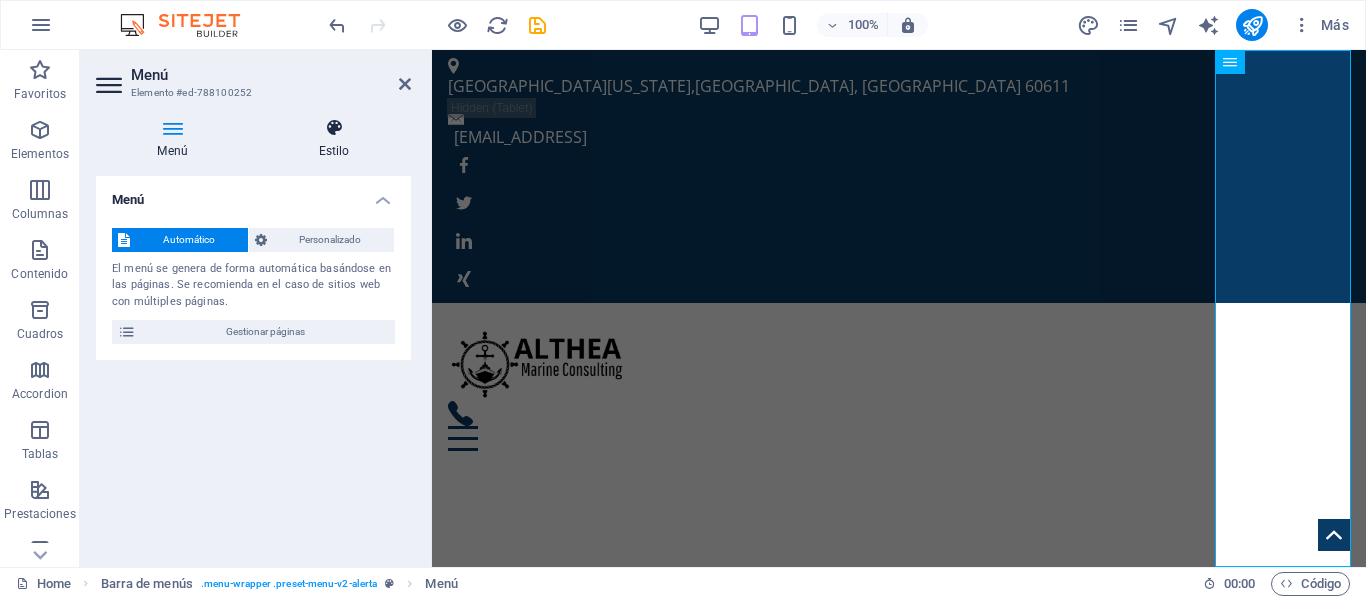 click on "Estilo" at bounding box center (334, 139) 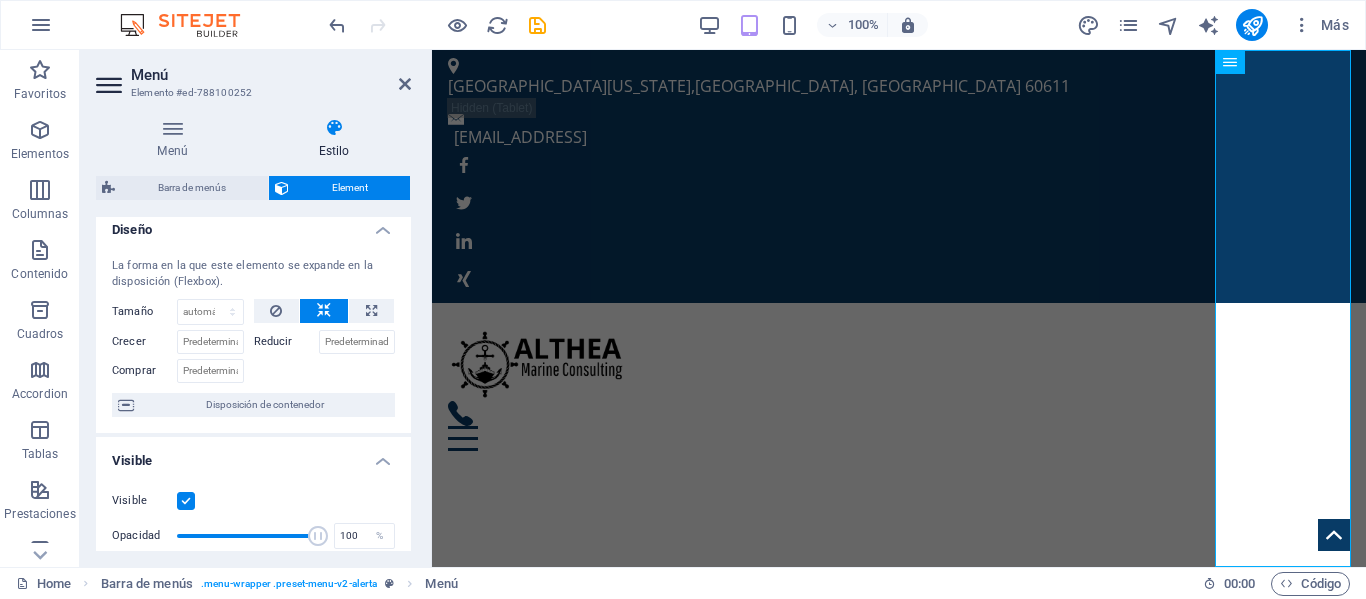 scroll, scrollTop: 0, scrollLeft: 0, axis: both 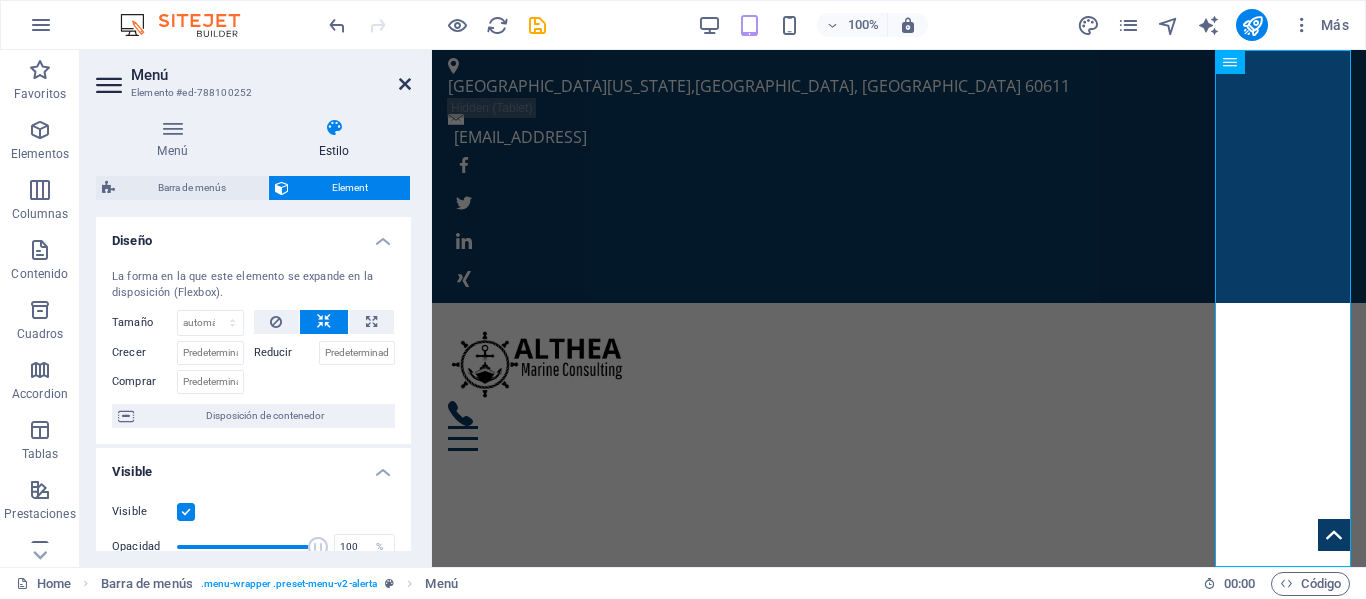 click at bounding box center [405, 84] 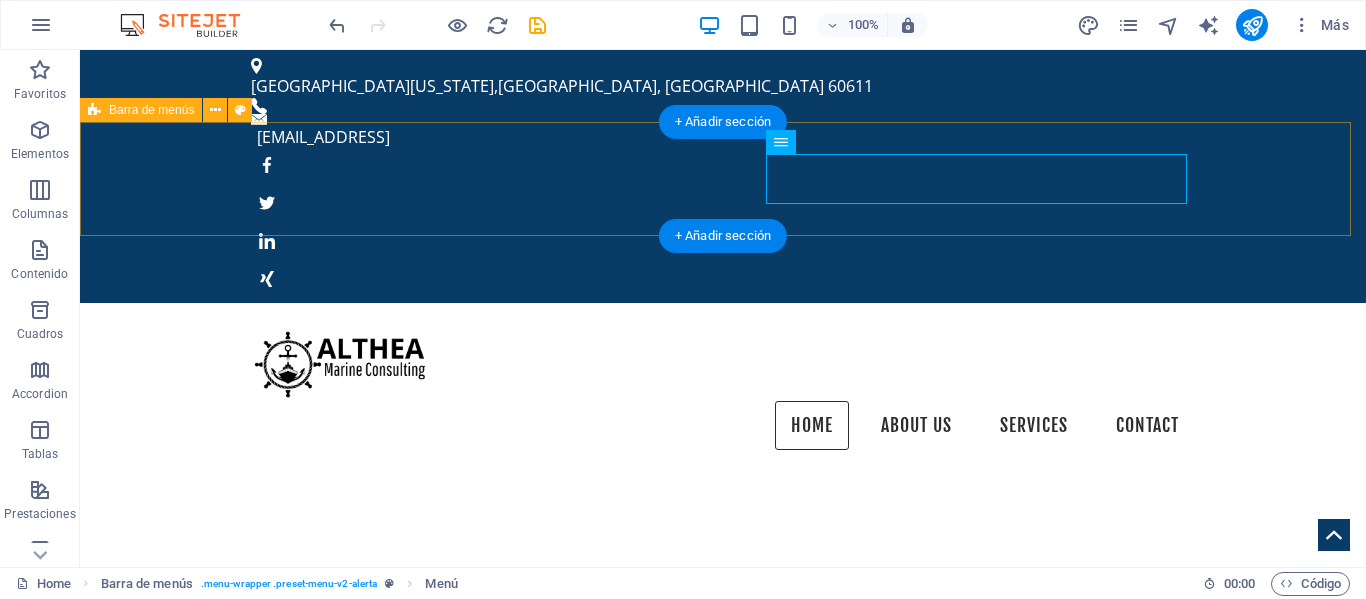 click on "Home About us Services Contact" at bounding box center (723, 385) 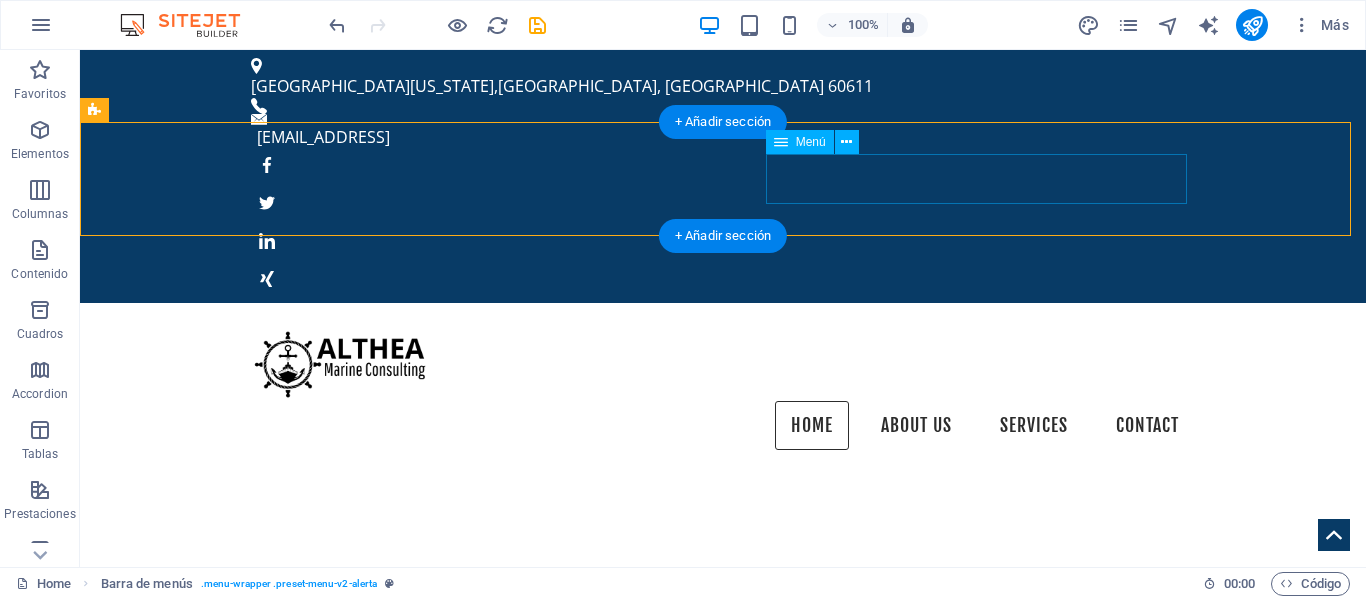 click on "Home About us Services Contact" at bounding box center [723, 426] 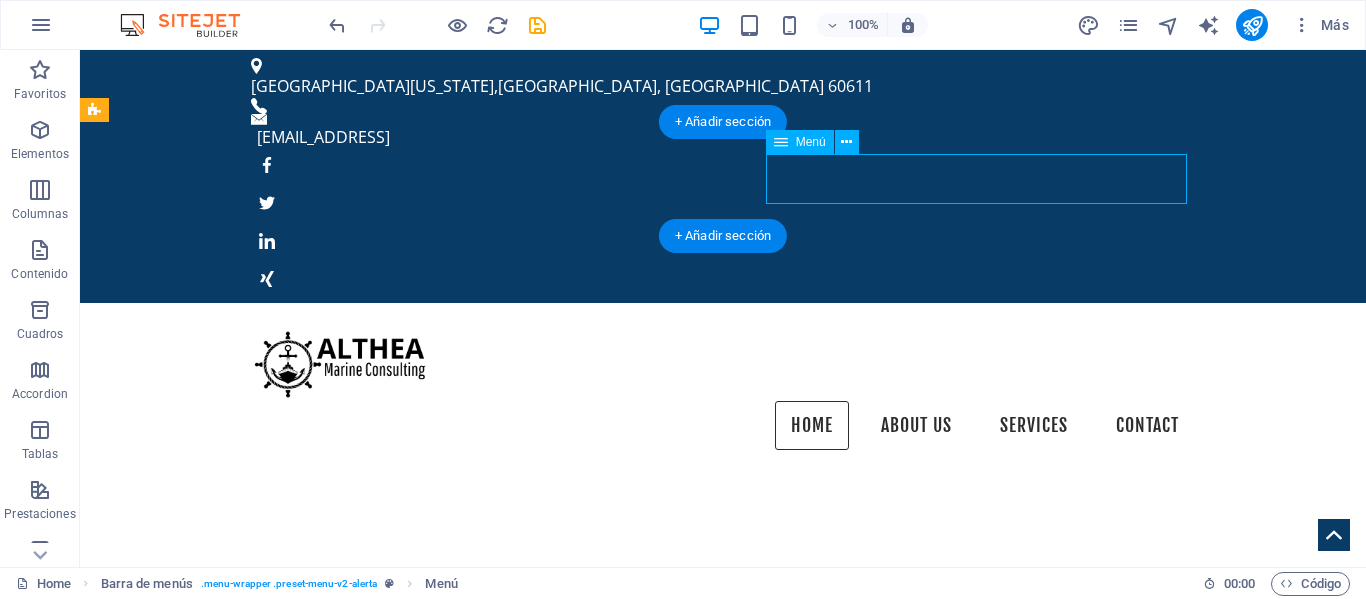 click on "Home About us Services Contact" at bounding box center (723, 426) 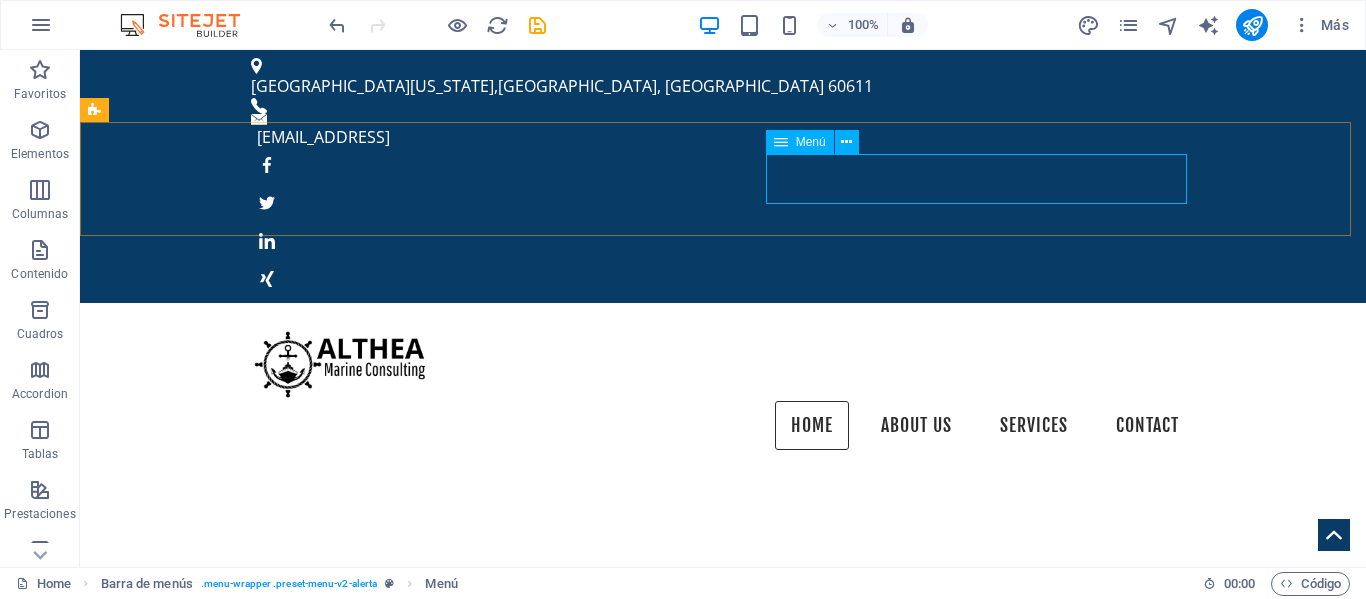 click at bounding box center (781, 142) 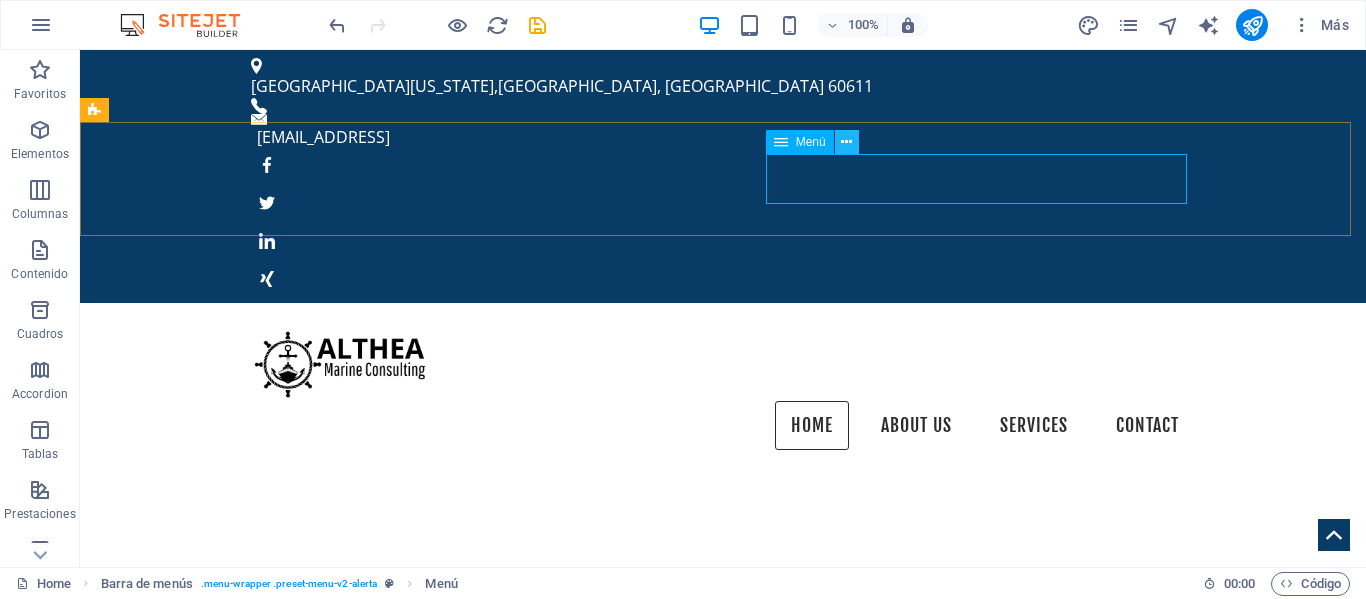 click at bounding box center (846, 142) 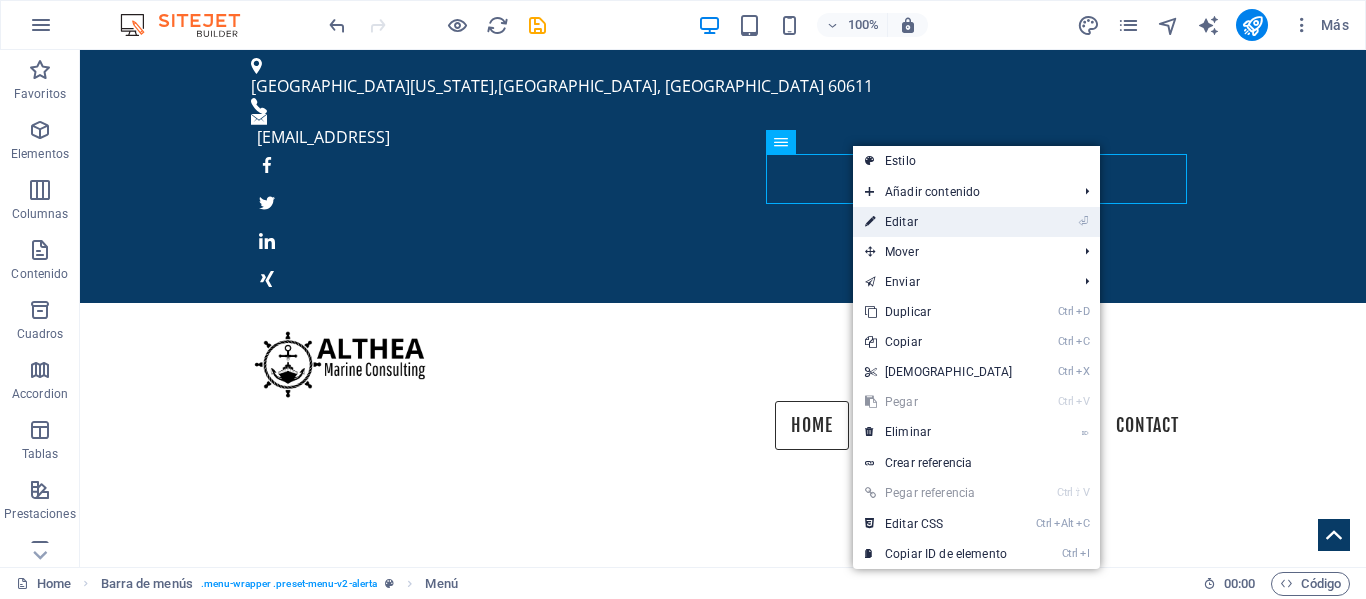 click on "⏎  Editar" at bounding box center (939, 222) 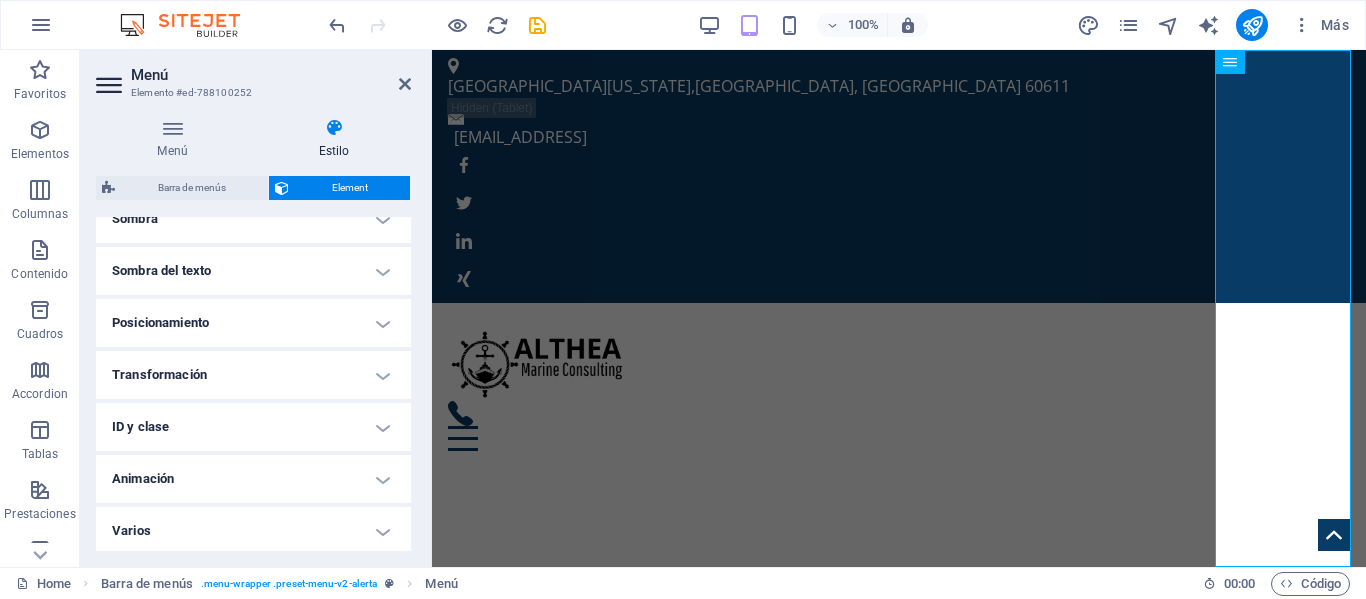 scroll, scrollTop: 528, scrollLeft: 0, axis: vertical 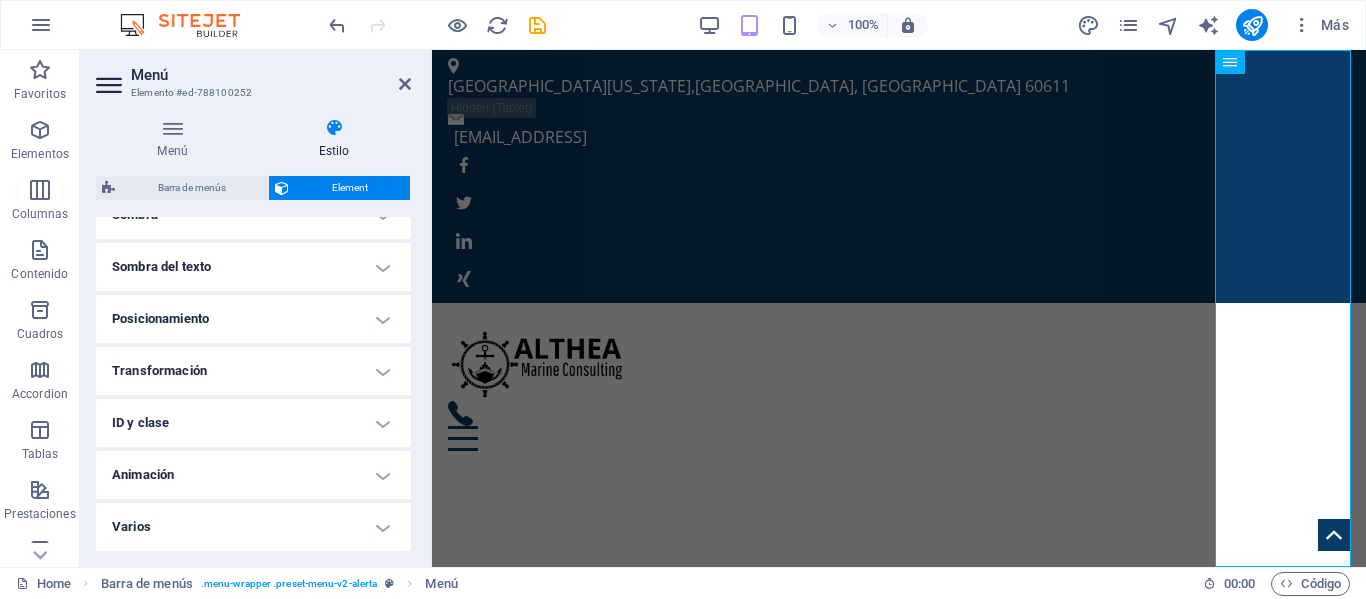 click on "Animación" at bounding box center (253, 475) 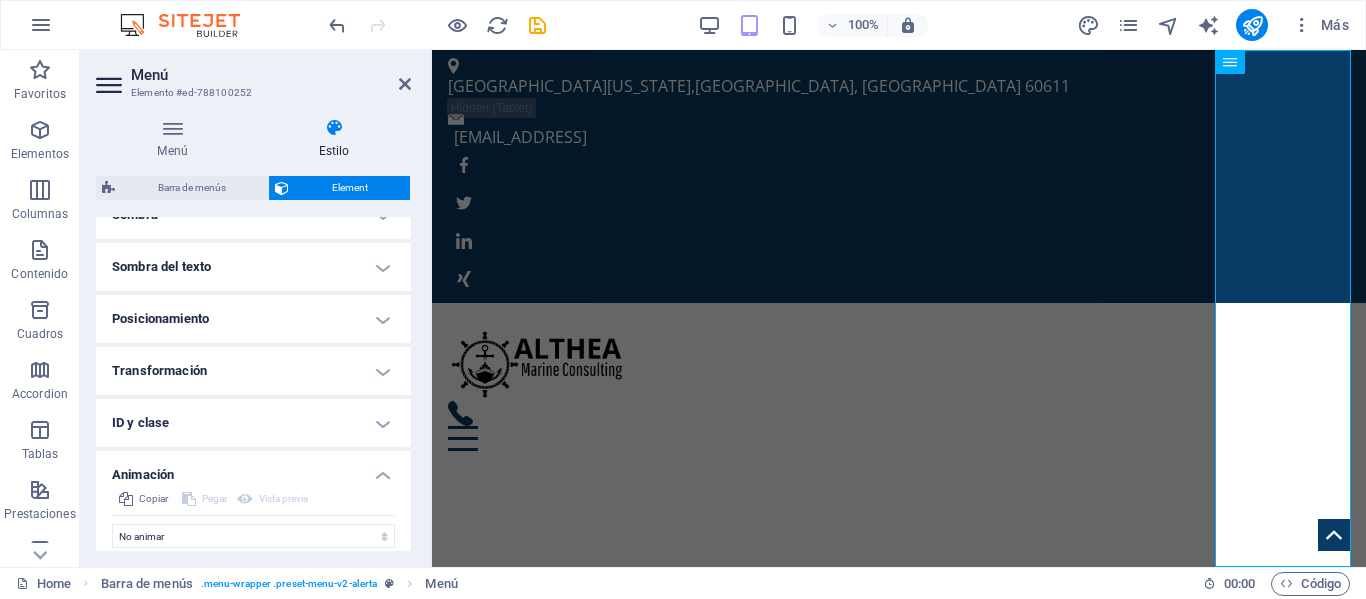 scroll, scrollTop: 593, scrollLeft: 0, axis: vertical 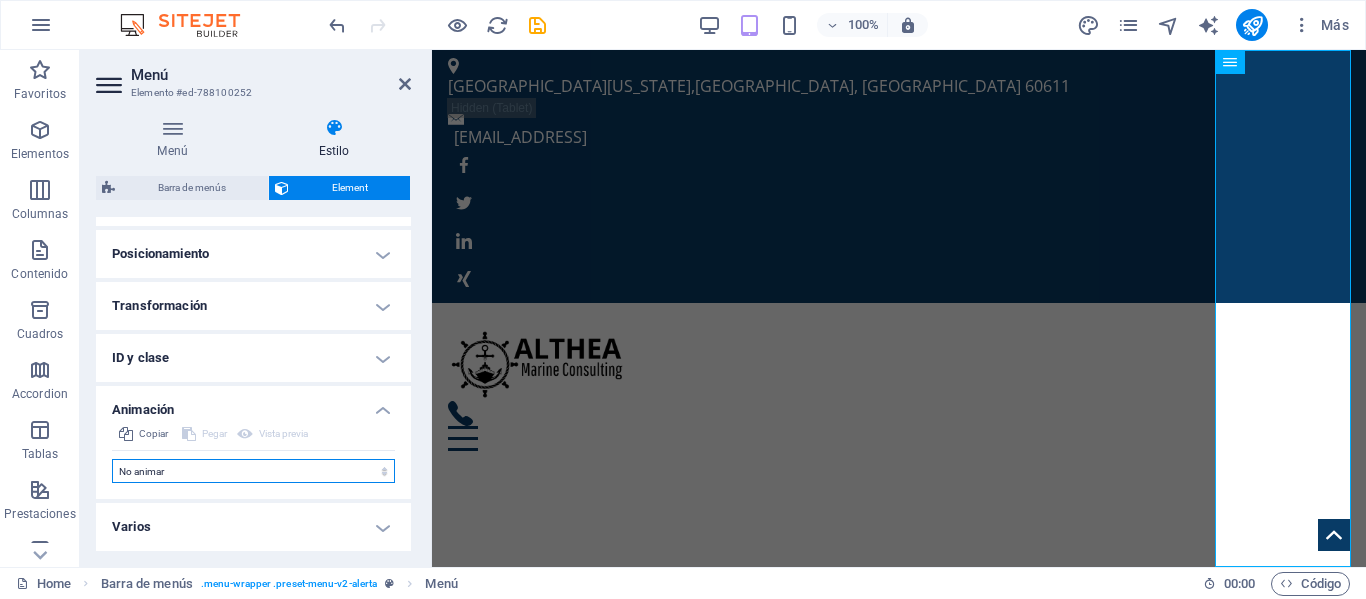 click on "No animar Mostrar / Ocultar Subir/bajar Acercar/alejar Deslizar de izquierda a derecha Deslizar de derecha a izquierda Deslizar de arriba a abajo Deslizar de abajo a arriba Pulsación Parpadeo Abrir como superposición" at bounding box center [253, 471] 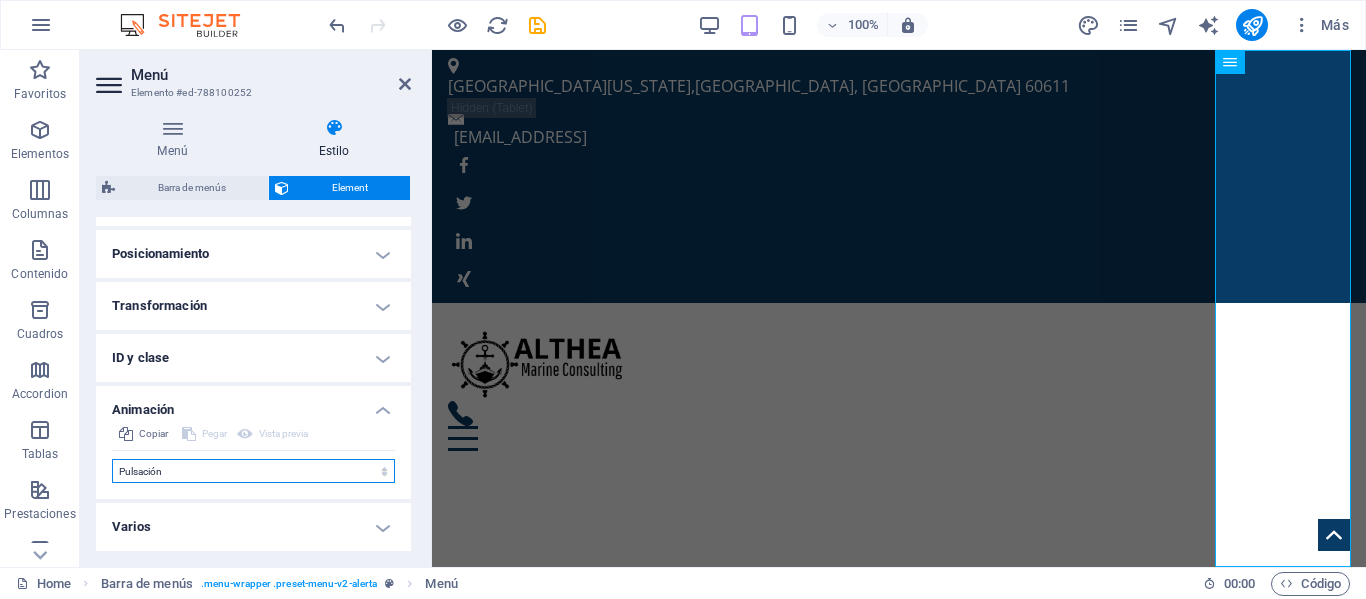 click on "No animar Mostrar / Ocultar Subir/bajar Acercar/alejar Deslizar de izquierda a derecha Deslizar de derecha a izquierda Deslizar de arriba a abajo Deslizar de abajo a arriba Pulsación Parpadeo Abrir como superposición" at bounding box center [253, 471] 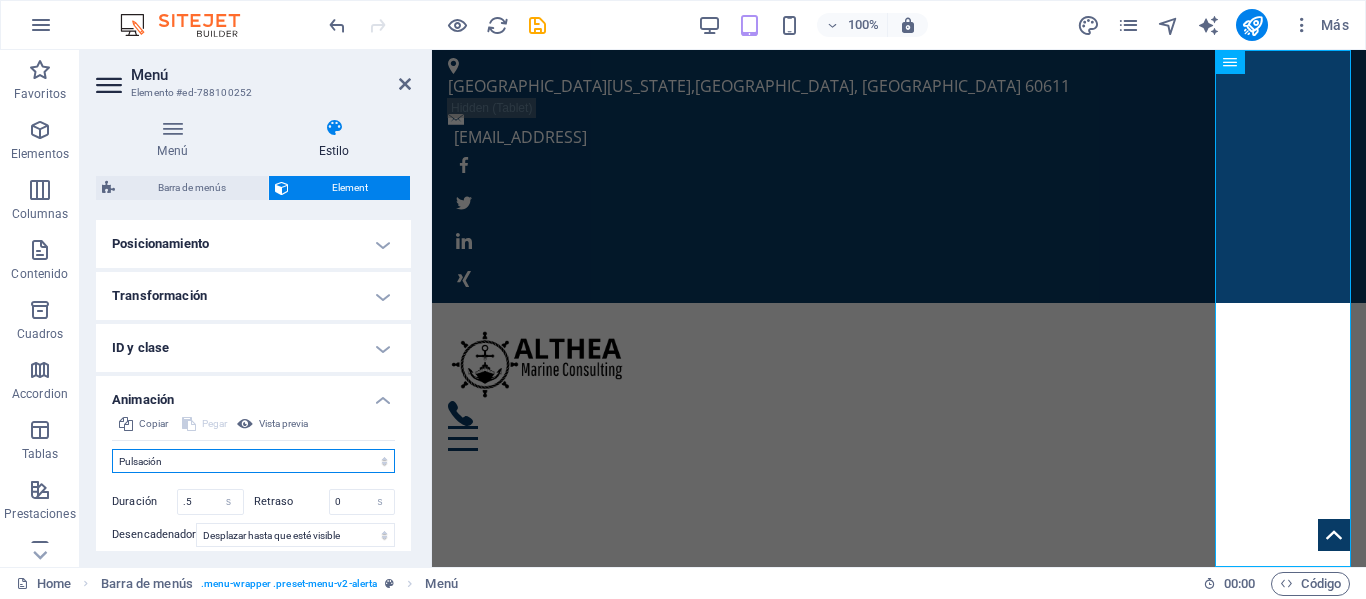 scroll, scrollTop: 610, scrollLeft: 0, axis: vertical 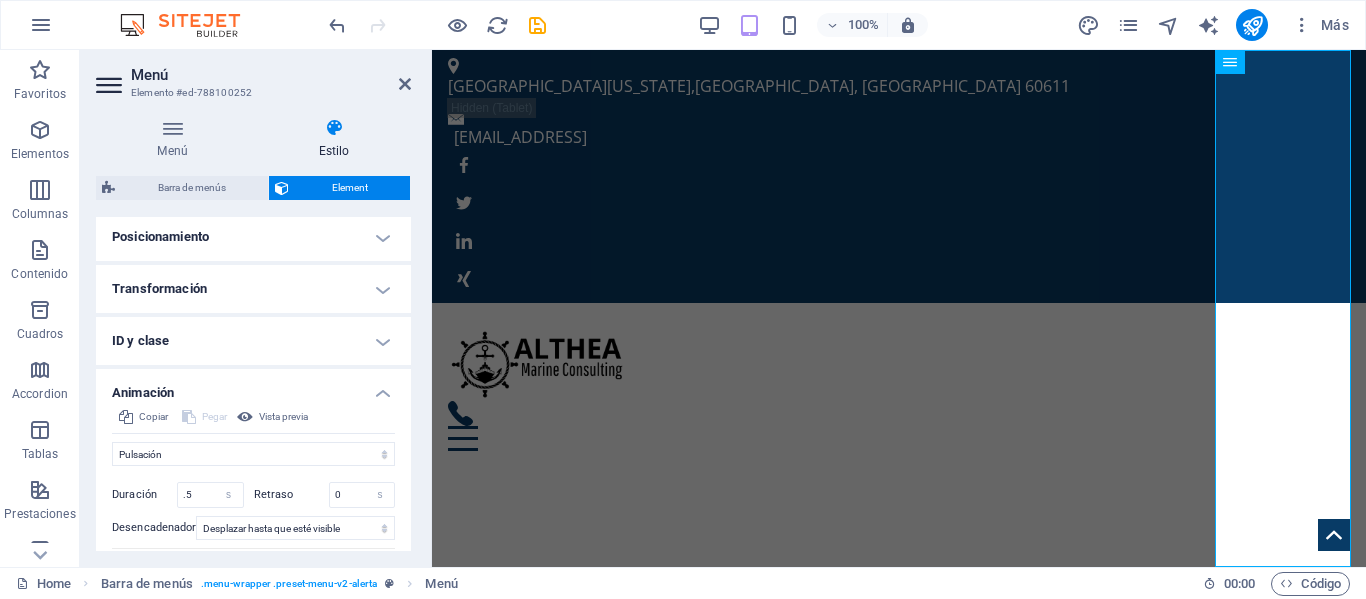click on "Animación" at bounding box center [253, 387] 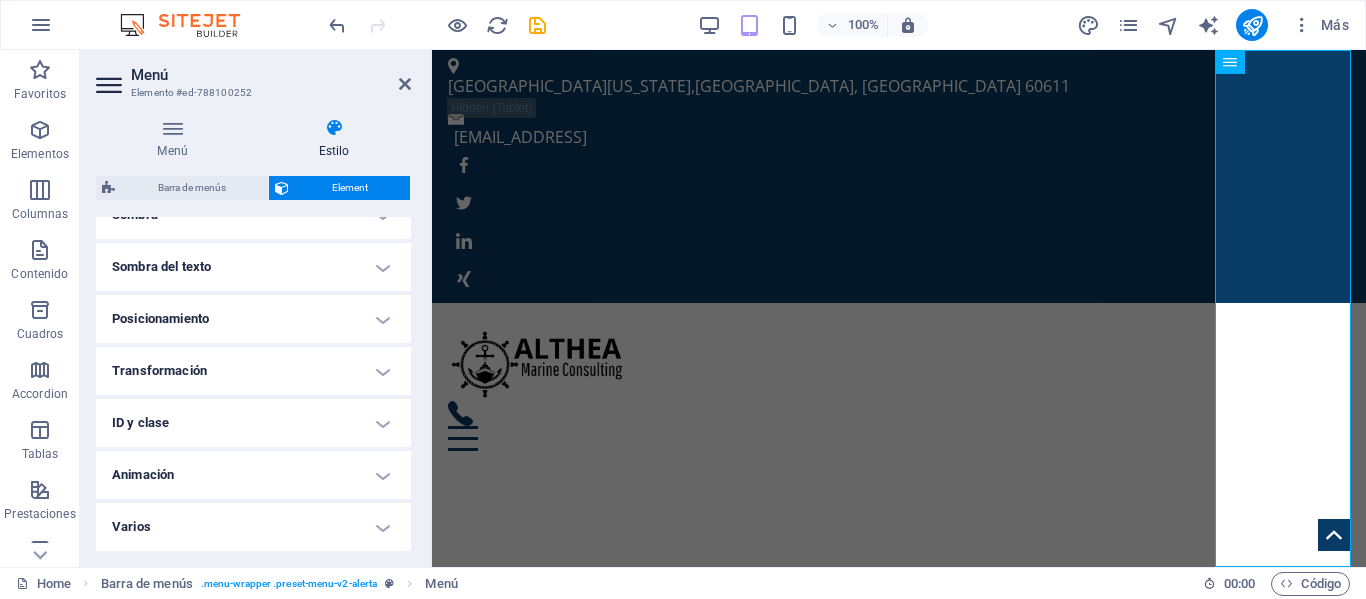 click on "Varios" at bounding box center [253, 527] 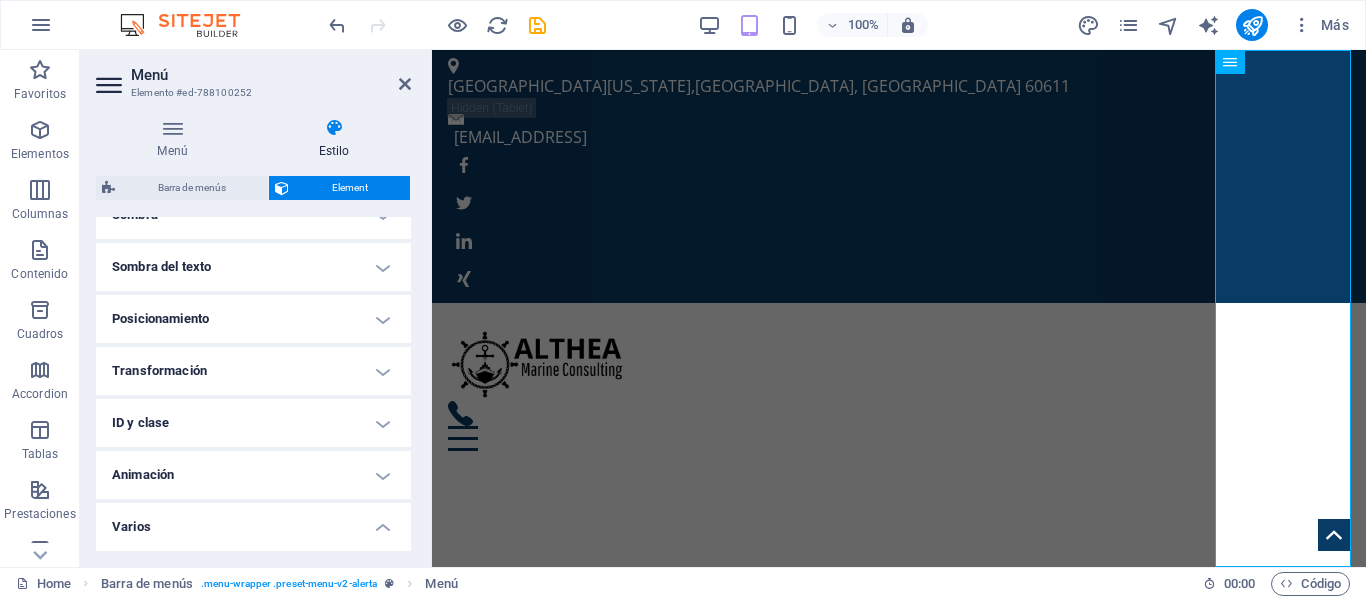 scroll, scrollTop: 610, scrollLeft: 0, axis: vertical 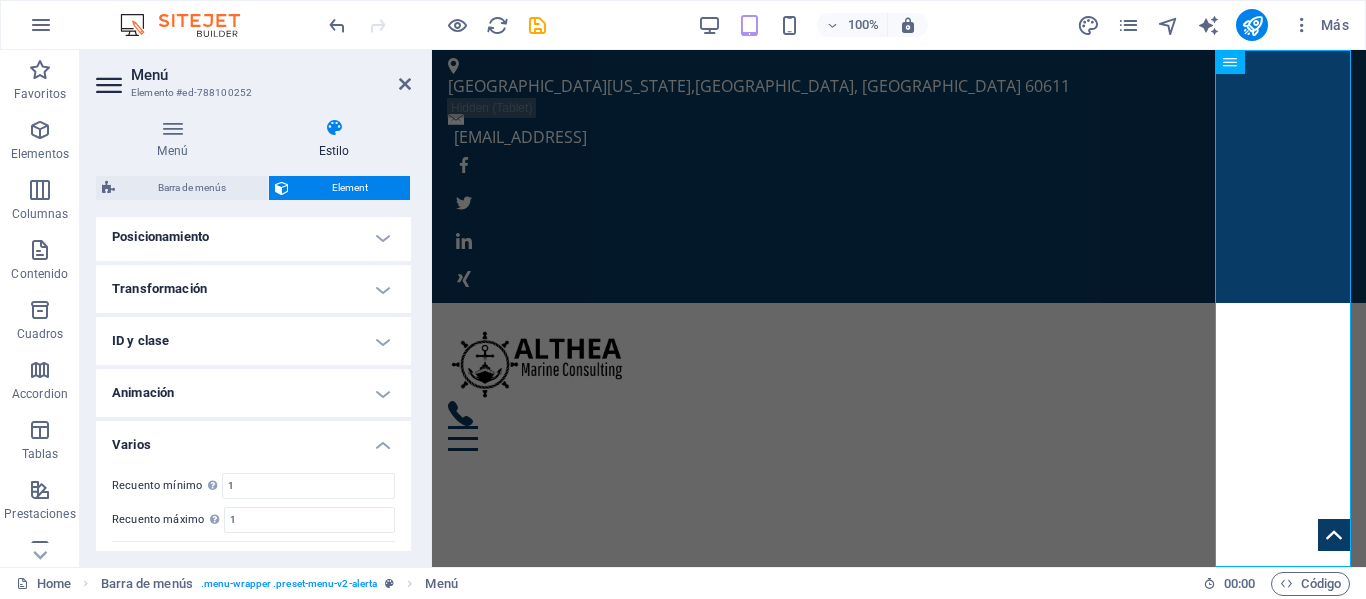 click on "Varios" at bounding box center (253, 439) 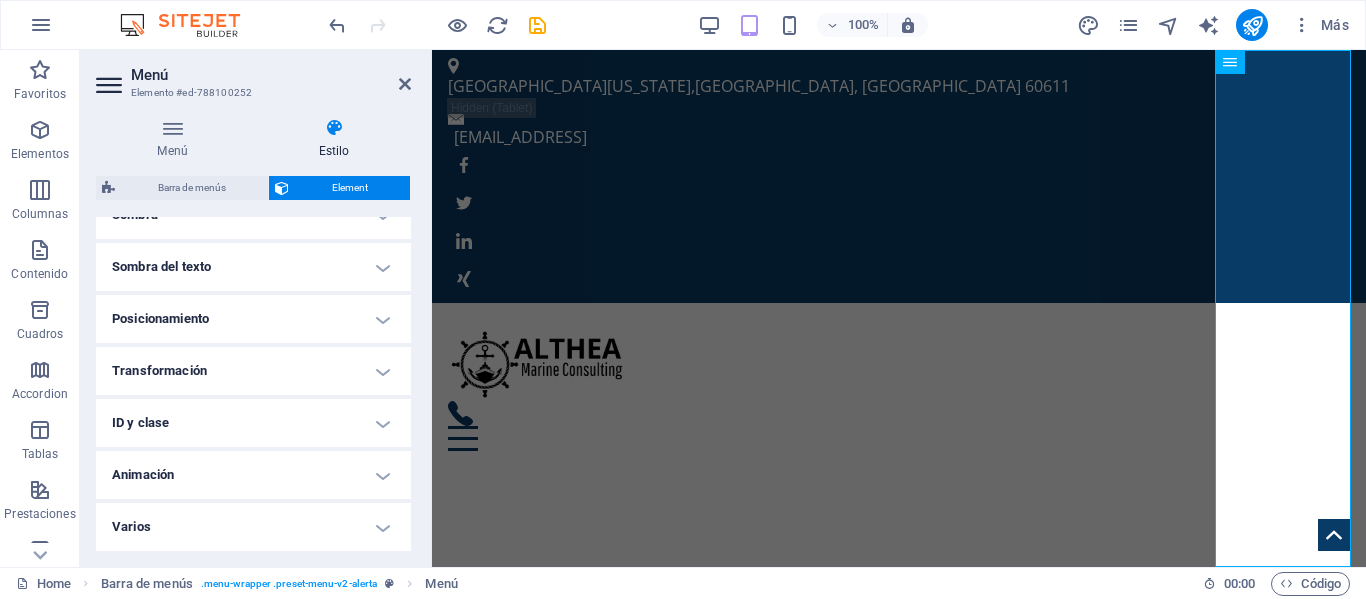 scroll, scrollTop: 528, scrollLeft: 0, axis: vertical 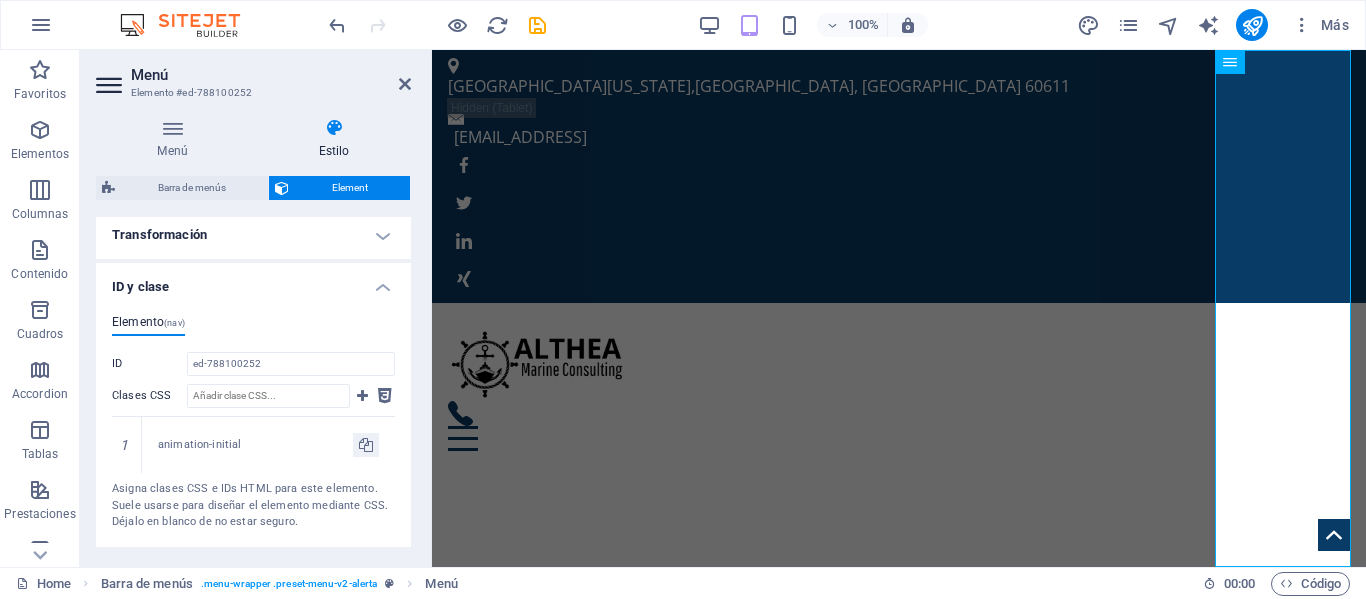 click on "ID y clase" at bounding box center [253, 281] 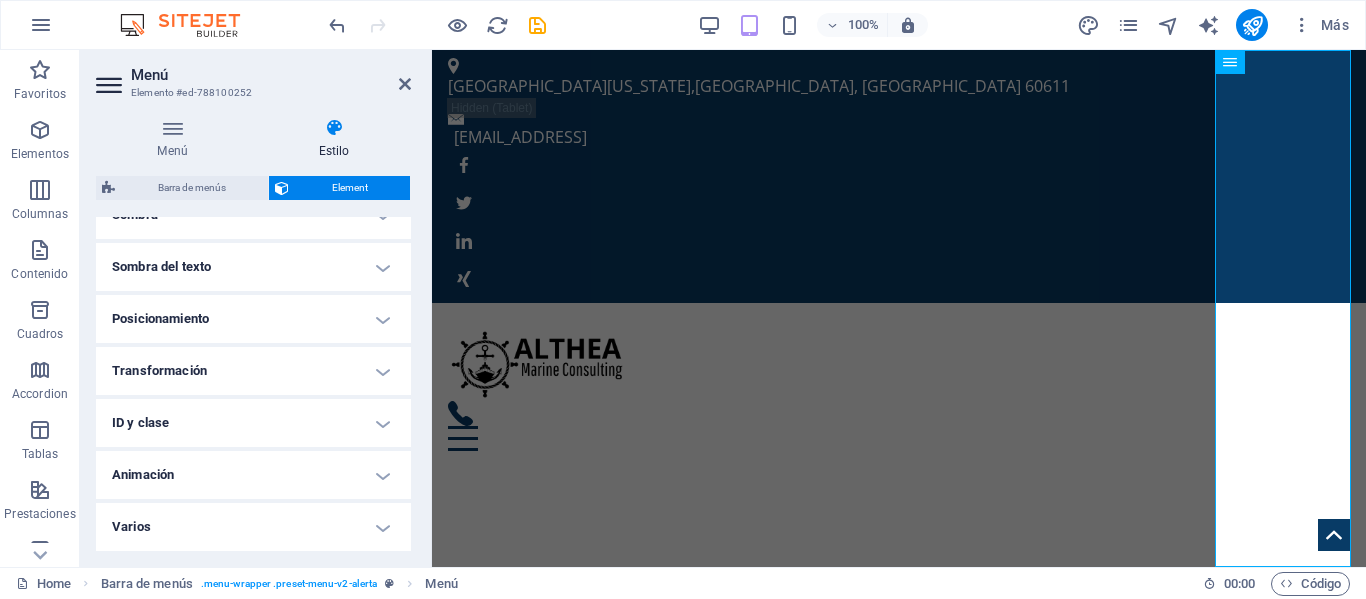 scroll, scrollTop: 528, scrollLeft: 0, axis: vertical 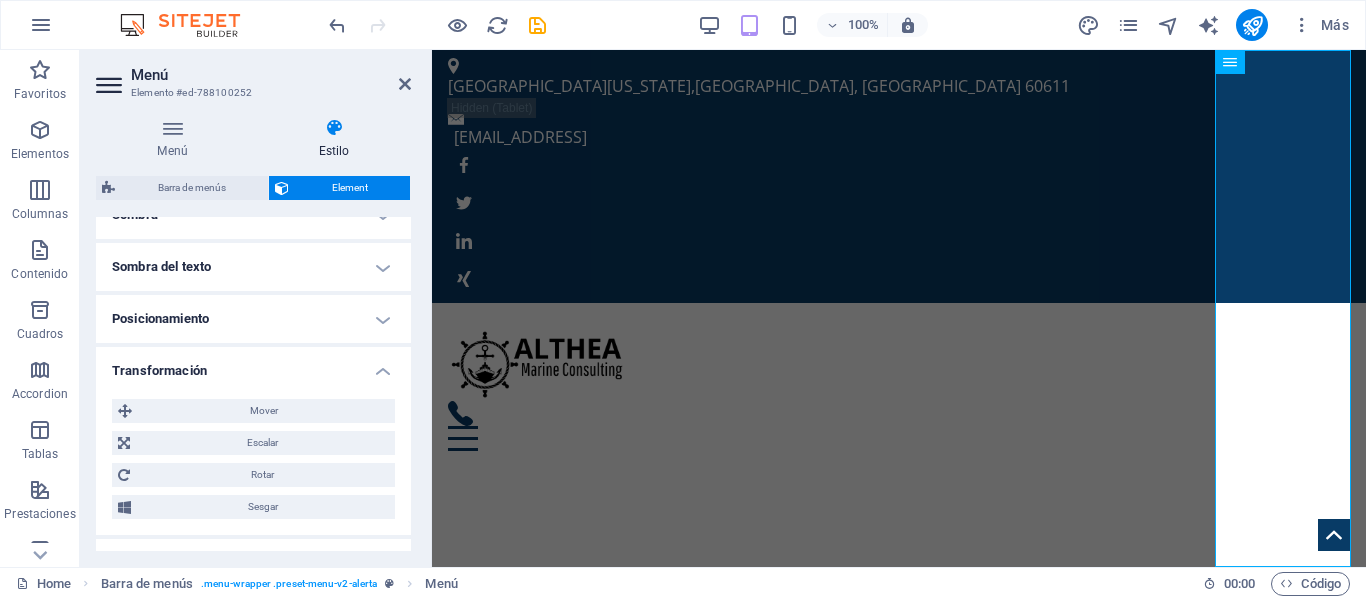 click on "Transformación" at bounding box center [253, 365] 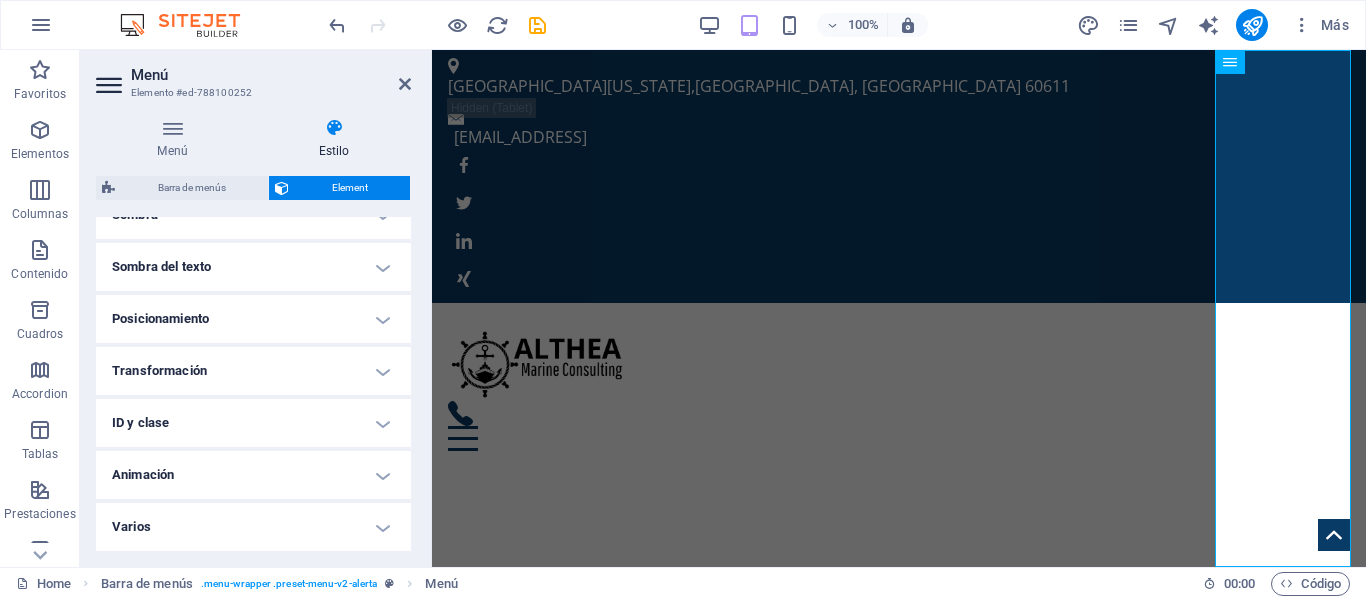 click on "Posicionamiento" at bounding box center [253, 319] 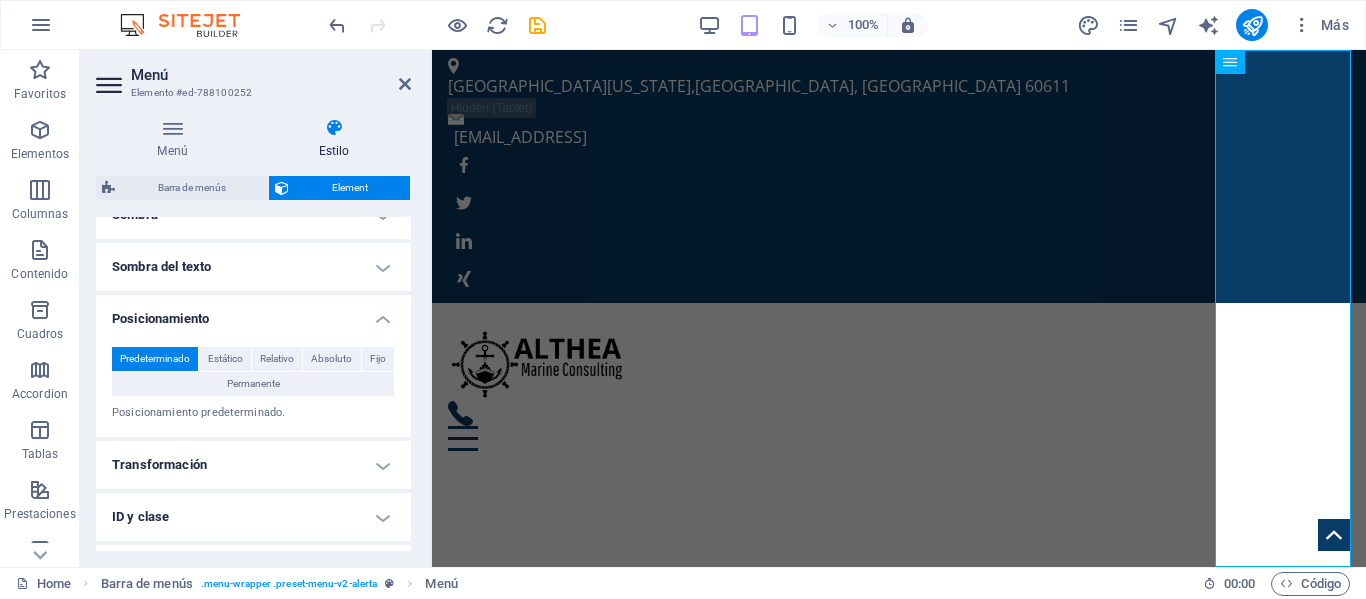 click on "Posicionamiento" at bounding box center (253, 313) 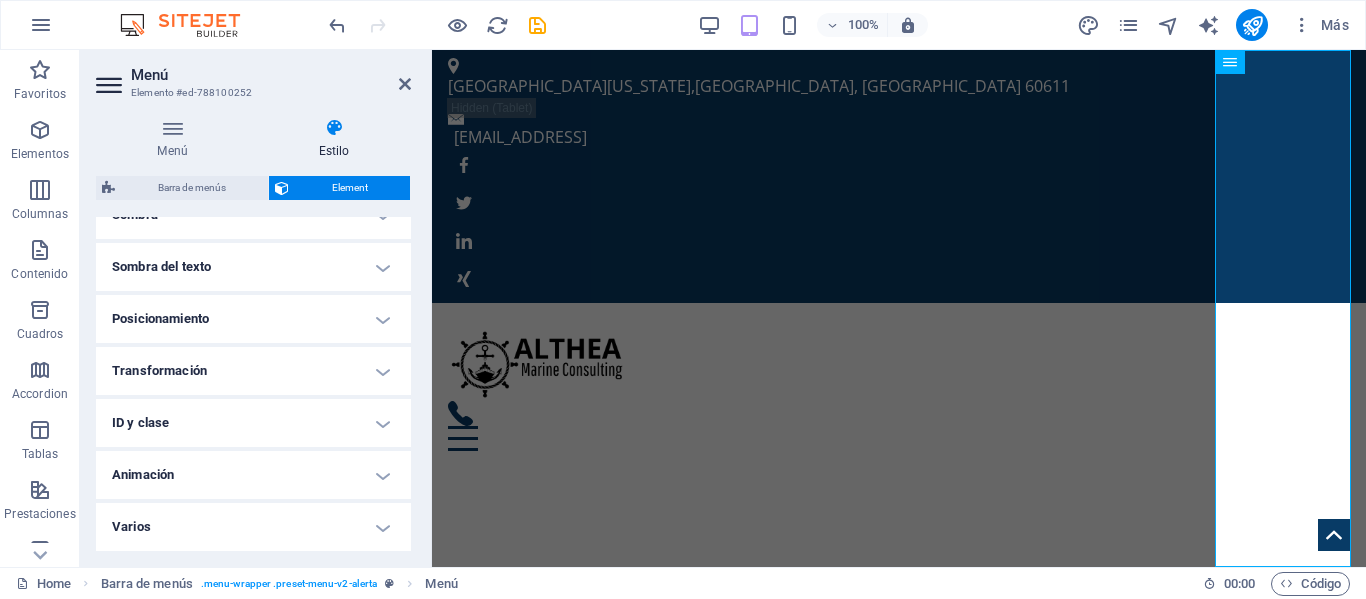 click on "Sombra del texto" at bounding box center [253, 267] 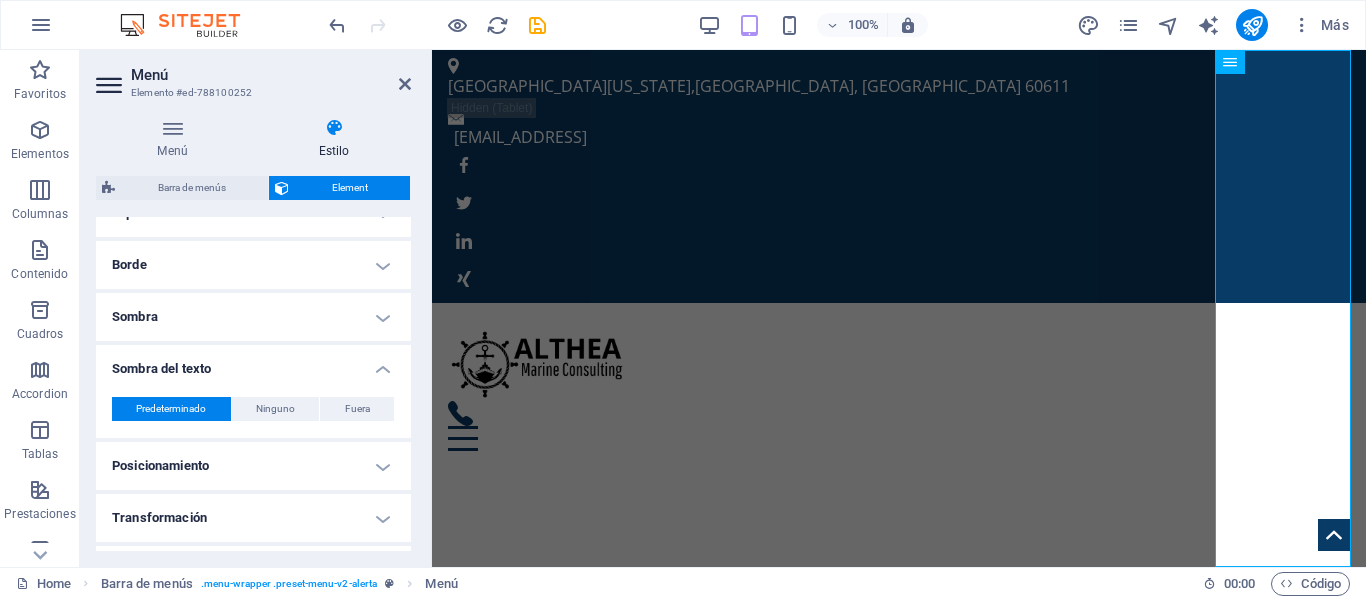 scroll, scrollTop: 428, scrollLeft: 0, axis: vertical 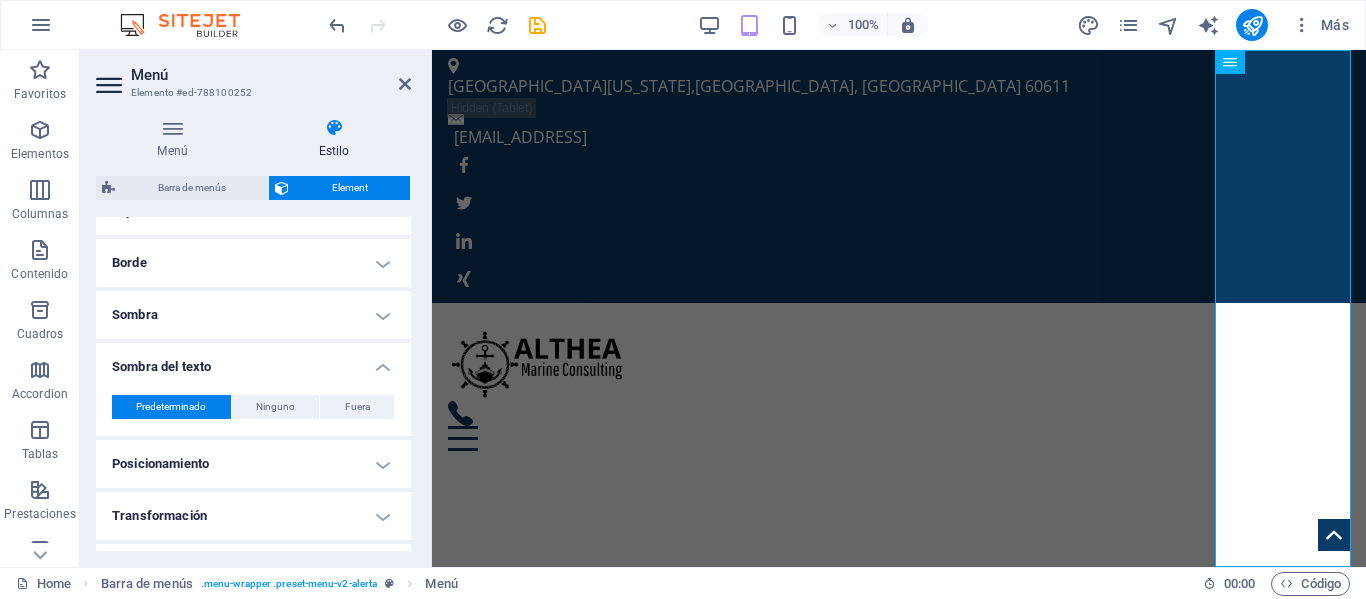 click on "Sombra del texto" at bounding box center [253, 361] 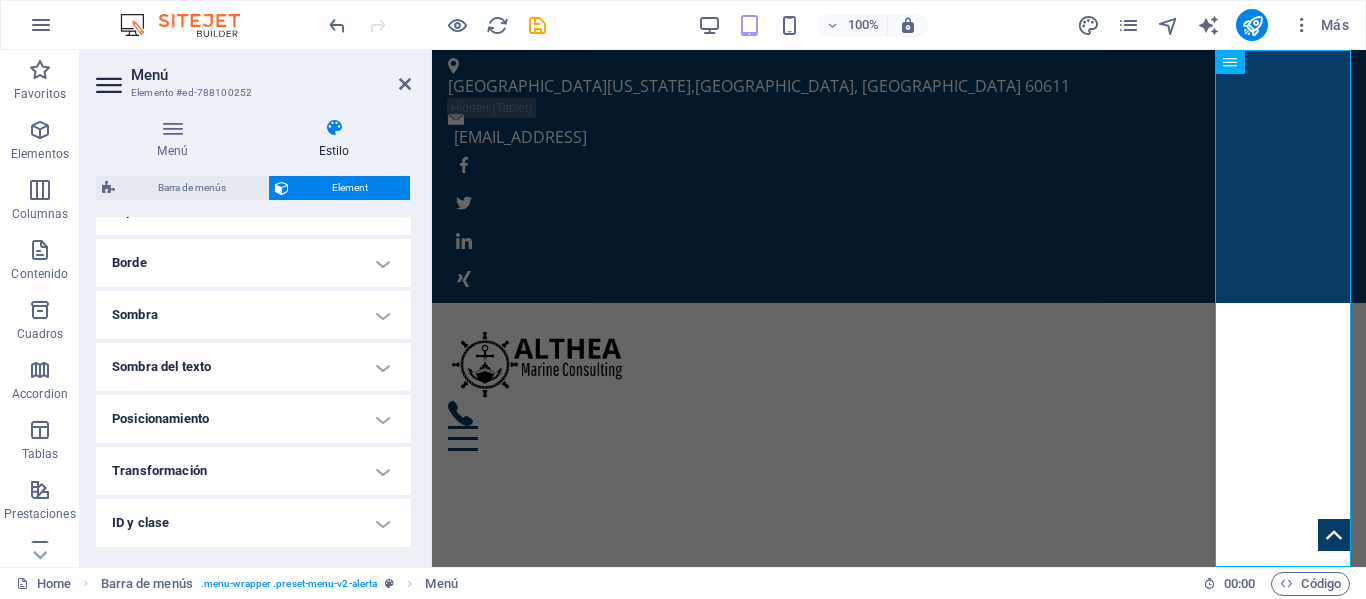 click on "Sombra" at bounding box center [253, 315] 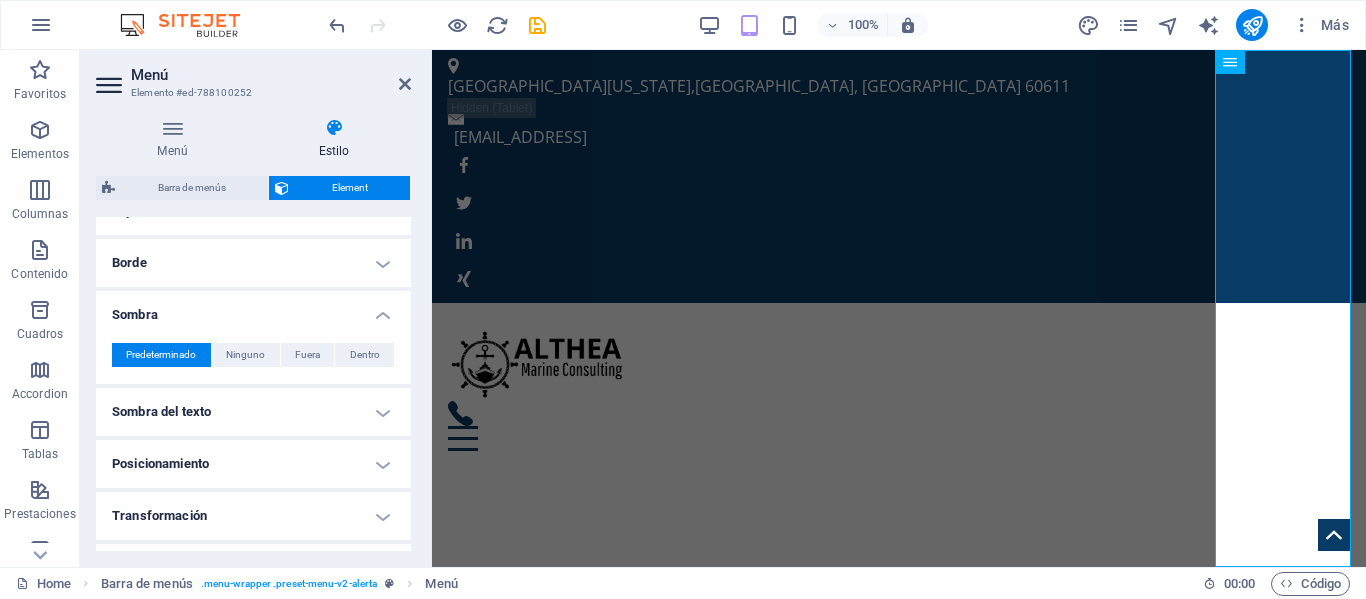 click on "Sombra" at bounding box center [253, 309] 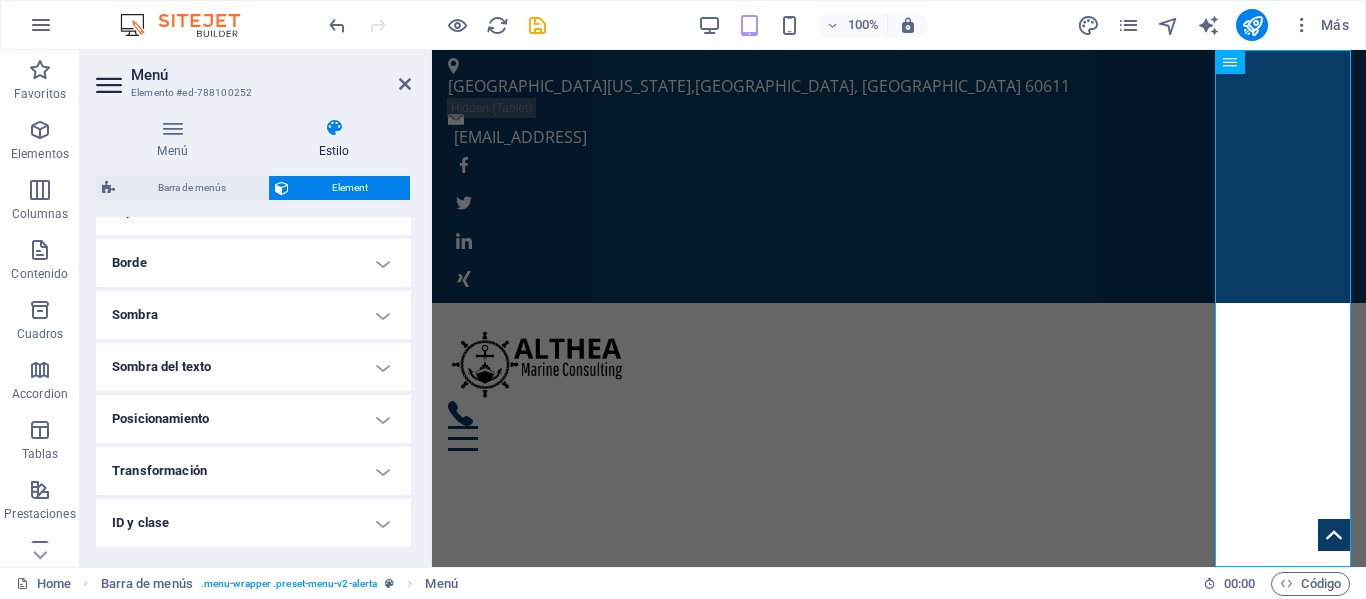 click on "Borde" at bounding box center (253, 263) 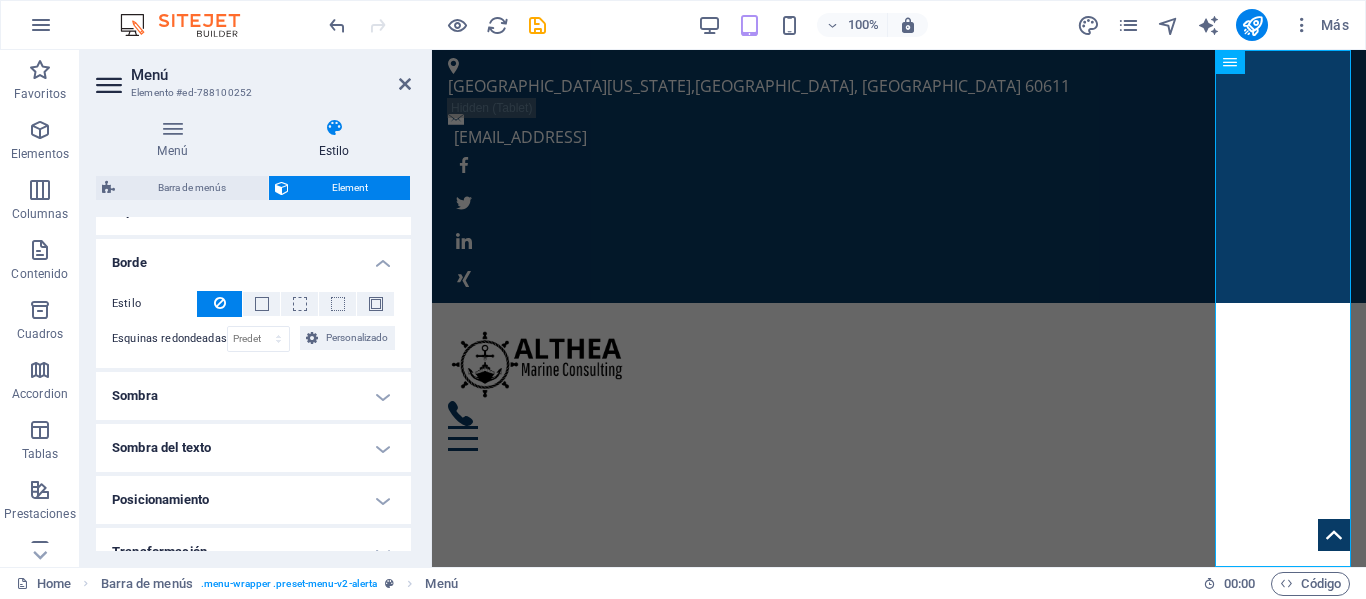 click on "Borde" at bounding box center (253, 257) 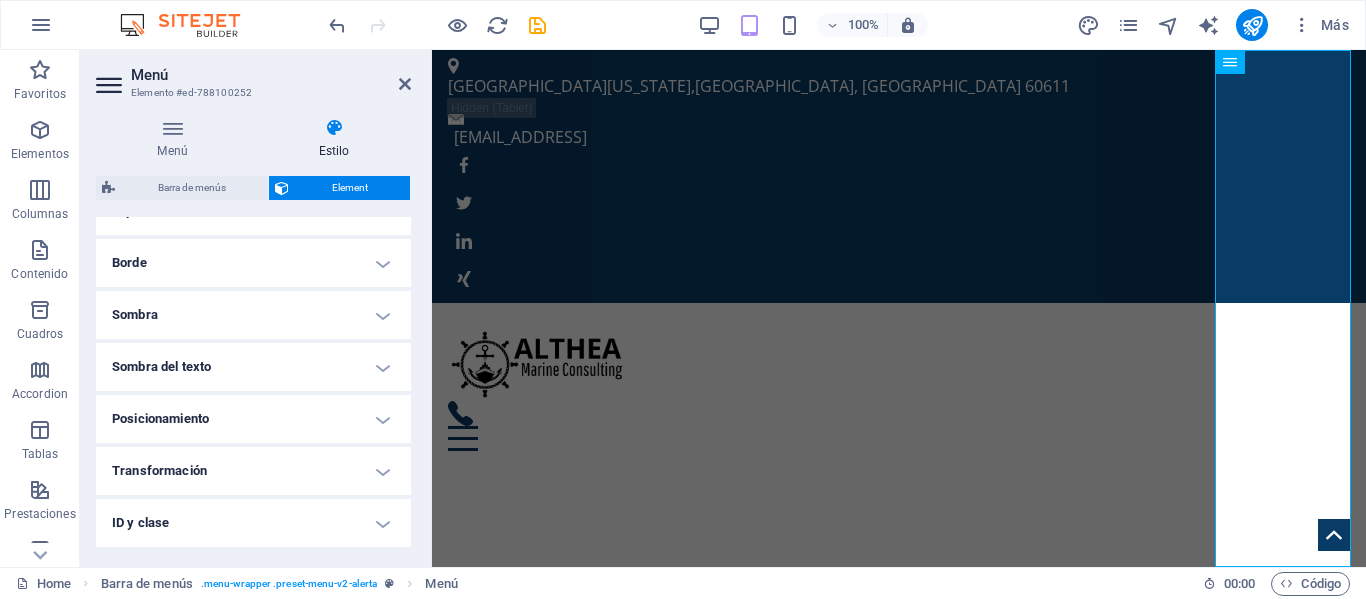 scroll, scrollTop: 328, scrollLeft: 0, axis: vertical 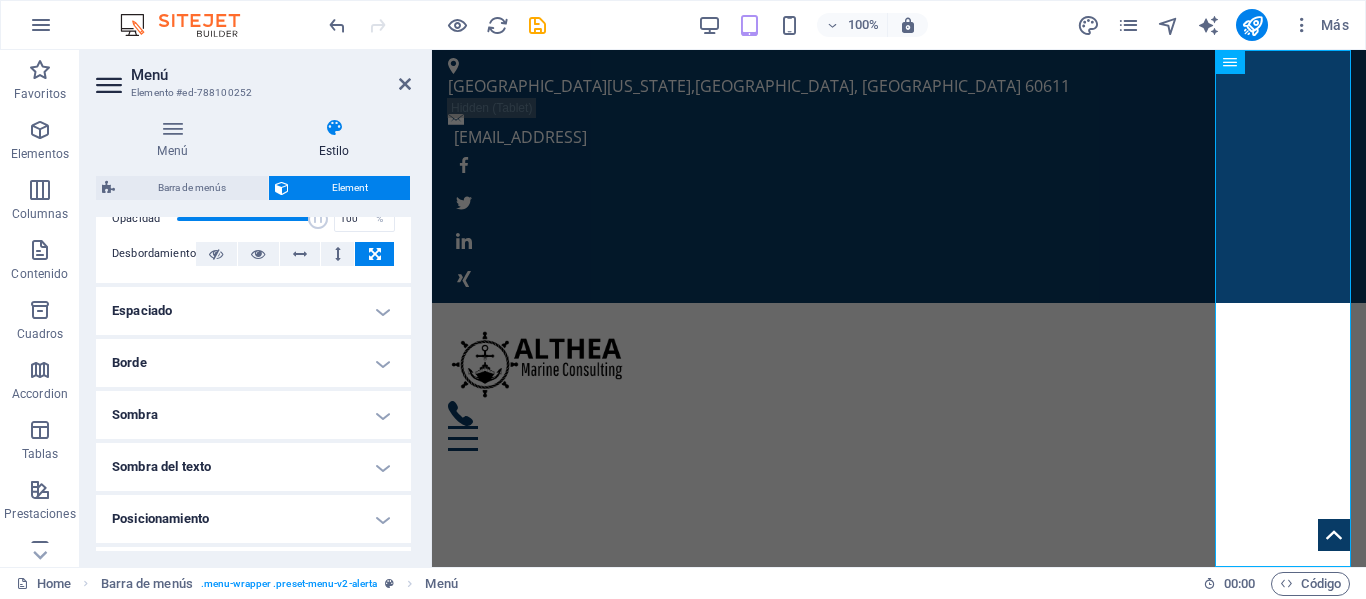 click on "Espaciado" at bounding box center [253, 311] 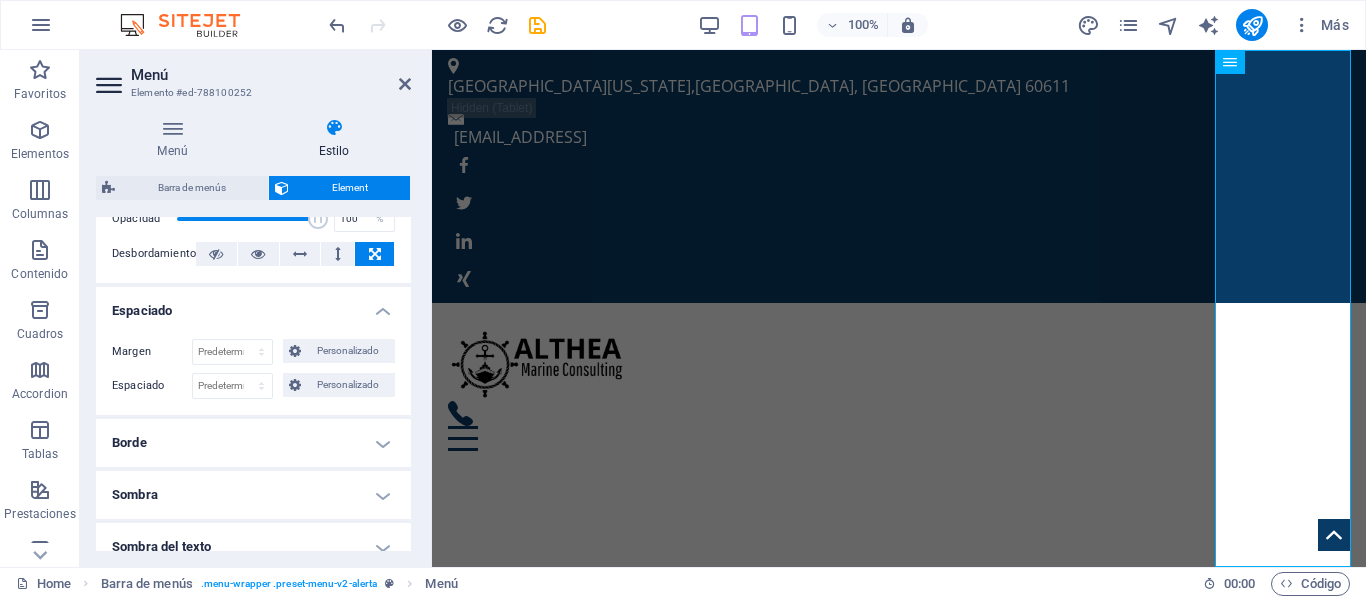 click on "Espaciado" at bounding box center (253, 305) 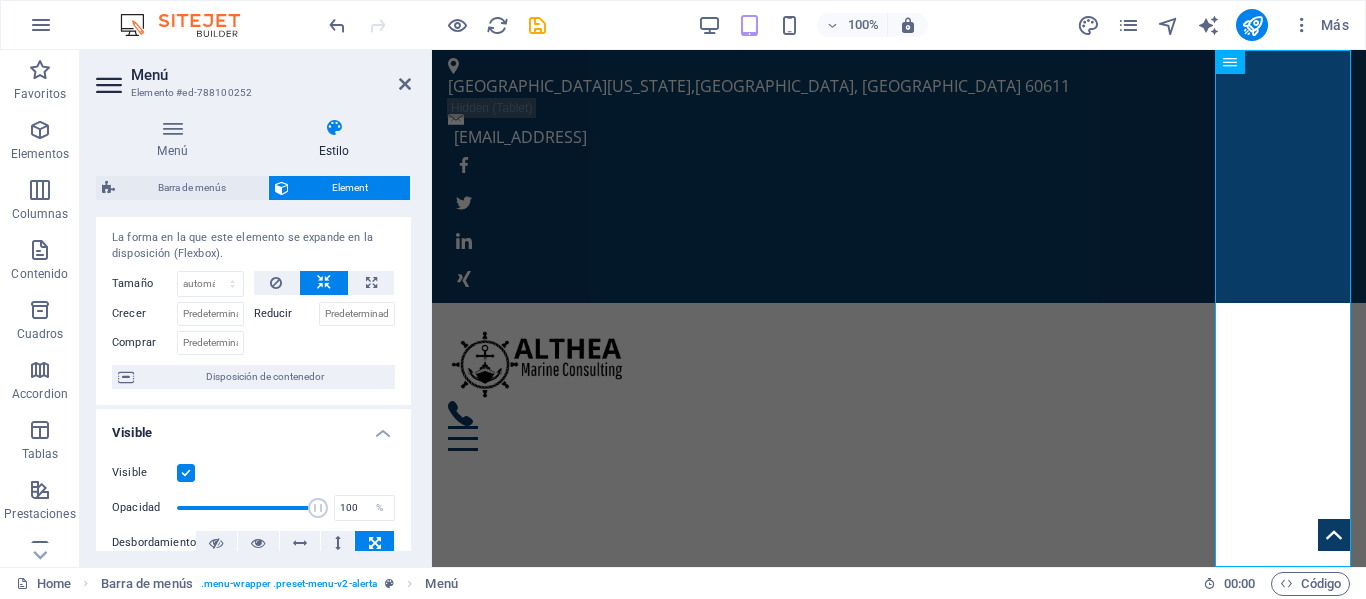 scroll, scrollTop: 0, scrollLeft: 0, axis: both 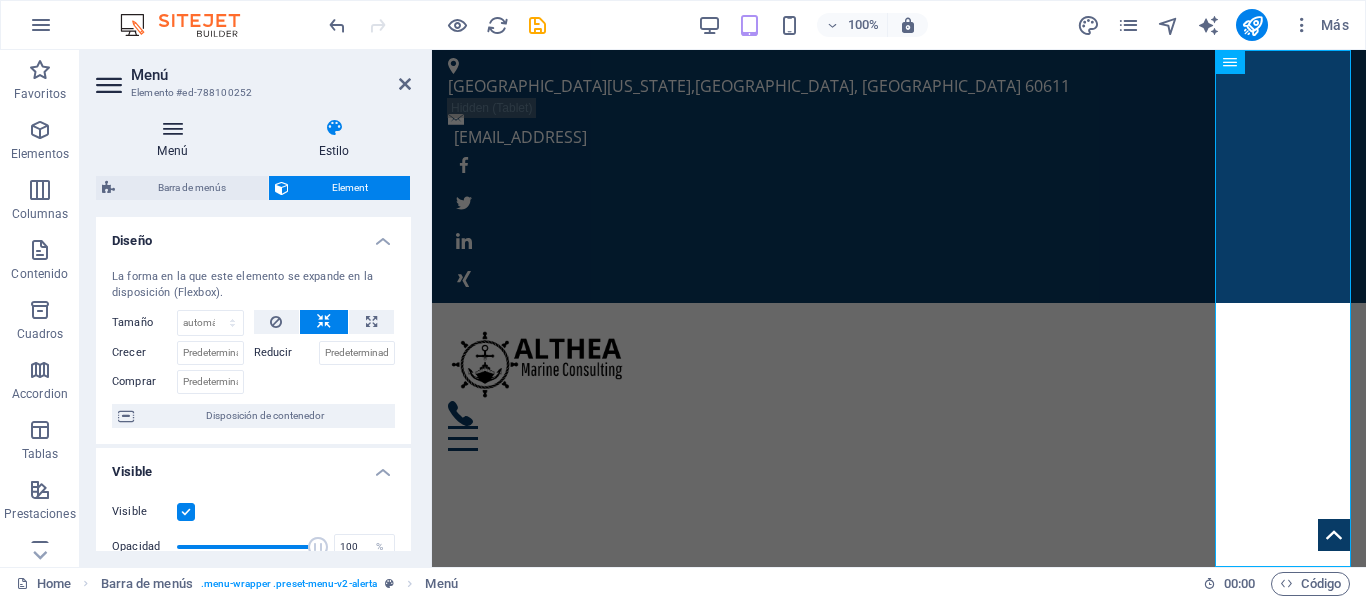 click on "Menú" at bounding box center (176, 139) 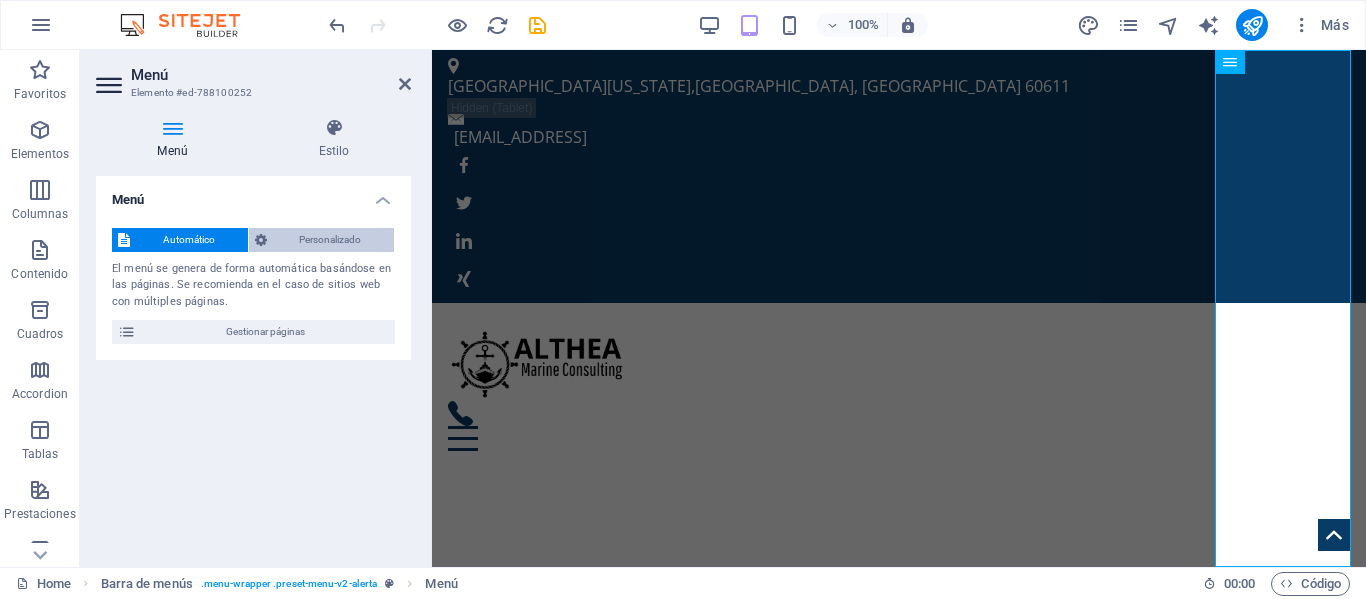 click on "Personalizado" at bounding box center (331, 240) 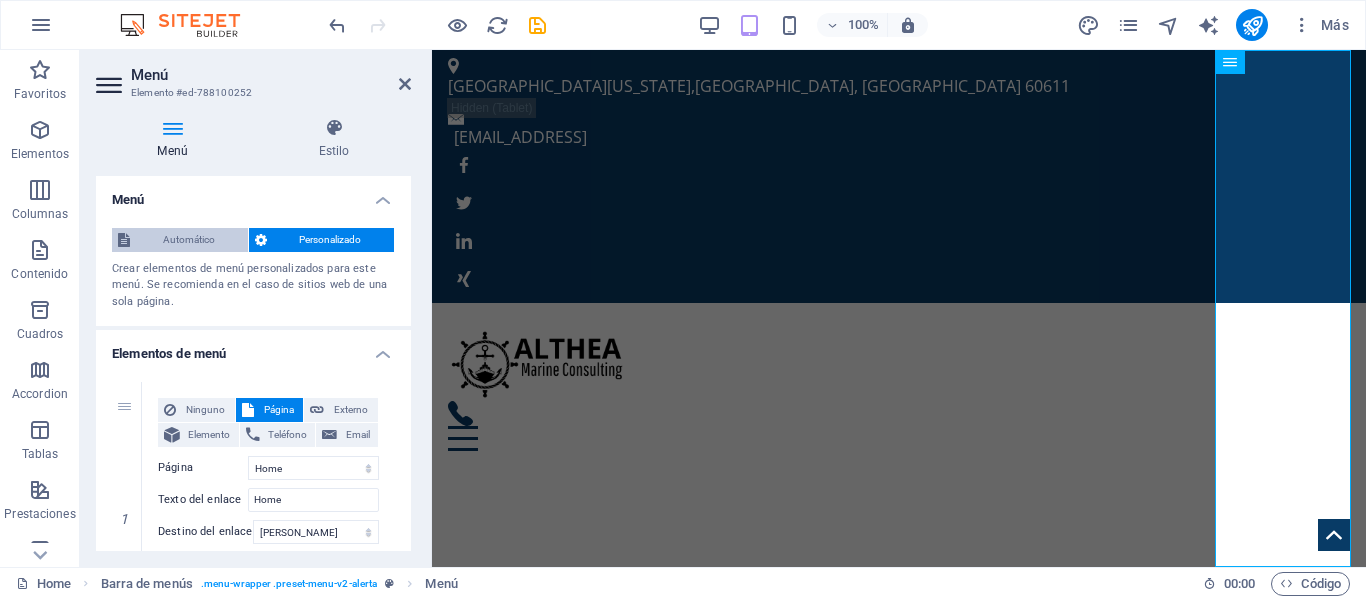 click on "Automático" at bounding box center [189, 240] 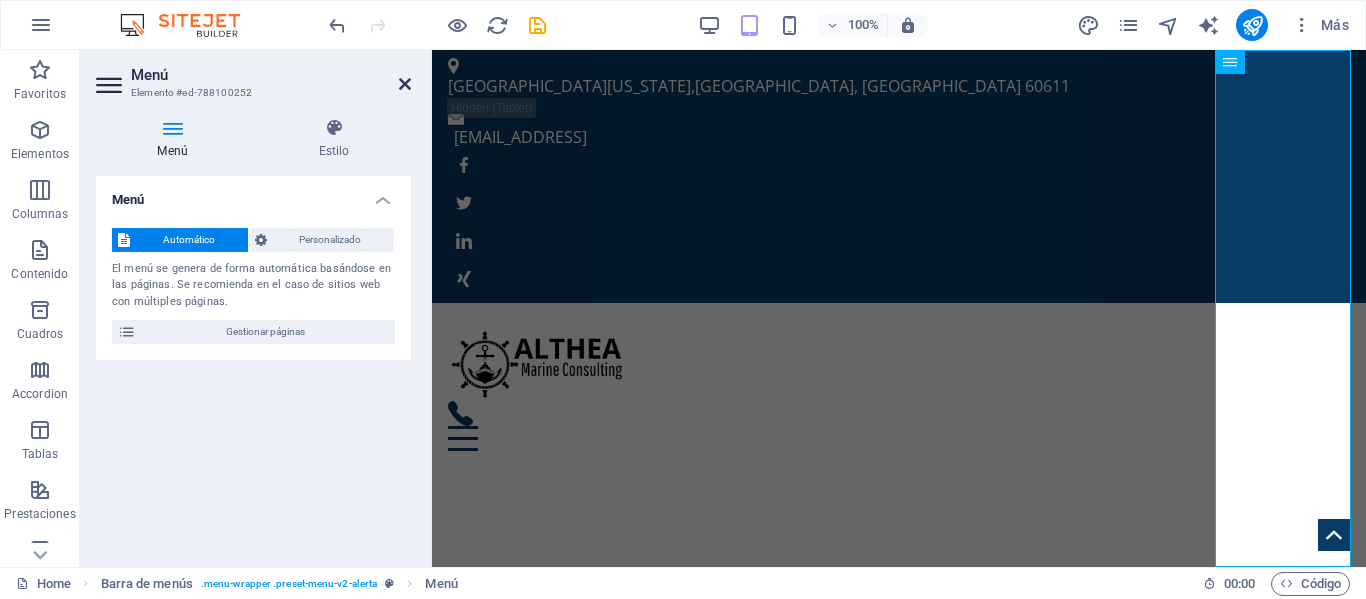 click at bounding box center (405, 84) 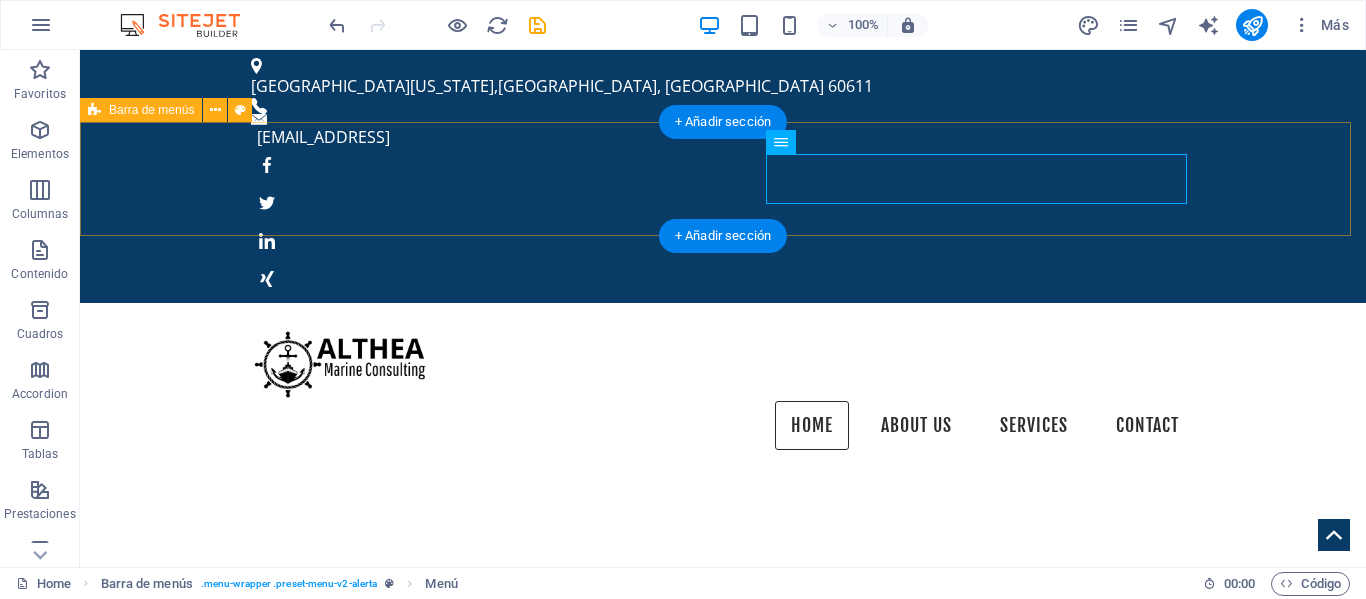 click on "Home About us Services Contact" at bounding box center [723, 385] 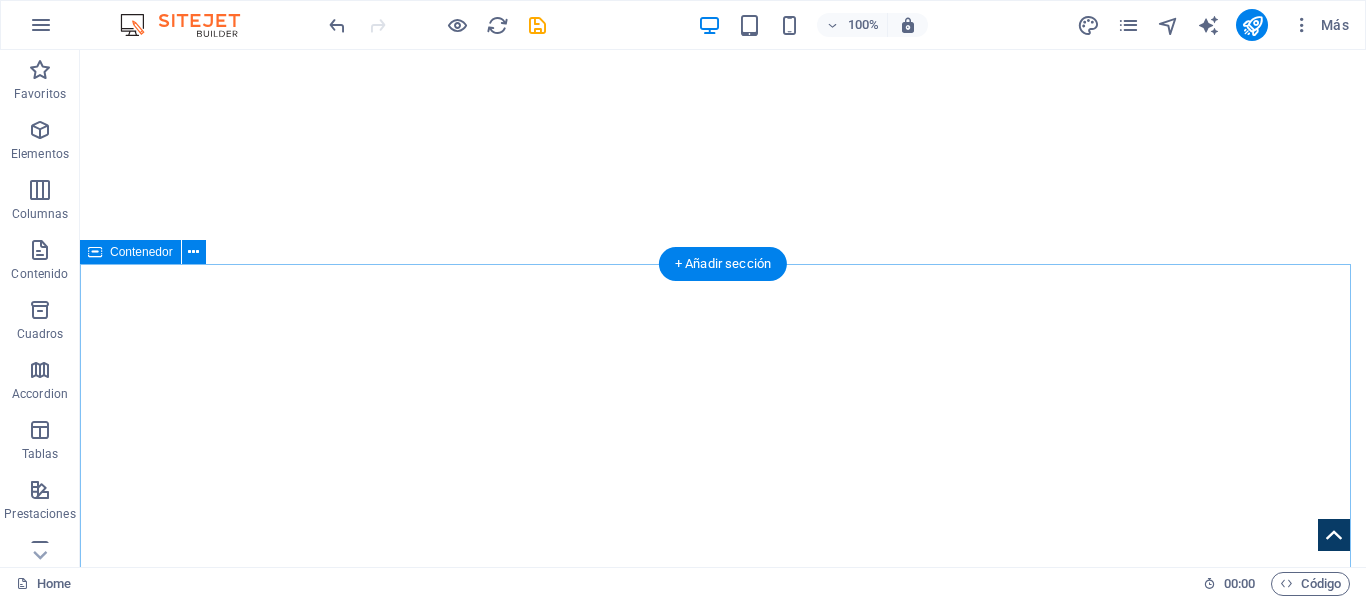 scroll, scrollTop: 0, scrollLeft: 0, axis: both 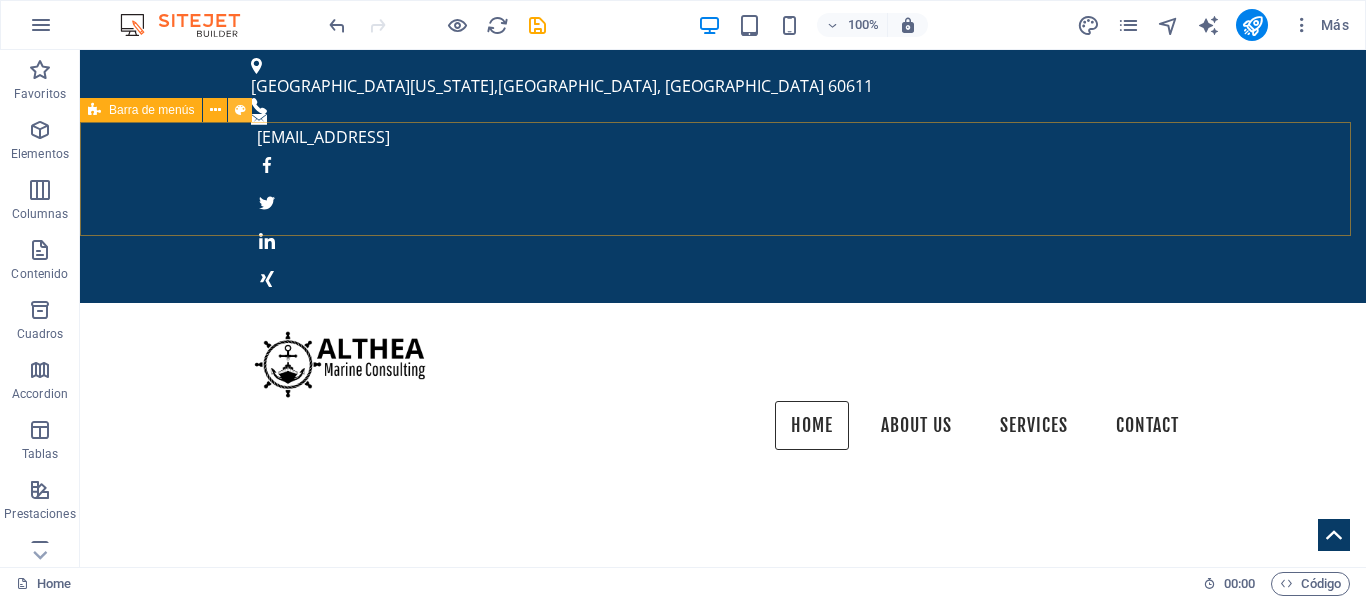 click at bounding box center [240, 110] 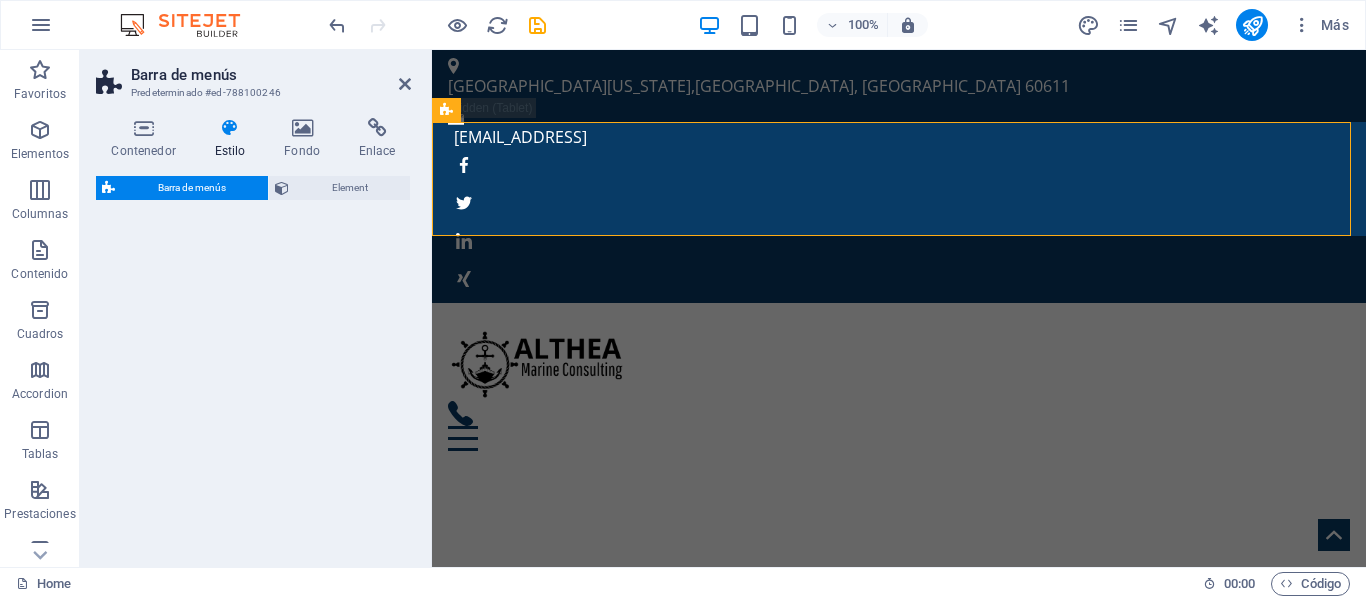 select on "rem" 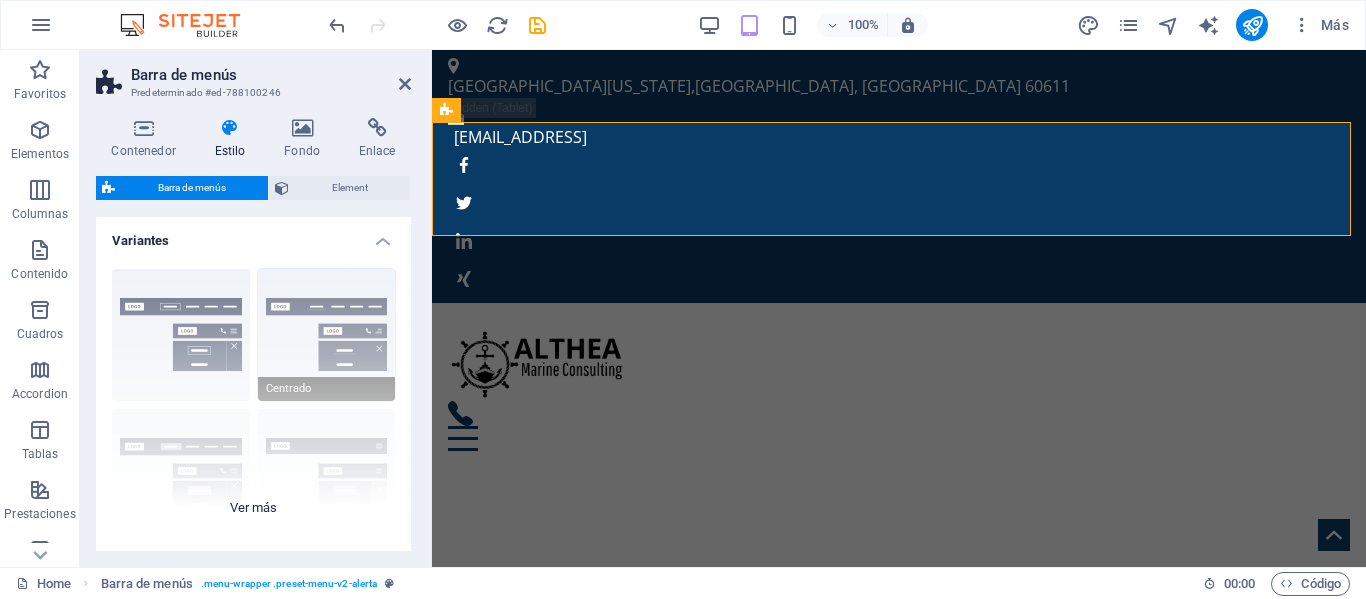 click on "Borde Centrado Predeterminado Fijo Loki Desencadenador Ancho XXL" at bounding box center [253, 403] 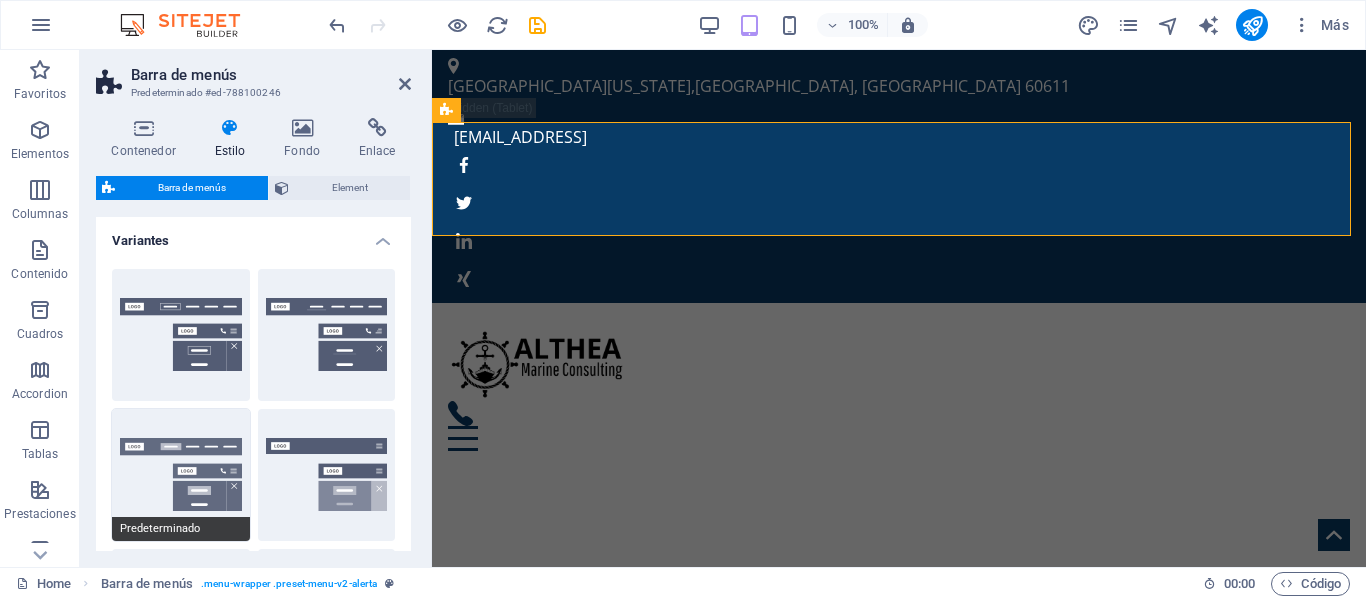 click on "Predeterminado" at bounding box center [181, 475] 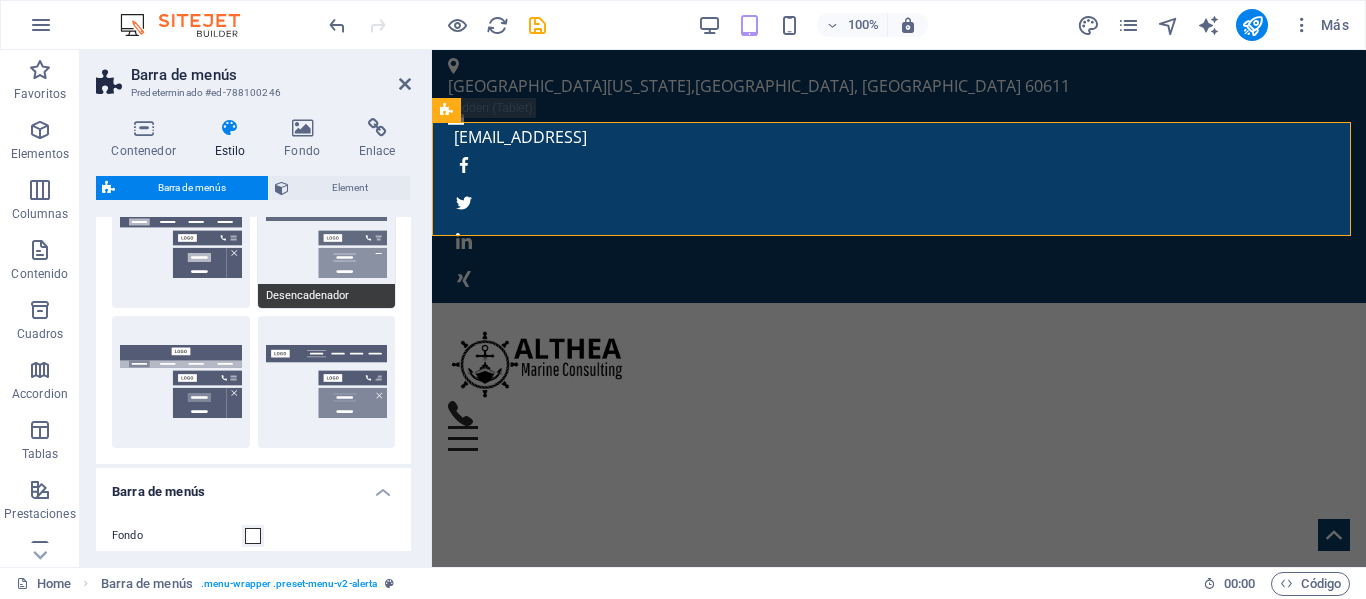 scroll, scrollTop: 400, scrollLeft: 0, axis: vertical 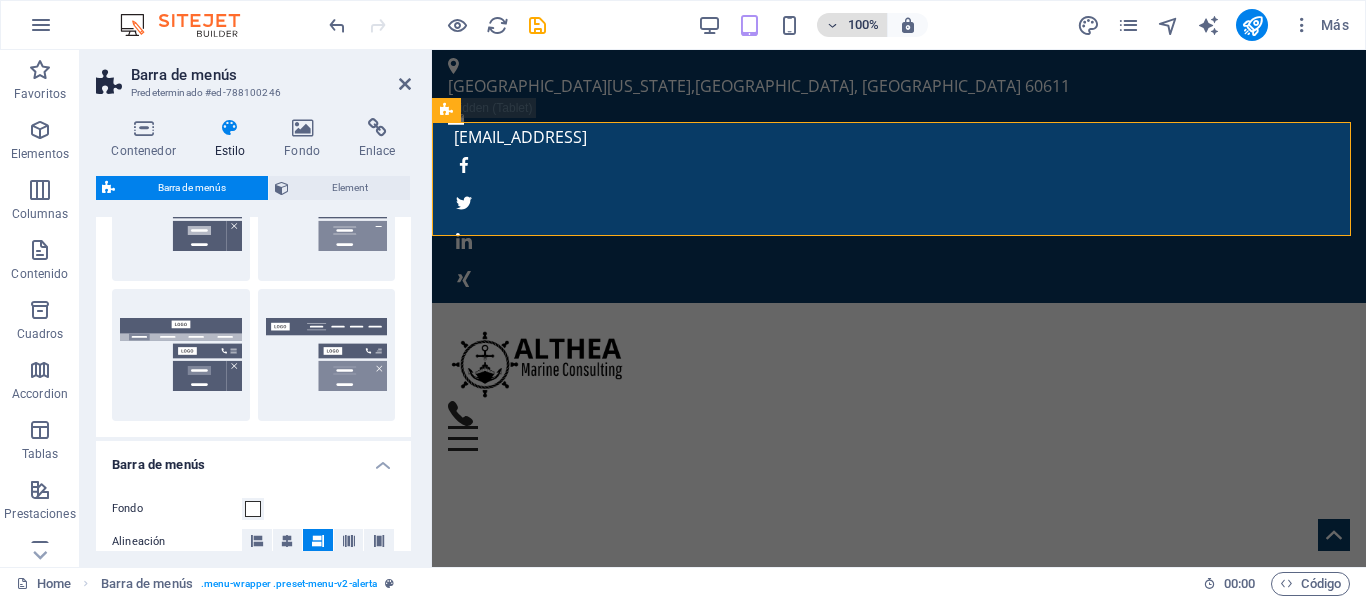 click at bounding box center (832, 25) 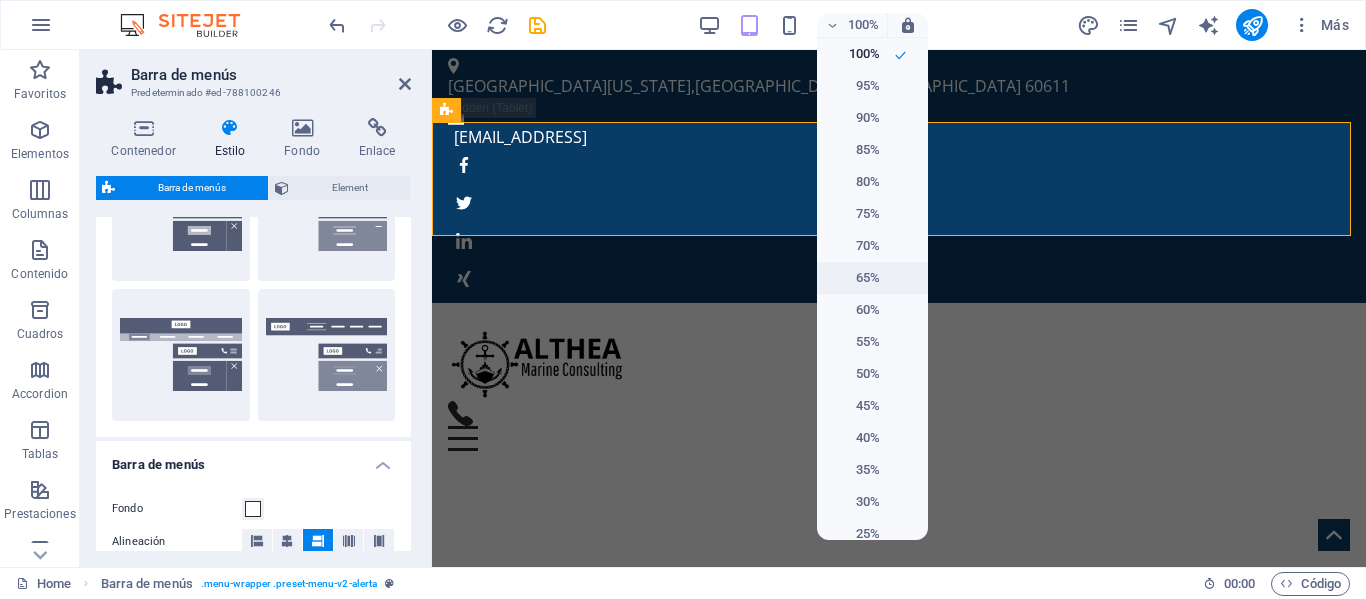 click on "65%" at bounding box center [854, 278] 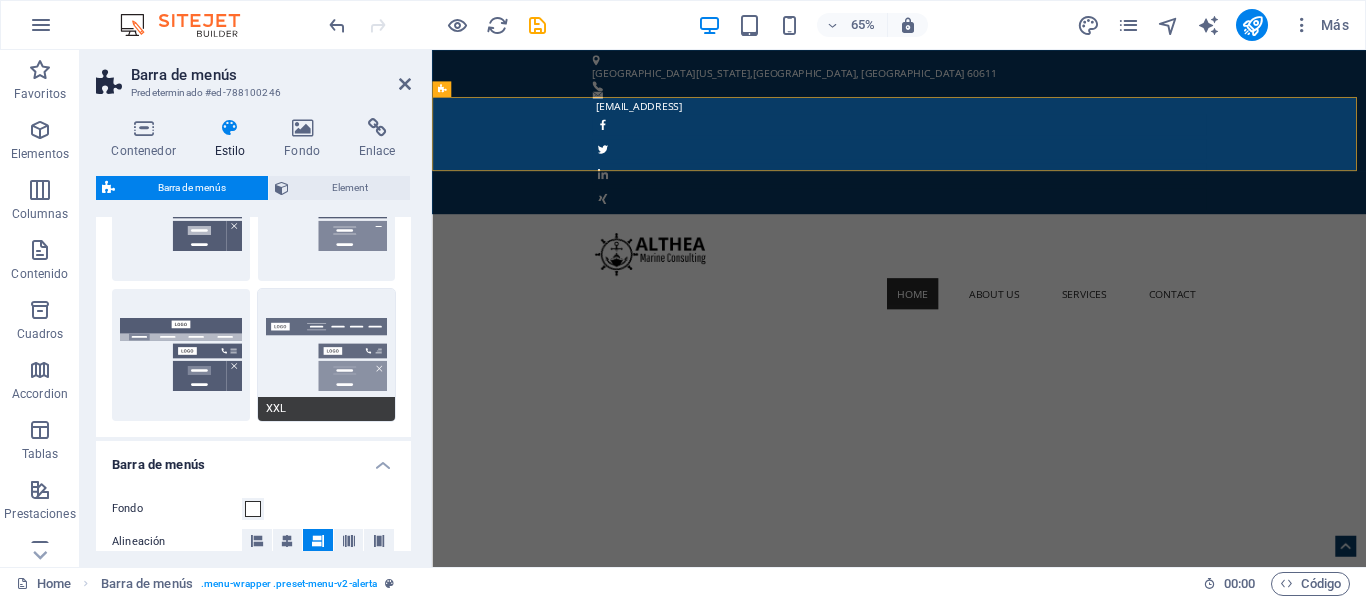 click on "XXL" at bounding box center (327, 355) 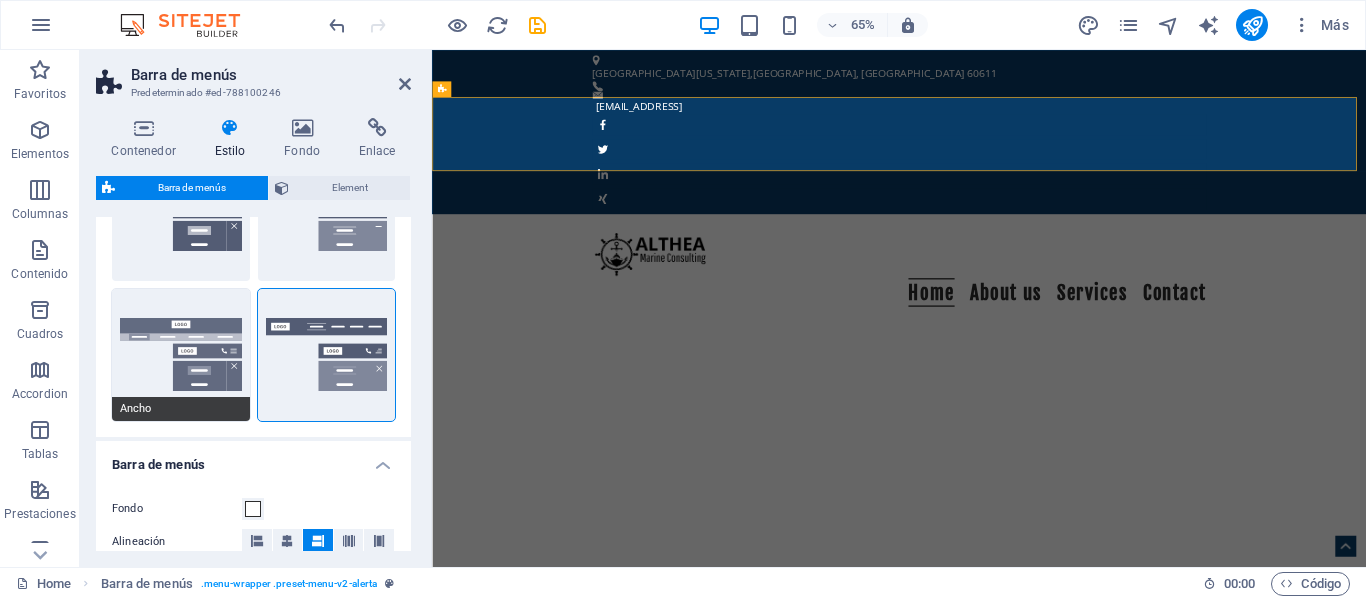 click on "Ancho" at bounding box center (181, 355) 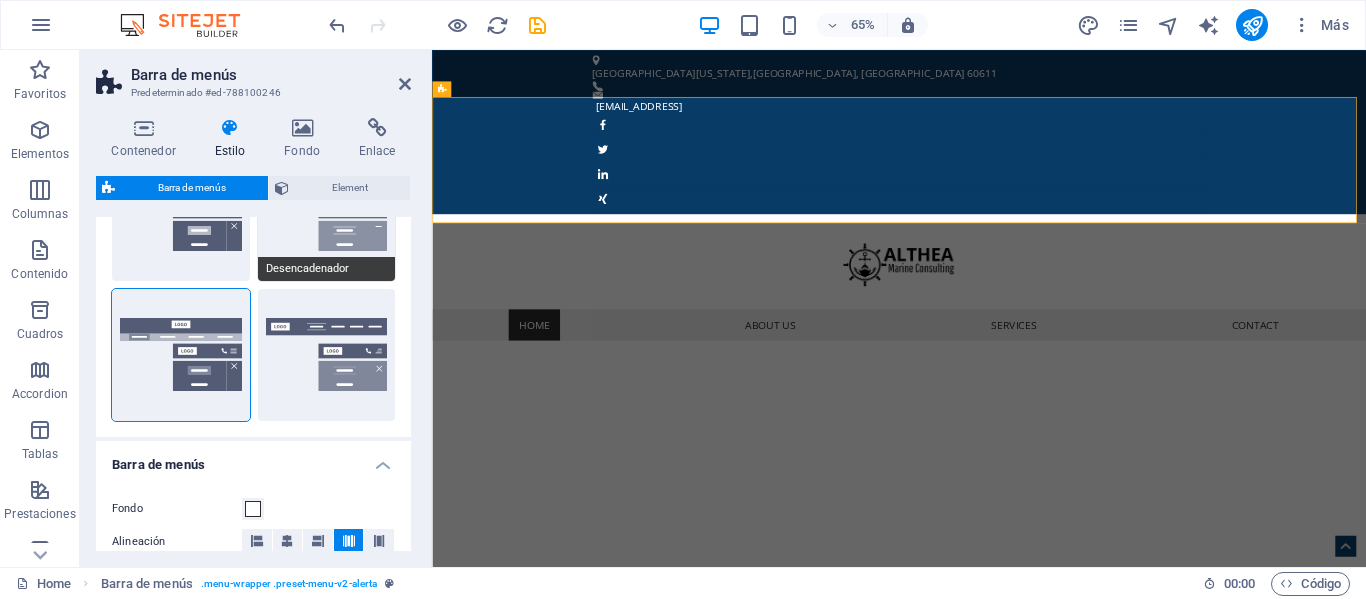 click on "Desencadenador" at bounding box center [327, 215] 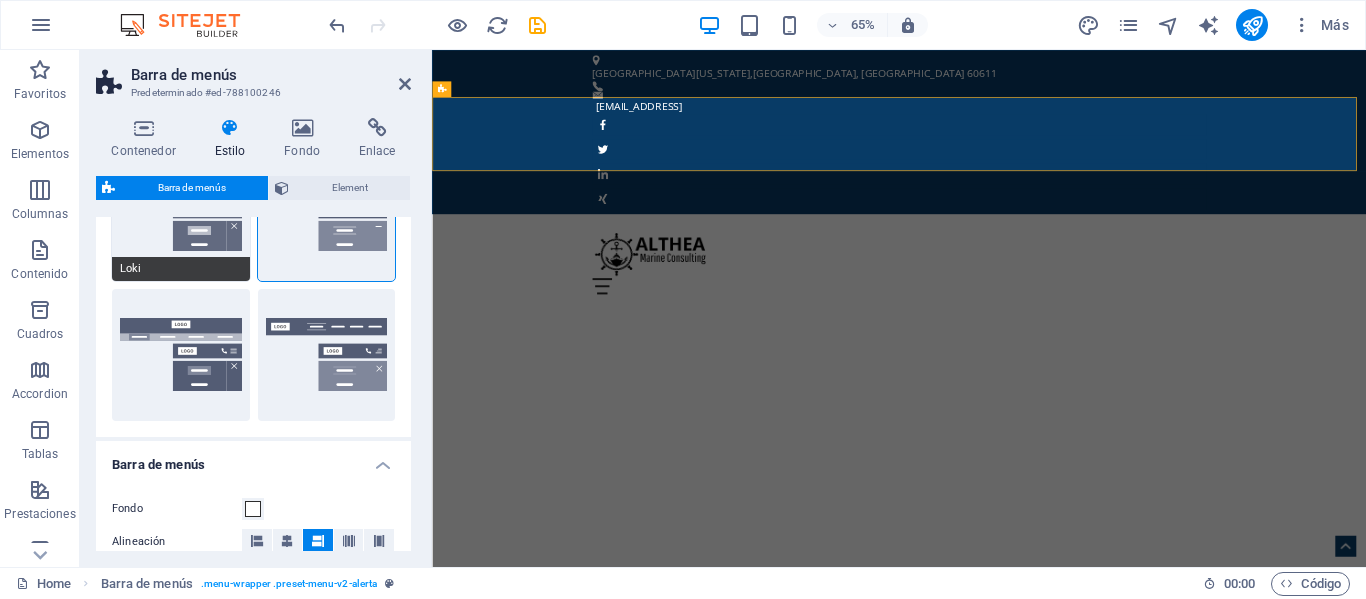 click on "Loki" at bounding box center [181, 215] 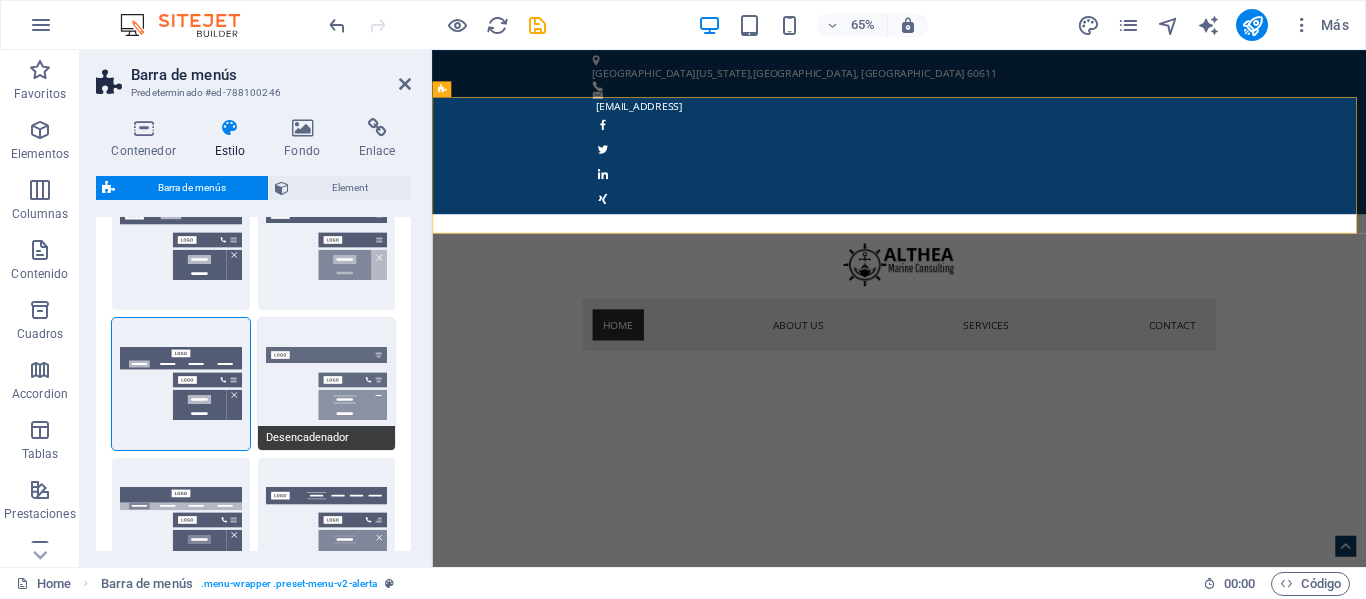 scroll, scrollTop: 200, scrollLeft: 0, axis: vertical 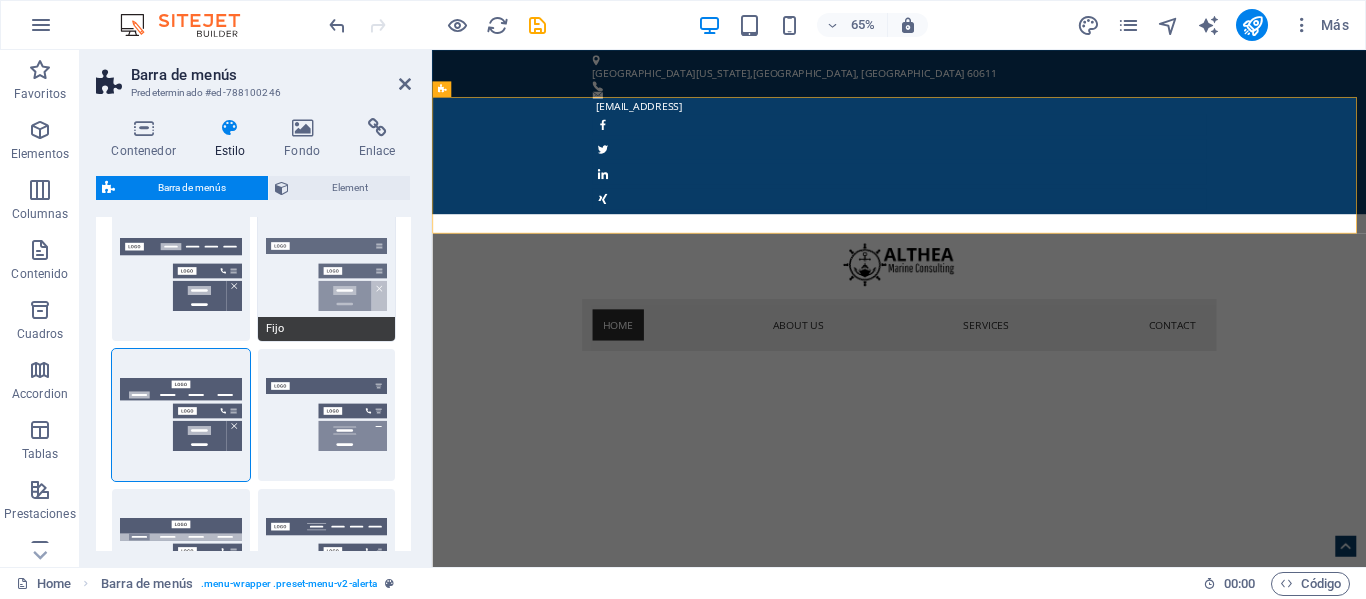 click on "Fijo" at bounding box center (327, 275) 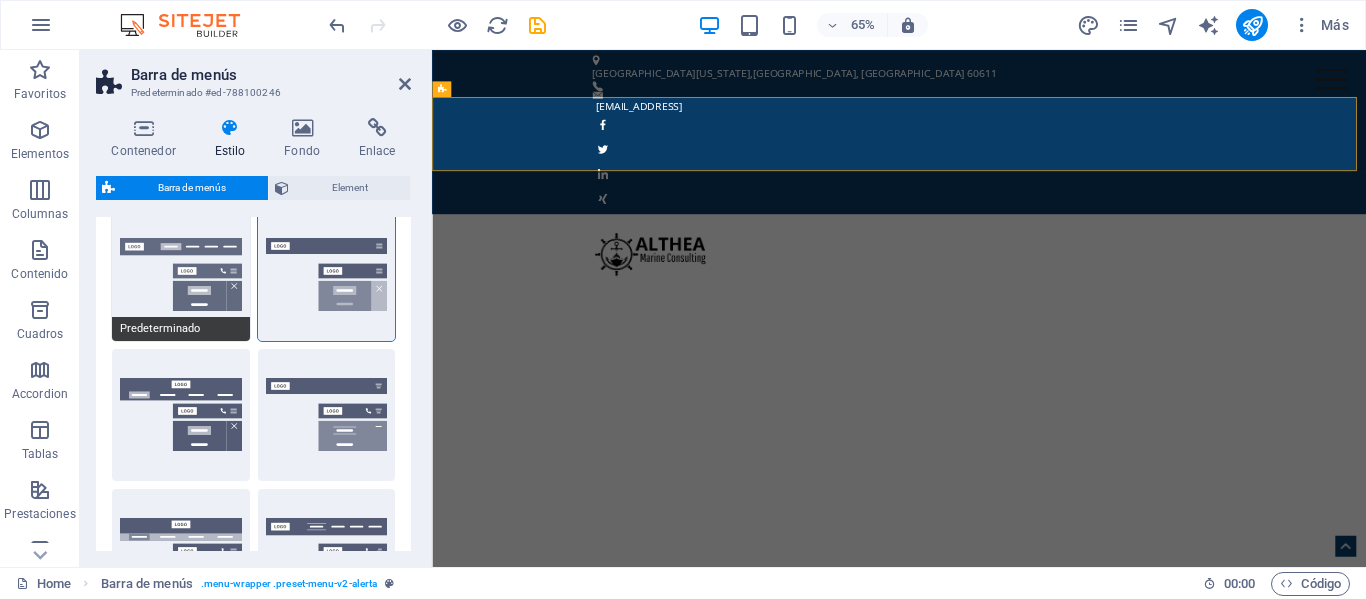 click on "Predeterminado" at bounding box center (181, 275) 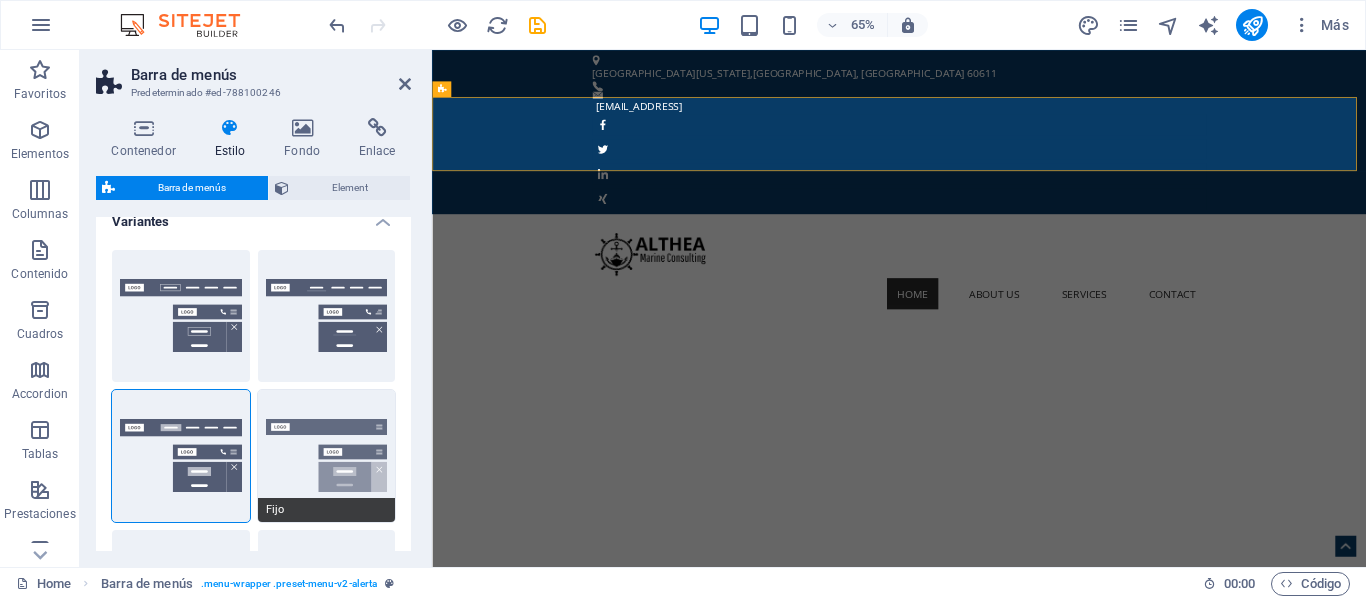 scroll, scrollTop: 0, scrollLeft: 0, axis: both 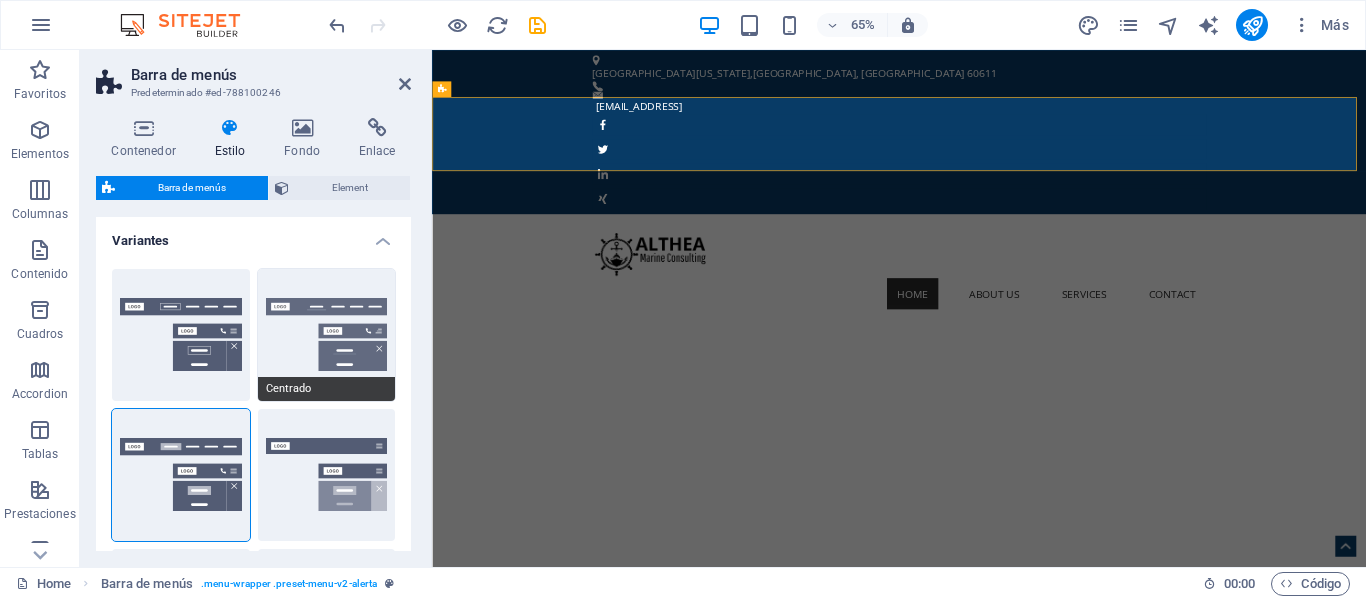 click on "Centrado" at bounding box center [327, 335] 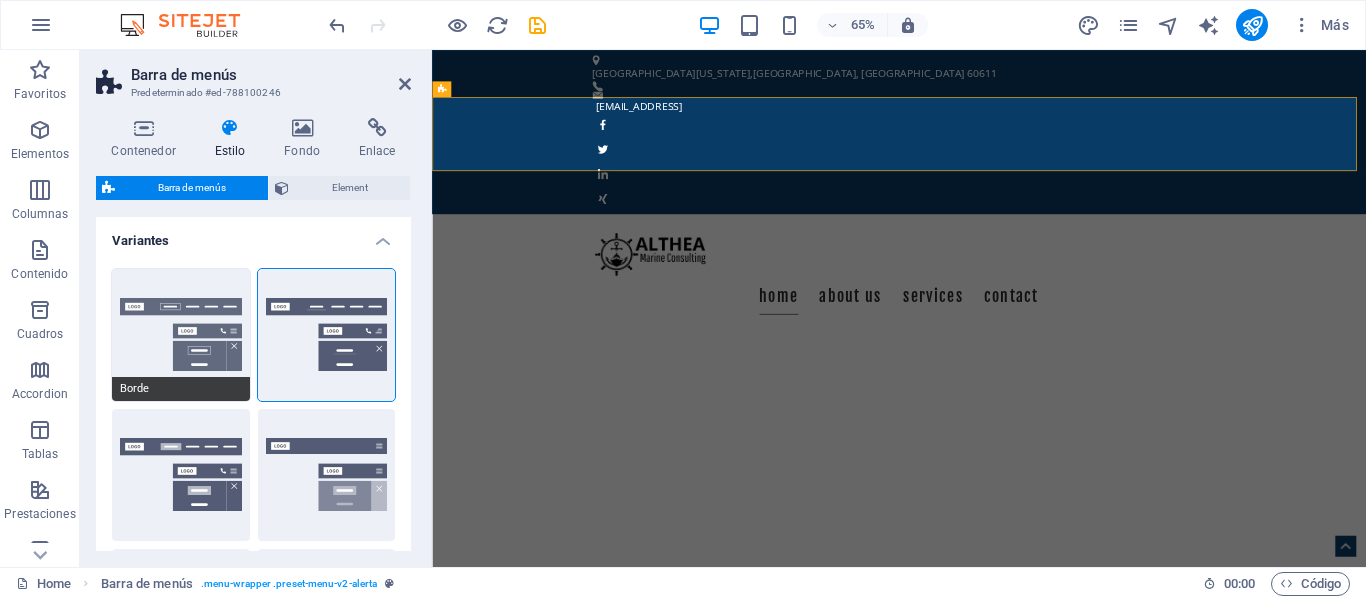 click on "Borde" at bounding box center (181, 335) 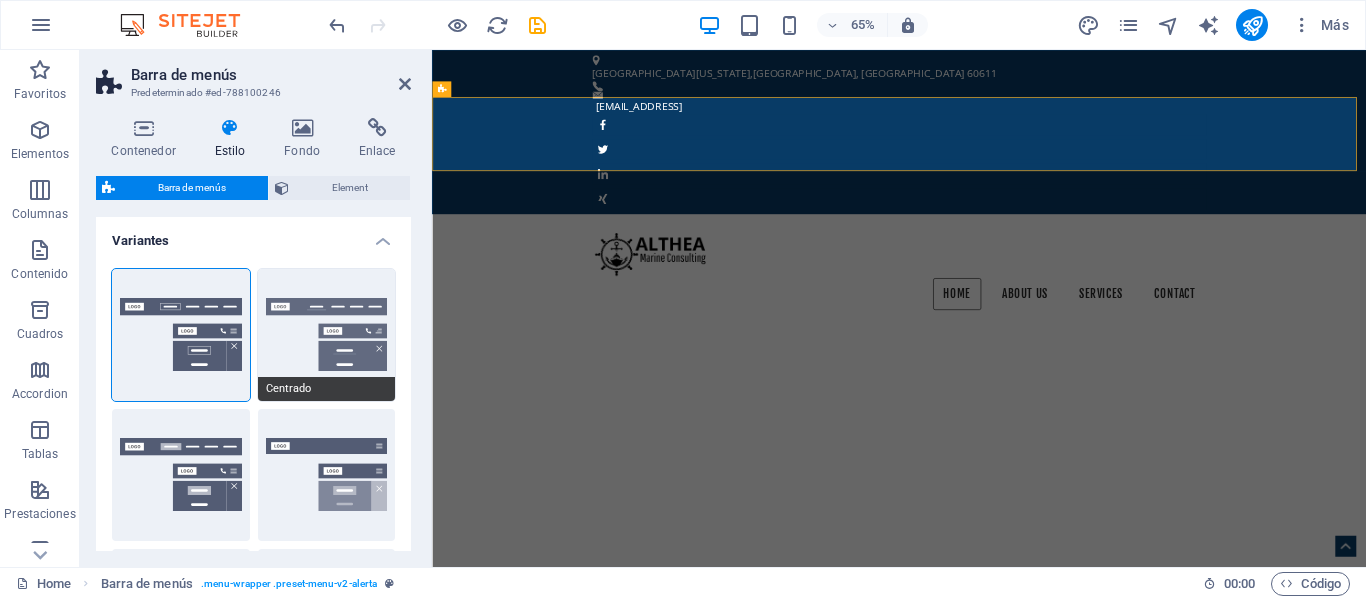click on "Centrado" at bounding box center [327, 335] 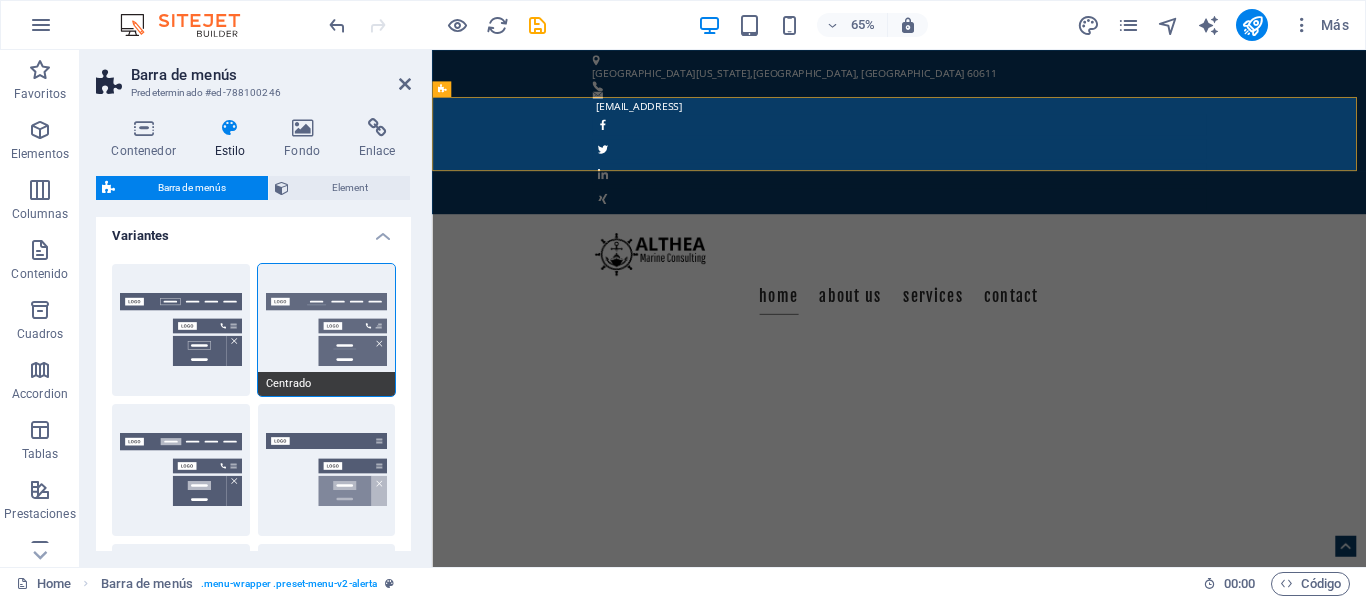 scroll, scrollTop: 0, scrollLeft: 0, axis: both 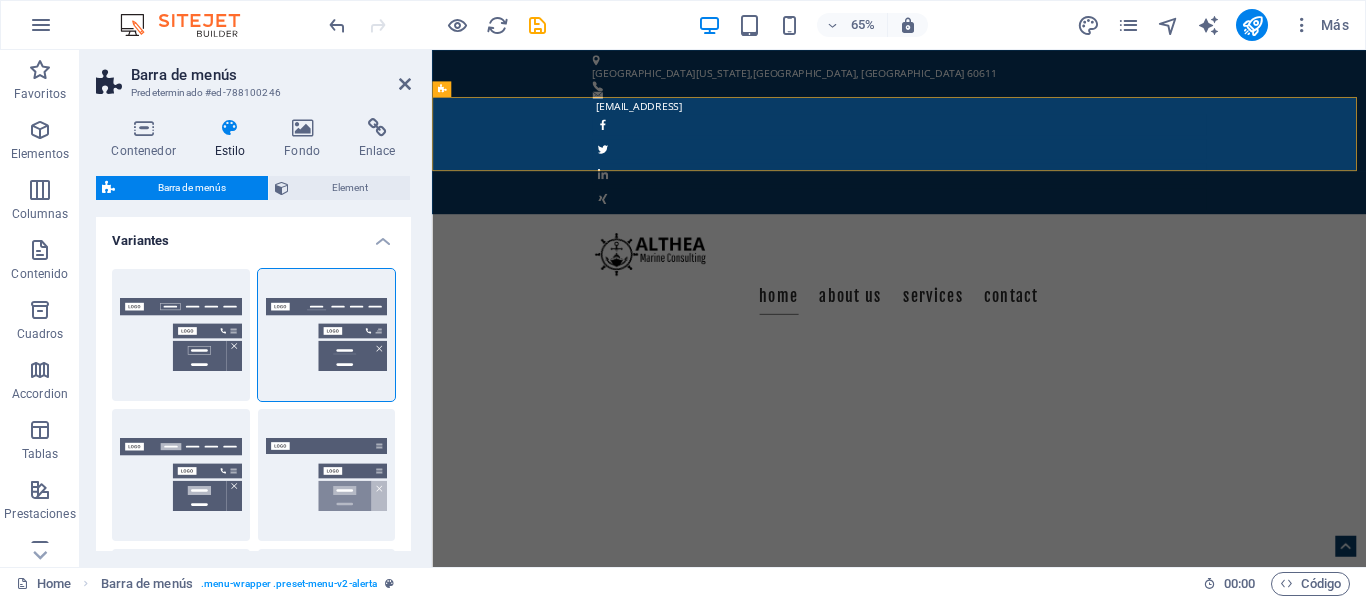 click on "Variantes" at bounding box center [253, 235] 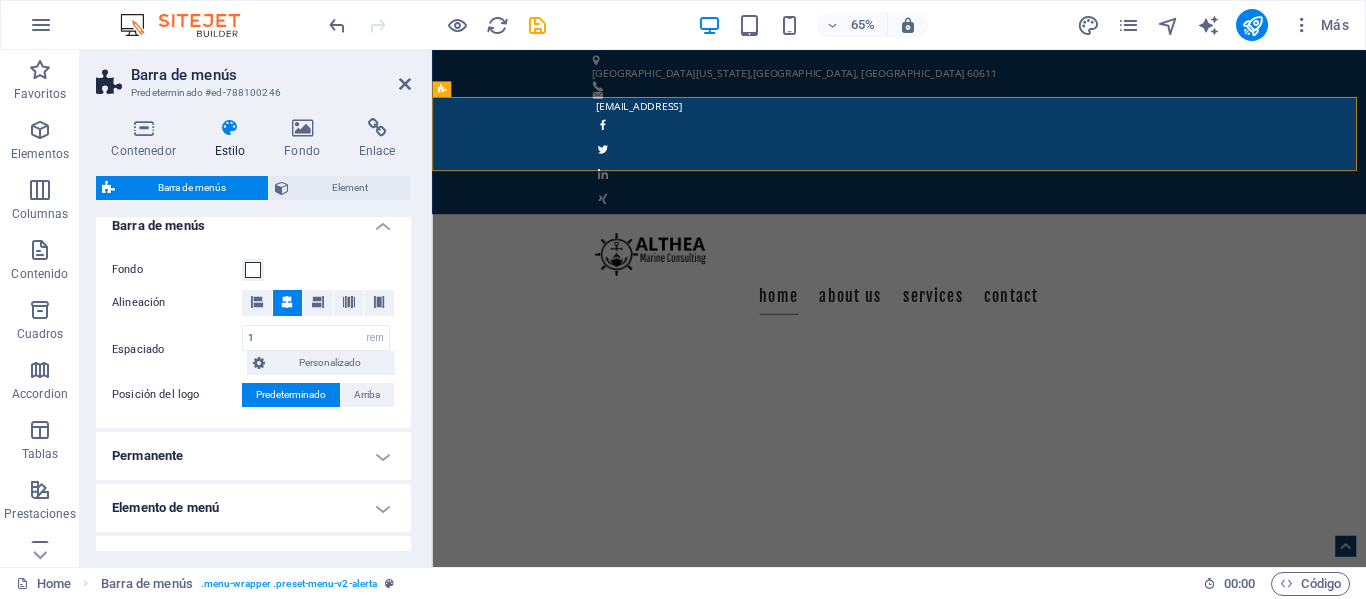 scroll, scrollTop: 100, scrollLeft: 0, axis: vertical 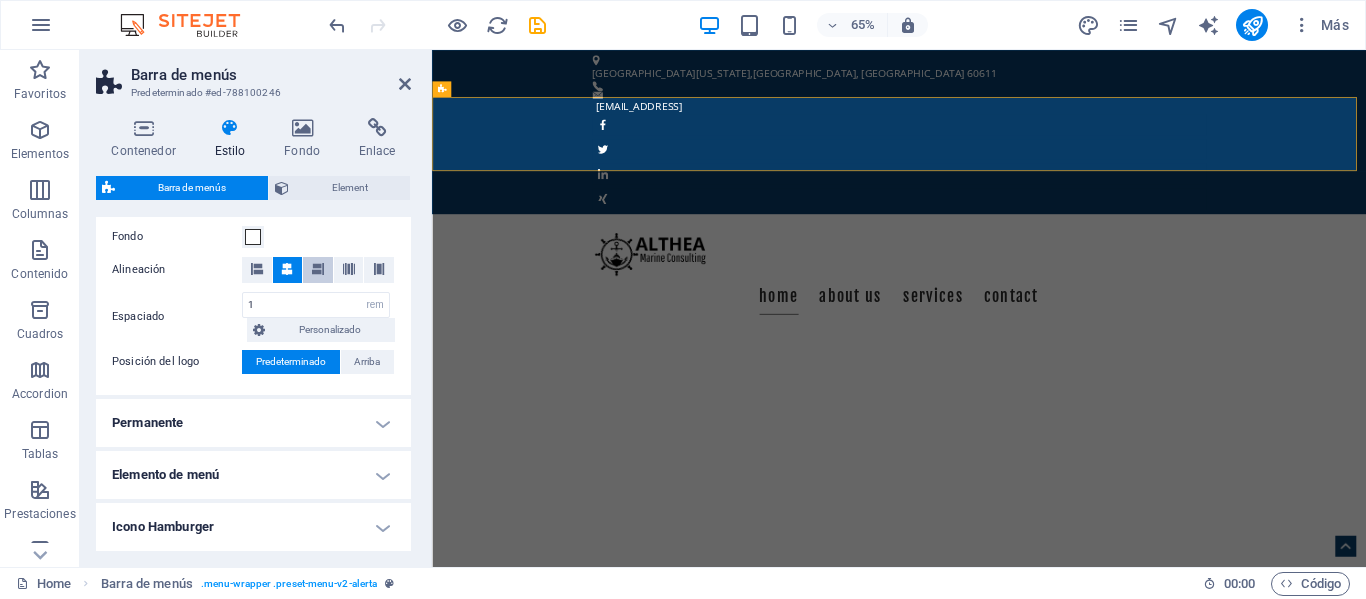 click at bounding box center [318, 270] 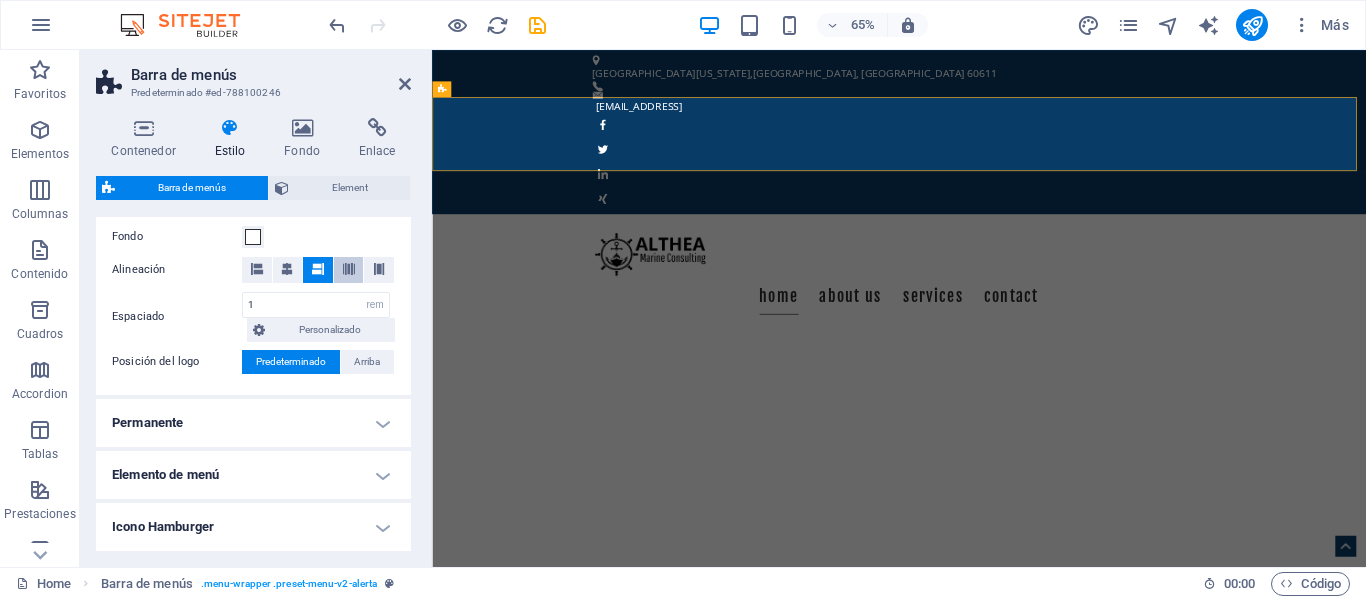 click at bounding box center [349, 269] 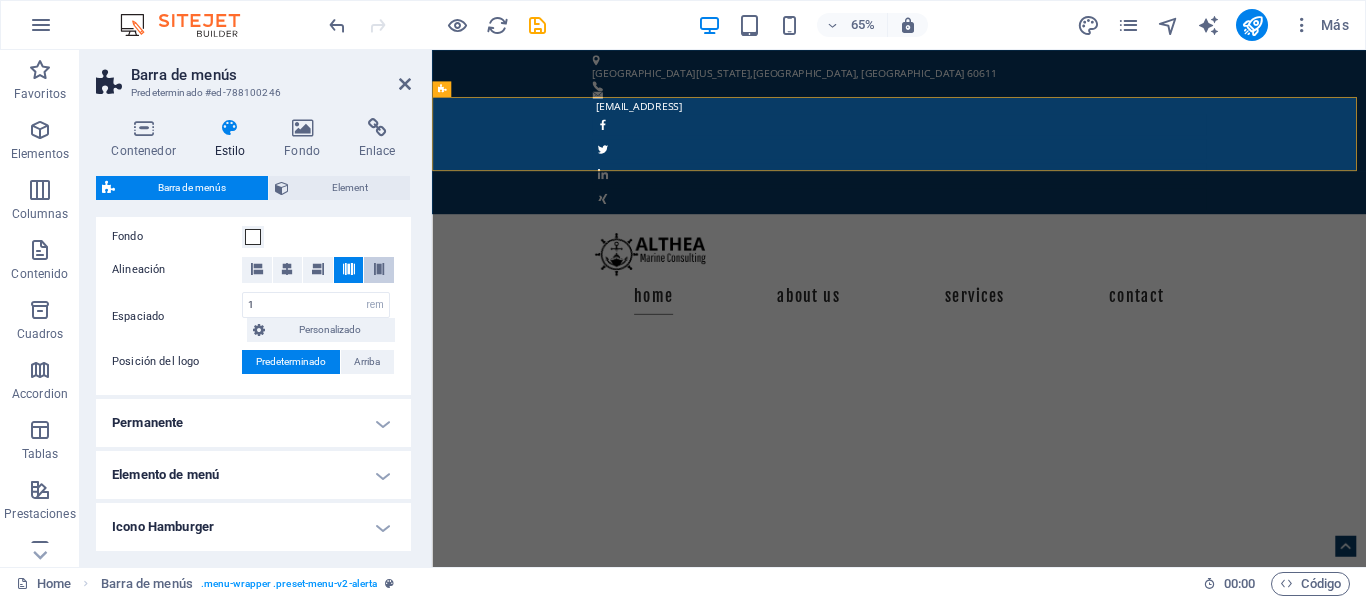 click at bounding box center (379, 269) 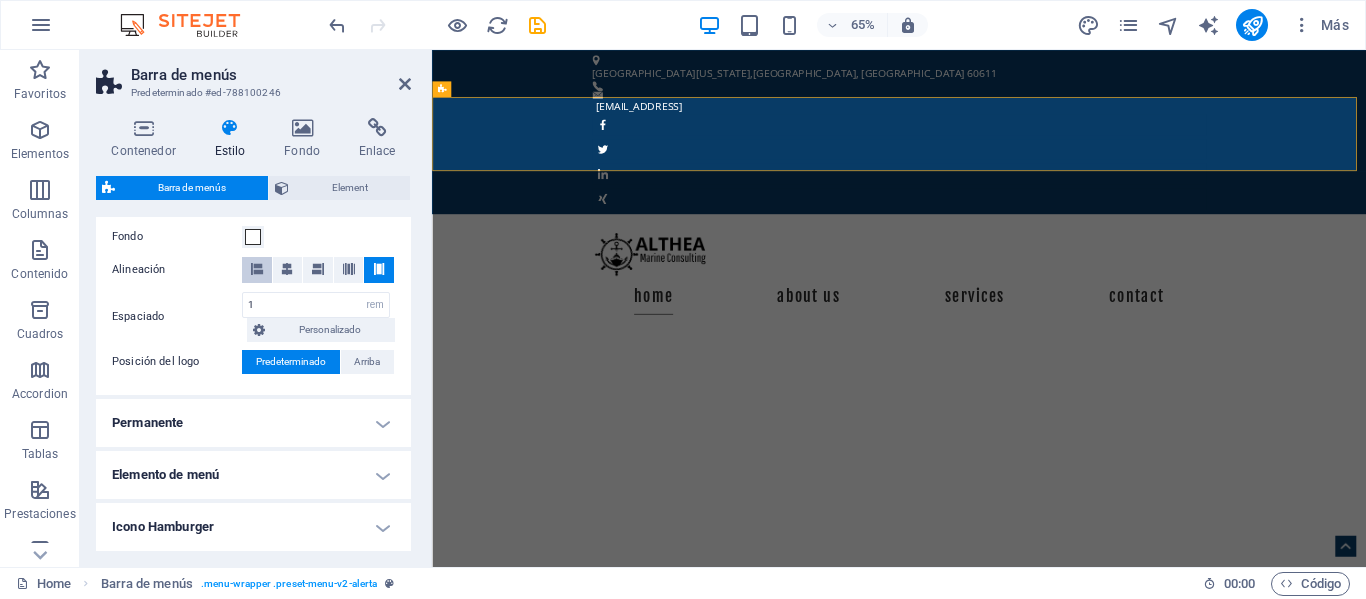 click at bounding box center [257, 269] 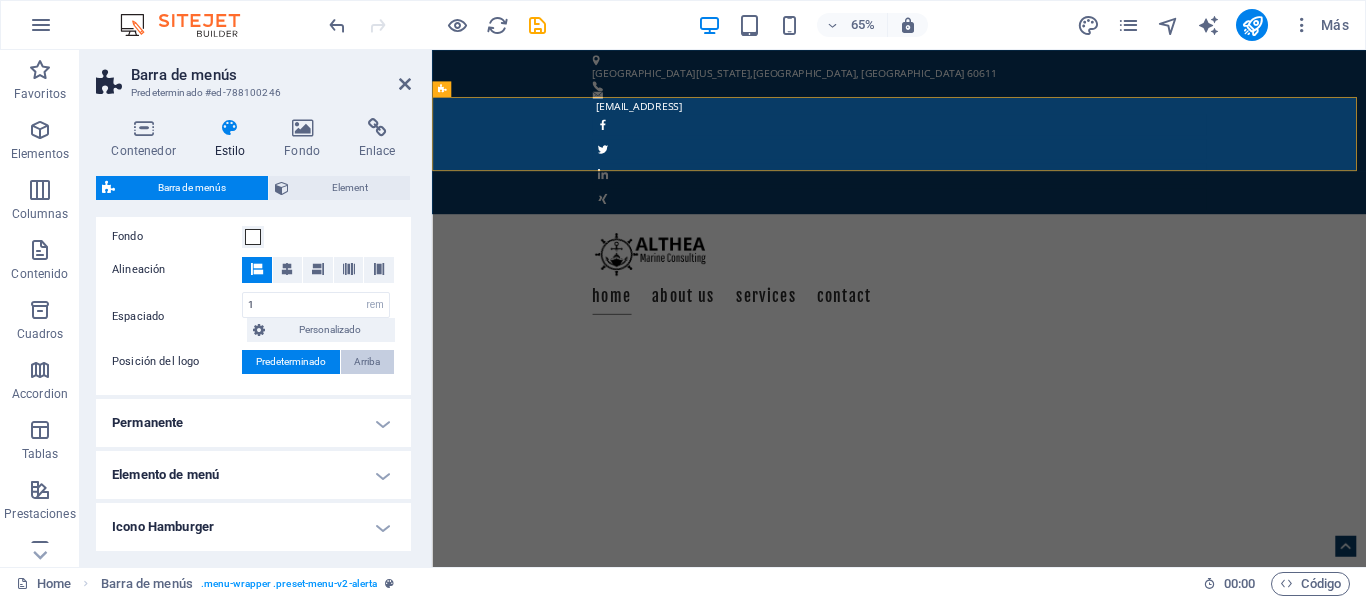 click on "Arriba" at bounding box center [367, 362] 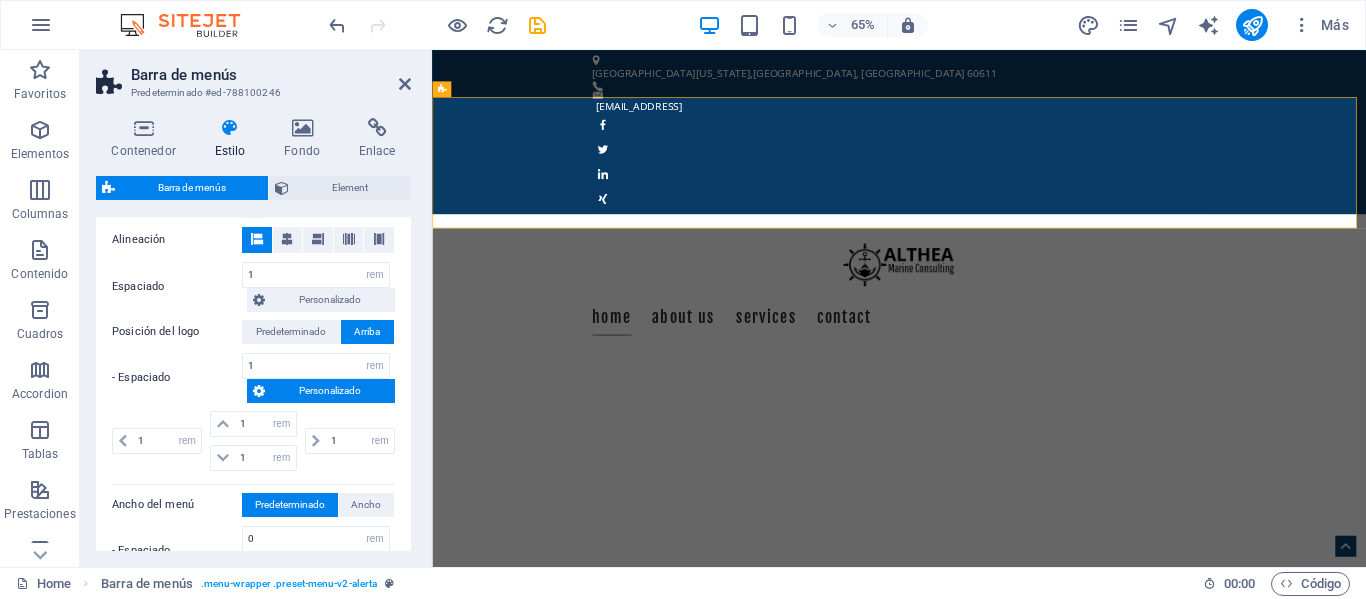 scroll, scrollTop: 100, scrollLeft: 0, axis: vertical 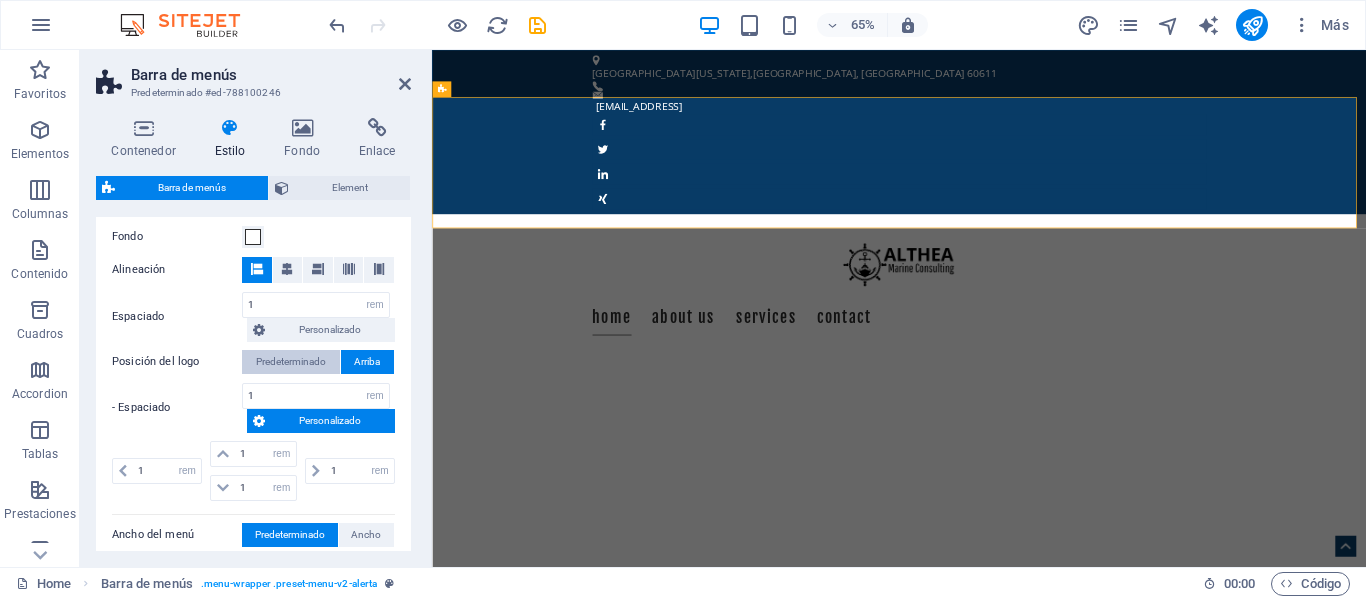 click on "Predeterminado" at bounding box center [291, 362] 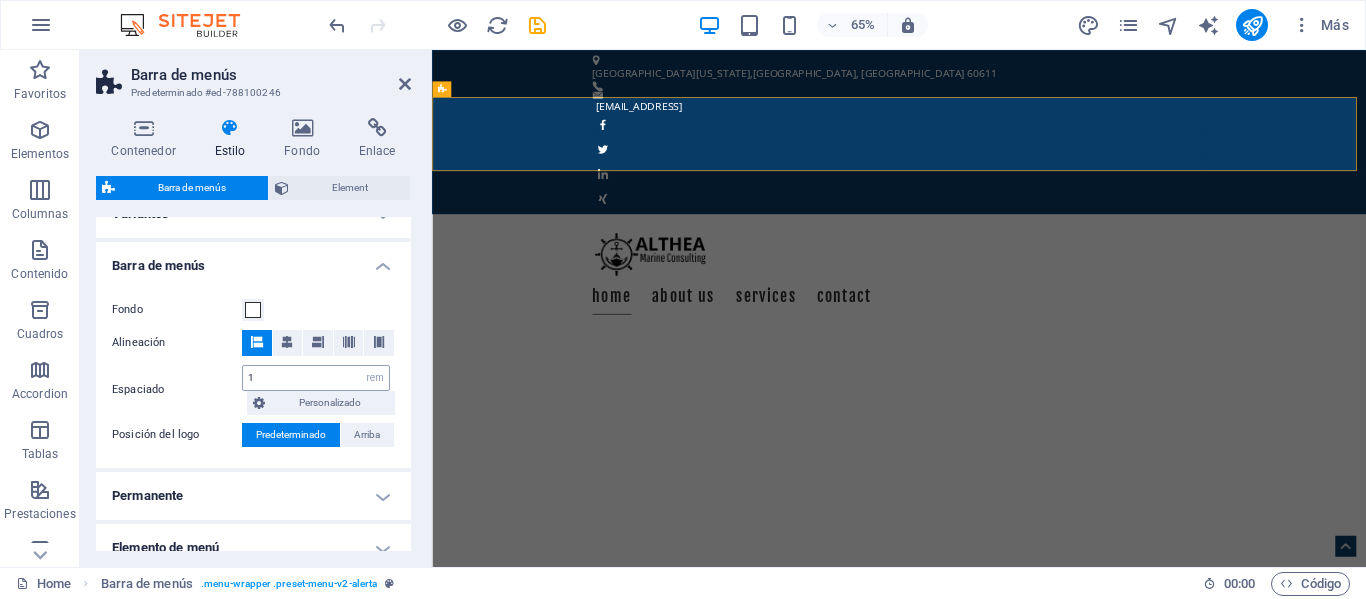 scroll, scrollTop: 0, scrollLeft: 0, axis: both 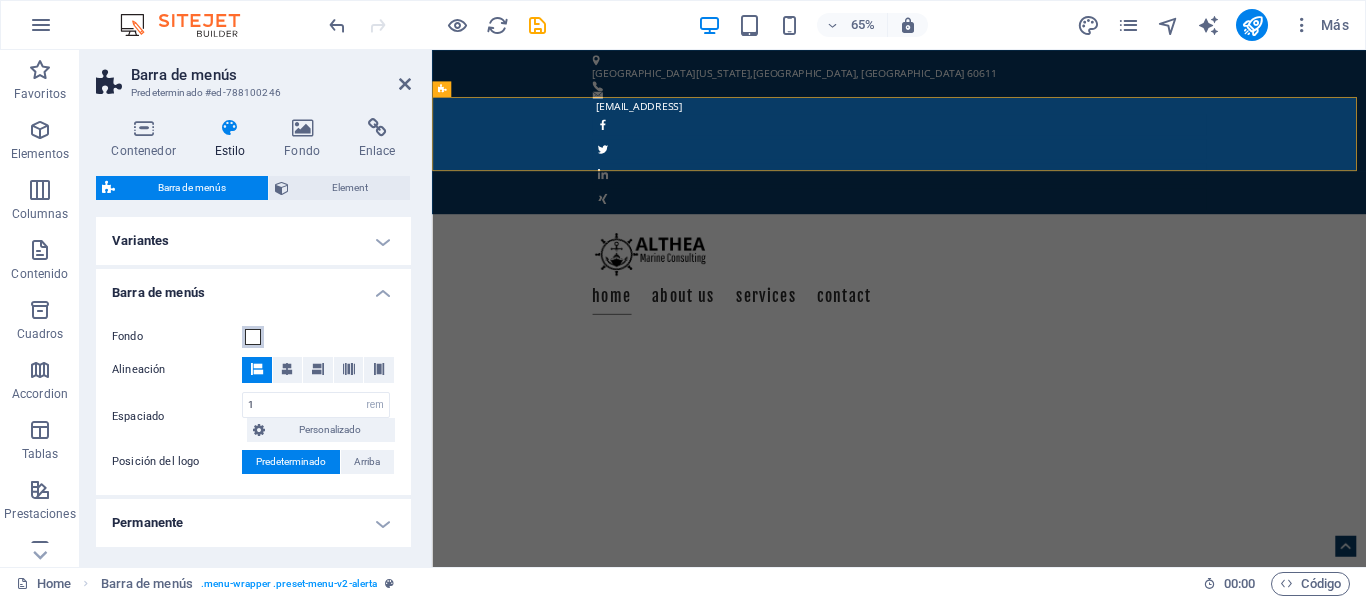 click at bounding box center (253, 337) 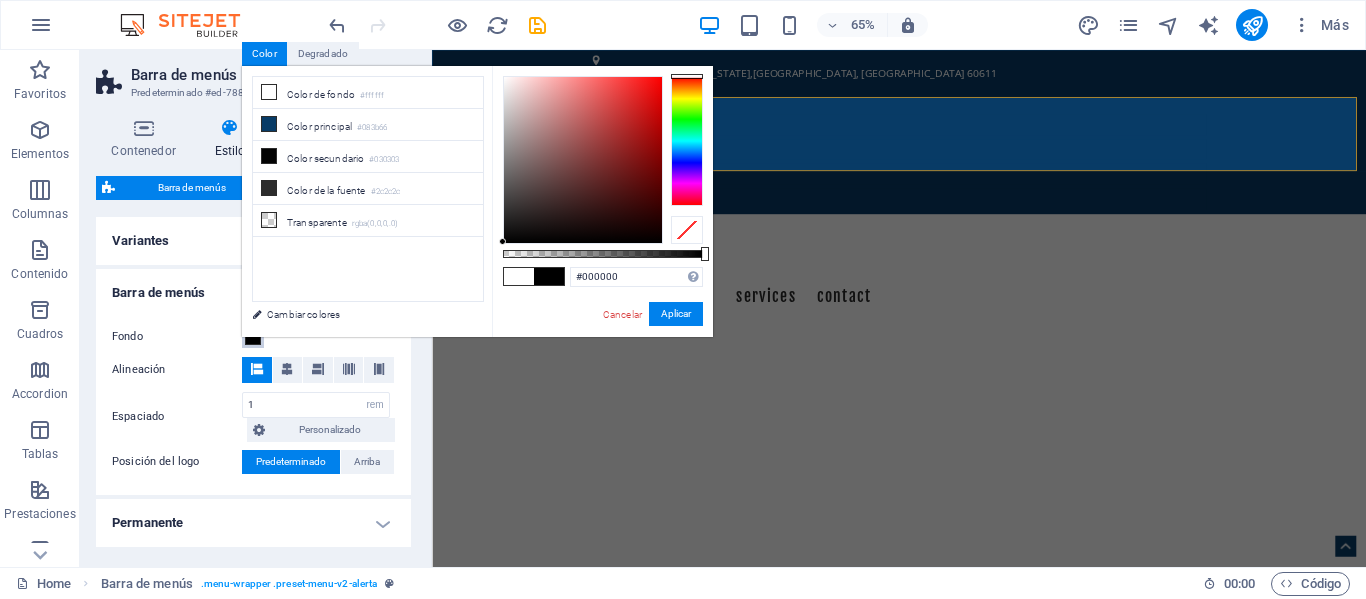 drag, startPoint x: 645, startPoint y: 119, endPoint x: 495, endPoint y: 249, distance: 198.49434 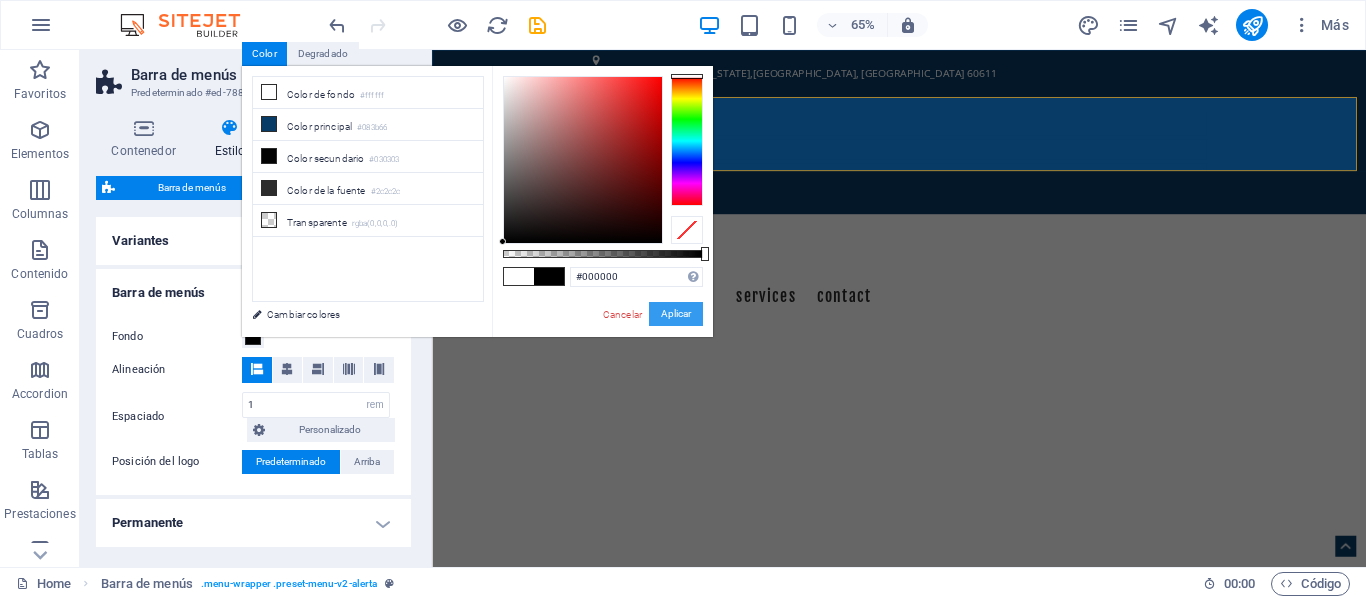 click on "Aplicar" at bounding box center (676, 314) 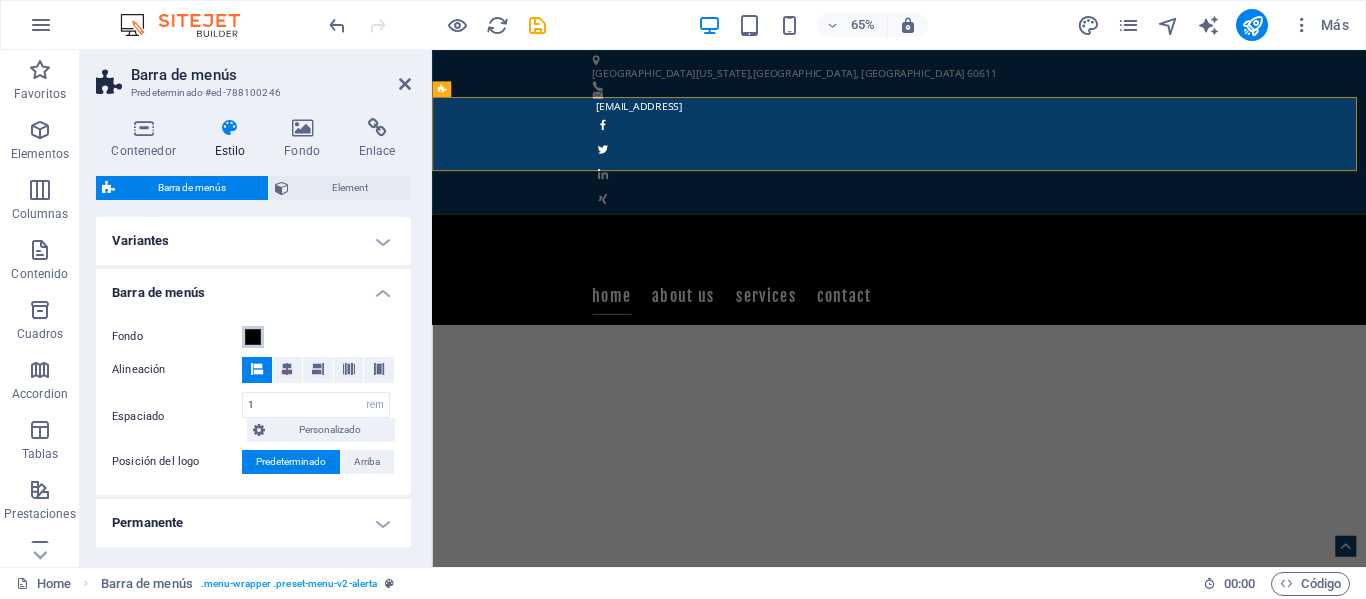 click at bounding box center (253, 337) 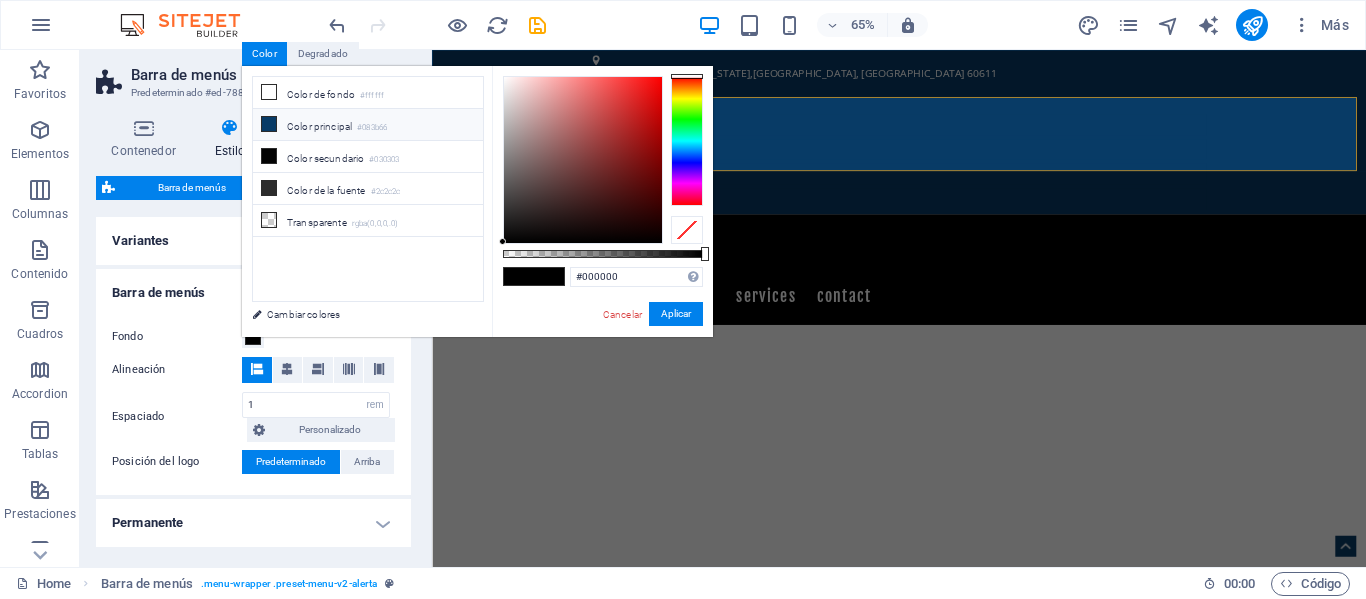 click on "Color principal
#083b66" at bounding box center (368, 125) 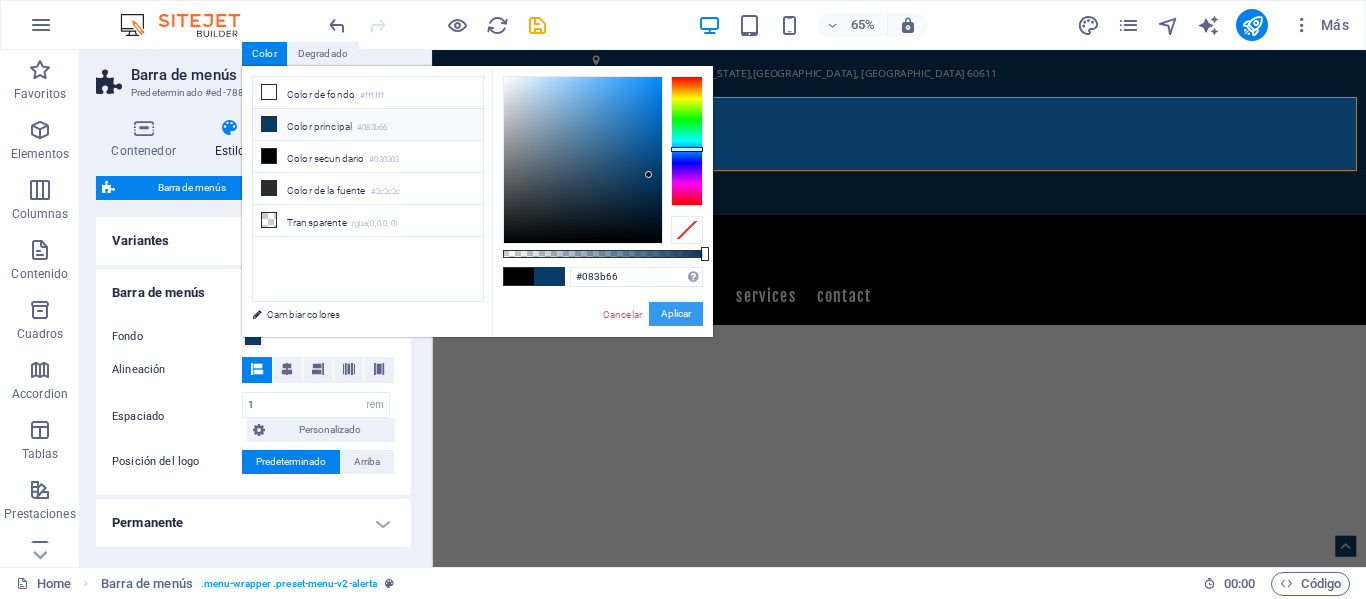 click on "Aplicar" at bounding box center (676, 314) 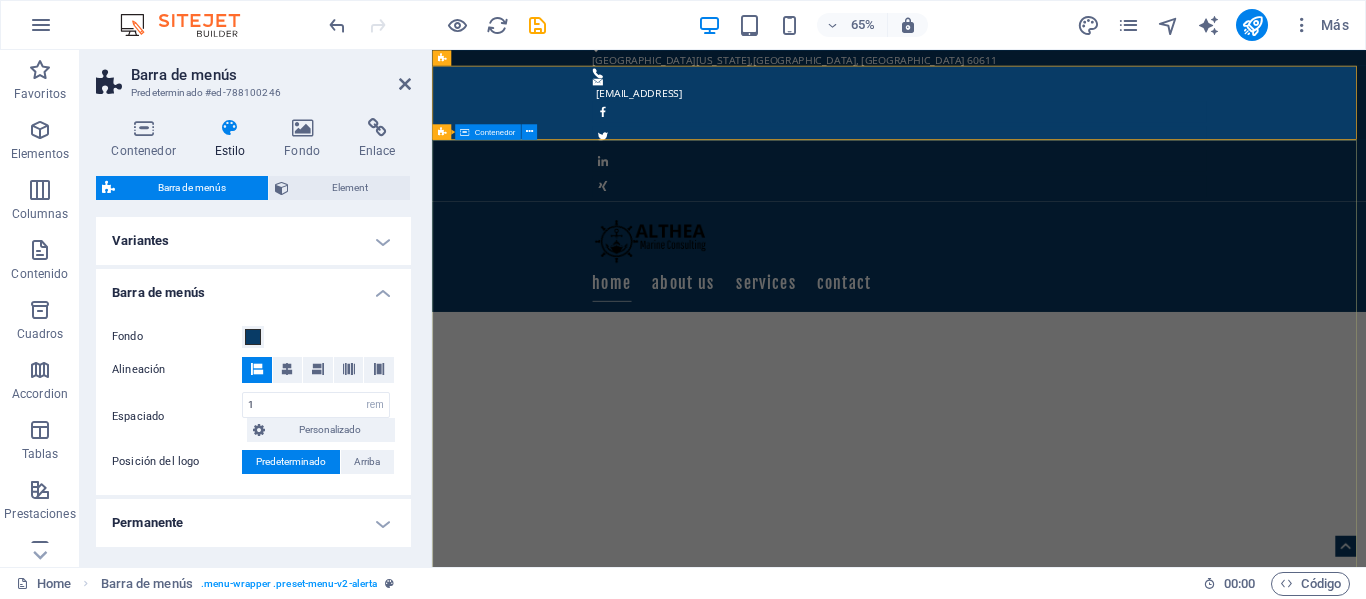 scroll, scrollTop: 0, scrollLeft: 0, axis: both 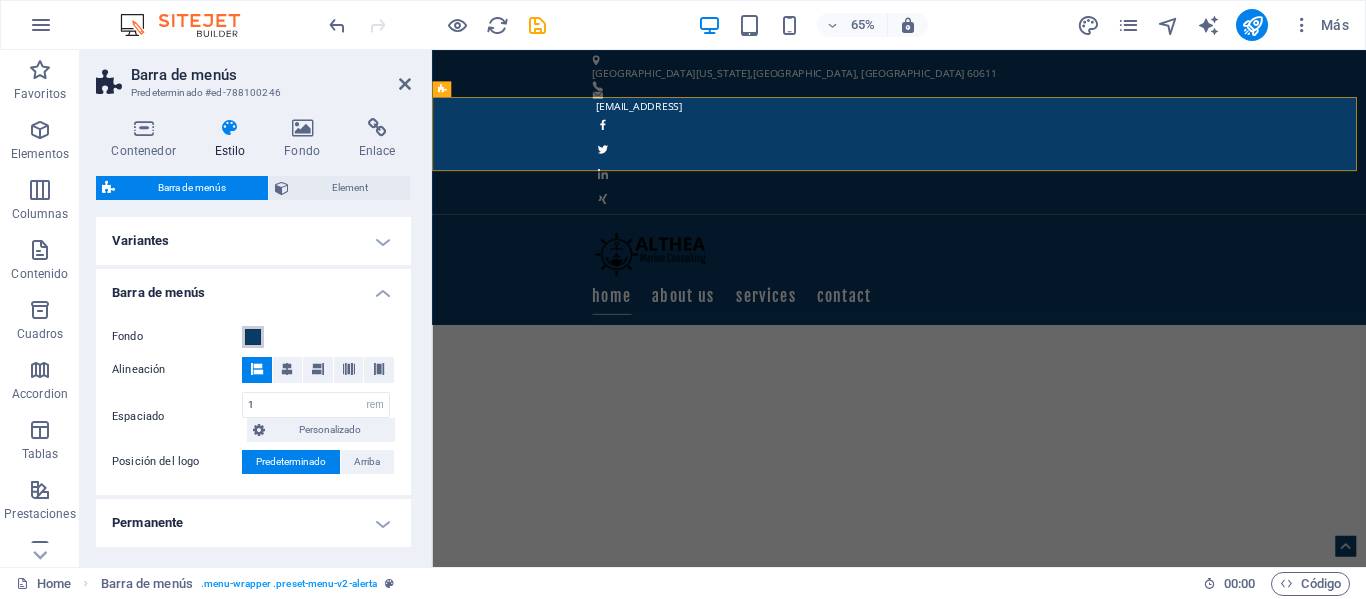 click at bounding box center [253, 337] 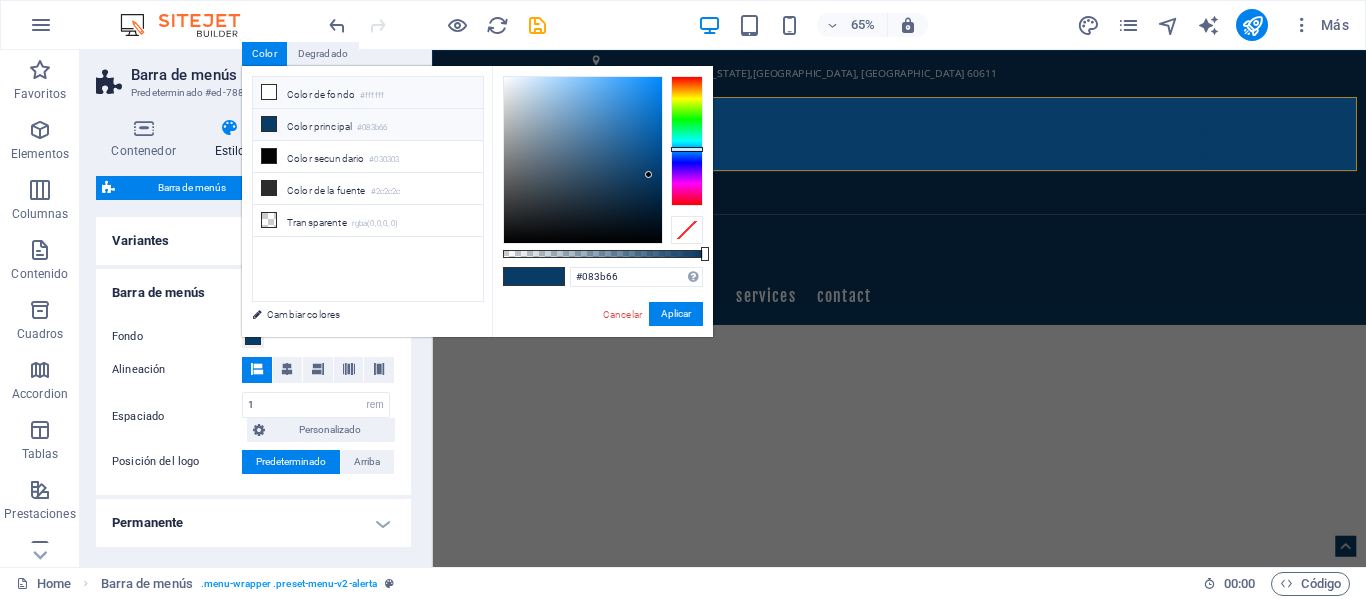 click on "Color de fondo
#ffffff" at bounding box center (368, 93) 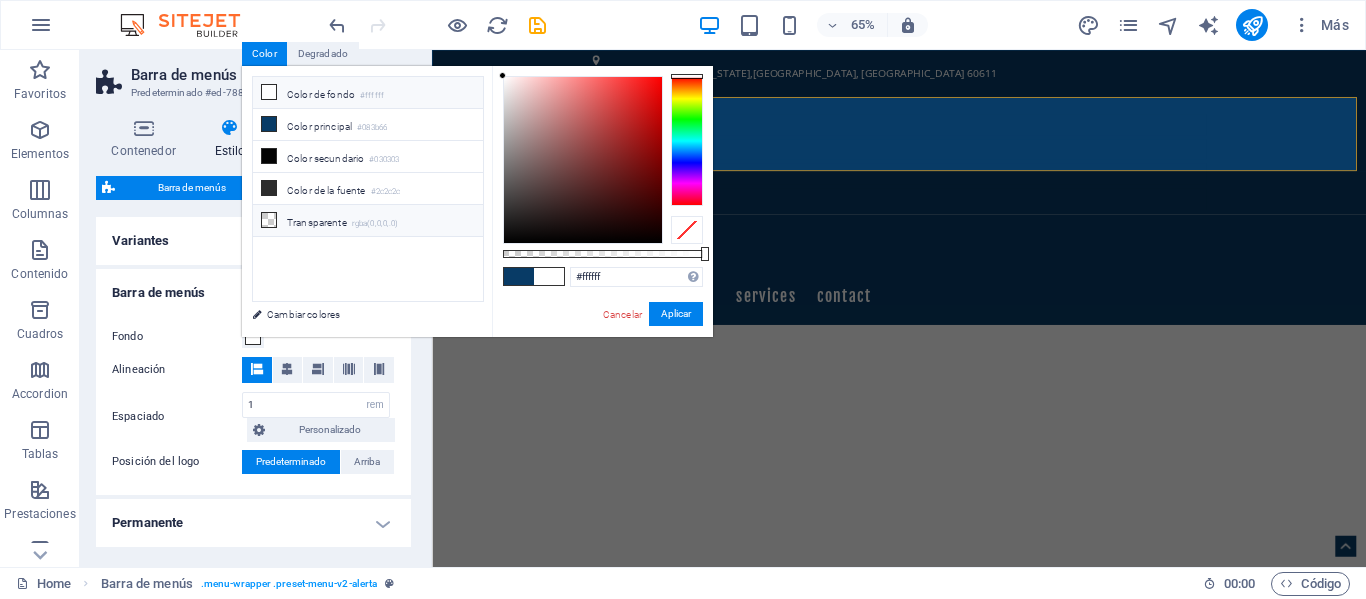 click on "Transparente
rgba(0,0,0,.0)" at bounding box center (368, 221) 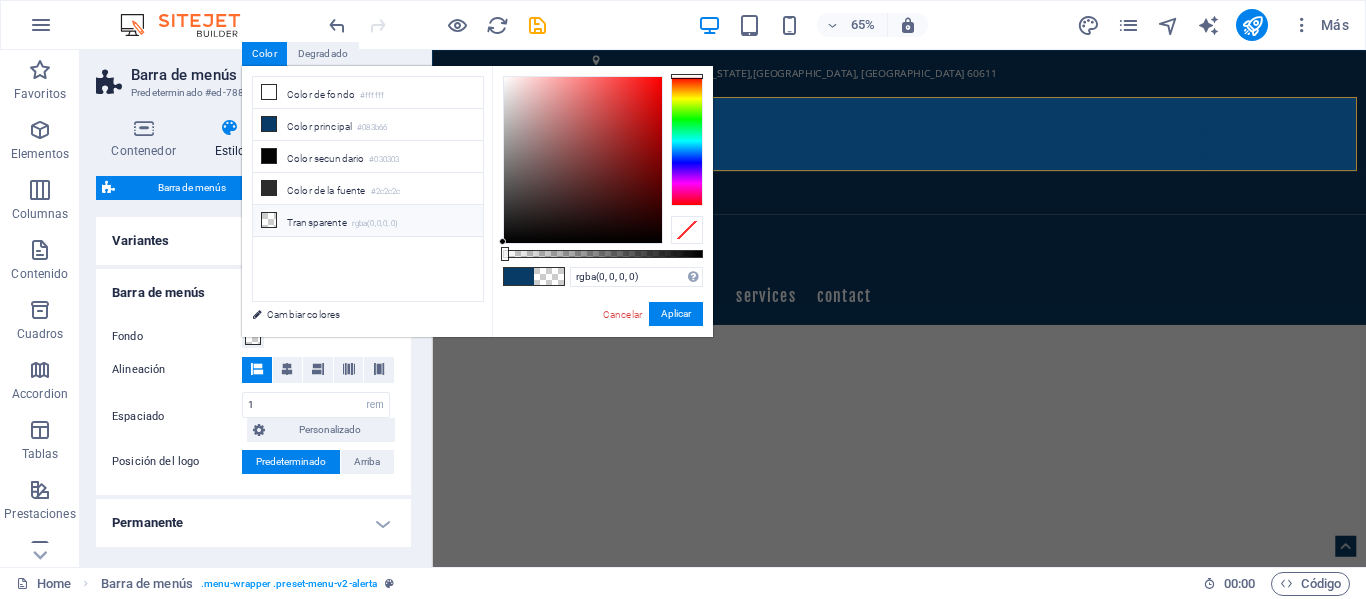 click on "Transparente
rgba(0,0,0,.0)" at bounding box center [368, 221] 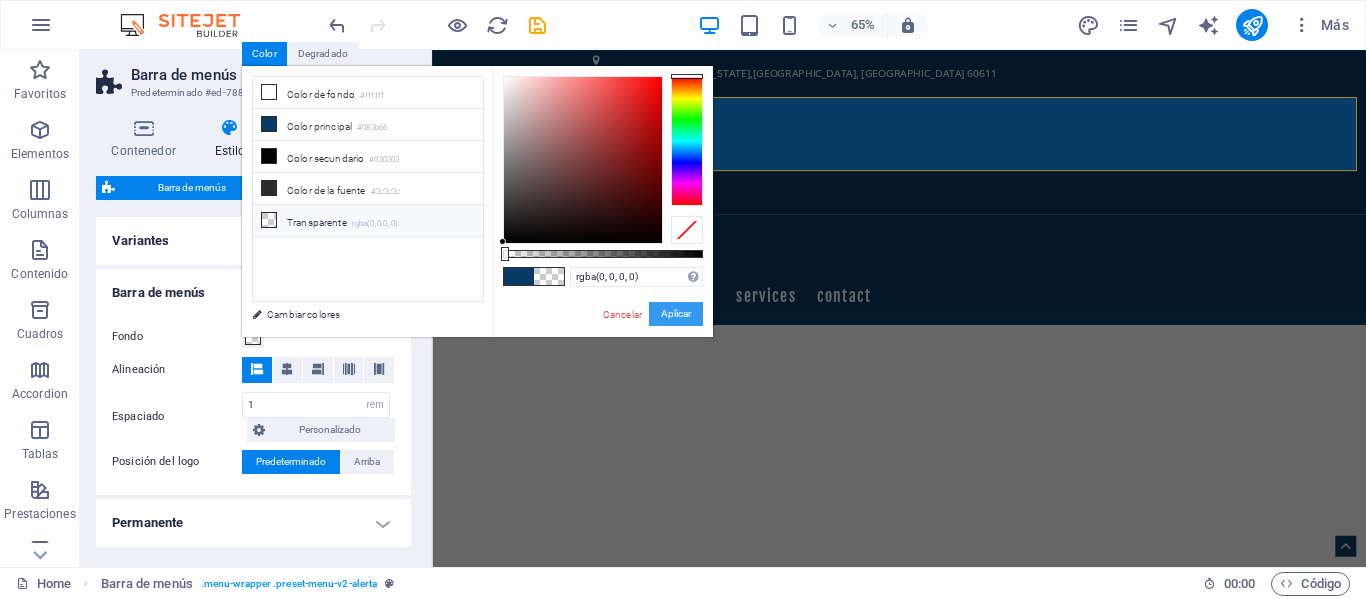 click on "Aplicar" at bounding box center (676, 314) 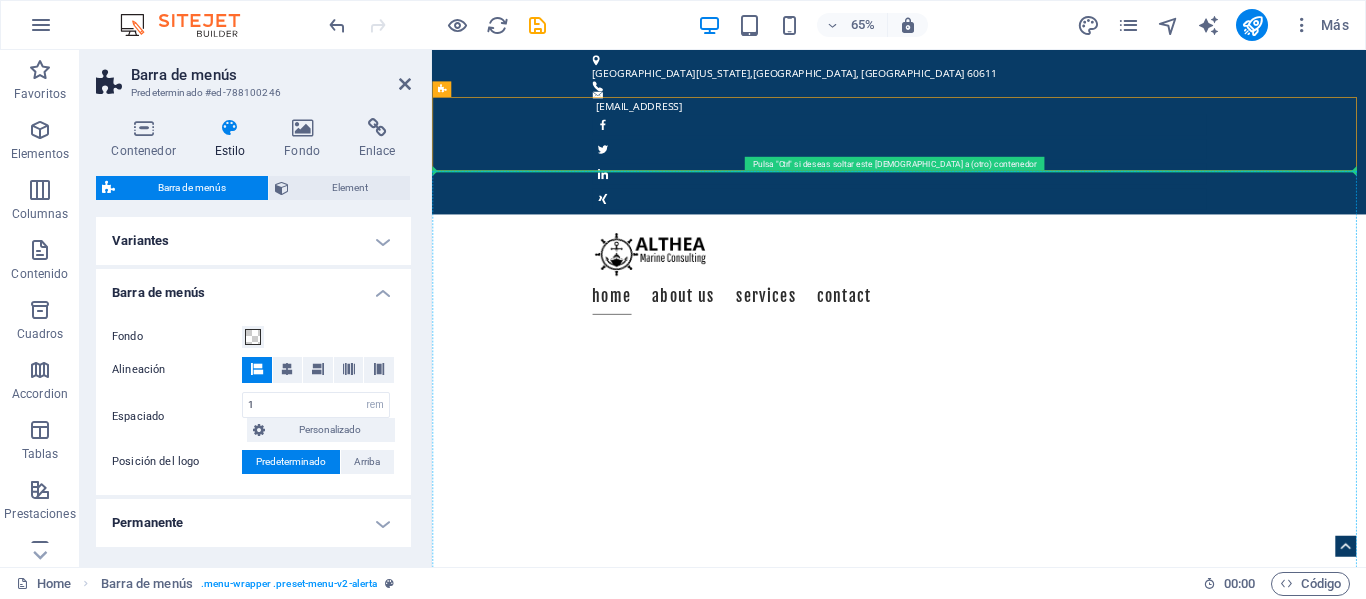 drag, startPoint x: 575, startPoint y: 177, endPoint x: 573, endPoint y: 262, distance: 85.02353 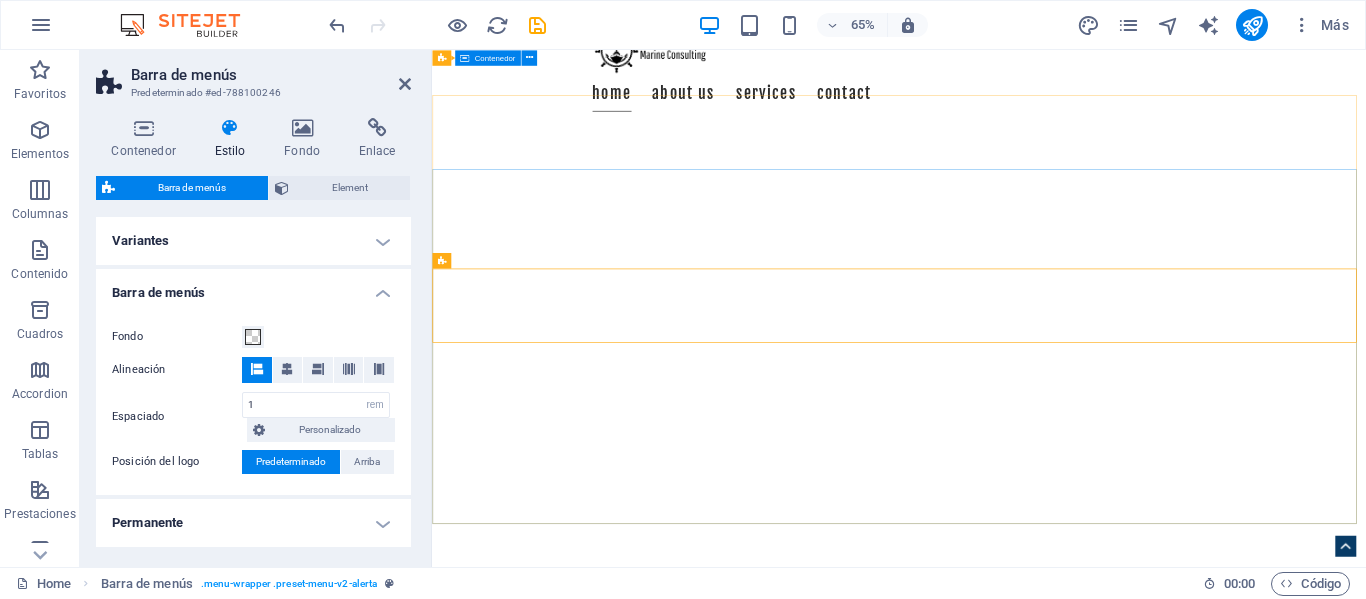 scroll, scrollTop: 0, scrollLeft: 0, axis: both 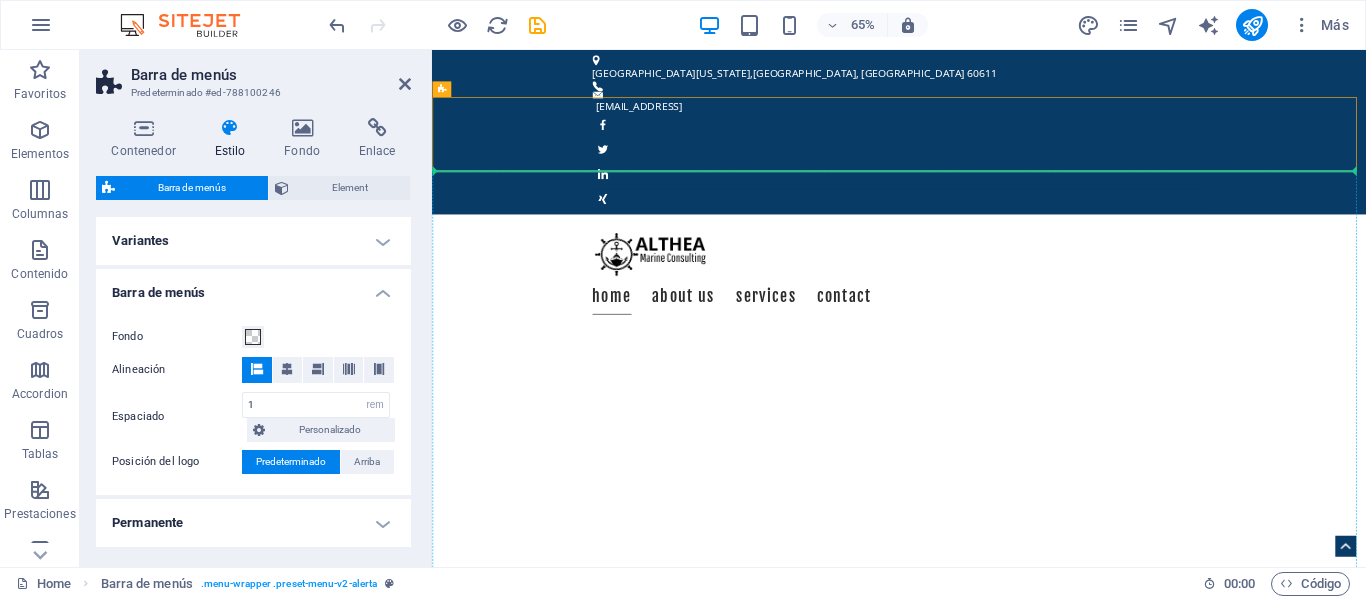 drag, startPoint x: 550, startPoint y: 151, endPoint x: 561, endPoint y: 282, distance: 131.46101 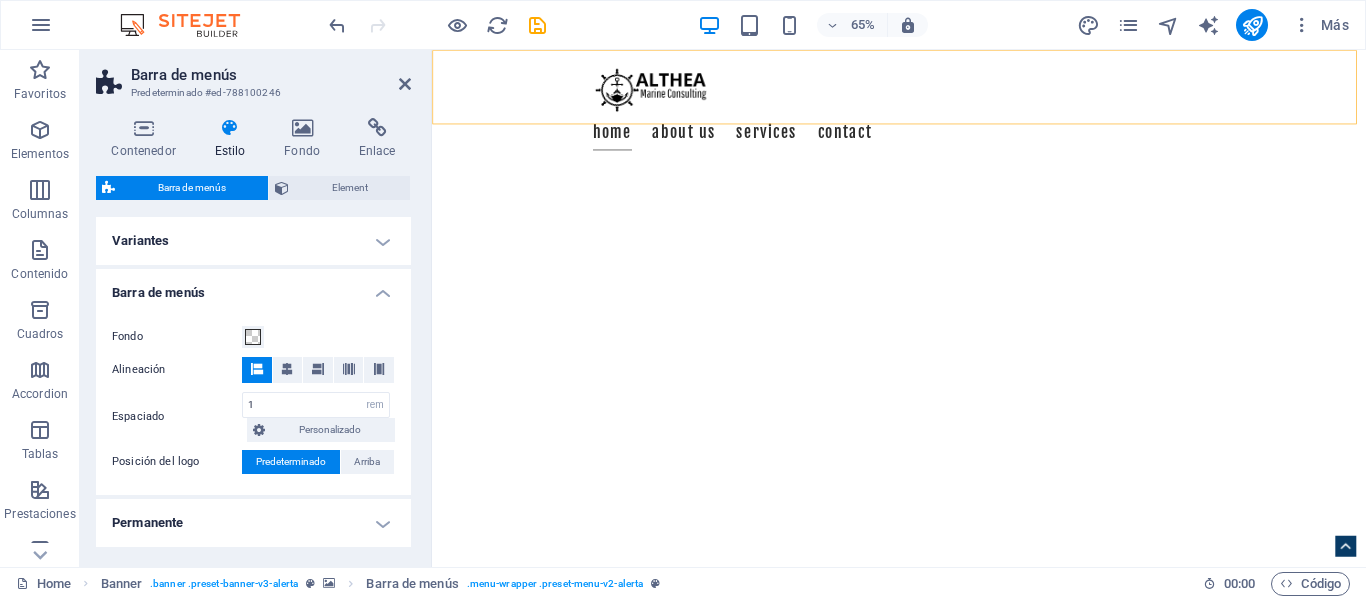 scroll, scrollTop: 0, scrollLeft: 0, axis: both 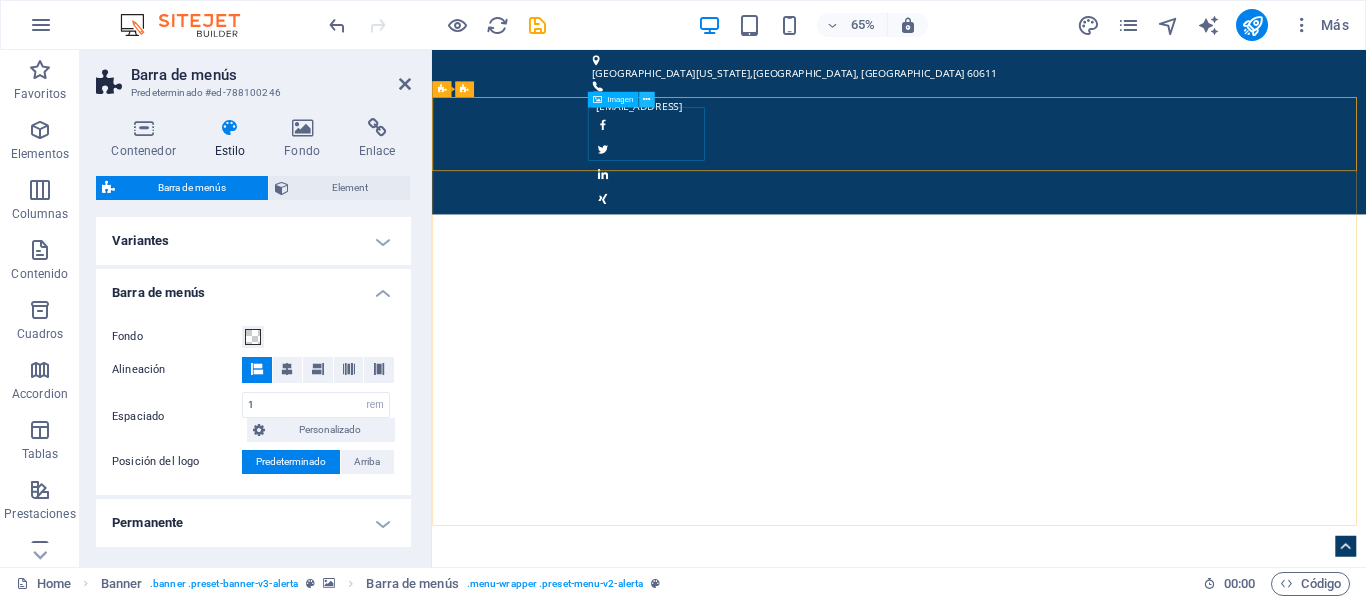 click at bounding box center [646, 100] 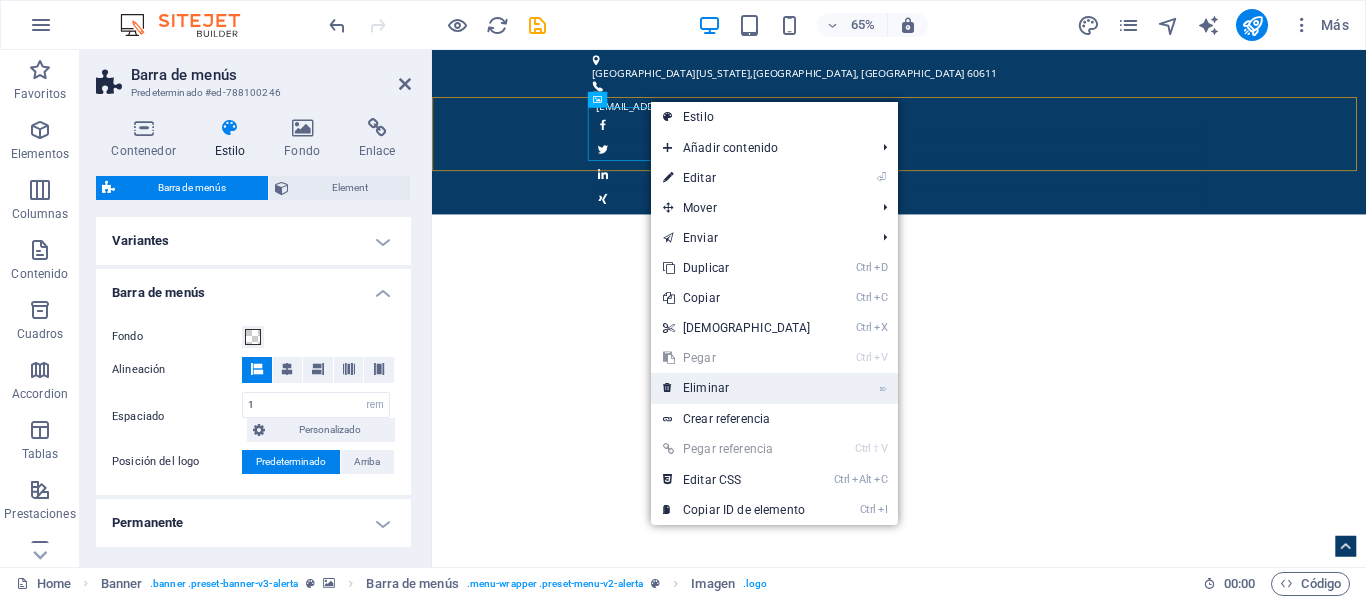 click on "⌦  Eliminar" at bounding box center [737, 388] 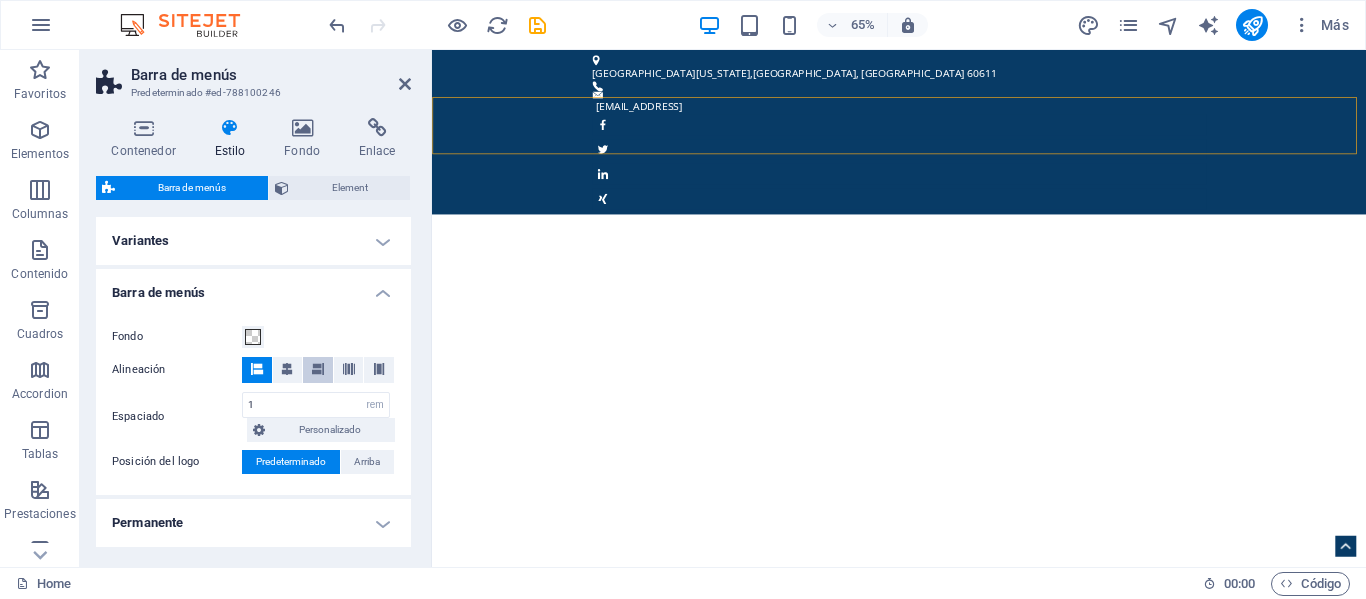 click at bounding box center (318, 369) 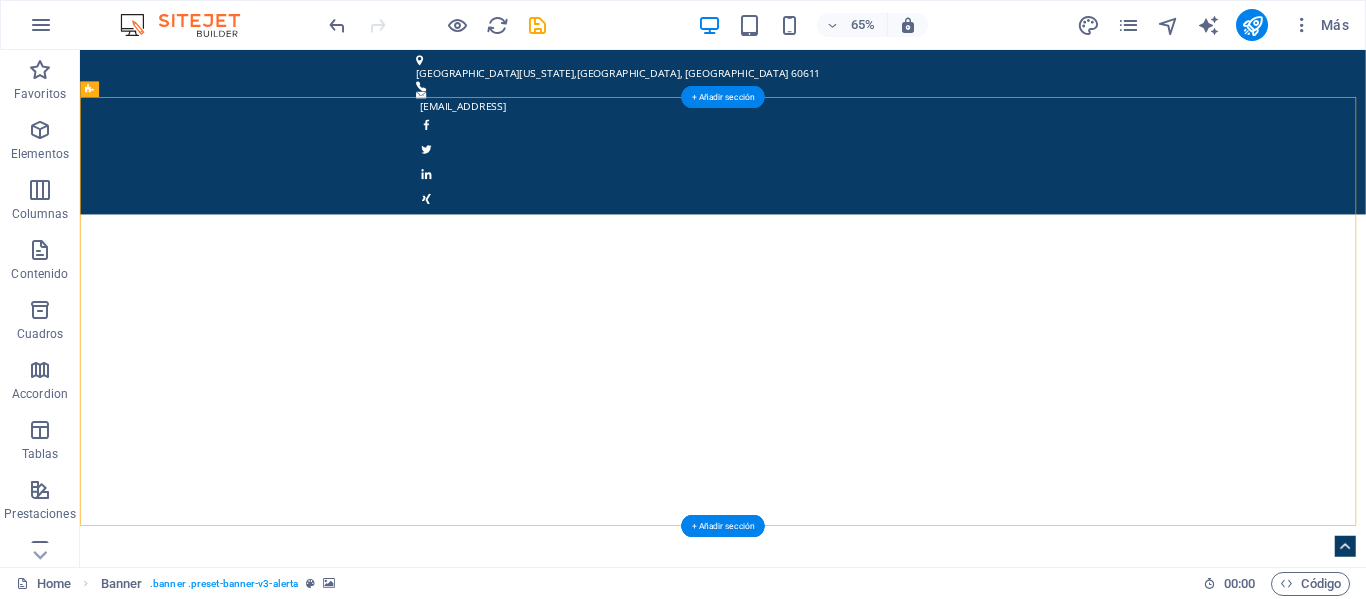 drag, startPoint x: 498, startPoint y: 186, endPoint x: 1496, endPoint y: 173, distance: 998.08466 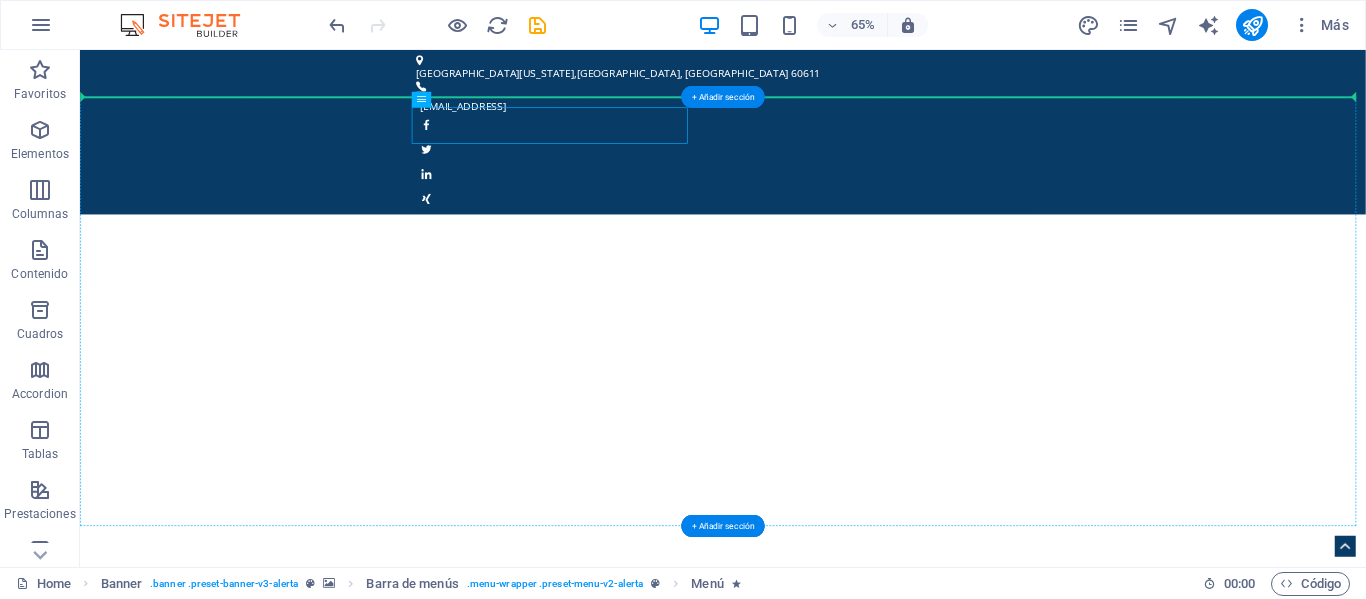 drag, startPoint x: 909, startPoint y: 169, endPoint x: 1612, endPoint y: 165, distance: 703.01135 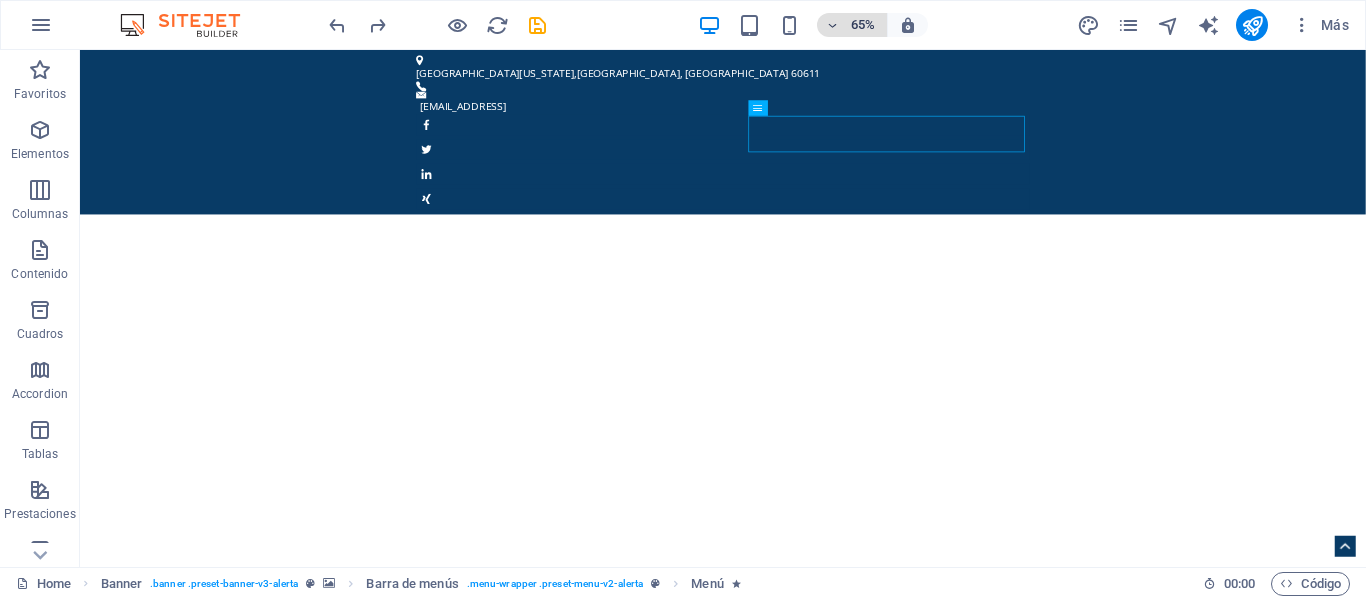 click at bounding box center [832, 25] 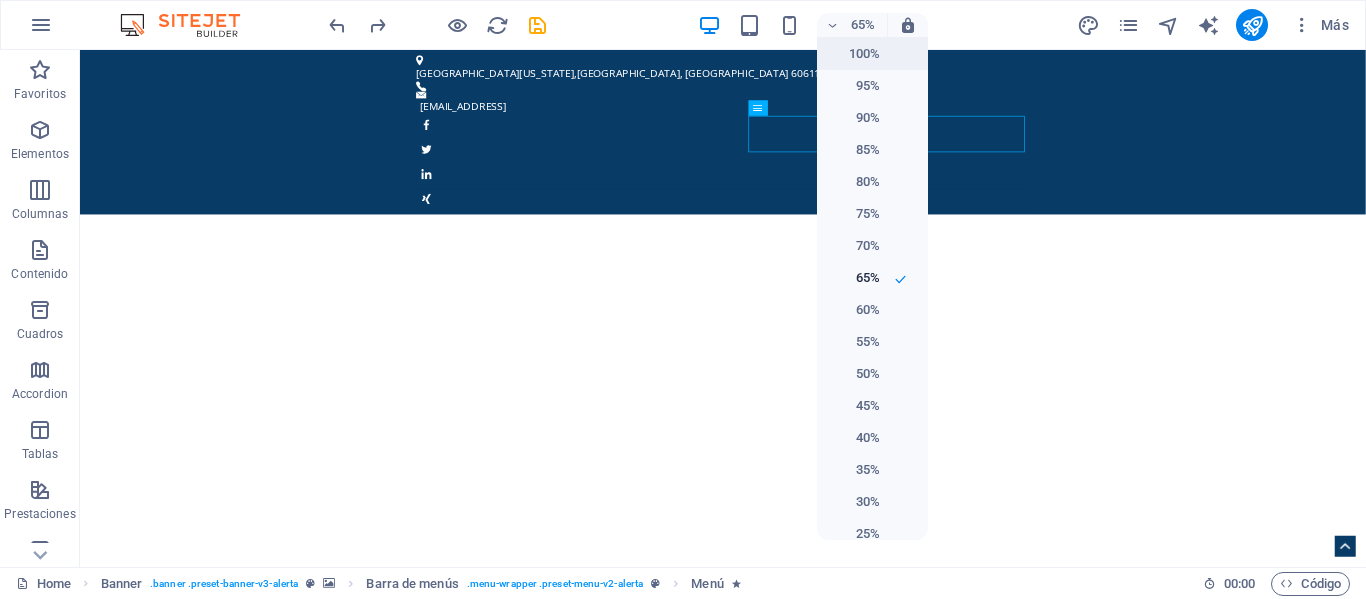 click on "100%" at bounding box center (854, 54) 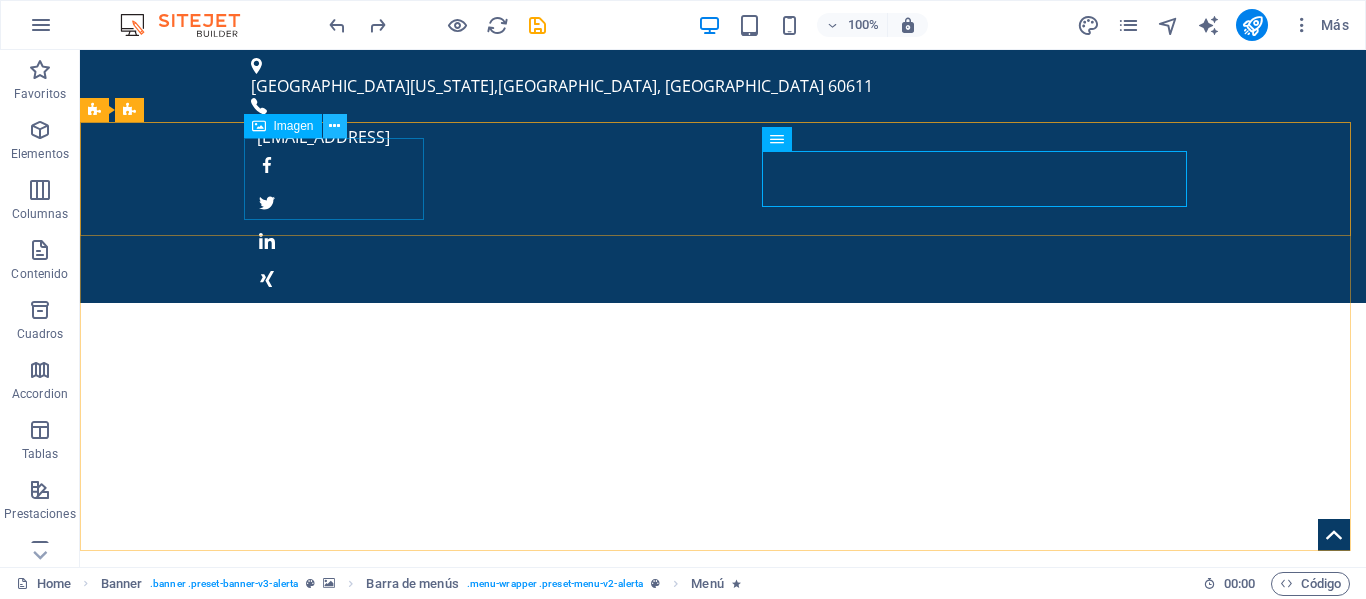 click at bounding box center [334, 126] 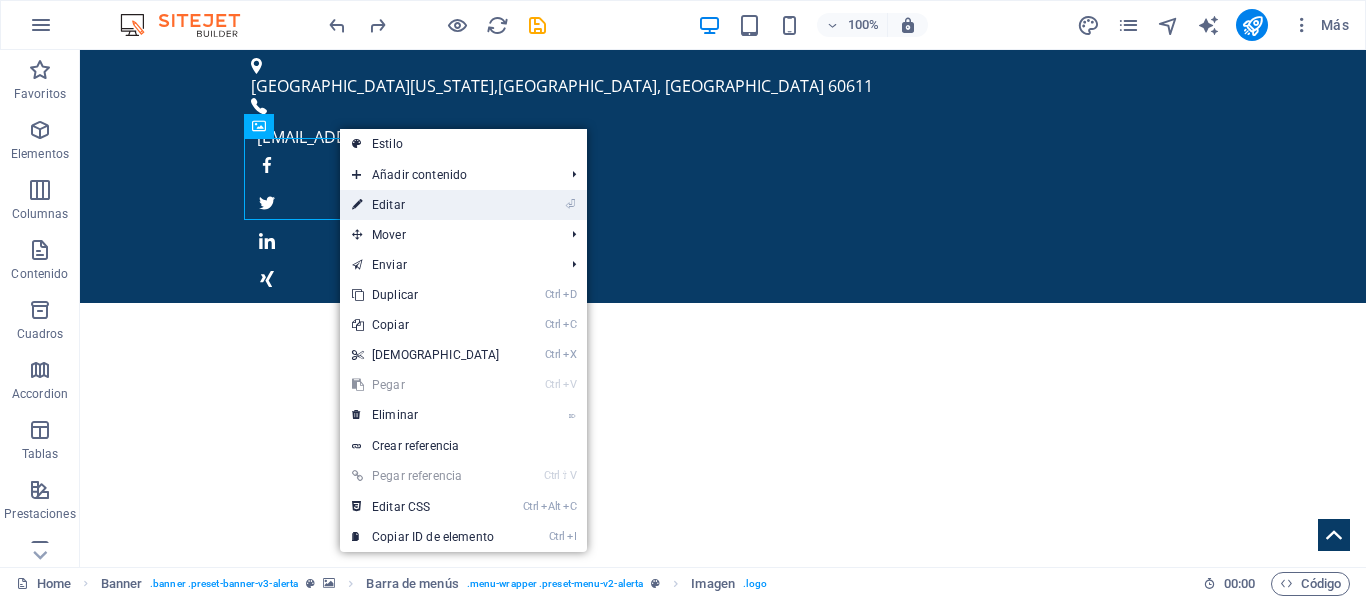 click on "⏎  Editar" at bounding box center (426, 205) 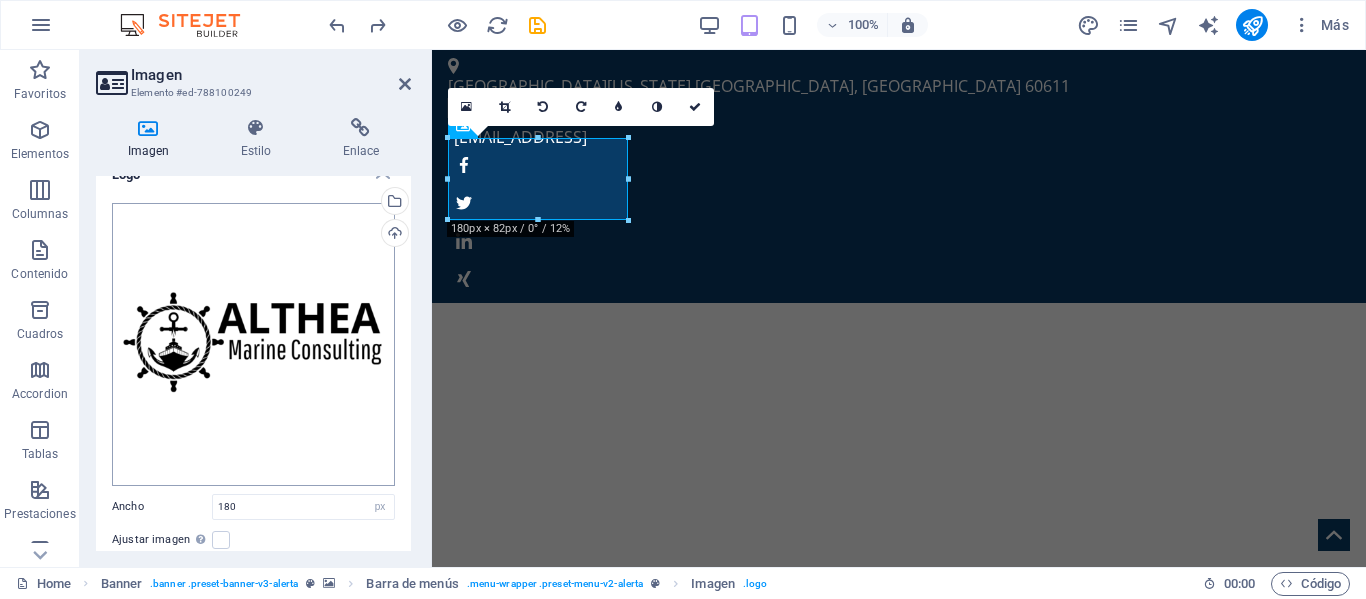 scroll, scrollTop: 0, scrollLeft: 0, axis: both 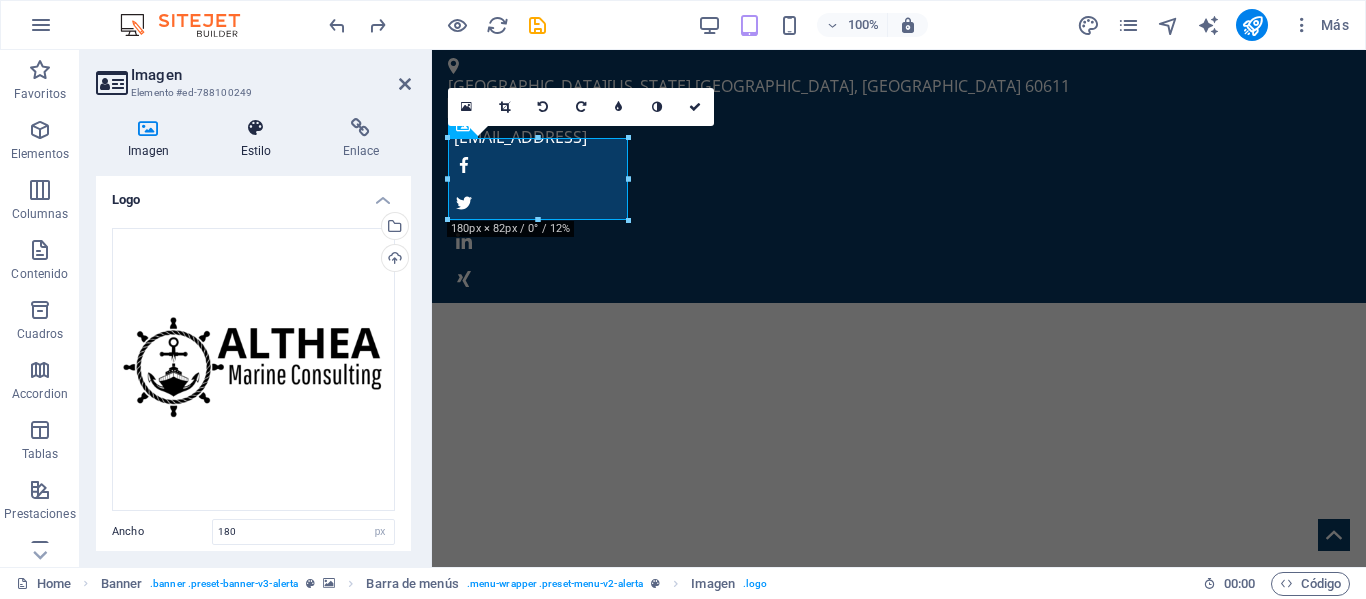 click at bounding box center [256, 128] 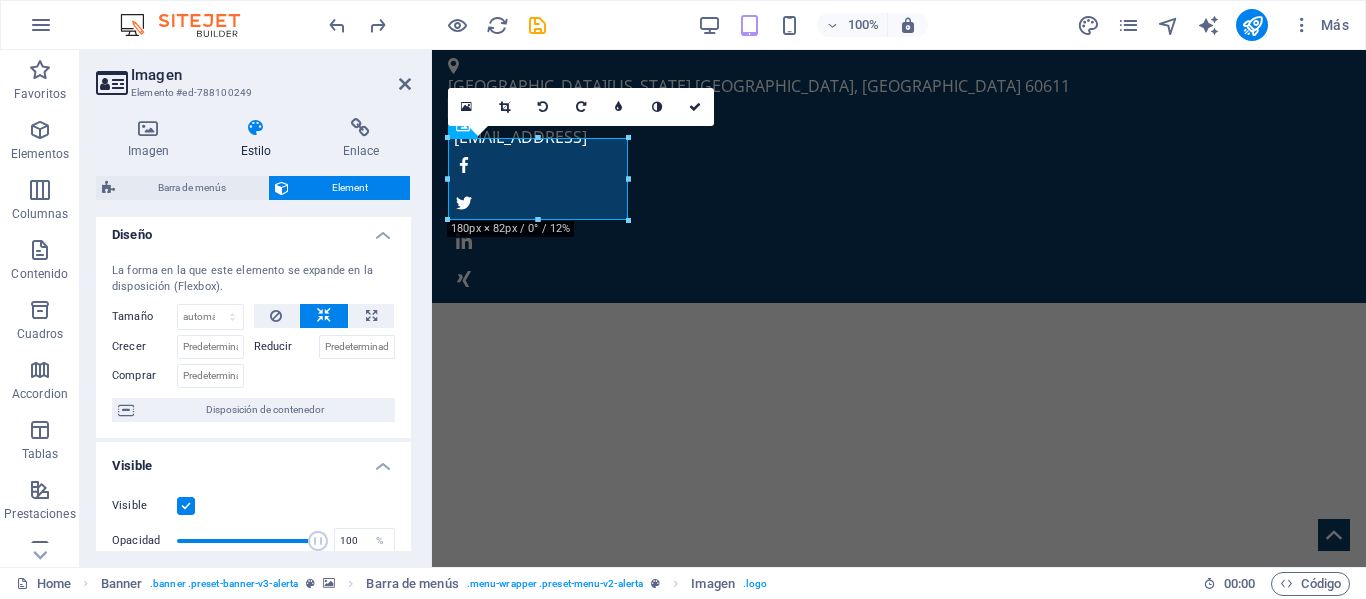 scroll, scrollTop: 0, scrollLeft: 0, axis: both 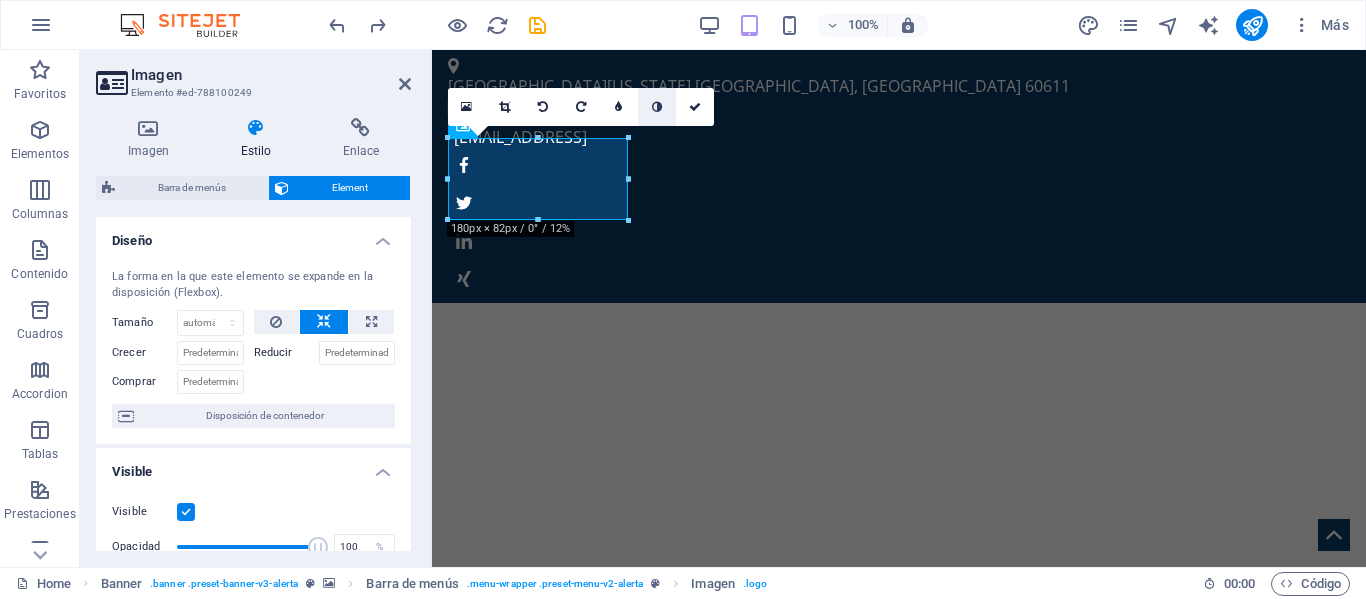 click at bounding box center (657, 107) 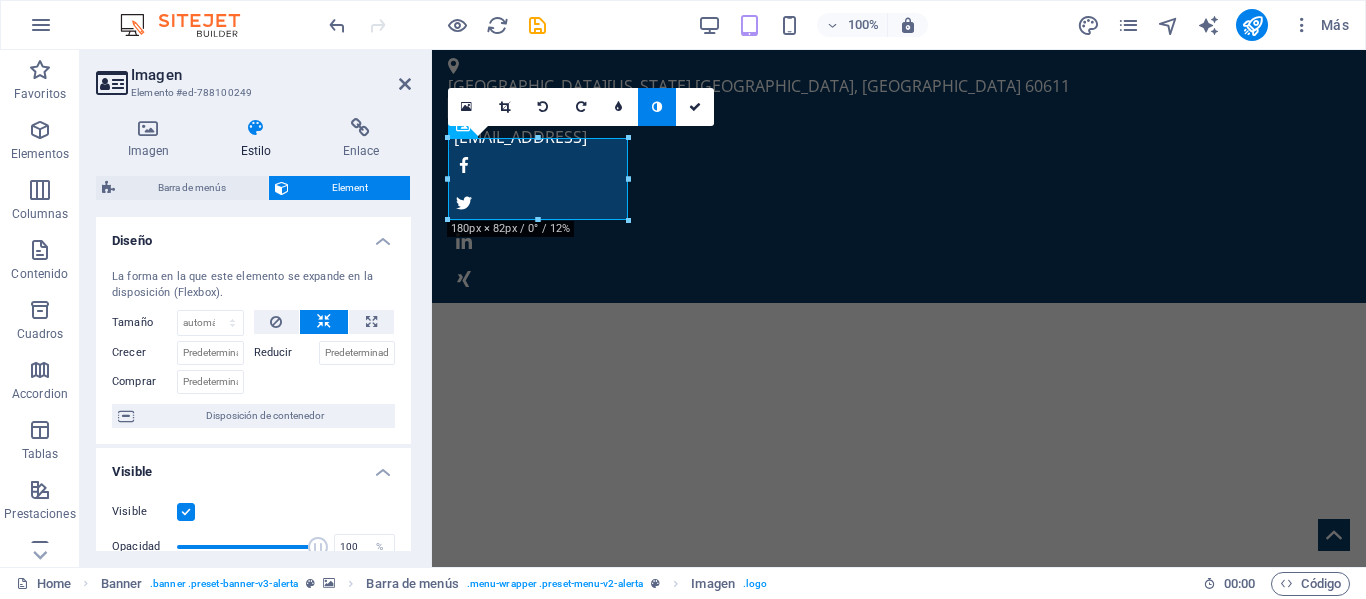 click at bounding box center [657, 107] 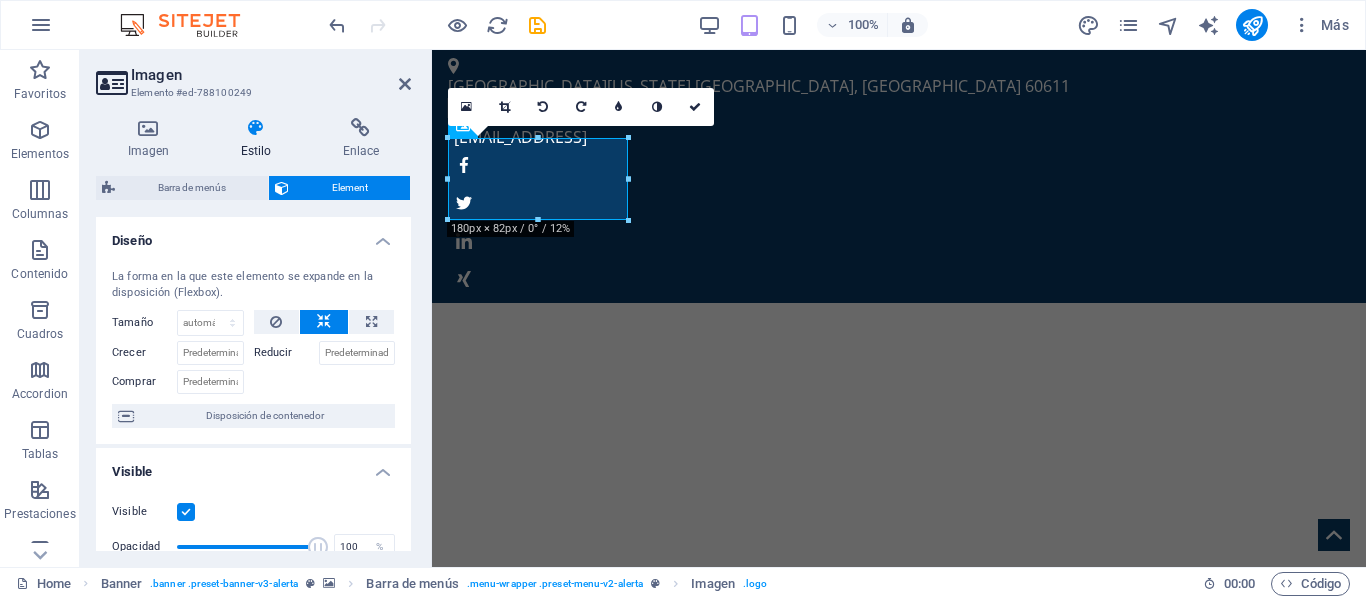 click at bounding box center (657, 107) 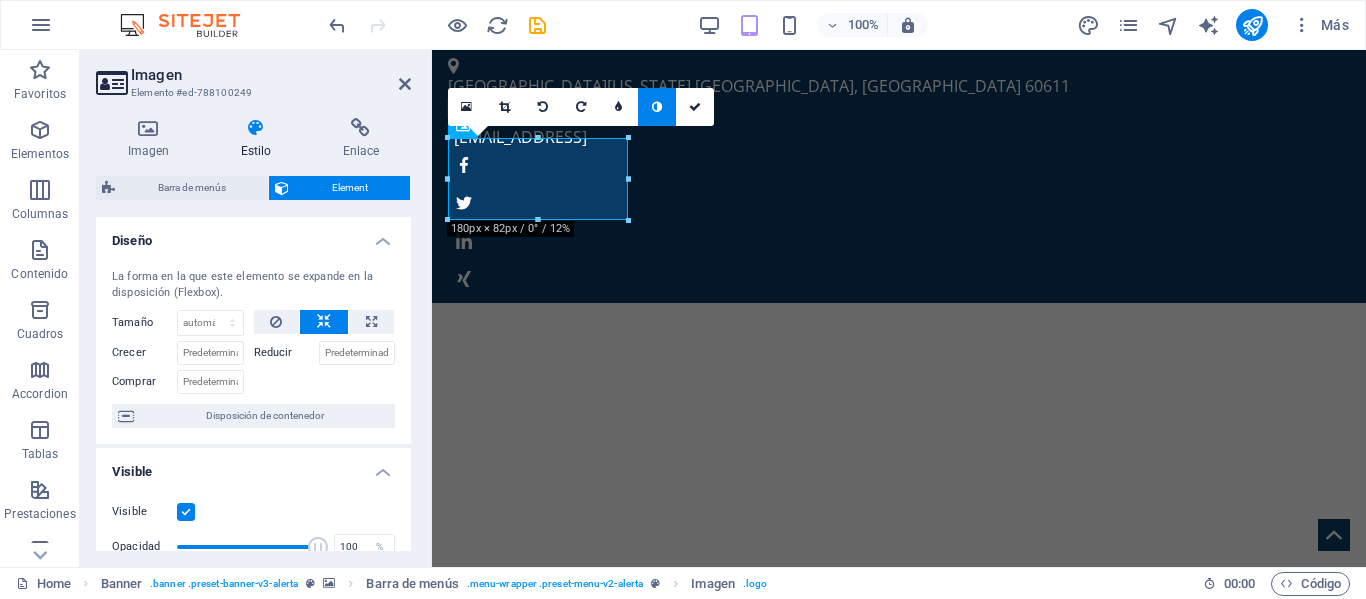 click at bounding box center [657, 107] 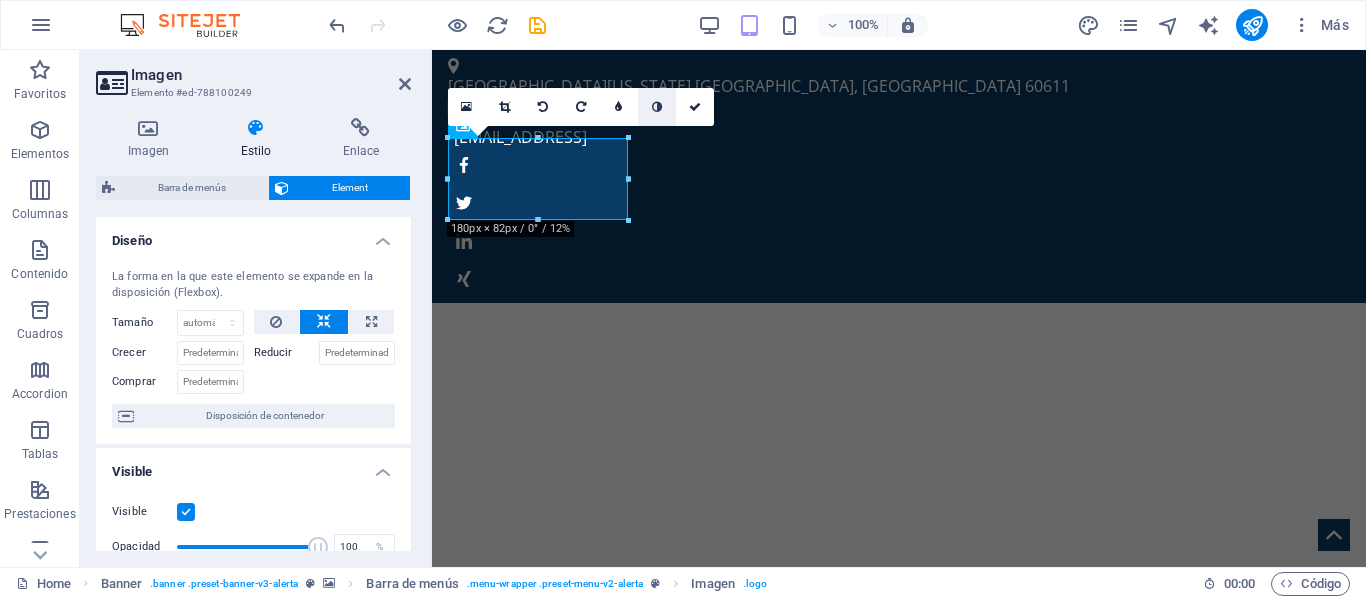 click at bounding box center (657, 107) 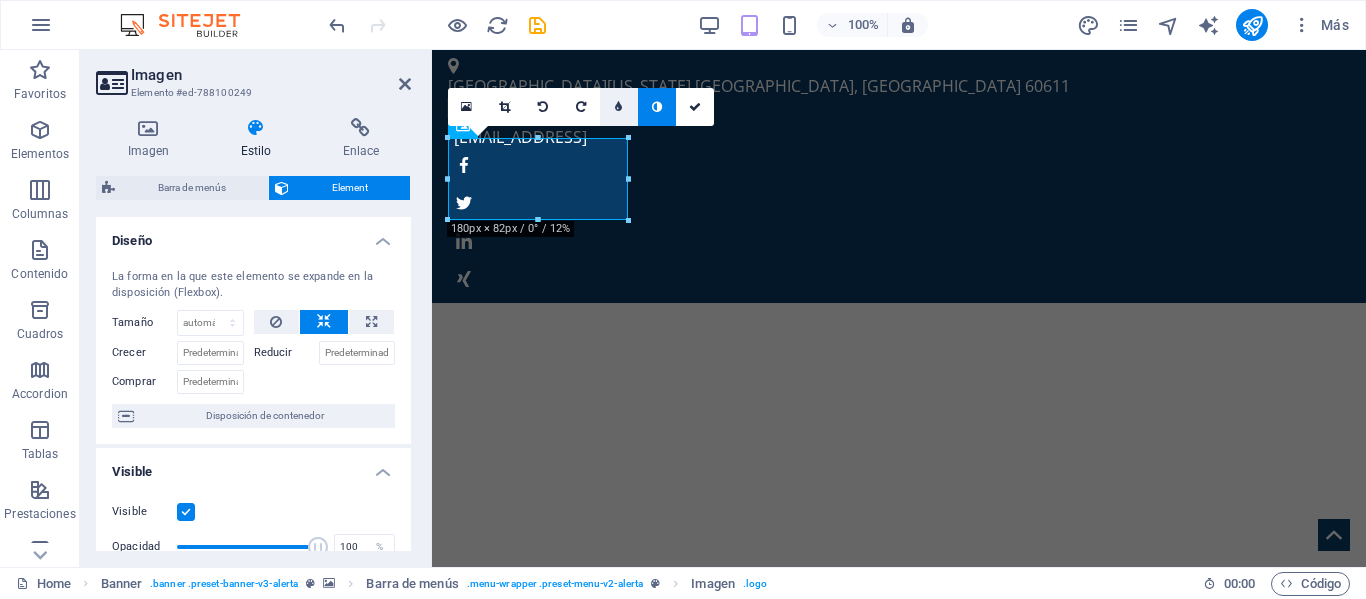 click at bounding box center (618, 107) 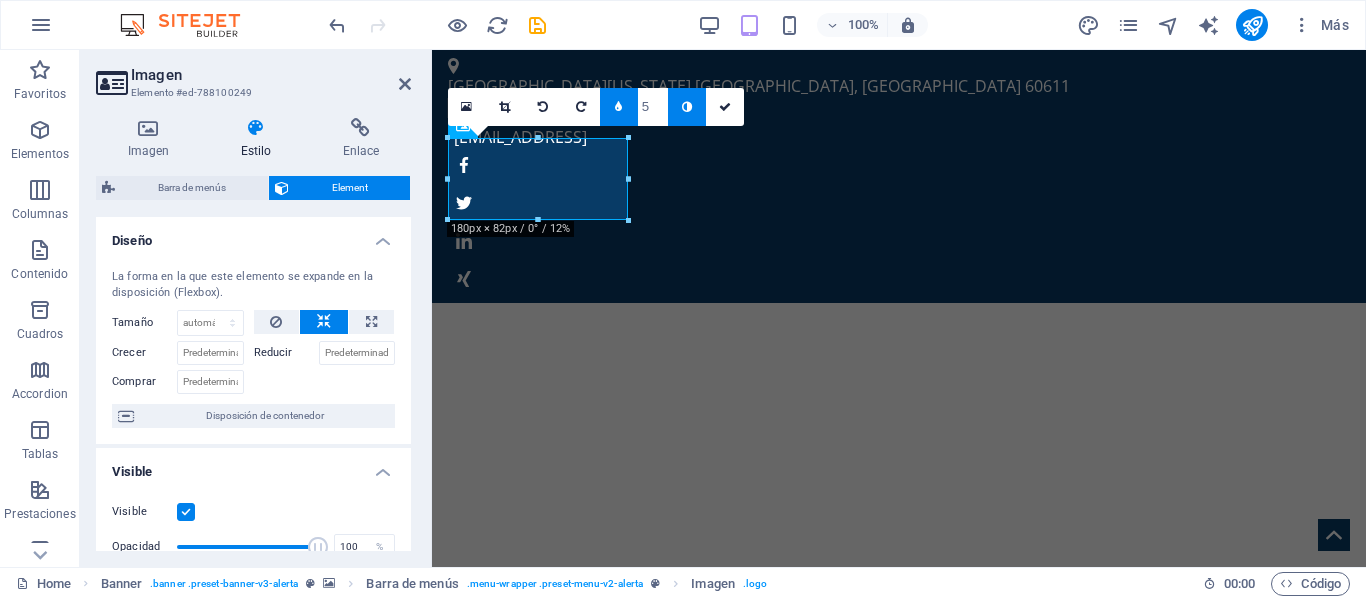 type on "6" 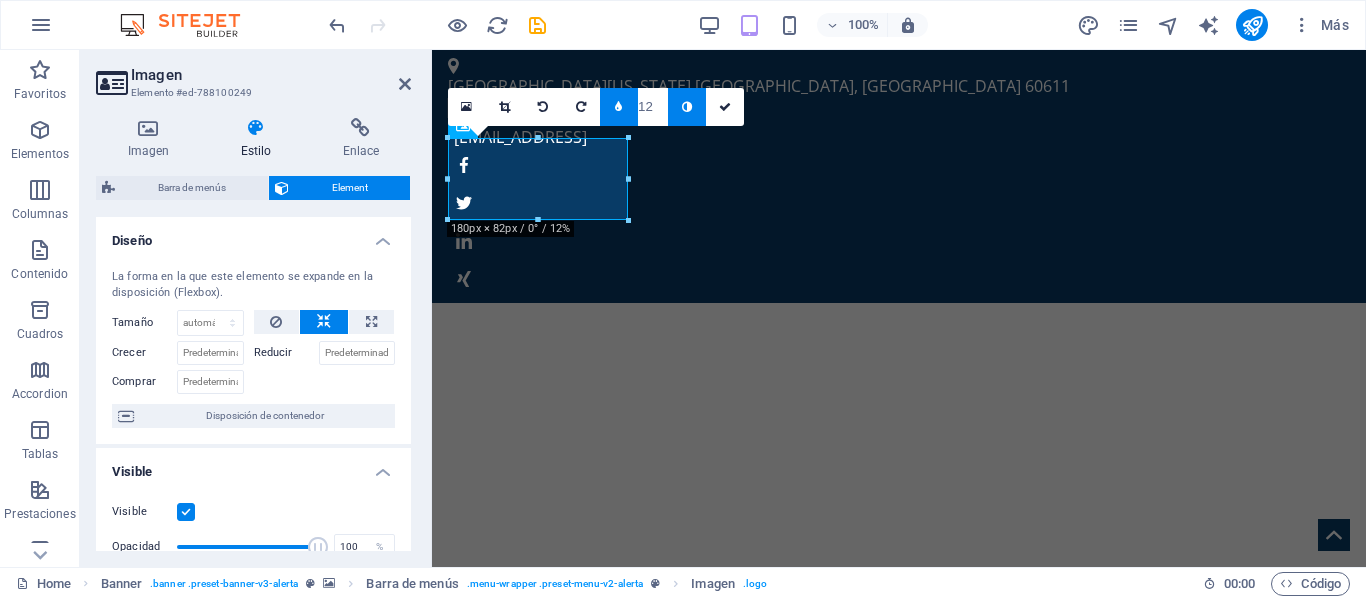 click at bounding box center (619, 107) 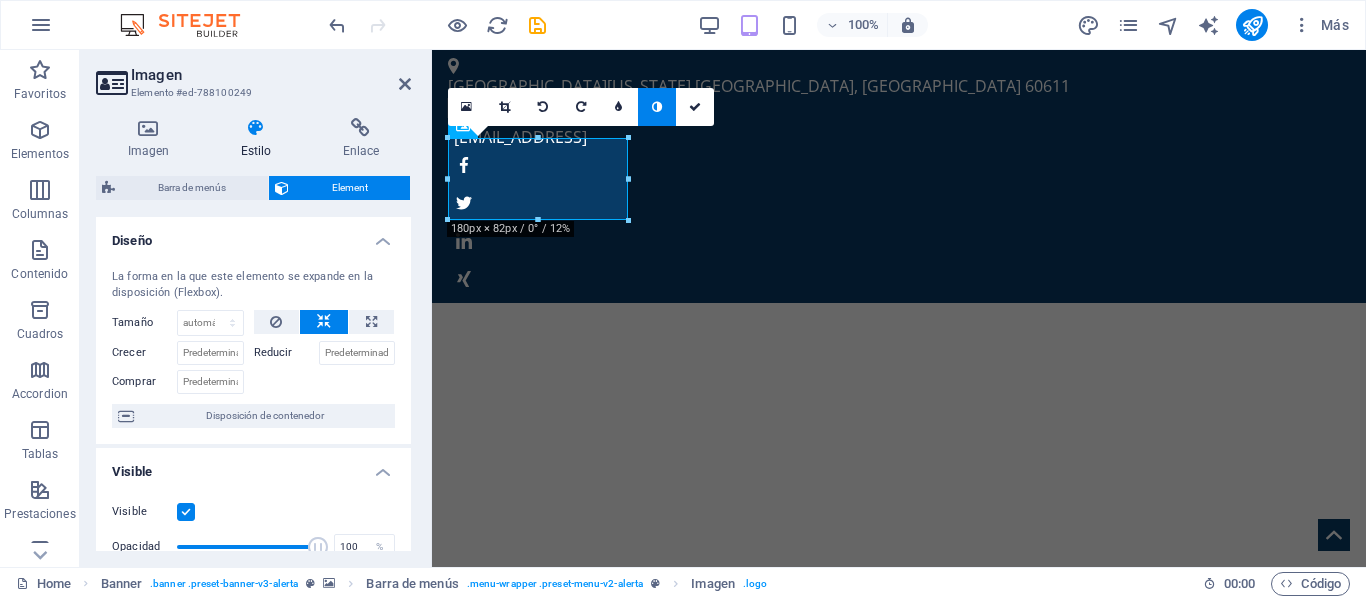 click at bounding box center (657, 107) 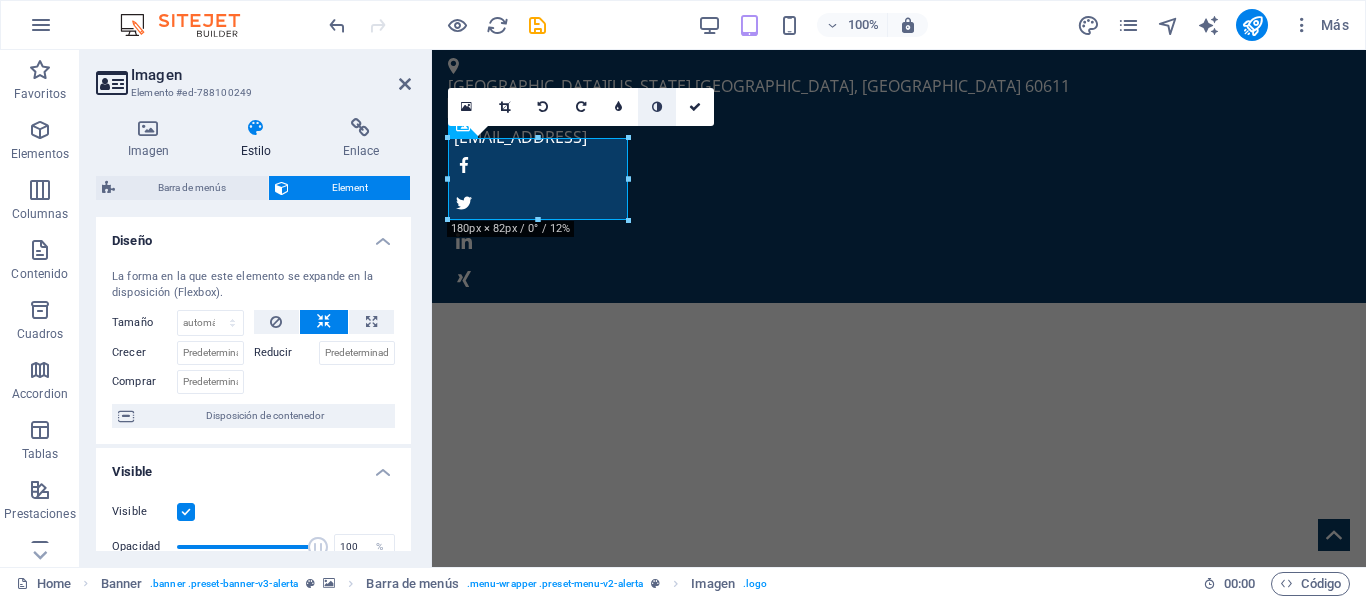 click at bounding box center (657, 107) 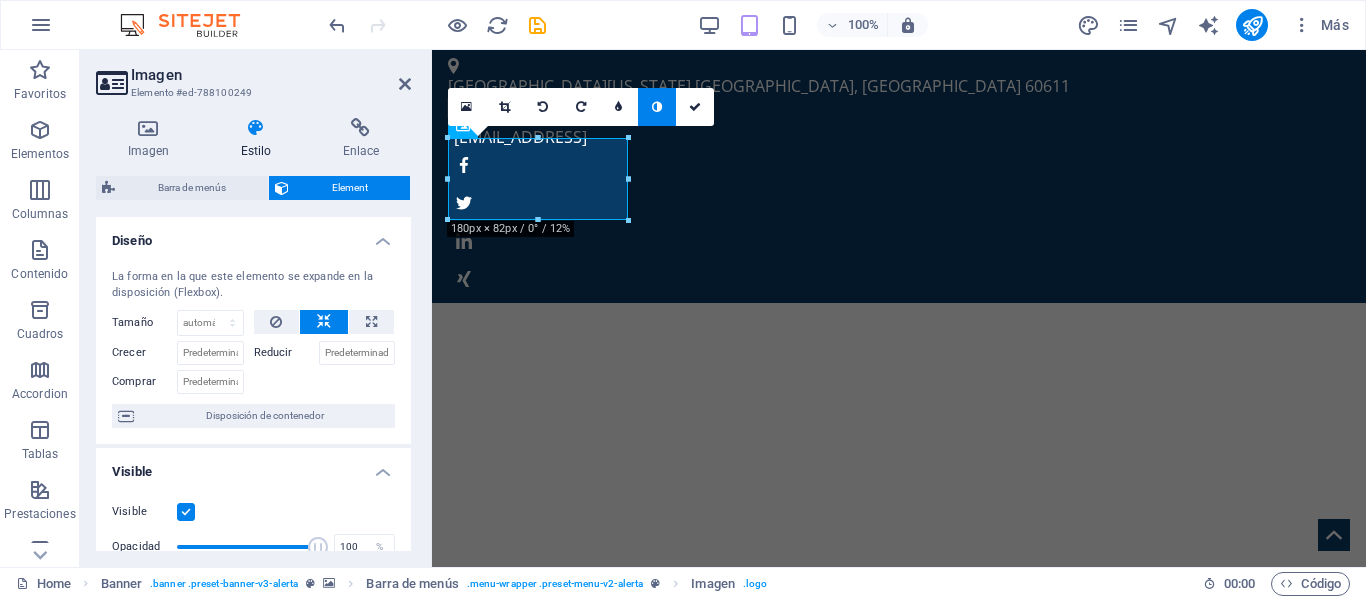 click at bounding box center [657, 107] 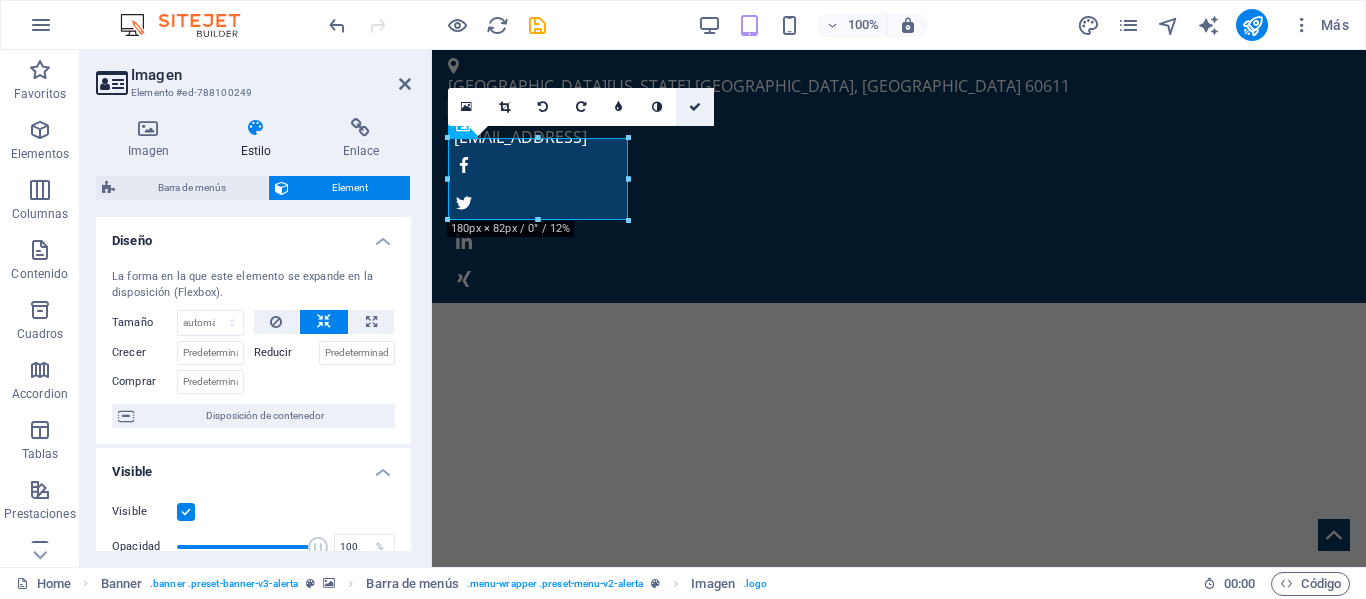 click at bounding box center [695, 107] 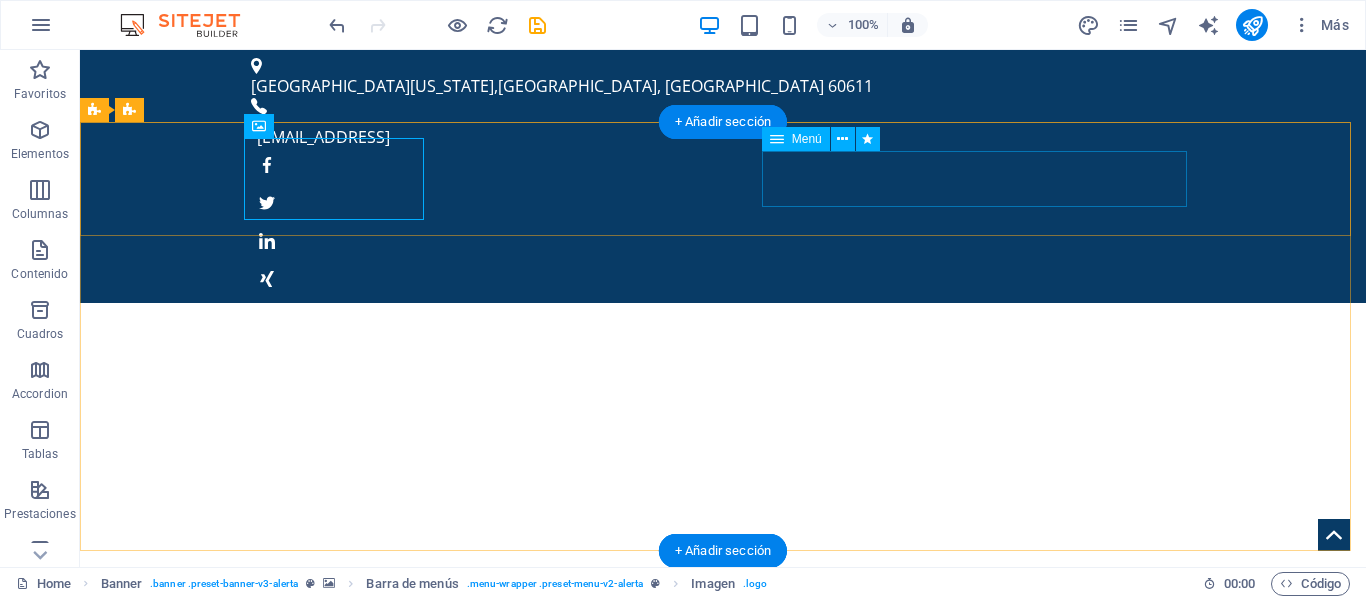 click on "Home About us Services Contact" at bounding box center [723, 858] 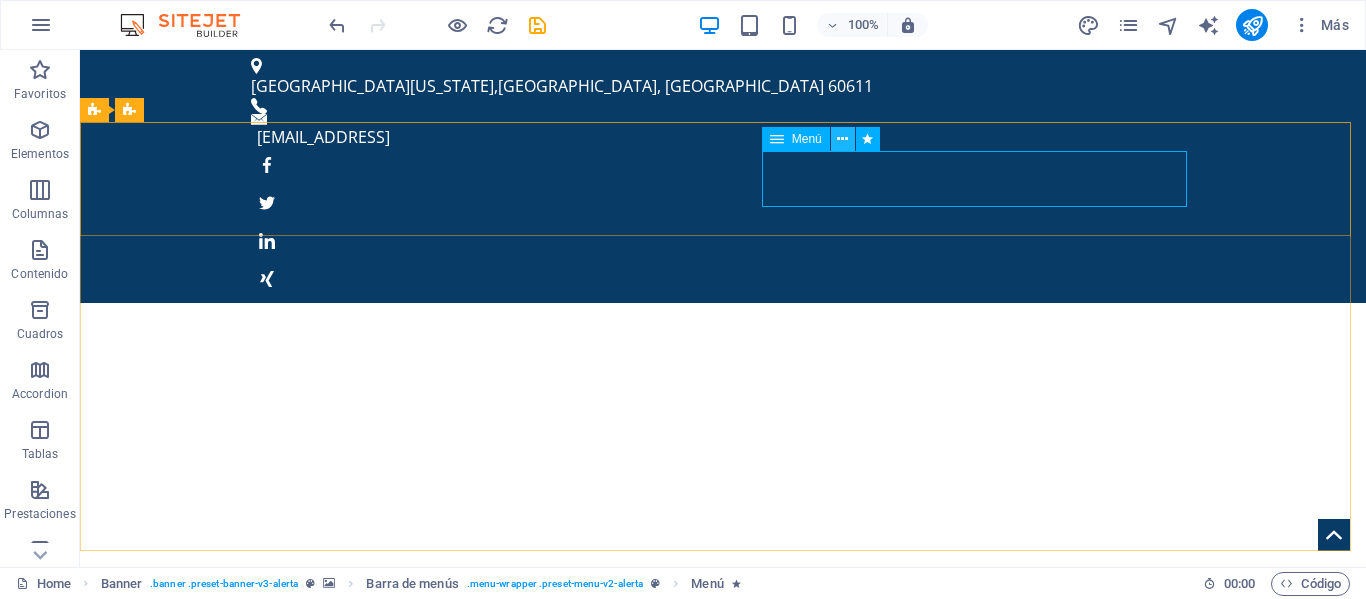 click at bounding box center (842, 139) 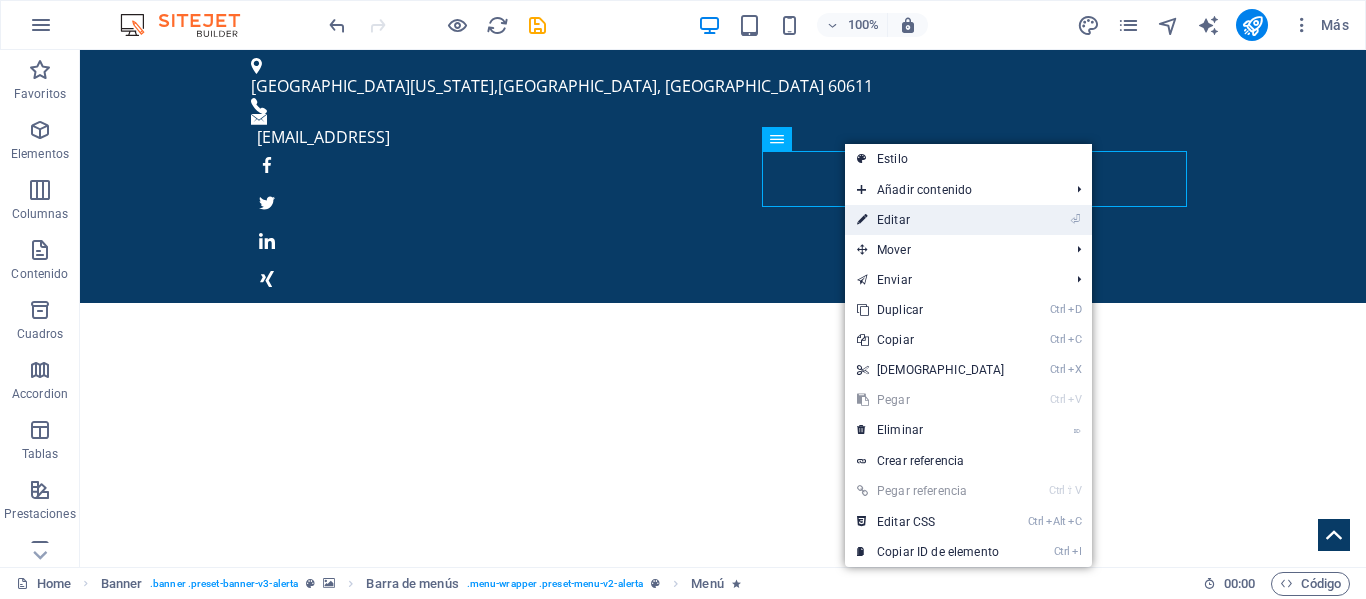 click on "⏎  Editar" at bounding box center (931, 220) 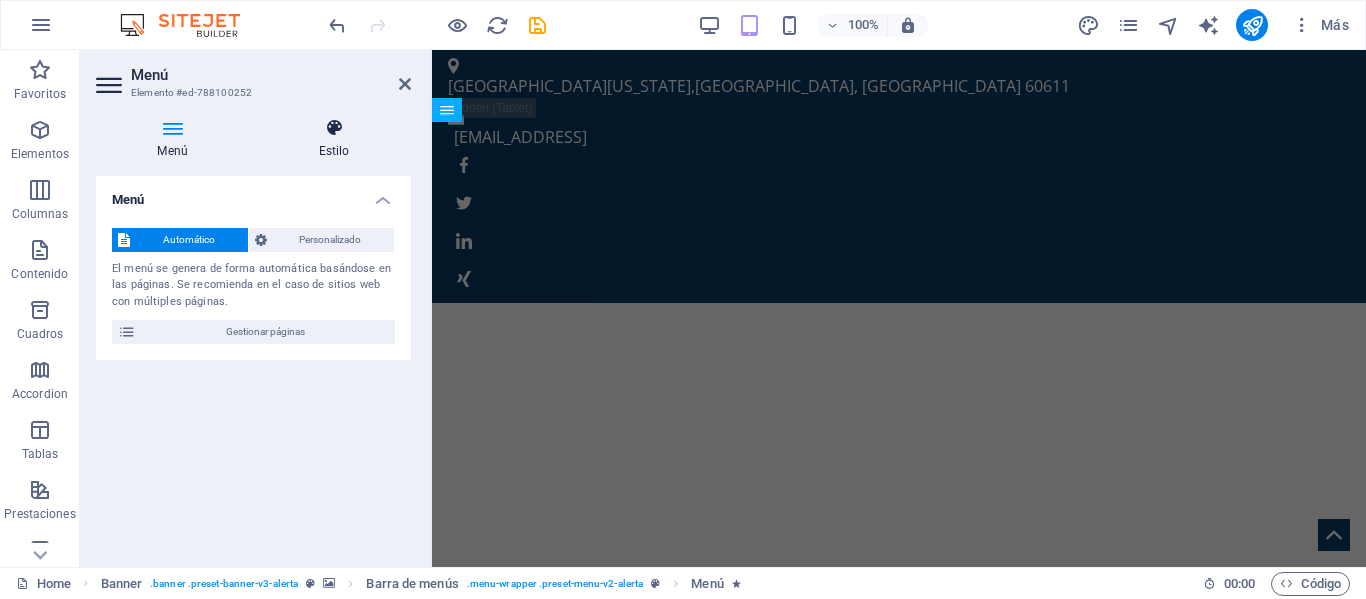 click on "Estilo" at bounding box center (334, 139) 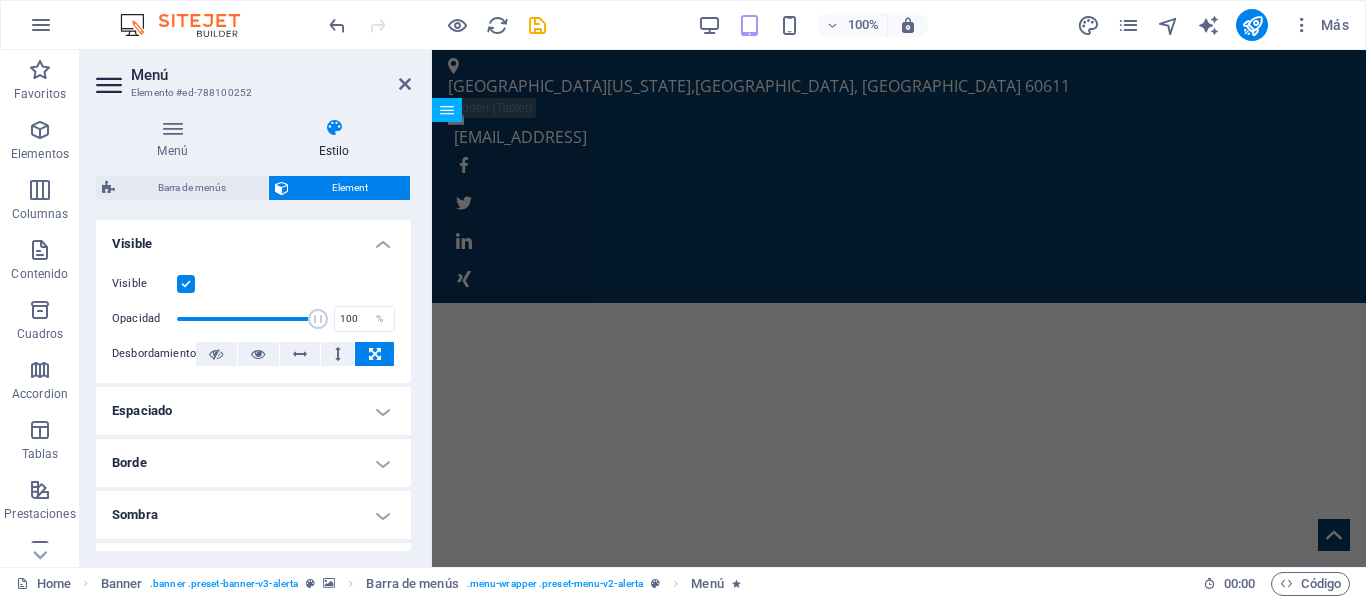 scroll, scrollTop: 328, scrollLeft: 0, axis: vertical 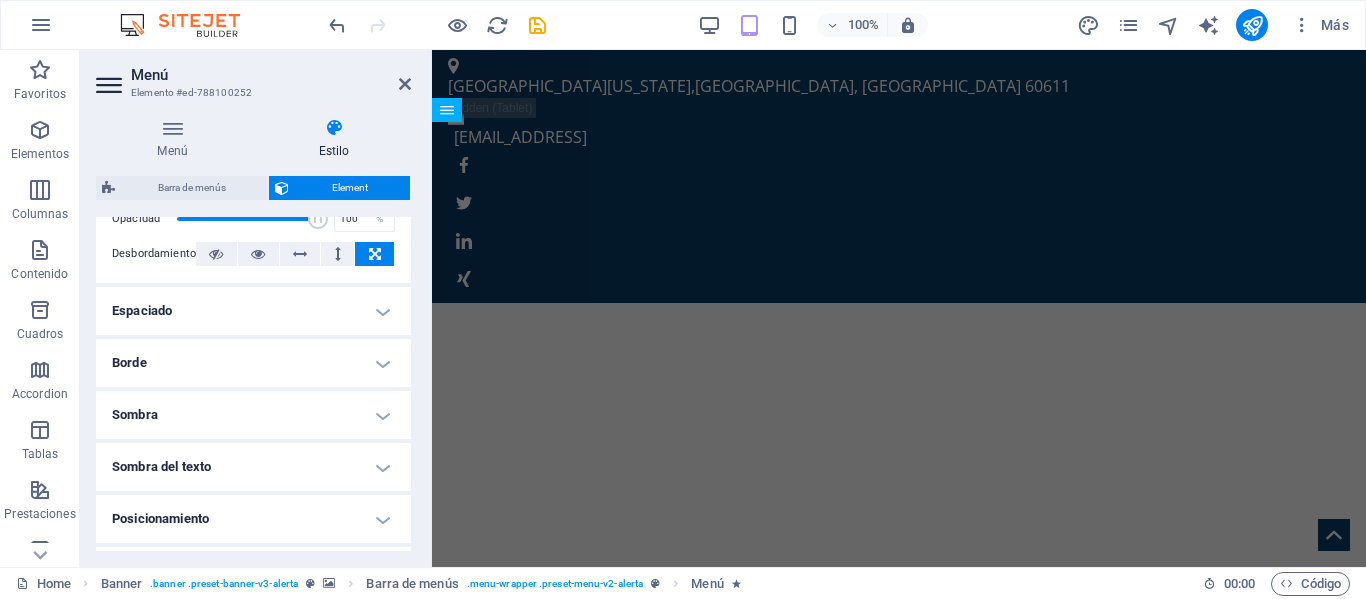 click on "Borde" at bounding box center [253, 363] 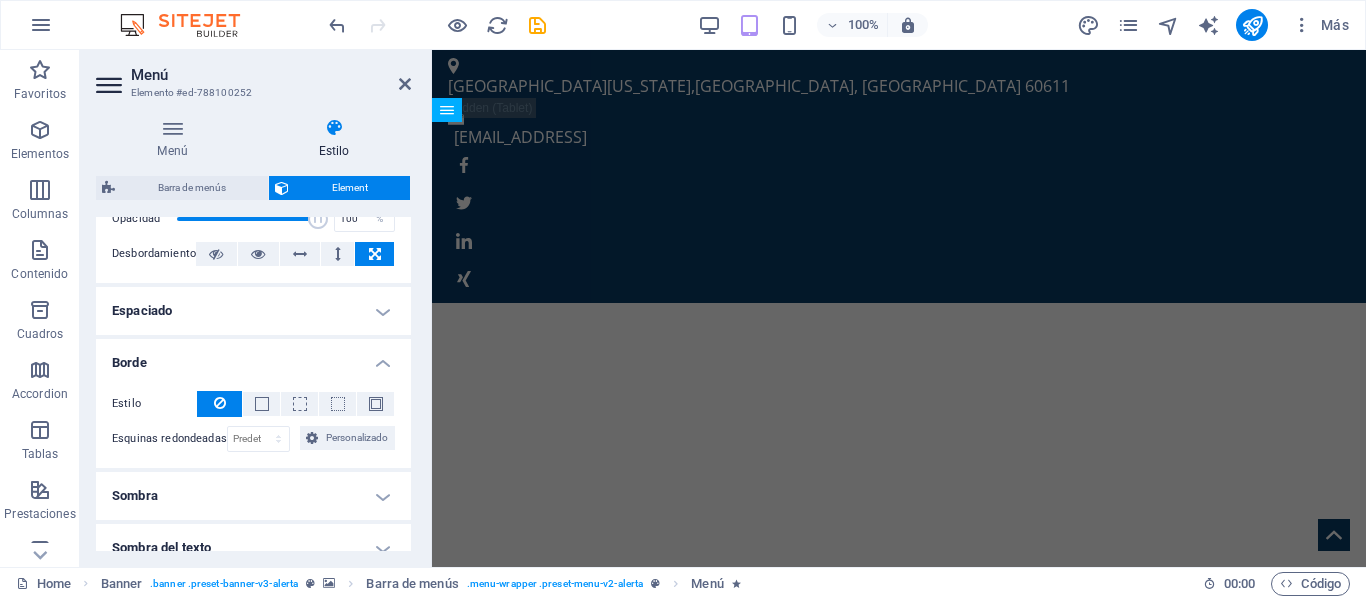 scroll, scrollTop: 528, scrollLeft: 0, axis: vertical 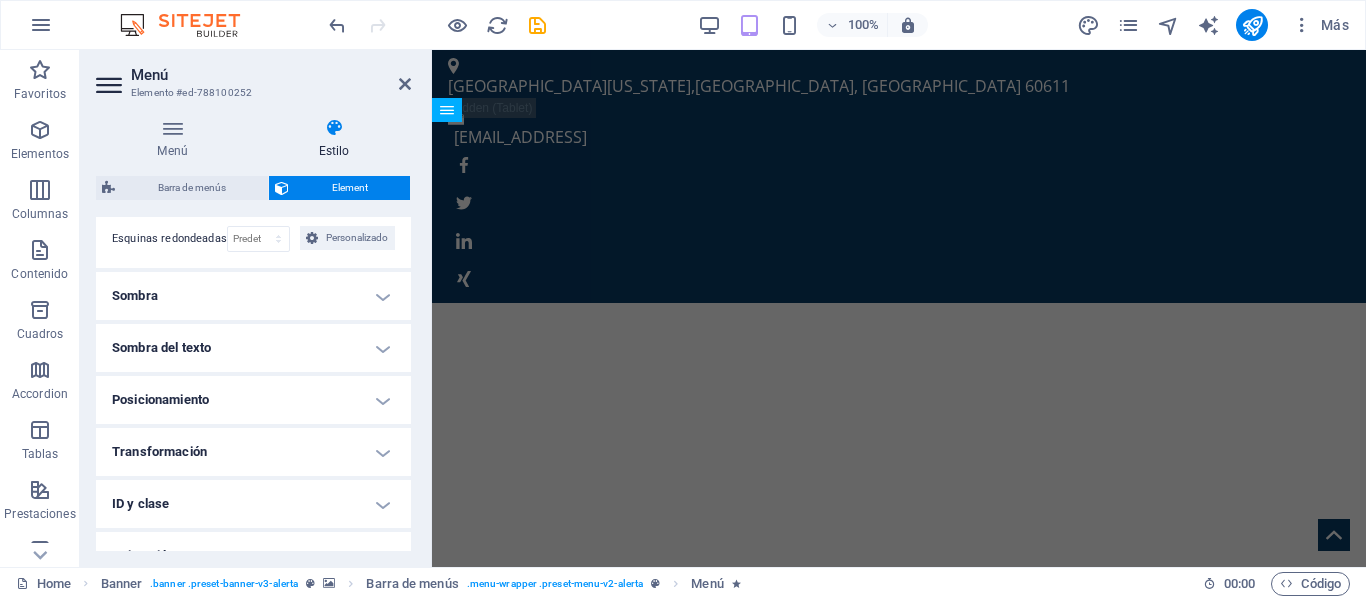 click on "Sombra" at bounding box center [253, 296] 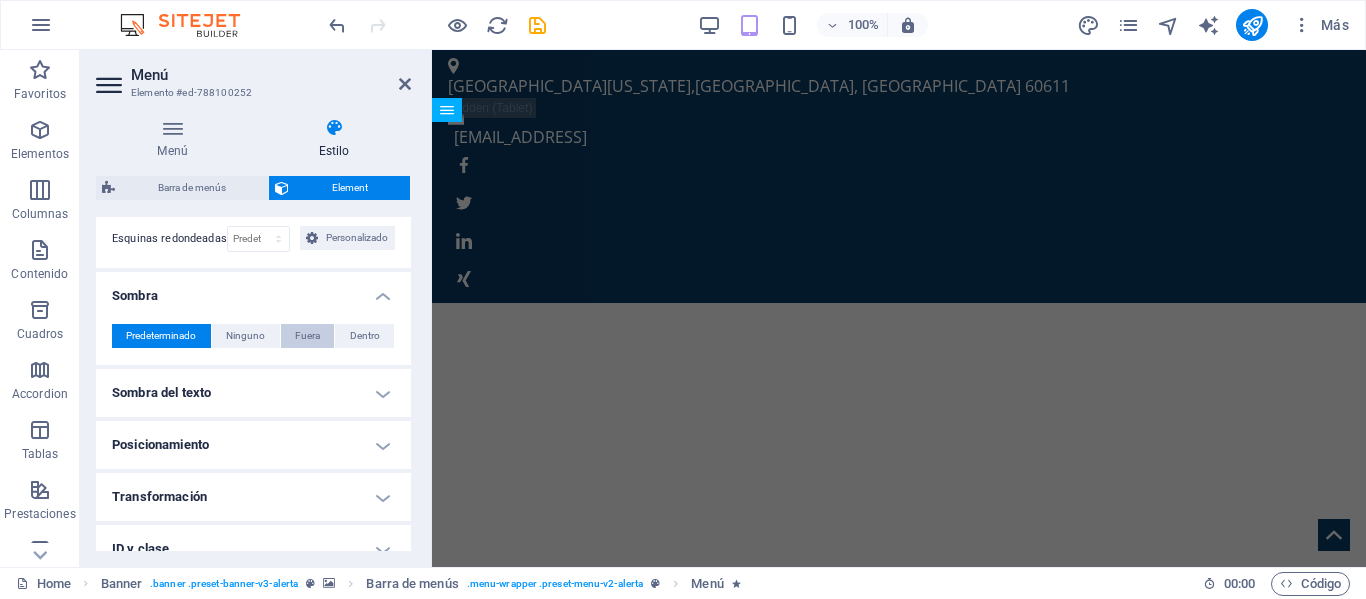 click on "Fuera" at bounding box center [307, 336] 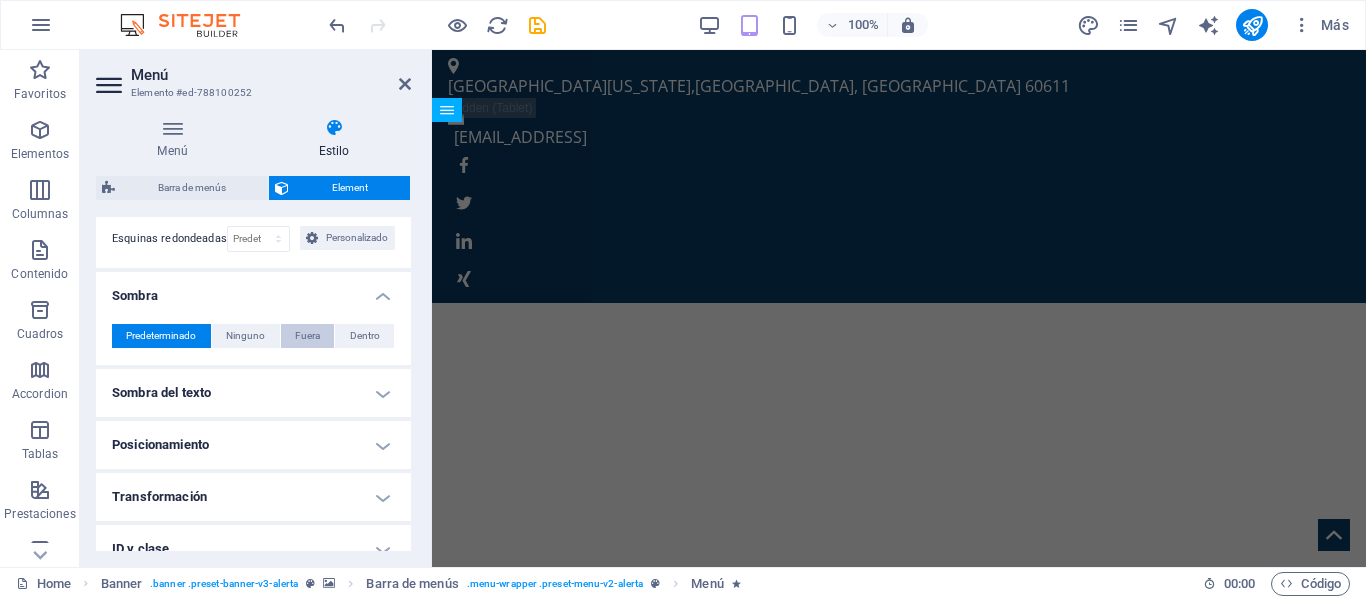 type on "2" 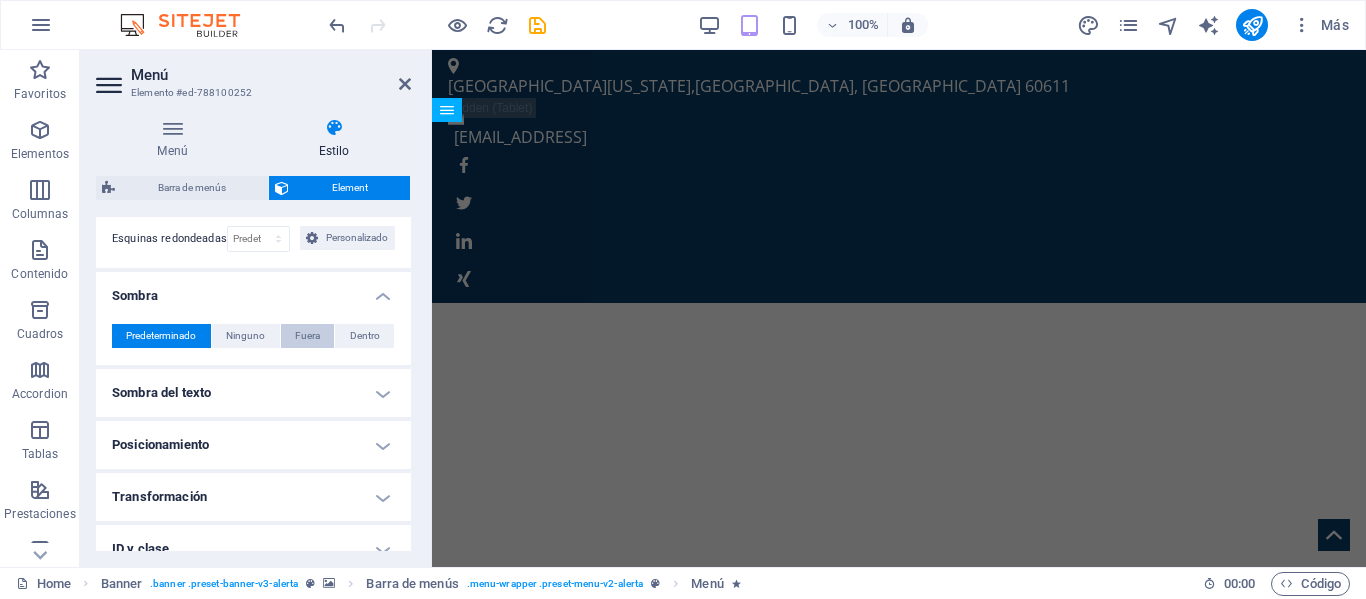 type on "2" 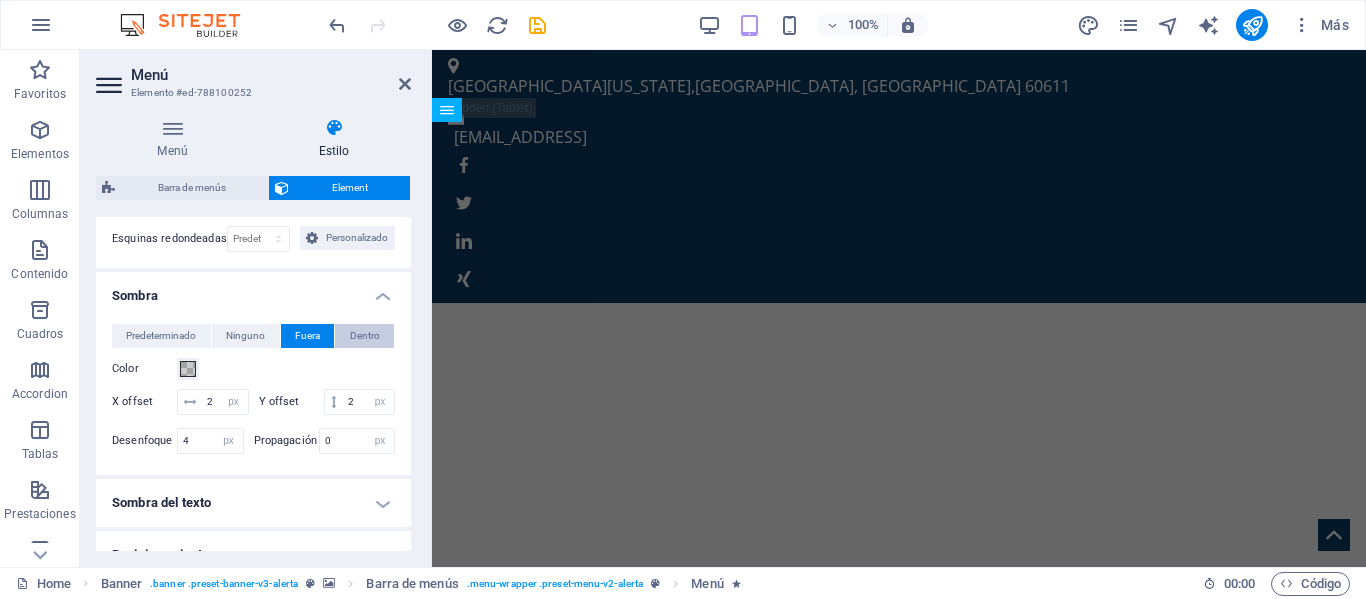 click on "Dentro" at bounding box center [365, 336] 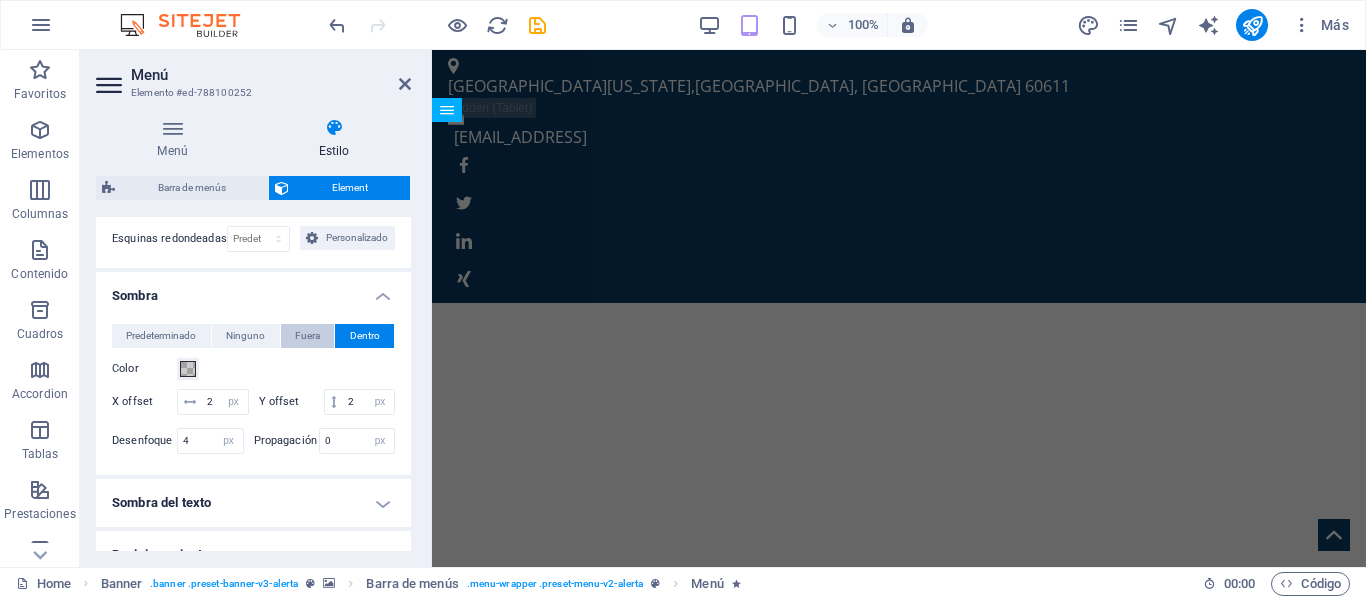 click on "Fuera" at bounding box center [307, 336] 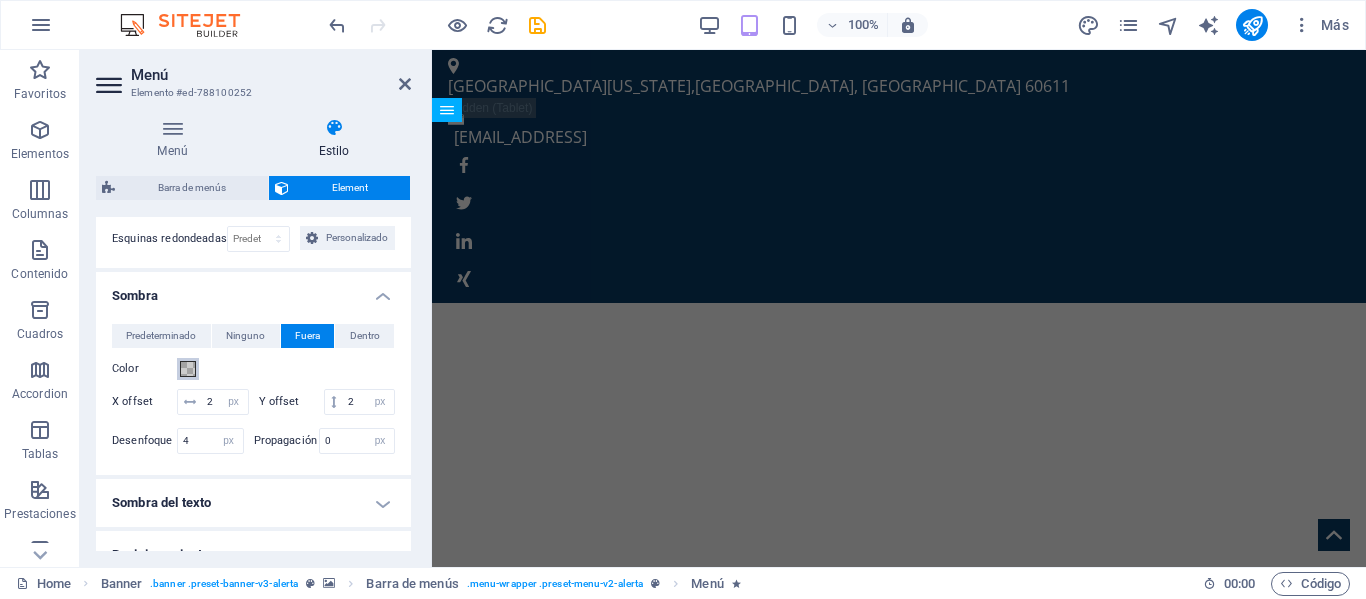 click at bounding box center [188, 369] 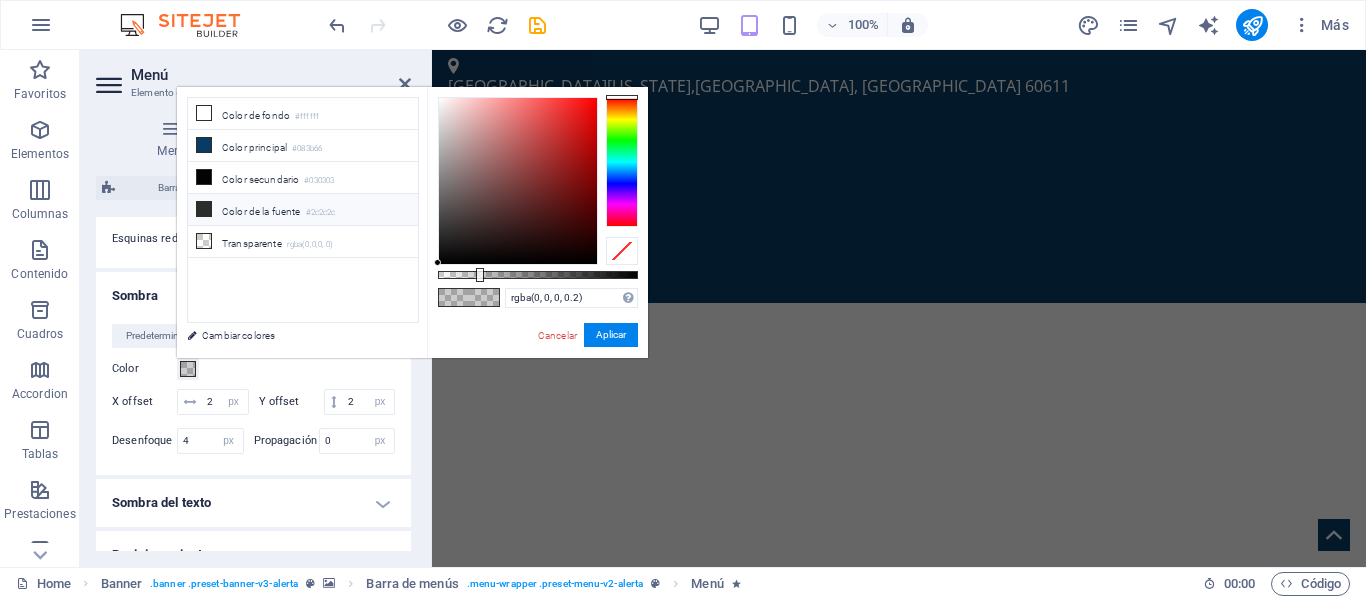 click at bounding box center (204, 209) 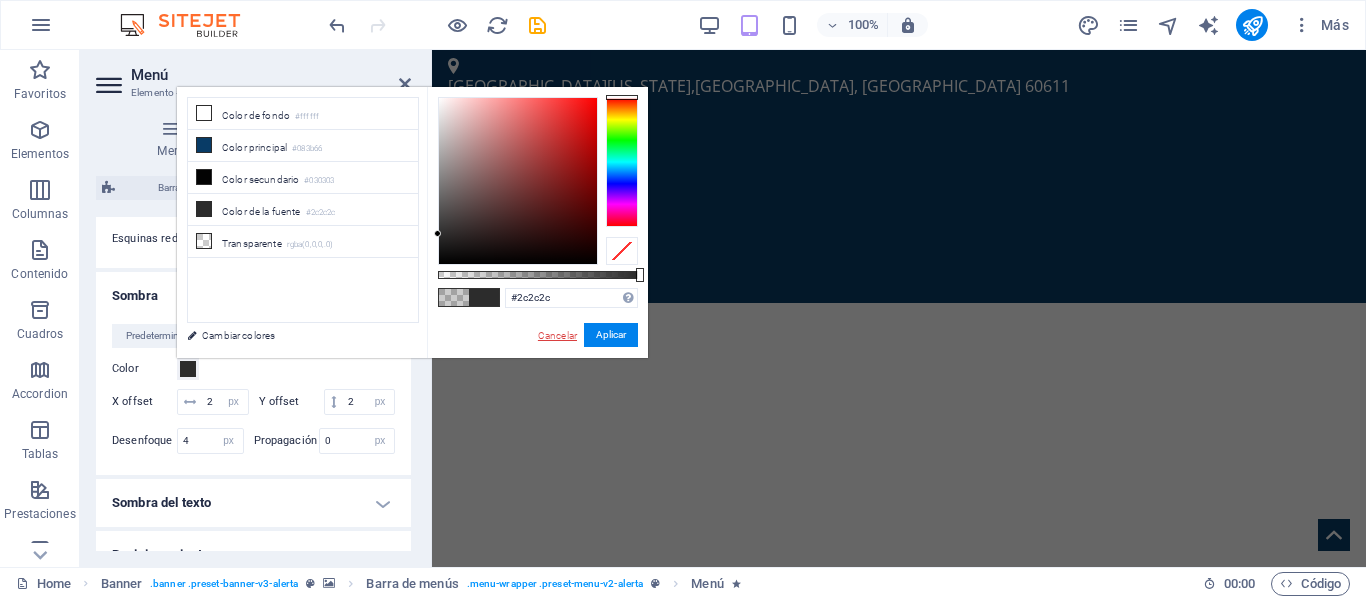 click on "Cancelar" at bounding box center [557, 335] 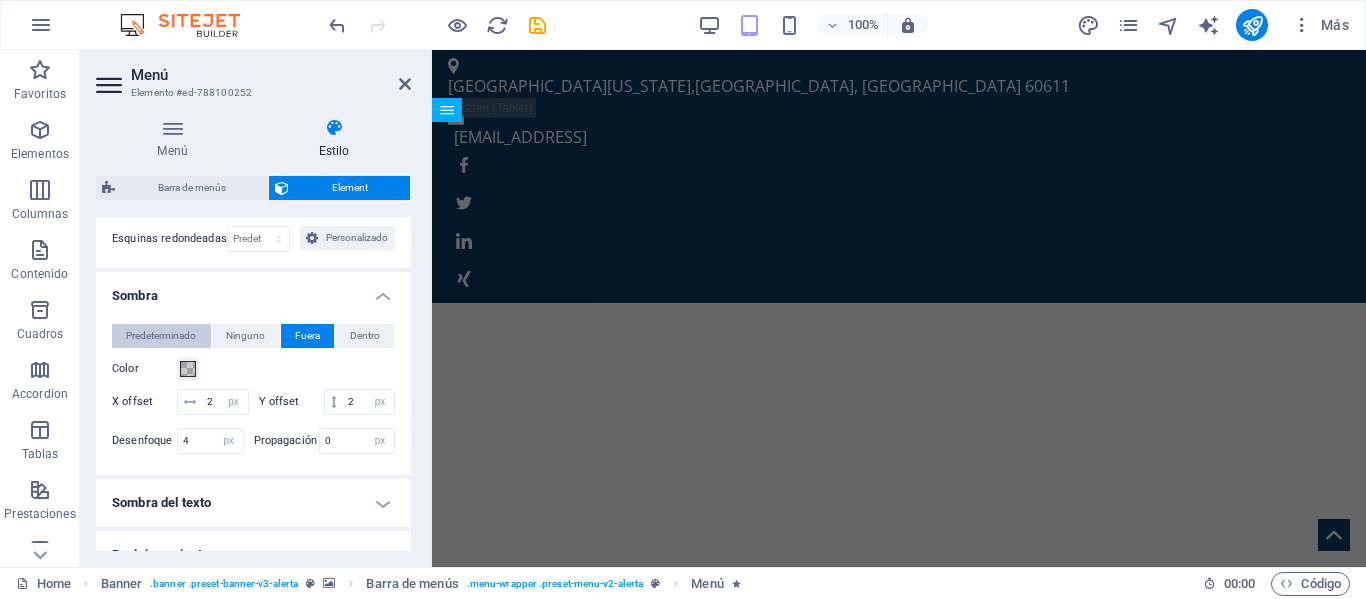 click on "Predeterminado" at bounding box center [161, 336] 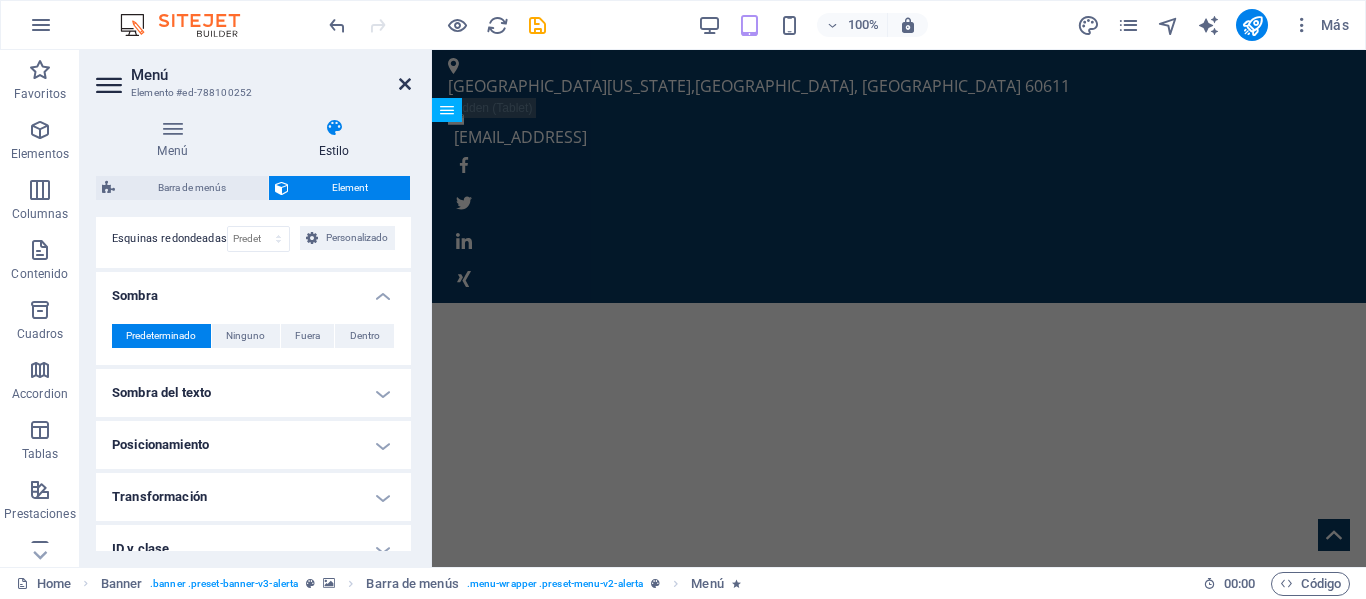 click at bounding box center [405, 84] 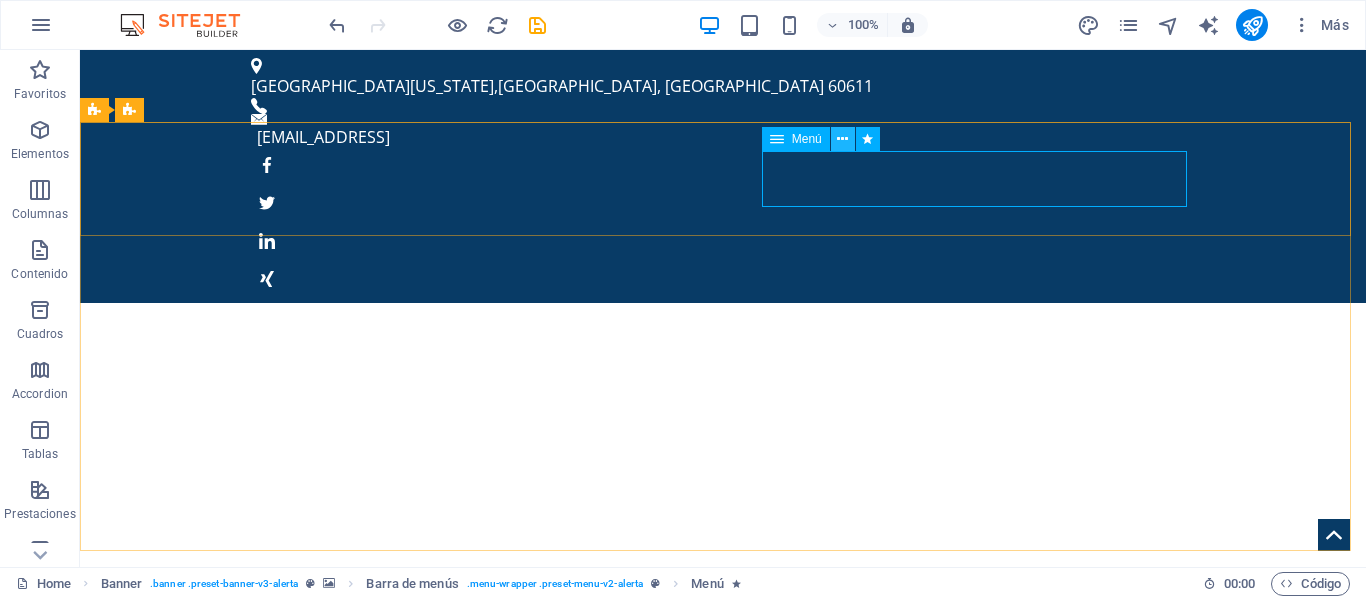 click at bounding box center (842, 139) 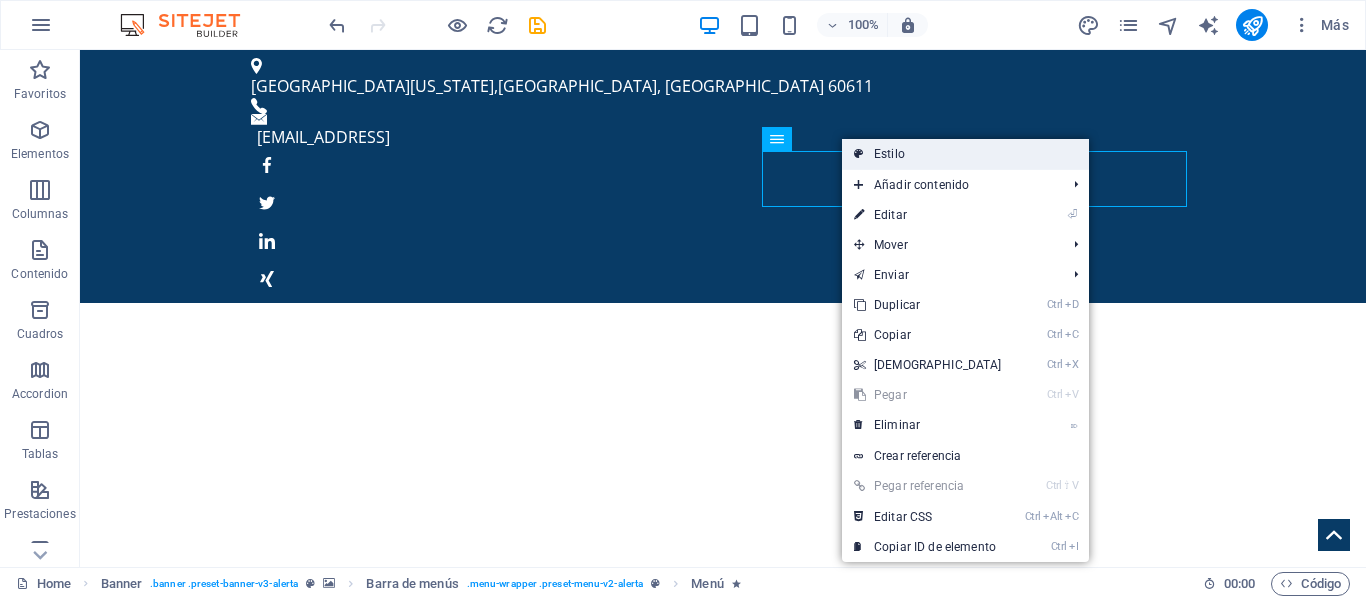 click on "Estilo" at bounding box center [965, 154] 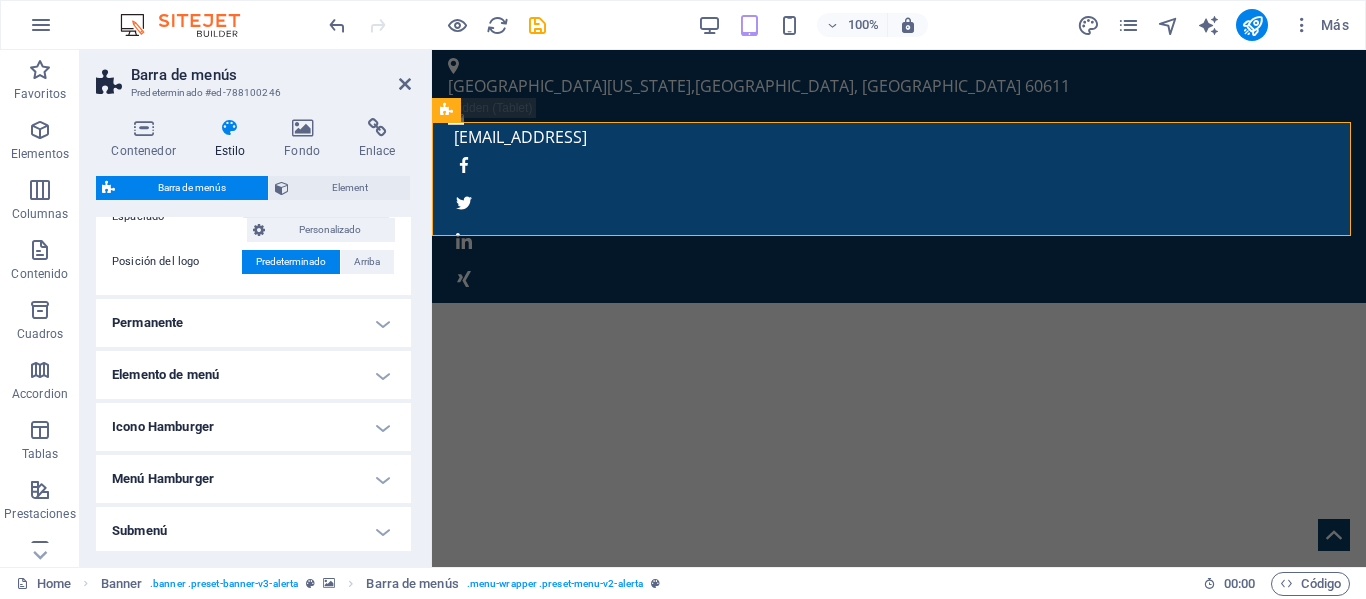 scroll, scrollTop: 284, scrollLeft: 0, axis: vertical 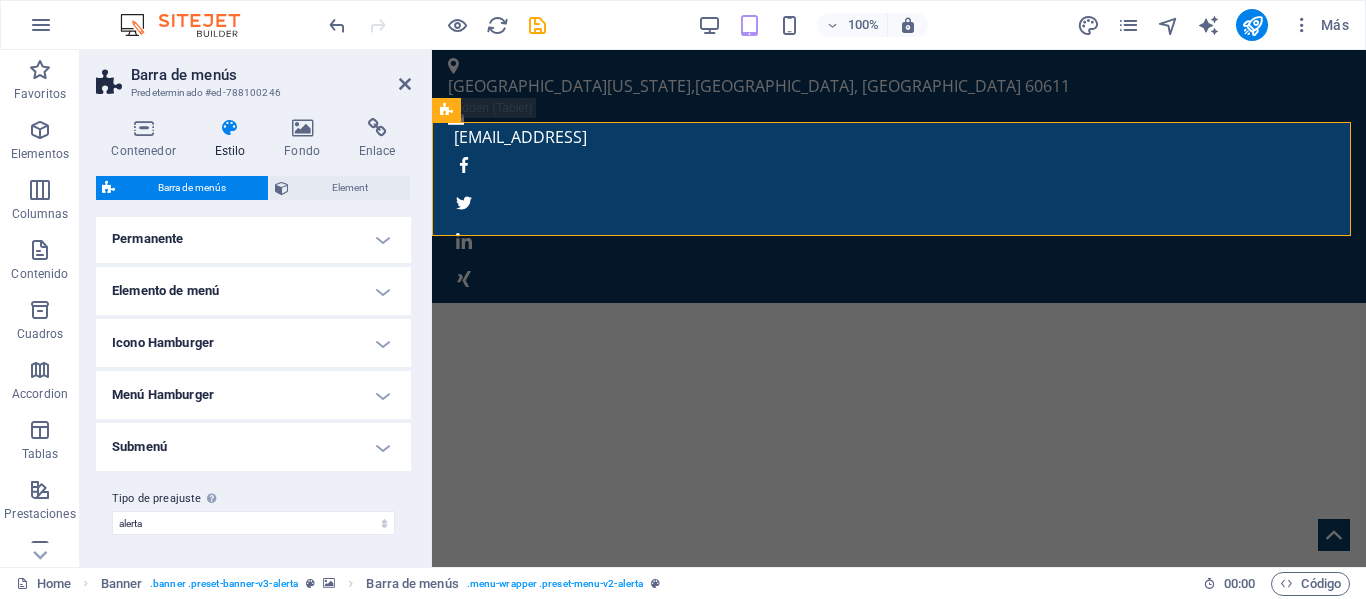 click on "Elemento de menú" at bounding box center (253, 291) 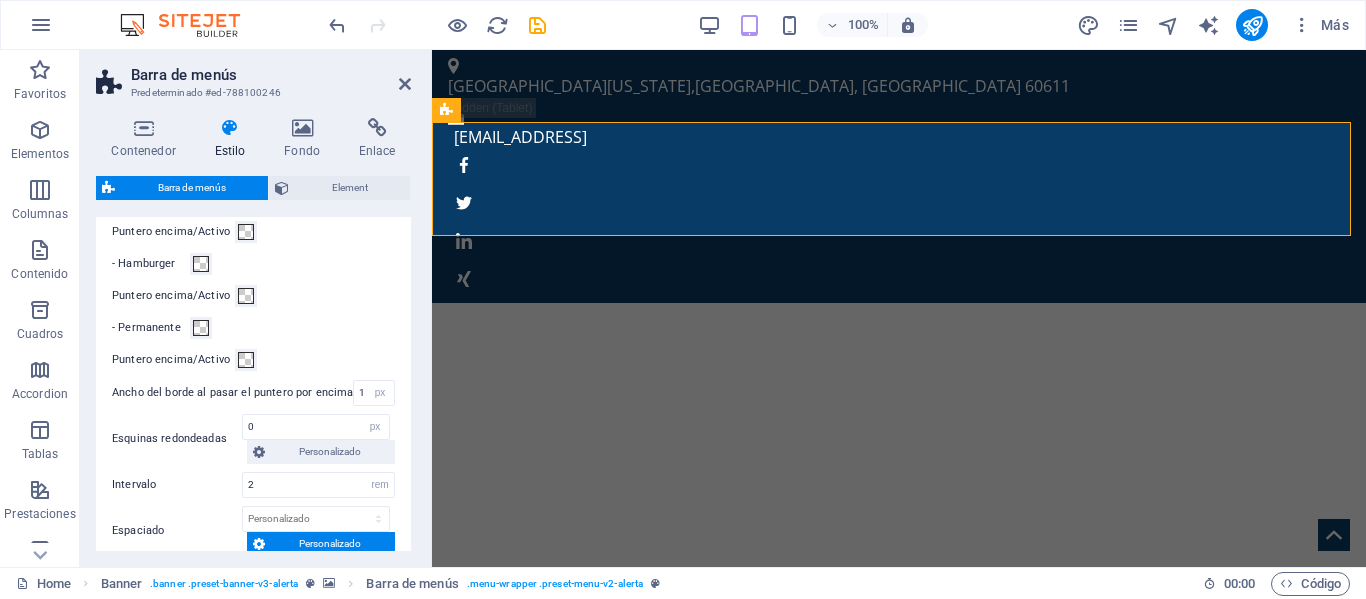 scroll, scrollTop: 384, scrollLeft: 0, axis: vertical 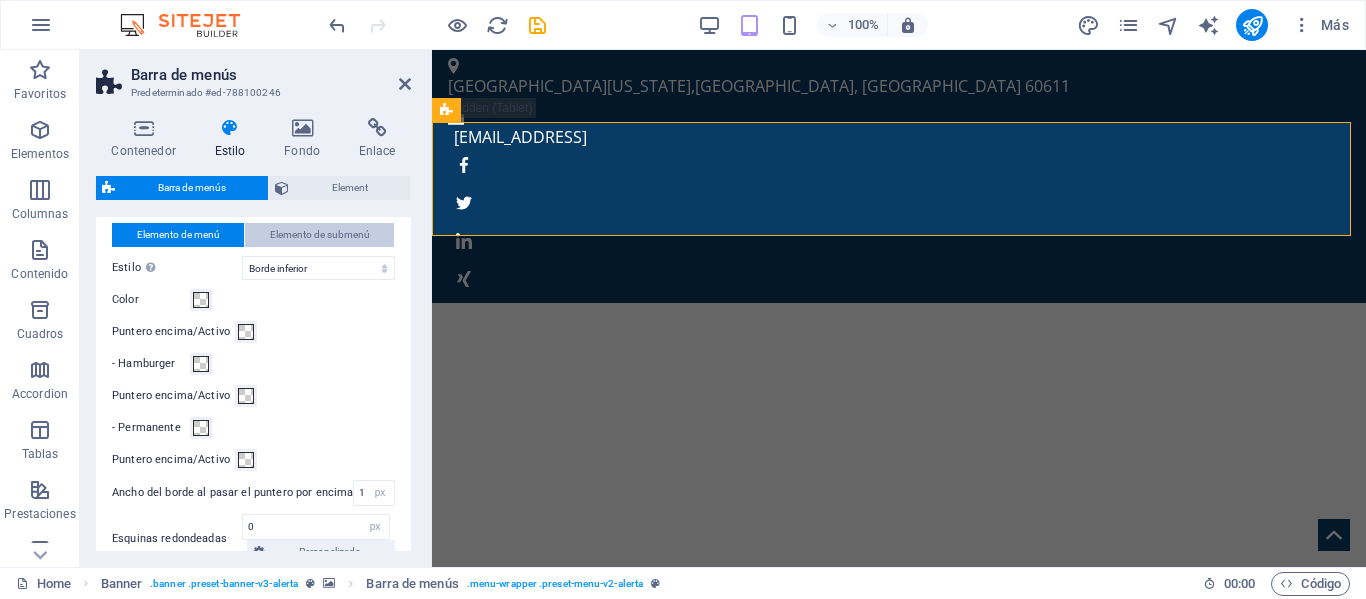 click on "Elemento de submenú" at bounding box center (320, 235) 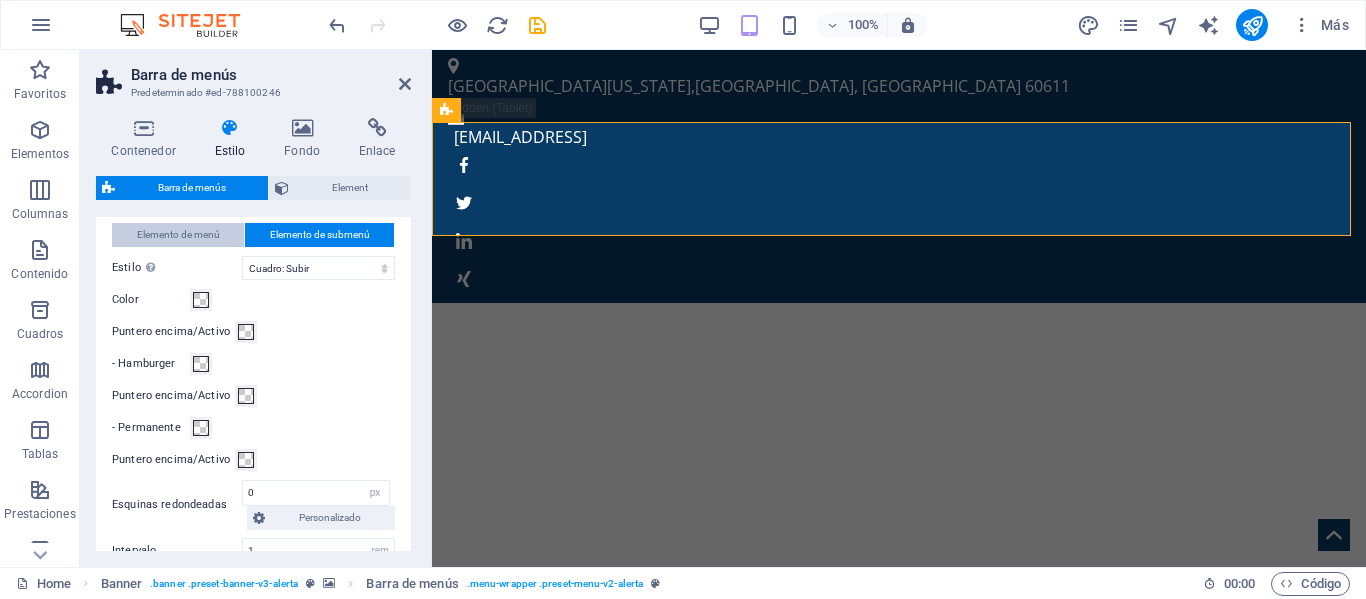 click on "Elemento de menú" at bounding box center [178, 235] 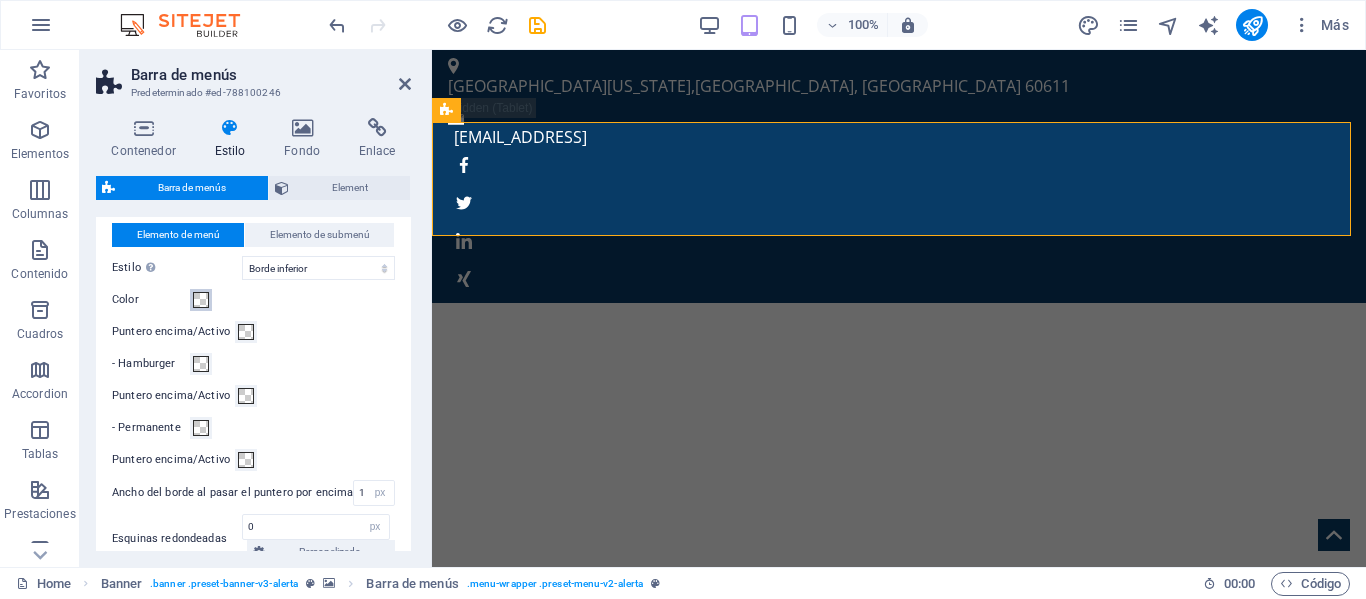 click at bounding box center (201, 300) 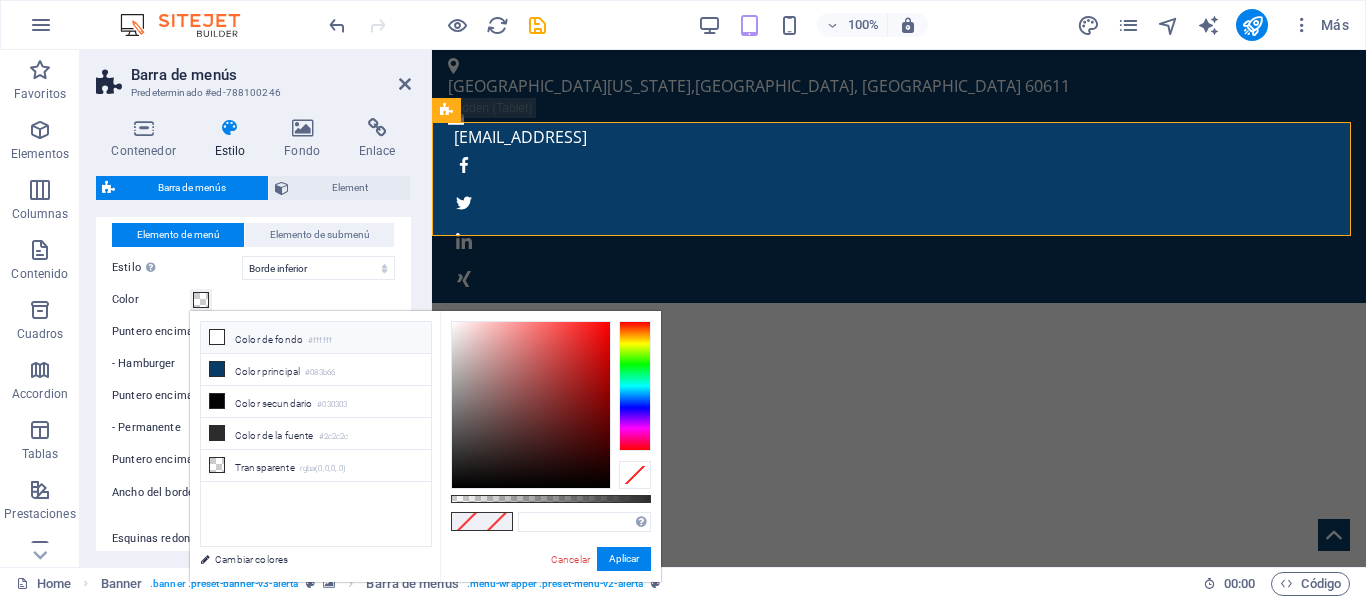 click at bounding box center (217, 337) 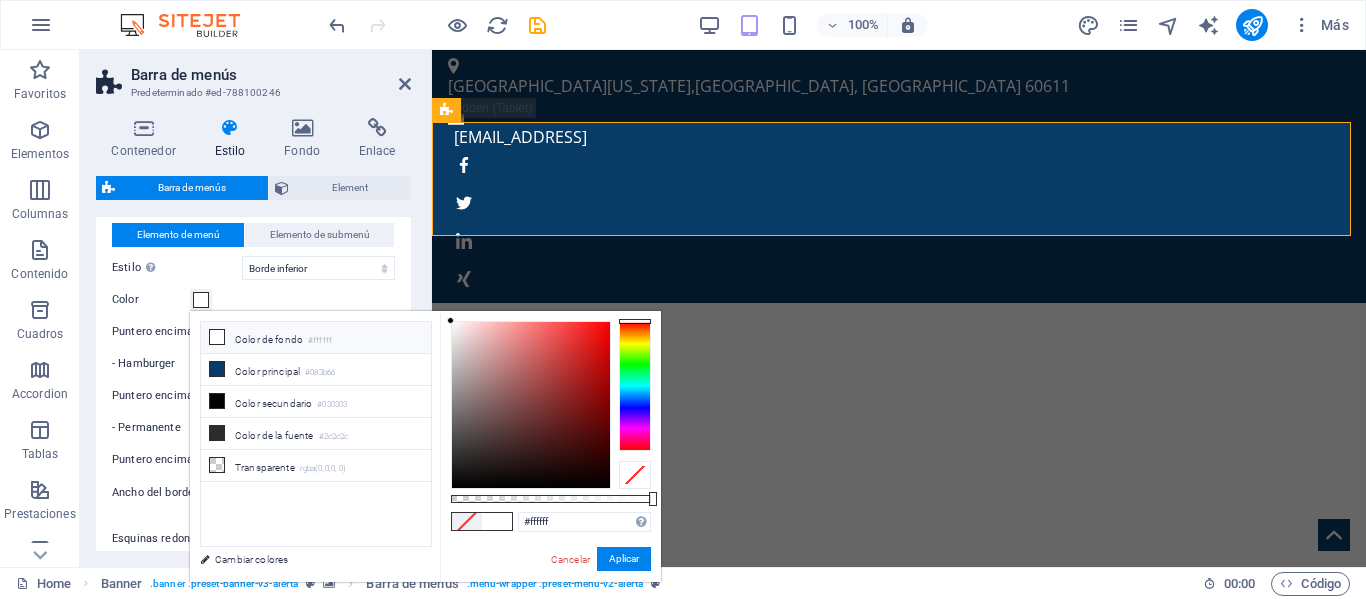 click on "Color de fondo
#ffffff" at bounding box center [316, 338] 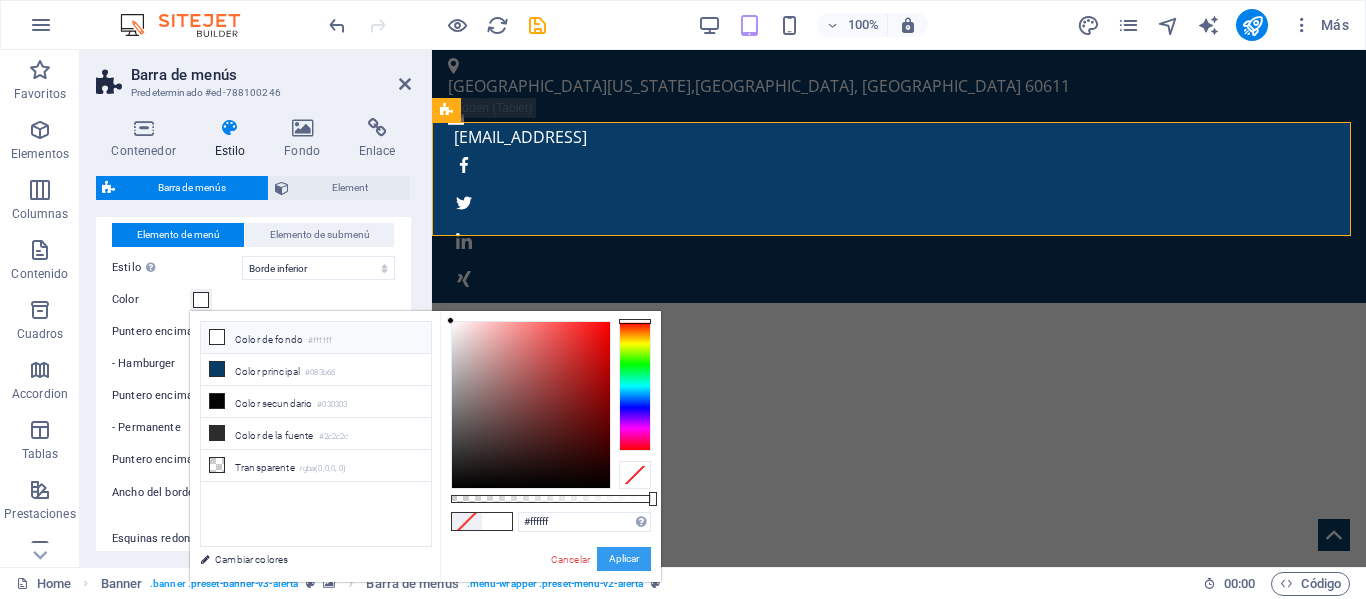 click on "Aplicar" at bounding box center (624, 559) 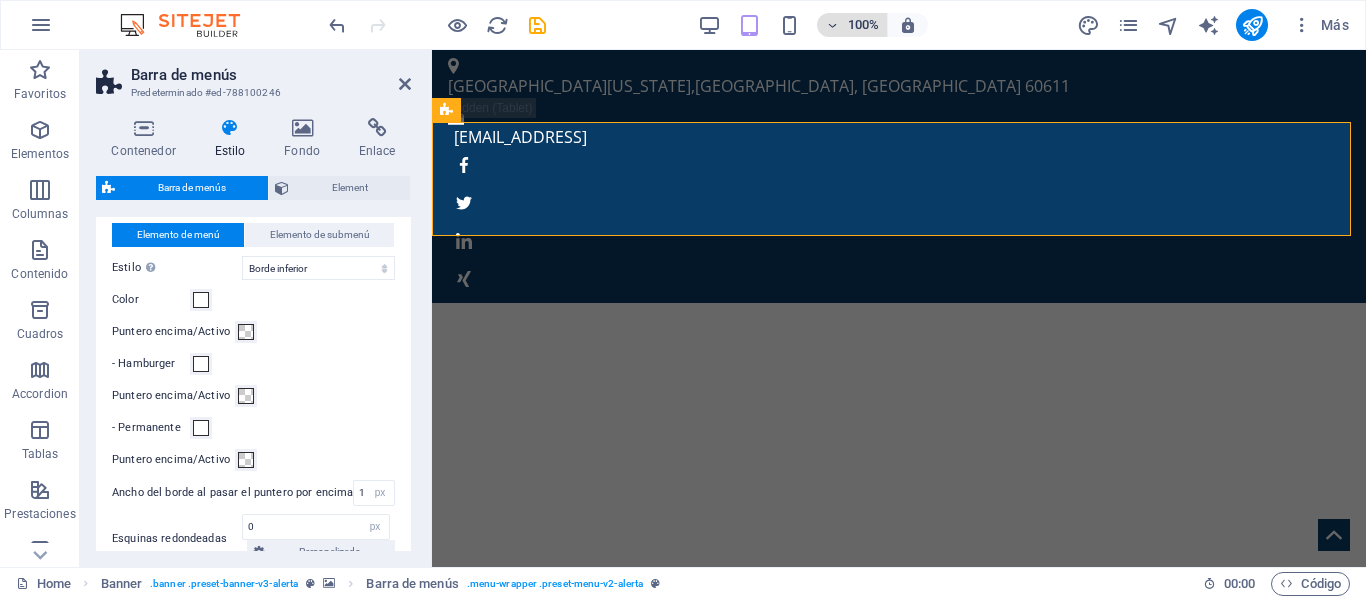 click on "100%" at bounding box center [852, 25] 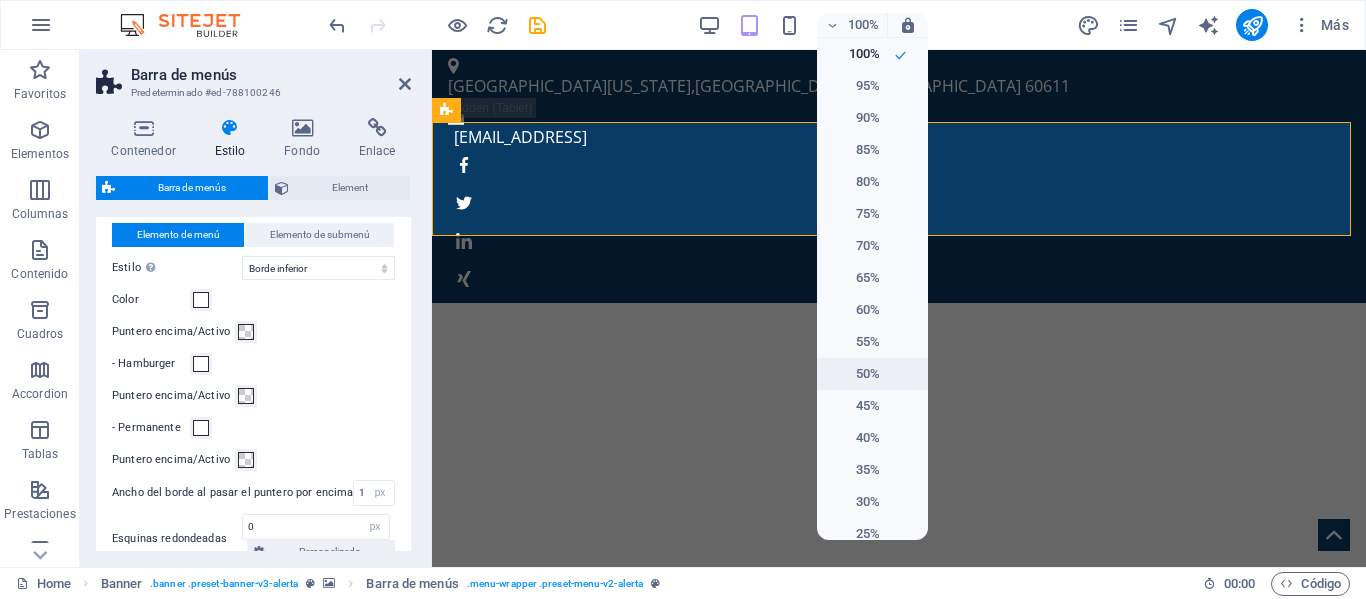 click on "50%" at bounding box center [854, 374] 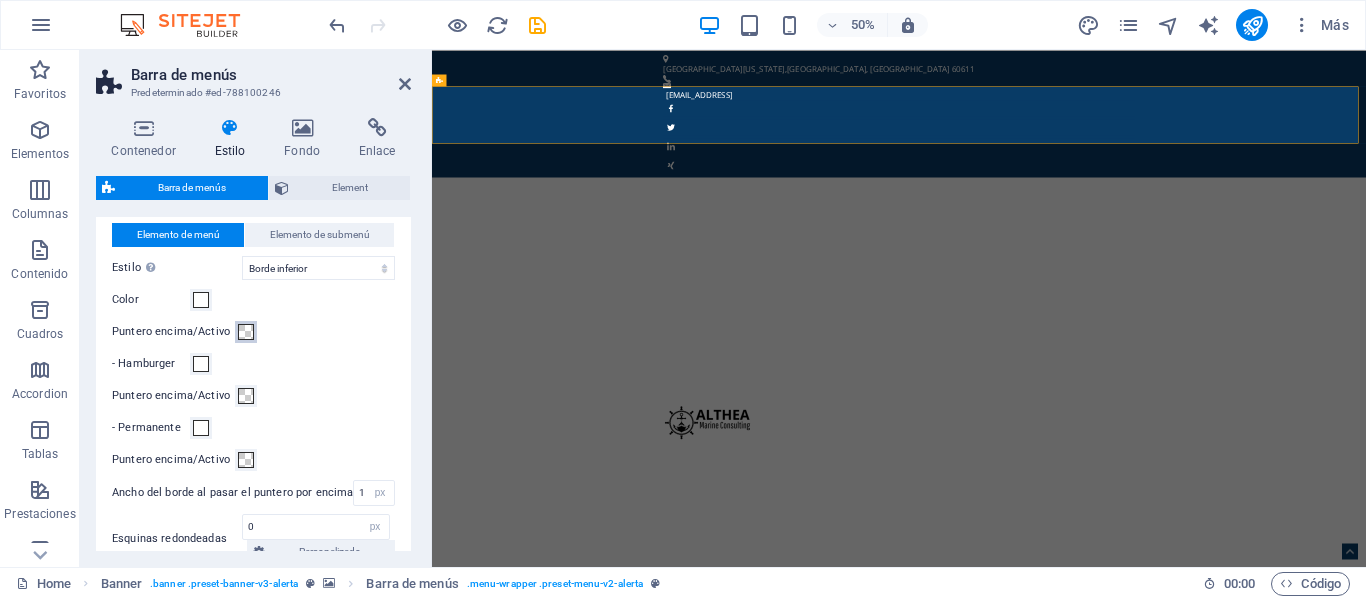 click at bounding box center (246, 332) 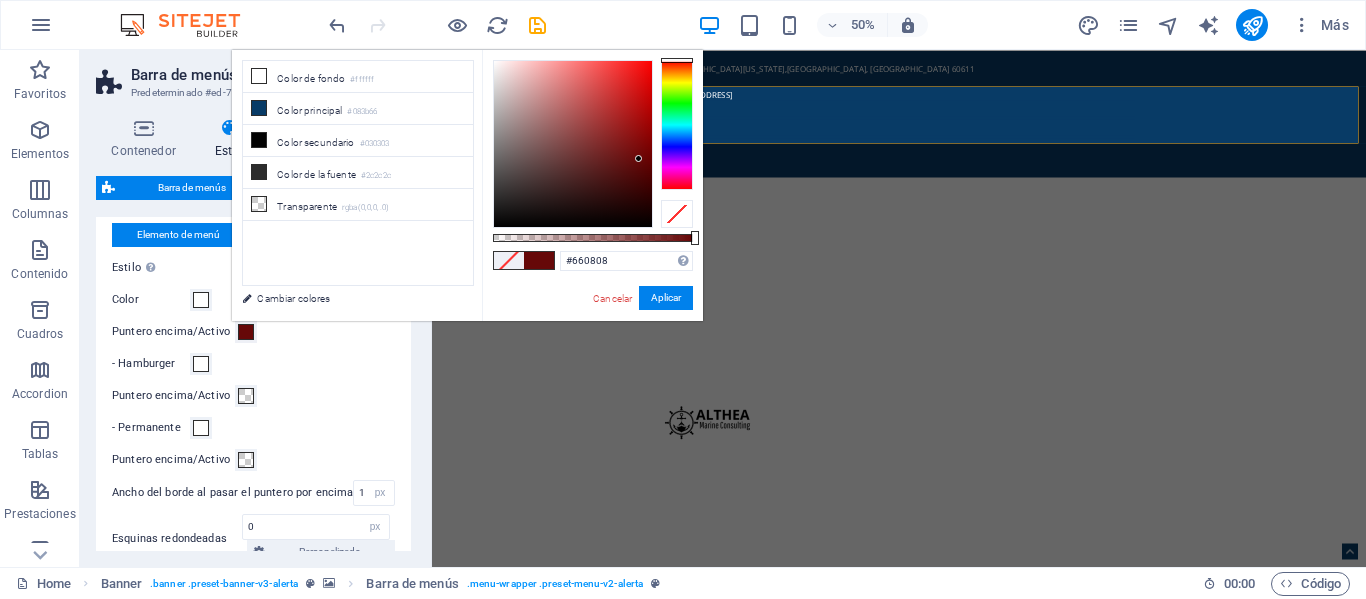drag, startPoint x: 686, startPoint y: 90, endPoint x: 585, endPoint y: 91, distance: 101.00495 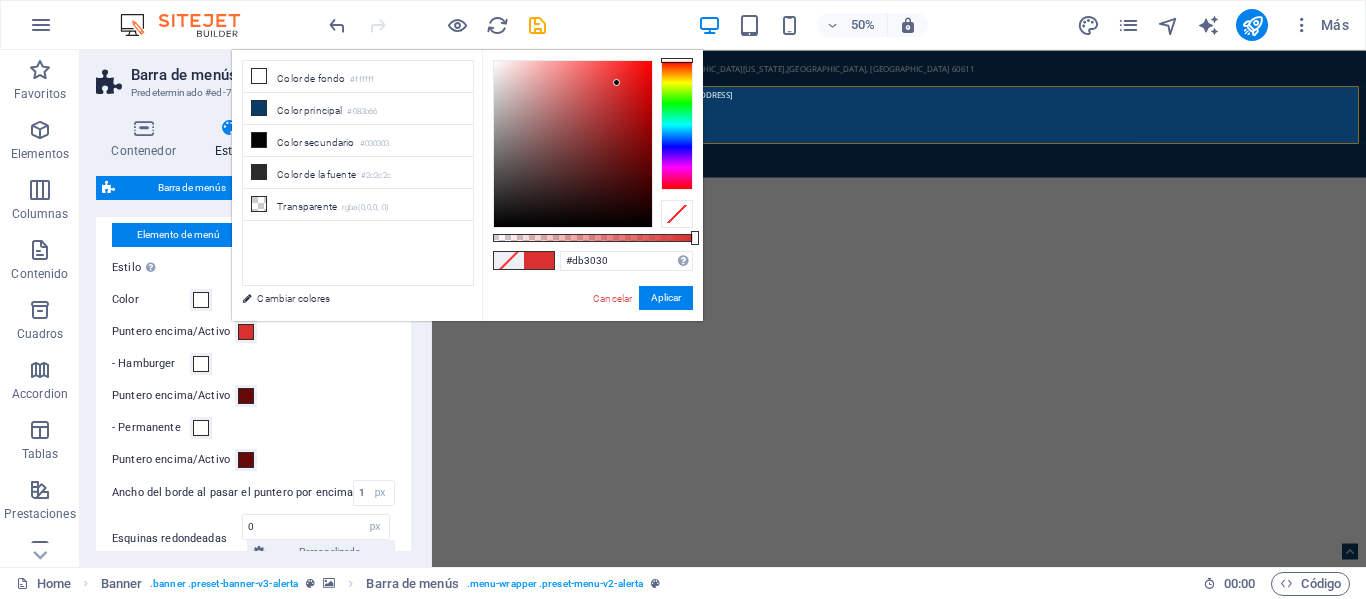 type on "#db2e2e" 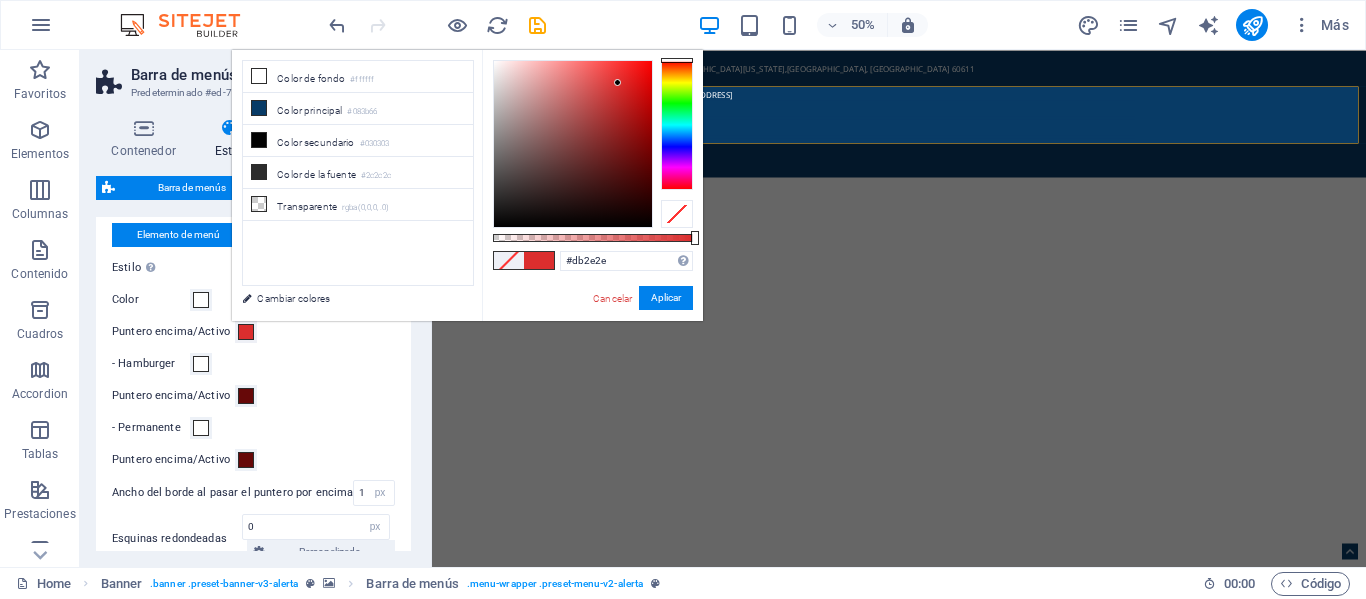 drag, startPoint x: 616, startPoint y: 131, endPoint x: 618, endPoint y: 83, distance: 48.04165 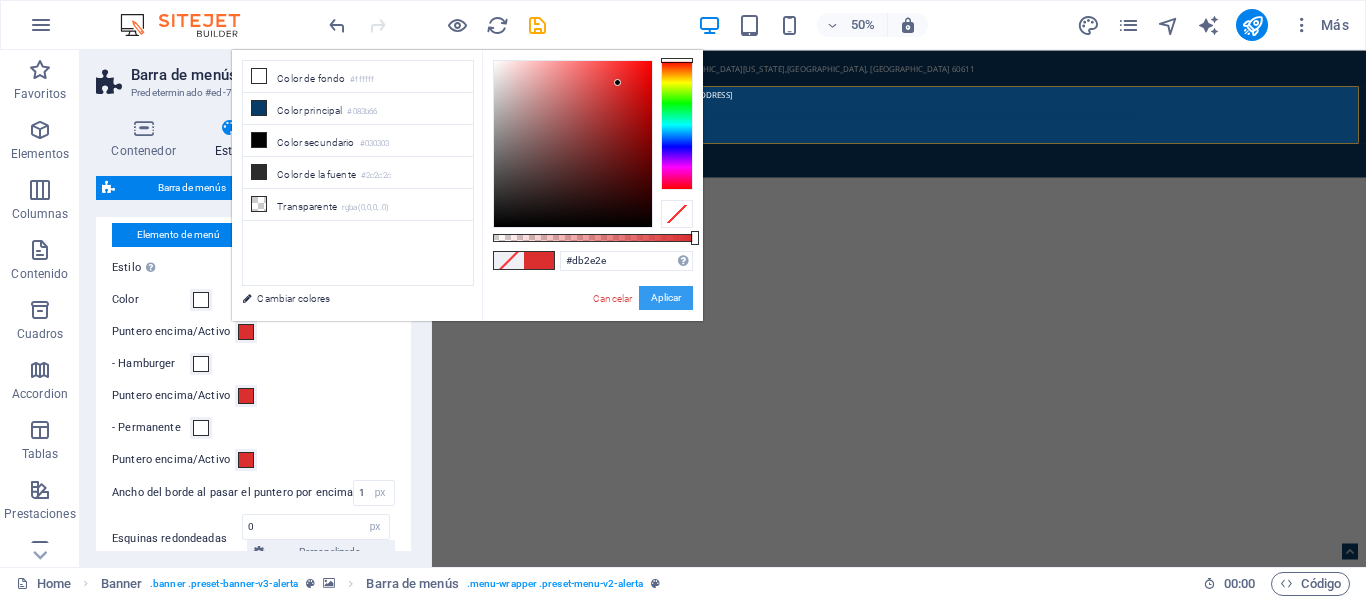 click on "Aplicar" at bounding box center [666, 298] 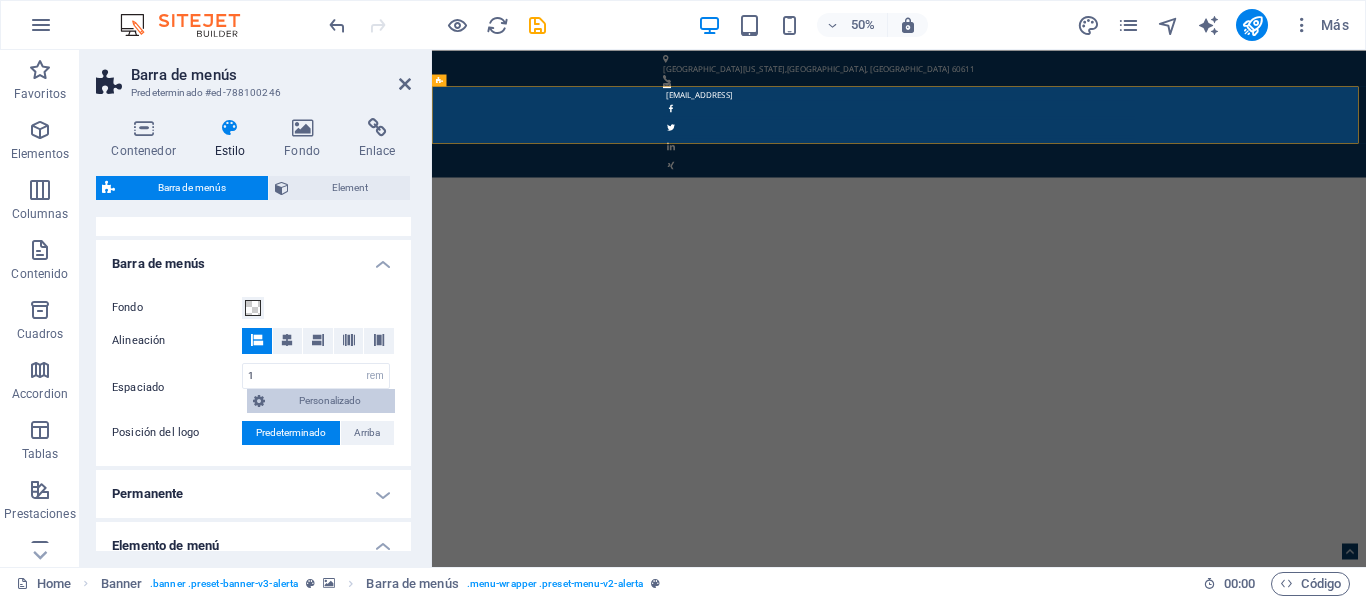 scroll, scrollTop: 0, scrollLeft: 0, axis: both 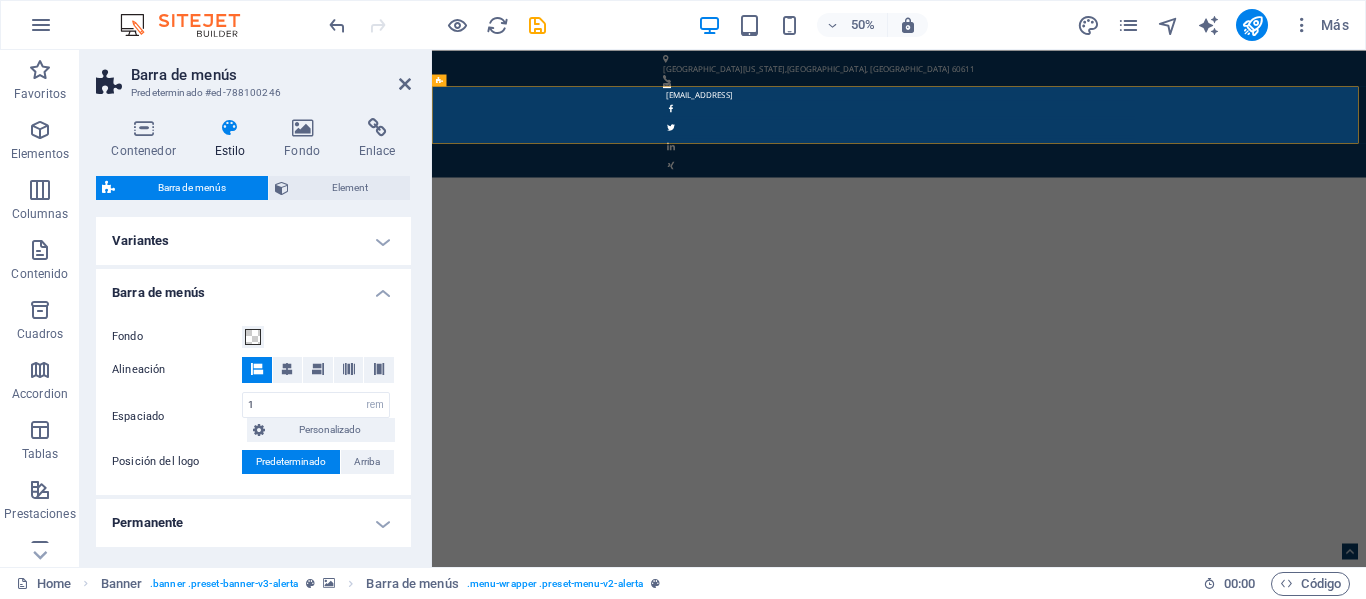 click on "Barra de menús" at bounding box center [253, 287] 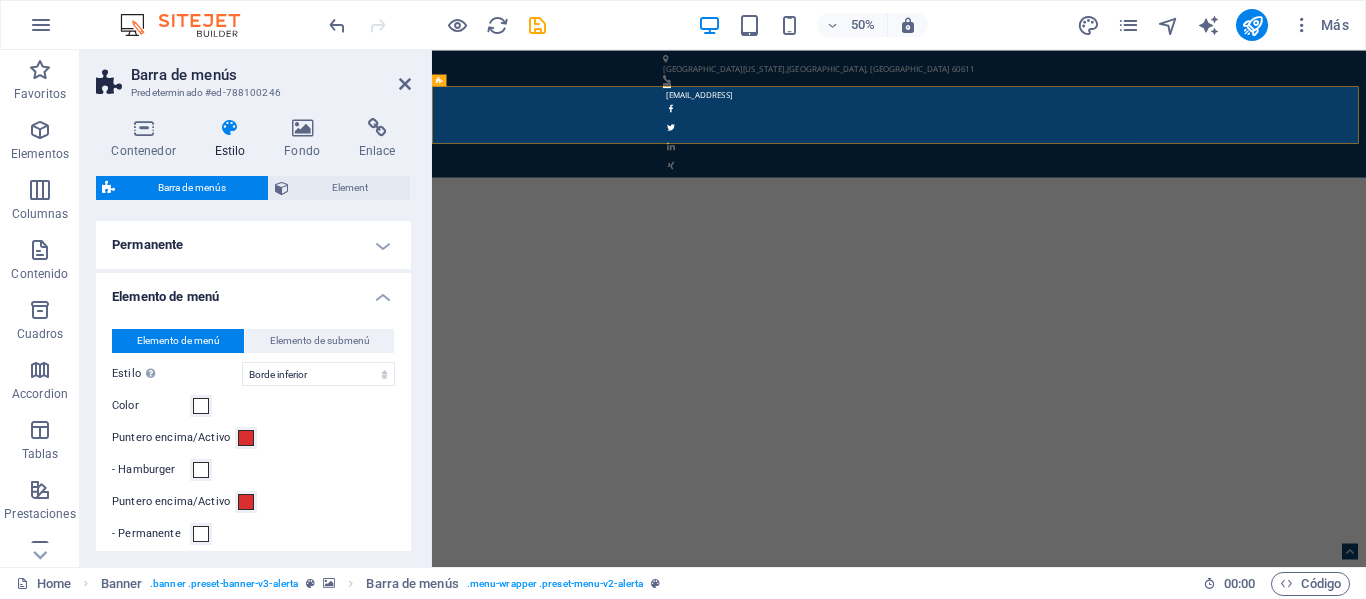 scroll, scrollTop: 200, scrollLeft: 0, axis: vertical 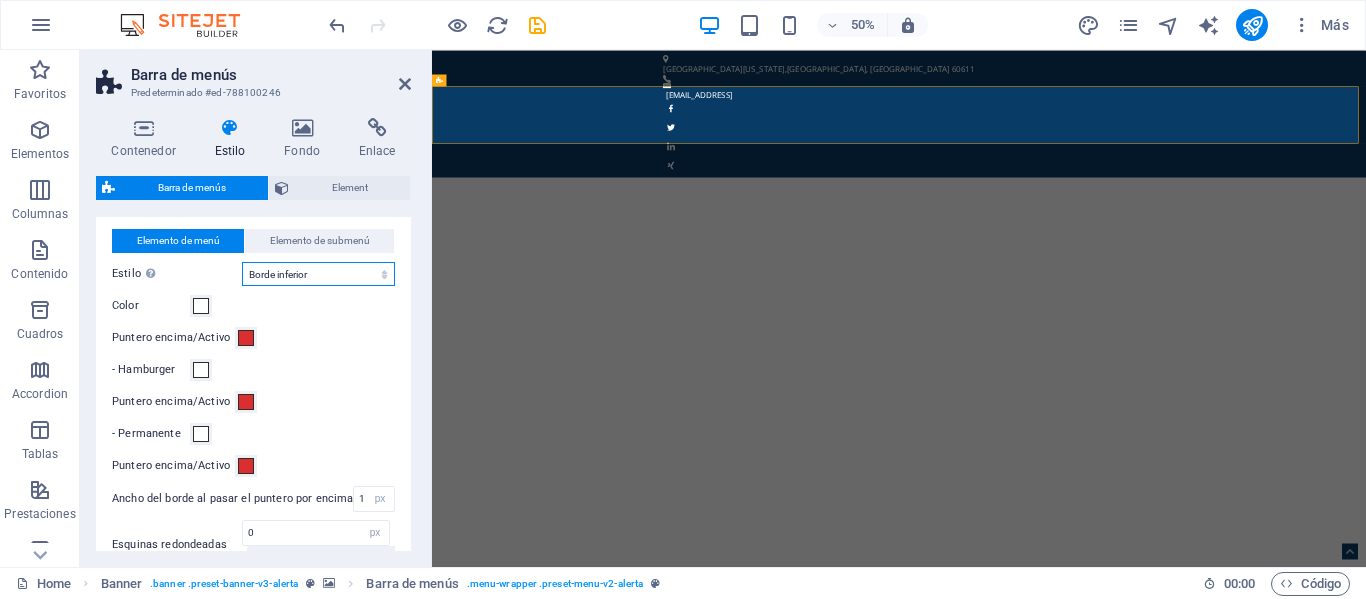 click on "Sin formato Color del texto Cuadro: Atenuar Cuadro: Voltear verticalmente Cuadro: Voltear horizontalmente Cuadro: Bajar Cuadro: Subir Cuadro: Desplazar a la derecha Cuadro: Desplazar a la izquierda Cuadro: Efecto de zoom Borde Borde superior e inferior Borde izquierdo y derecho Borde superior Borde inferior" at bounding box center (318, 274) 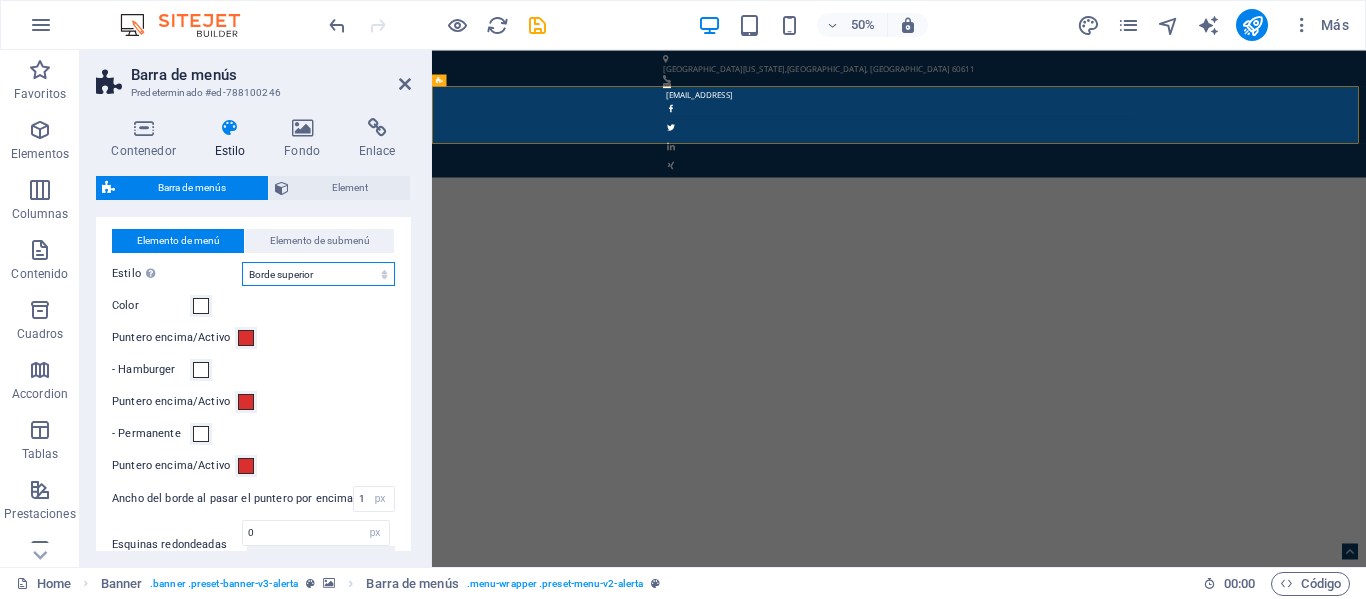 click on "Sin formato Color del texto Cuadro: Atenuar Cuadro: Voltear verticalmente Cuadro: Voltear horizontalmente Cuadro: Bajar Cuadro: Subir Cuadro: Desplazar a la derecha Cuadro: Desplazar a la izquierda Cuadro: Efecto de zoom Borde Borde superior e inferior Borde izquierdo y derecho Borde superior Borde inferior" at bounding box center [318, 274] 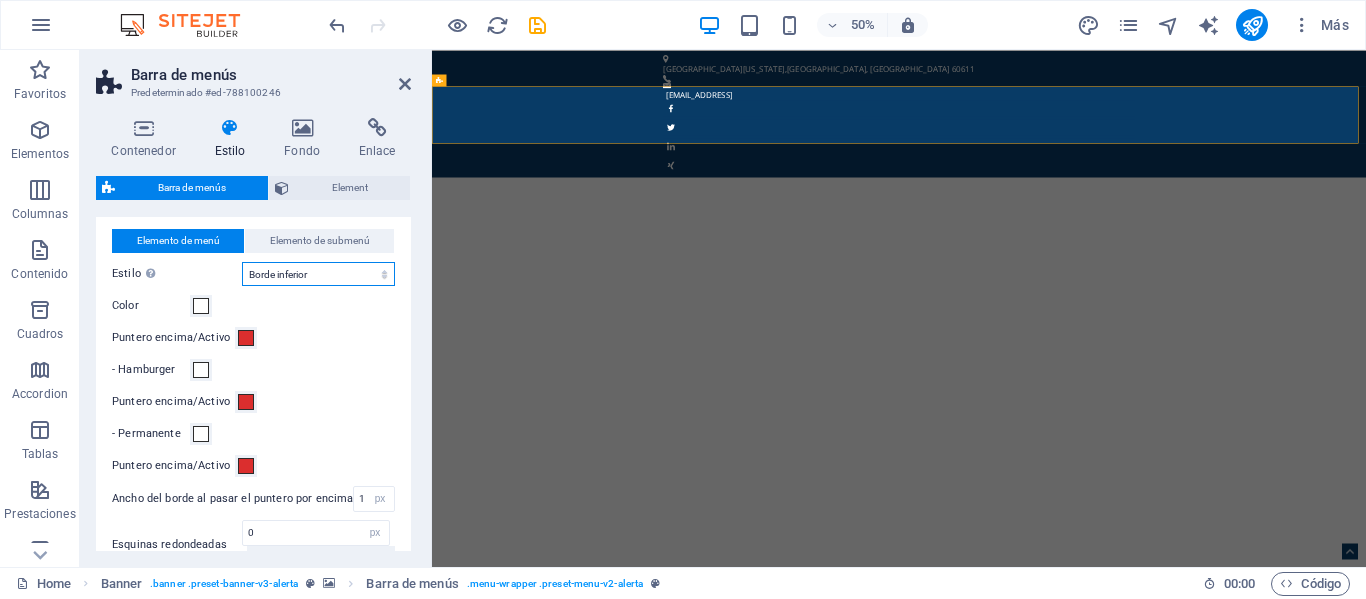 click on "Sin formato Color del texto Cuadro: Atenuar Cuadro: Voltear verticalmente Cuadro: Voltear horizontalmente Cuadro: Bajar Cuadro: Subir Cuadro: Desplazar a la derecha Cuadro: Desplazar a la izquierda Cuadro: Efecto de zoom Borde Borde superior e inferior Borde izquierdo y derecho Borde superior Borde inferior" at bounding box center [318, 274] 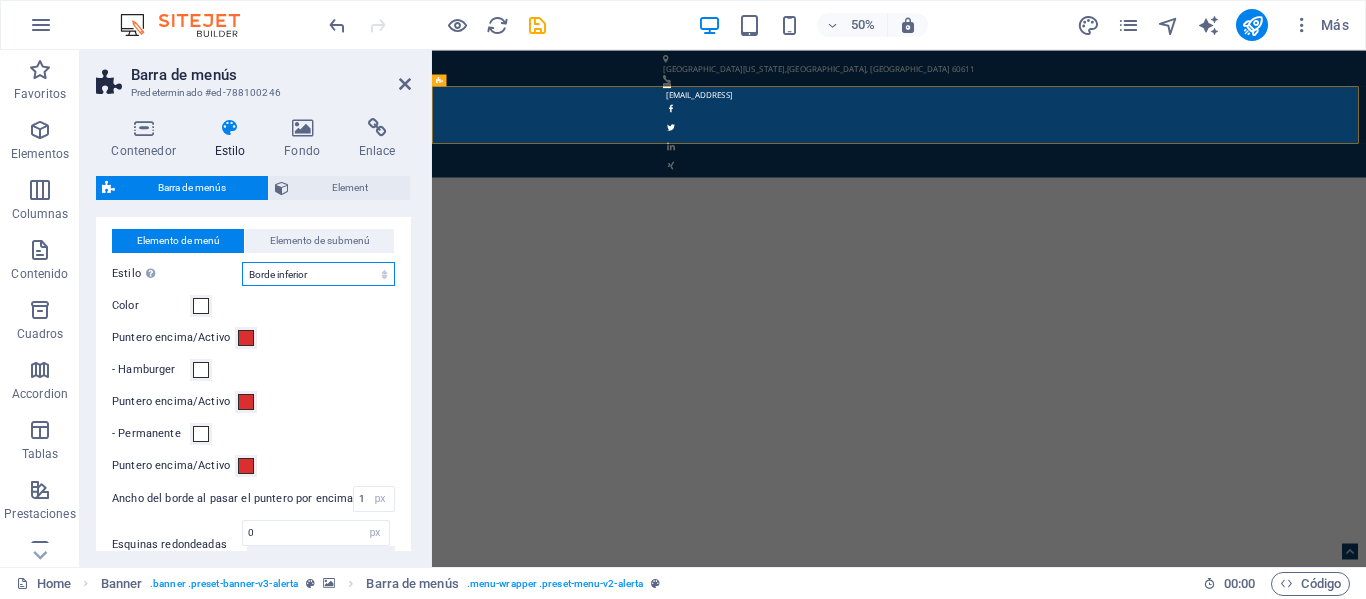 scroll, scrollTop: 100, scrollLeft: 0, axis: vertical 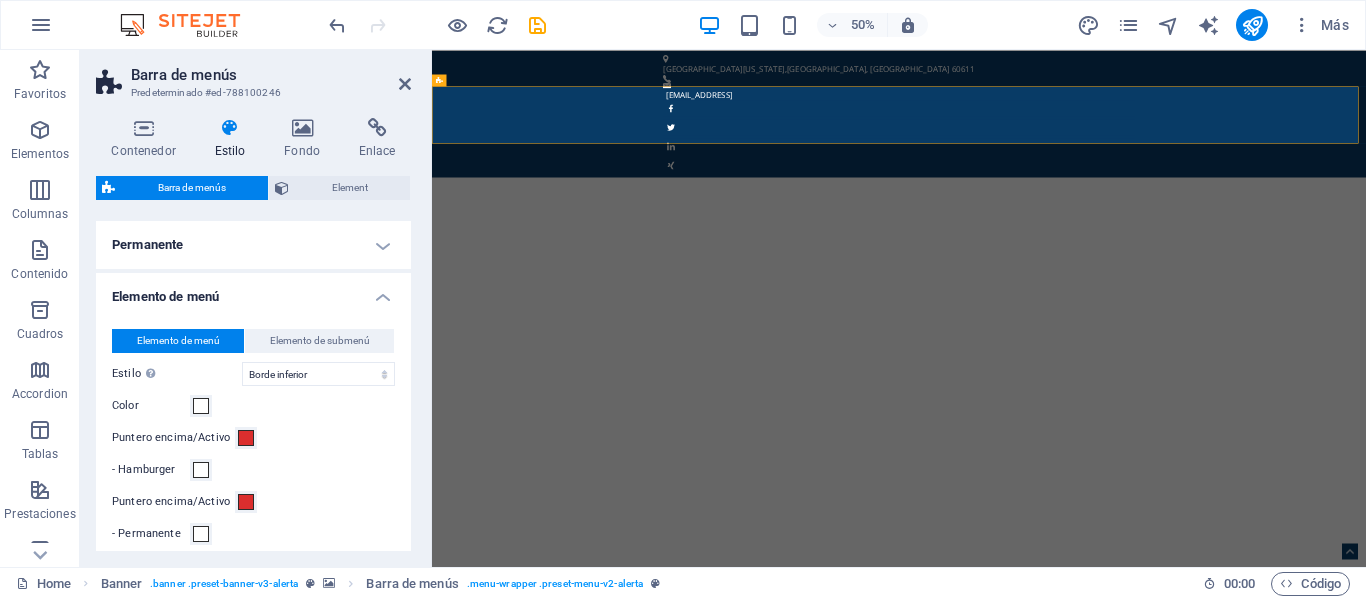 click on "Elemento de menú" at bounding box center [253, 291] 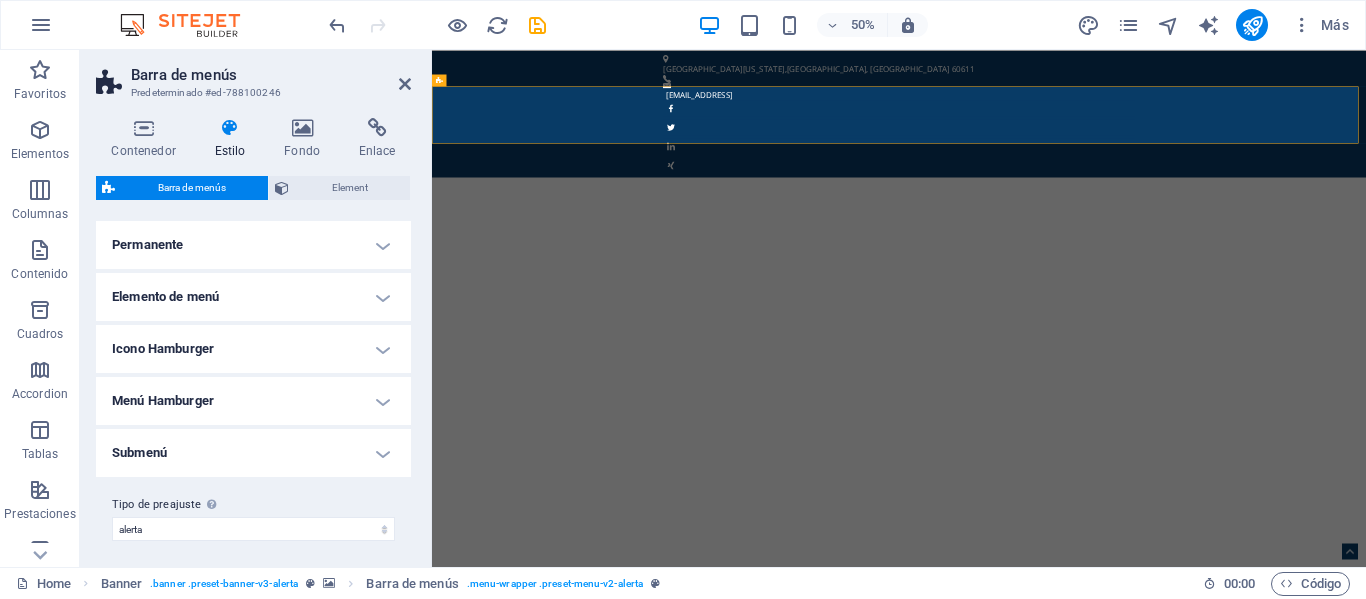 click on "Icono Hamburger" at bounding box center [253, 349] 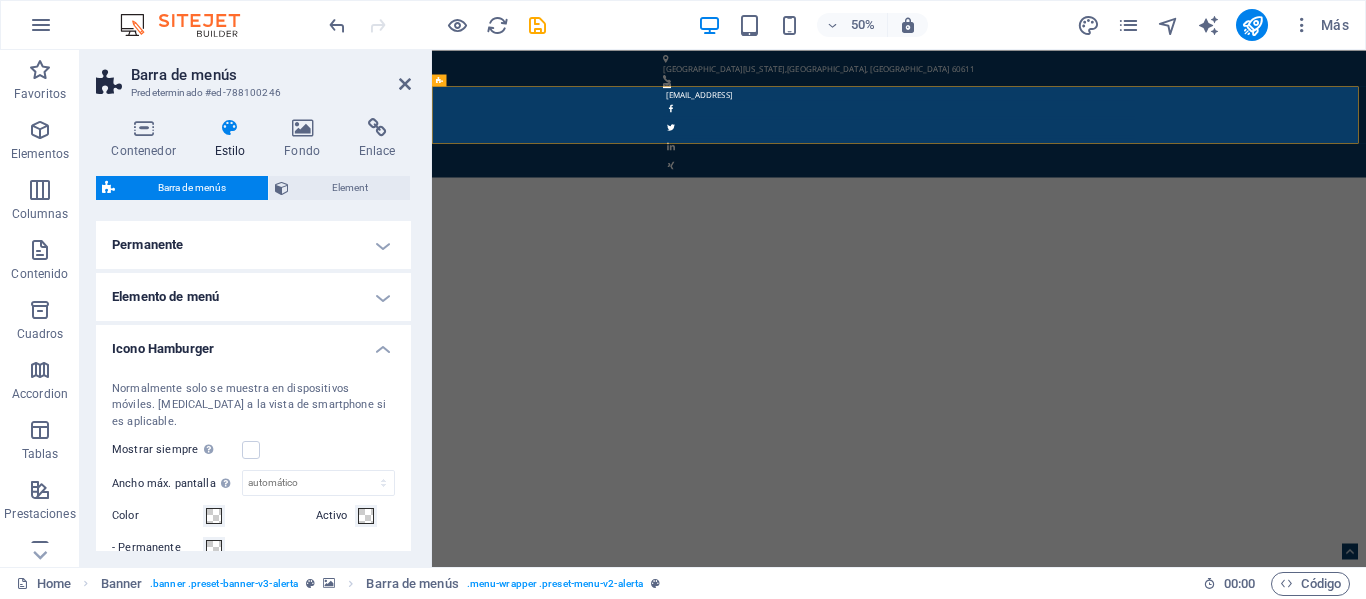 click on "Icono Hamburger" at bounding box center [253, 343] 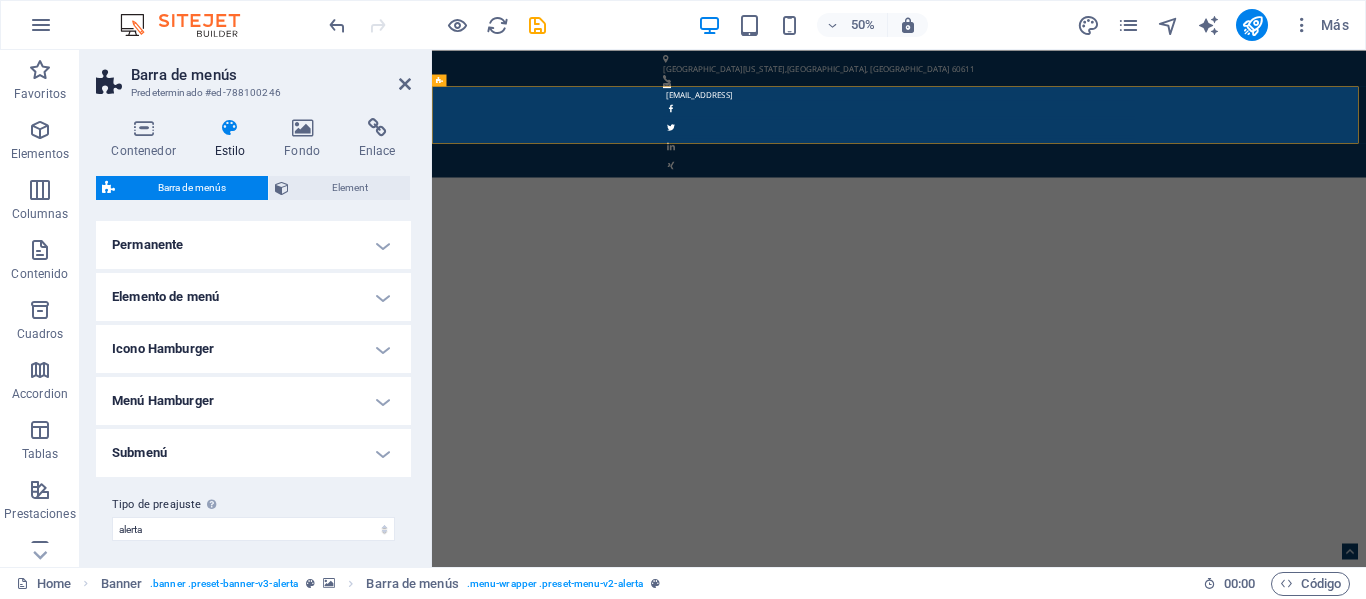 click on "Icono Hamburger" at bounding box center (253, 349) 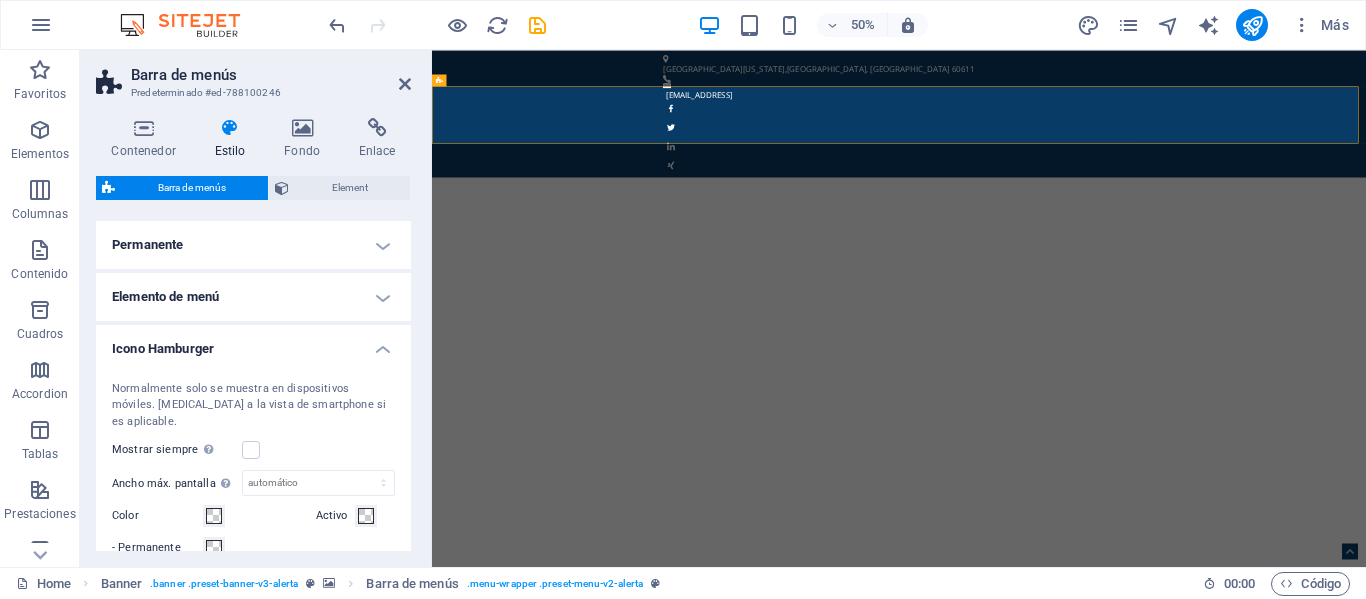 click on "Icono Hamburger" at bounding box center (253, 343) 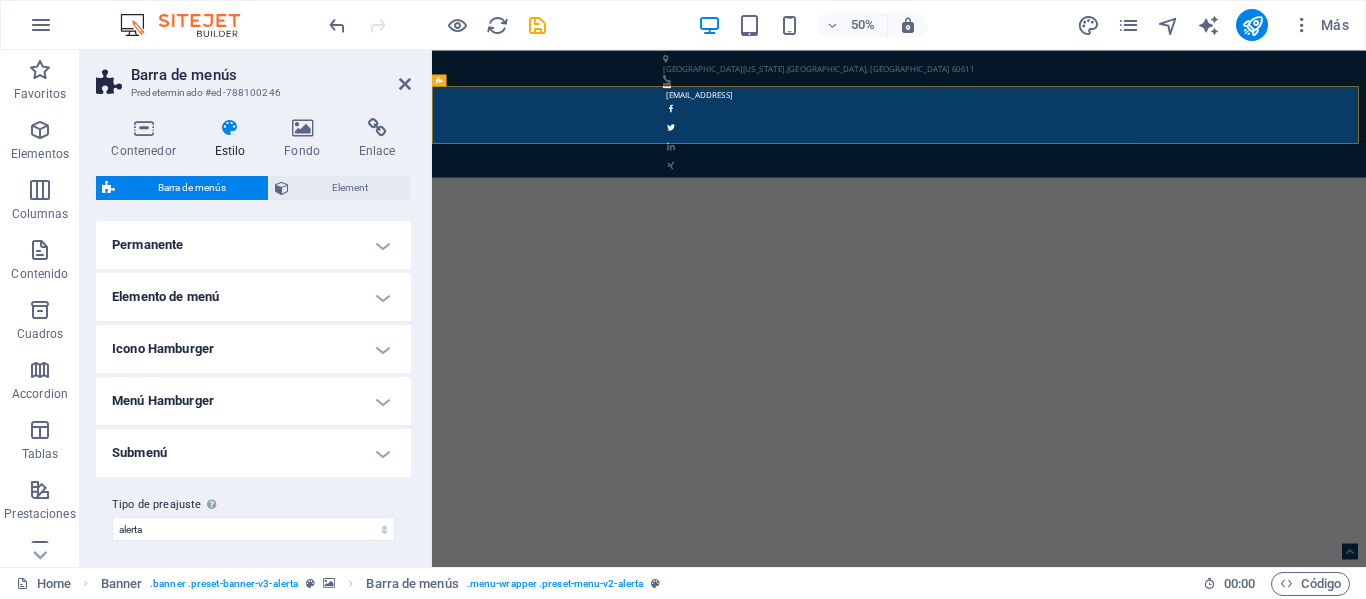 click on "Elemento de menú" at bounding box center [253, 297] 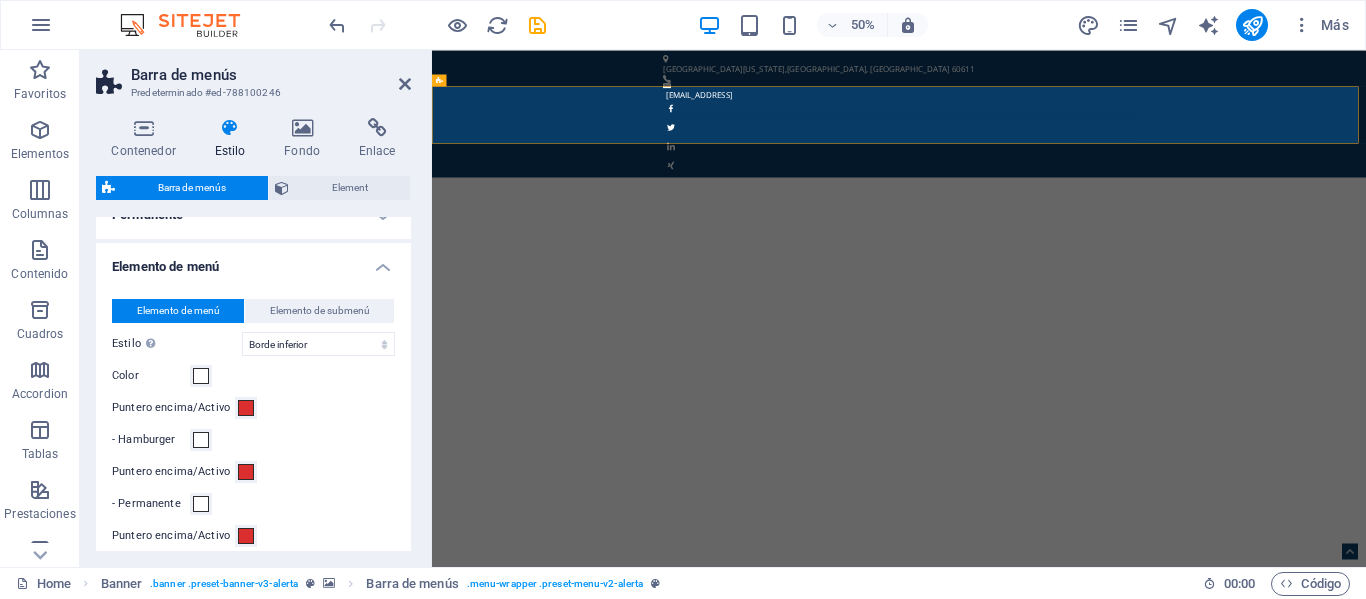 scroll, scrollTop: 100, scrollLeft: 0, axis: vertical 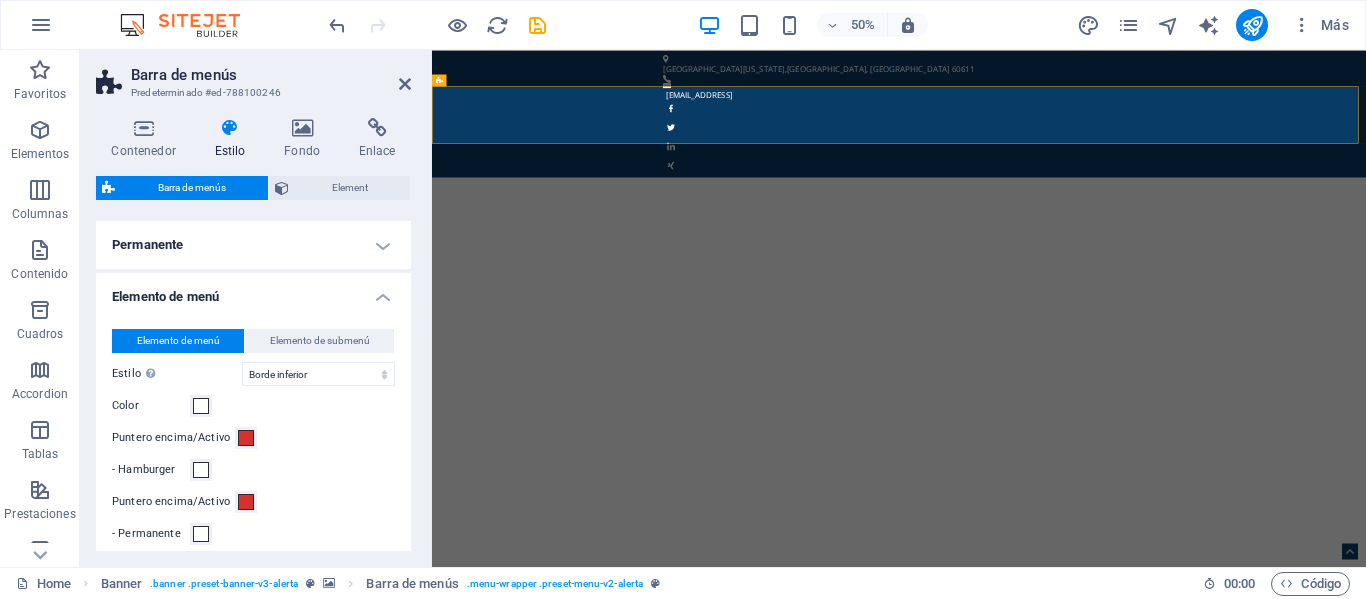 click on "Elemento de menú" at bounding box center (253, 291) 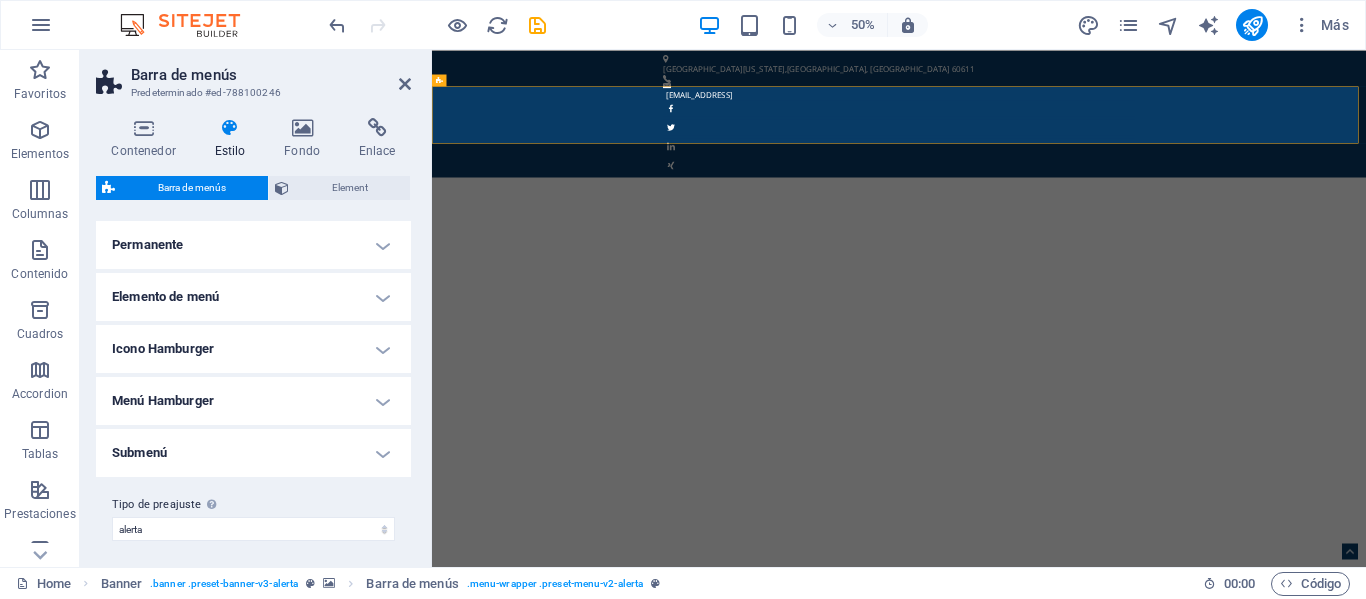 click on "Submenú" at bounding box center (253, 453) 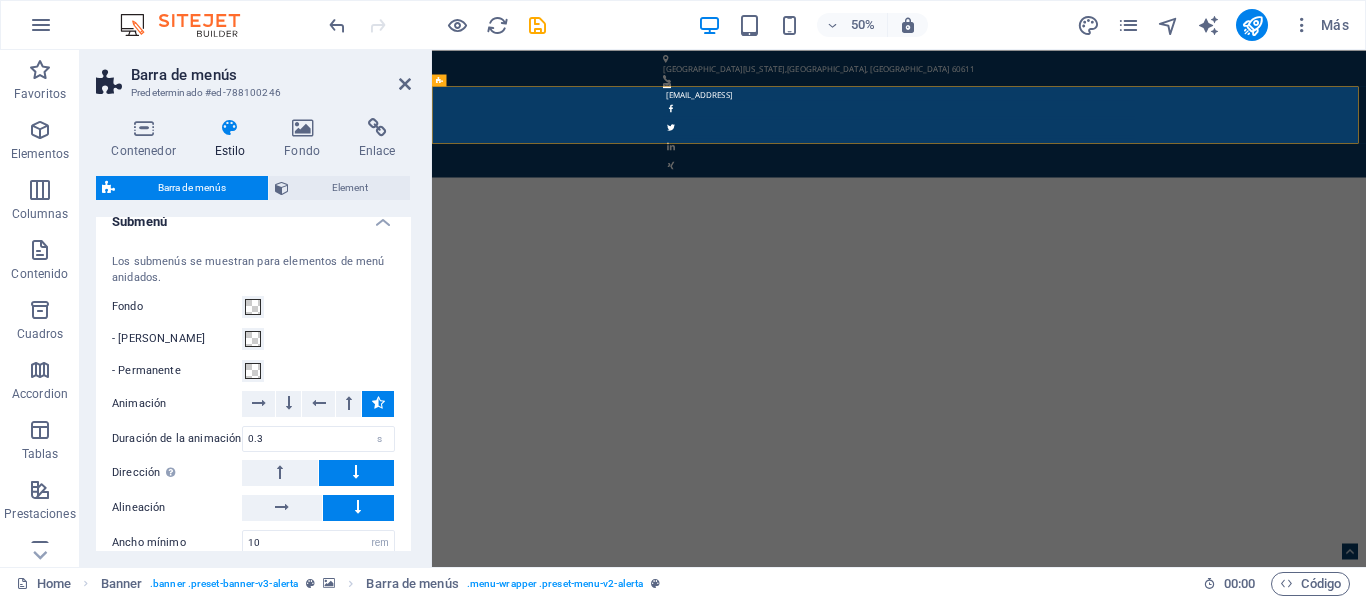 scroll, scrollTop: 300, scrollLeft: 0, axis: vertical 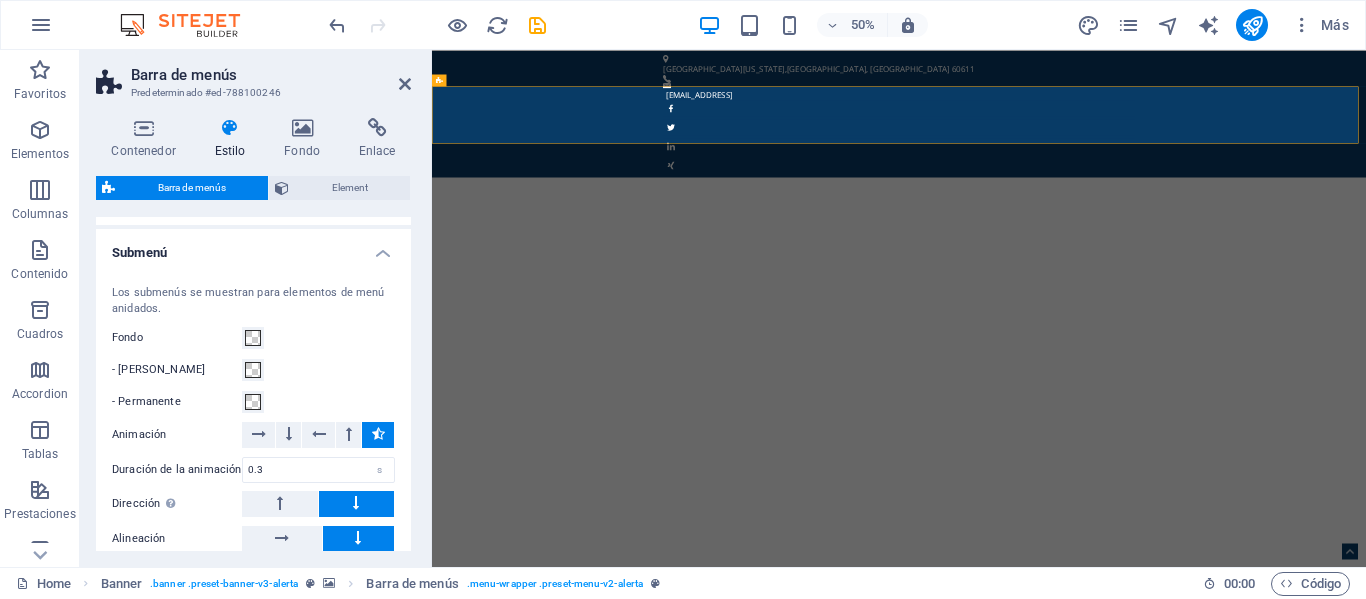 click on "Submenú" at bounding box center (253, 247) 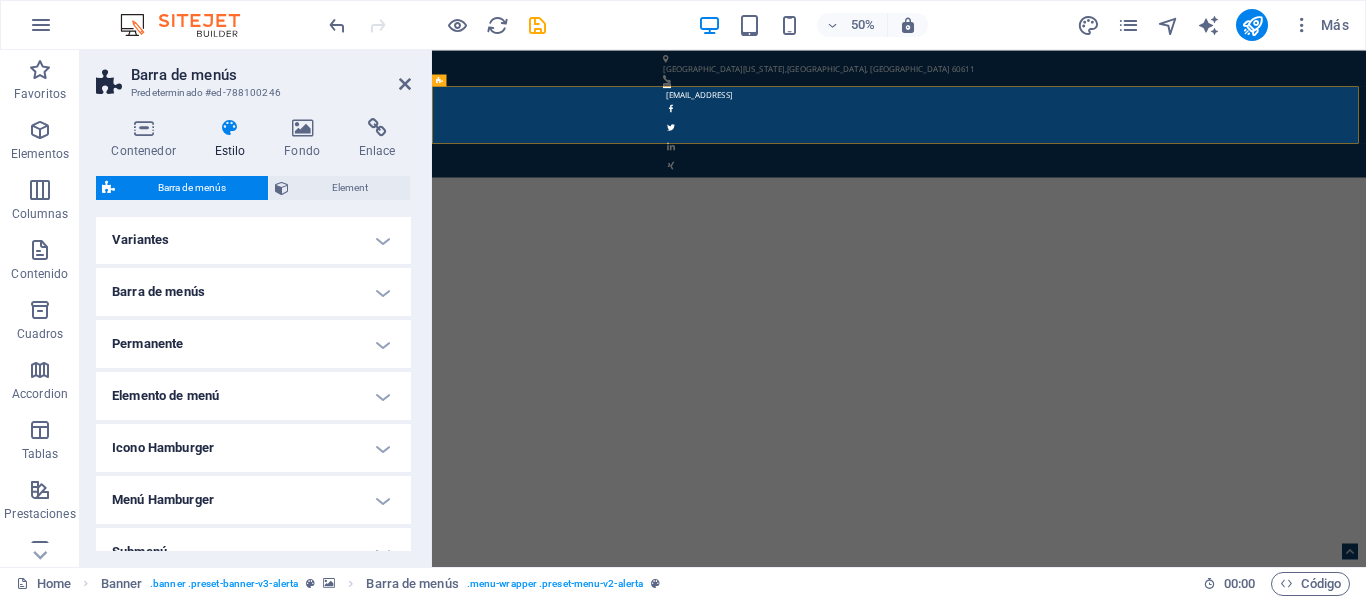 scroll, scrollTop: 0, scrollLeft: 0, axis: both 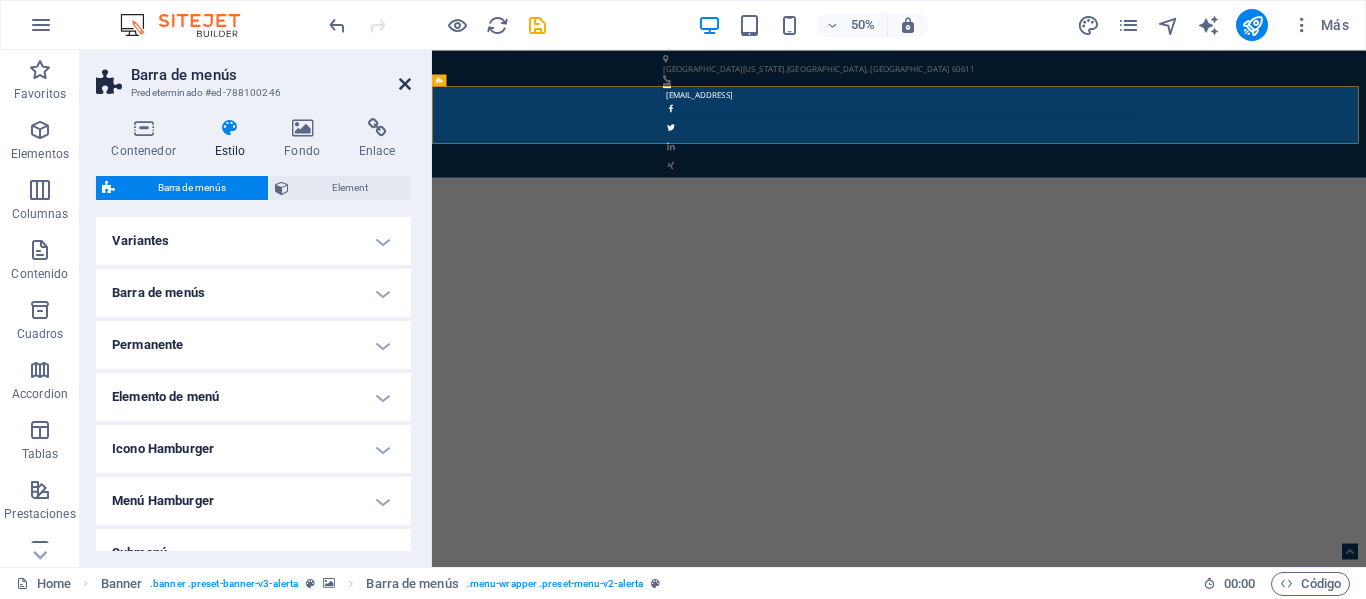 click at bounding box center (405, 84) 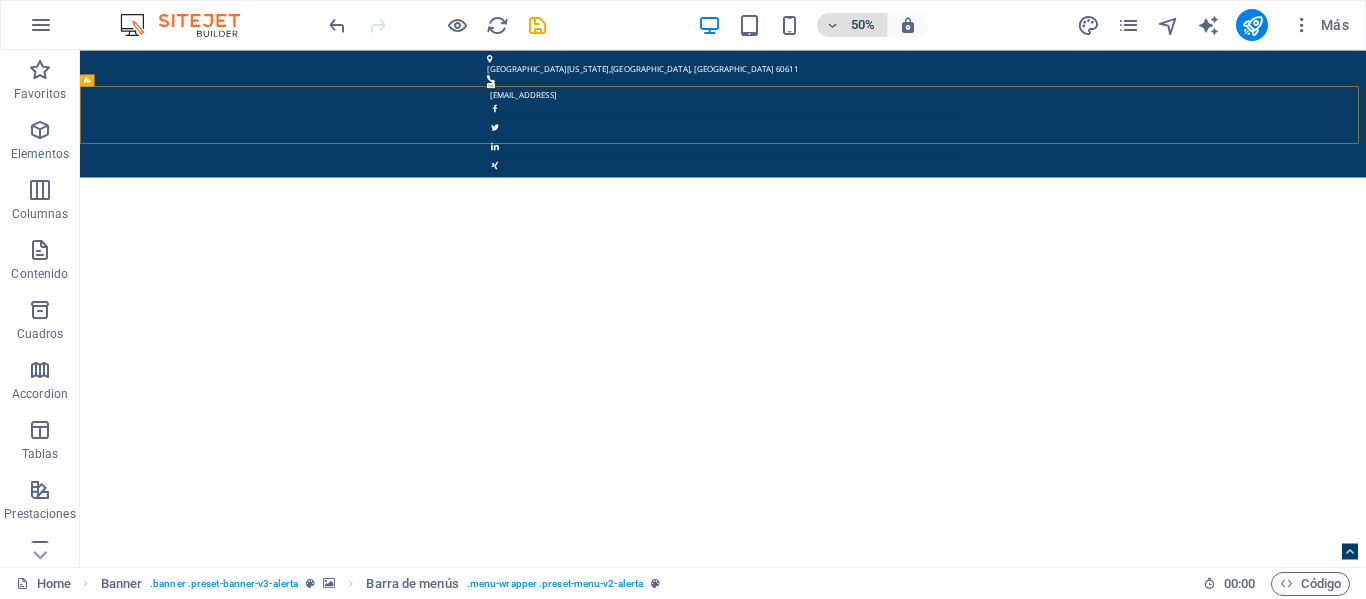 click at bounding box center [832, 25] 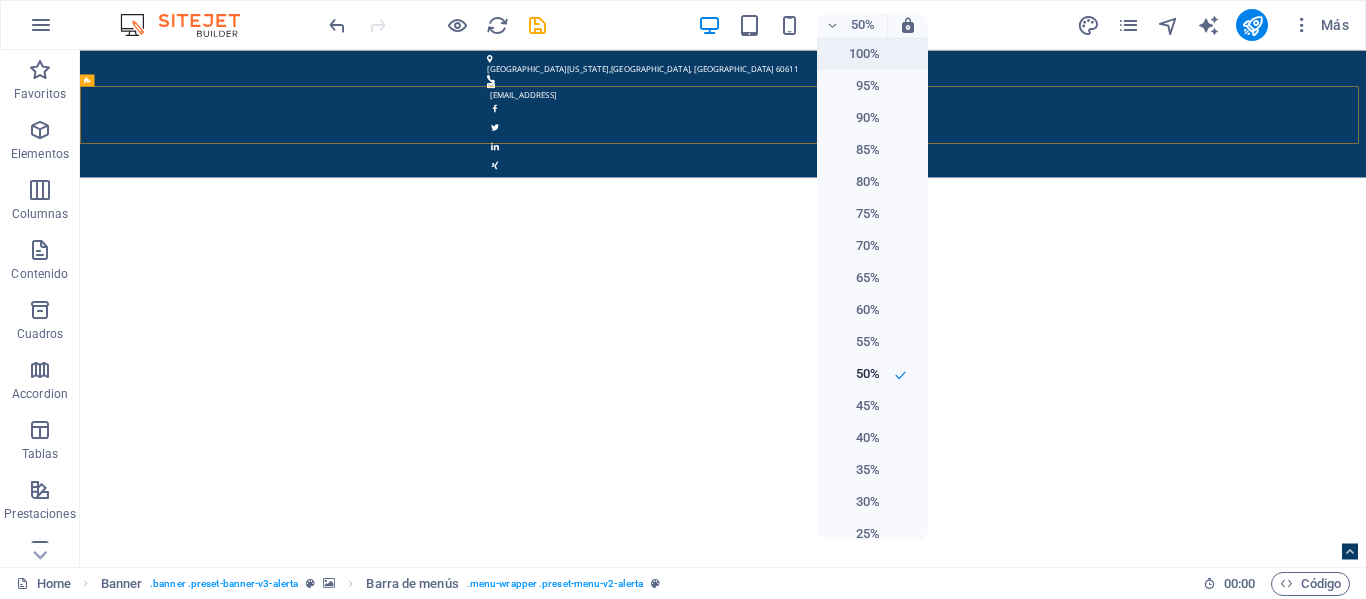 click on "100%" at bounding box center (854, 54) 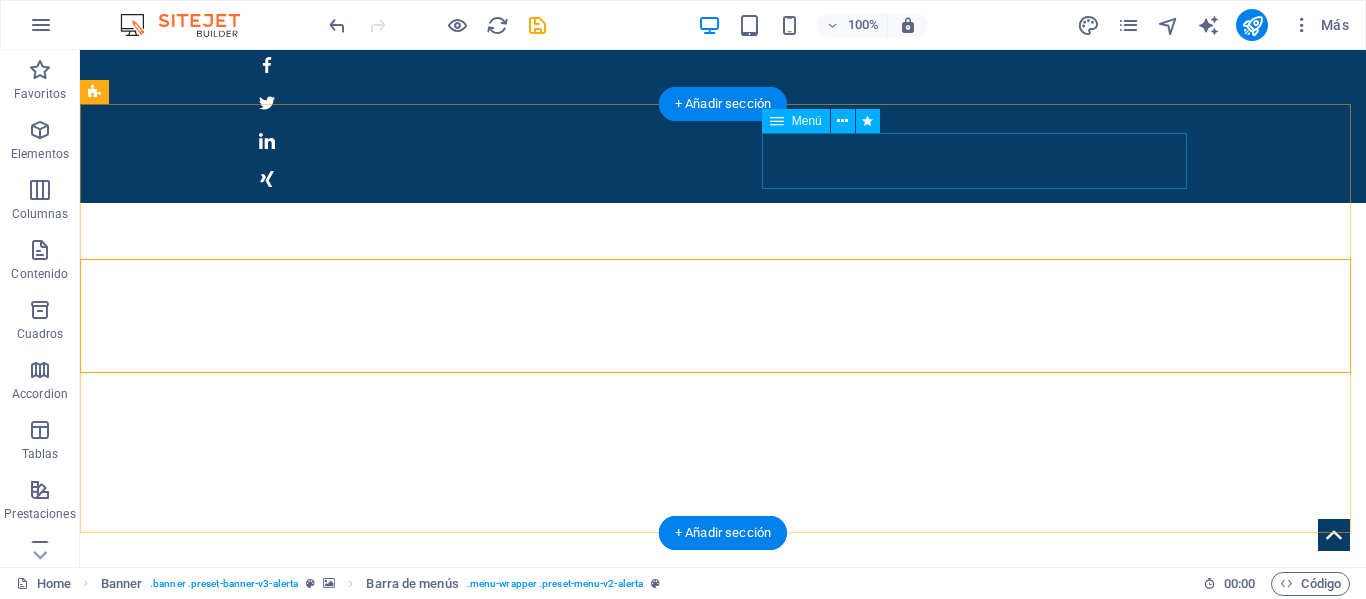 scroll, scrollTop: 0, scrollLeft: 0, axis: both 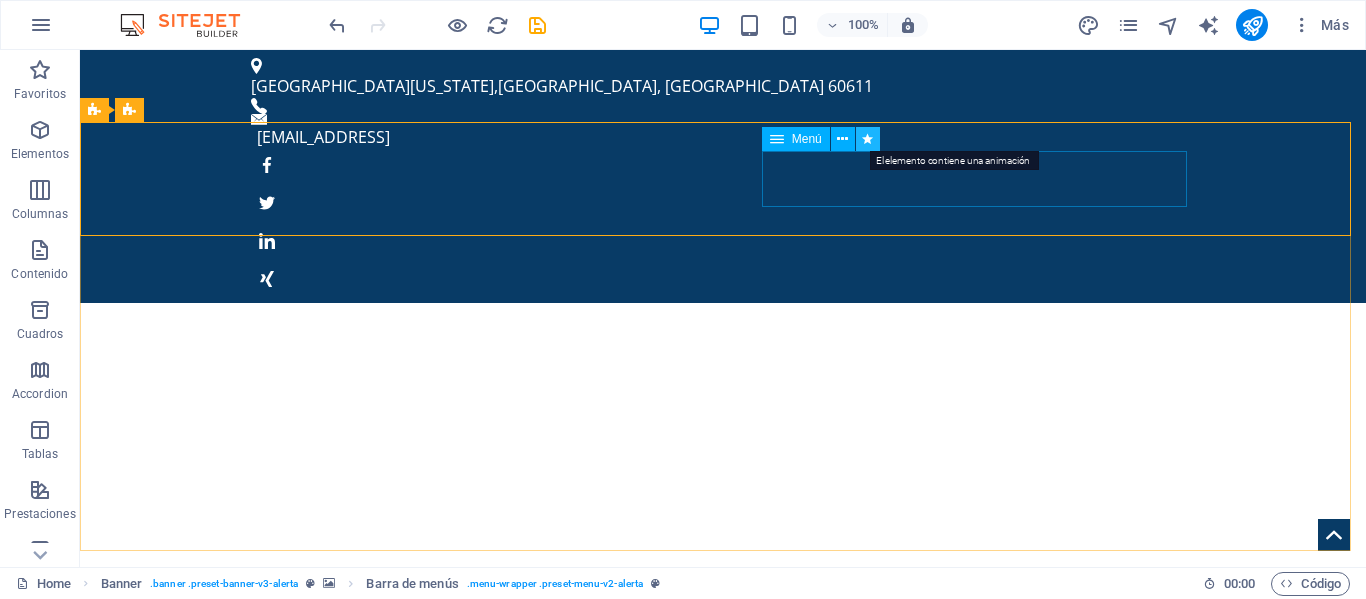 click at bounding box center [867, 139] 